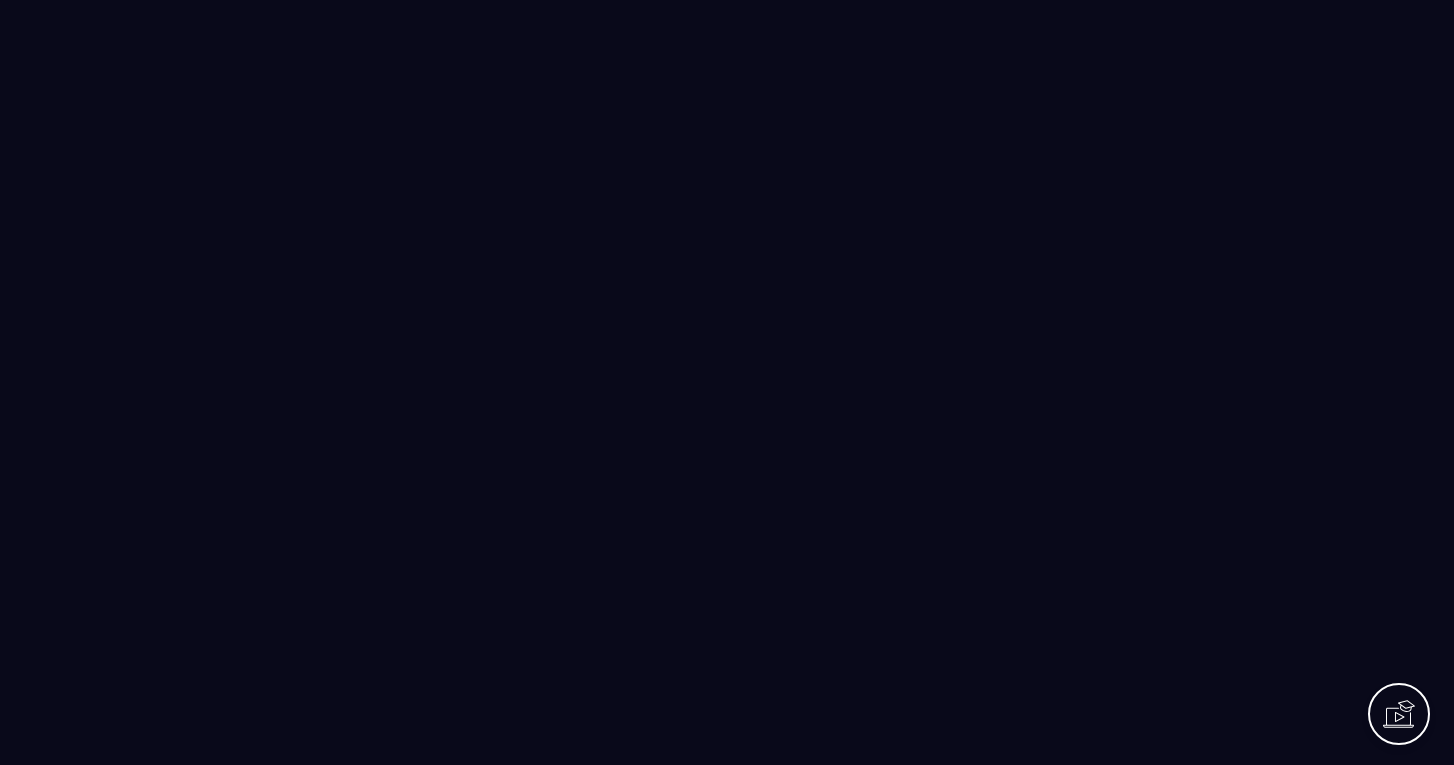 scroll, scrollTop: 0, scrollLeft: 0, axis: both 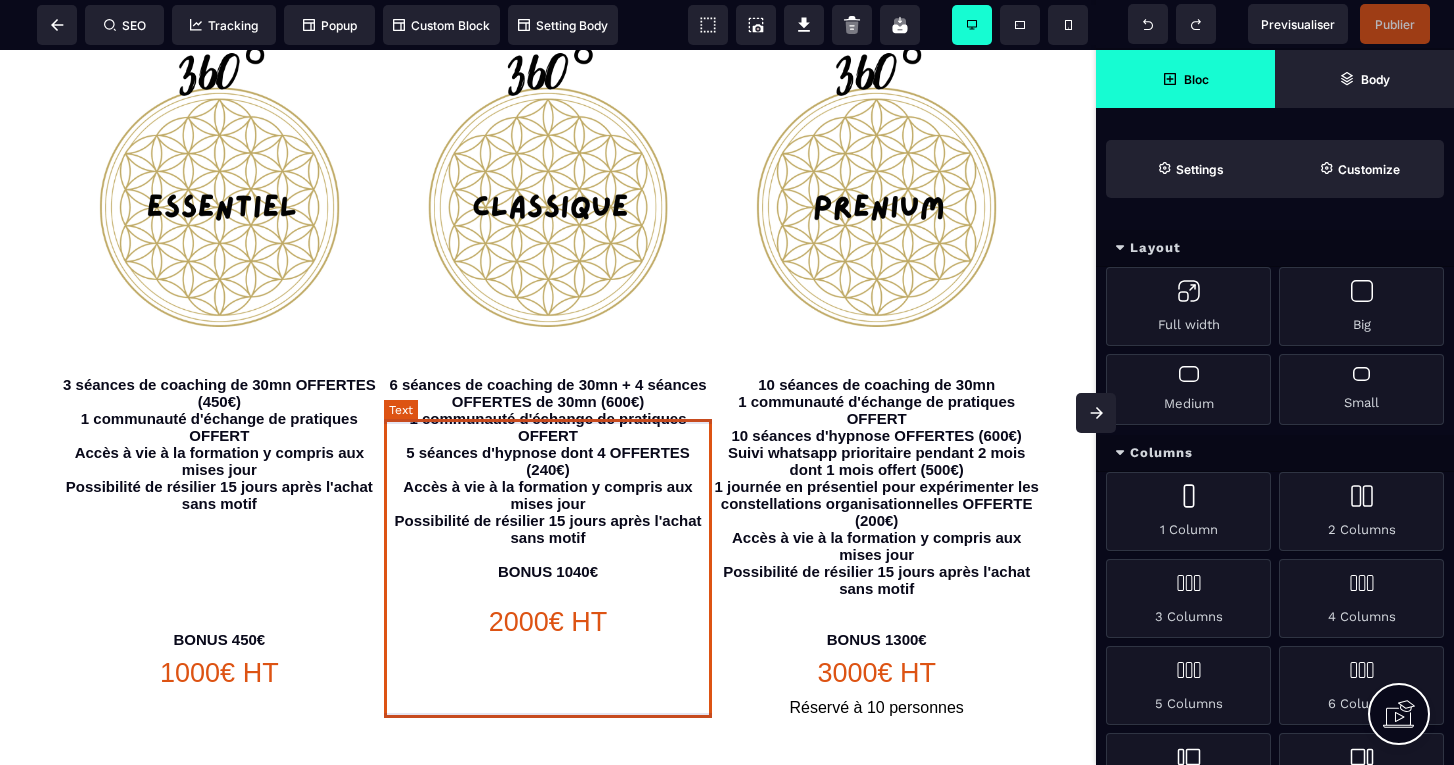click on "6 séances de coaching de 30mn + 4 séances OFFERTES de 30mn (600€) 1 communauté d'échange de pratiques OFFERT 5 séances d'hypnose dont 4 OFFERTES (240€) Accès à vie à la formation y compris aux mises jour Possibilité de résilier 15 jours après l'achat sans motif
BONUS 1040€" at bounding box center [548, 486] 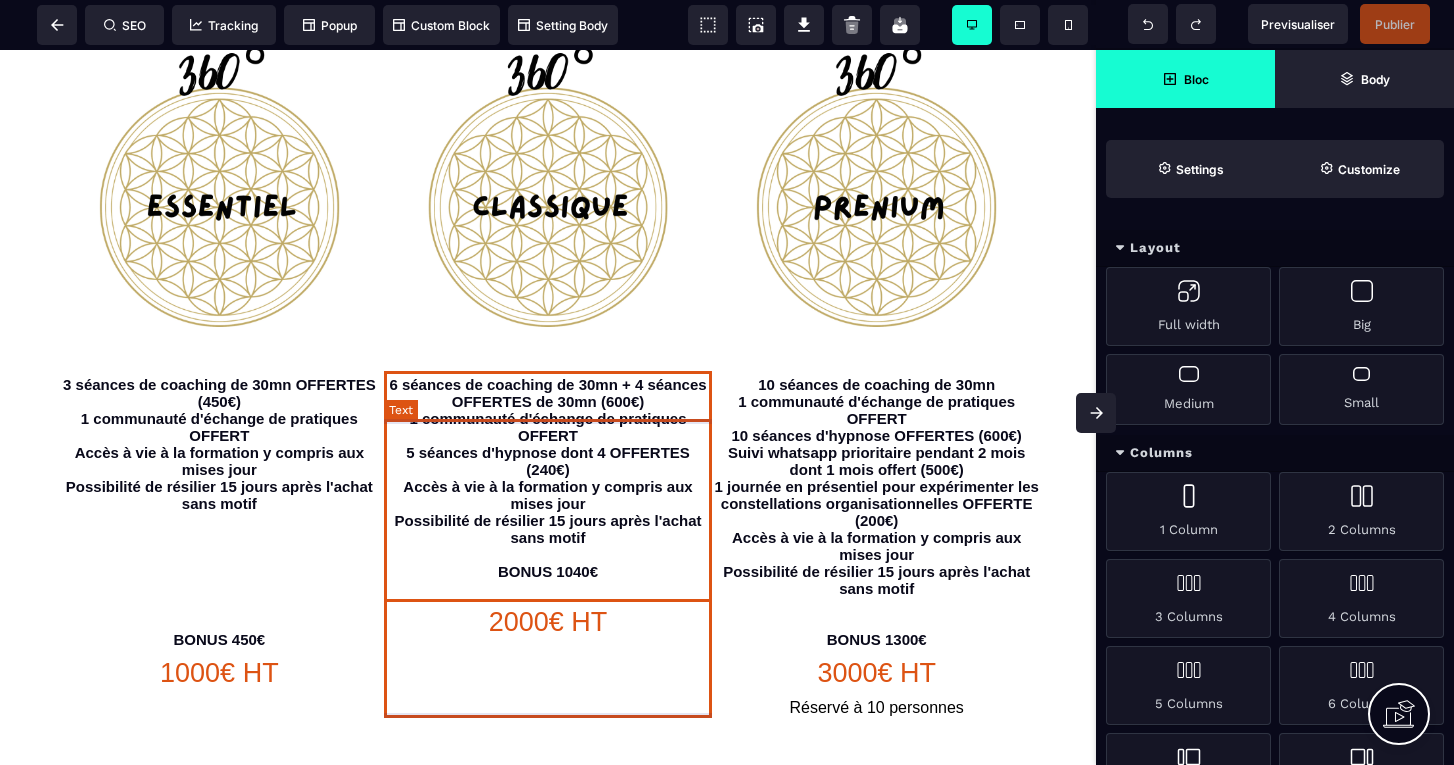 select on "***" 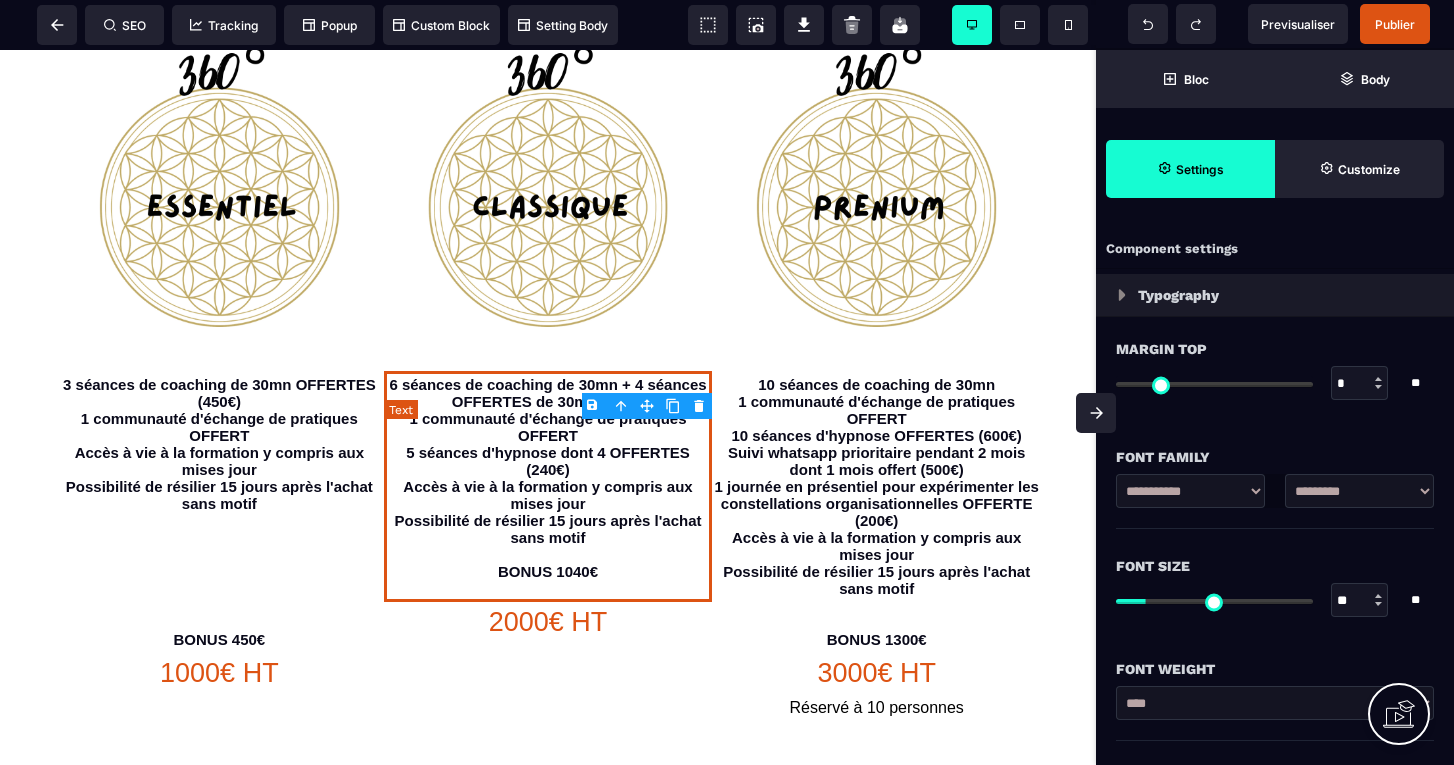 click on "6 séances de coaching de 30mn + 4 séances OFFERTES de 30mn (600€) 1 communauté d'échange de pratiques OFFERT 5 séances d'hypnose dont 4 OFFERTES (240€) Accès à vie à la formation y compris aux mises jour Possibilité de résilier 15 jours après l'achat sans motif
BONUS 1040€" at bounding box center (548, 486) 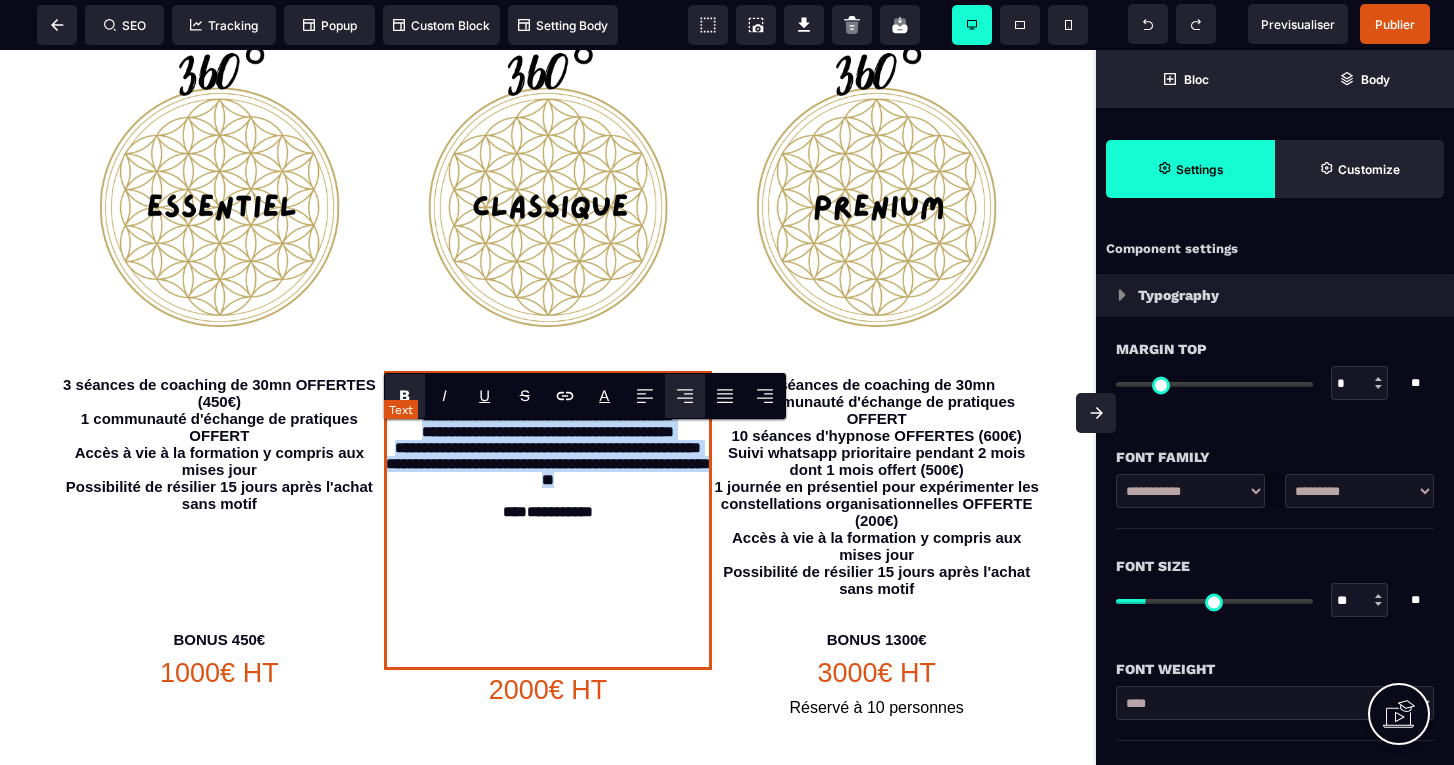 drag, startPoint x: 389, startPoint y: 429, endPoint x: 621, endPoint y: 587, distance: 280.69202 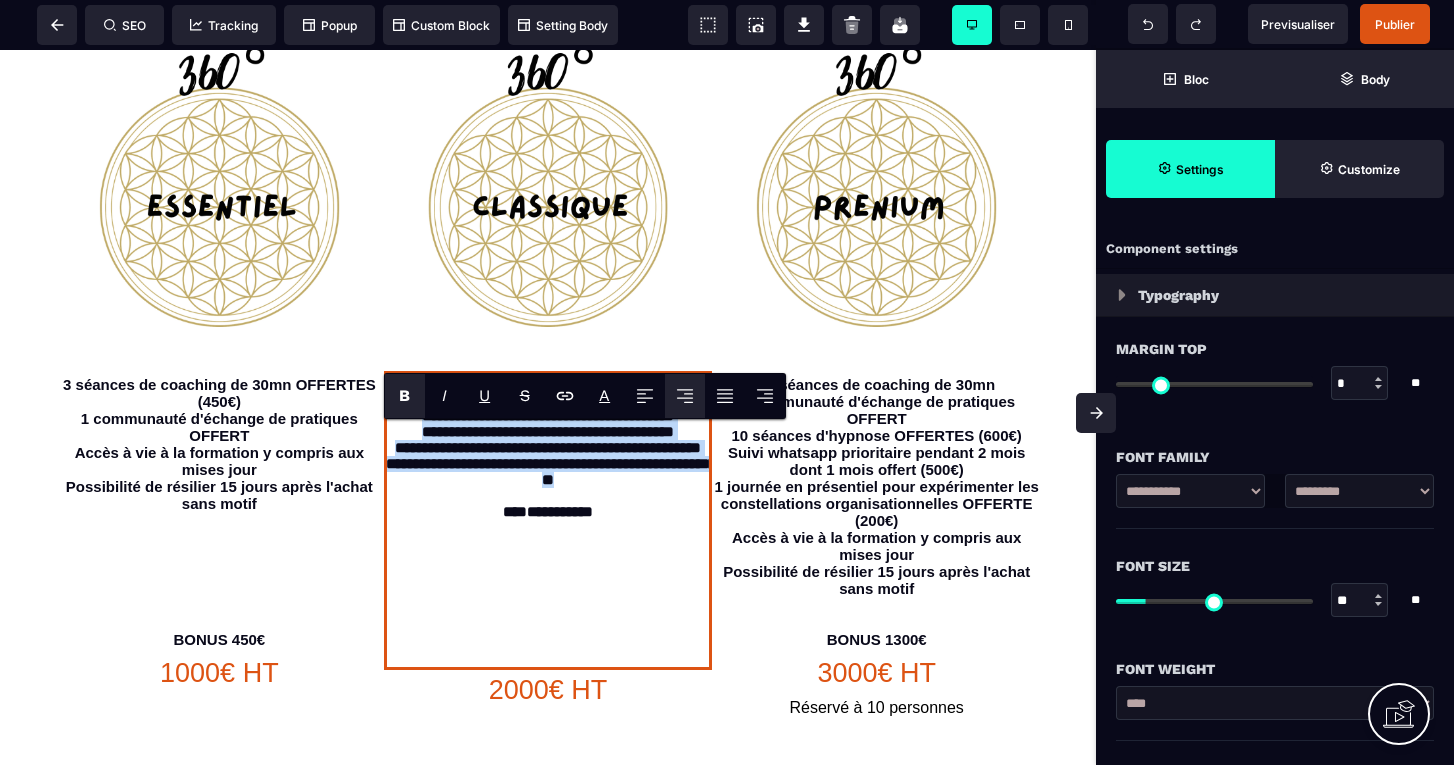 copy on "**********" 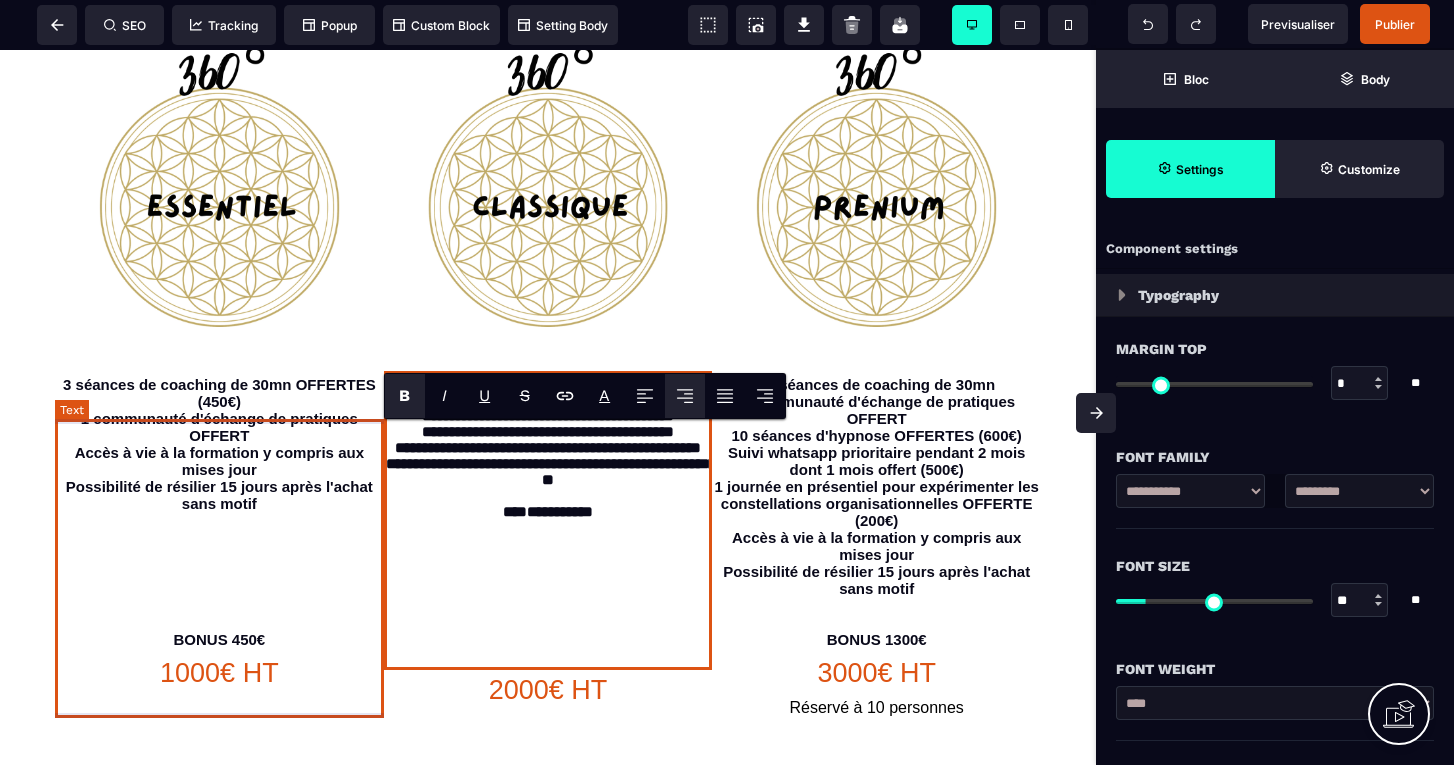 click on "3 séances de coaching de 30mn OFFERTES (450€) 1 communauté d'échange de pratiques OFFERT Accès à vie à la formation y compris aux mises jour  Possibilité de résilier 15 jours après l'achat sans motif
BONUS 450€" at bounding box center (219, 512) 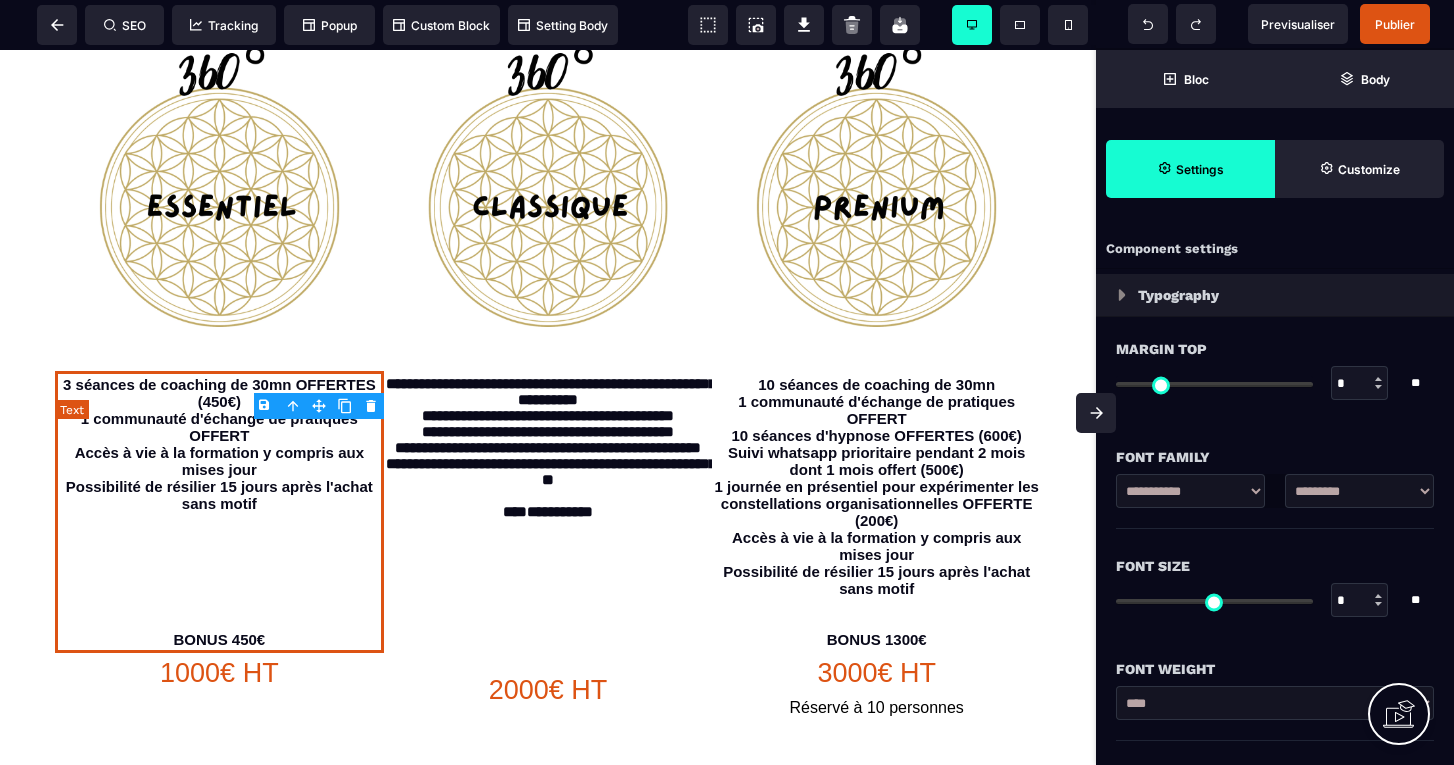 type on "*" 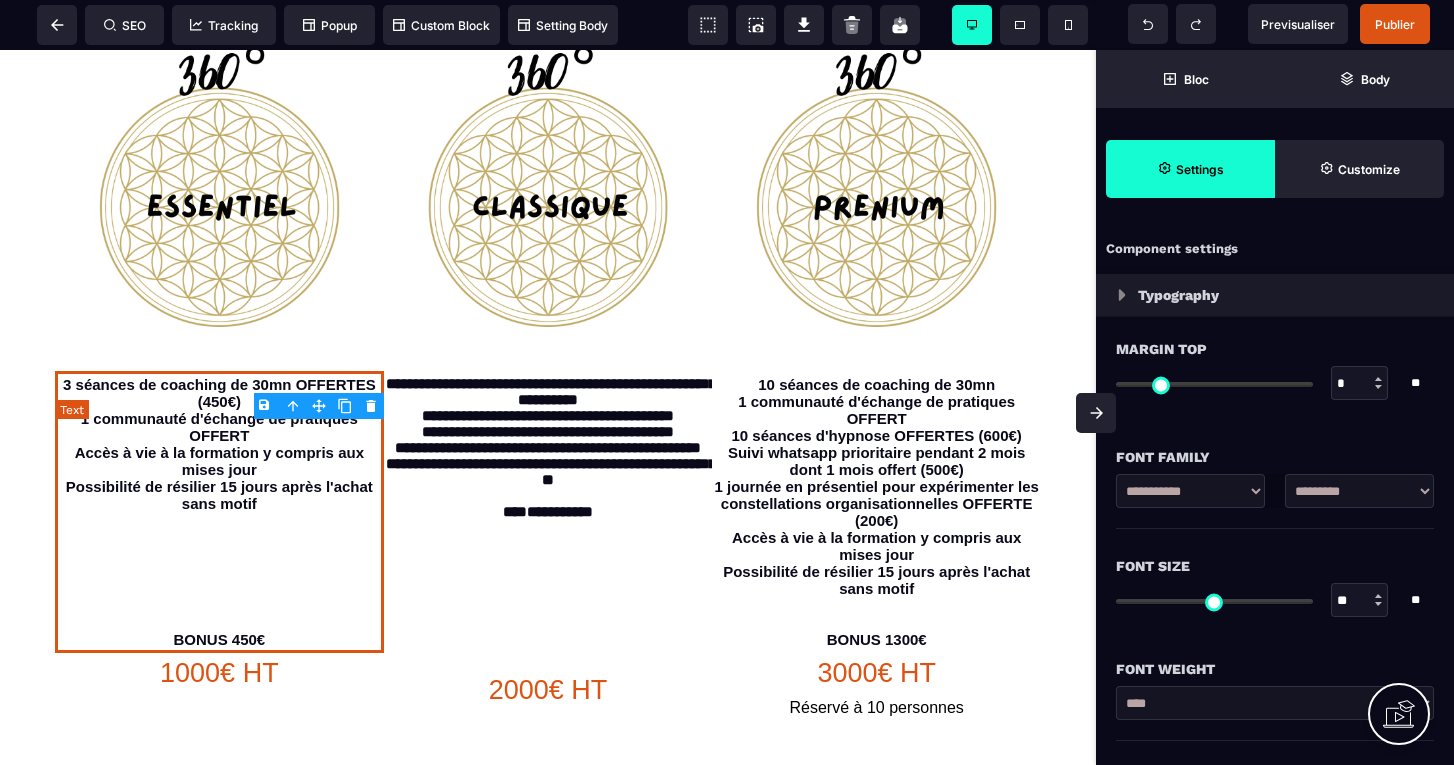 type on "*" 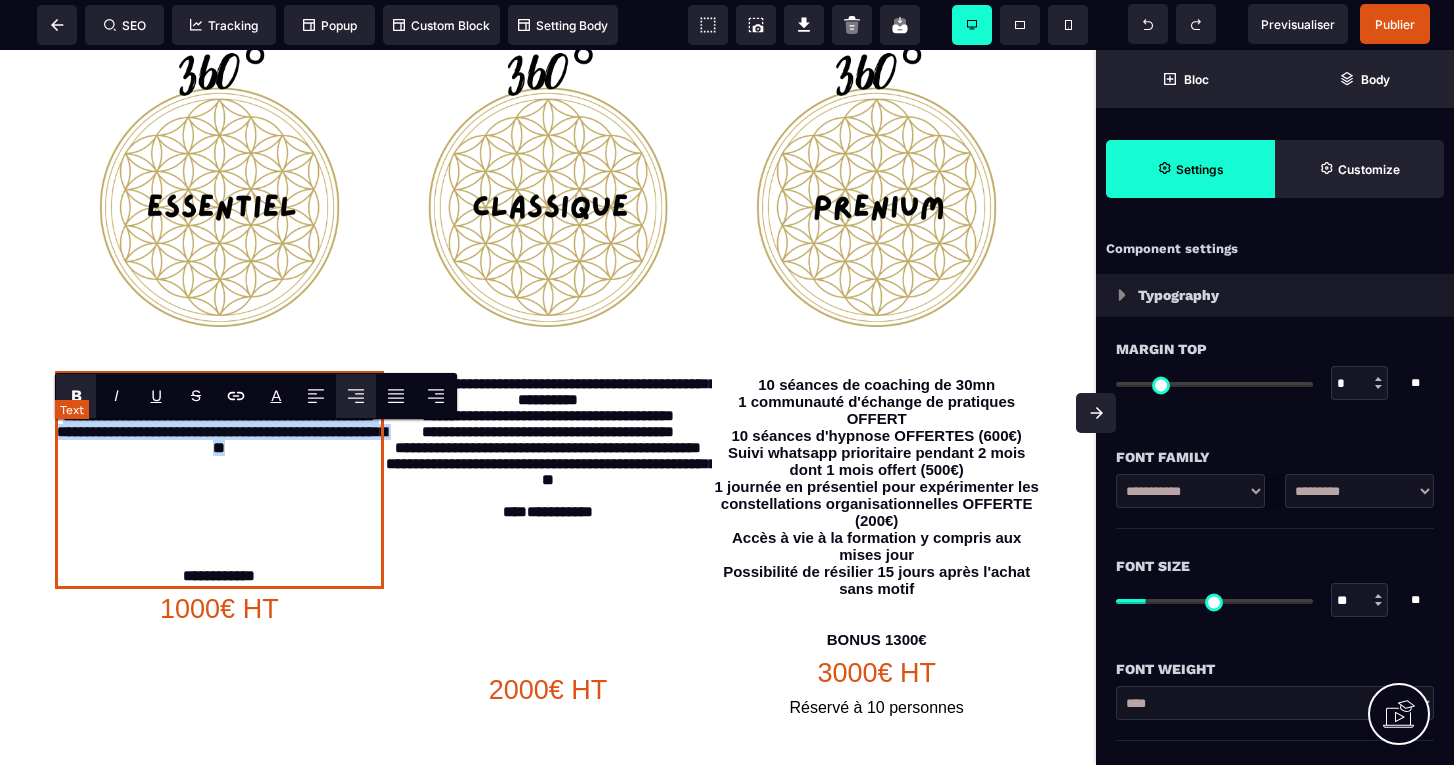 drag, startPoint x: 266, startPoint y: 548, endPoint x: 58, endPoint y: 430, distance: 239.14012 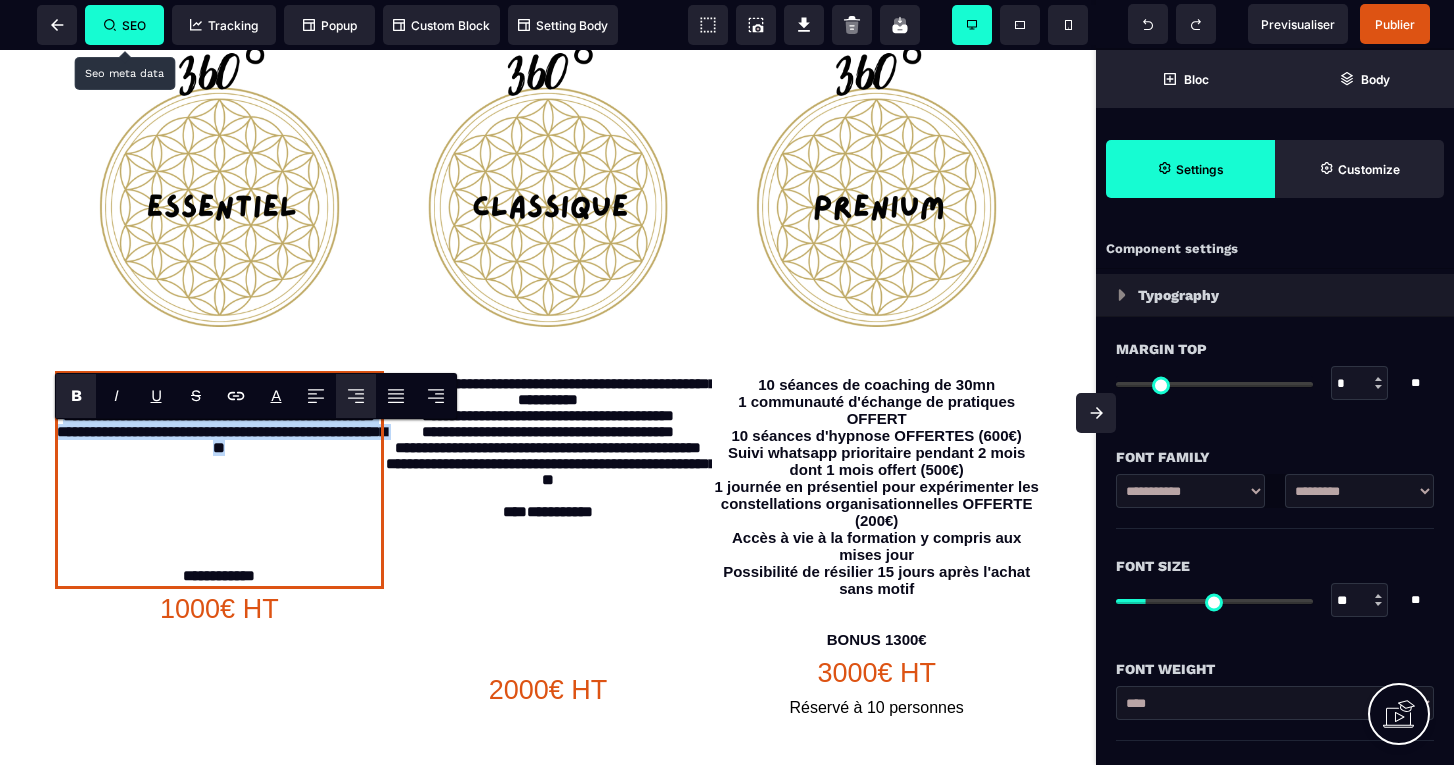 copy on "**********" 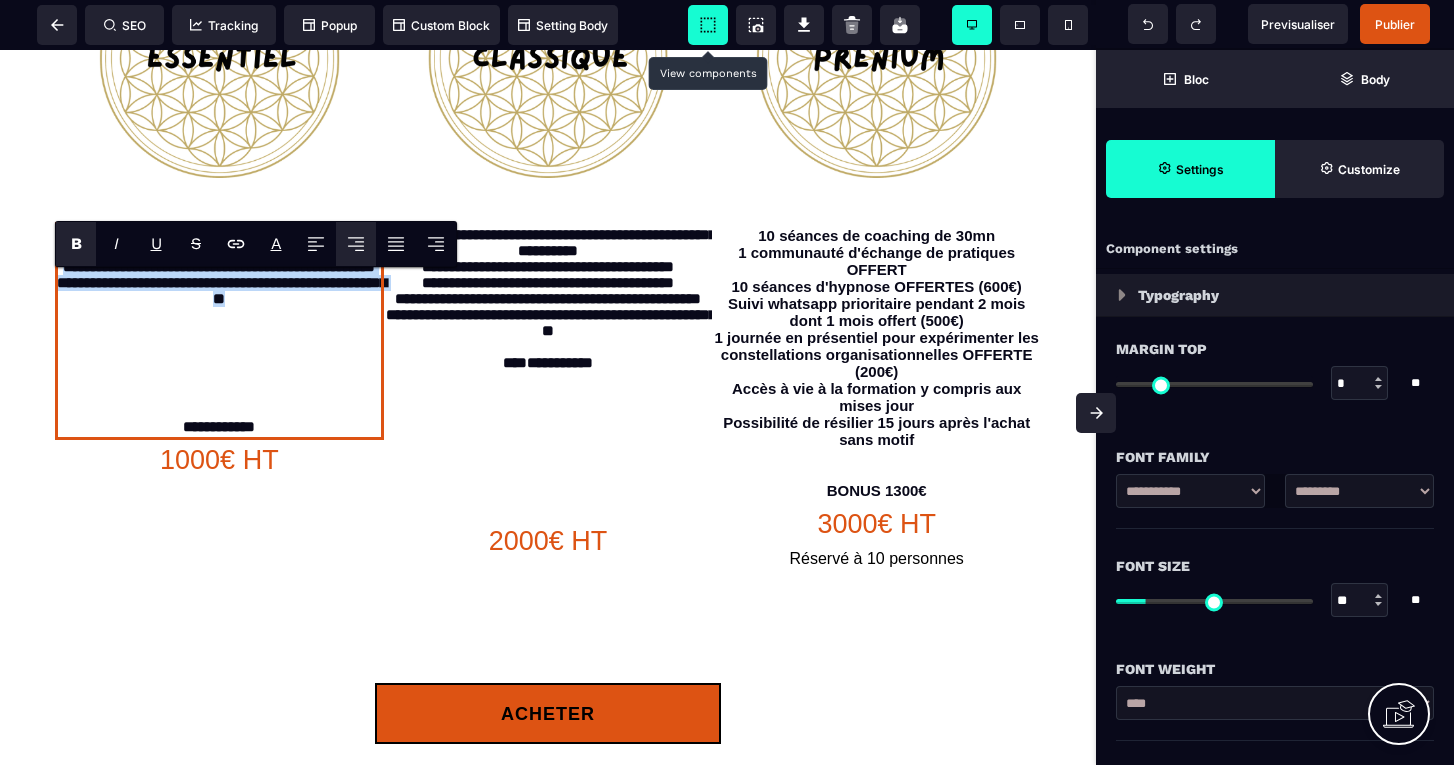 scroll, scrollTop: 4084, scrollLeft: 0, axis: vertical 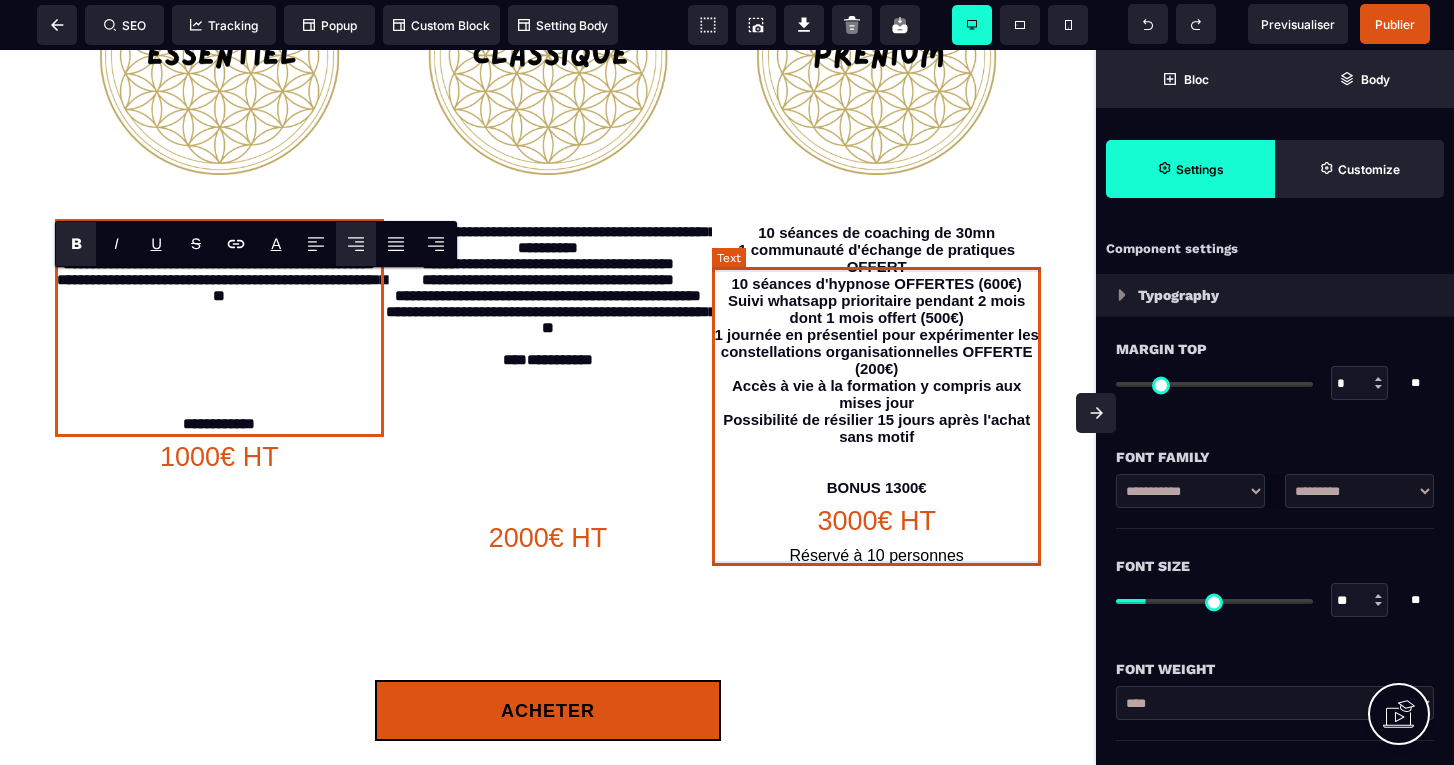 click on "10 séances de coaching de 30mn 1 communauté d'échange de pratiques OFFERT  10 séances d'hypnose OFFERTES (600€) Suivi whatsapp prioritaire pendant 2 mois dont 1 mois offert (500€) 1 journée en présentiel pour expérimenter les constellations organisationnelles OFFERTE (200€) Accès à vie à la formation y compris aux mises jour Possibilité de résilier 15 jours après l'achat sans motif
BONUS 1300€" at bounding box center (876, 360) 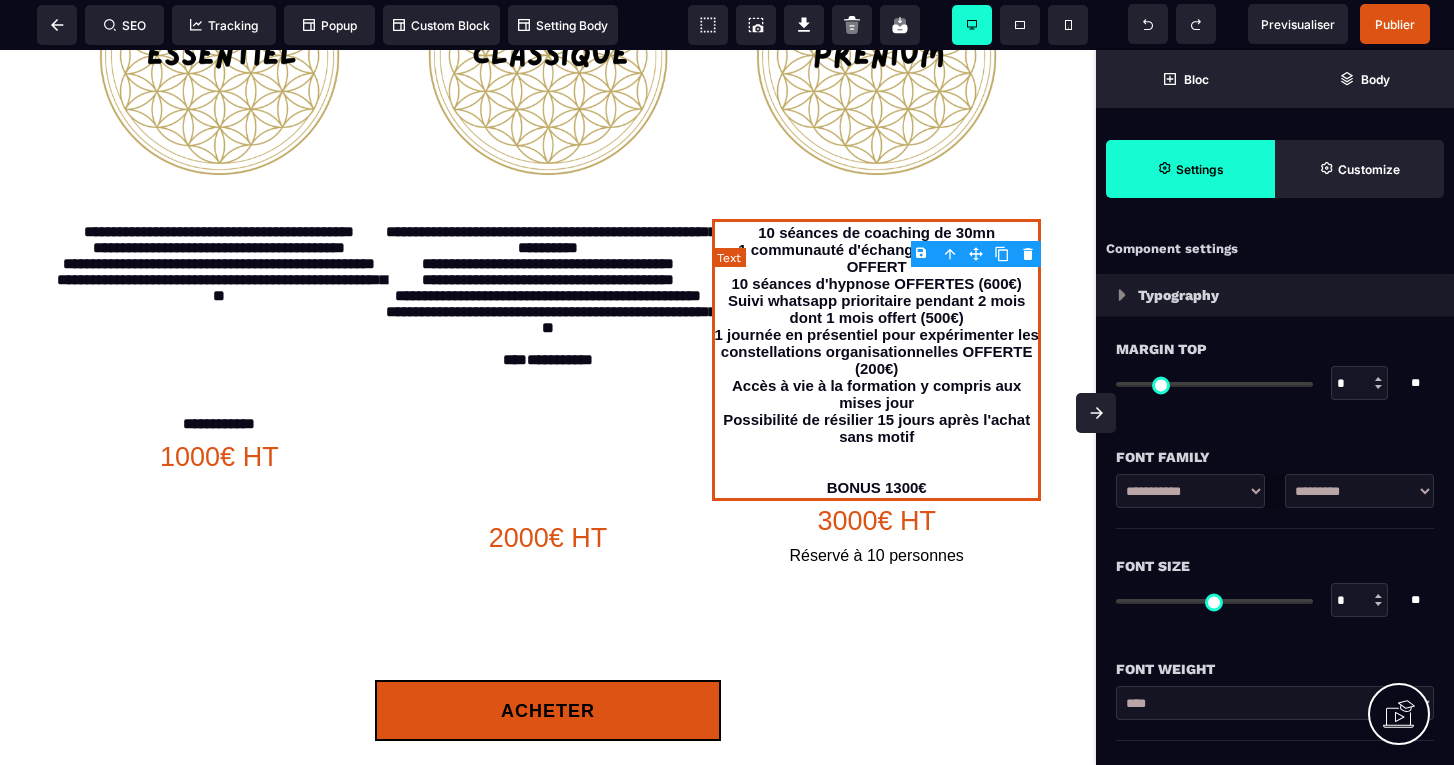 type on "*" 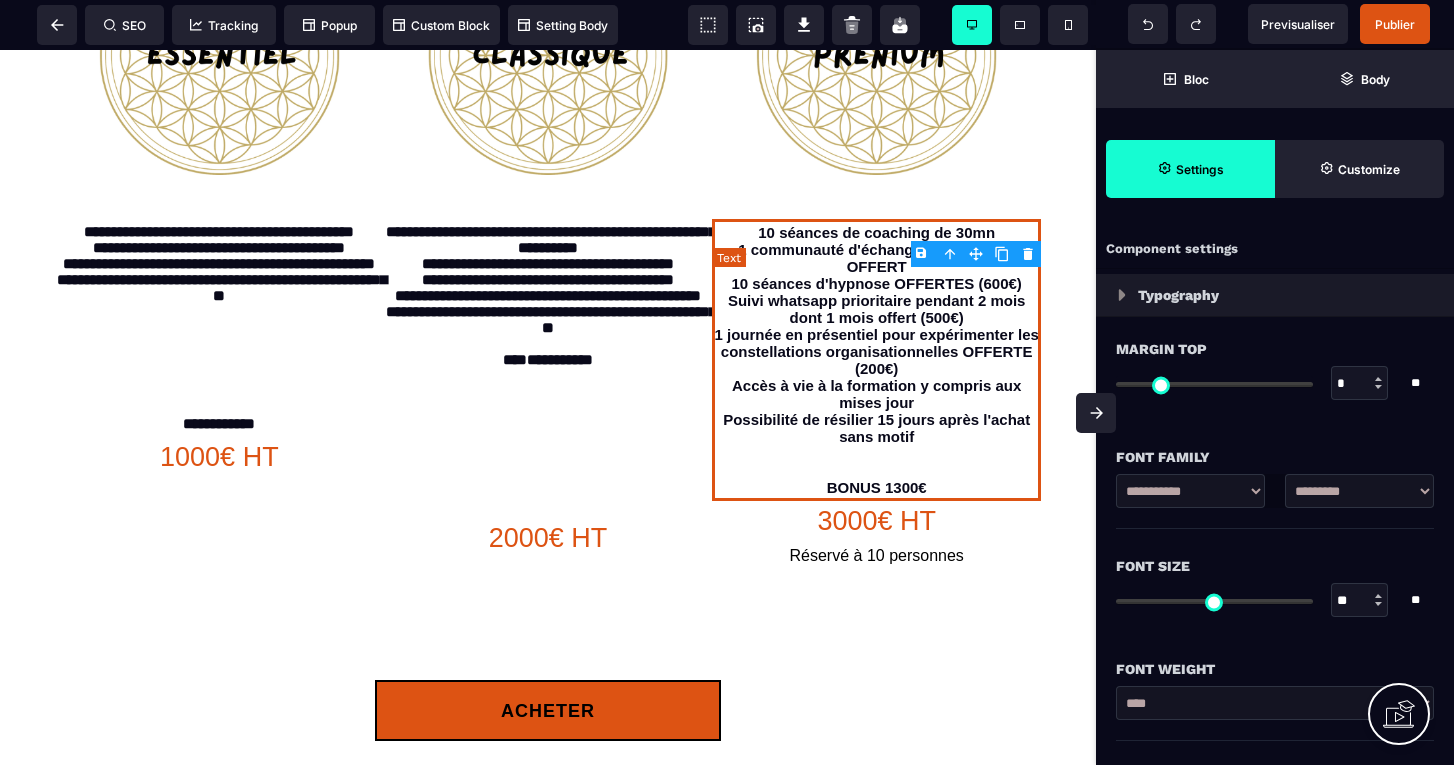 type on "*" 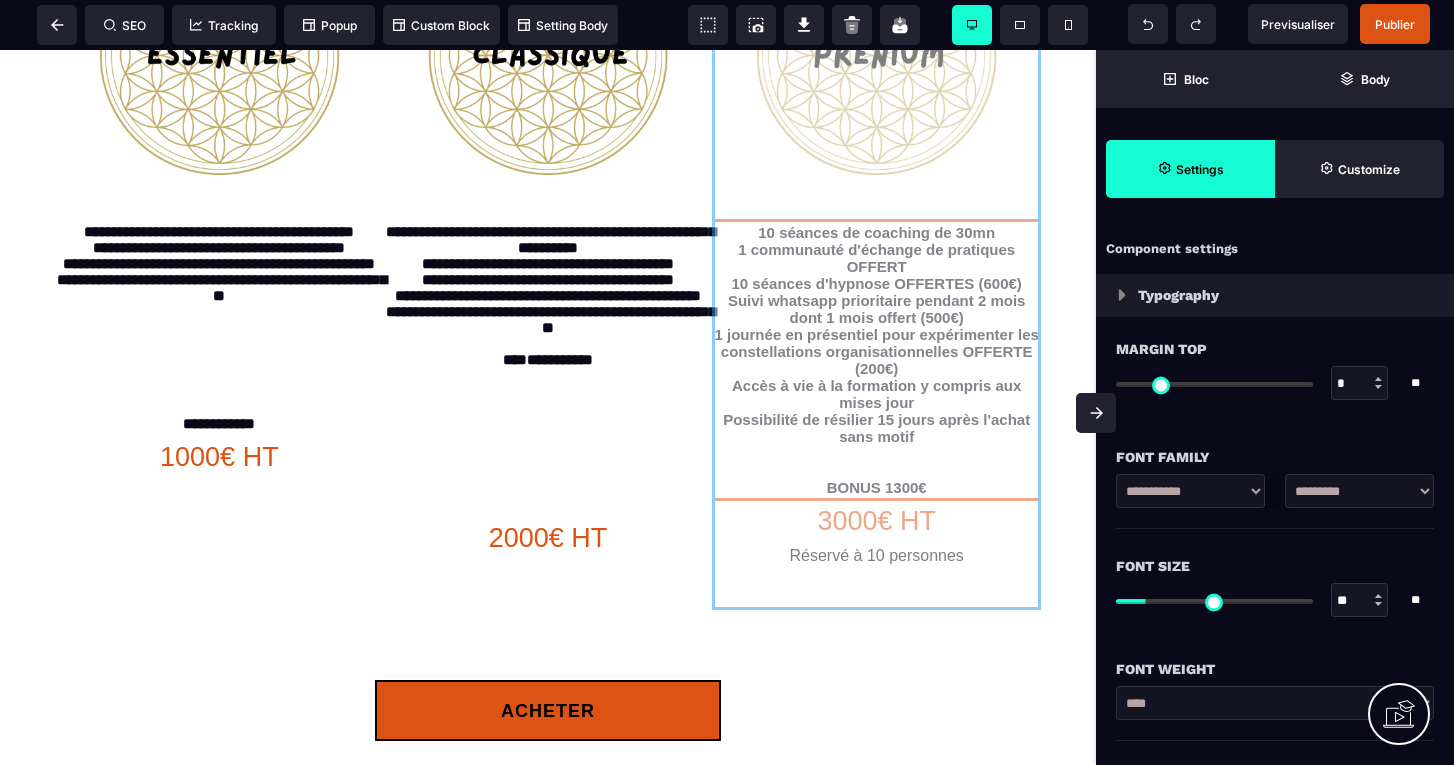 drag, startPoint x: 759, startPoint y: 279, endPoint x: 917, endPoint y: 454, distance: 235.7732 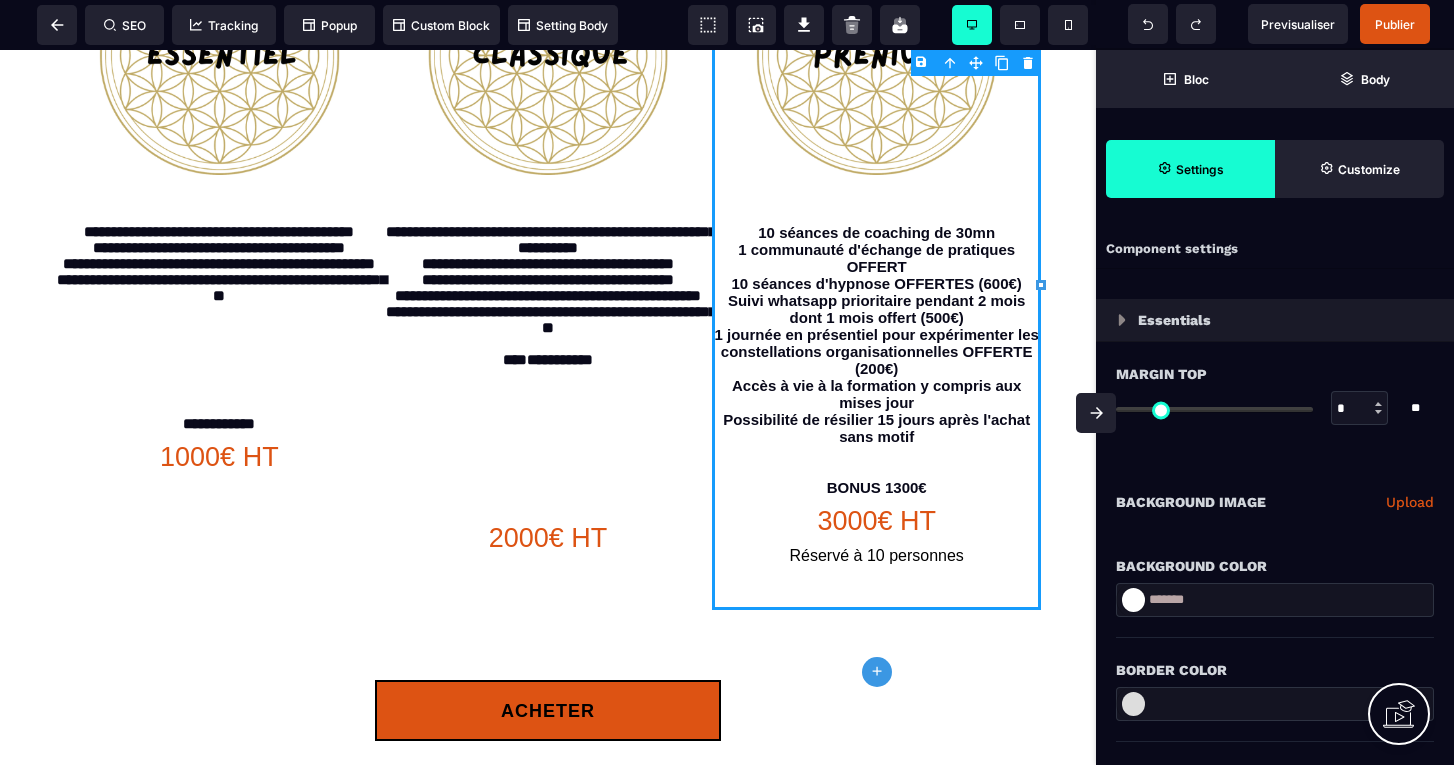 type on "*" 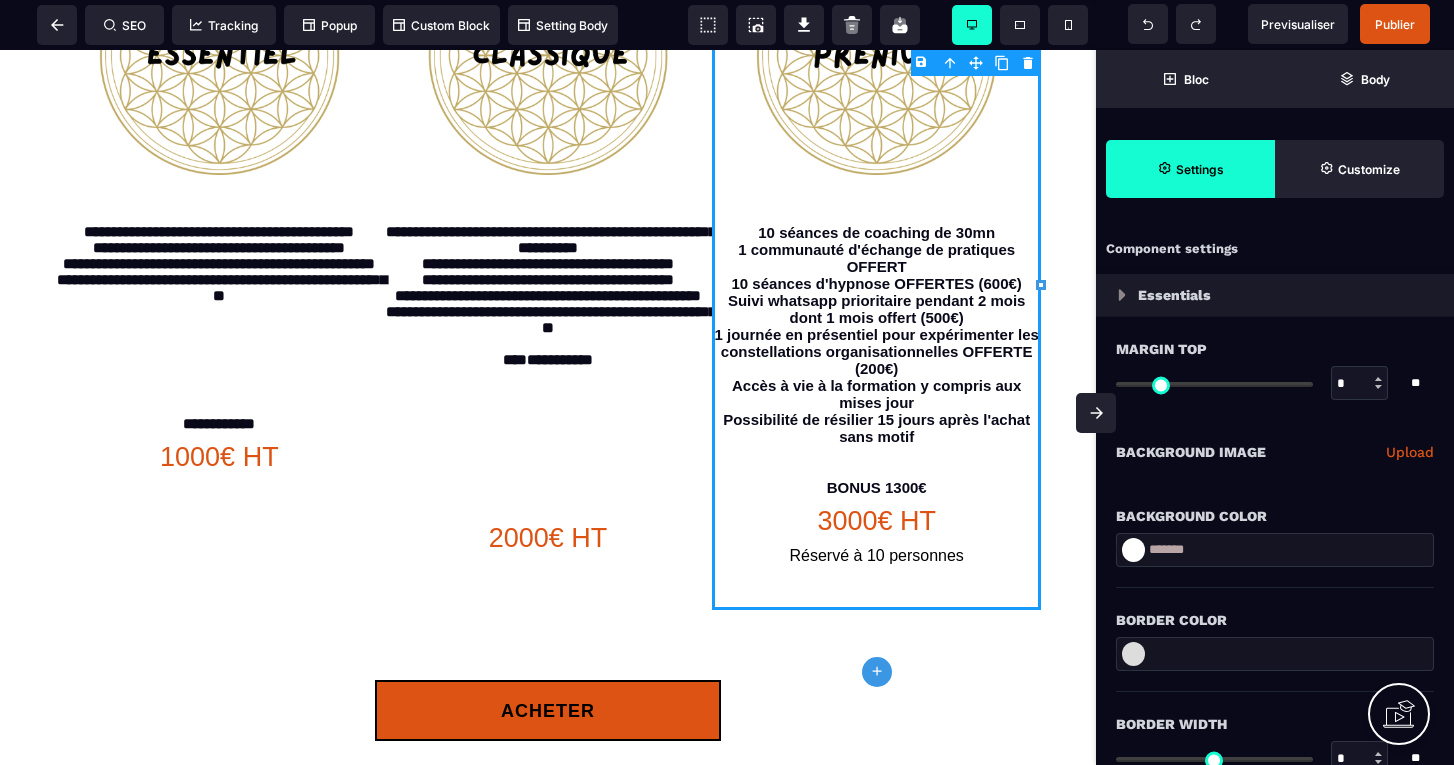 click on "10 séances de coaching de 30mn 1 communauté d'échange de pratiques OFFERT  10 séances d'hypnose OFFERTES (600€) Suivi whatsapp prioritaire pendant 2 mois dont 1 mois offert (500€) 1 journée en présentiel pour expérimenter les constellations organisationnelles OFFERTE (200€) Accès à vie à la formation y compris aux mises jour Possibilité de résilier 15 jours après l'achat sans motif
BONUS 1300€" at bounding box center (876, 360) 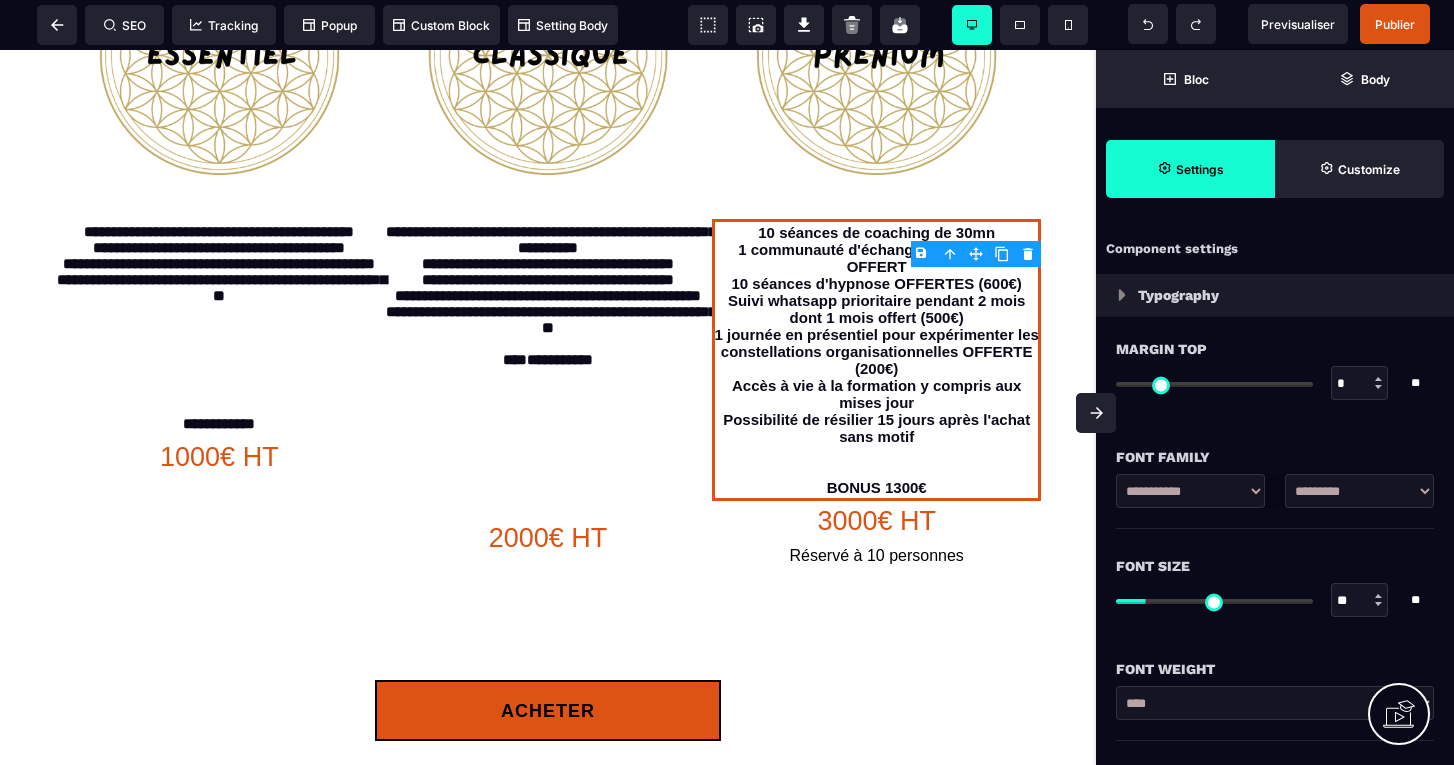 click on "10 séances de coaching de 30mn 1 communauté d'échange de pratiques OFFERT  10 séances d'hypnose OFFERTES (600€) Suivi whatsapp prioritaire pendant 2 mois dont 1 mois offert (500€) 1 journée en présentiel pour expérimenter les constellations organisationnelles OFFERTE (200€) Accès à vie à la formation y compris aux mises jour Possibilité de résilier 15 jours après l'achat sans motif
BONUS 1300€" at bounding box center (876, 360) 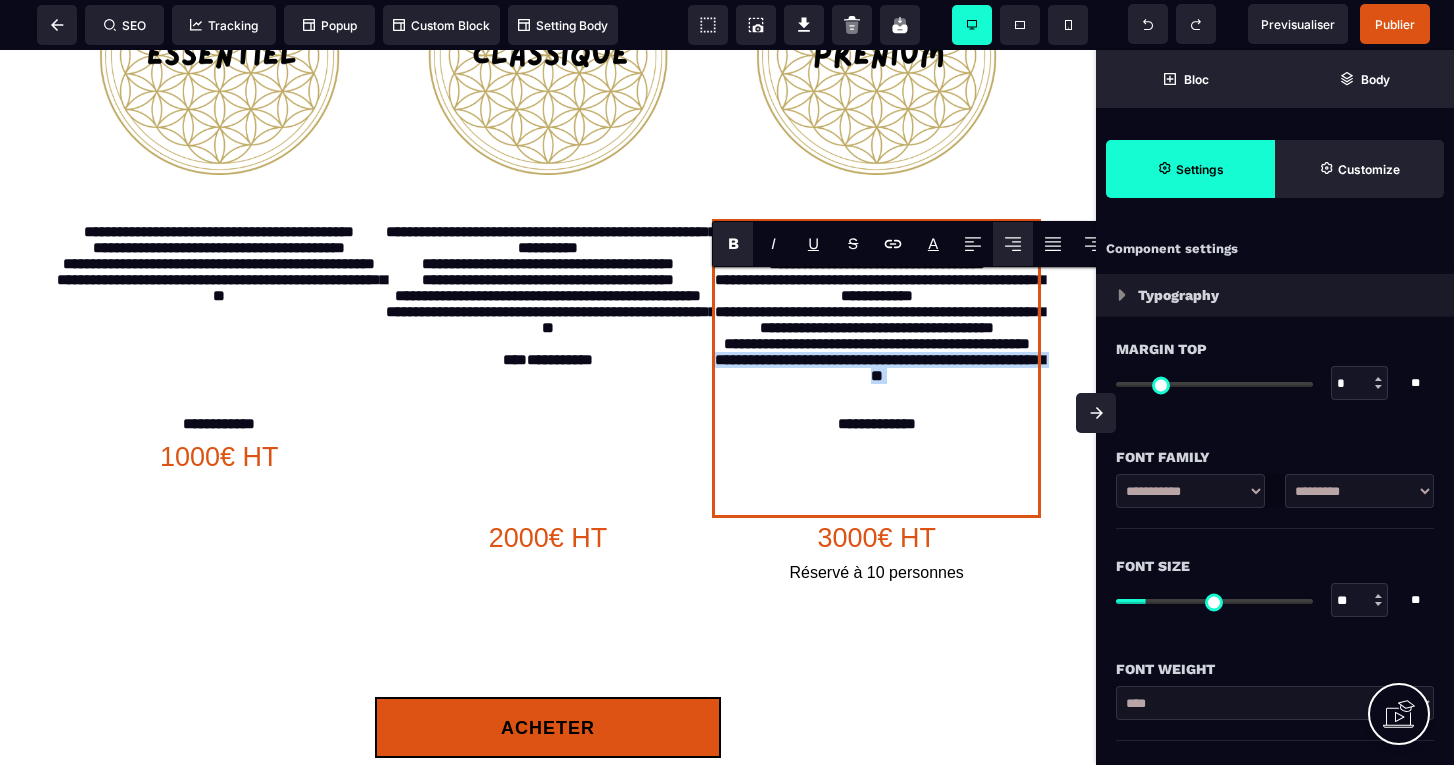 click on "**********" at bounding box center [876, 368] 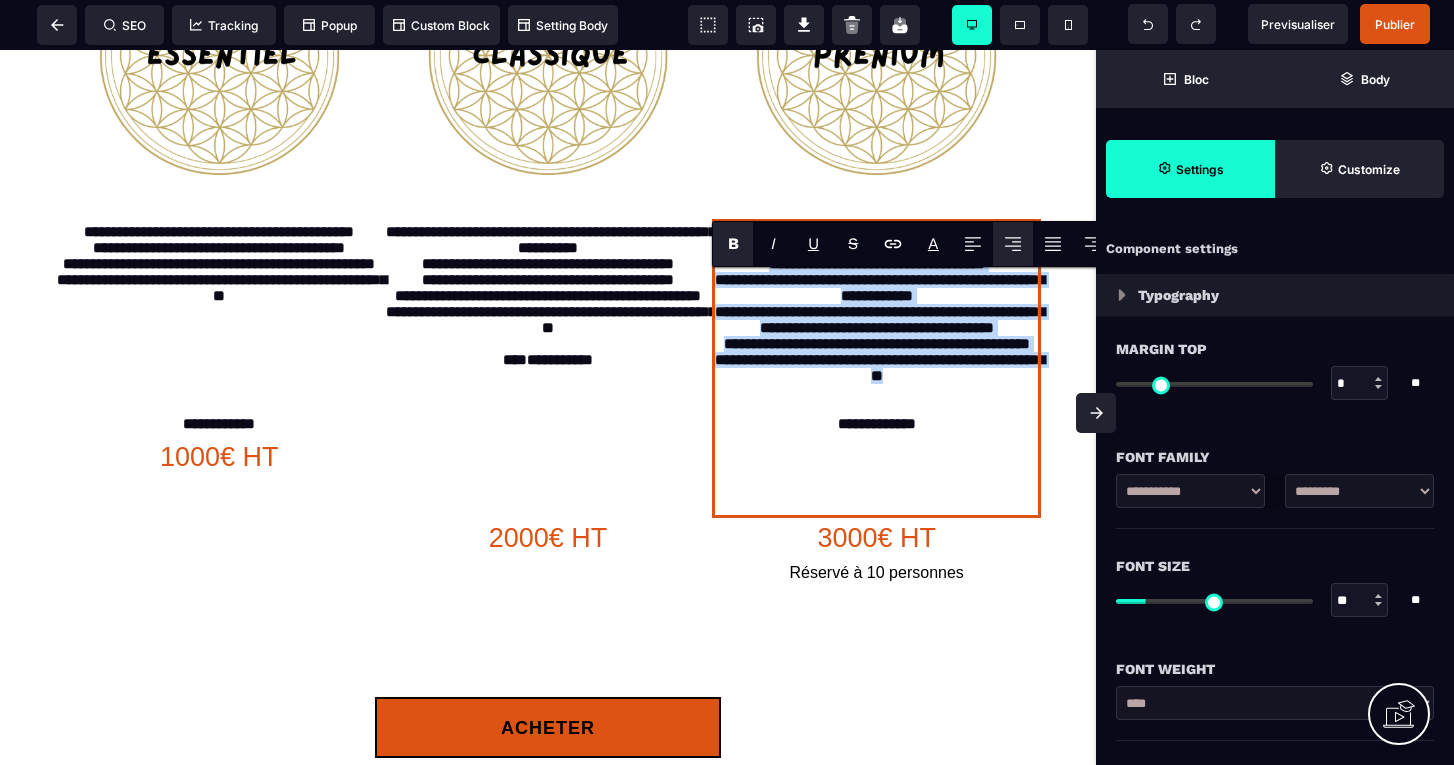 drag, startPoint x: 918, startPoint y: 480, endPoint x: 759, endPoint y: 284, distance: 252.38264 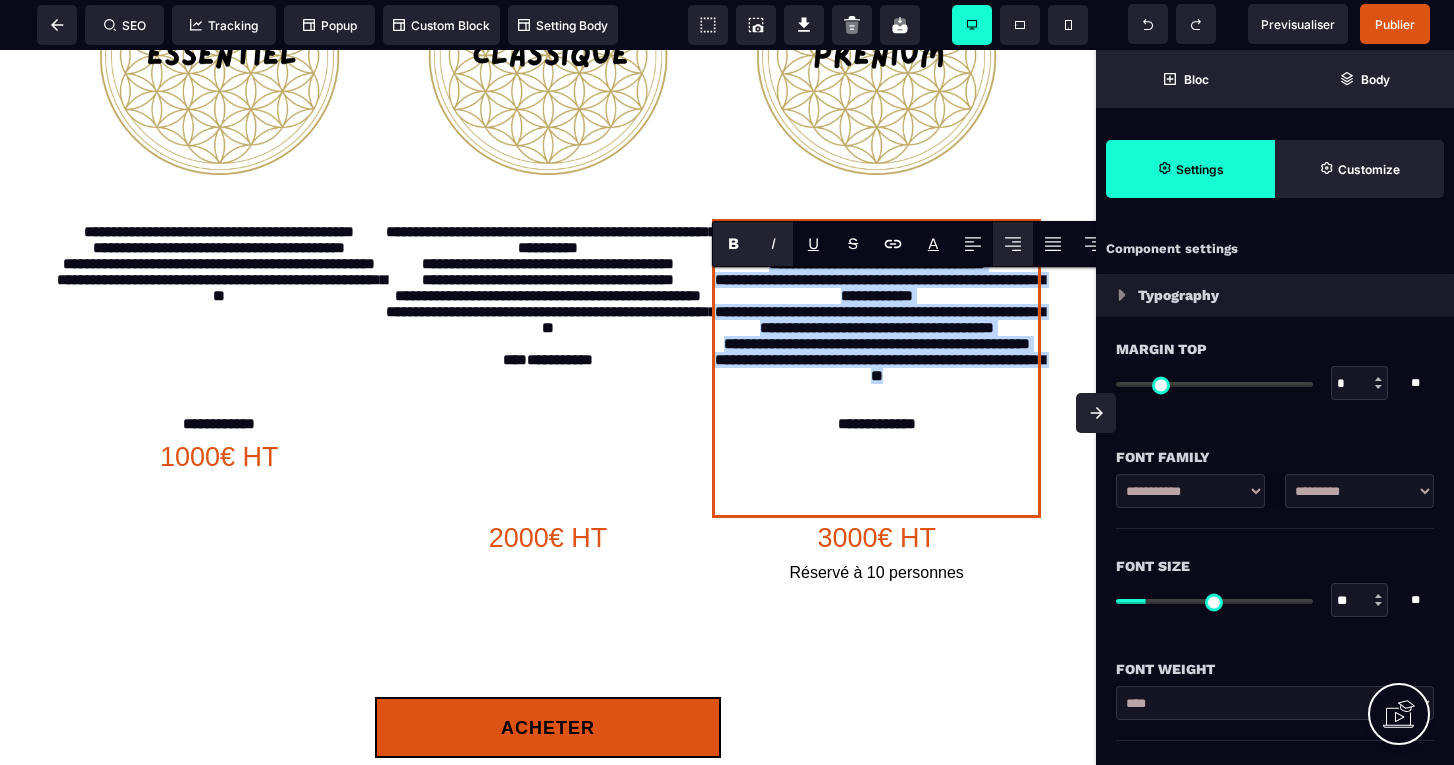 copy on "**********" 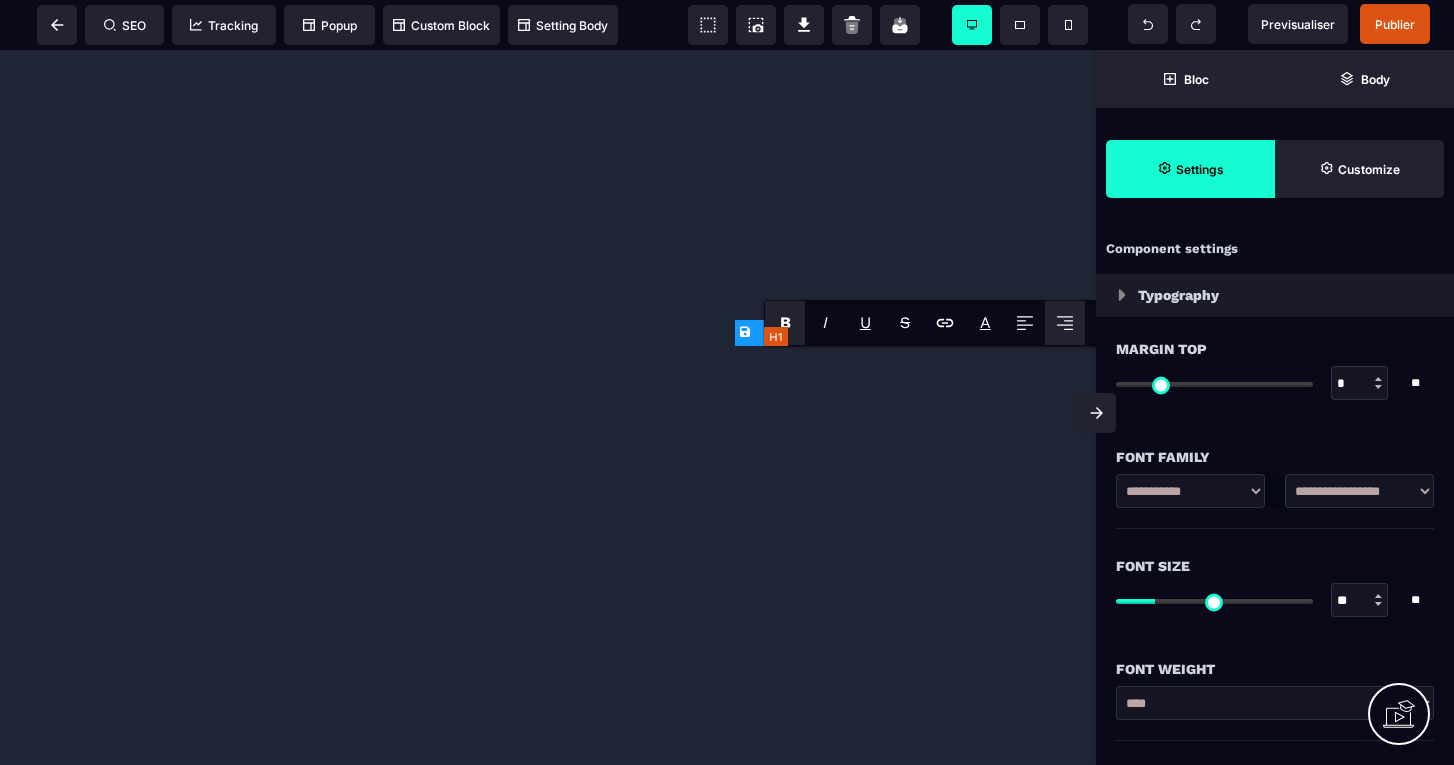 select on "***" 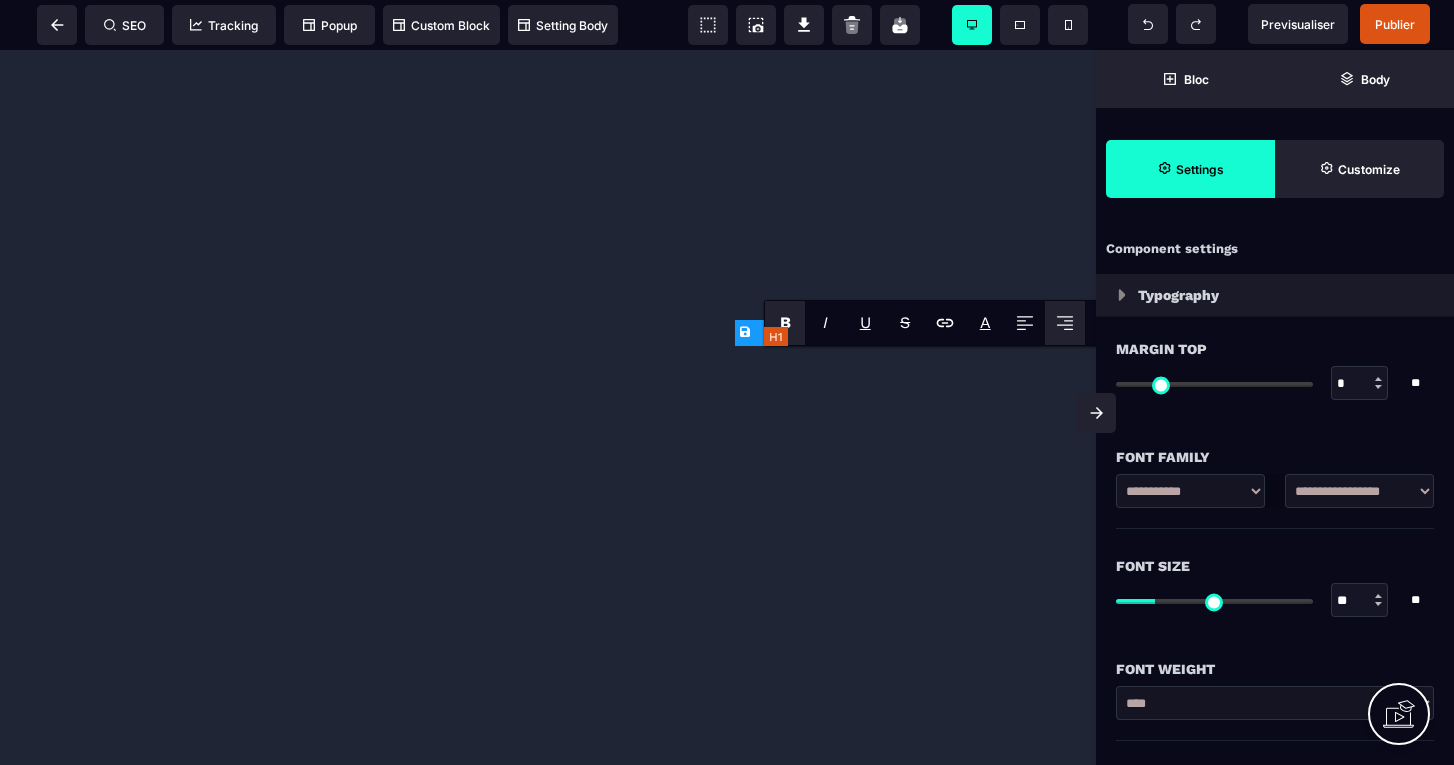 scroll, scrollTop: 0, scrollLeft: 0, axis: both 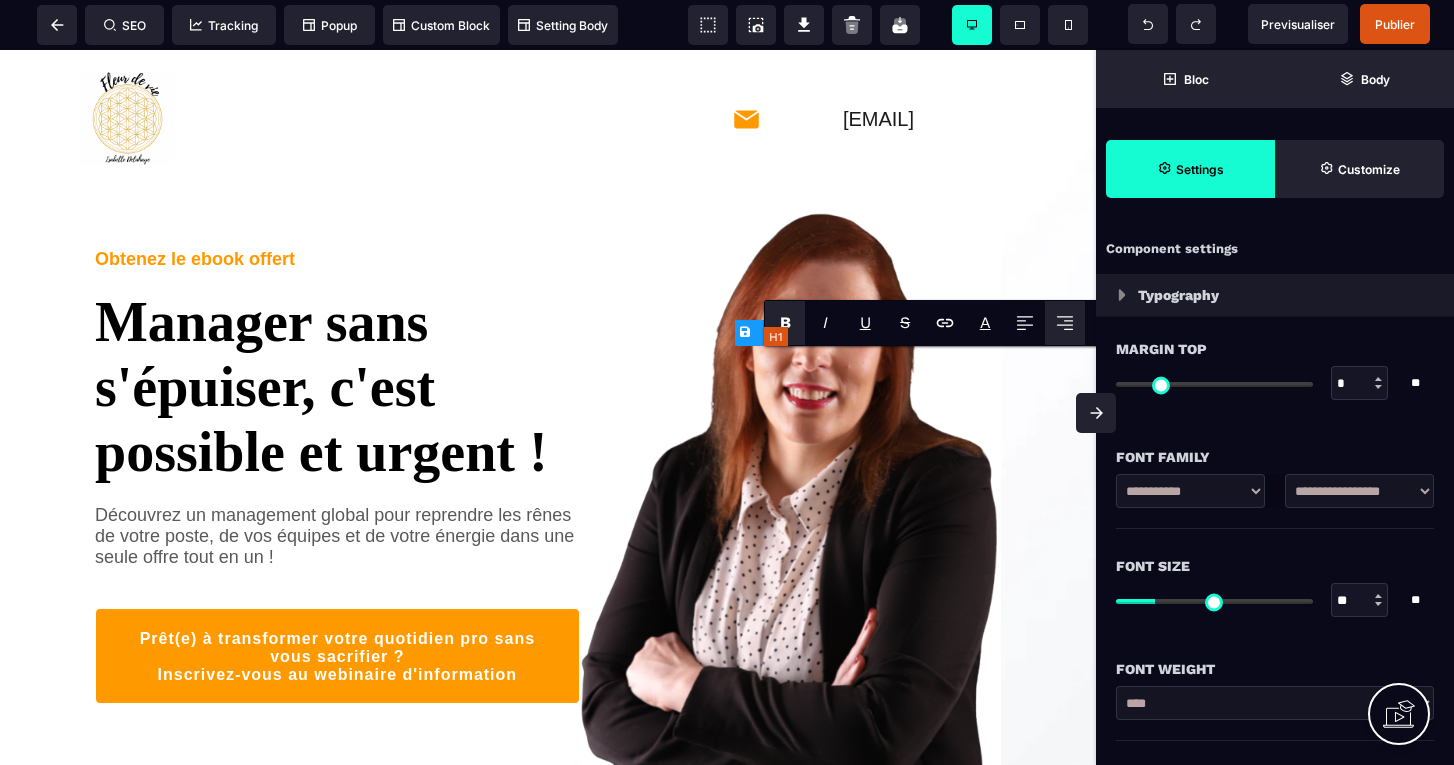 type 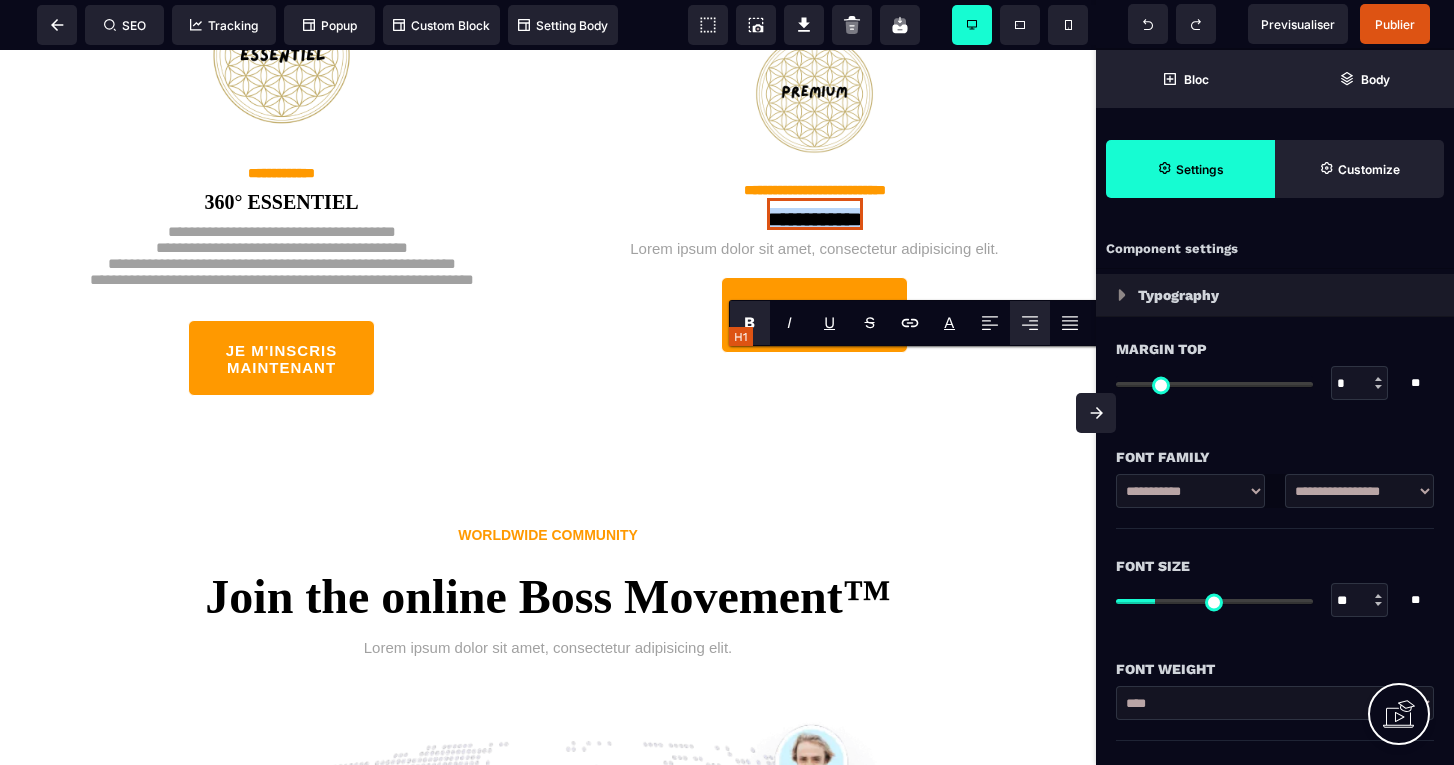 drag, startPoint x: 732, startPoint y: 364, endPoint x: 896, endPoint y: 361, distance: 164.02744 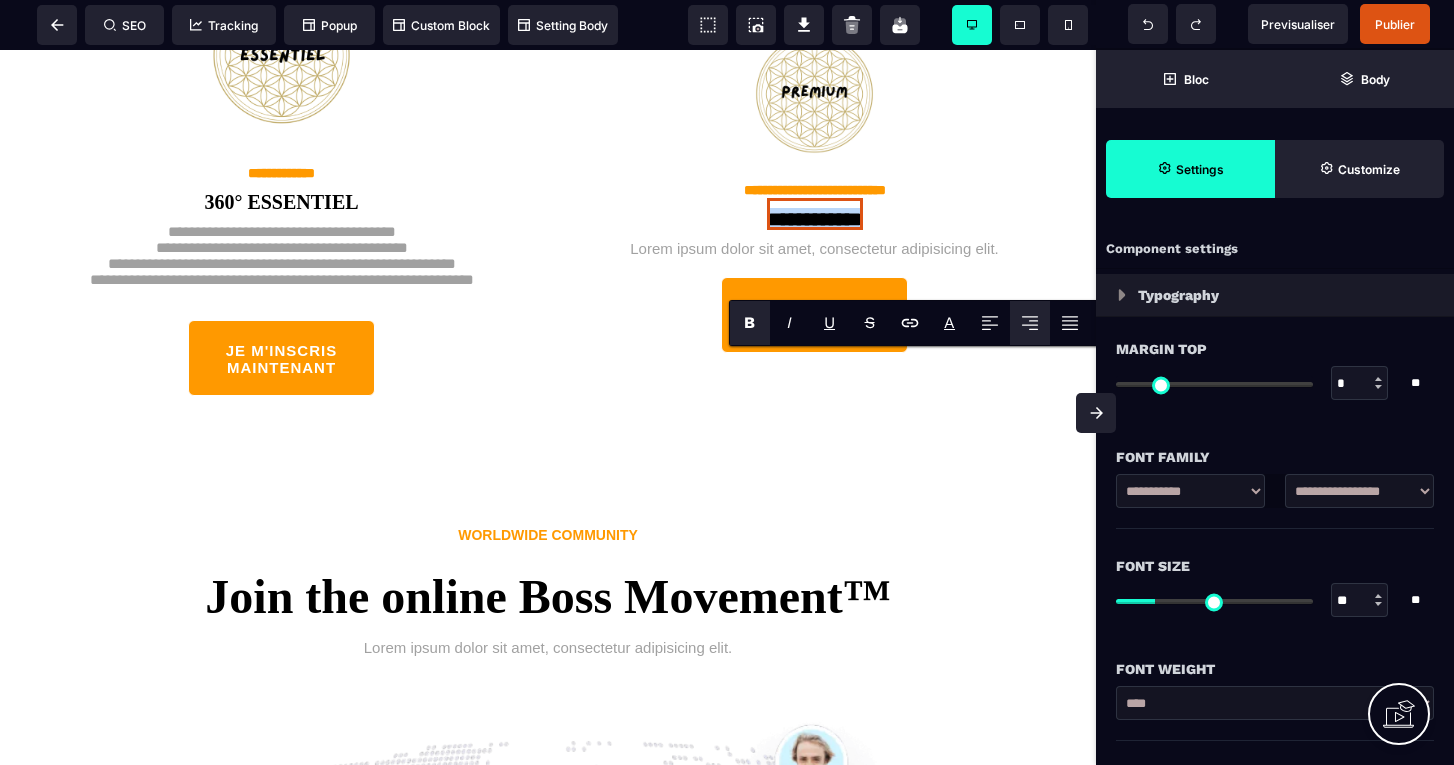 scroll, scrollTop: 0, scrollLeft: 0, axis: both 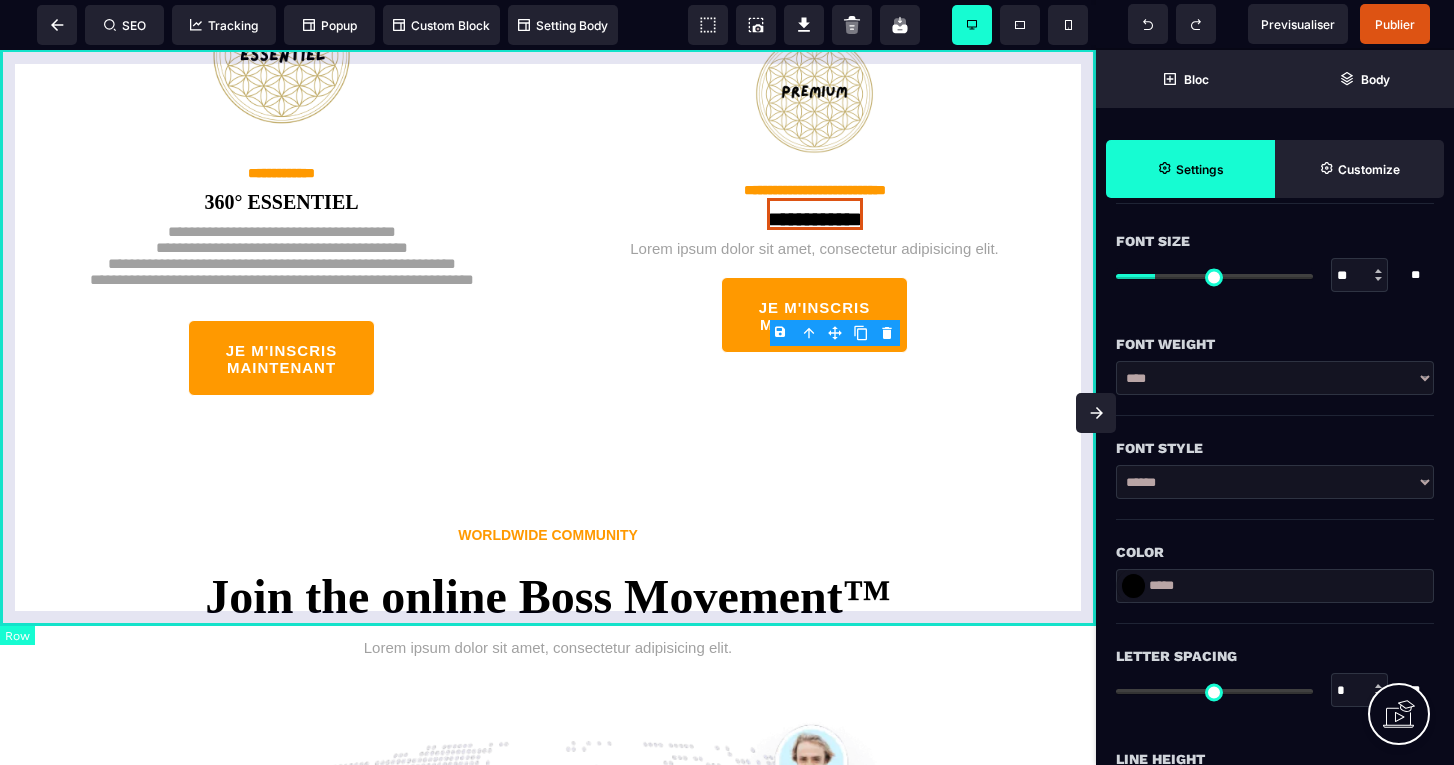click on "**********" at bounding box center [815, 214] 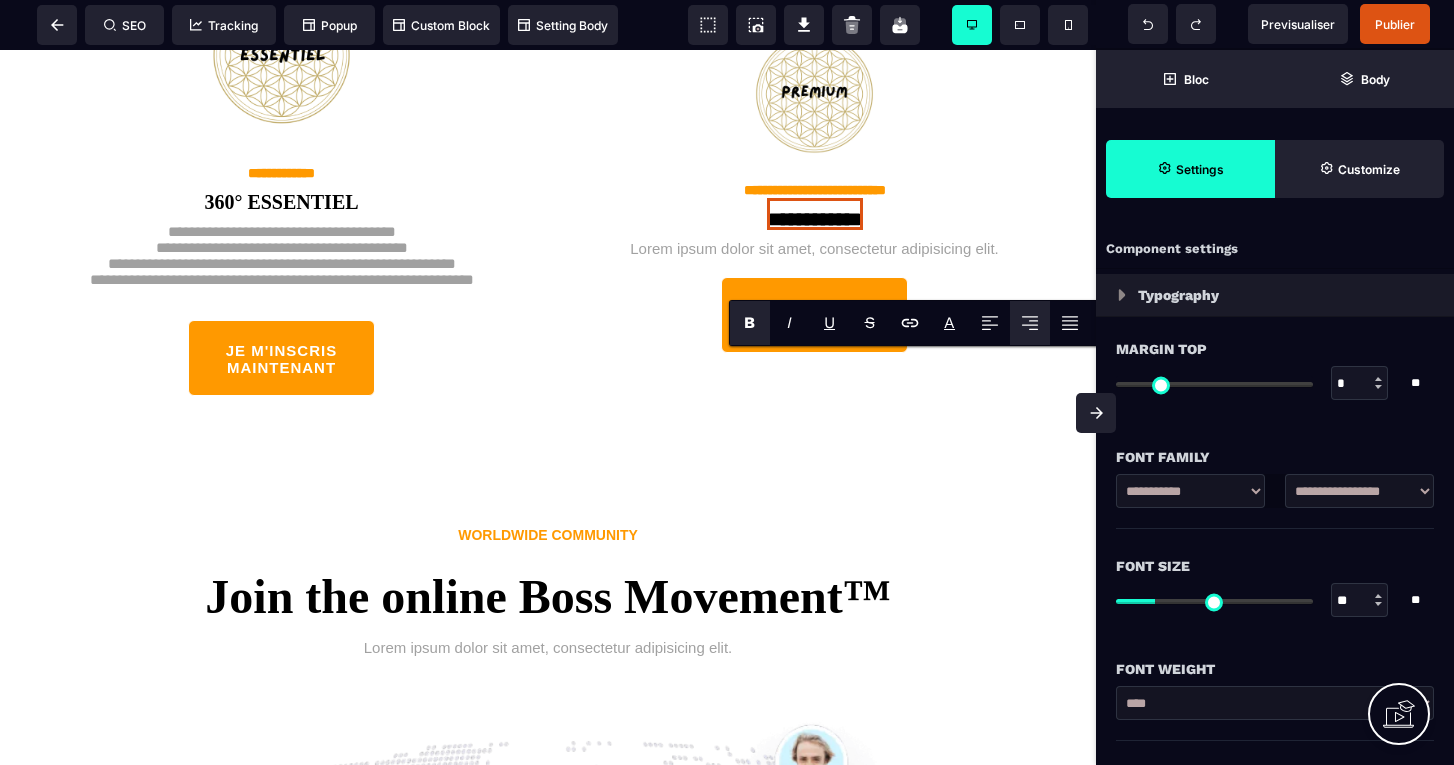 scroll, scrollTop: 0, scrollLeft: 0, axis: both 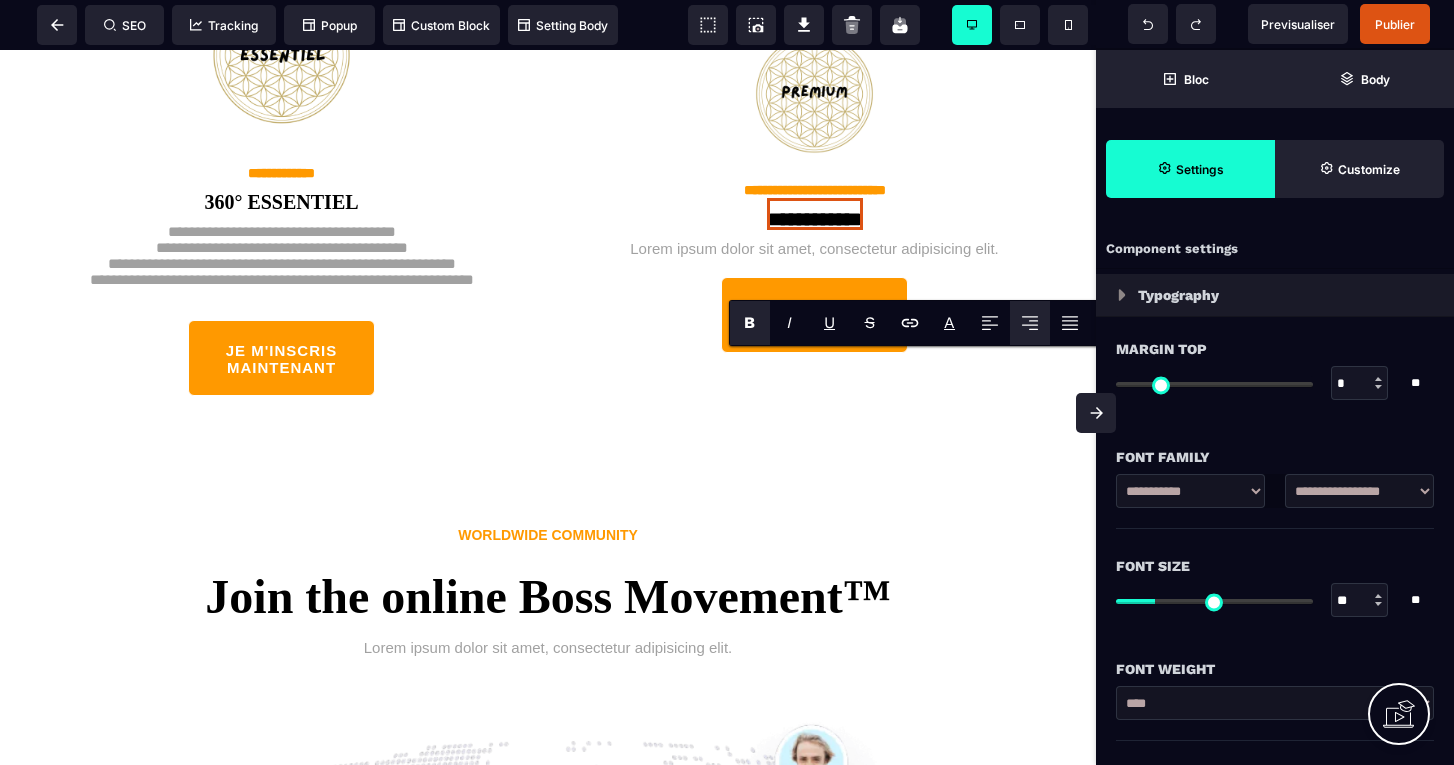 click on "Typography" at bounding box center [1275, 295] 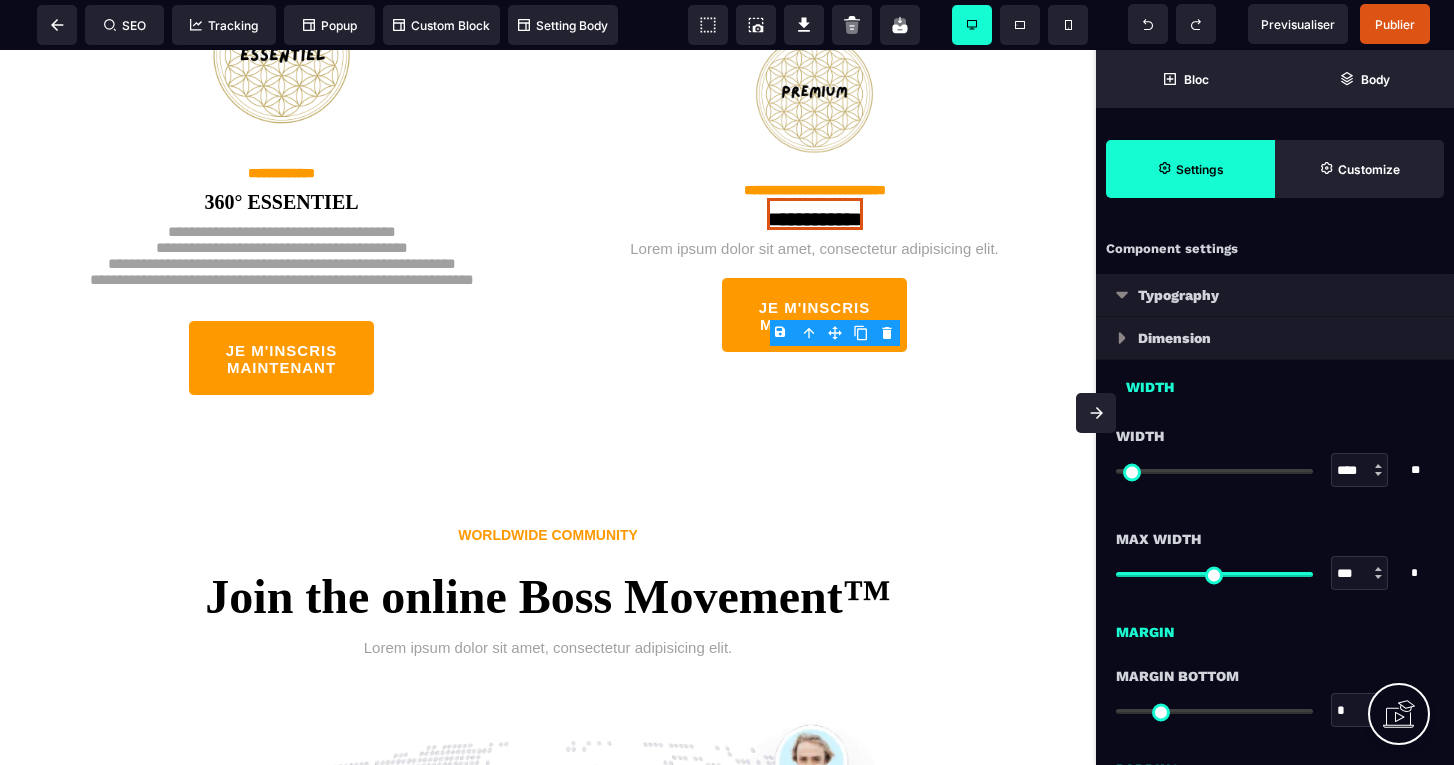 type on "**" 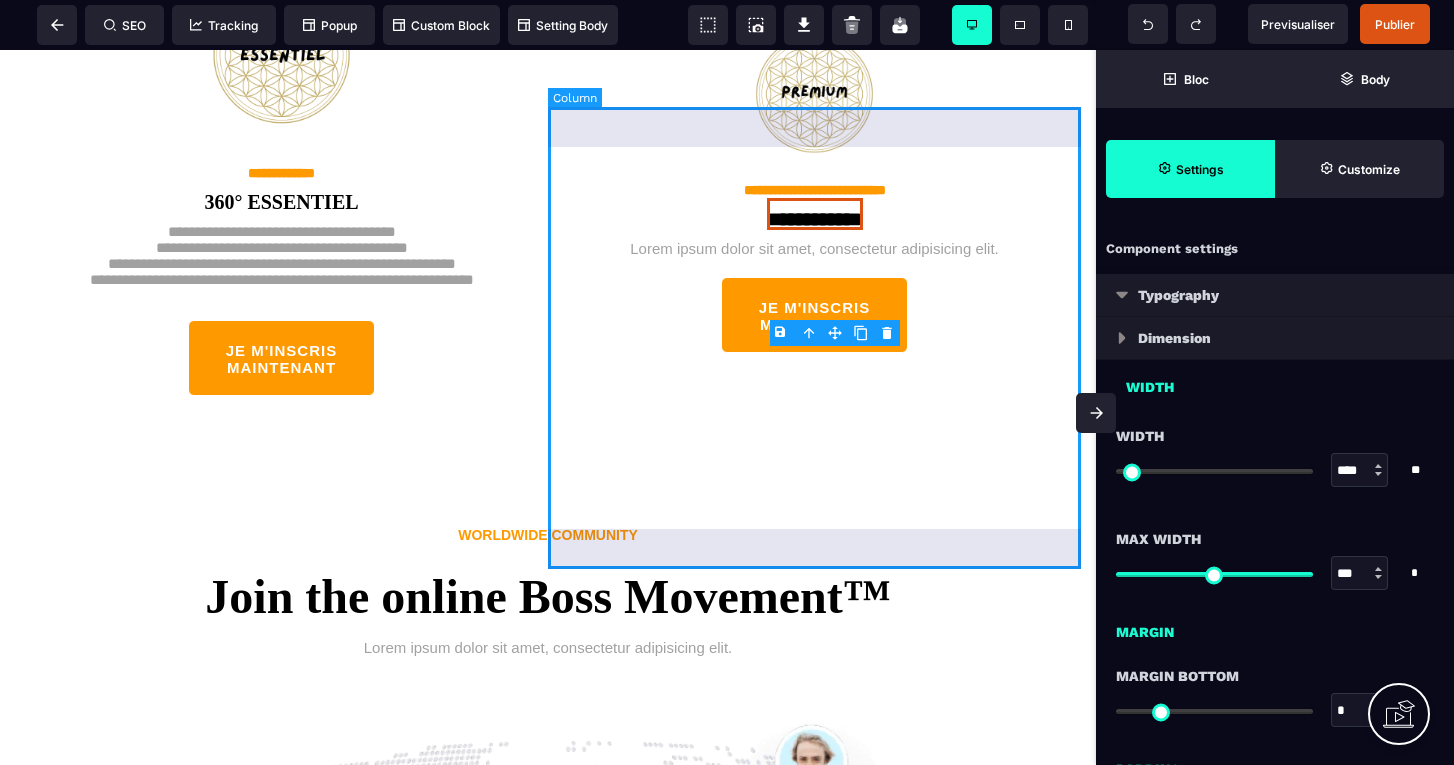 scroll, scrollTop: 0, scrollLeft: 0, axis: both 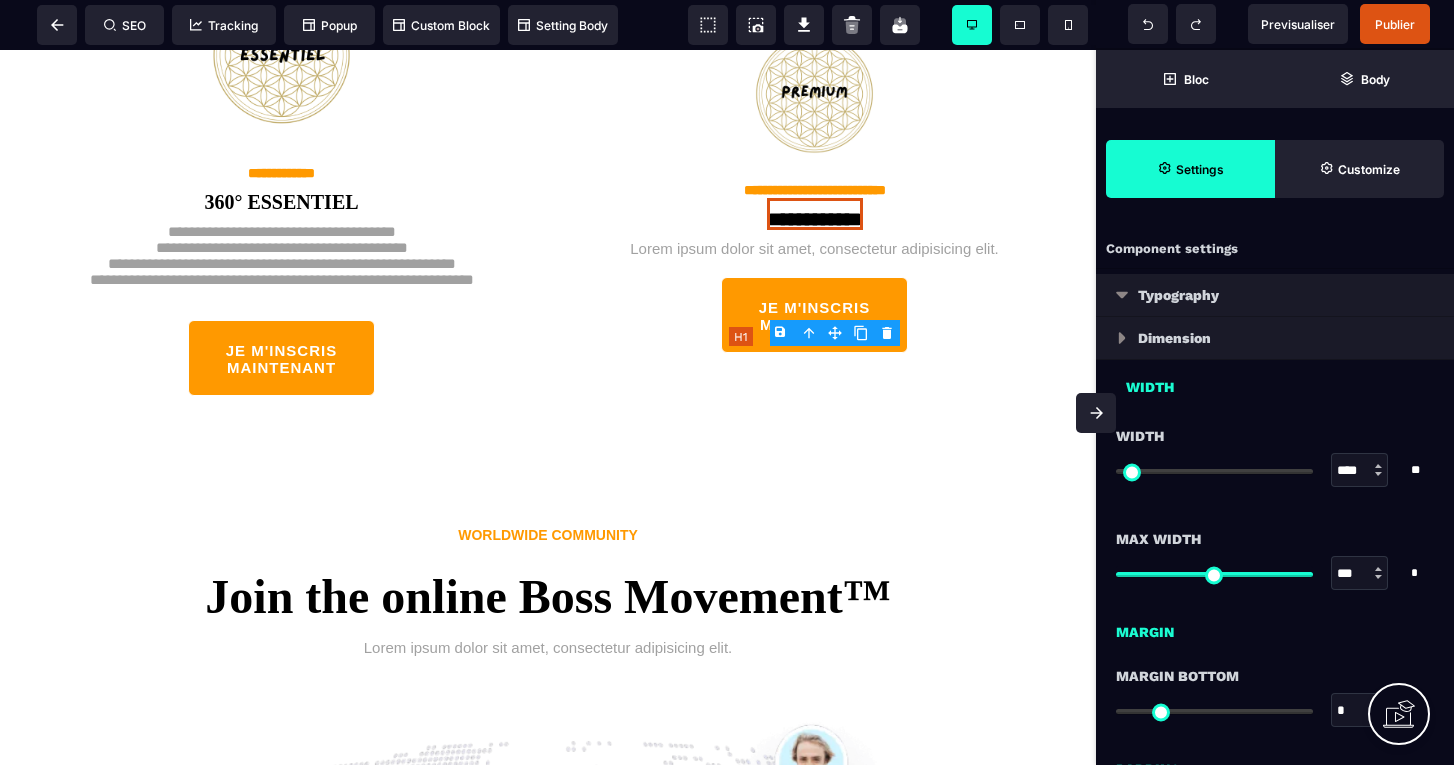 click on "**********" at bounding box center (815, 214) 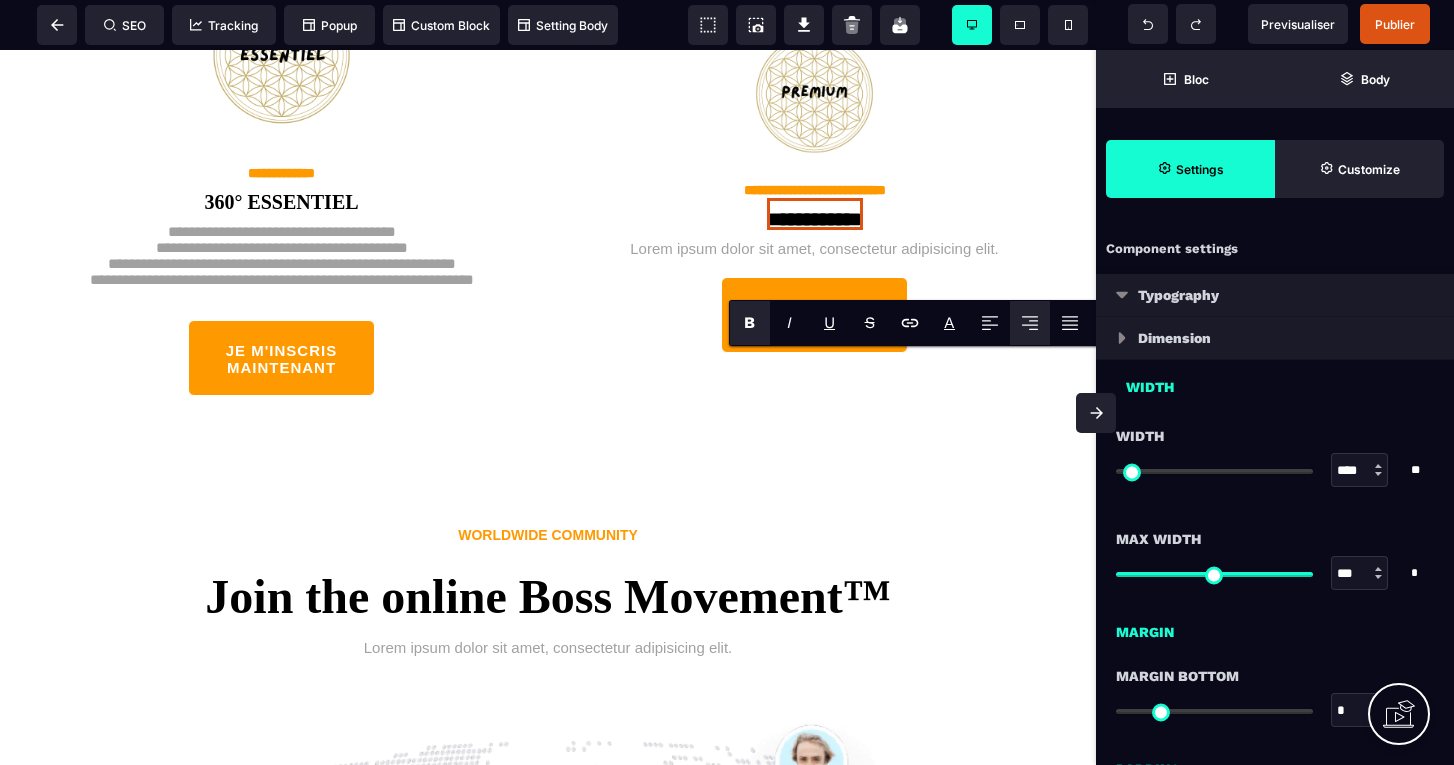 scroll, scrollTop: 0, scrollLeft: 0, axis: both 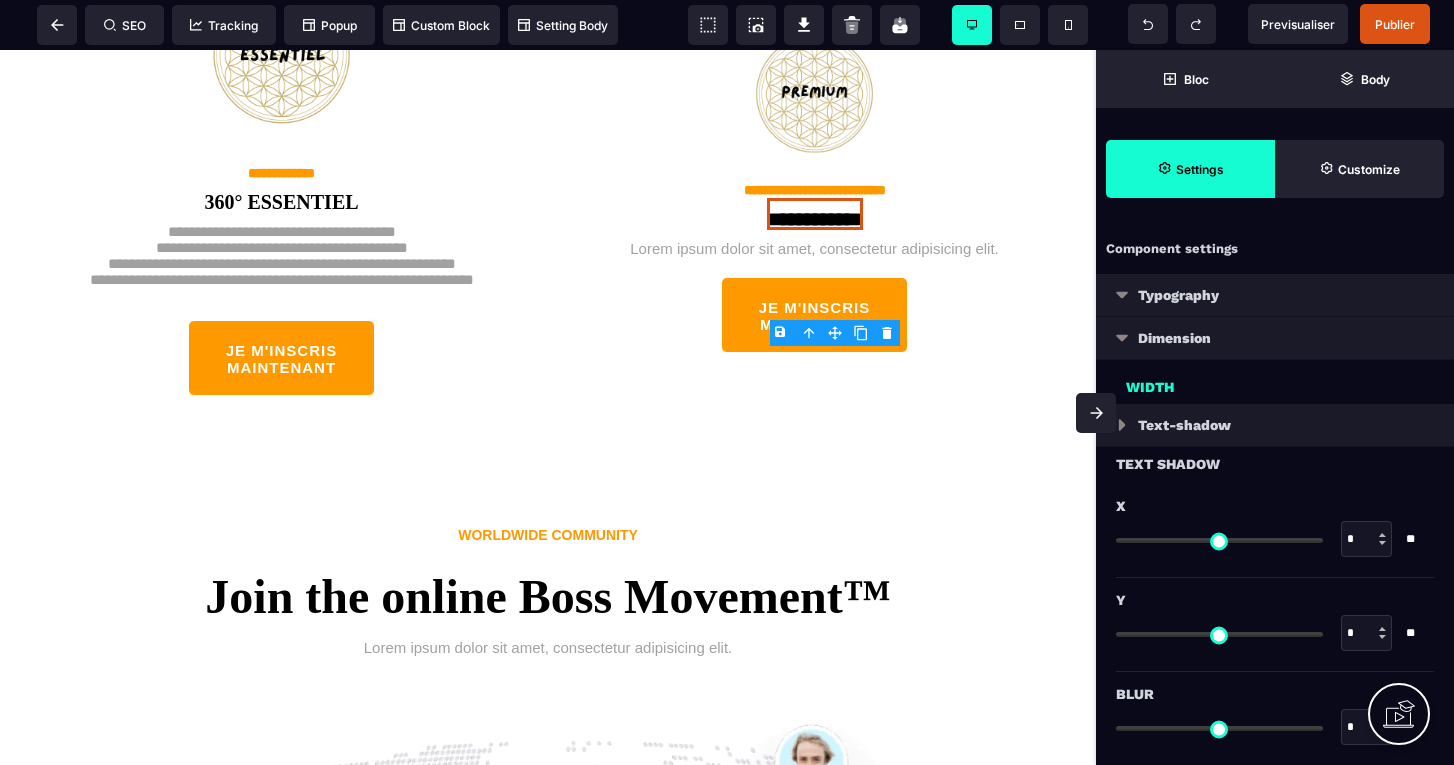type on "****" 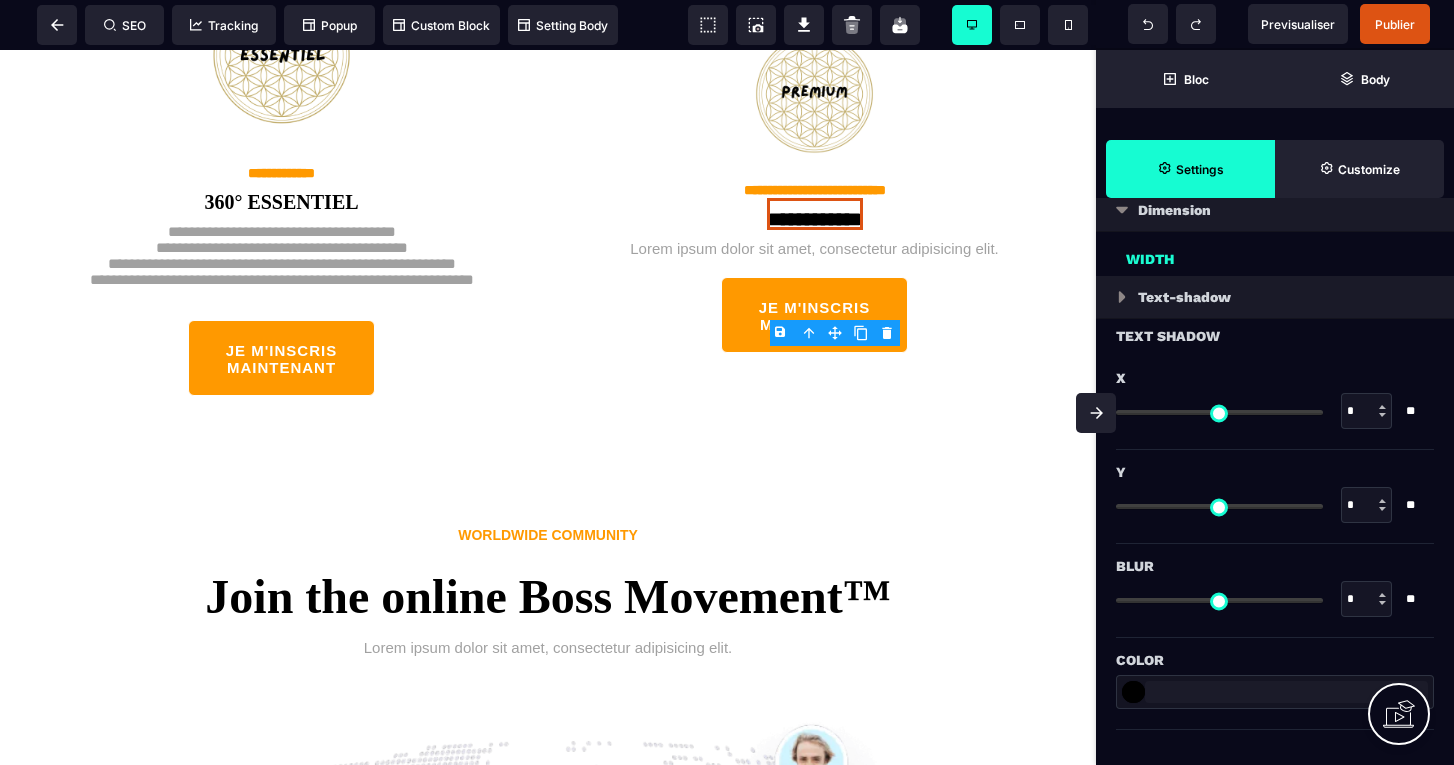 scroll, scrollTop: 128, scrollLeft: 0, axis: vertical 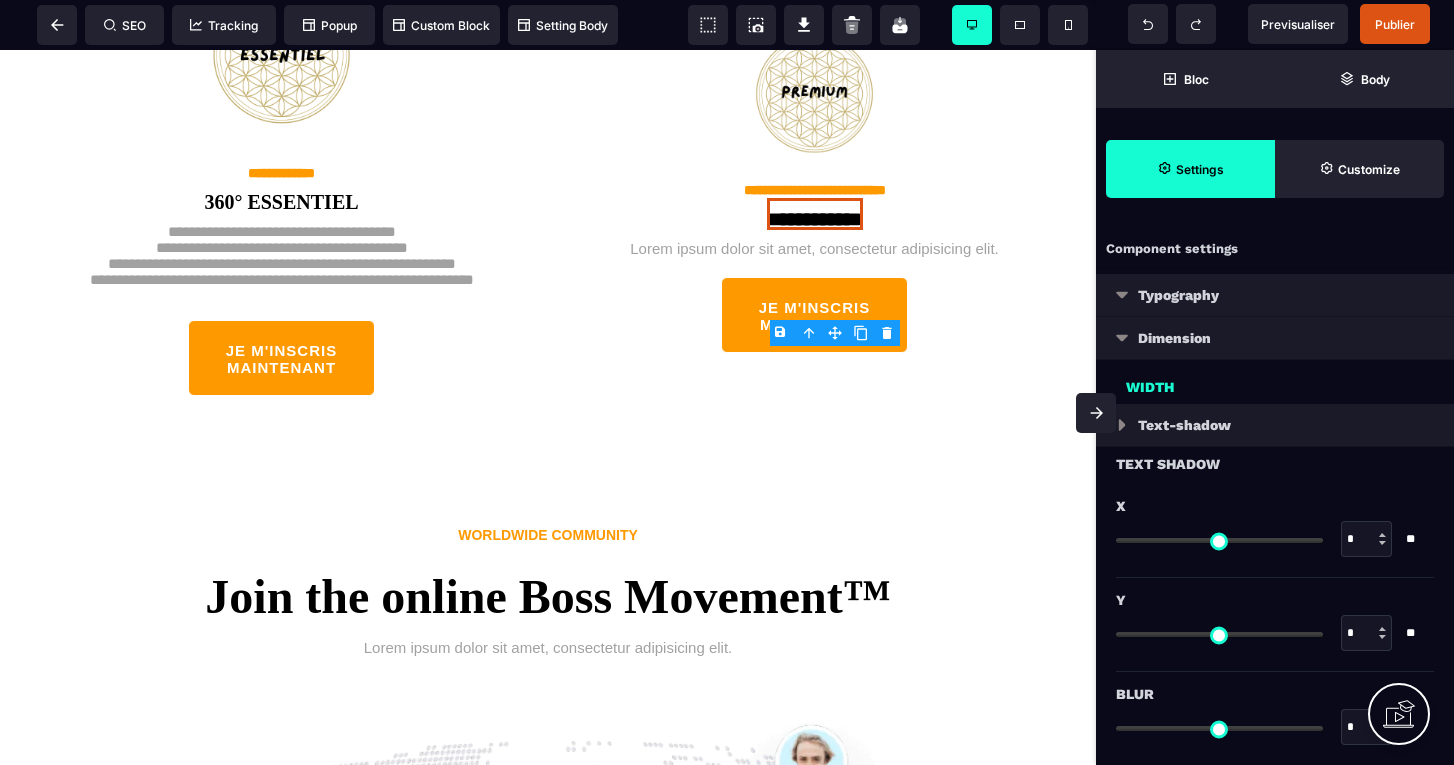 click on "Typography" at bounding box center (1275, 295) 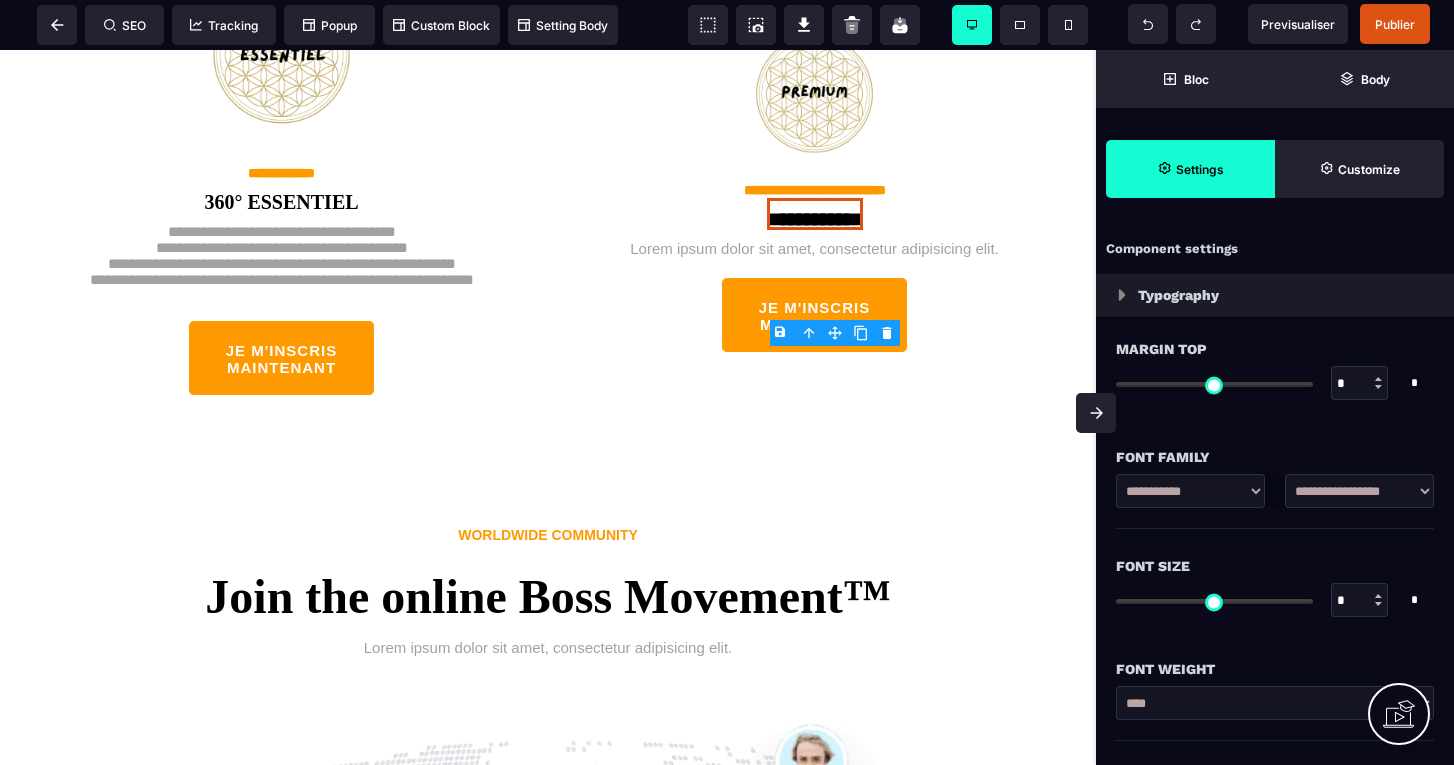 type on "*" 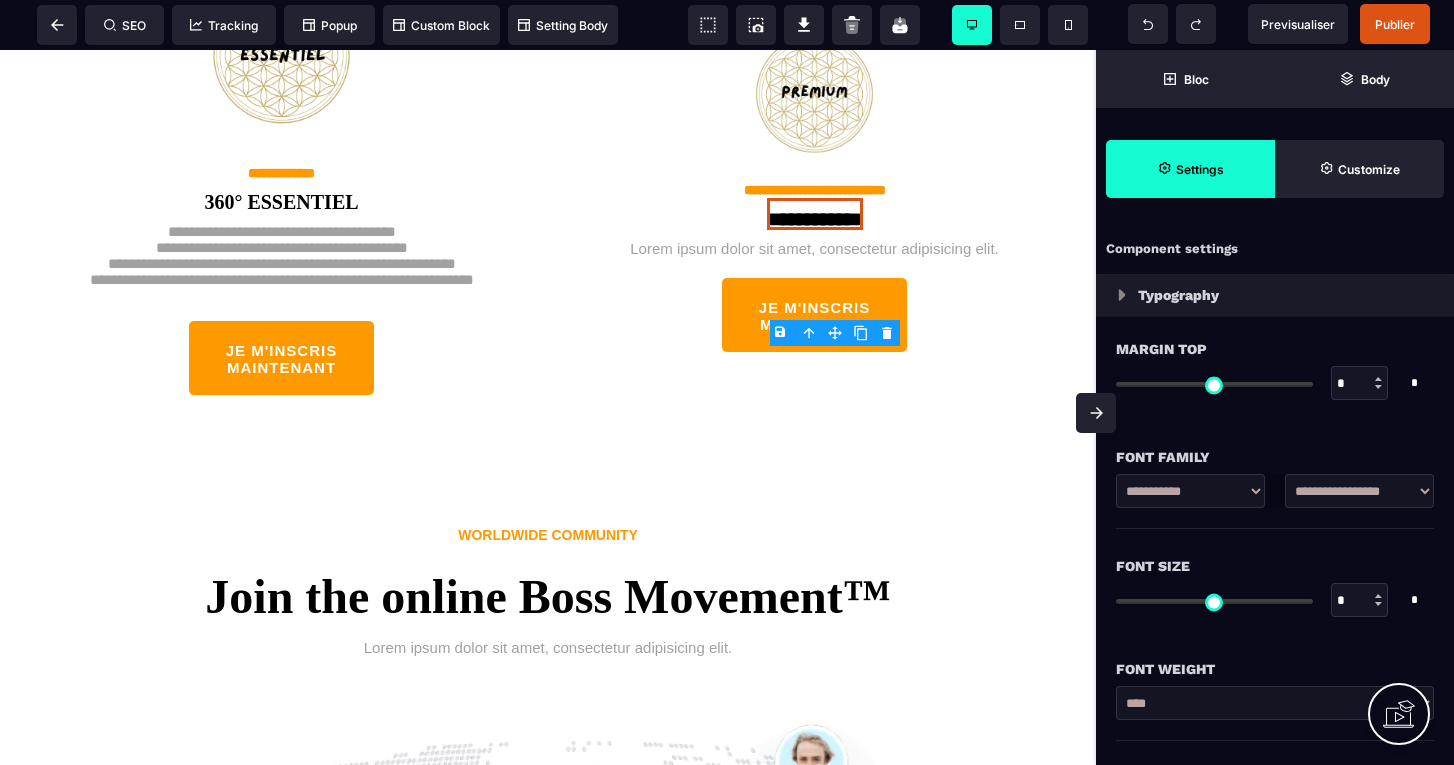 type on "**" 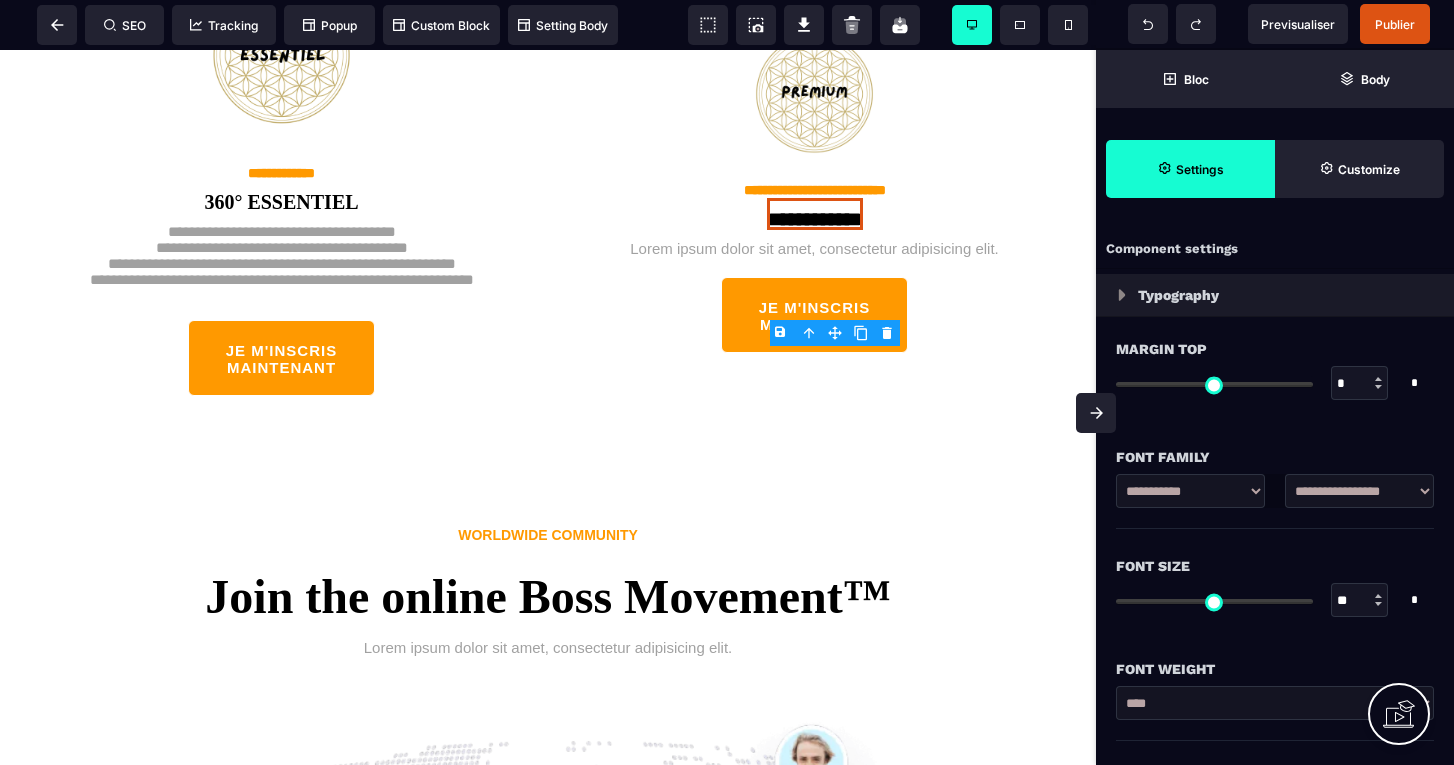 type on "*" 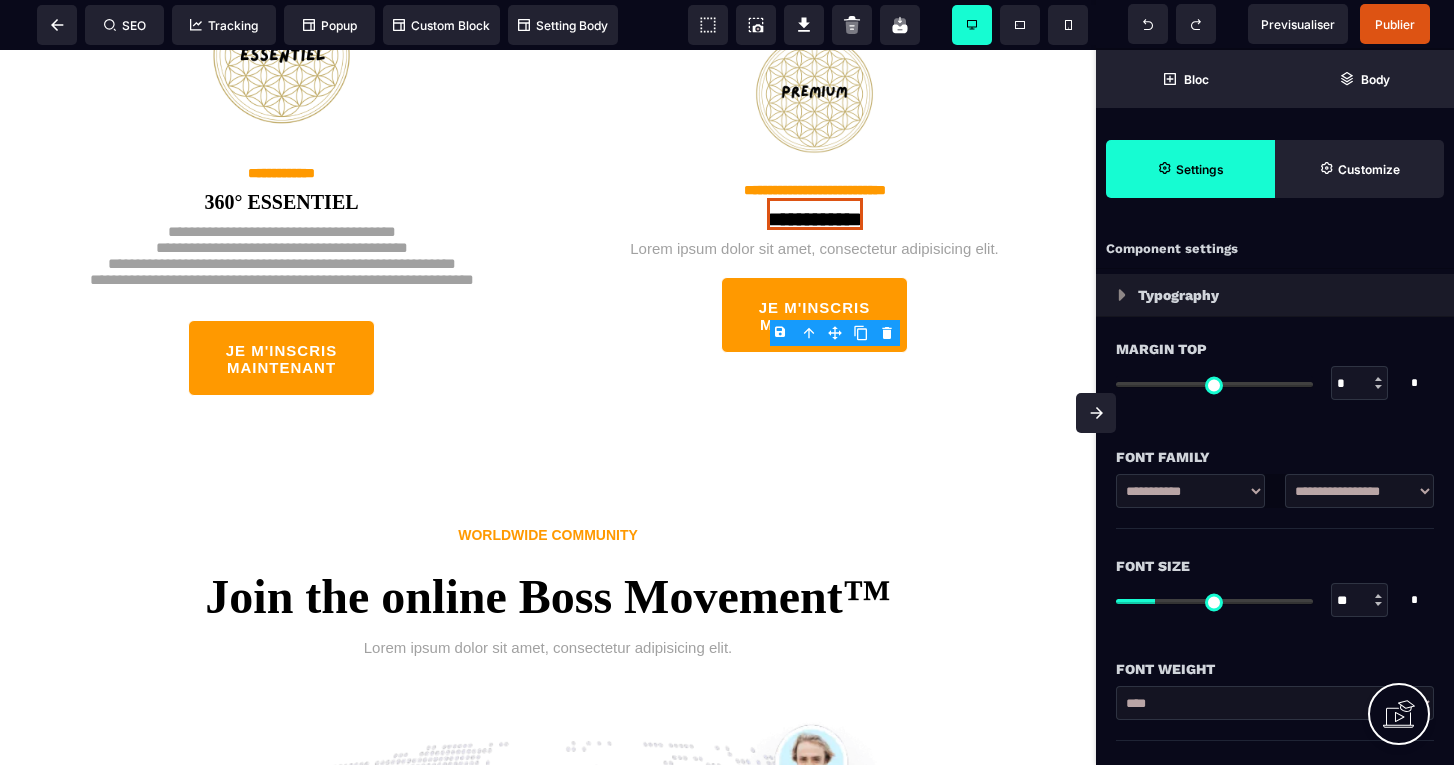 select on "**********" 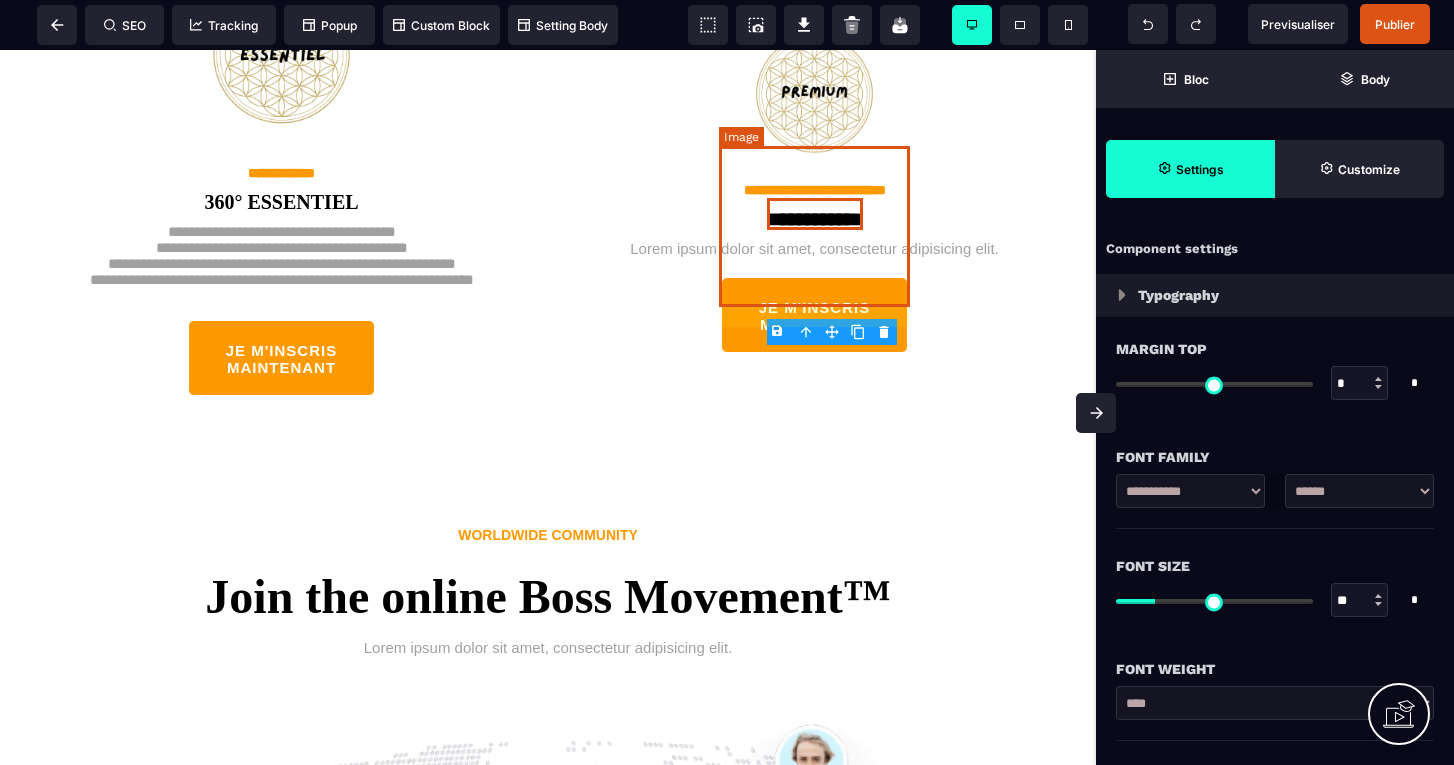 click at bounding box center [815, 82] 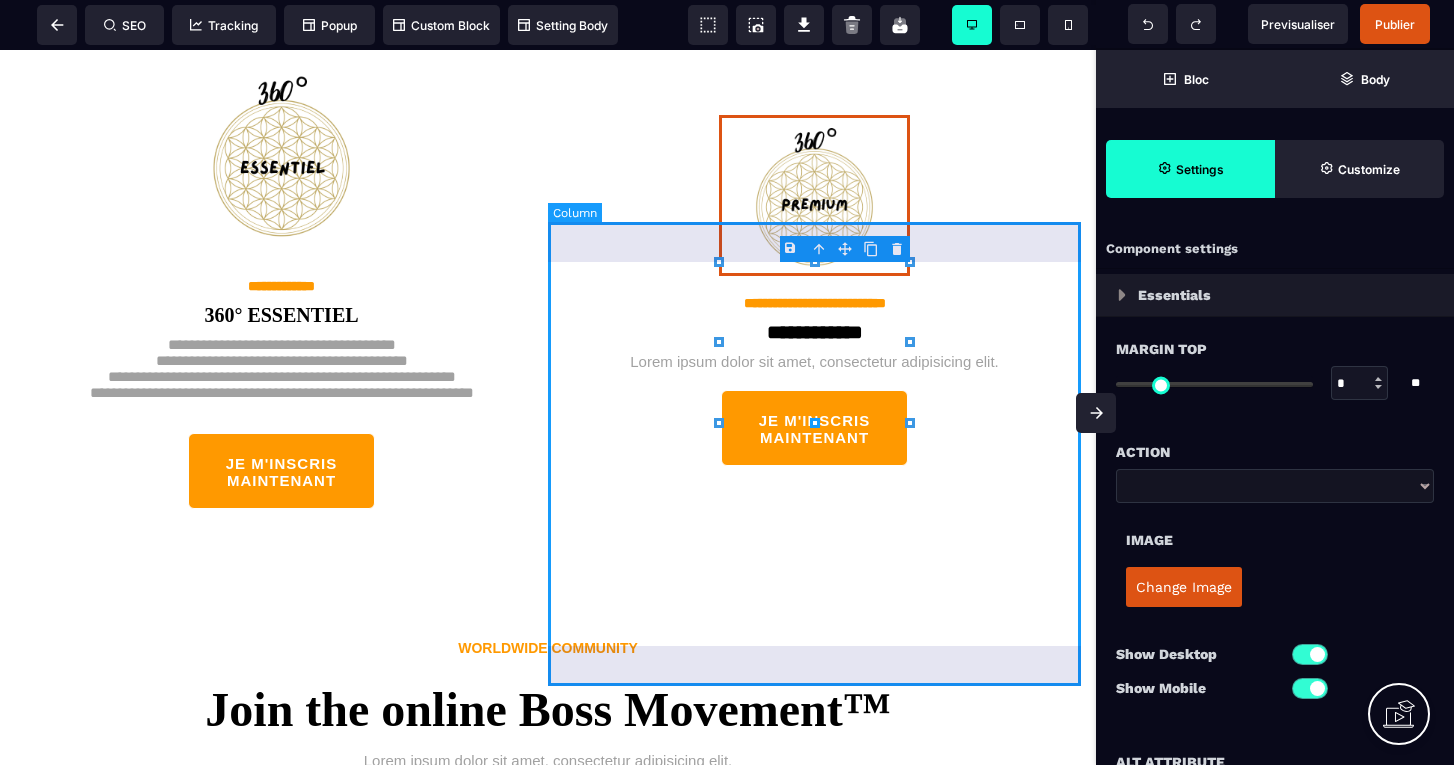 scroll, scrollTop: 4840, scrollLeft: 0, axis: vertical 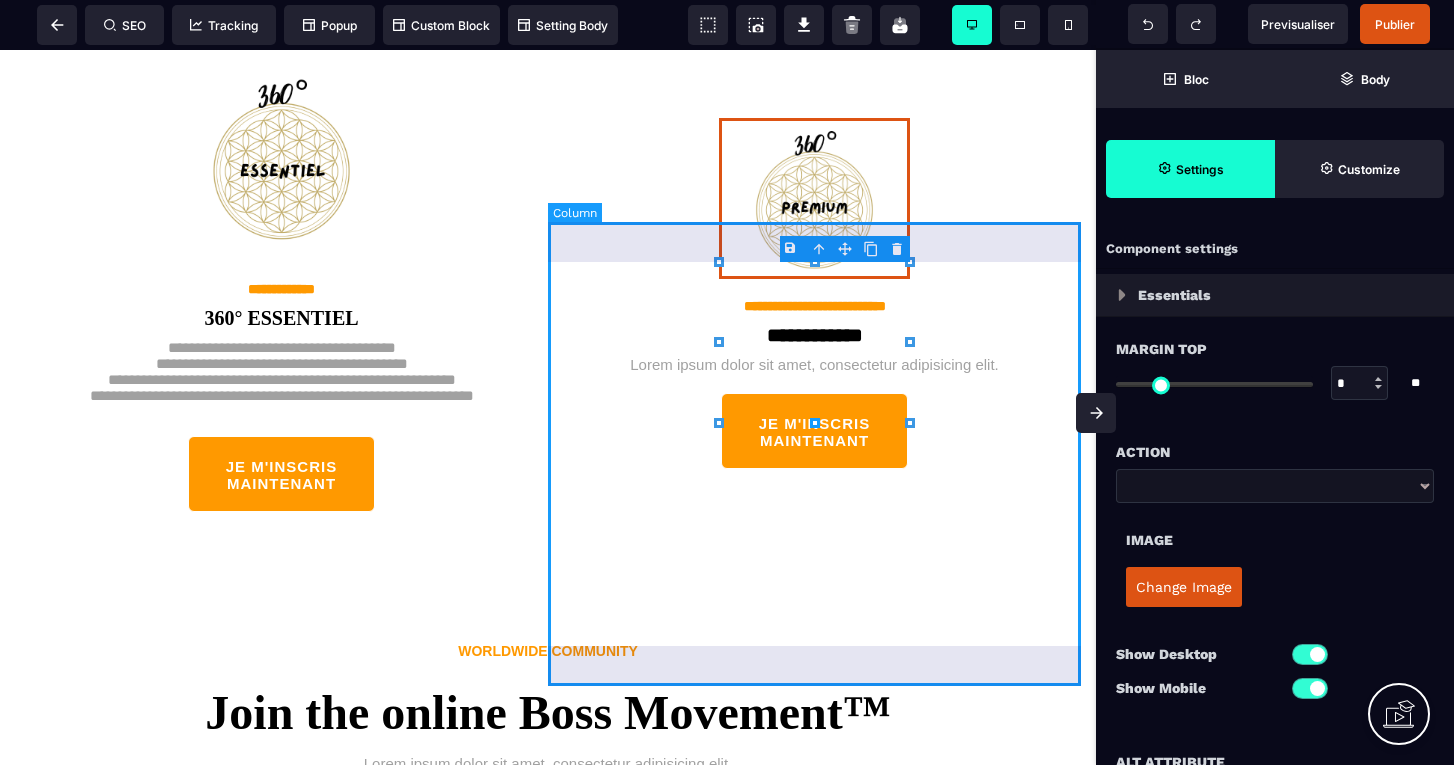 type on "***" 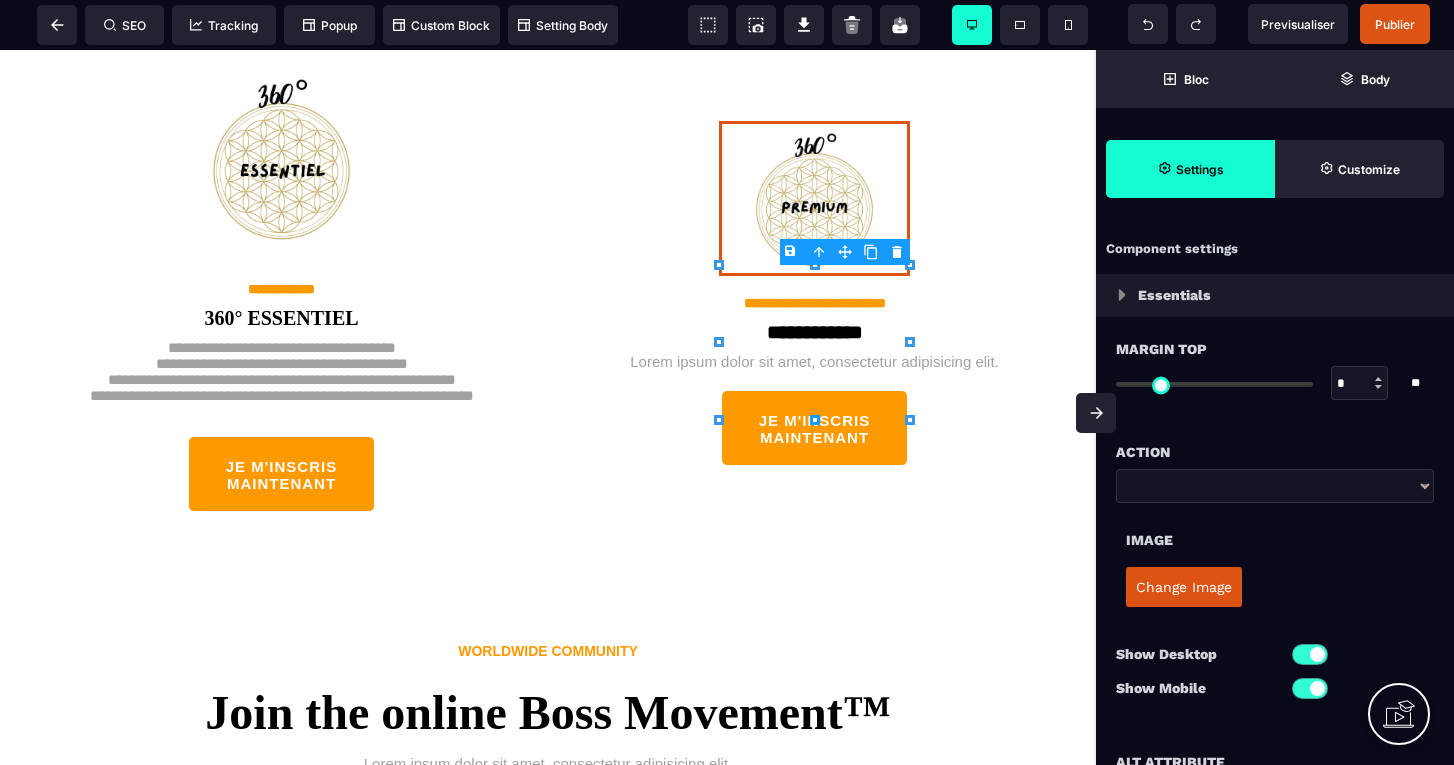 click on "B I U S
A *******
Image" at bounding box center (548, 407) 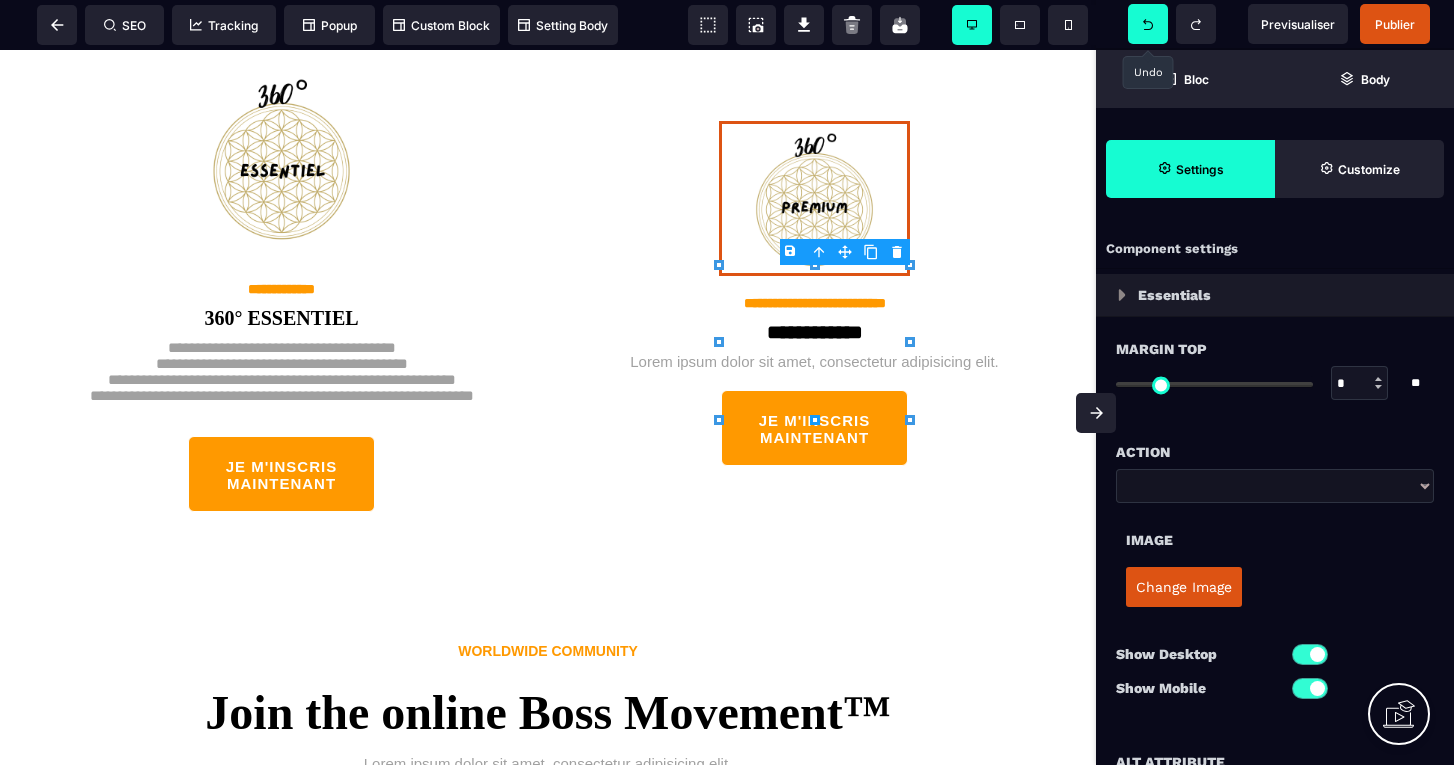 click 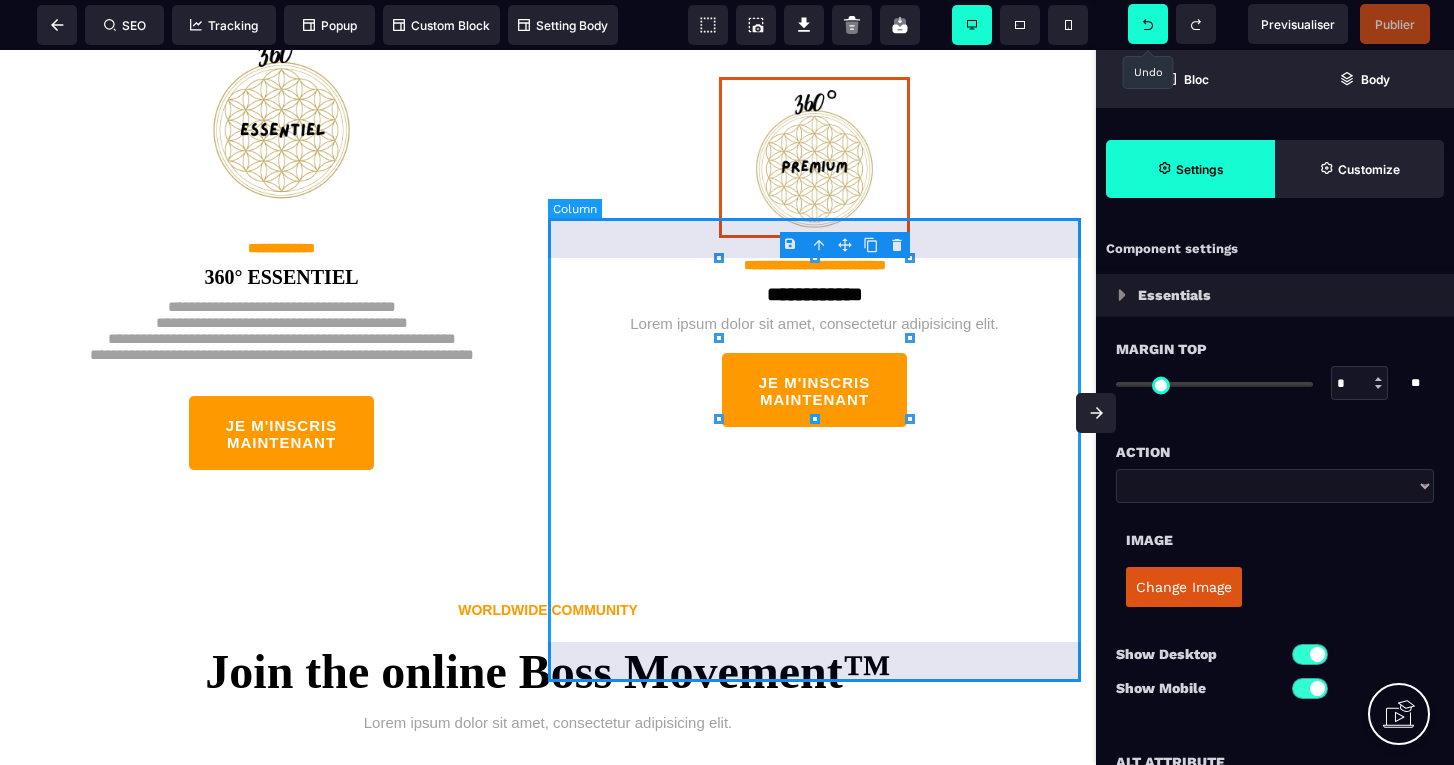 scroll, scrollTop: 4888, scrollLeft: 0, axis: vertical 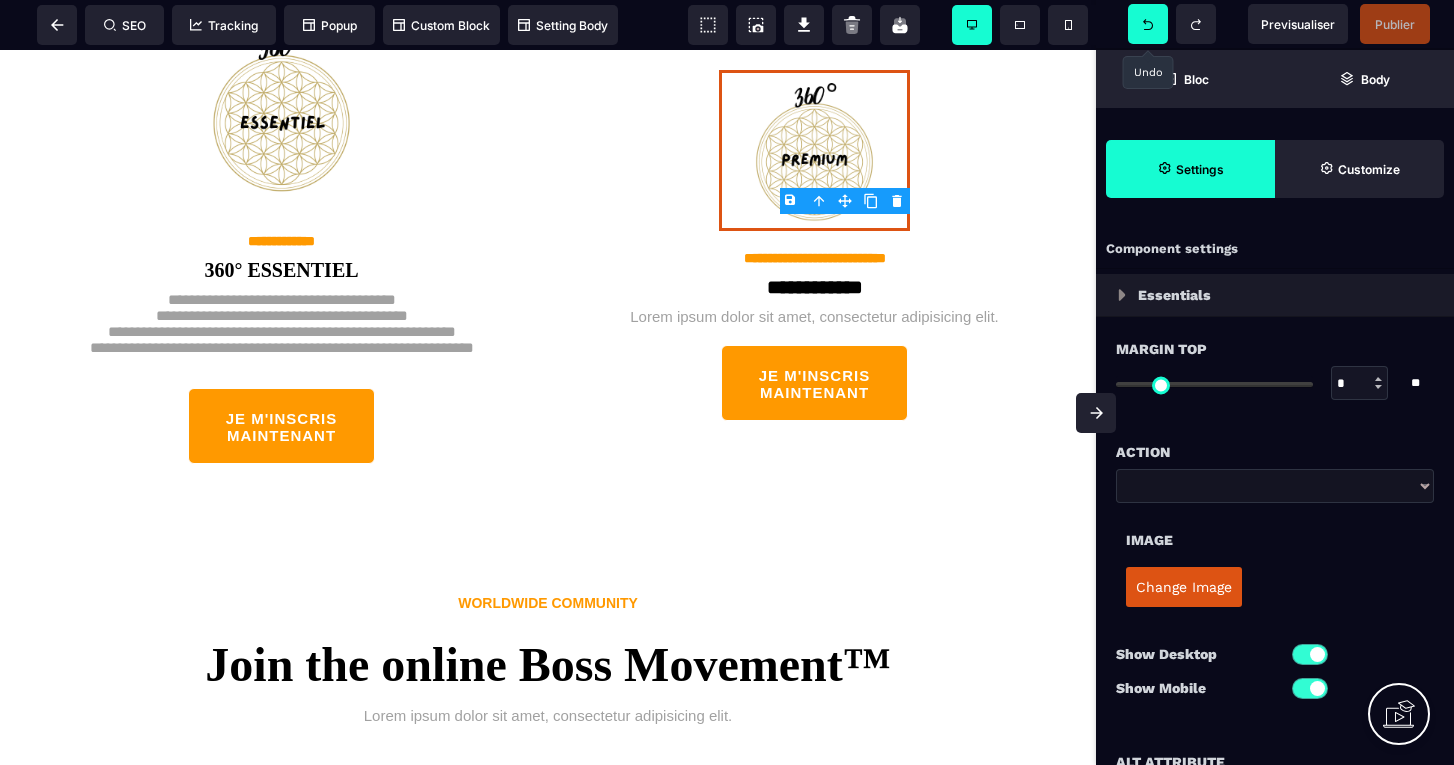 click at bounding box center [1122, 295] 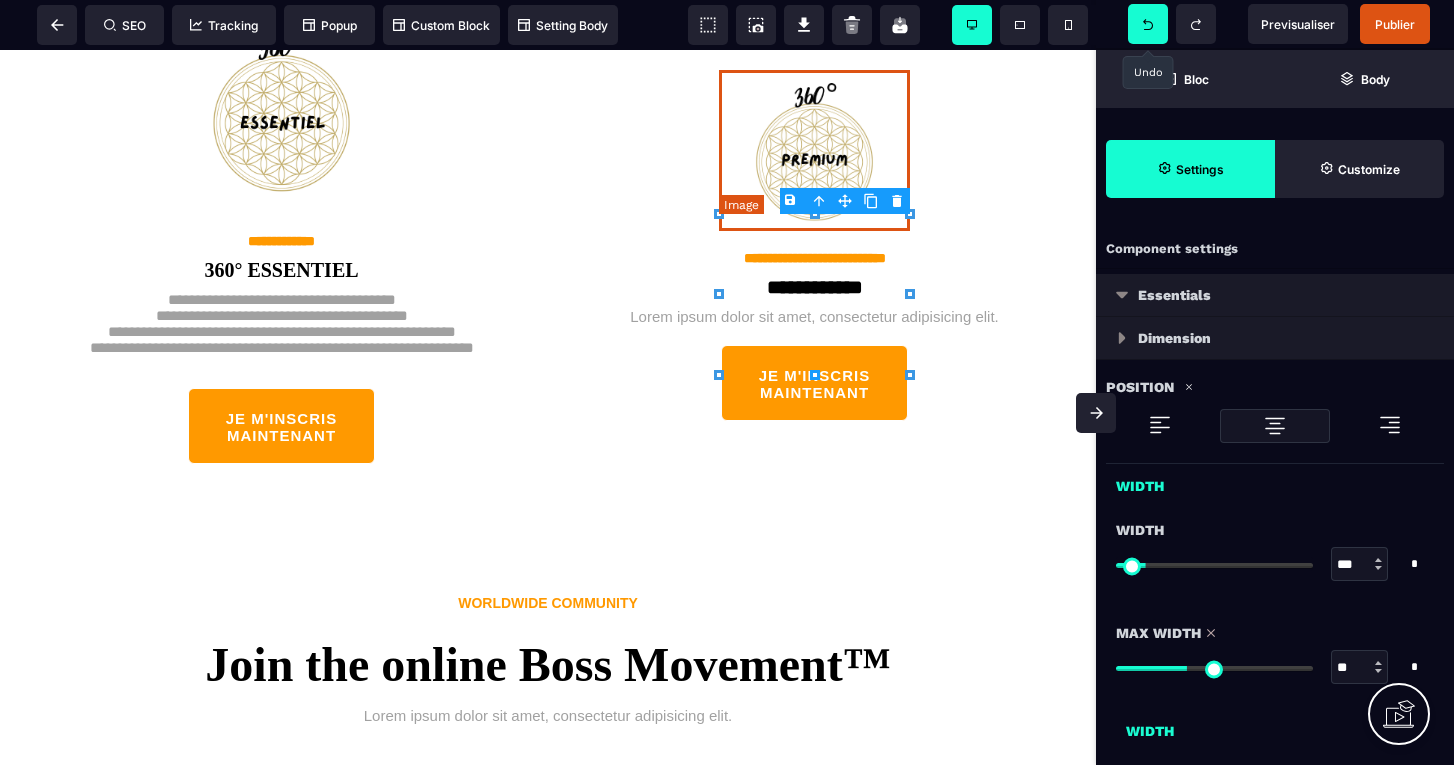 click at bounding box center (815, 150) 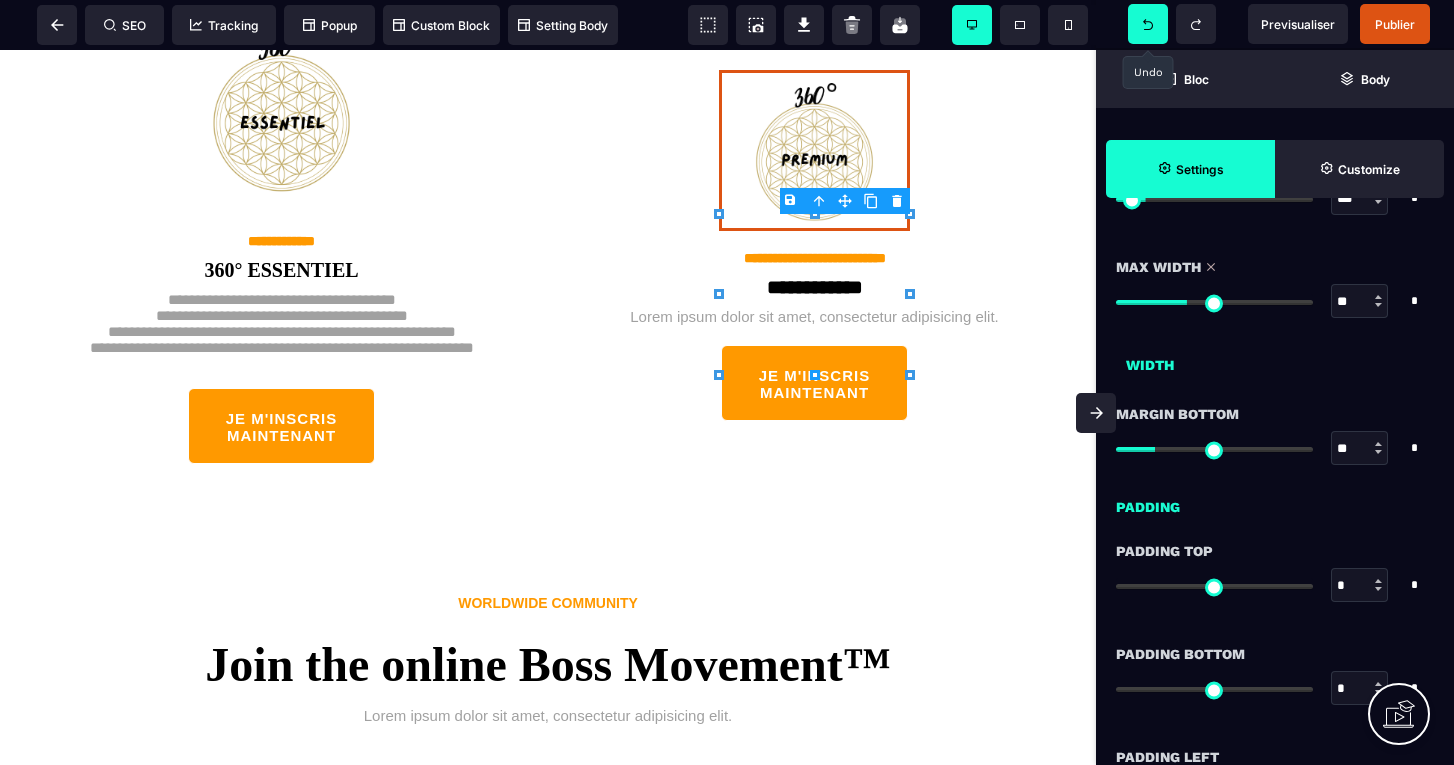 scroll, scrollTop: 368, scrollLeft: 0, axis: vertical 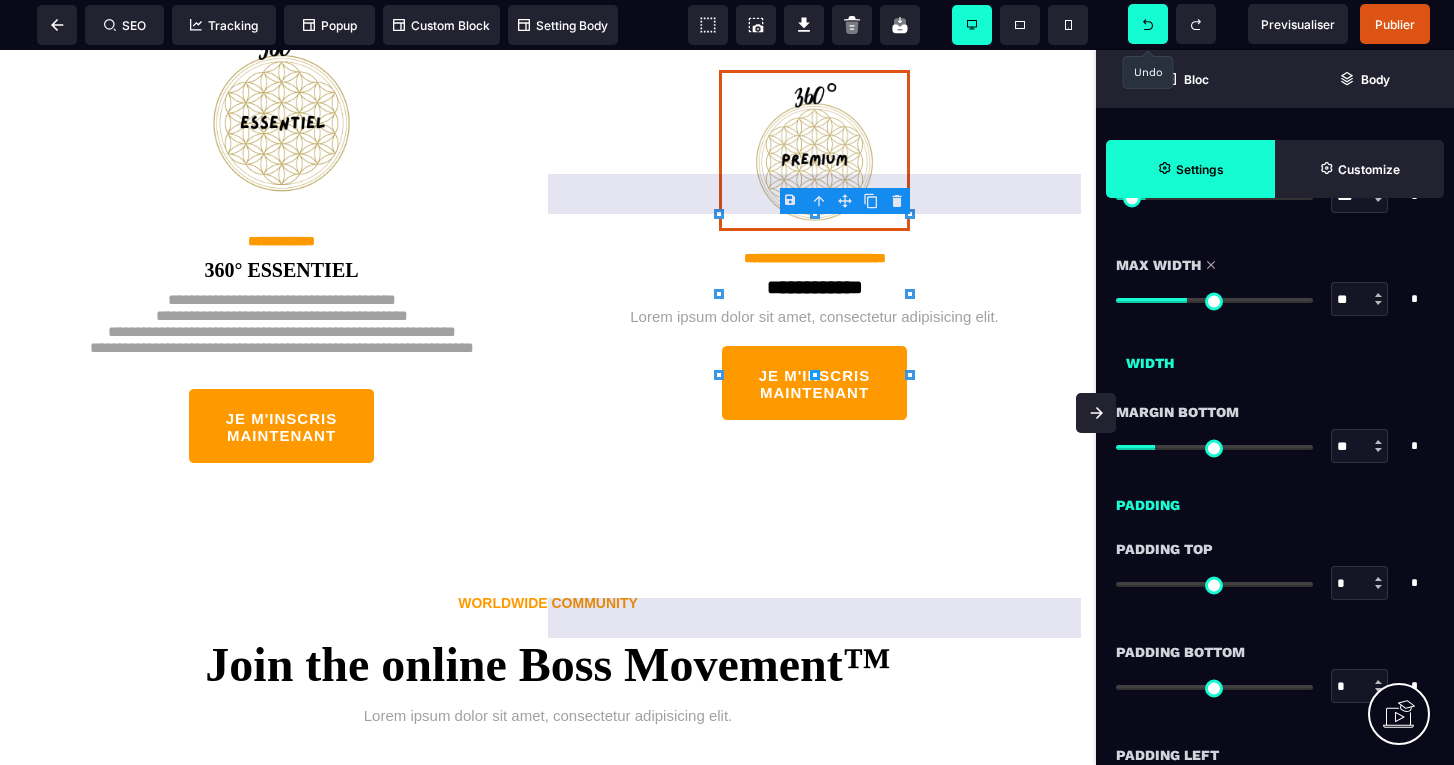 type on "***" 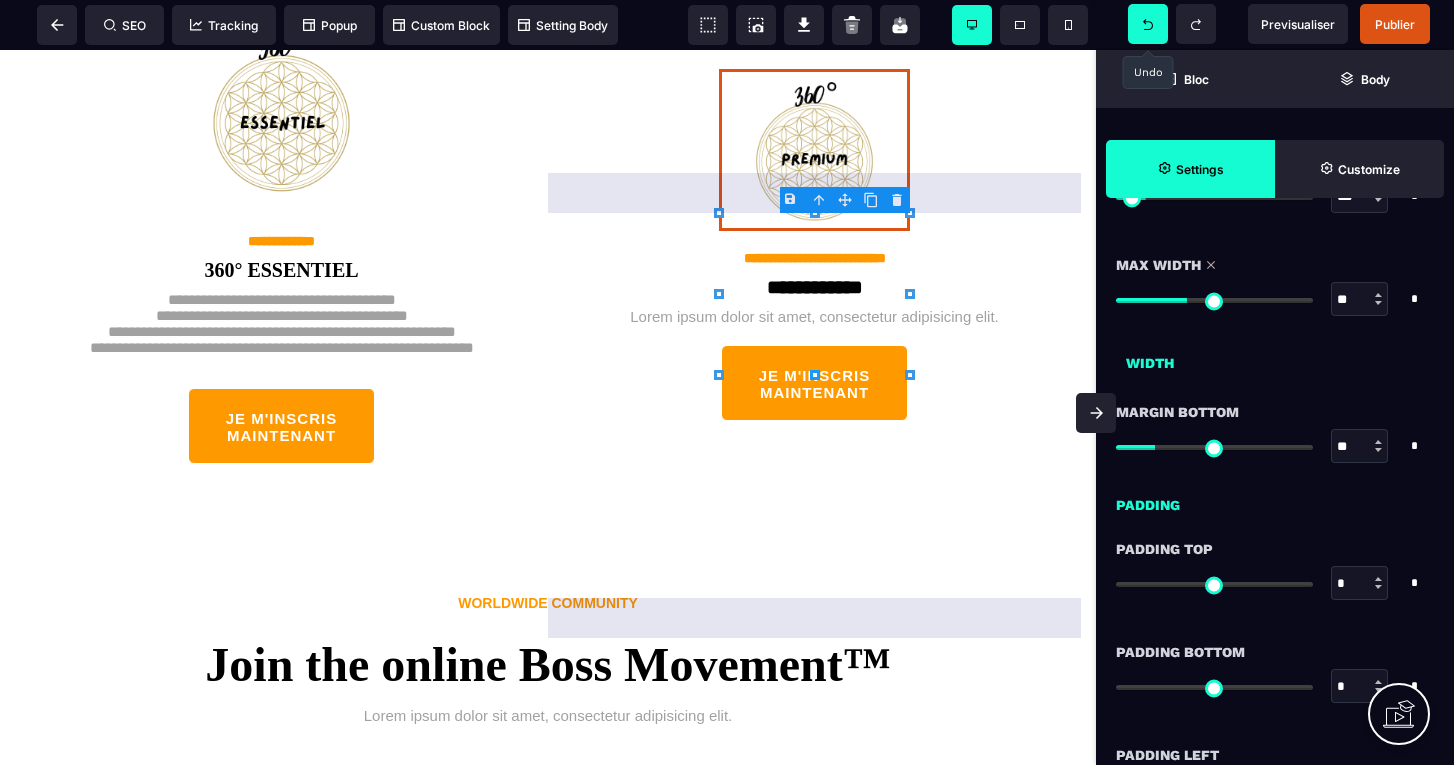 type on "***" 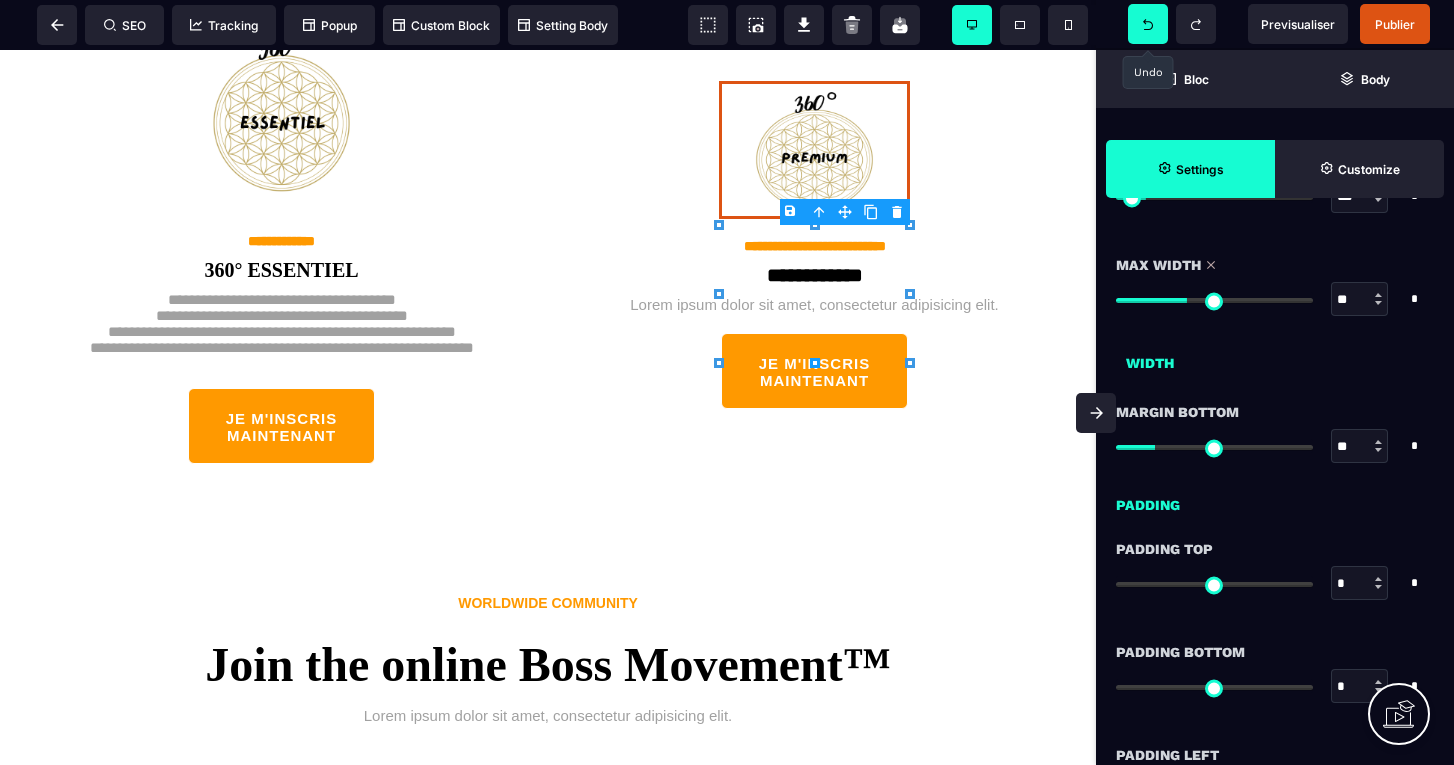 click on "B I U S
A *******
Image" at bounding box center [548, 407] 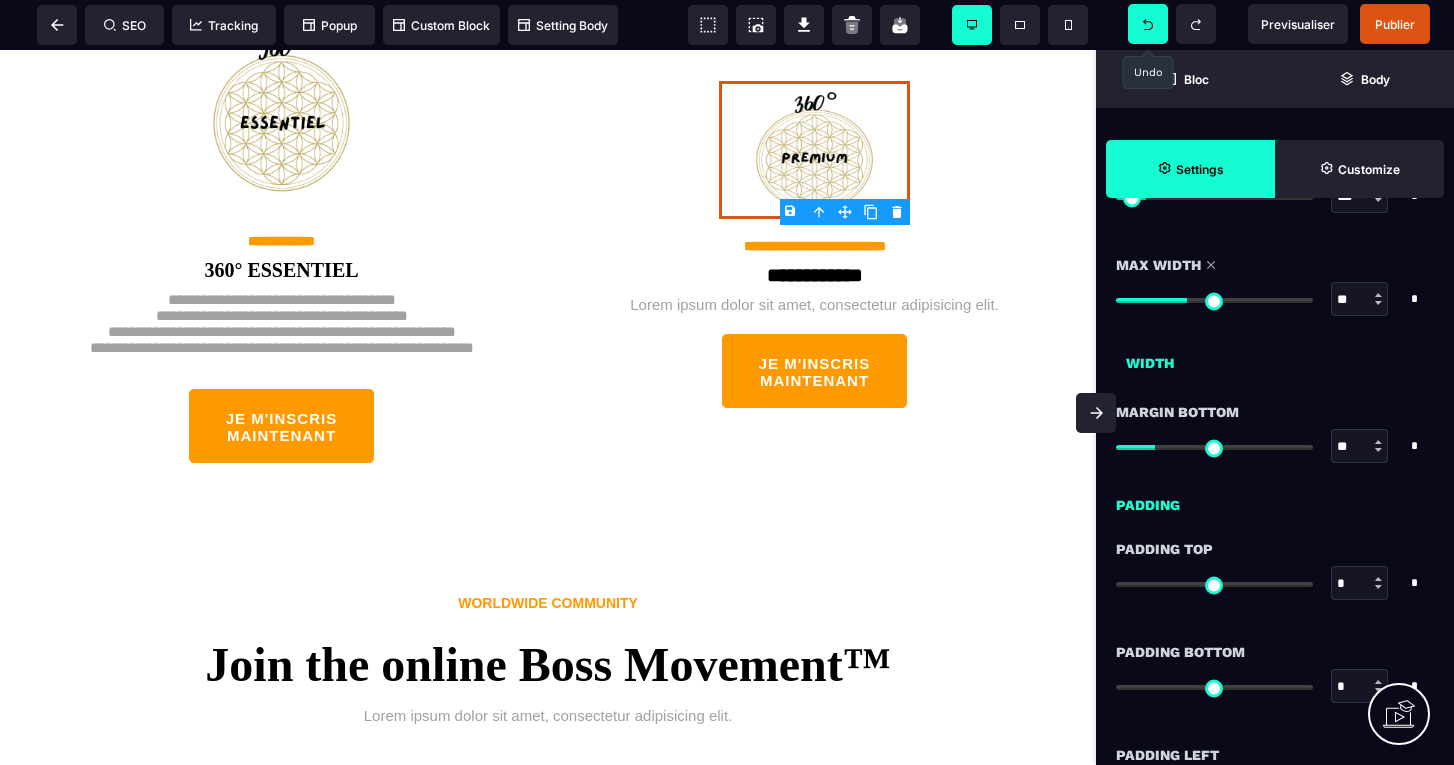 click at bounding box center (1148, 24) 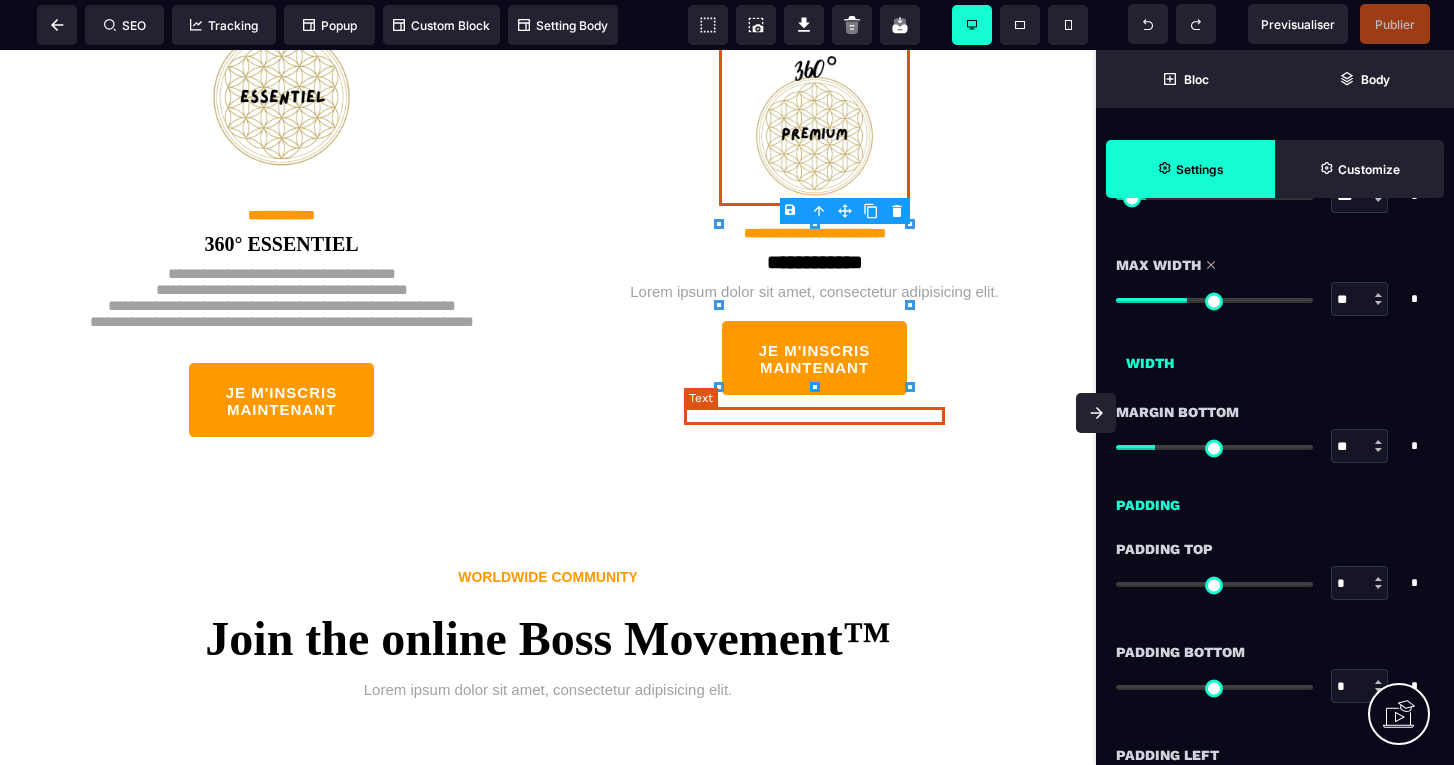 scroll, scrollTop: 4864, scrollLeft: 0, axis: vertical 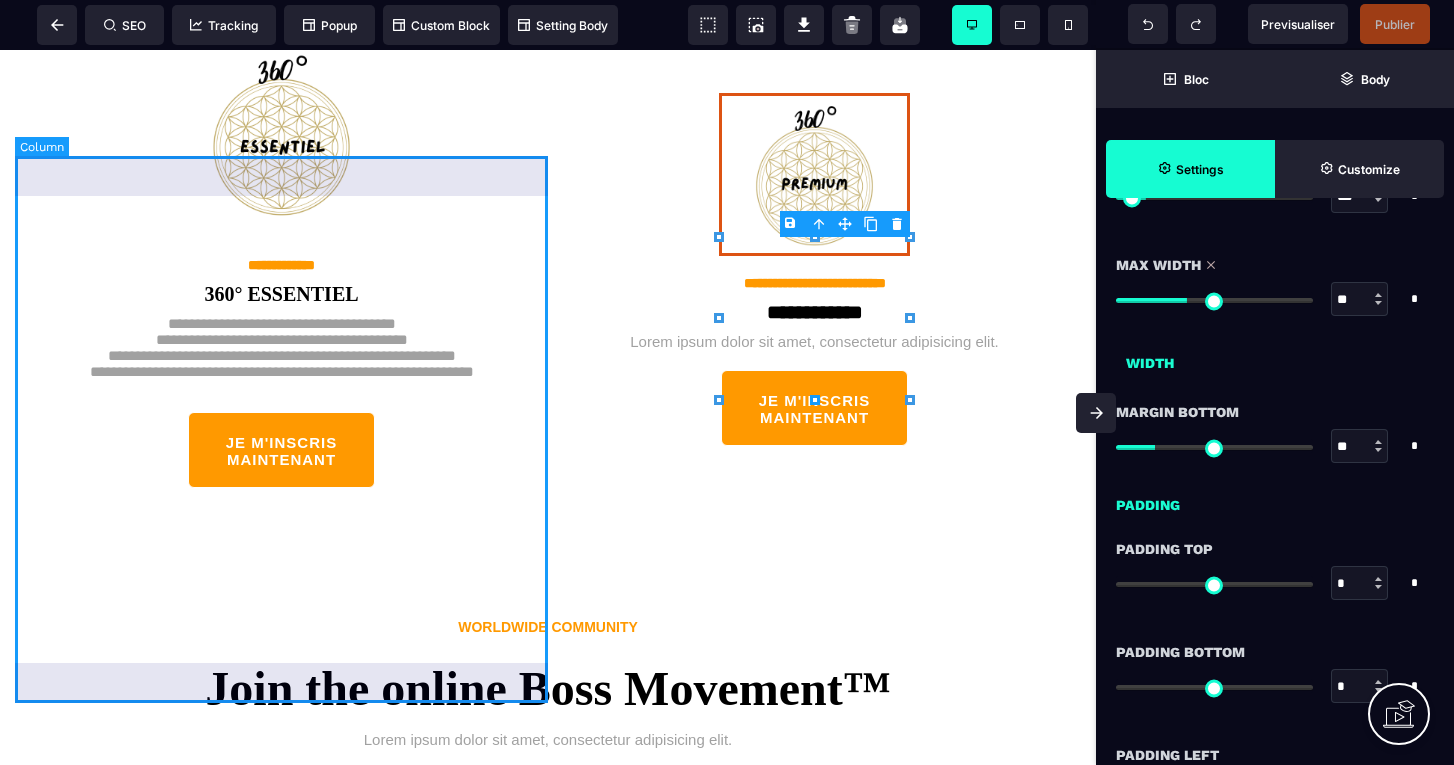click on "**********" at bounding box center [281, 279] 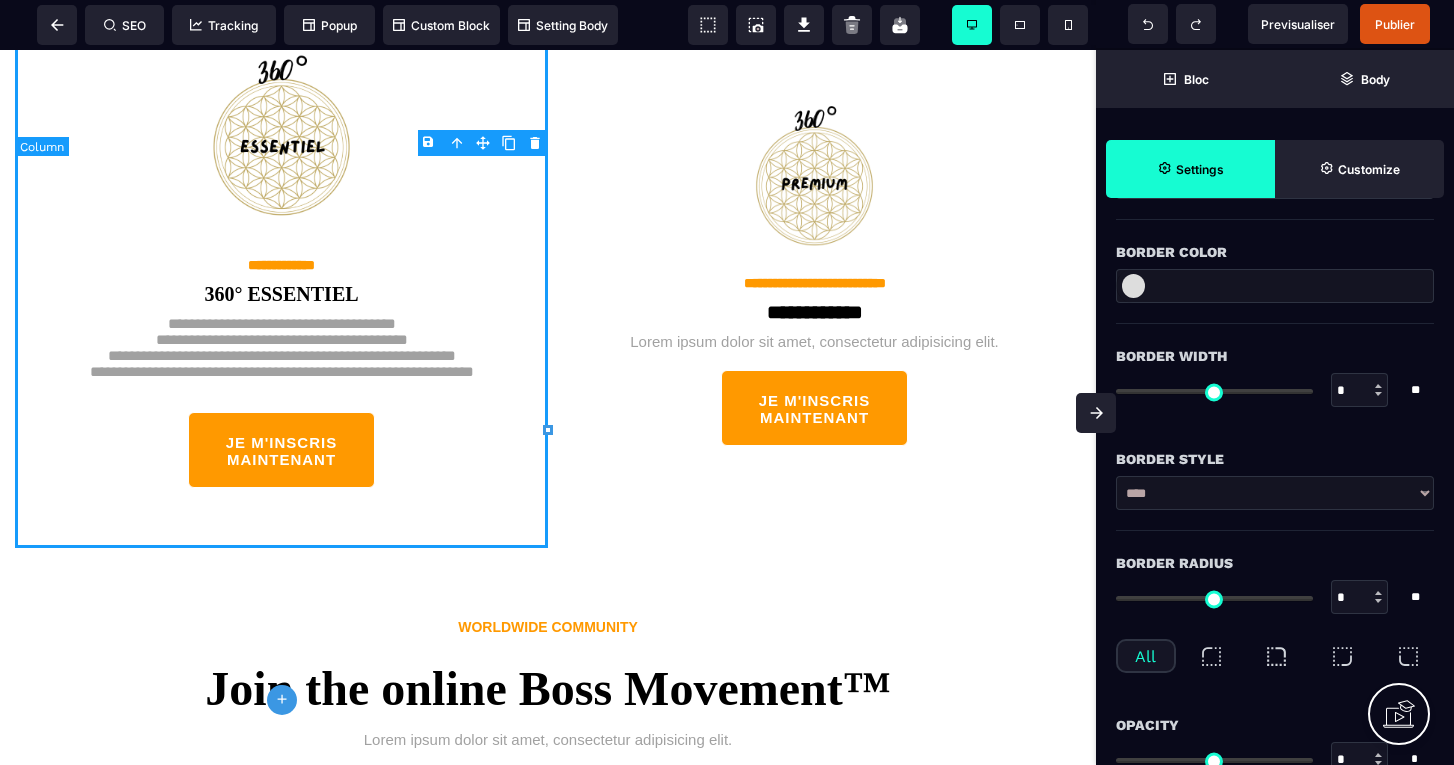 type on "*" 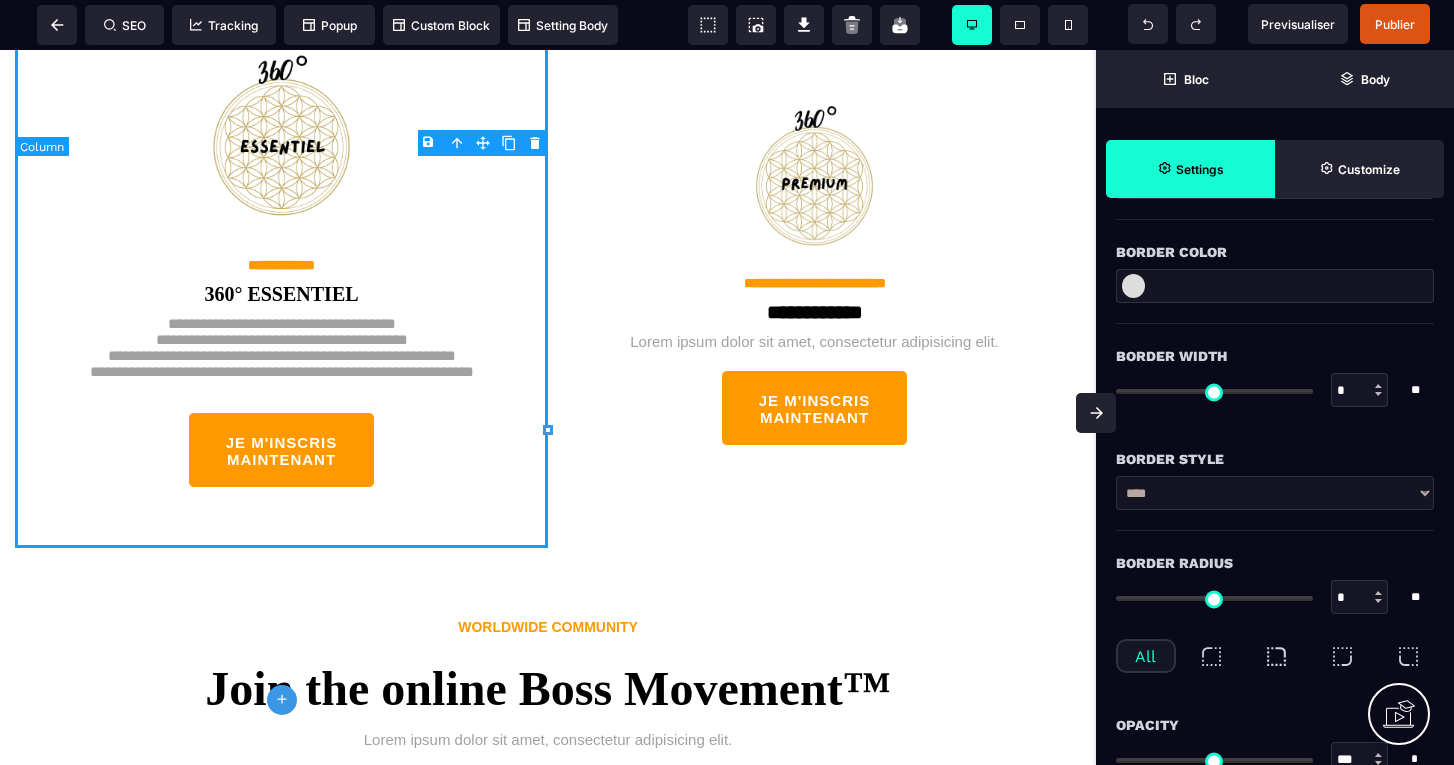 type on "****" 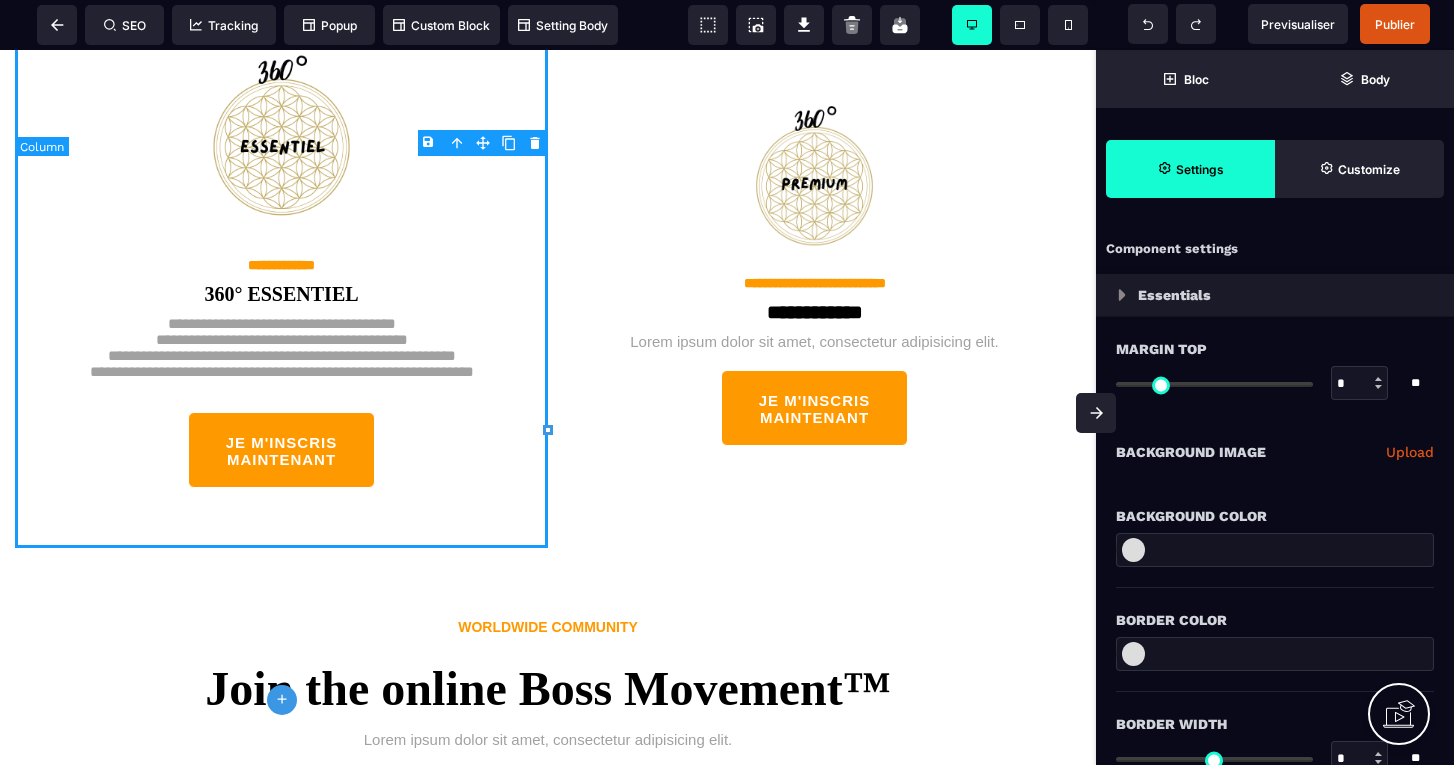 select on "**" 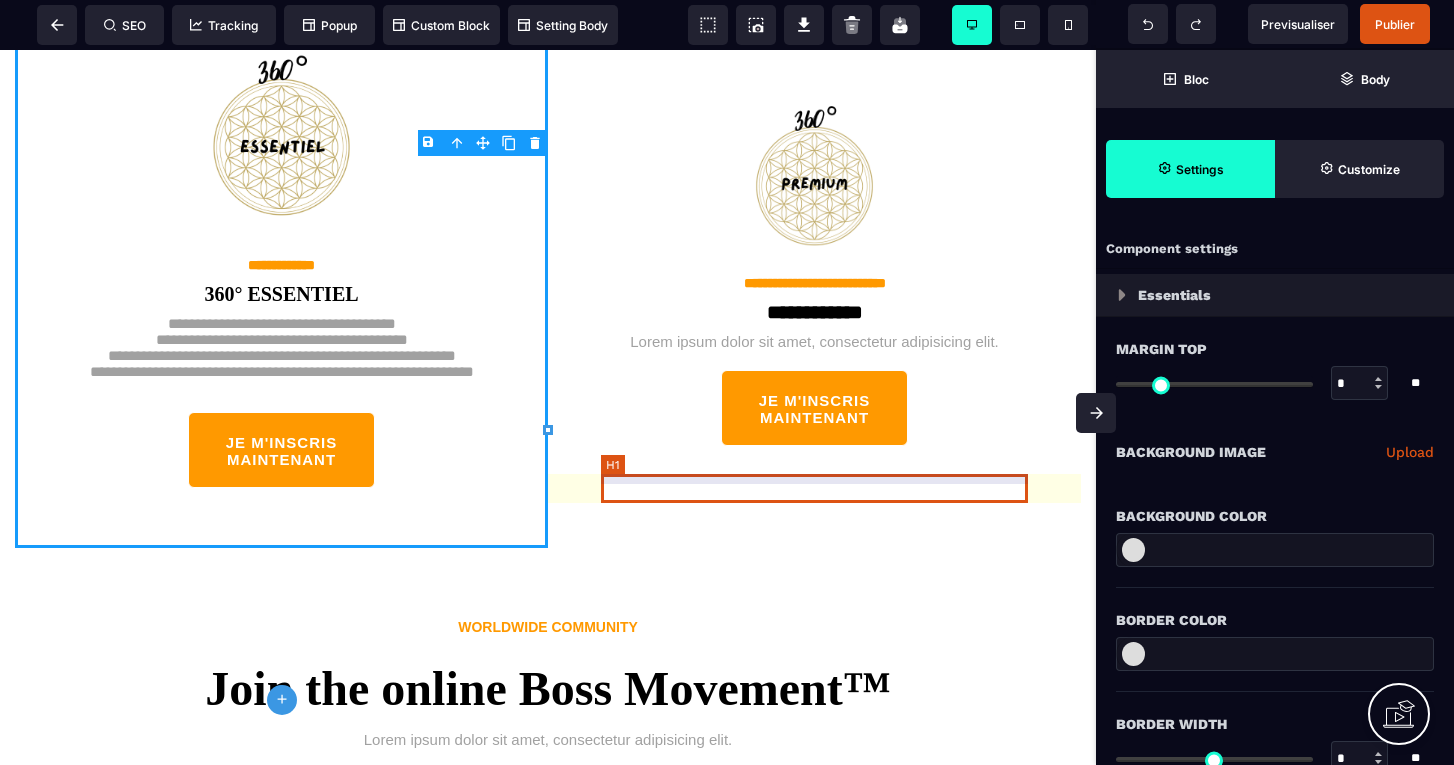 click on "Lorem ipsum dolor sit amet, consectetur adipisicing elit." at bounding box center (814, 336) 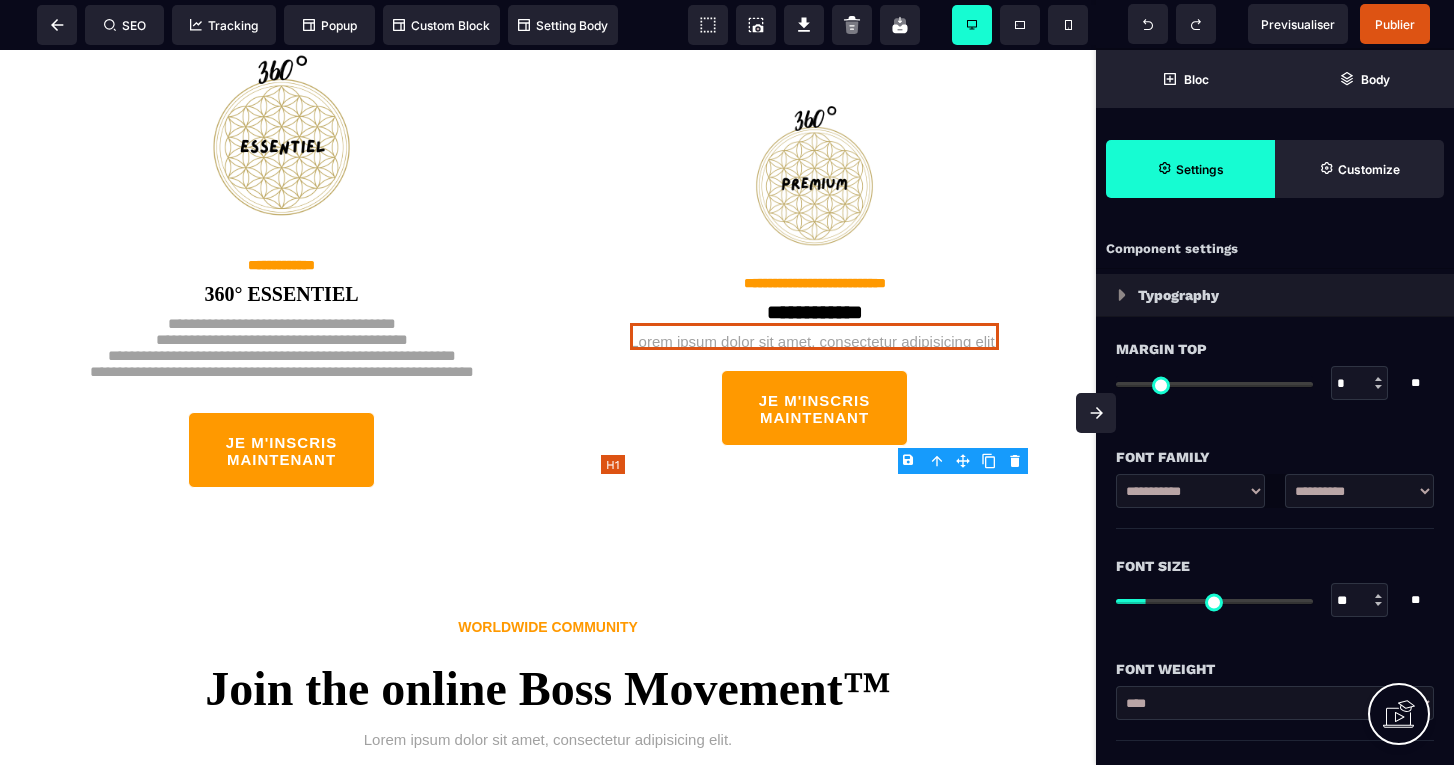 type on "*" 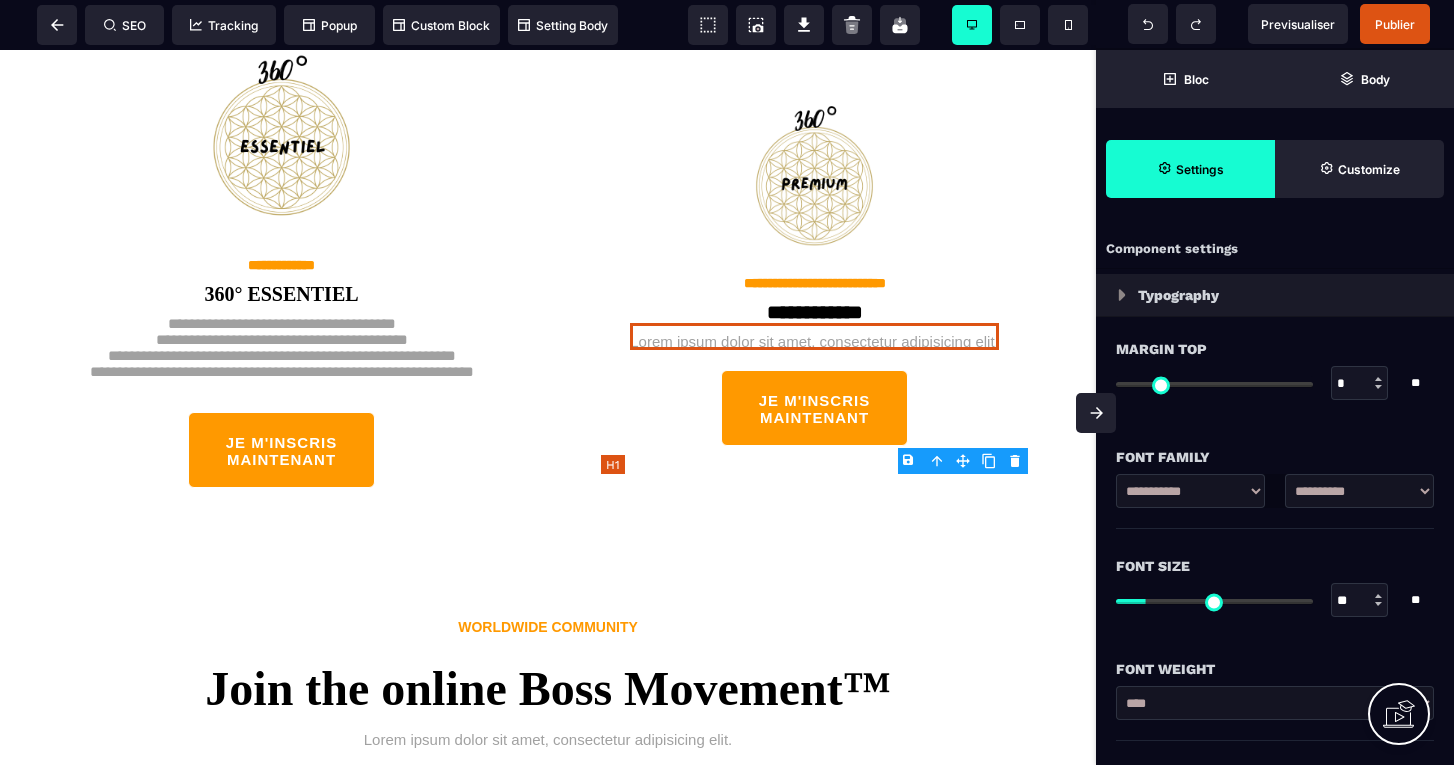 type on "*" 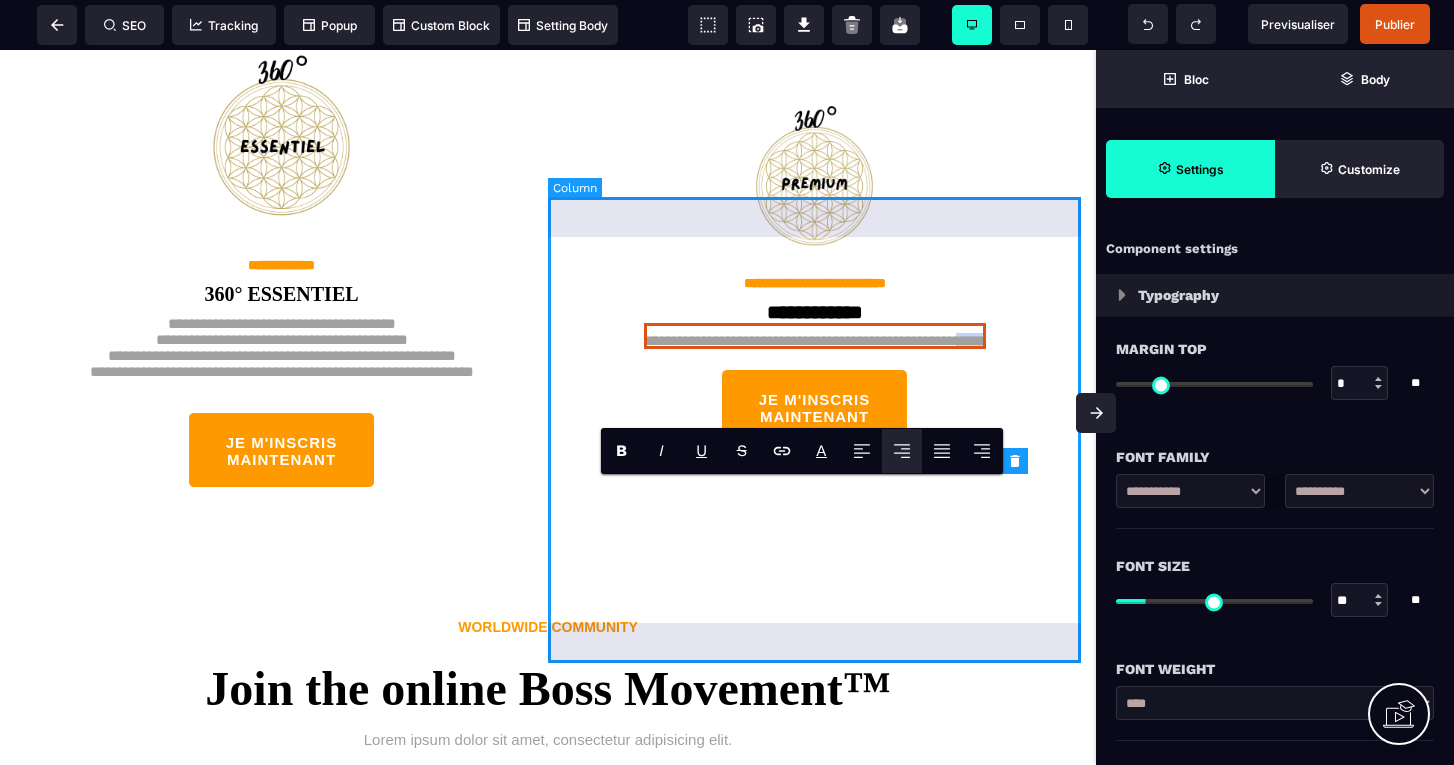drag, startPoint x: 1002, startPoint y: 495, endPoint x: 1033, endPoint y: 501, distance: 31.575306 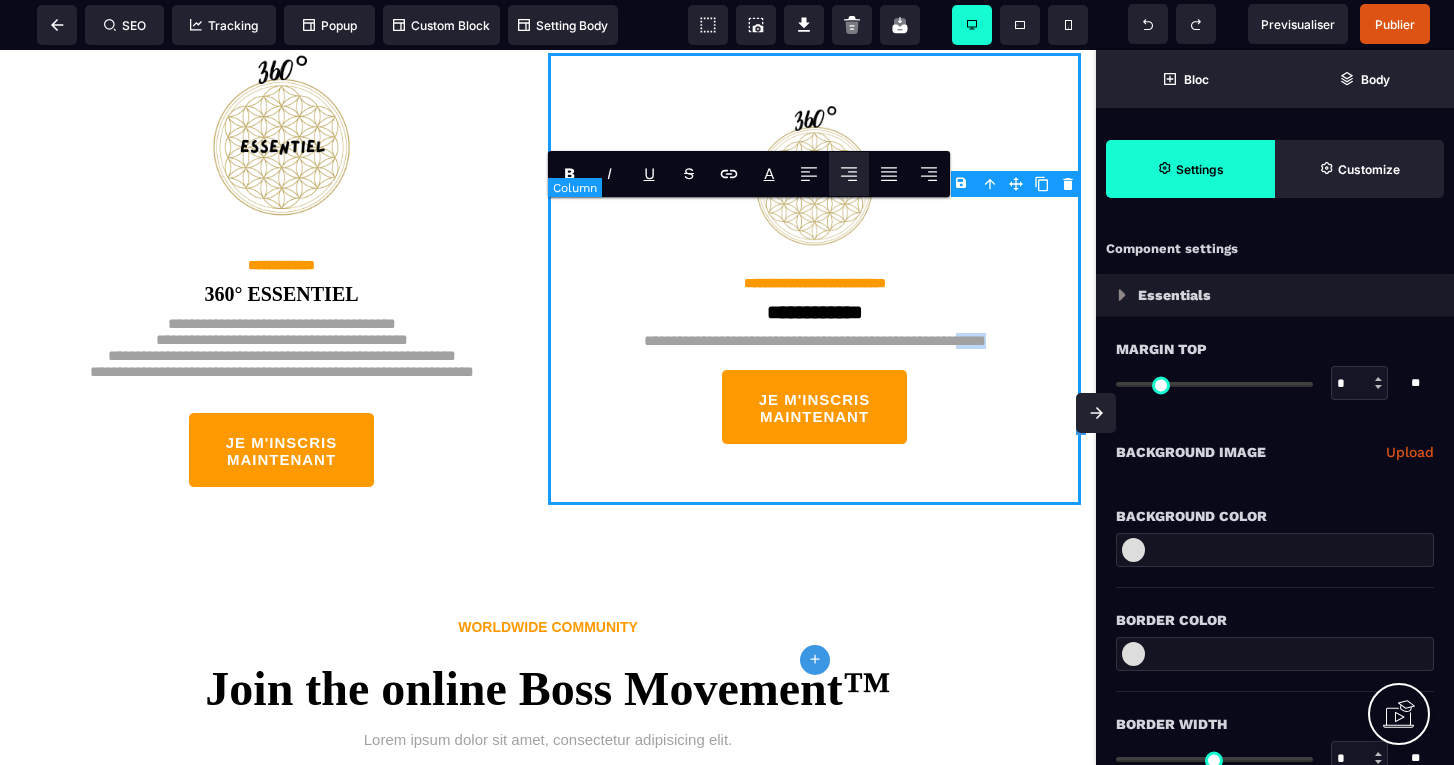 type 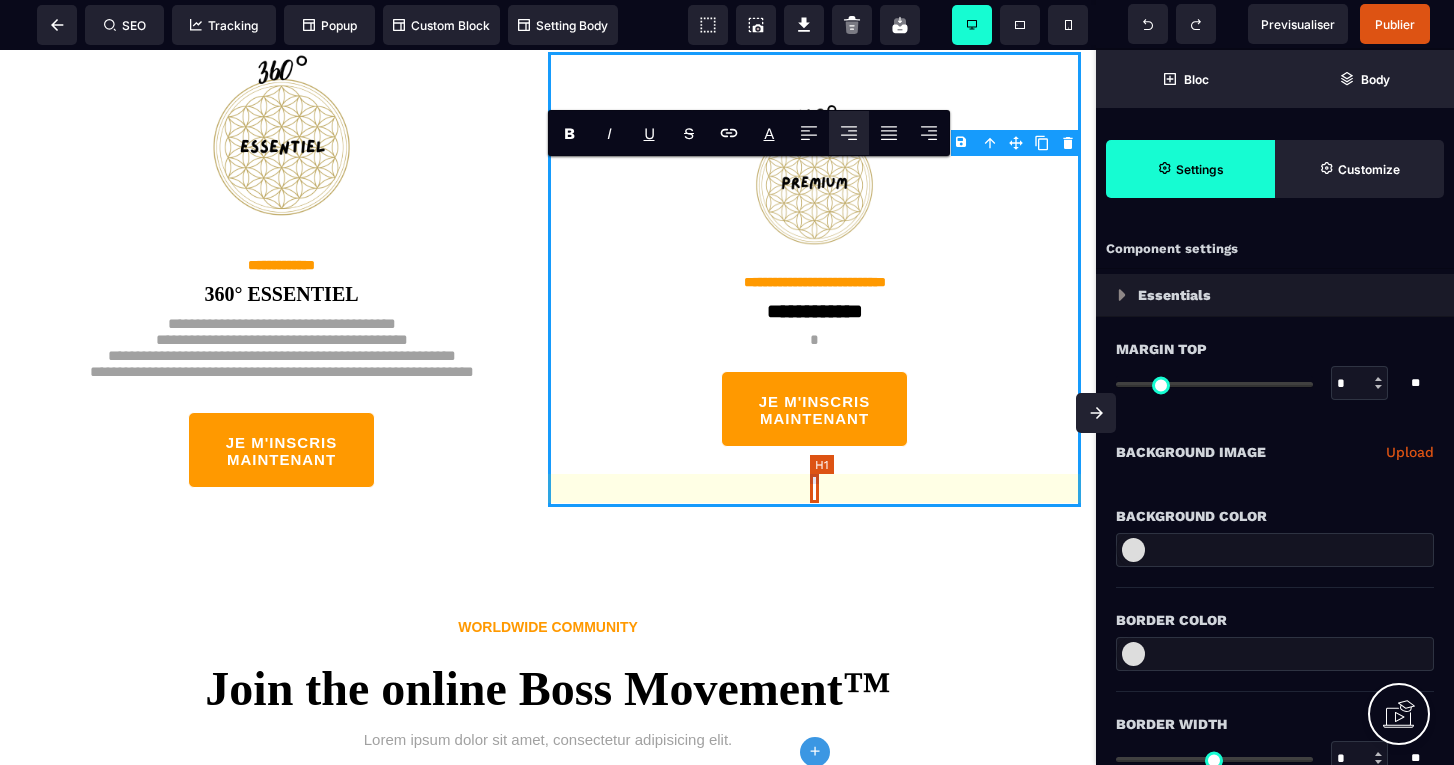click on "*" at bounding box center [814, 336] 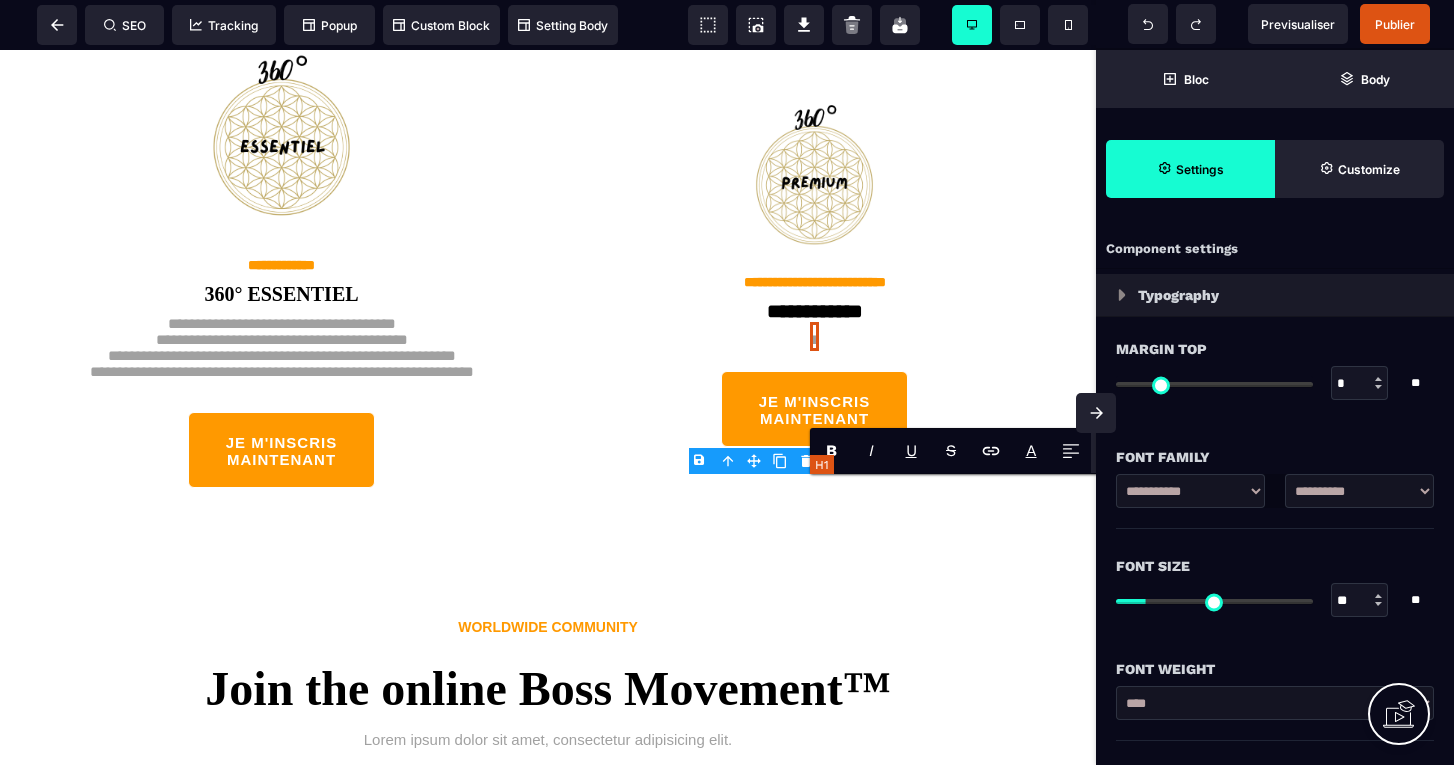 click on "*" at bounding box center [814, 336] 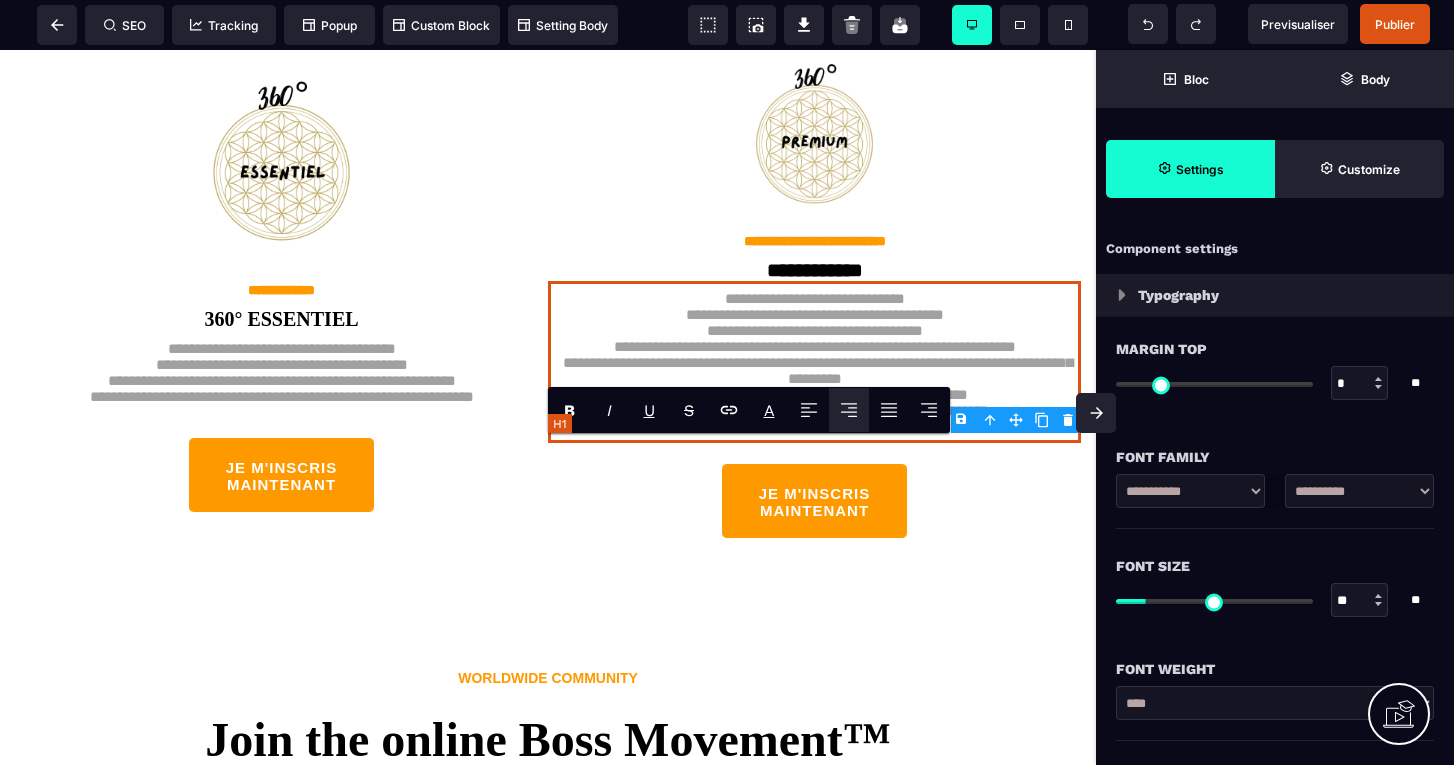 click on "**********" at bounding box center [814, 362] 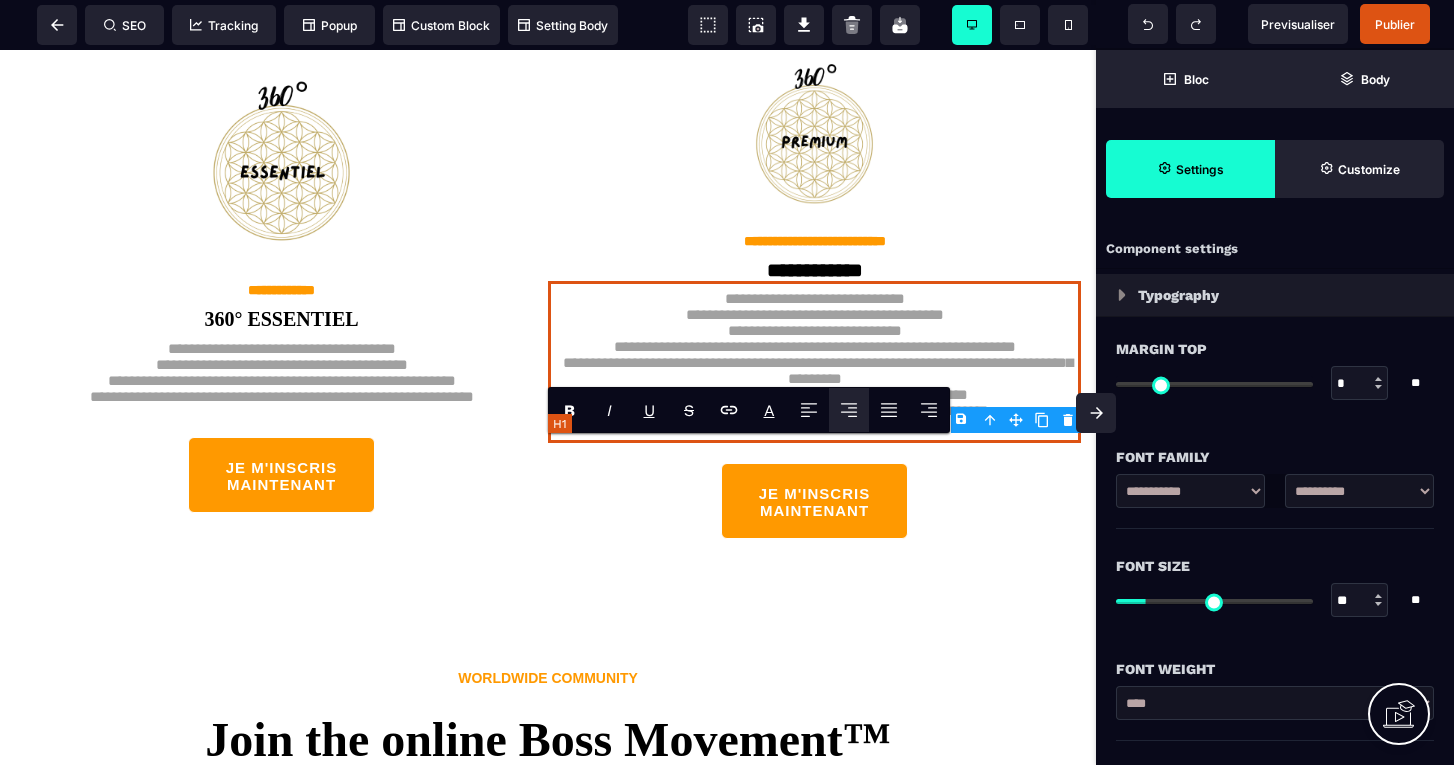 click on "**********" at bounding box center [814, 362] 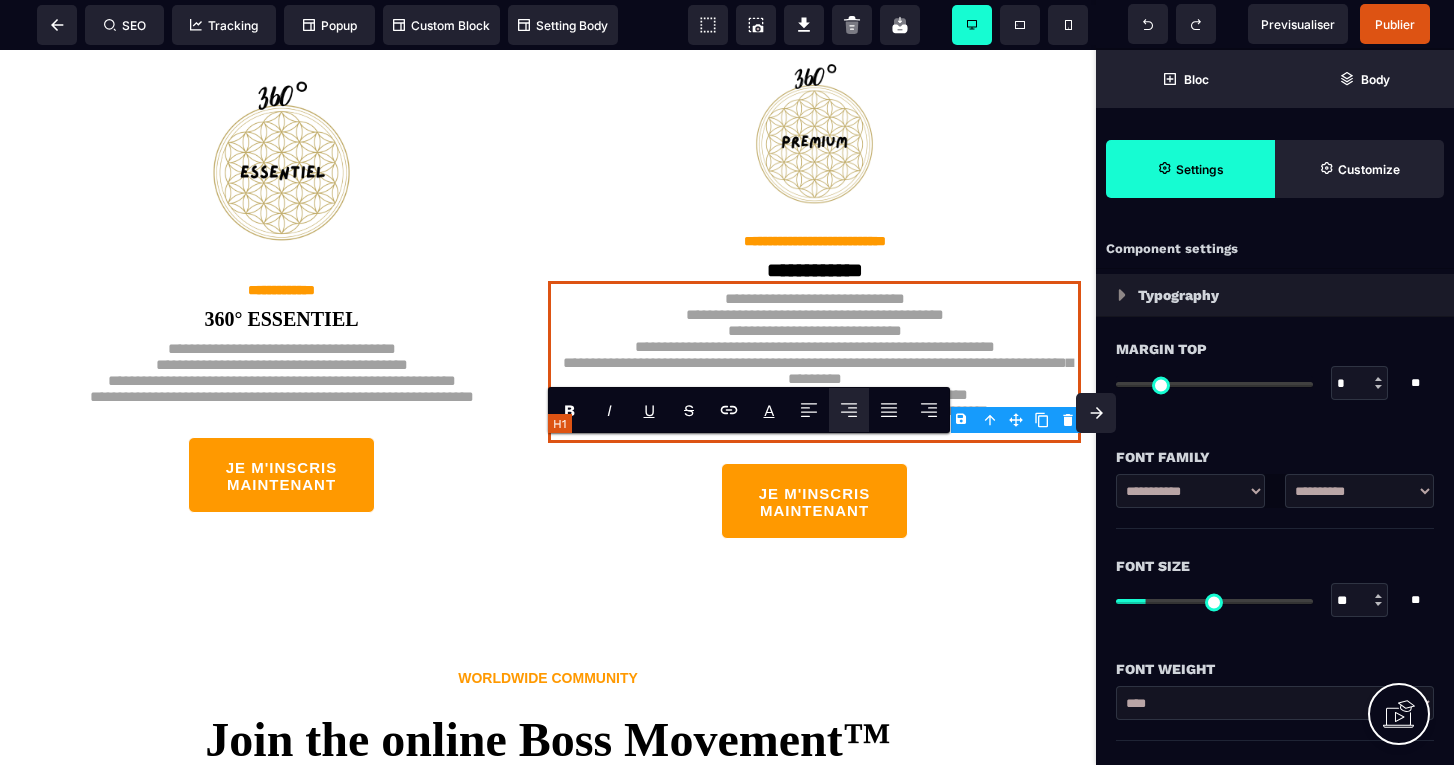 click on "**********" at bounding box center [814, 362] 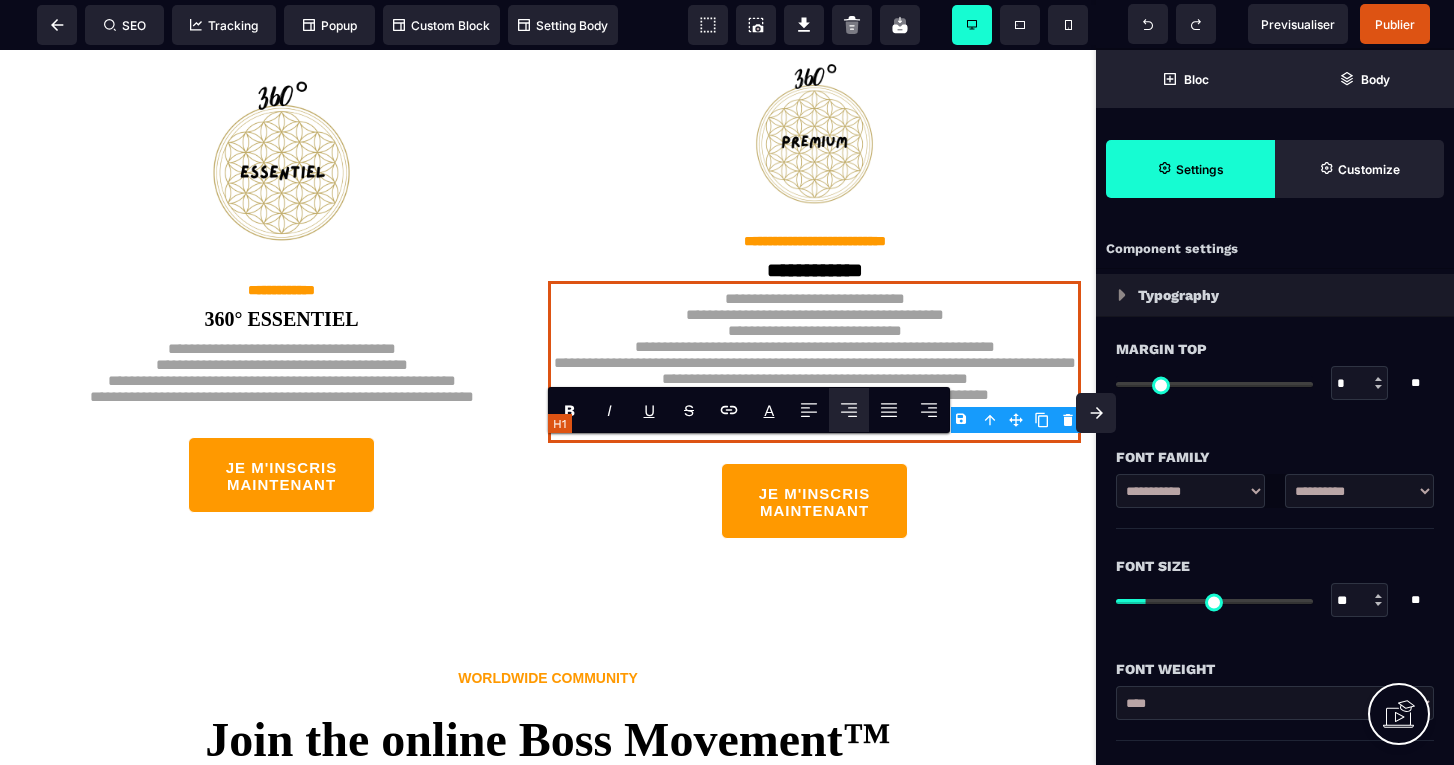 click on "**********" at bounding box center (814, 362) 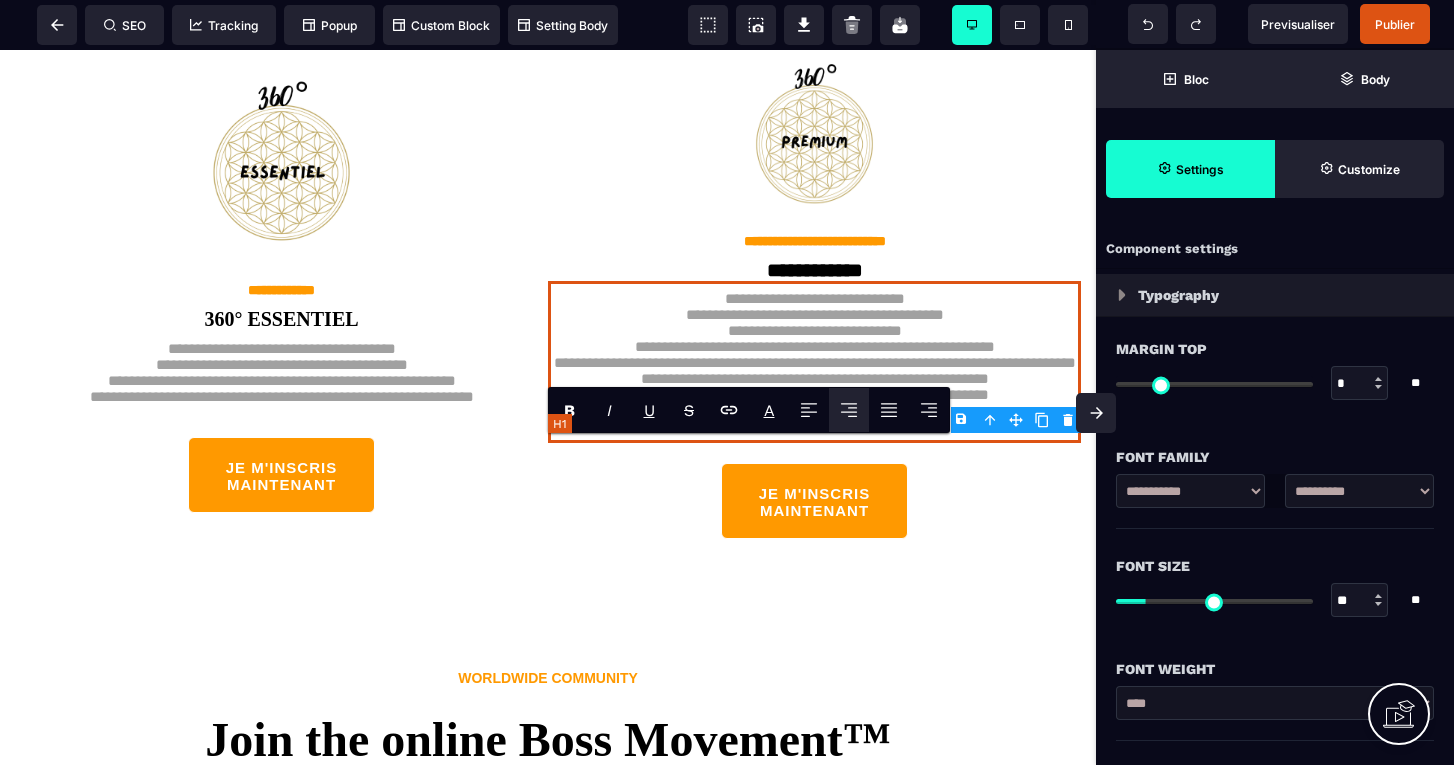 click on "**********" at bounding box center [814, 362] 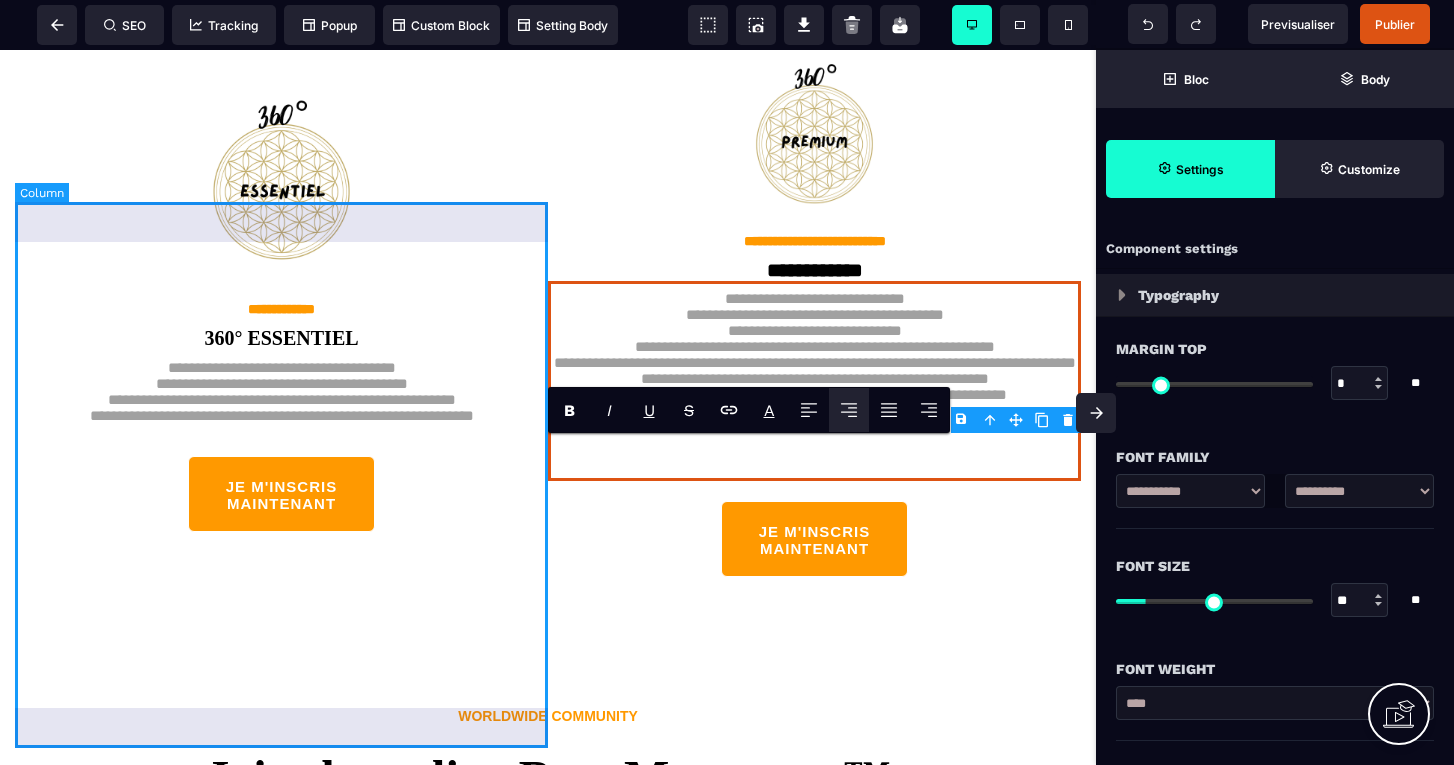 click on "**********" at bounding box center (281, 324) 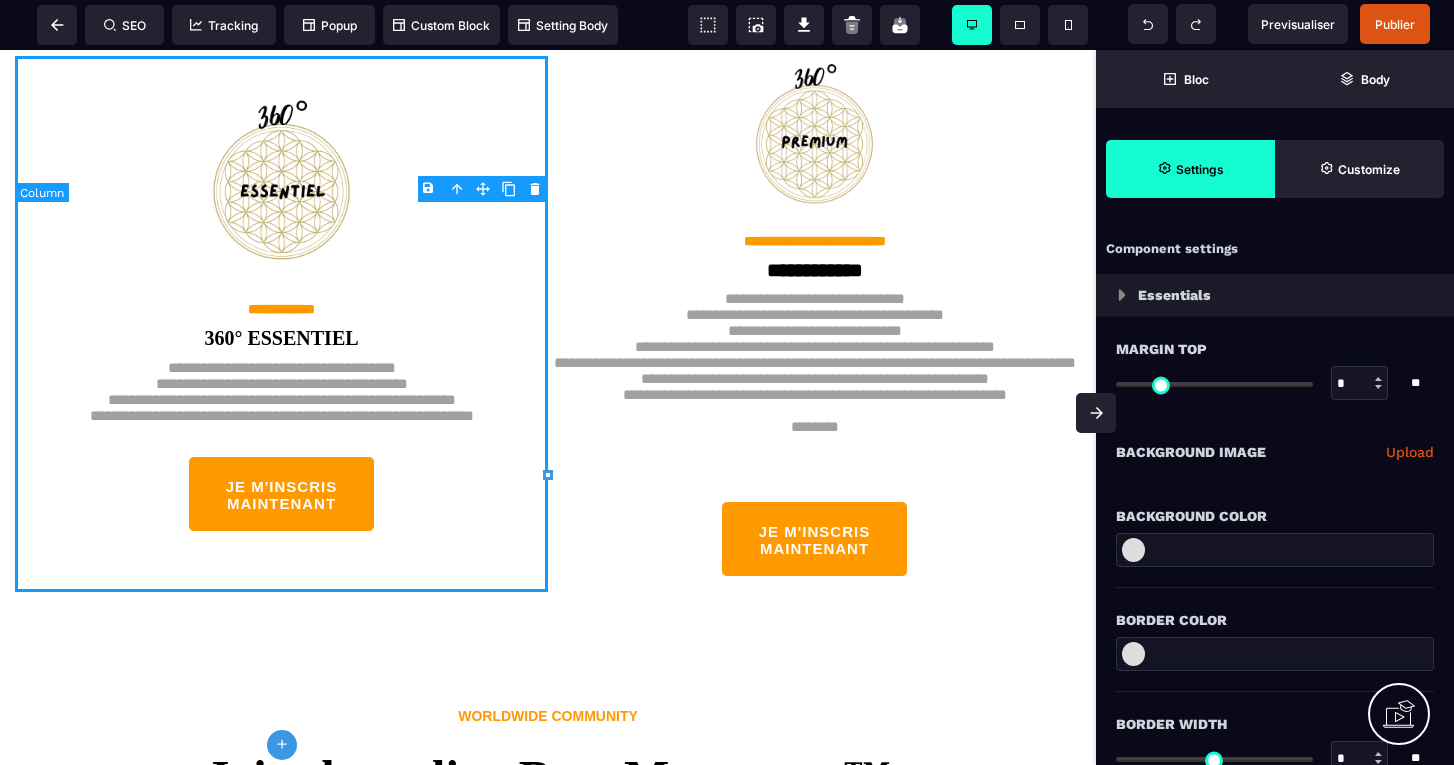 click on "**********" at bounding box center [281, 324] 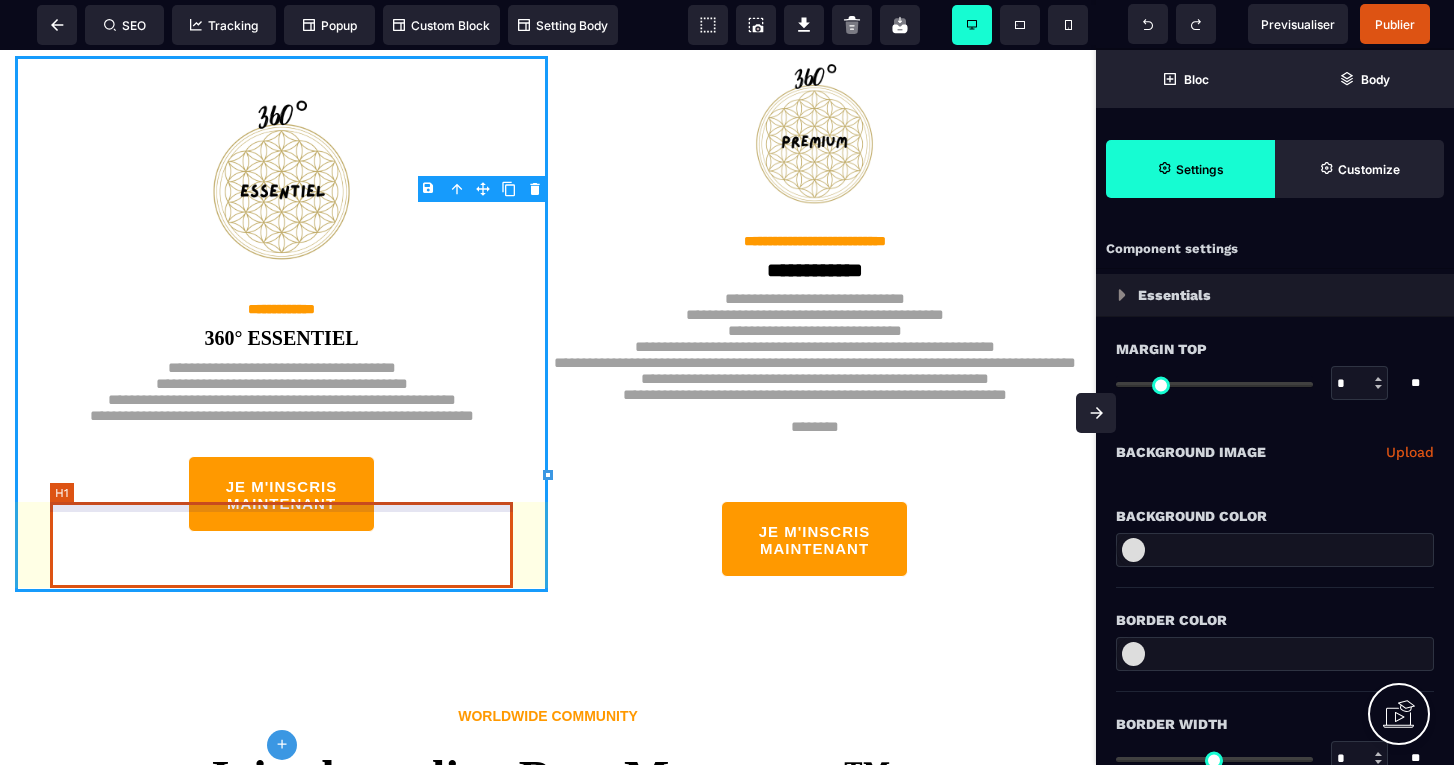 click on "**********" at bounding box center (282, 393) 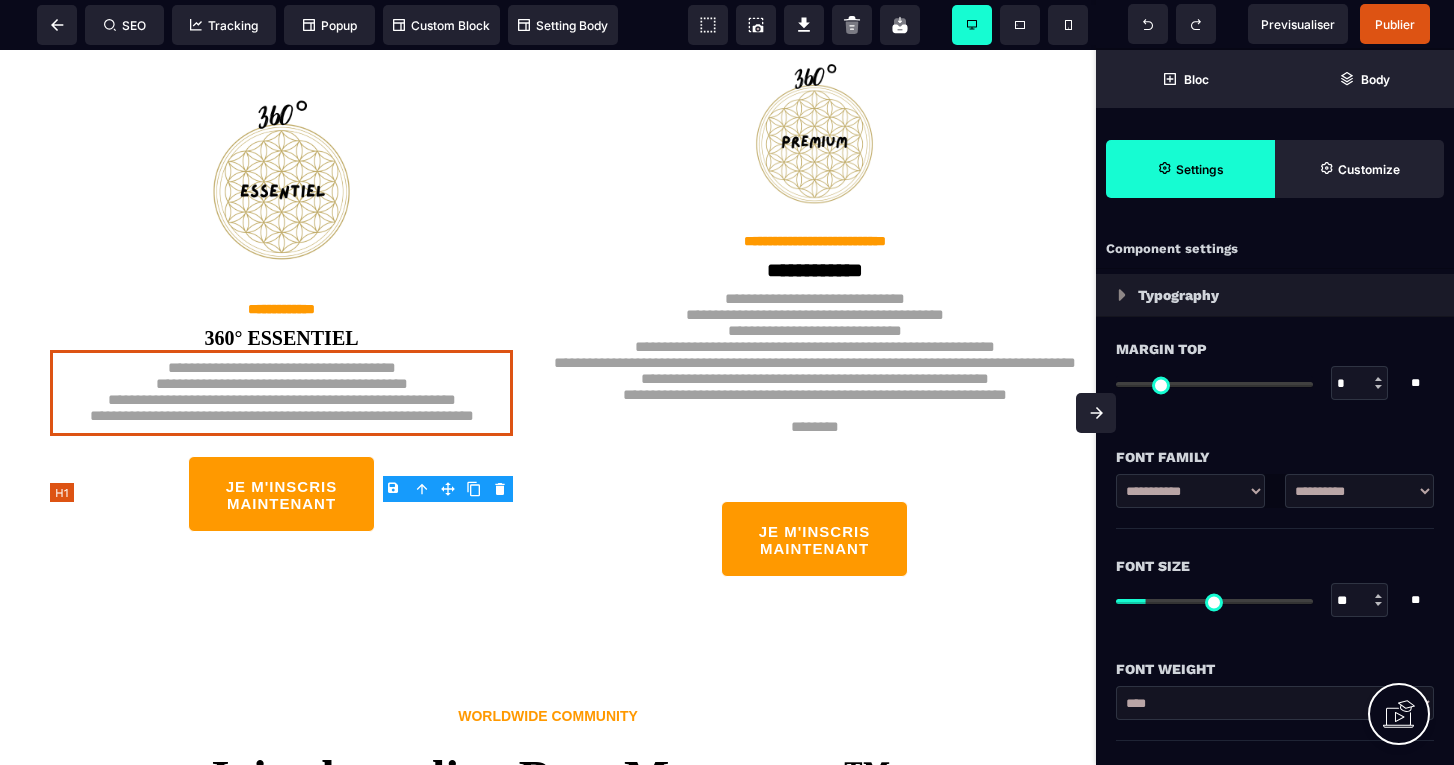click on "**********" at bounding box center [282, 393] 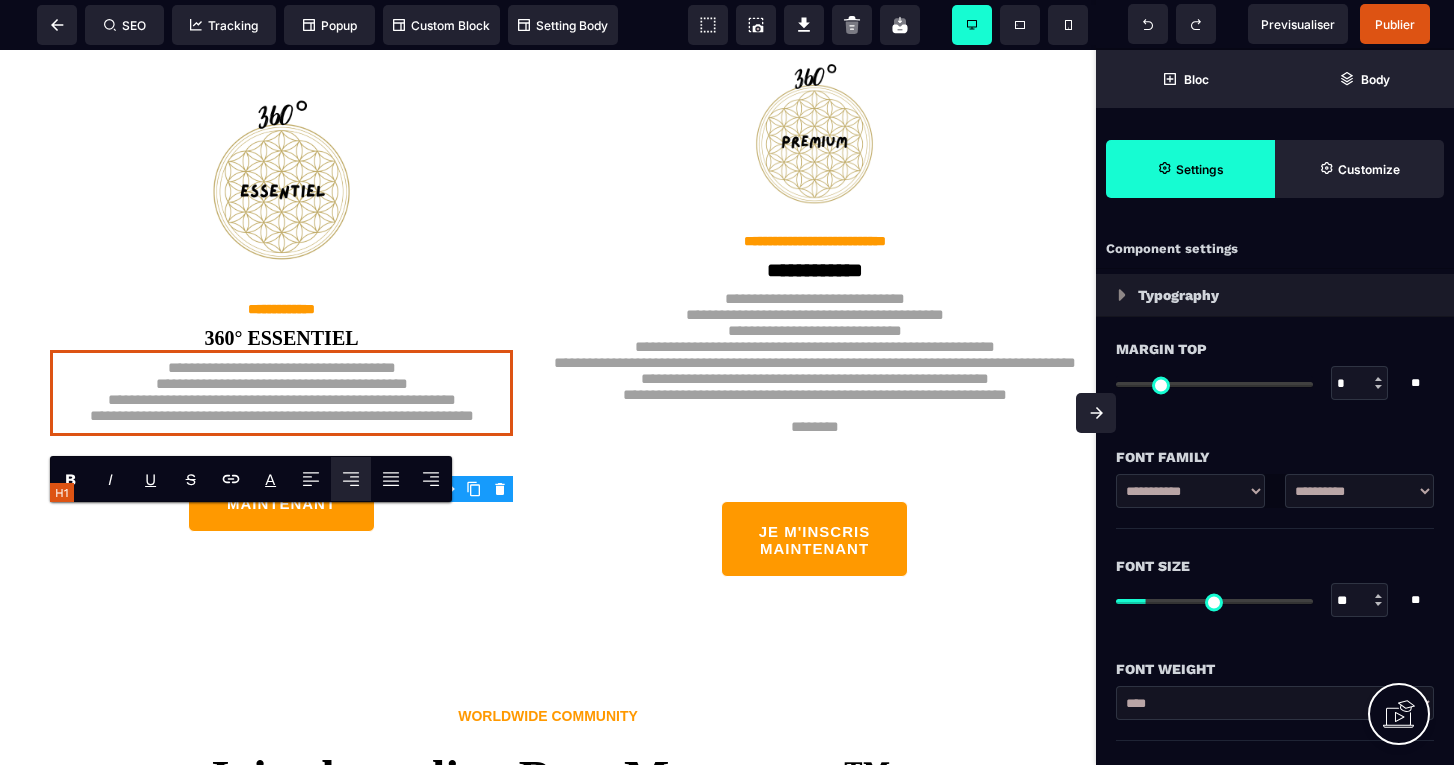 type 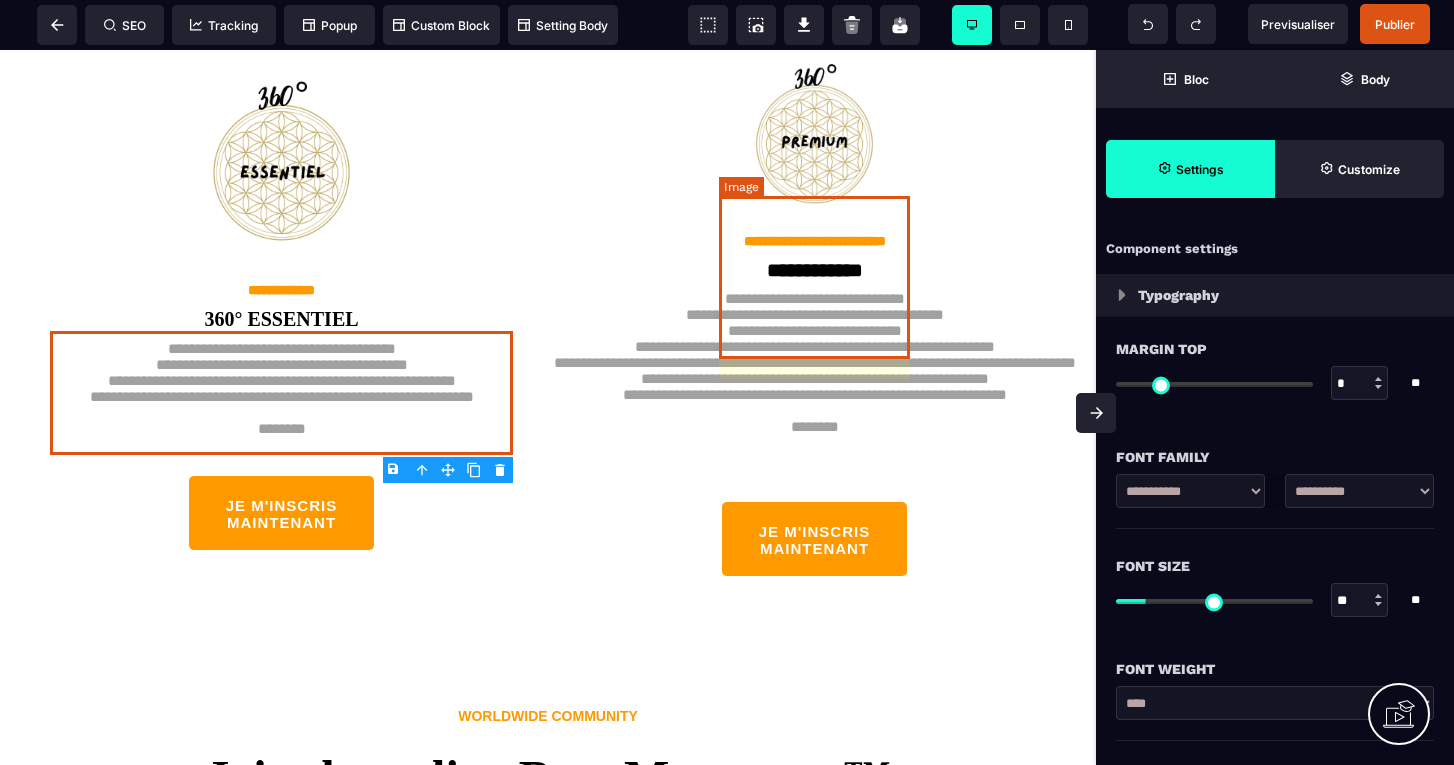 click at bounding box center [815, 132] 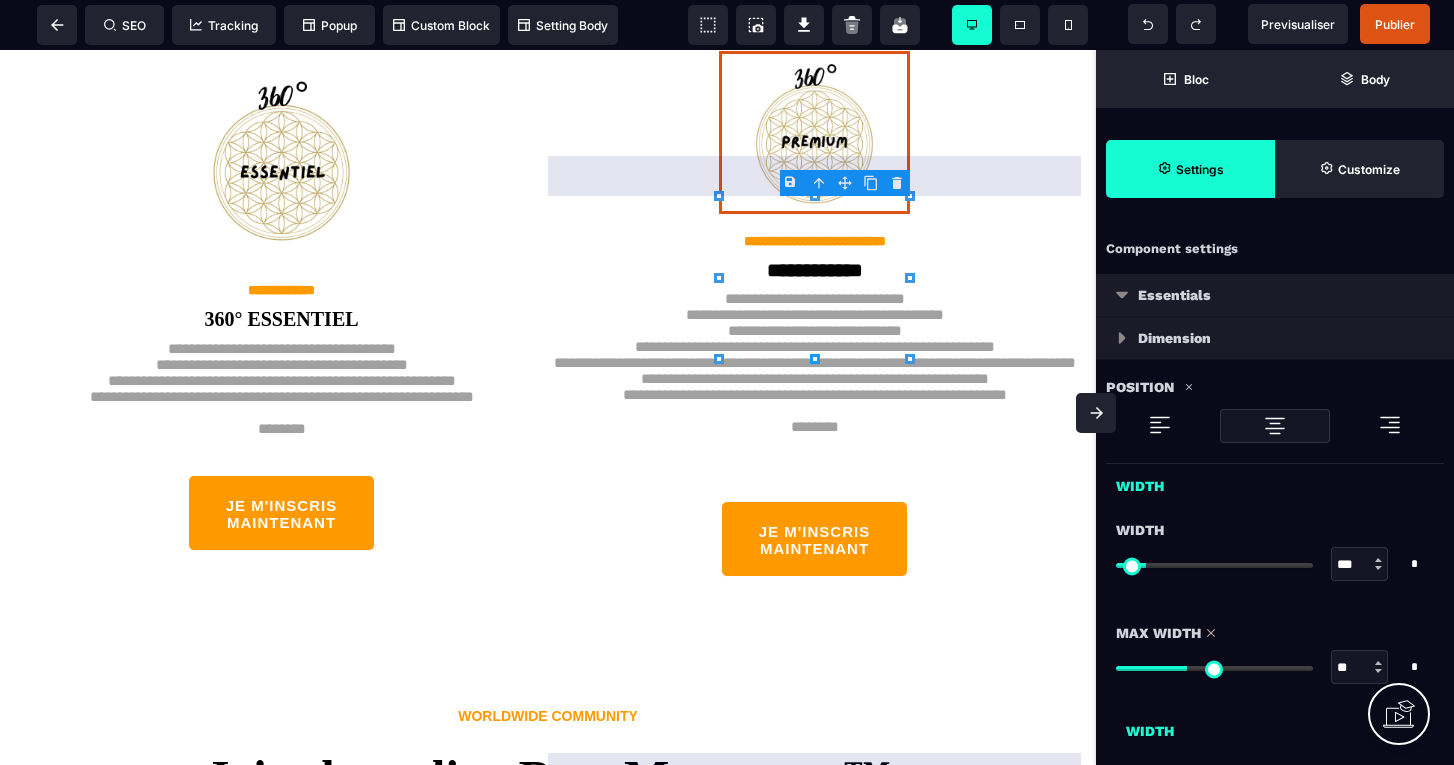 type on "***" 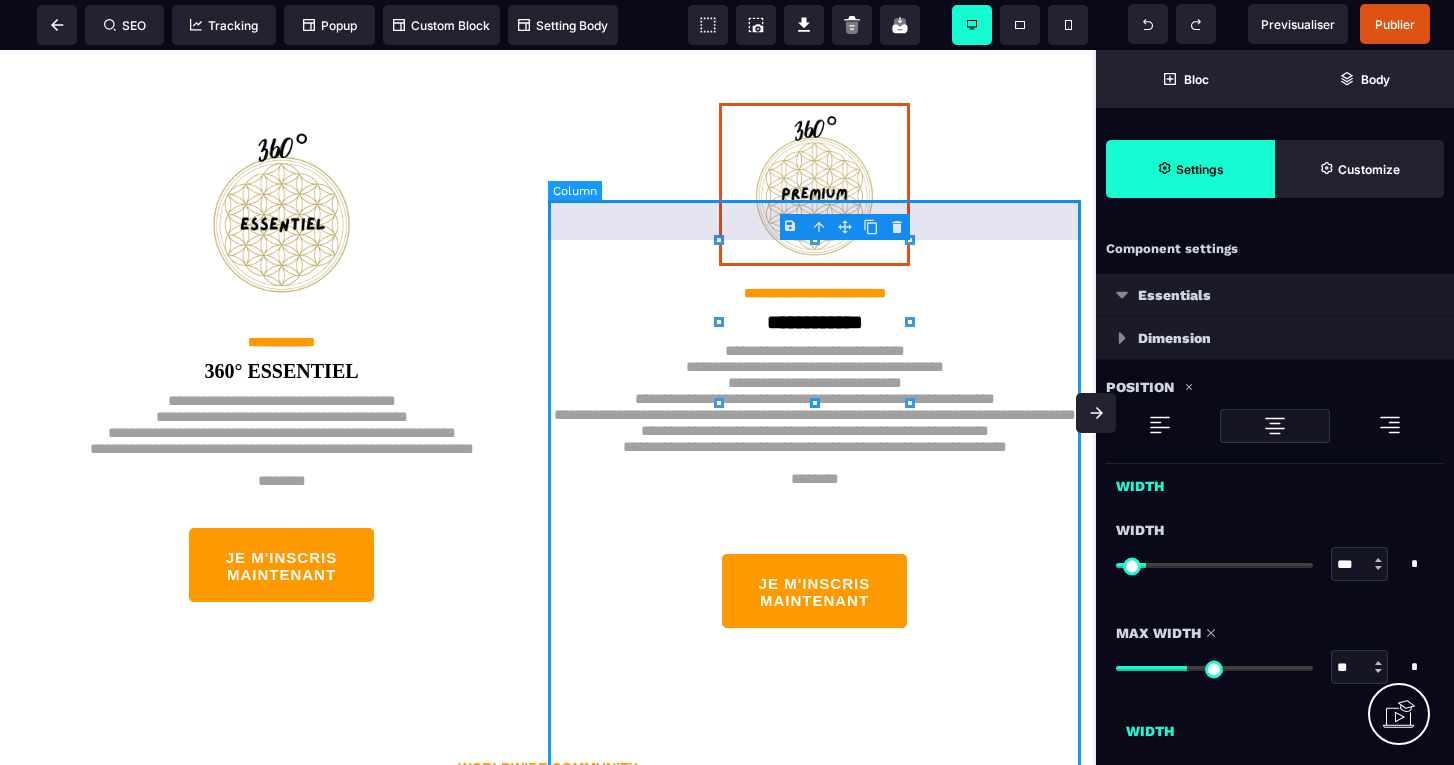 scroll, scrollTop: 4820, scrollLeft: 0, axis: vertical 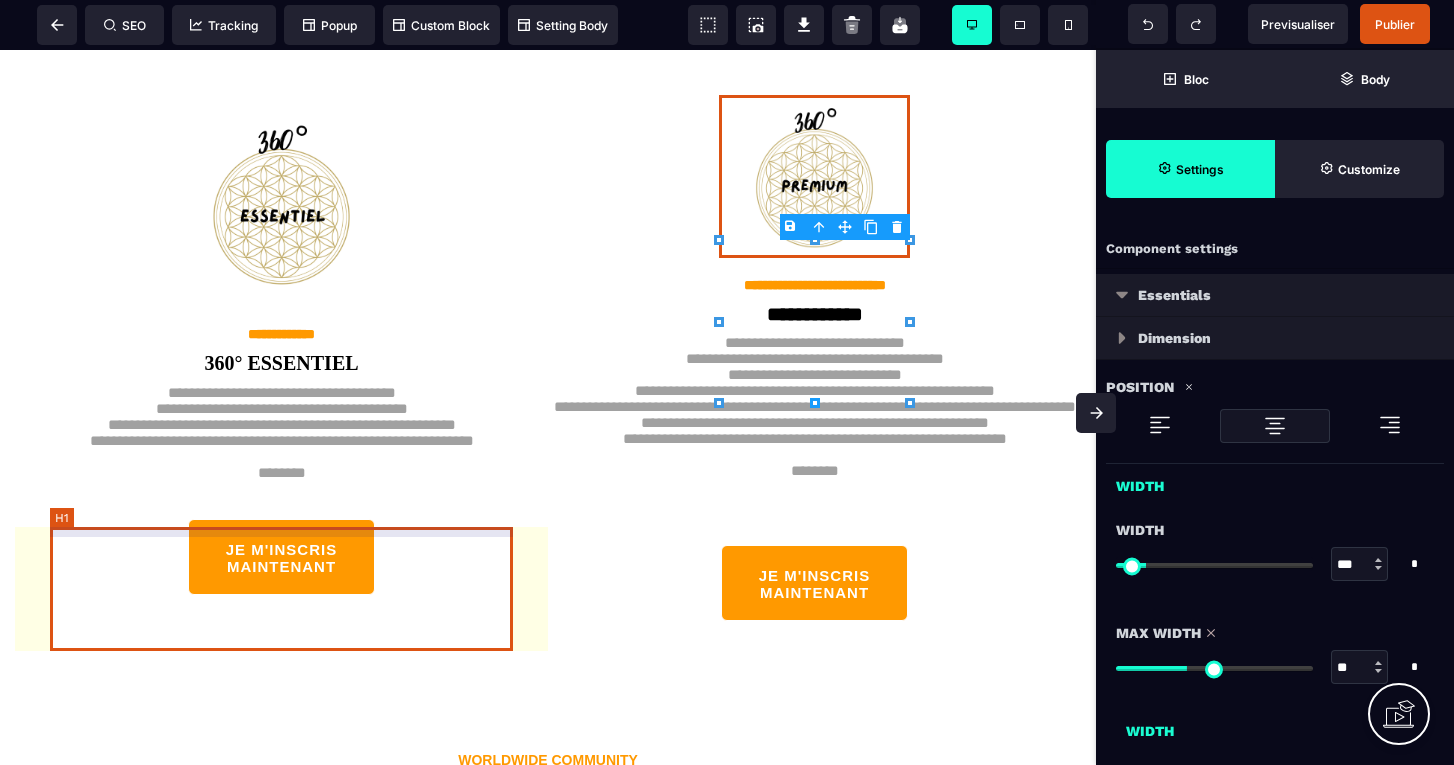 click on "**********" at bounding box center (282, 437) 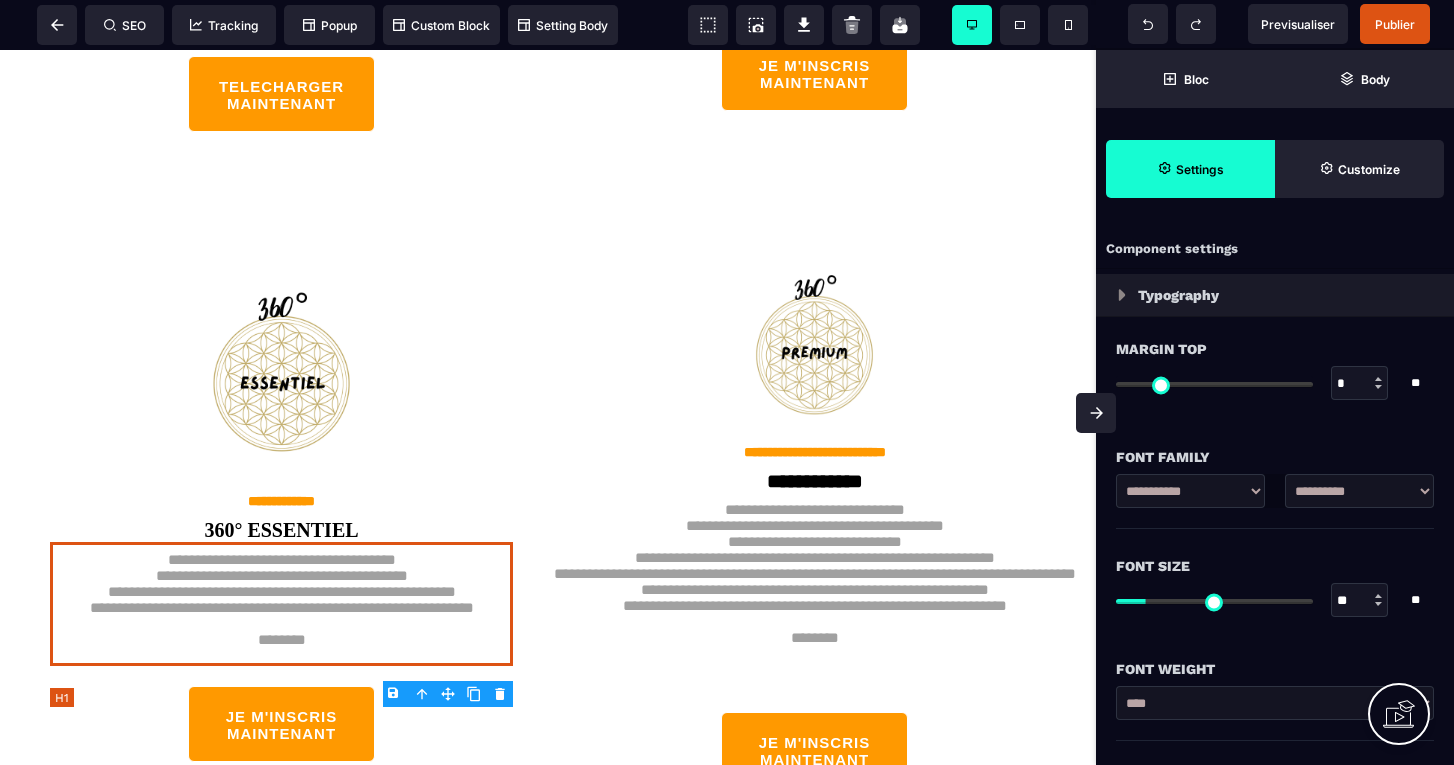 scroll, scrollTop: 4738, scrollLeft: 0, axis: vertical 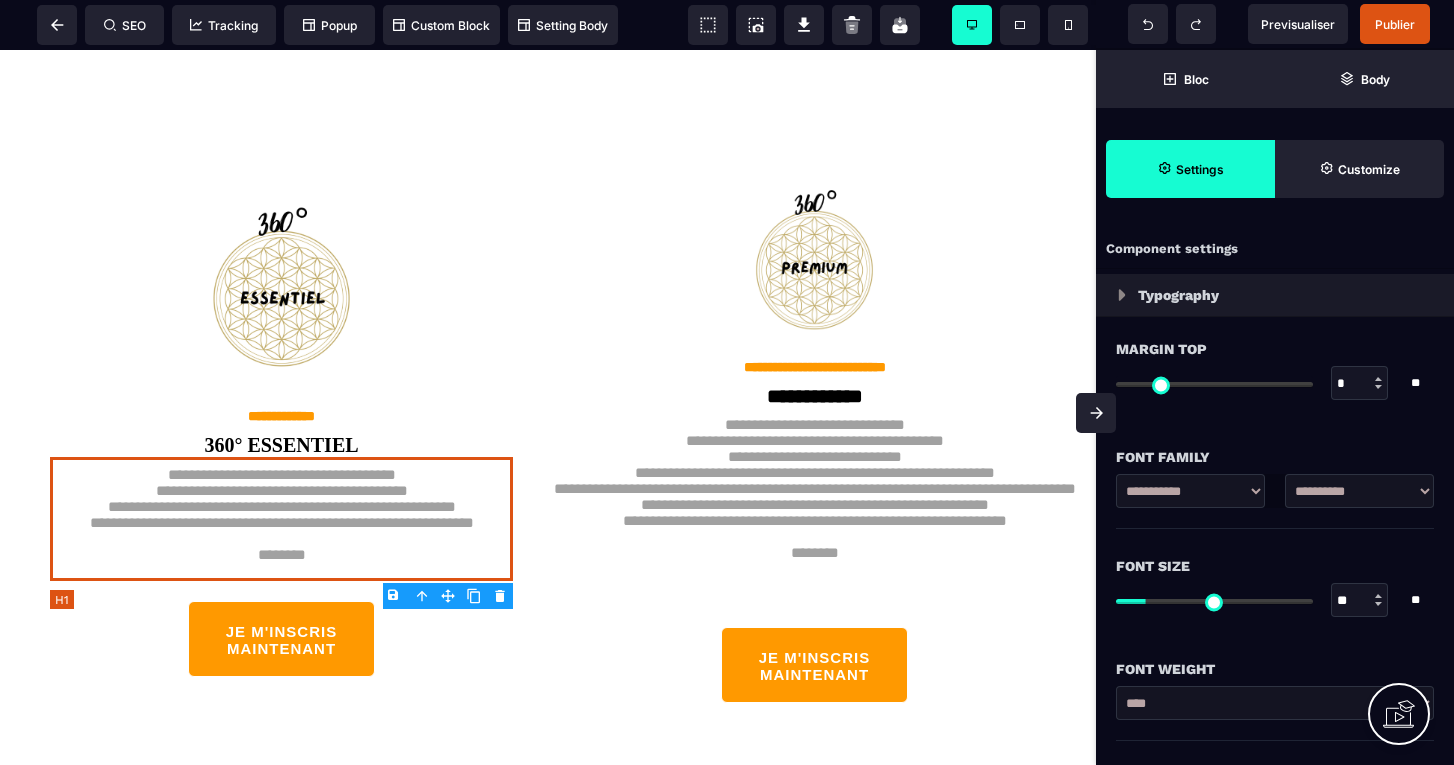 click on "**********" at bounding box center (282, 519) 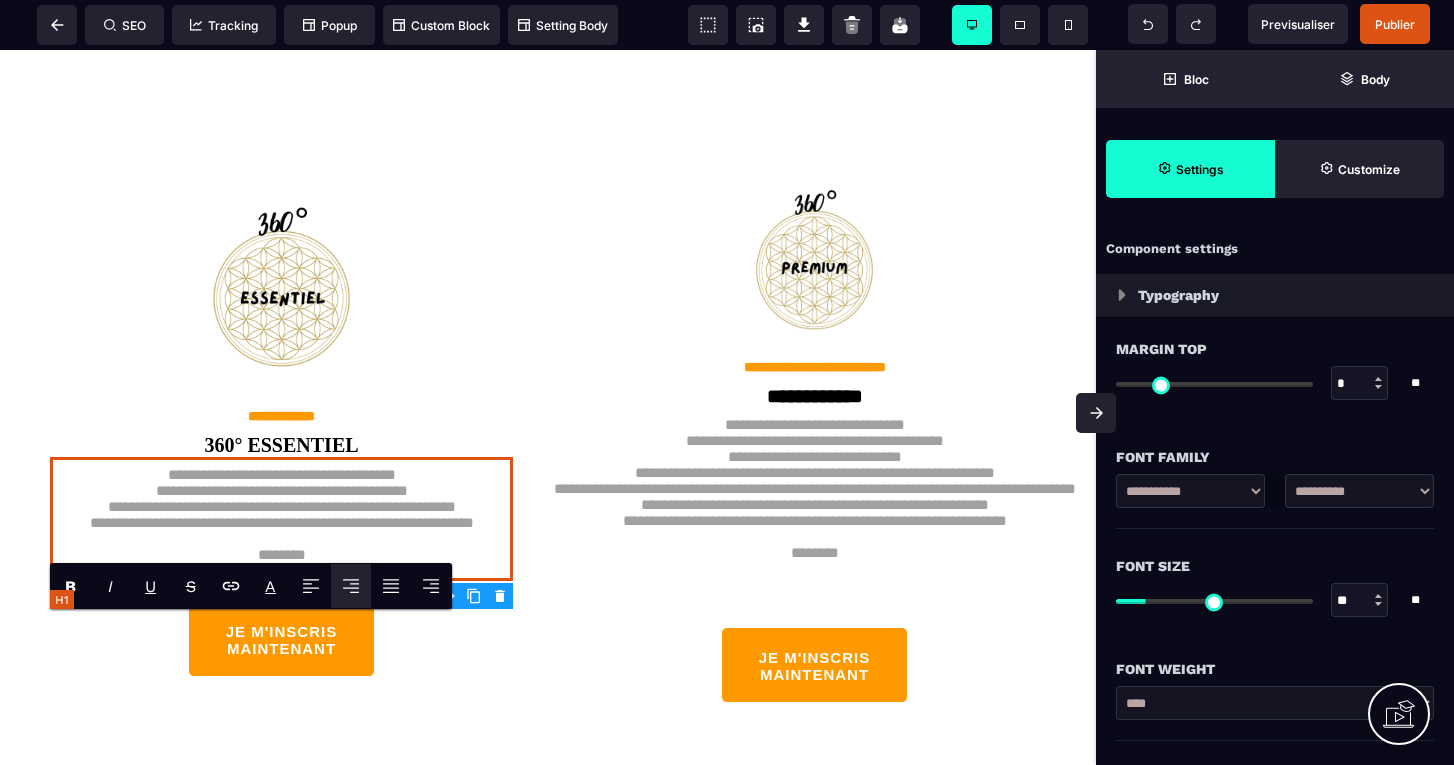 click on "**********" at bounding box center (282, 519) 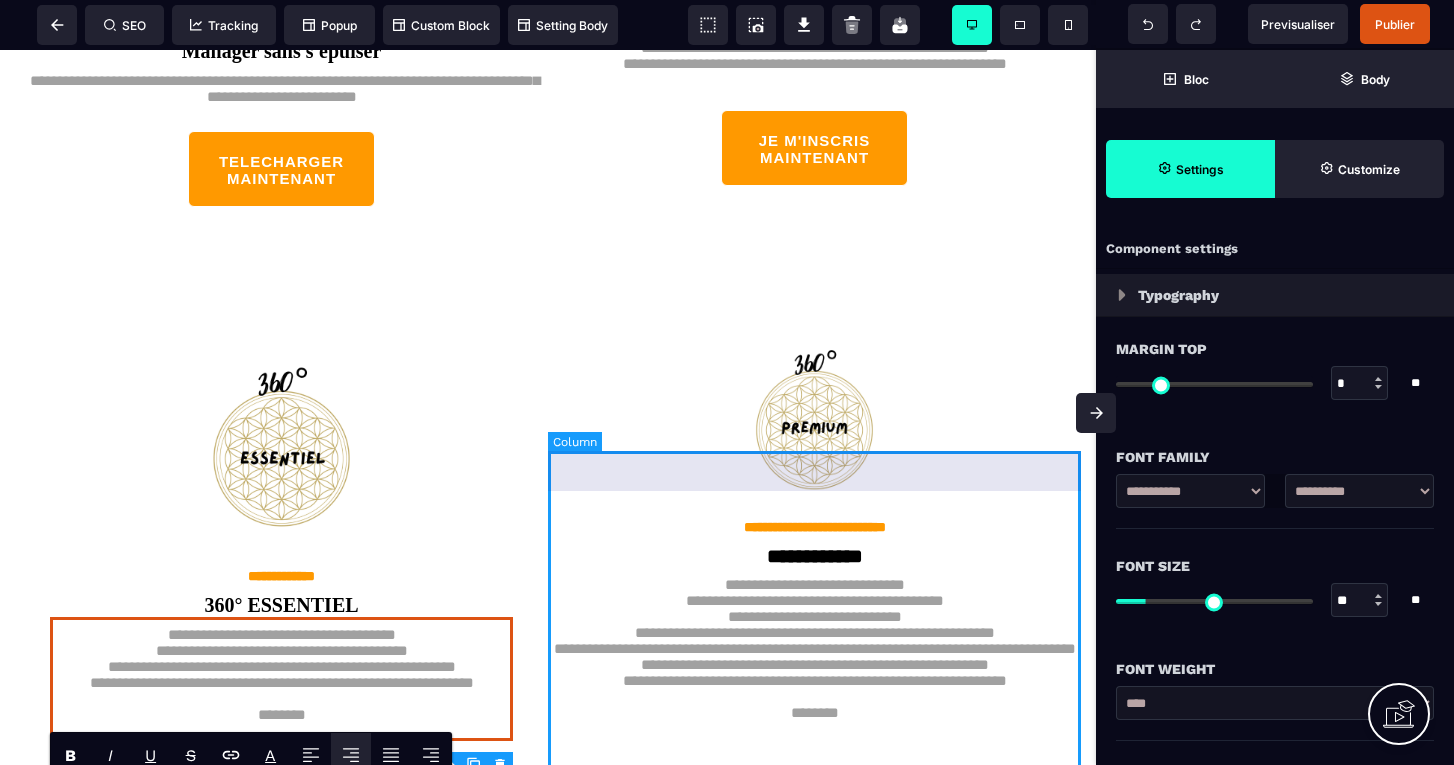 scroll, scrollTop: 4568, scrollLeft: 0, axis: vertical 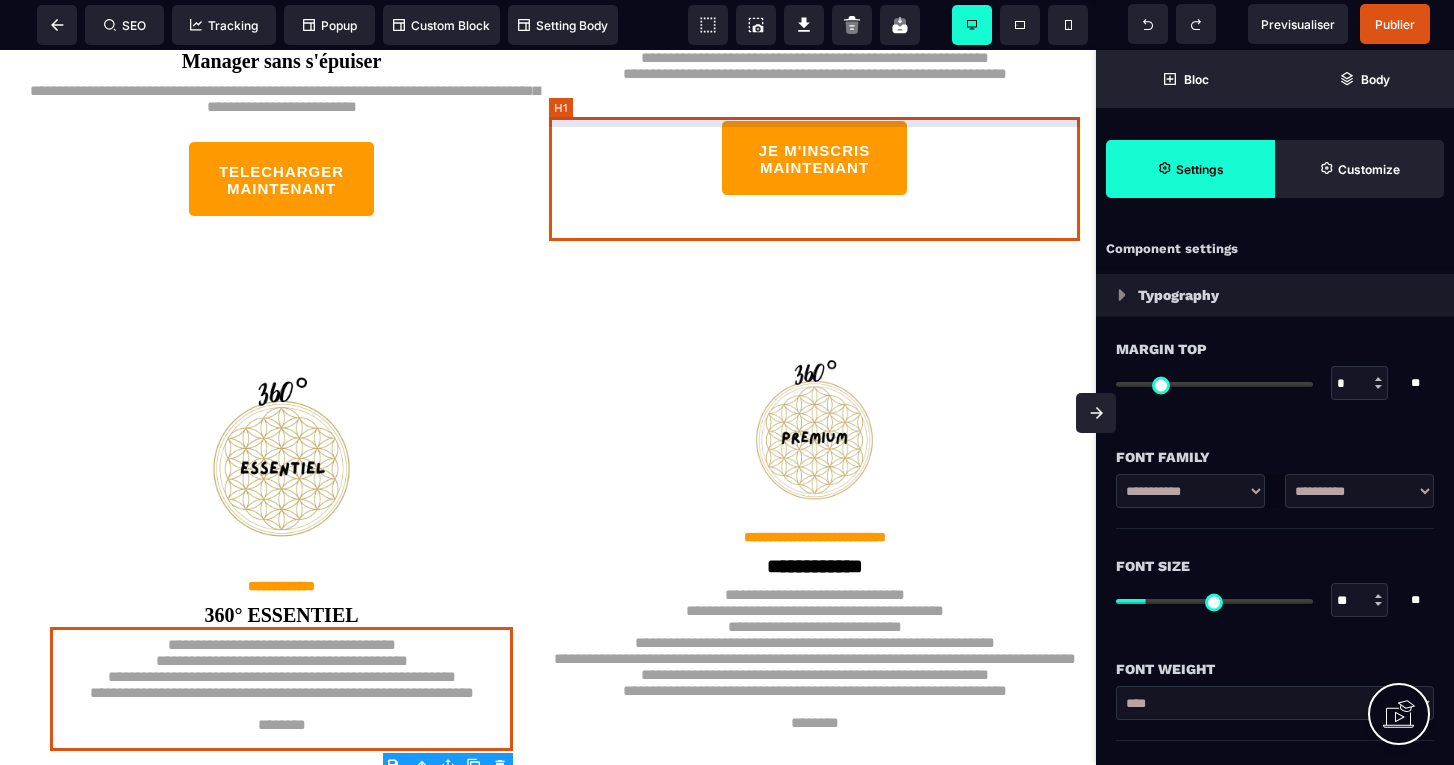 click on "**********" at bounding box center [814, 38] 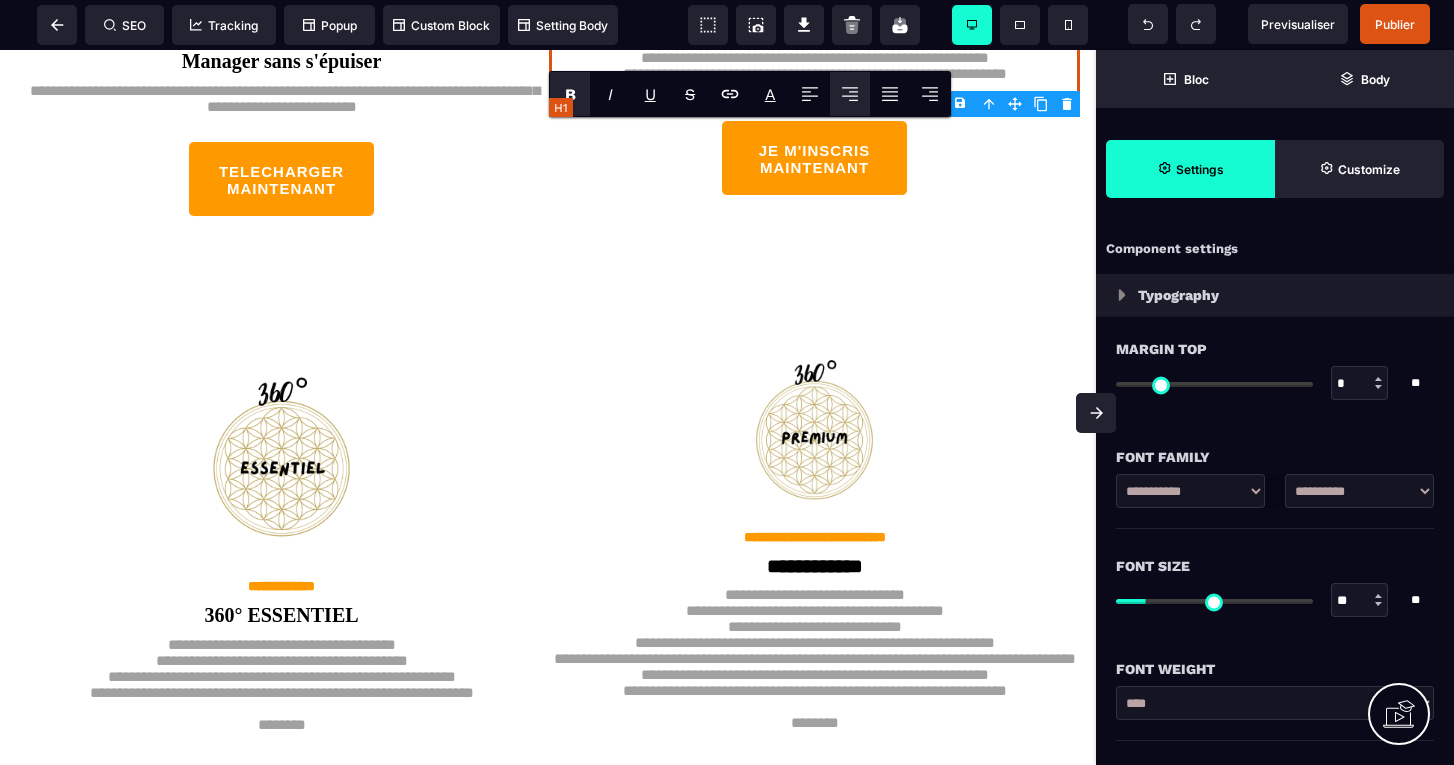 type 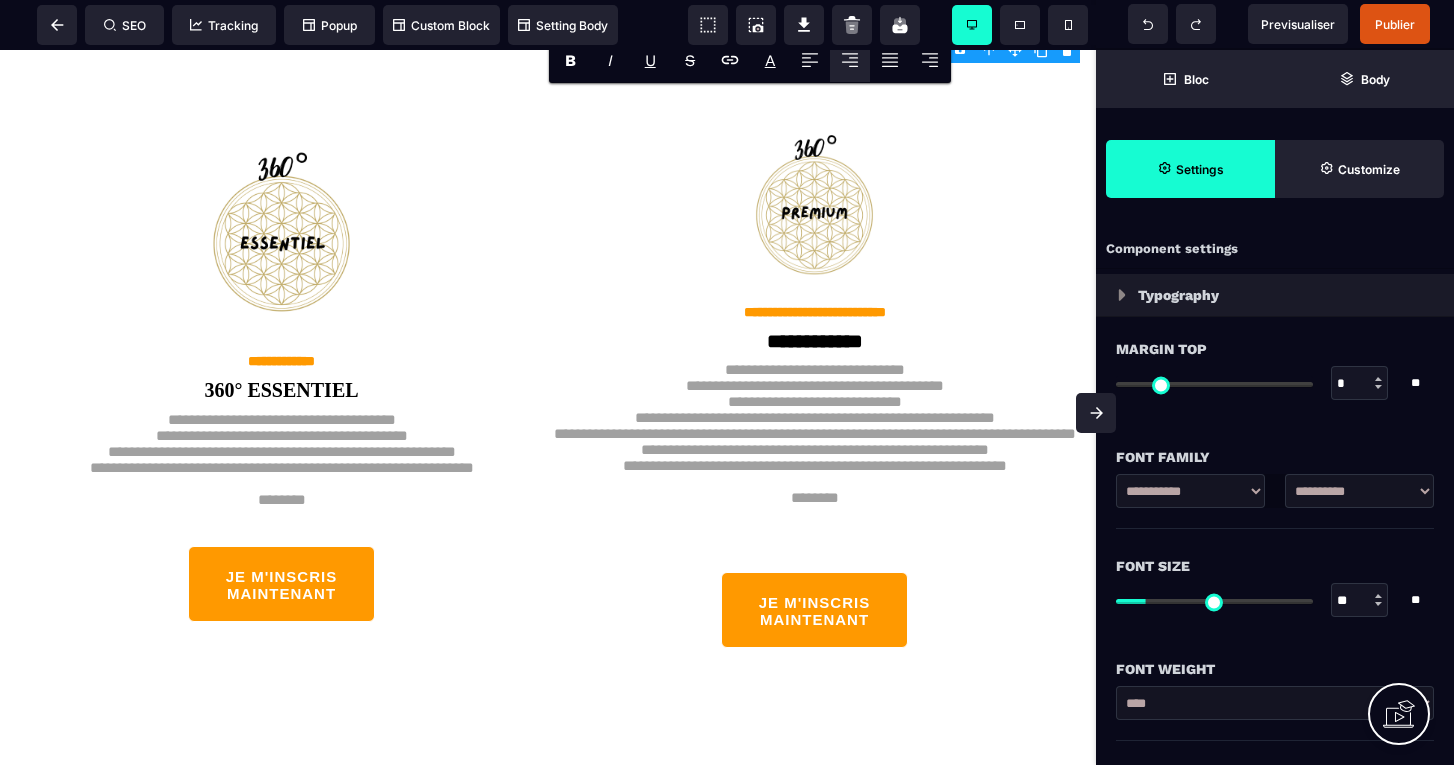 scroll, scrollTop: 4798, scrollLeft: 0, axis: vertical 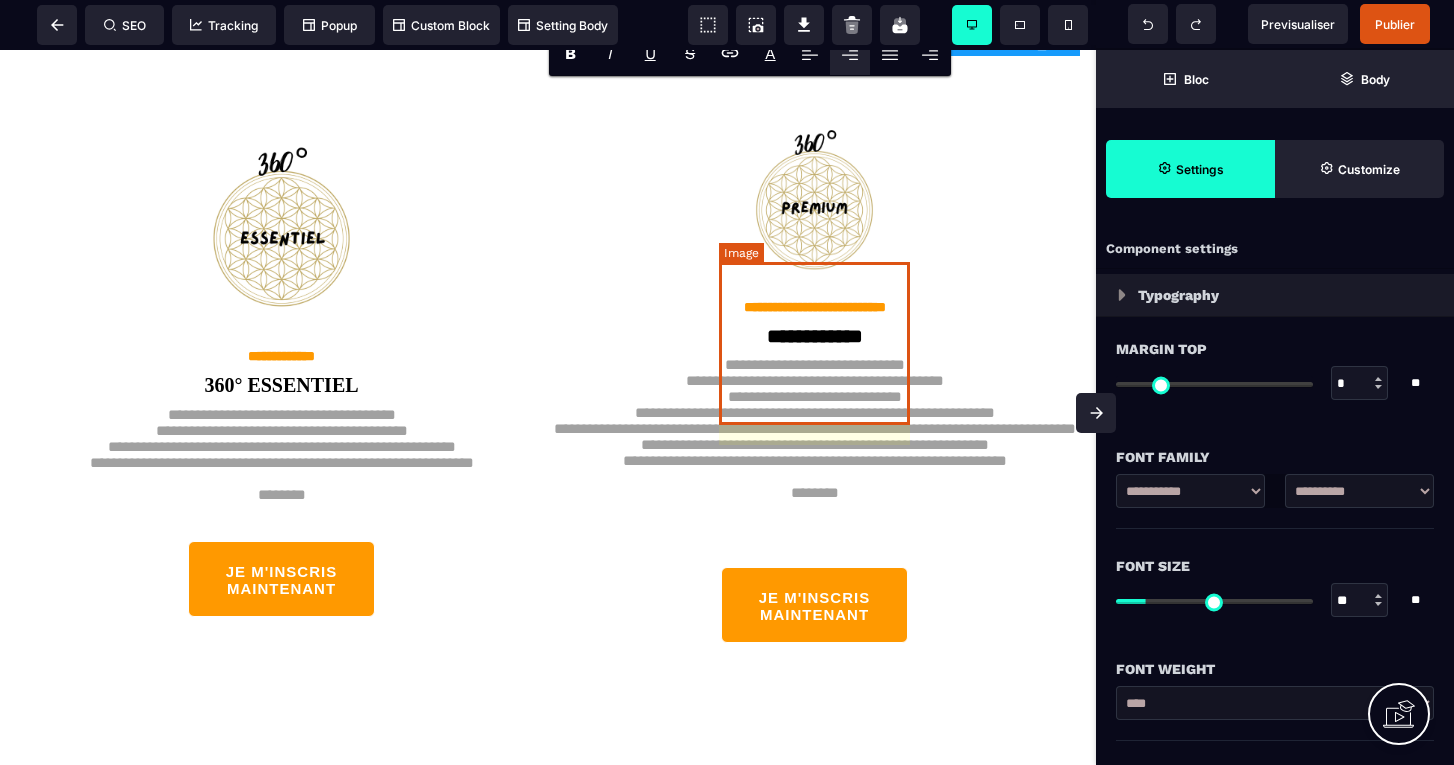 click at bounding box center [815, 198] 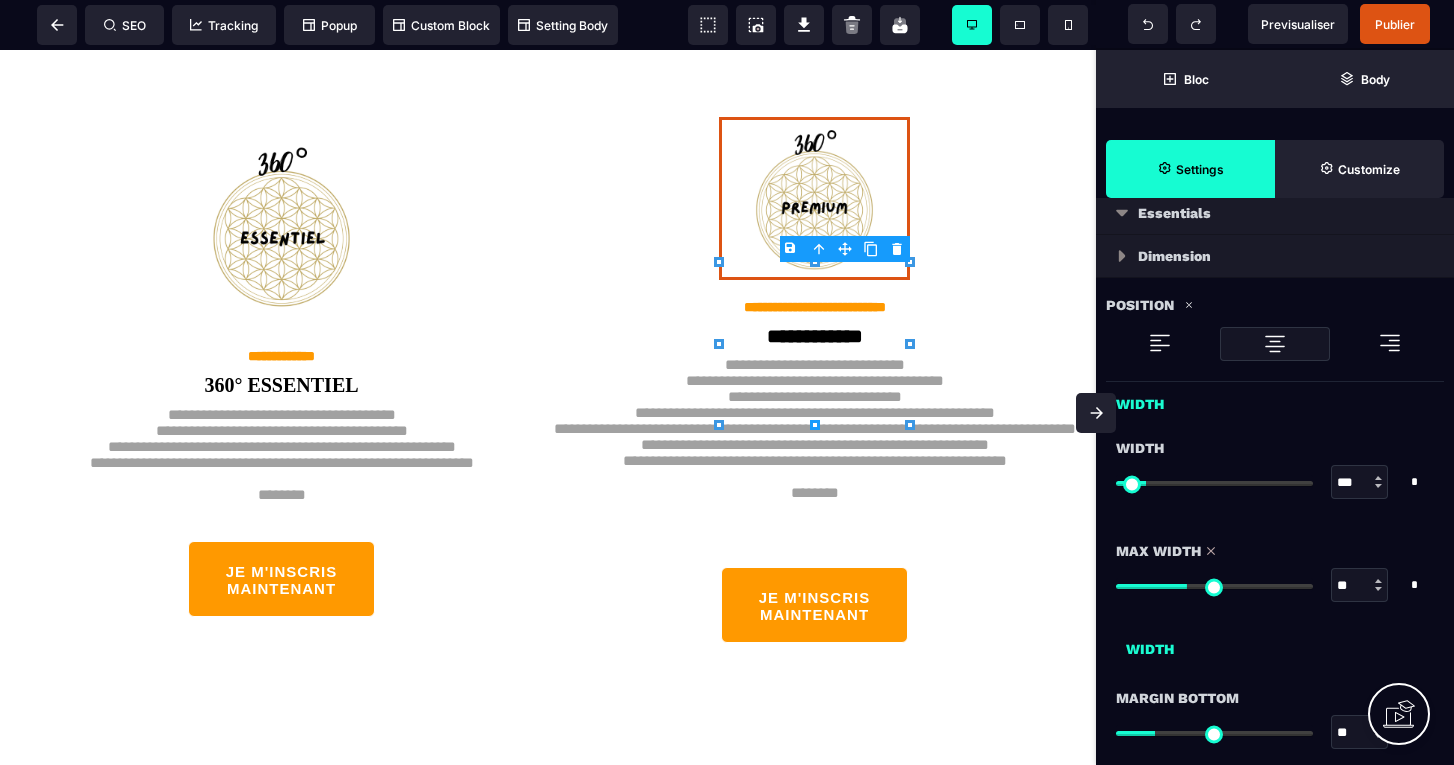 scroll, scrollTop: 87, scrollLeft: 0, axis: vertical 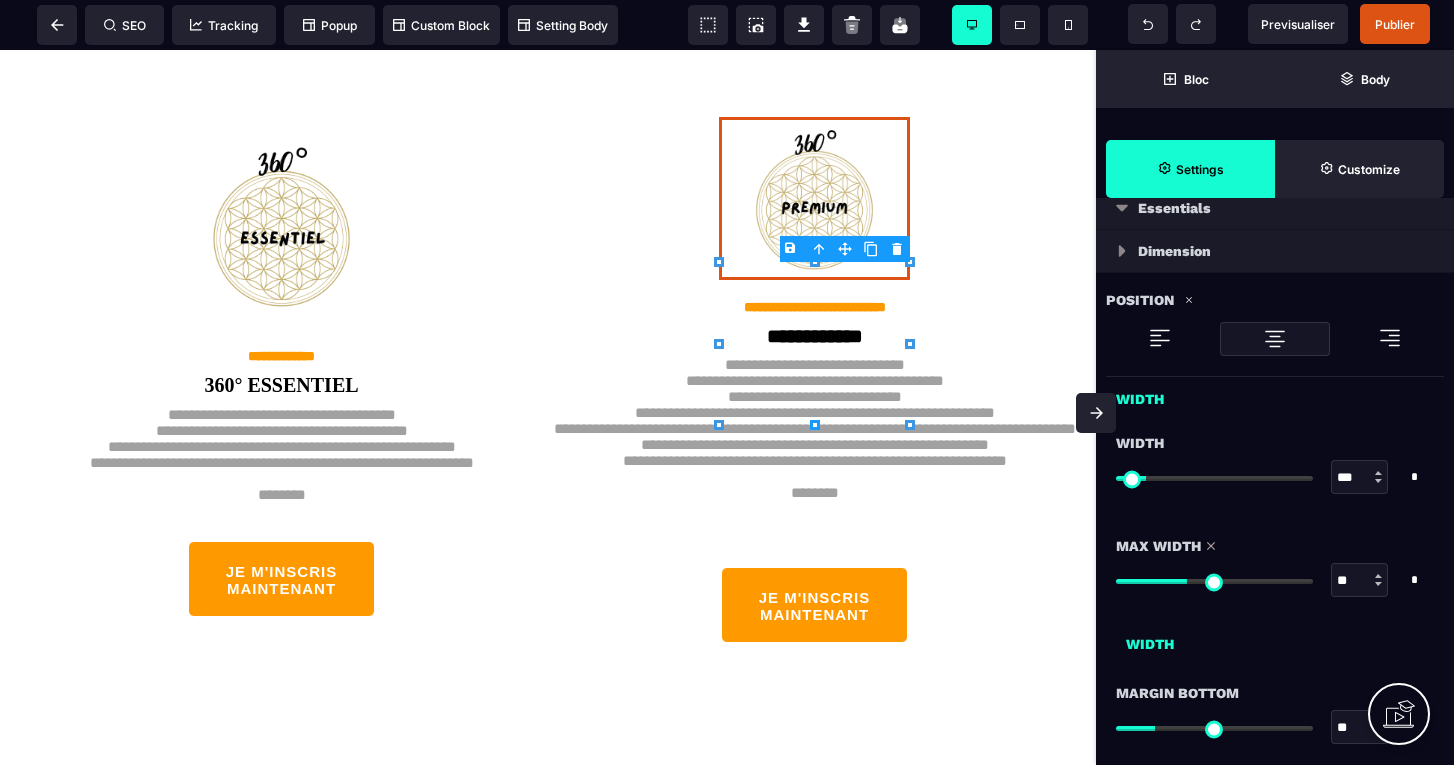 type on "**" 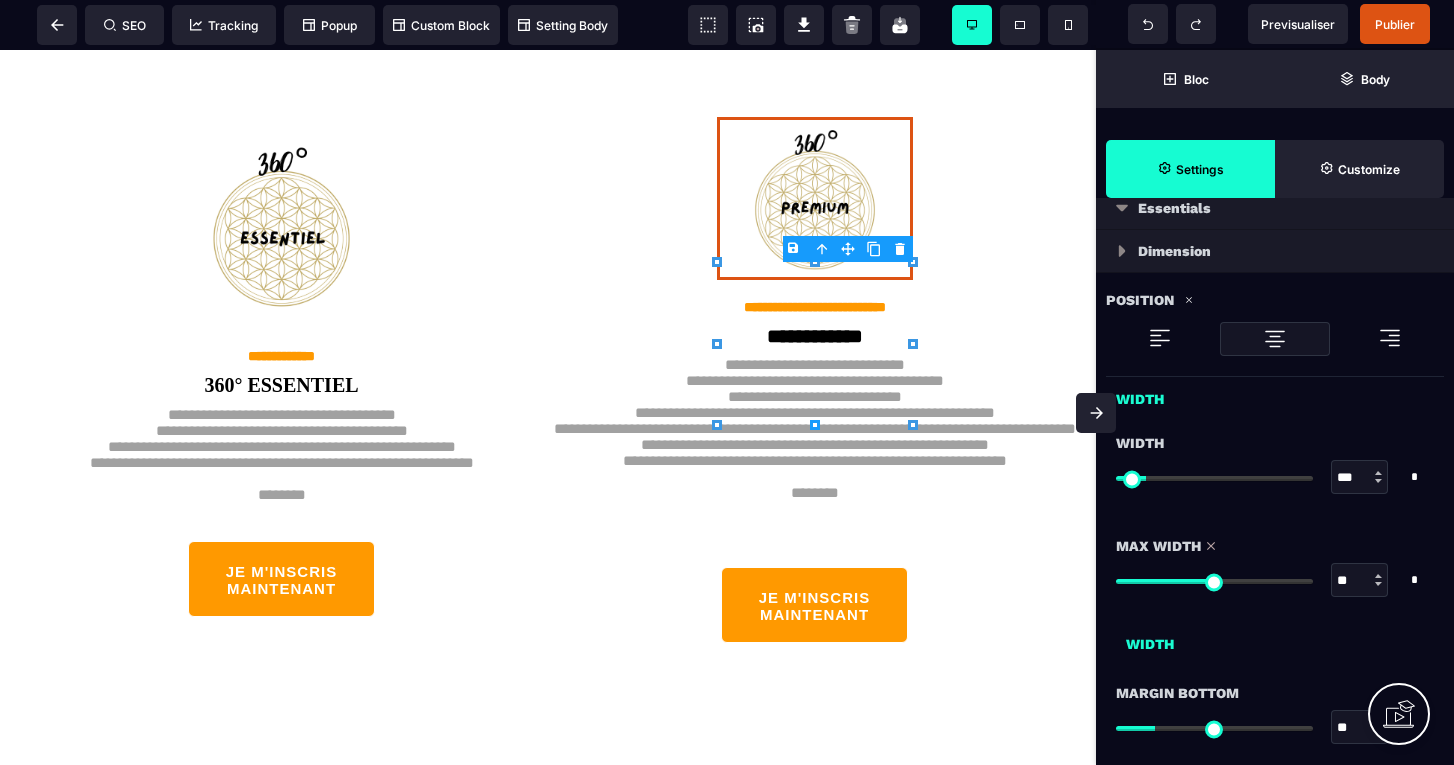 type on "***" 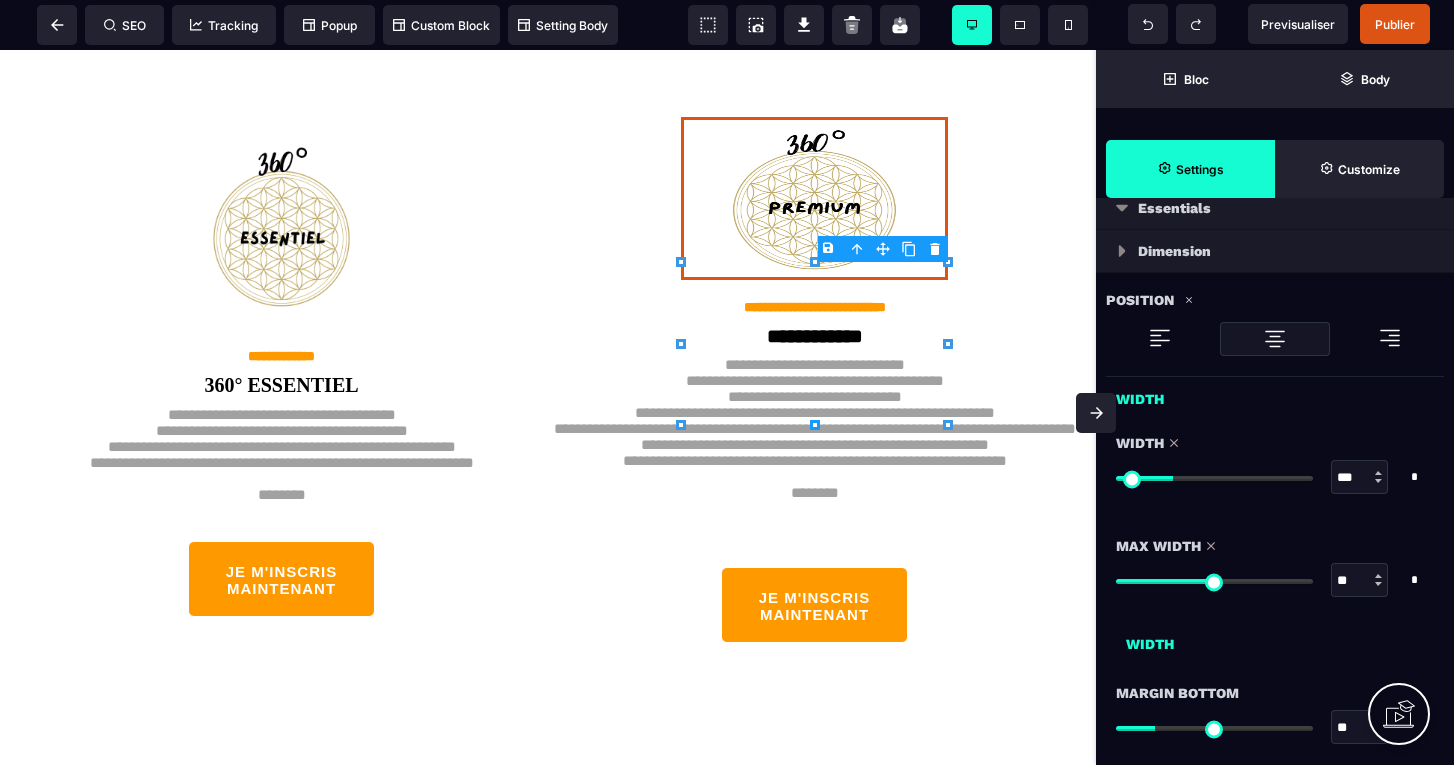 click at bounding box center [1214, 478] 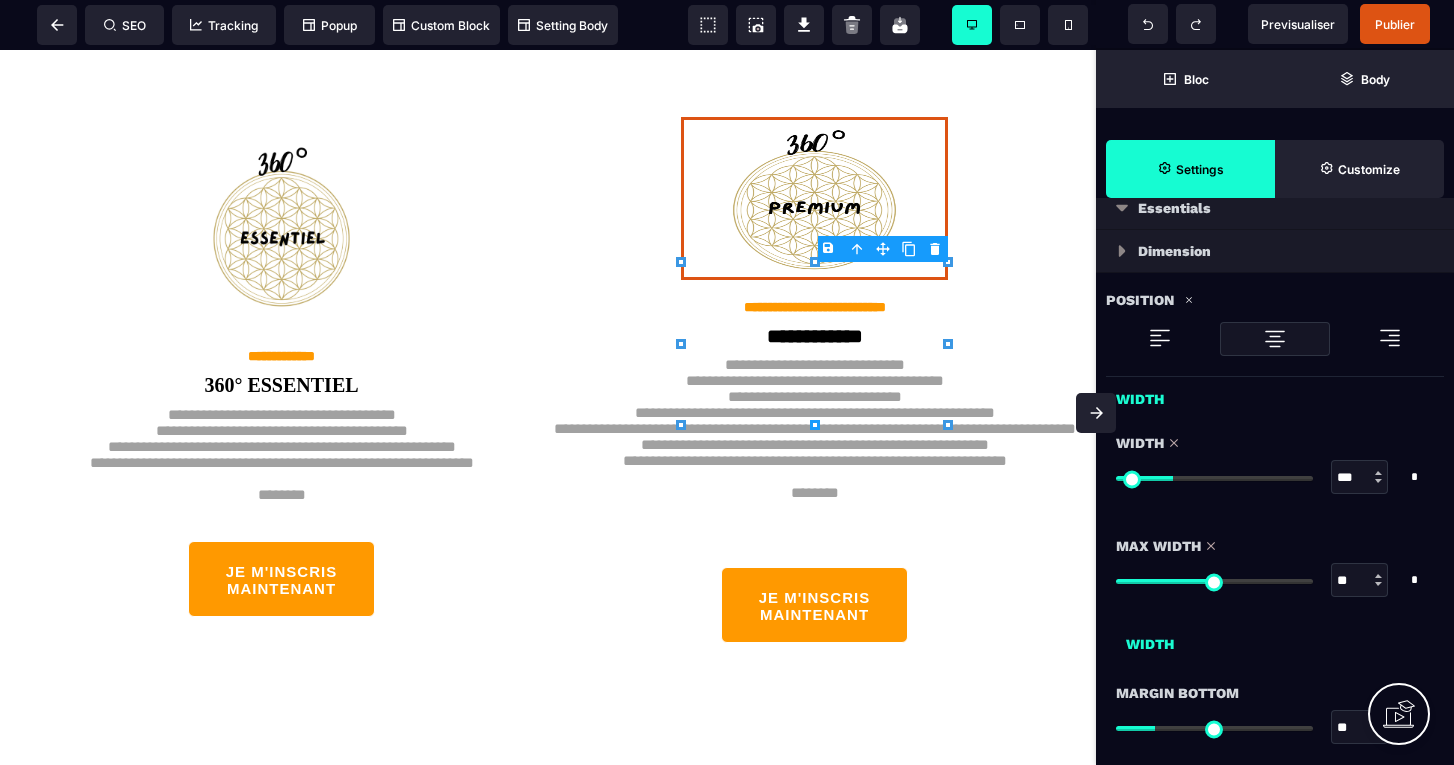 type on "***" 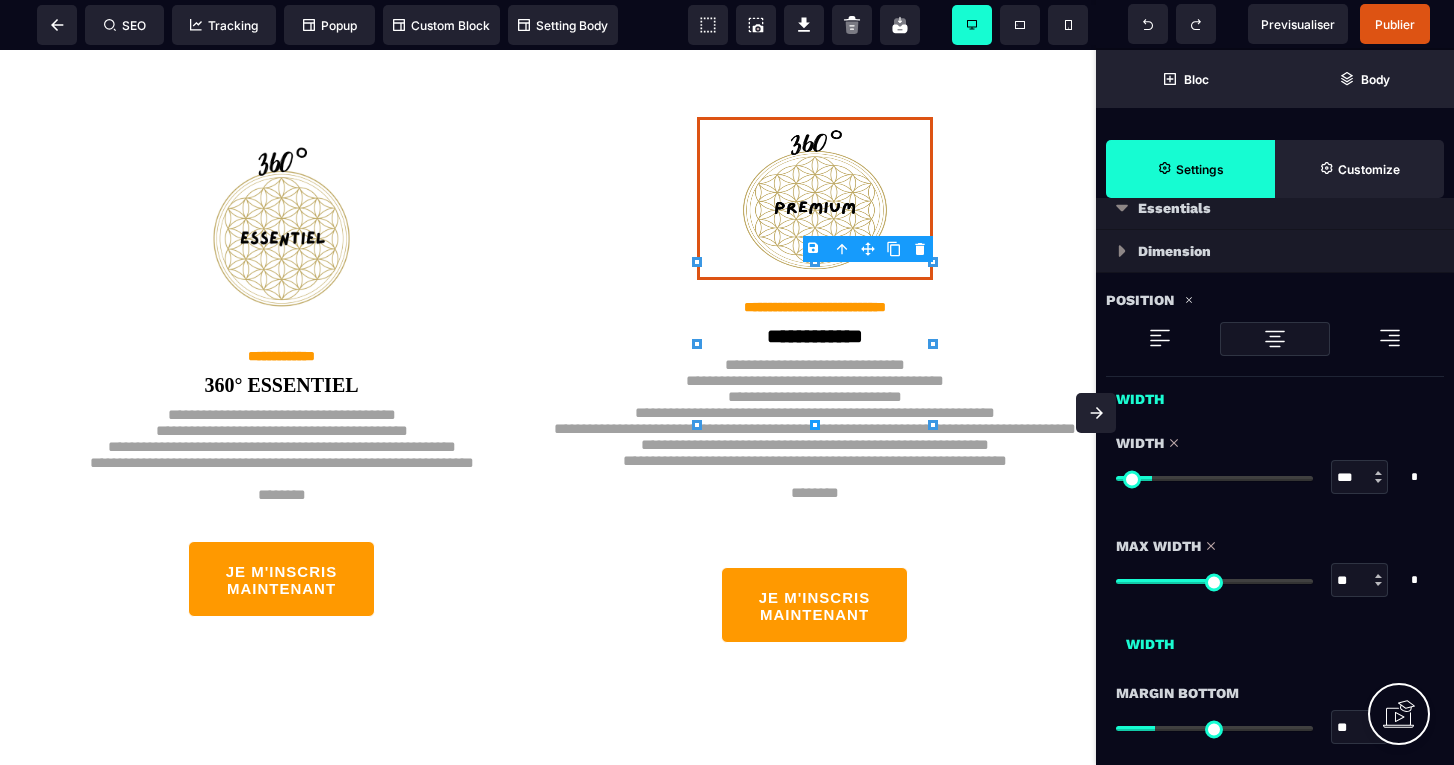 type on "***" 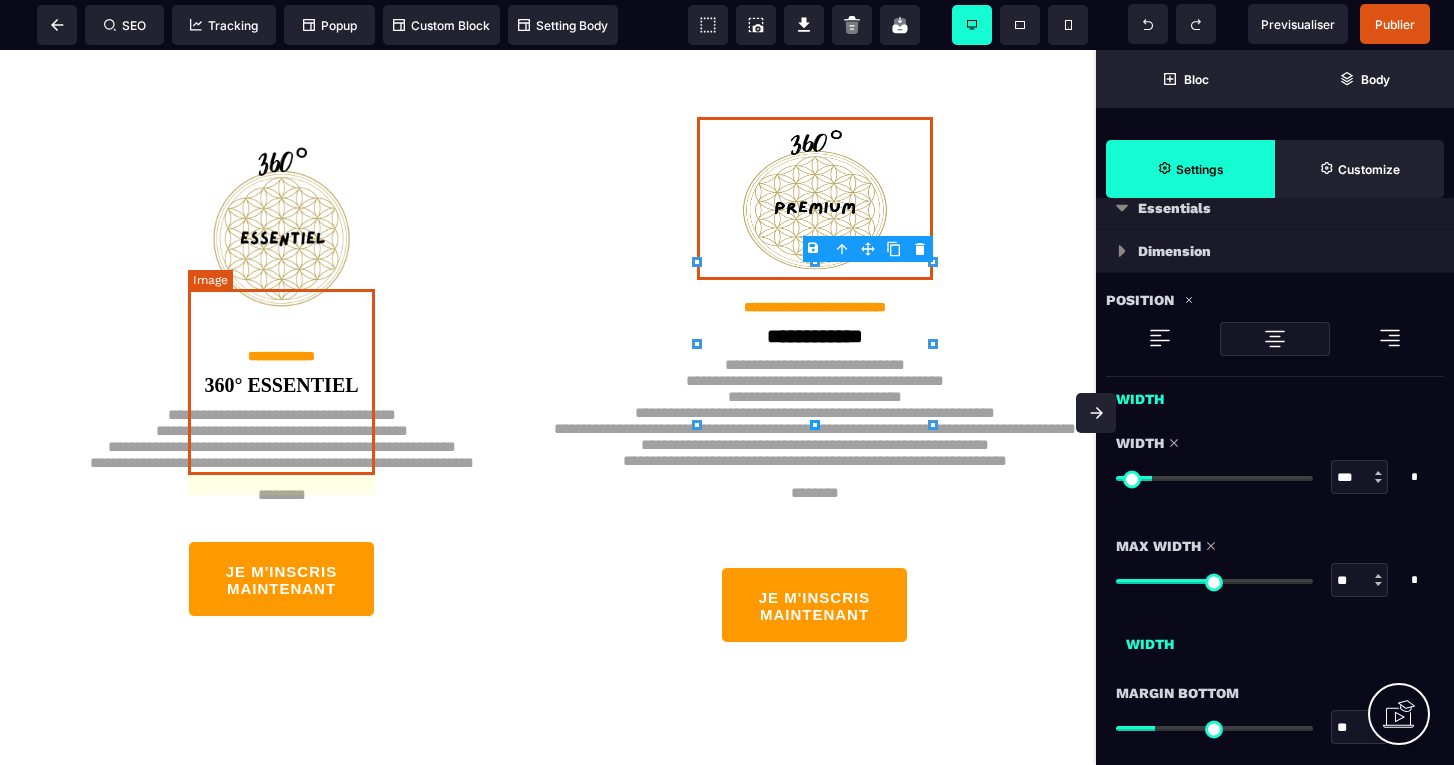 click at bounding box center (281, 236) 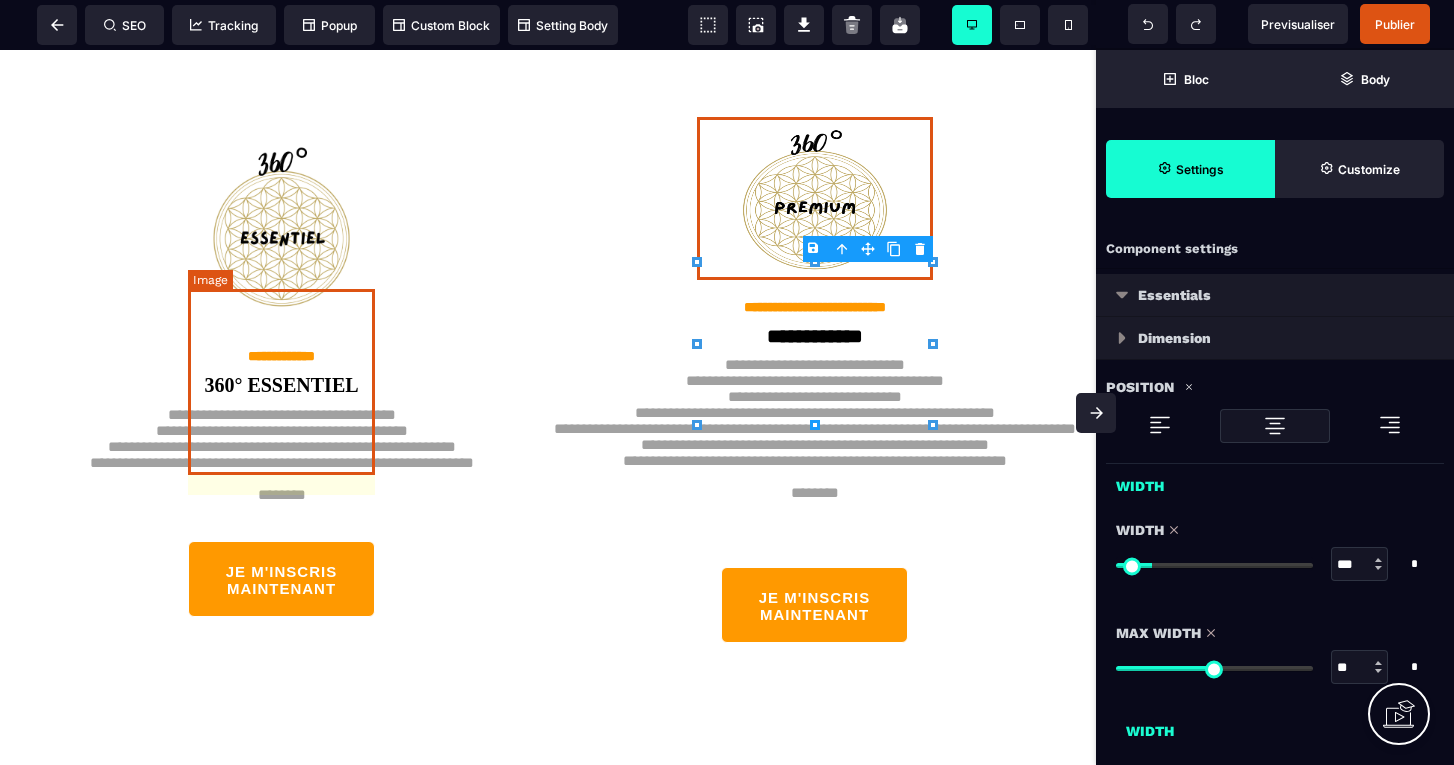select 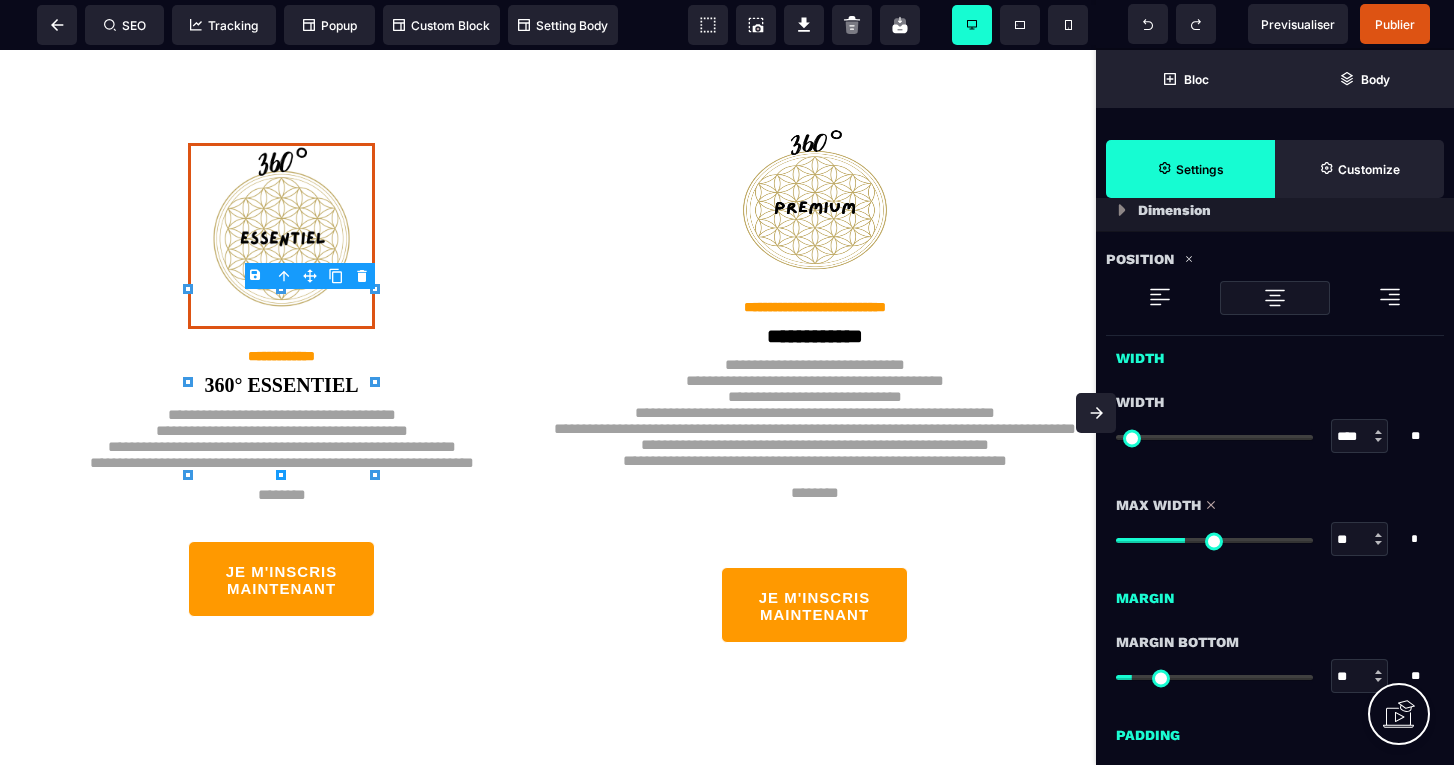 scroll, scrollTop: 649, scrollLeft: 0, axis: vertical 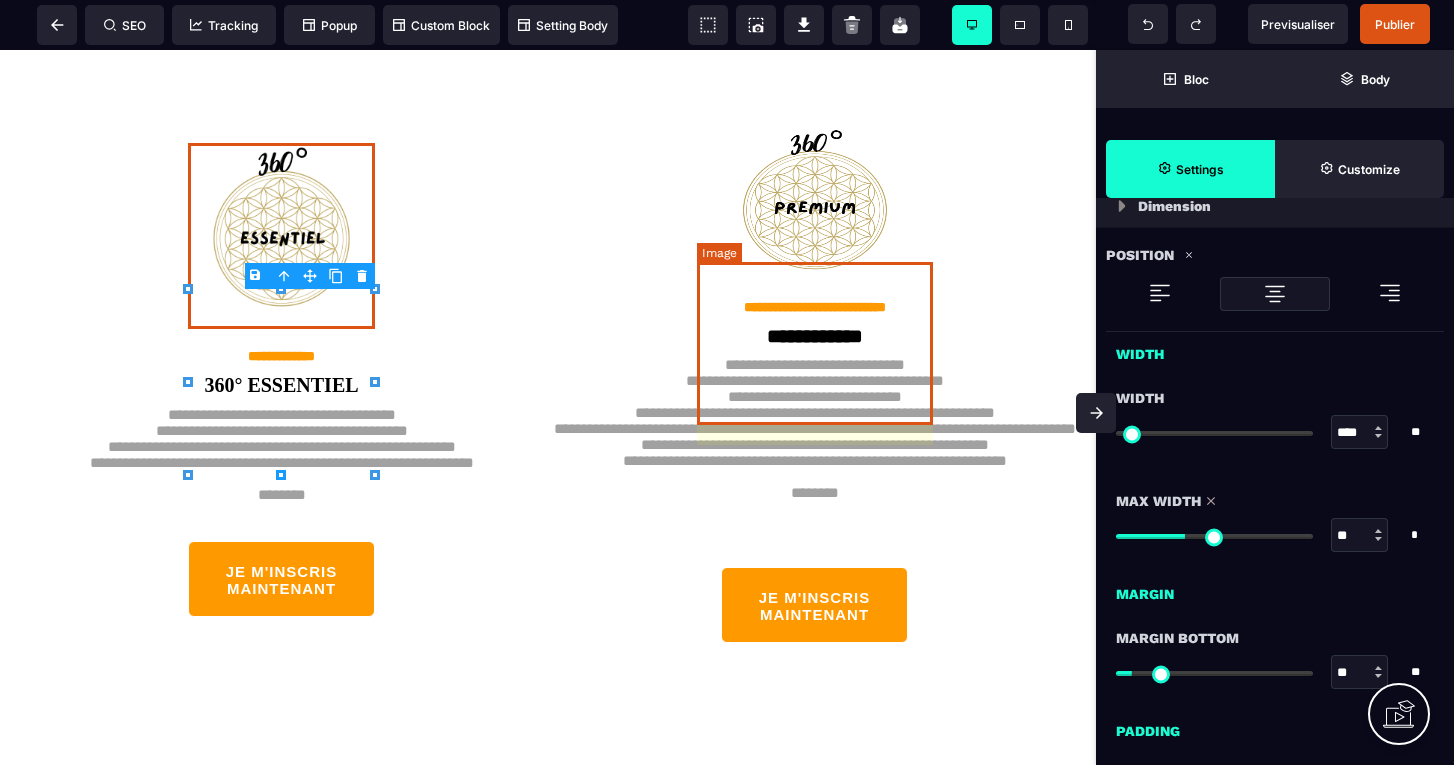 click at bounding box center (815, 198) 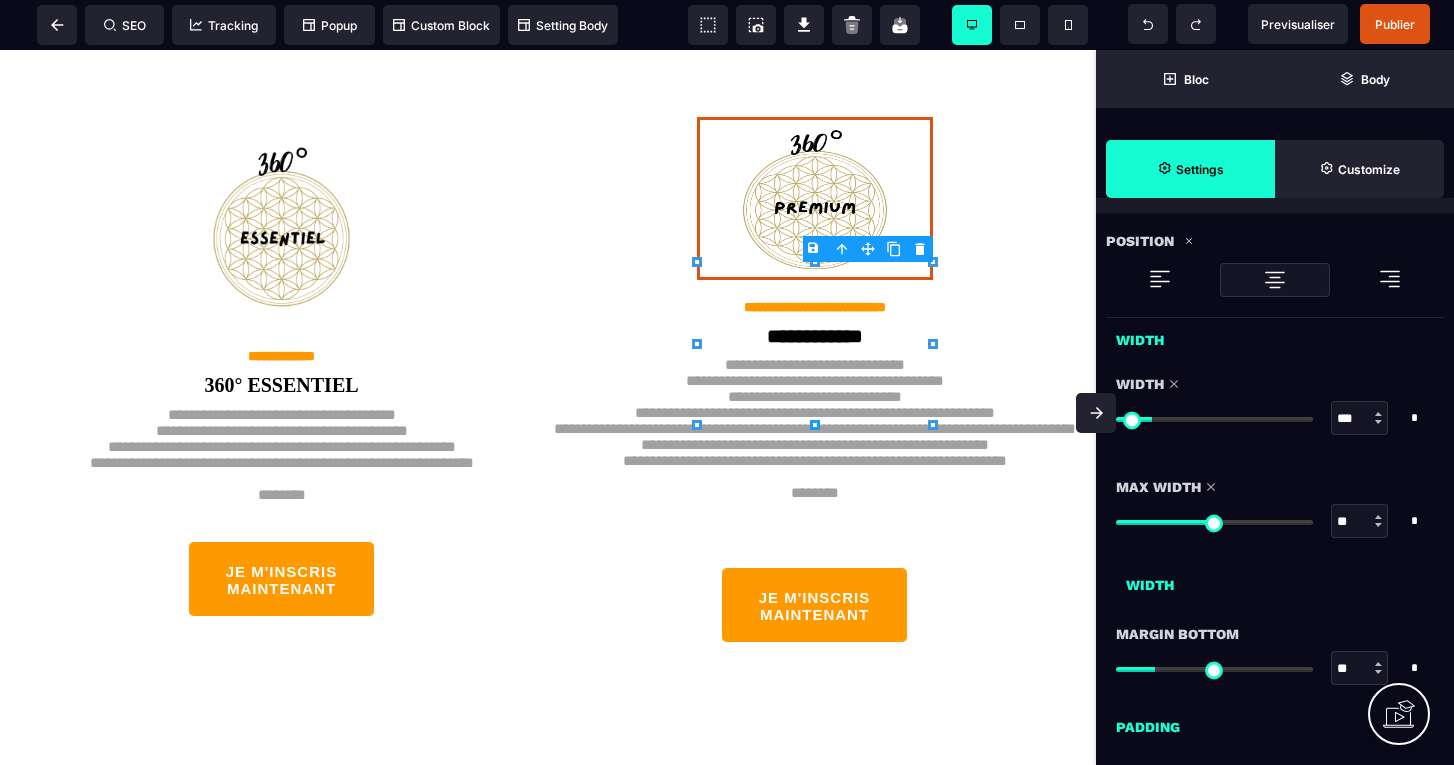 scroll, scrollTop: 184, scrollLeft: 0, axis: vertical 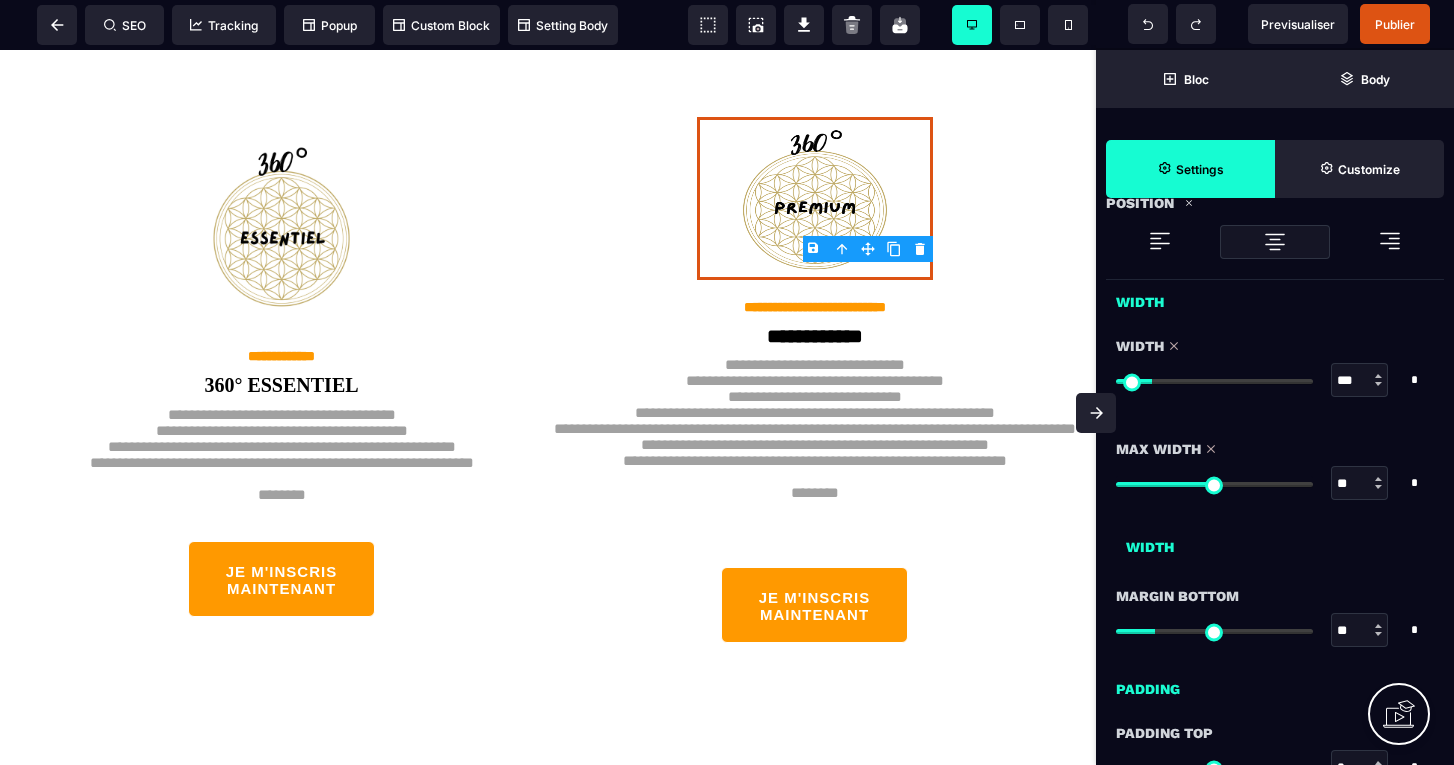 click at bounding box center (1111, 383) 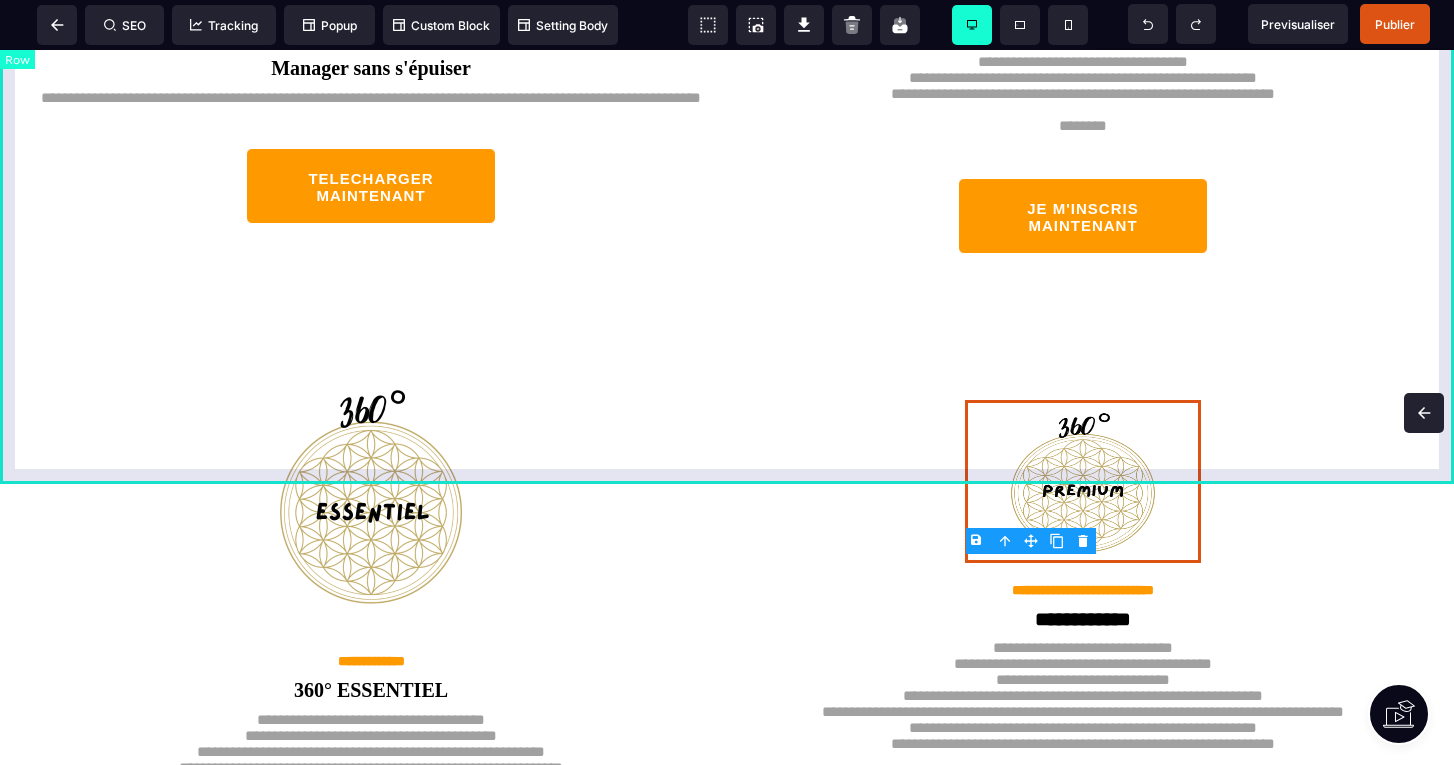 click at bounding box center (1424, 413) 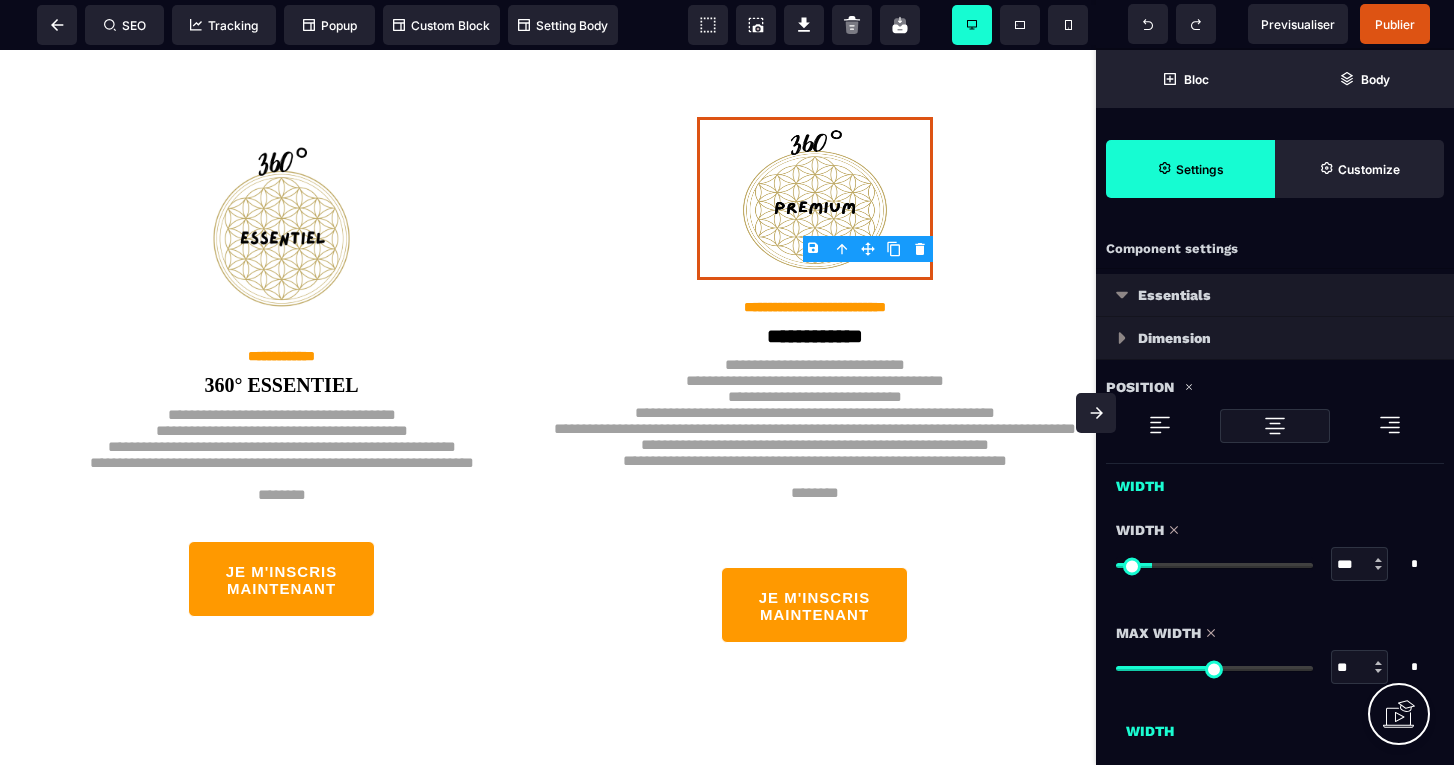 type on "**" 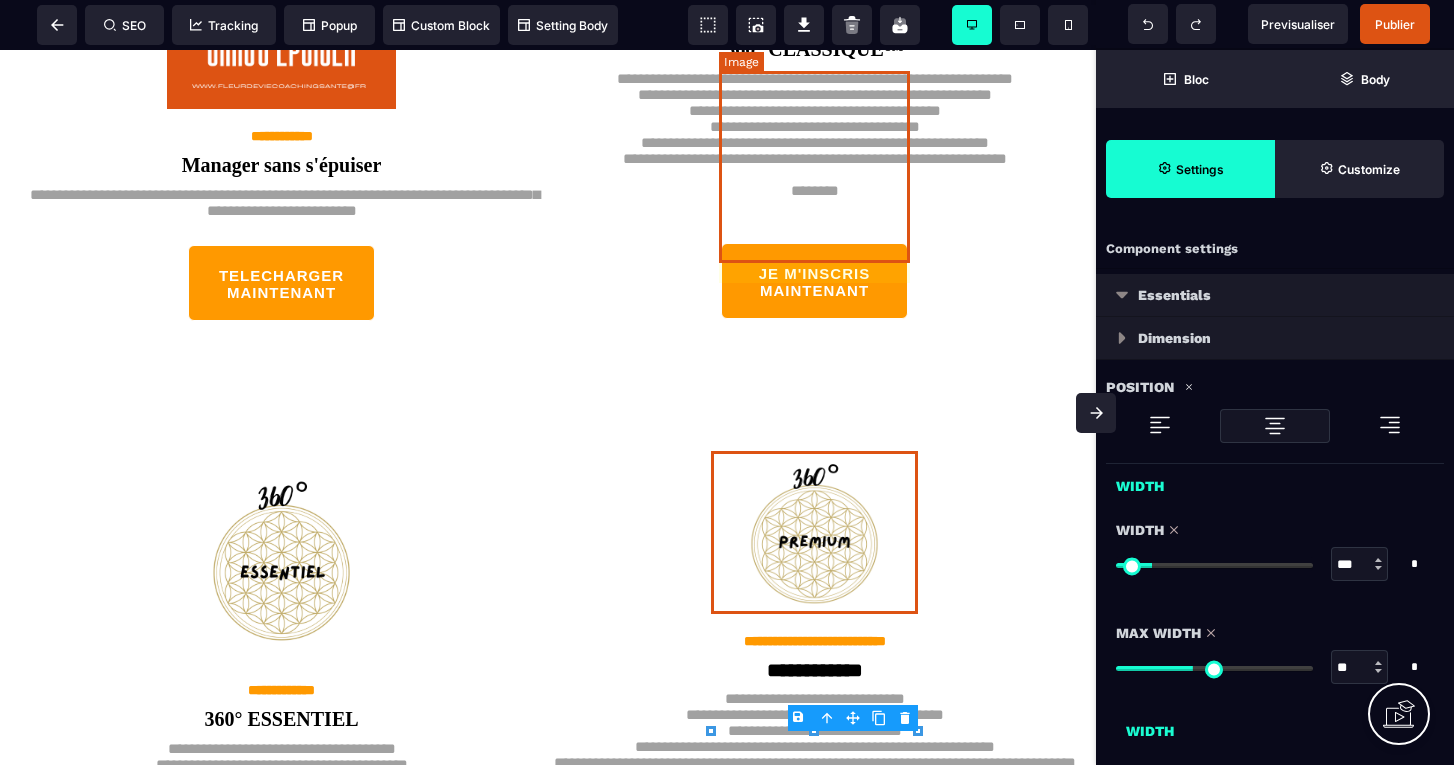 scroll, scrollTop: 4539, scrollLeft: 0, axis: vertical 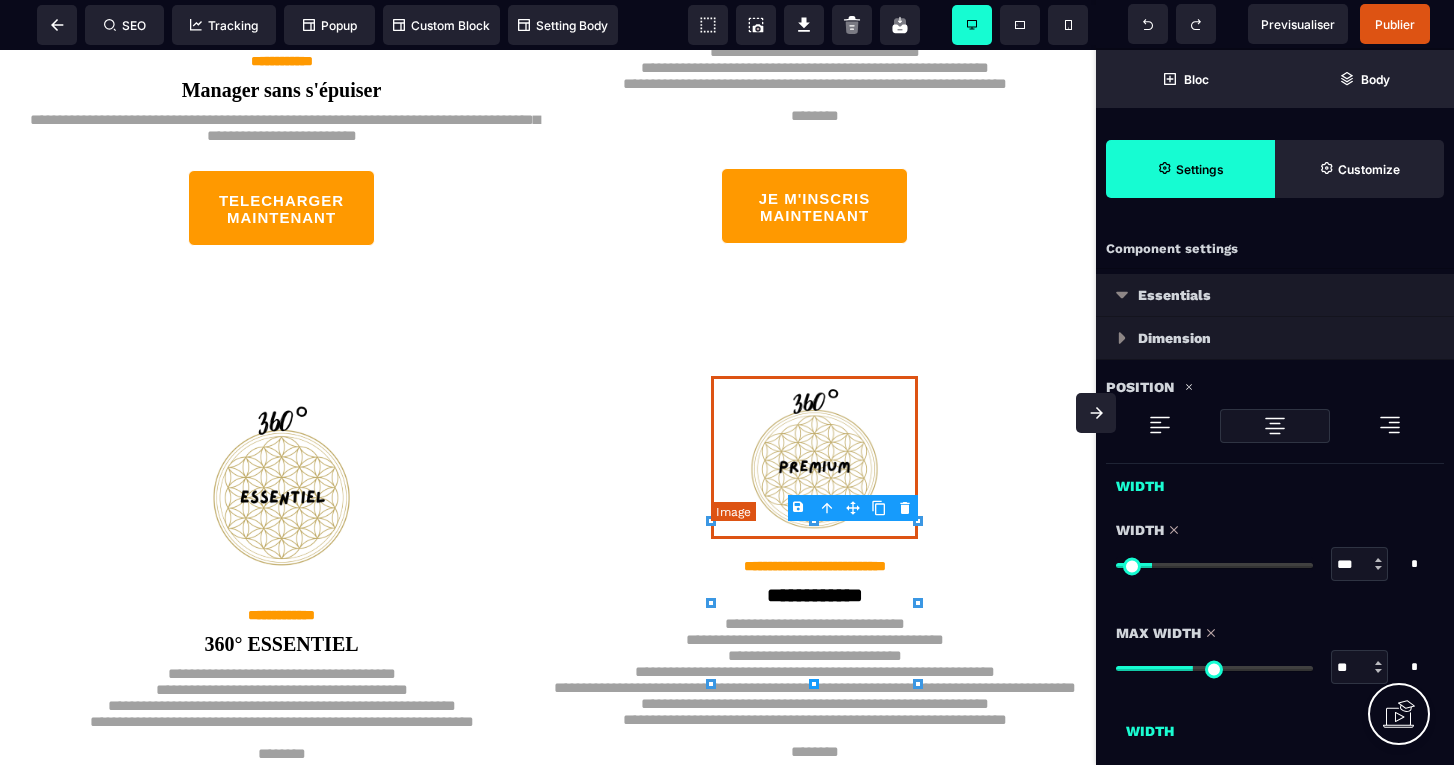 click at bounding box center [815, 457] 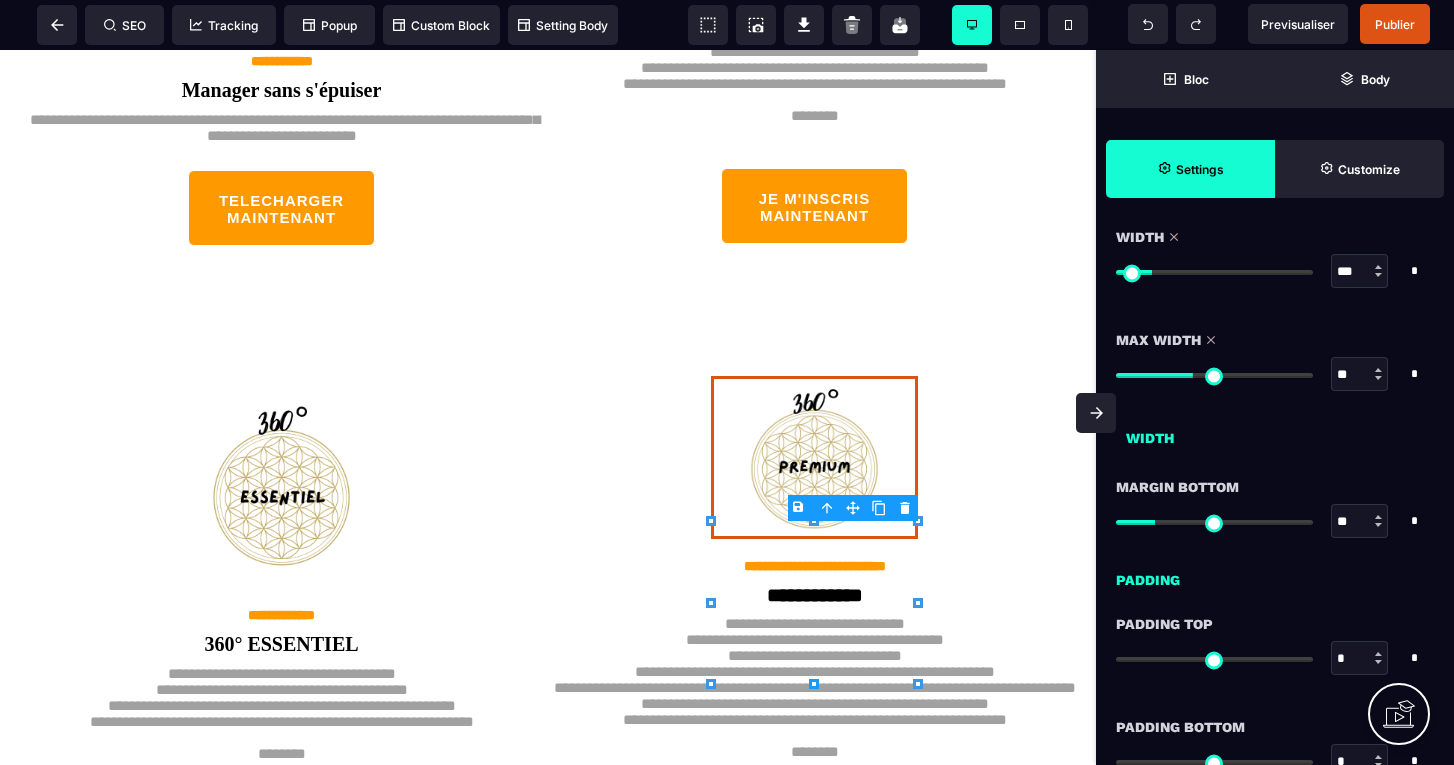 scroll, scrollTop: 305, scrollLeft: 0, axis: vertical 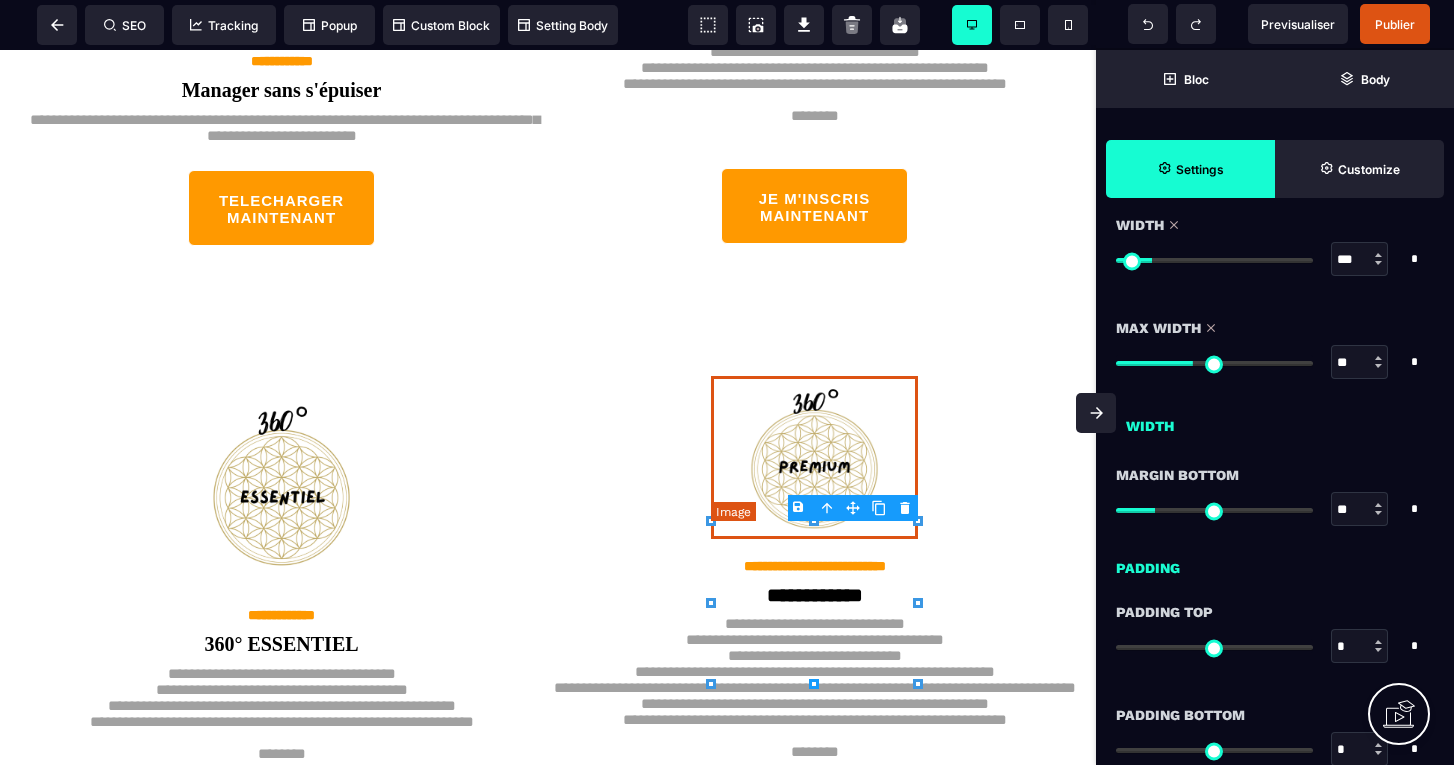 click at bounding box center (815, 457) 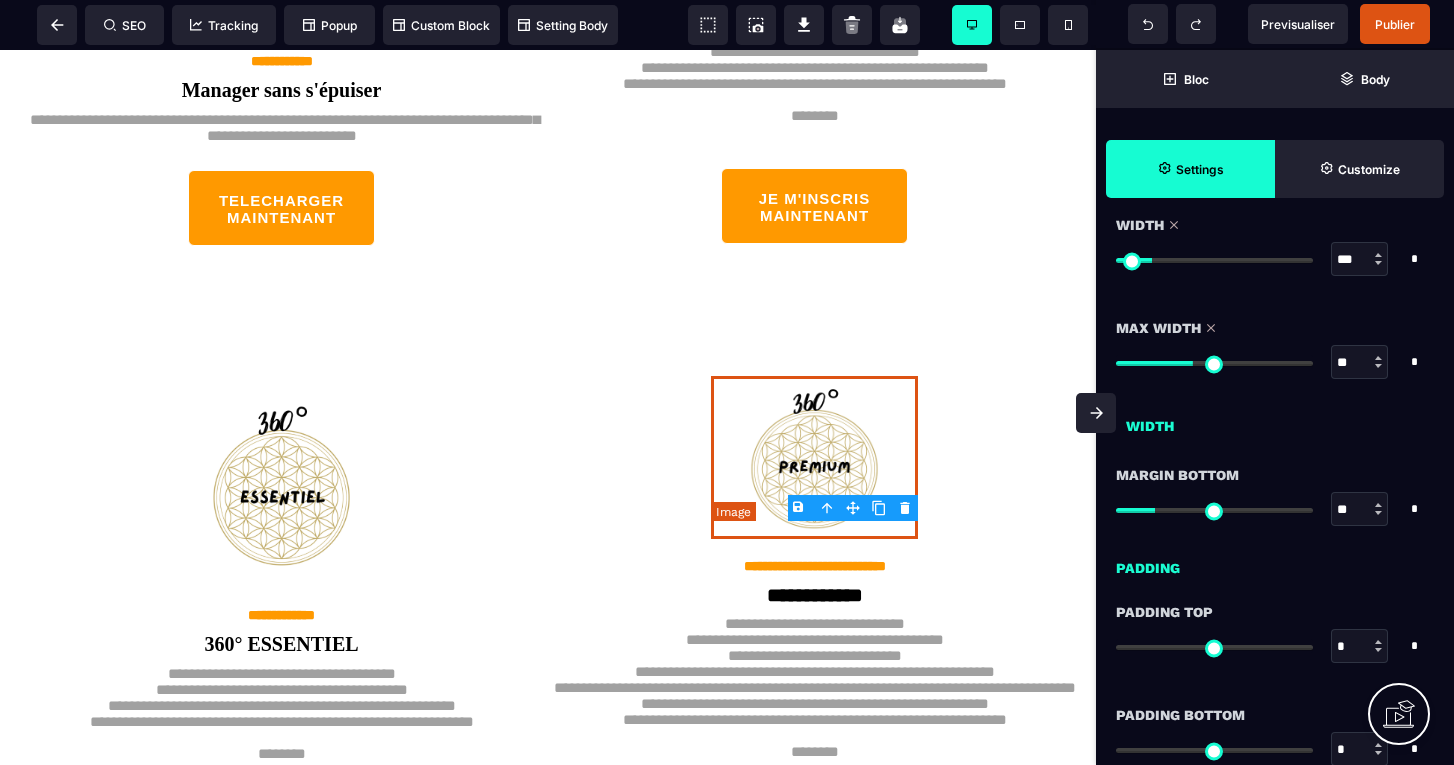 click at bounding box center [815, 457] 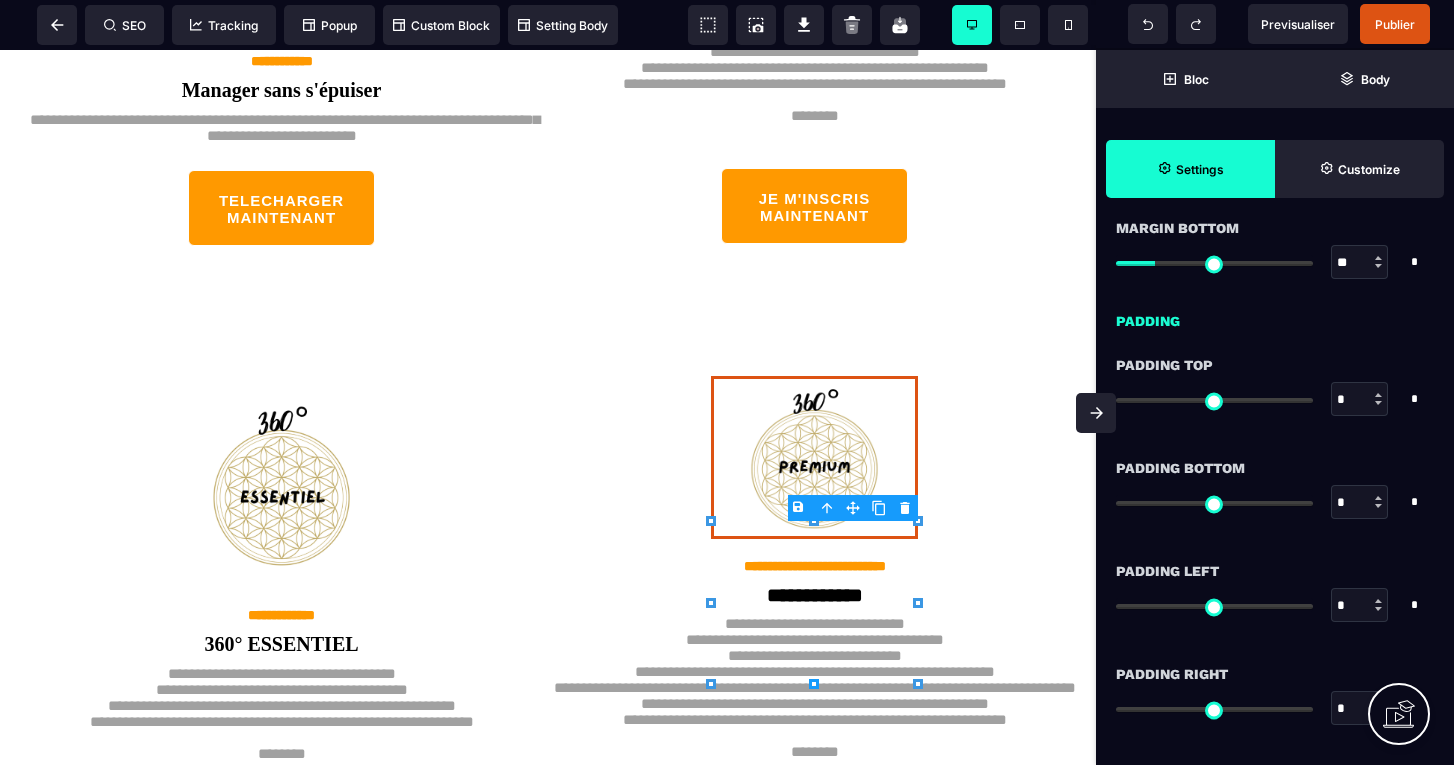 scroll, scrollTop: 552, scrollLeft: 0, axis: vertical 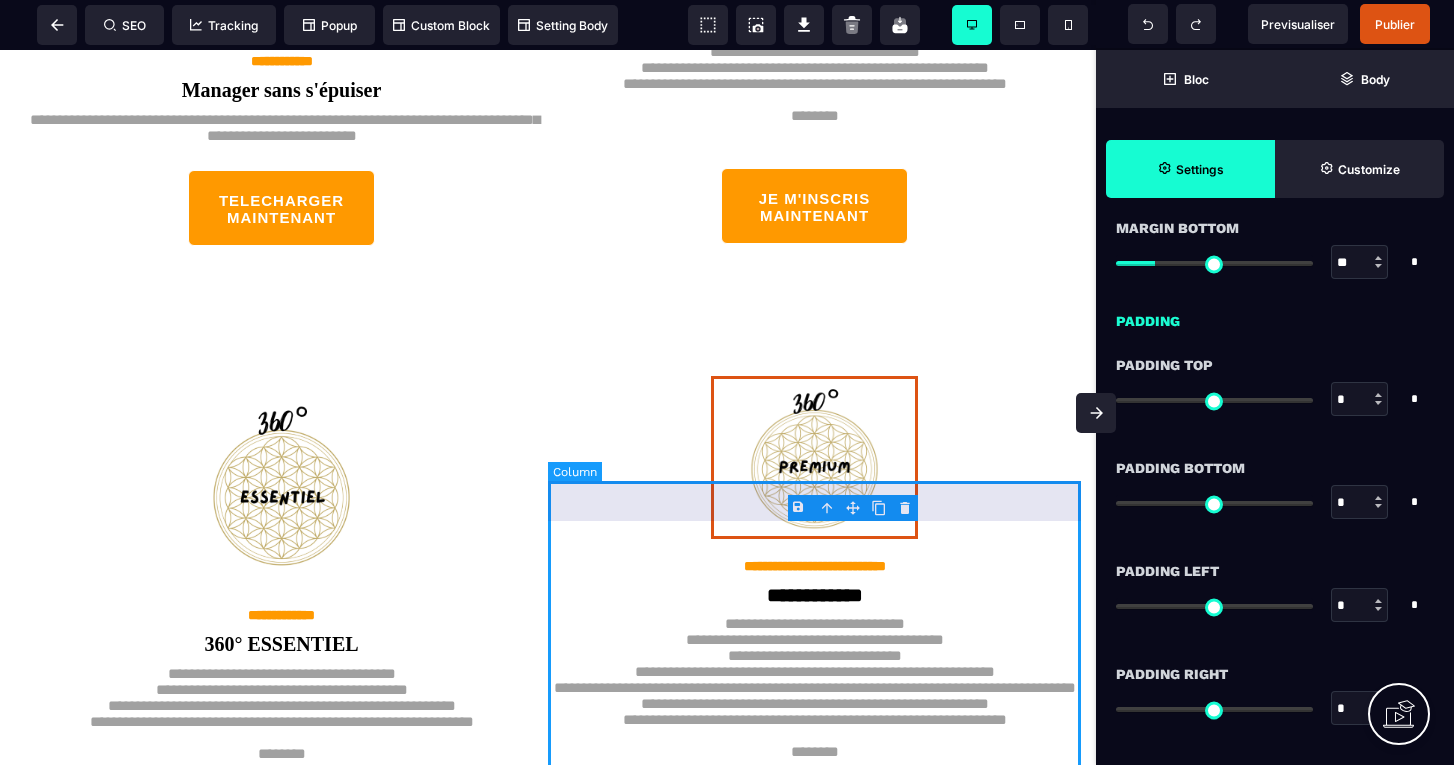 click on "**********" at bounding box center [814, 649] 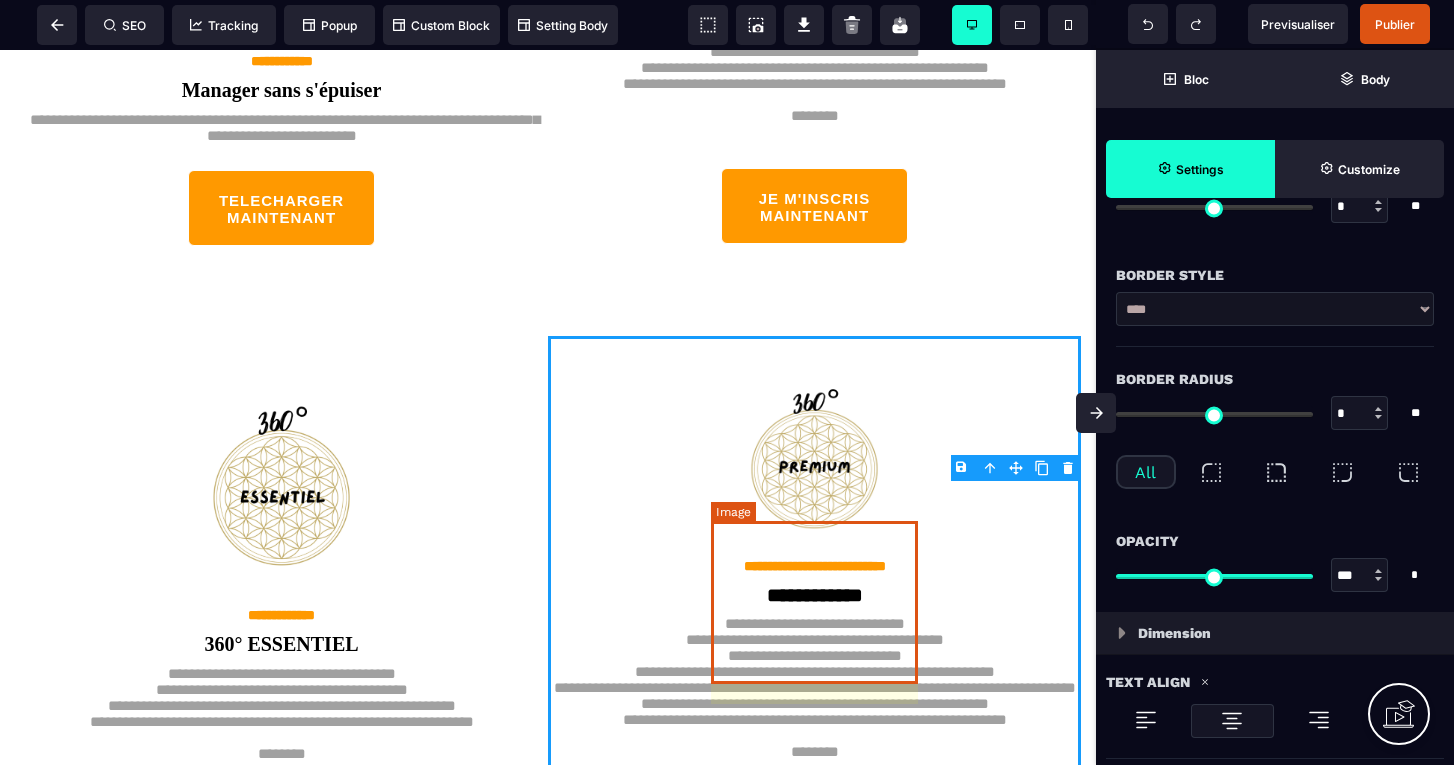 click at bounding box center [815, 457] 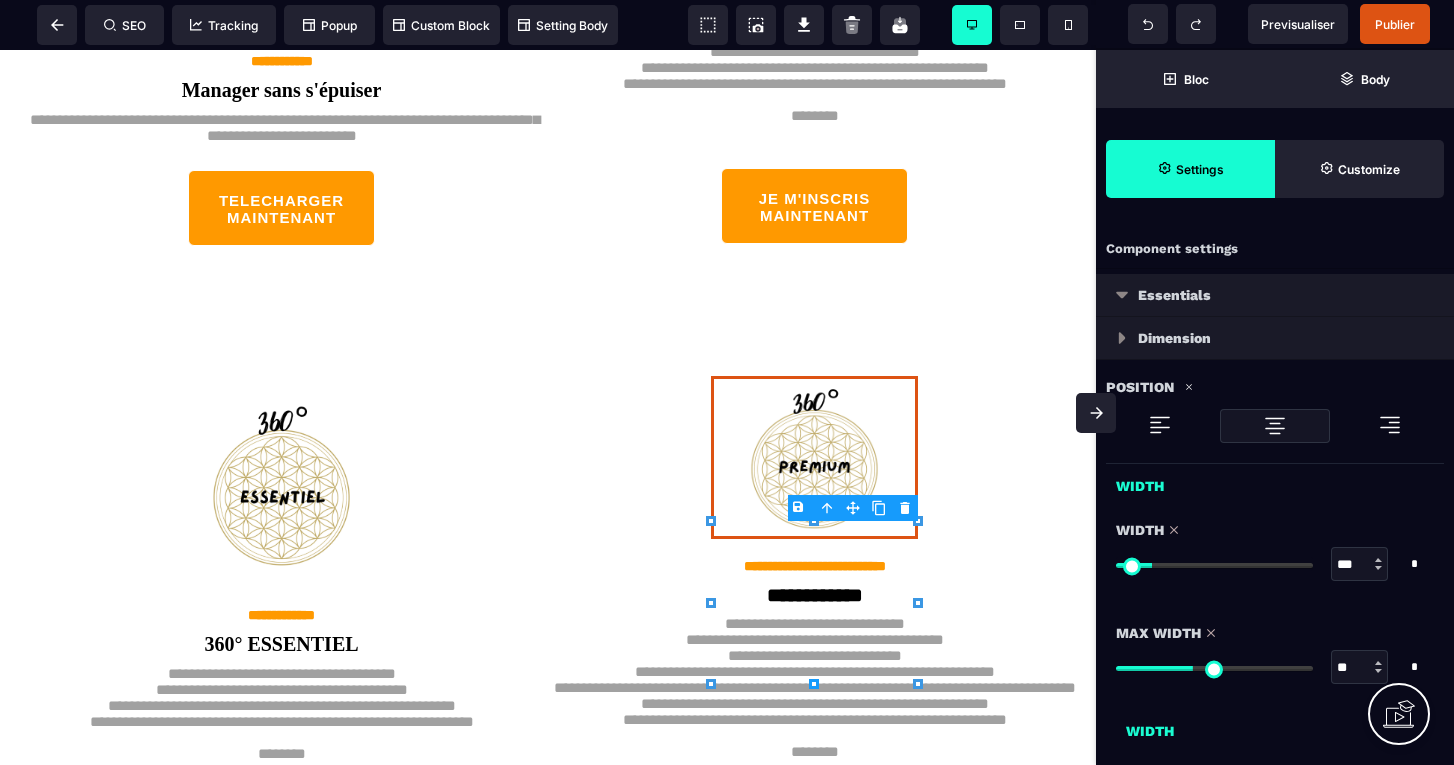scroll, scrollTop: 0, scrollLeft: 0, axis: both 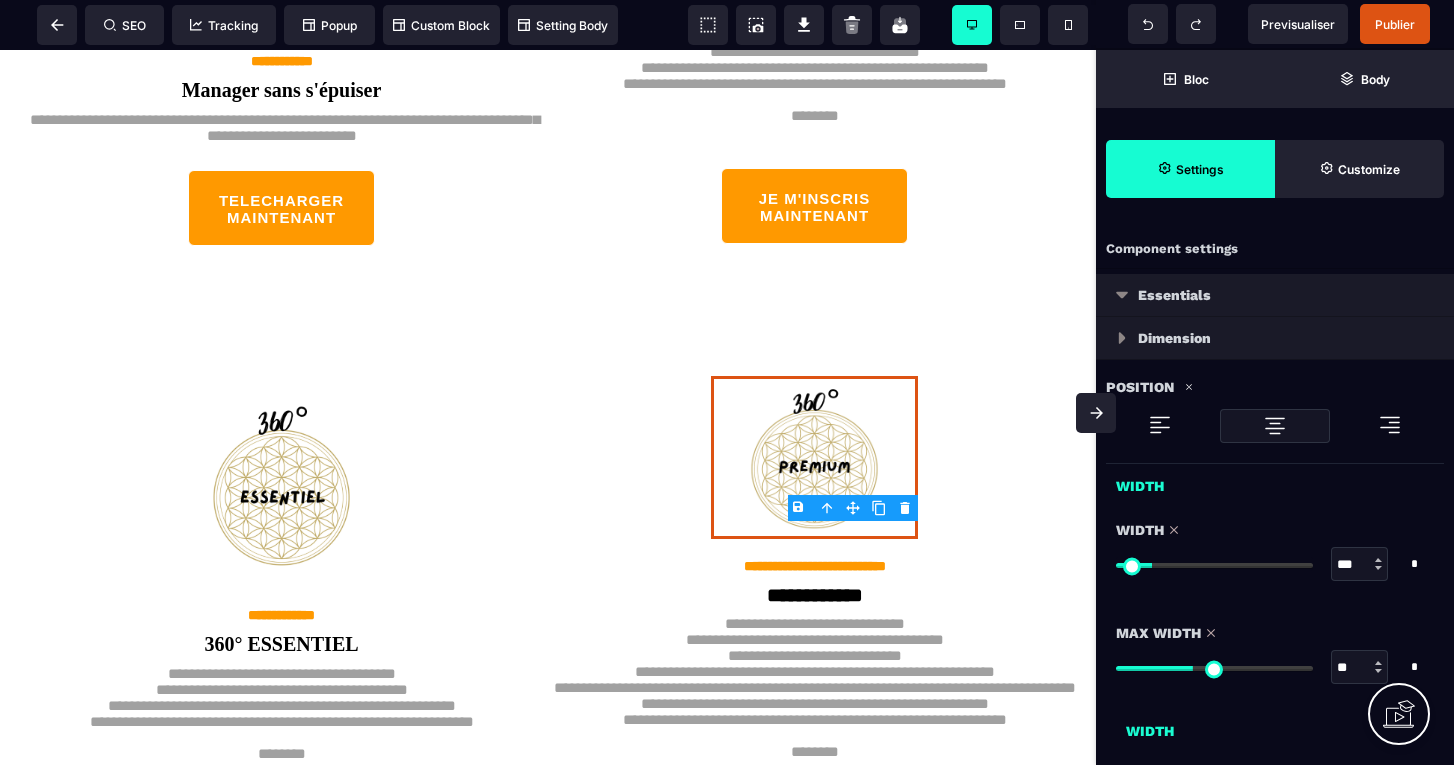 click at bounding box center (1122, 295) 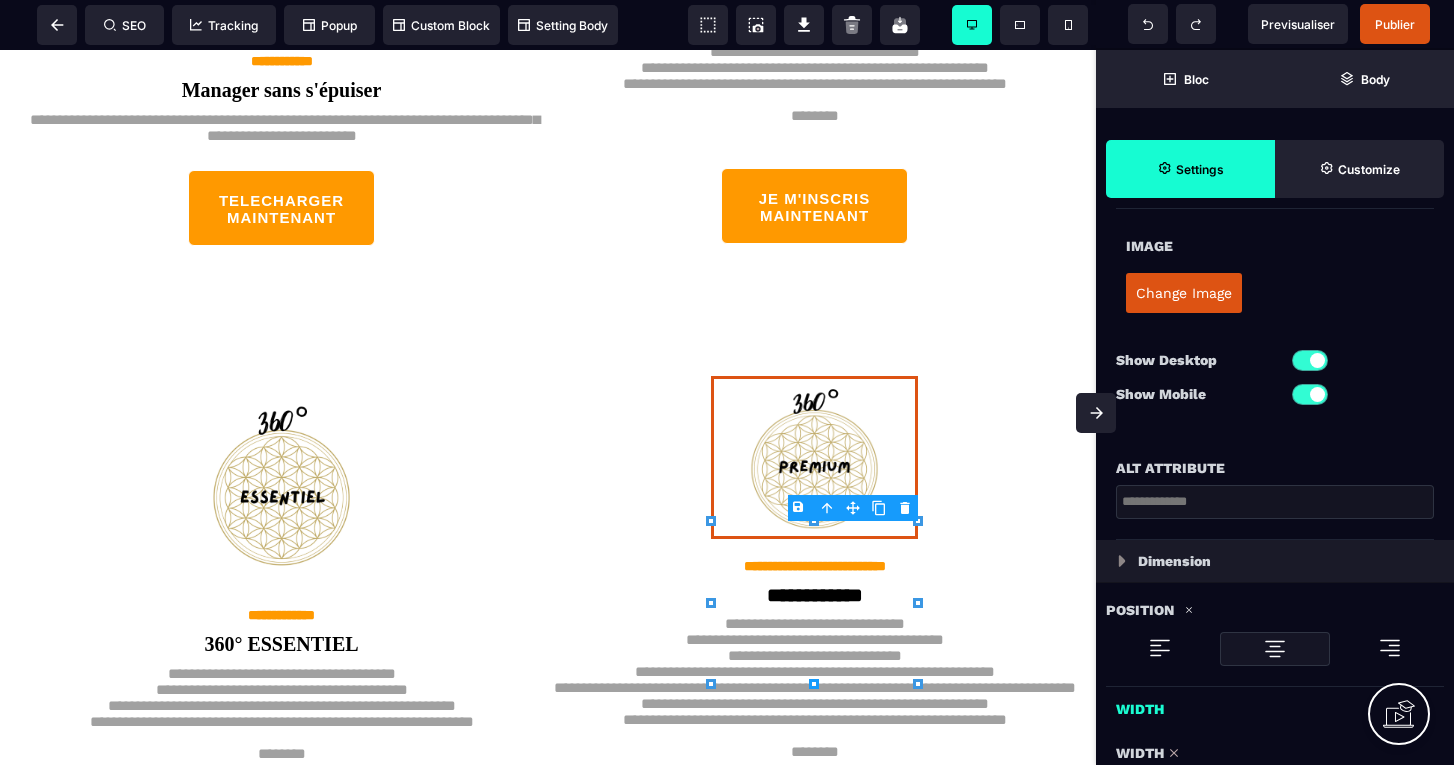 scroll, scrollTop: 591, scrollLeft: 0, axis: vertical 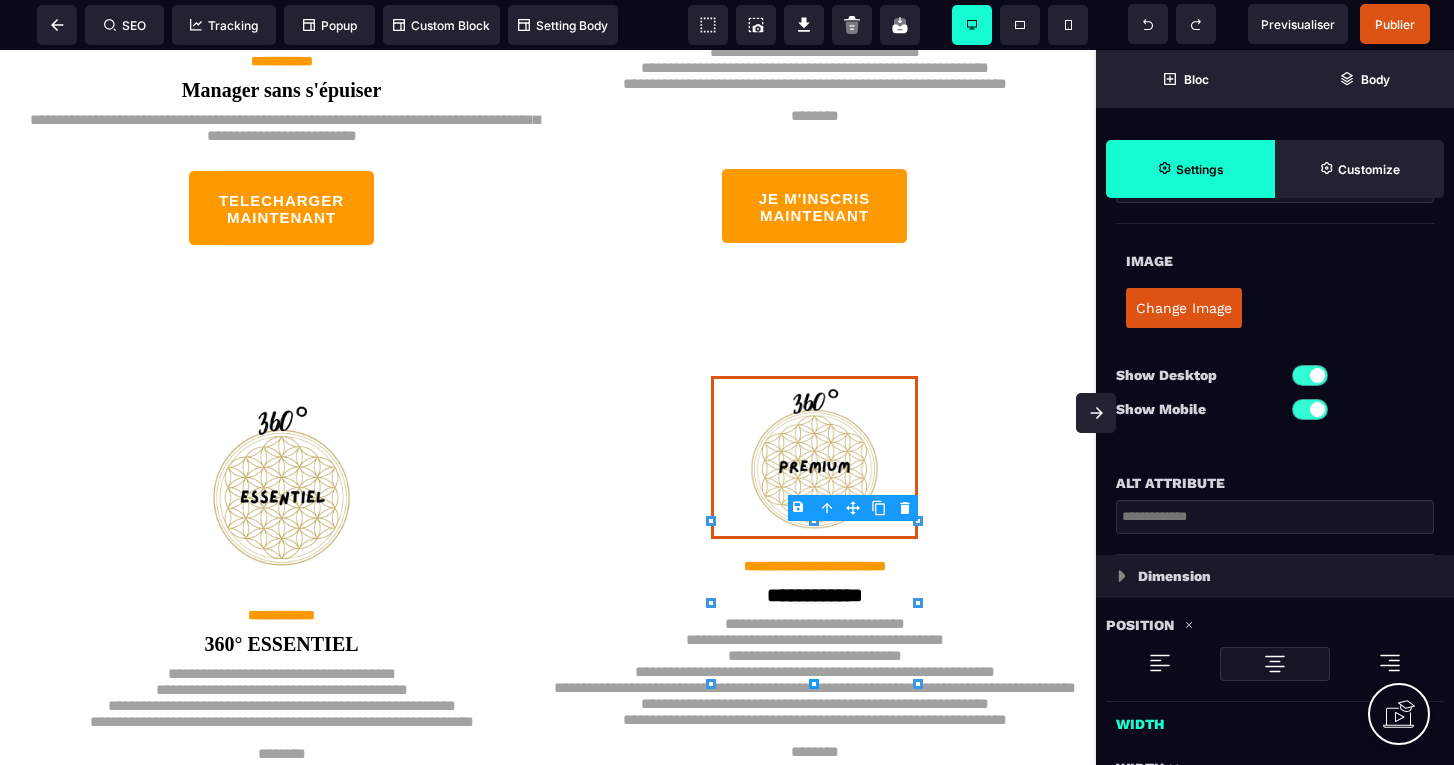 click on "Change Image" at bounding box center [1184, 308] 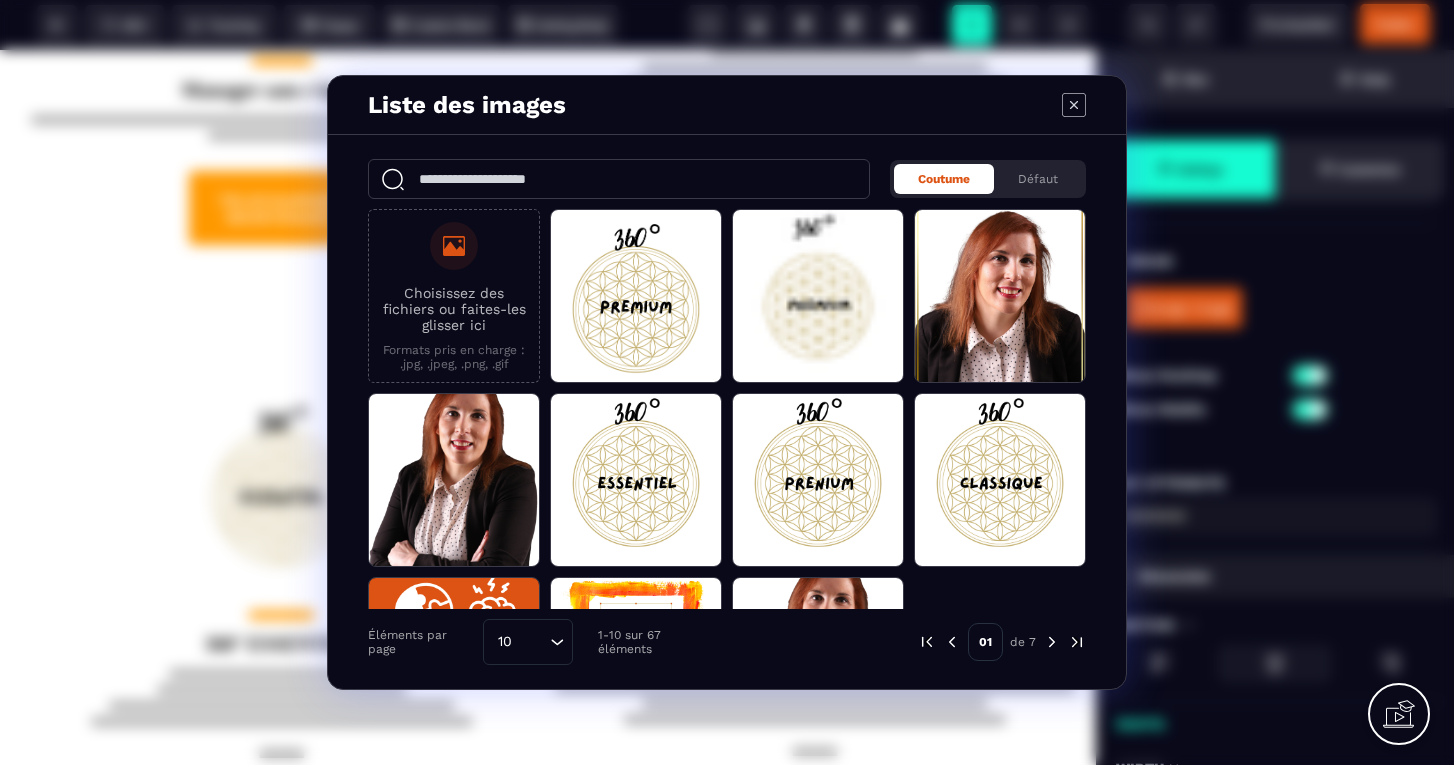 click on "Choisissez des fichiers ou faites-les glisser ici" at bounding box center (454, 309) 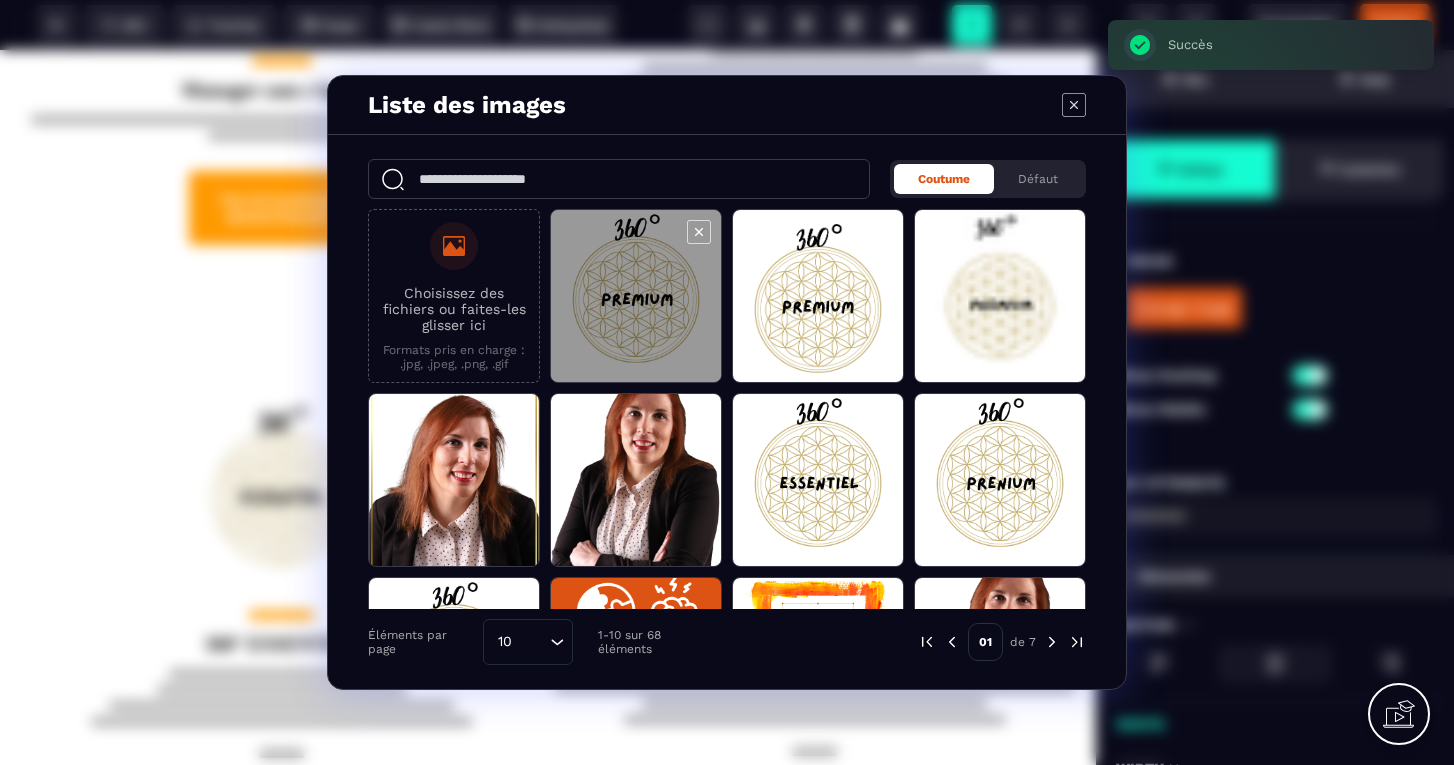 click at bounding box center [636, 297] 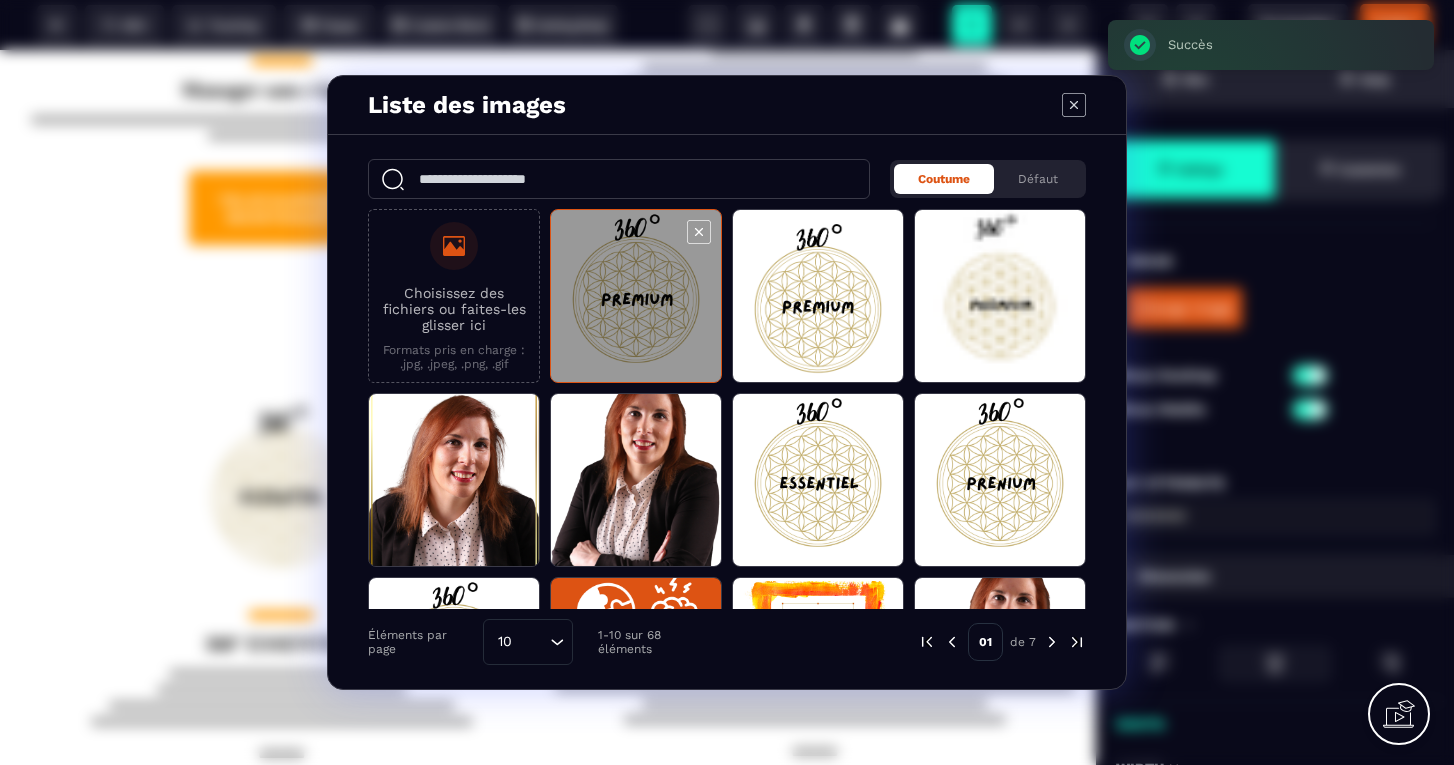 click at bounding box center [636, 297] 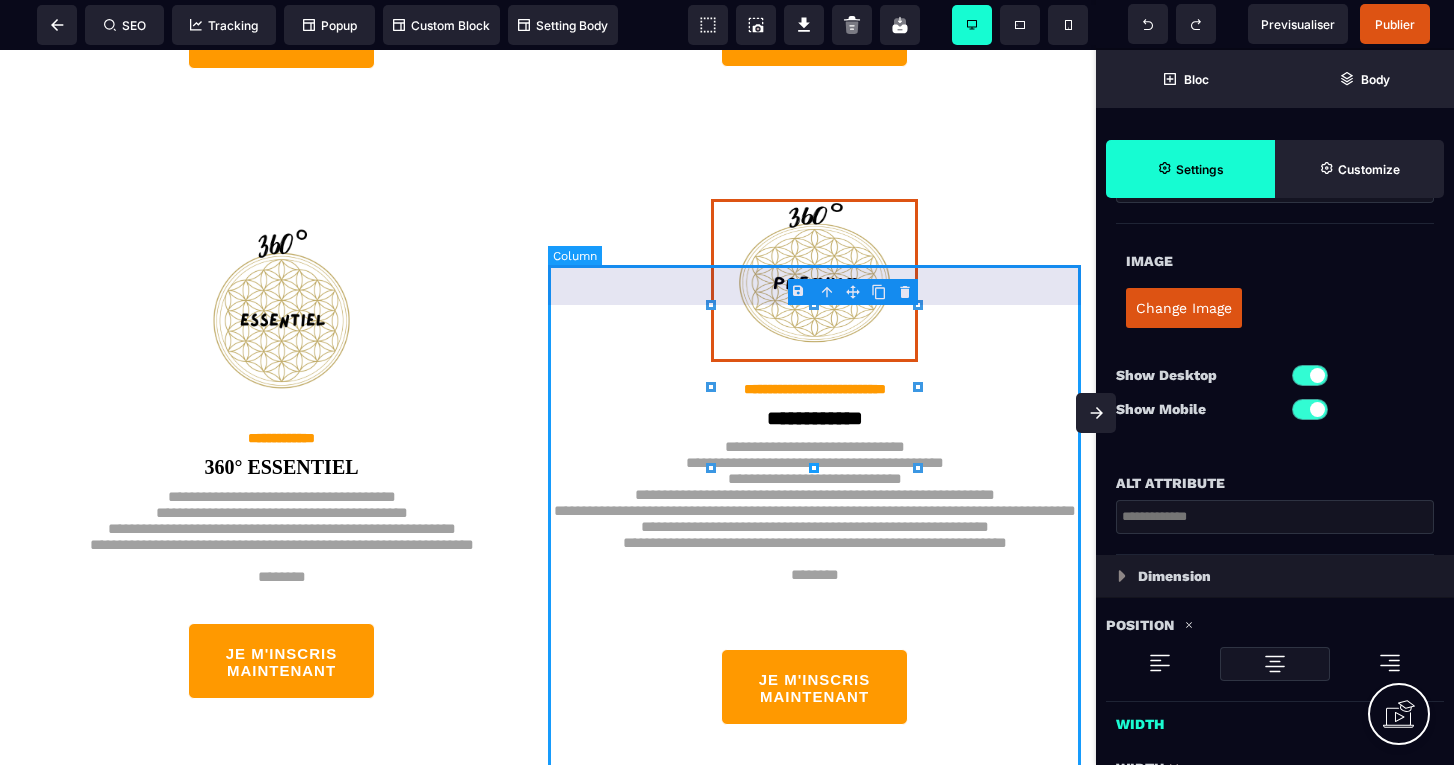 scroll, scrollTop: 4772, scrollLeft: 0, axis: vertical 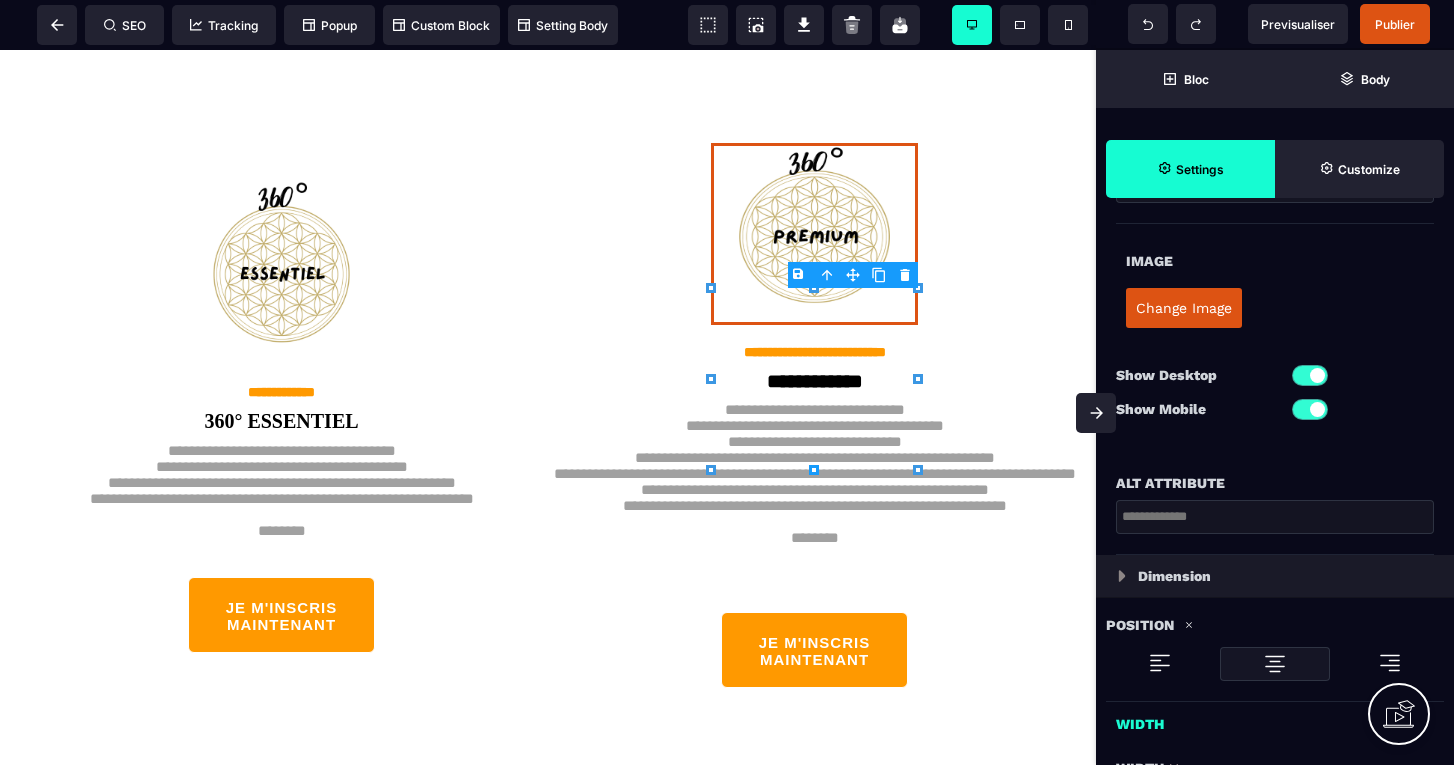 click on "B I U S
A *******
Image" at bounding box center [548, 407] 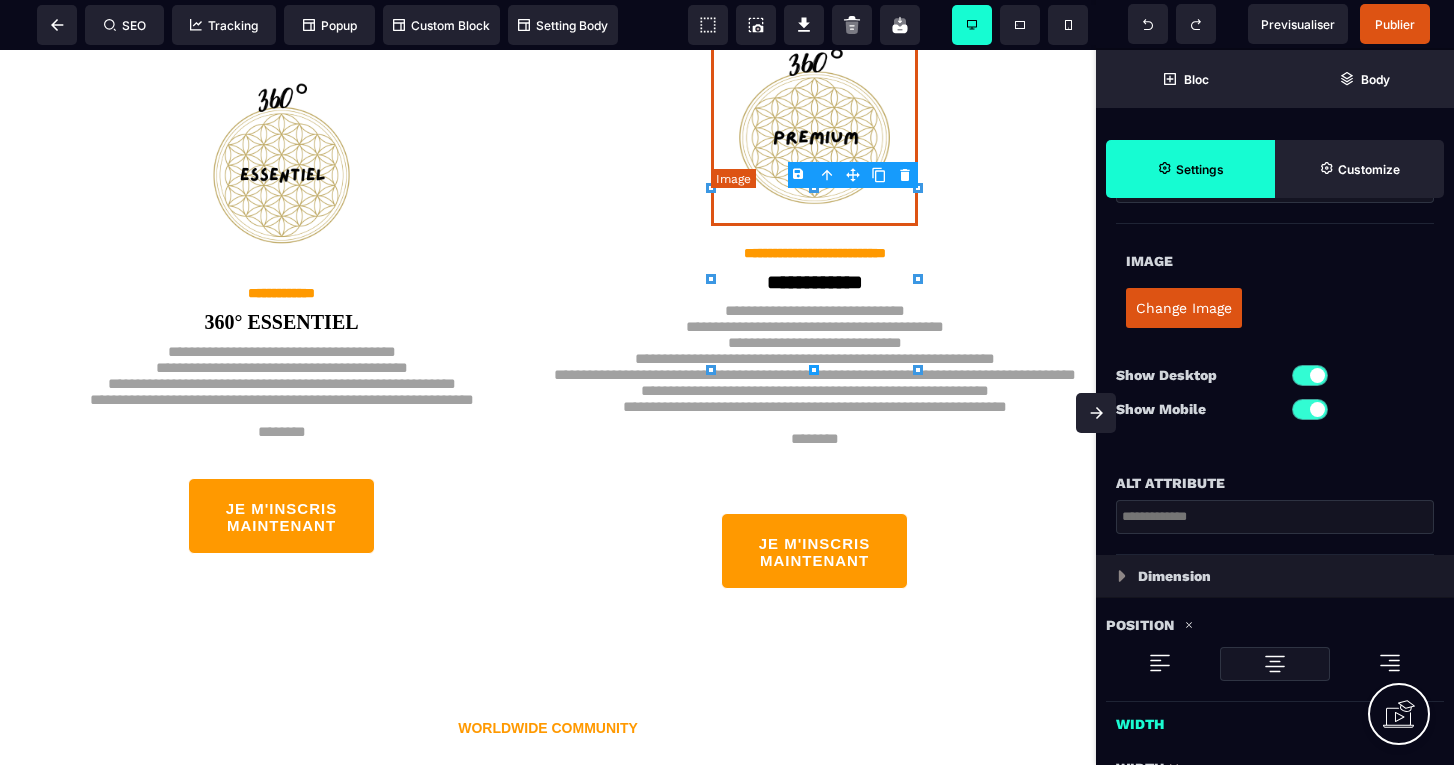 scroll, scrollTop: 4872, scrollLeft: 0, axis: vertical 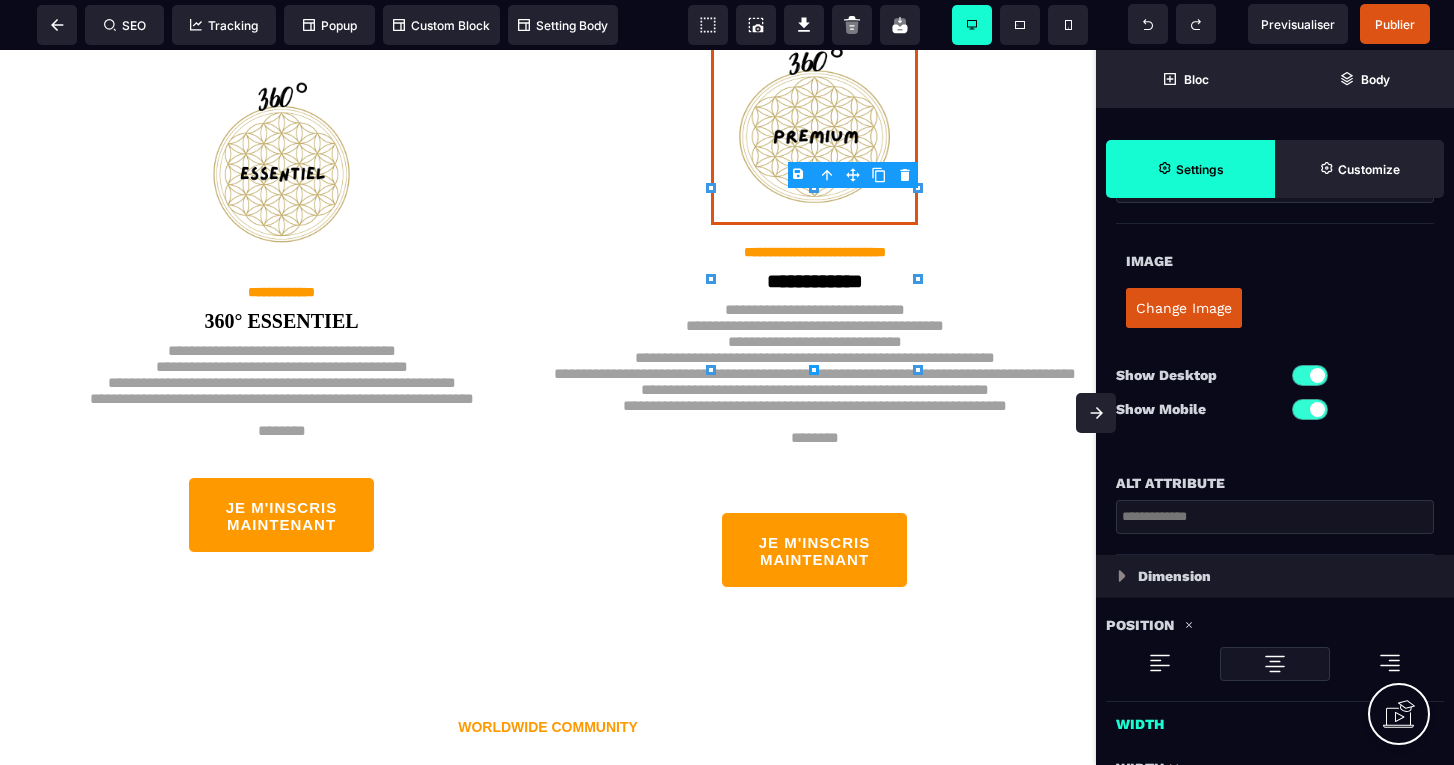 click on "Dimension" at bounding box center (1174, 576) 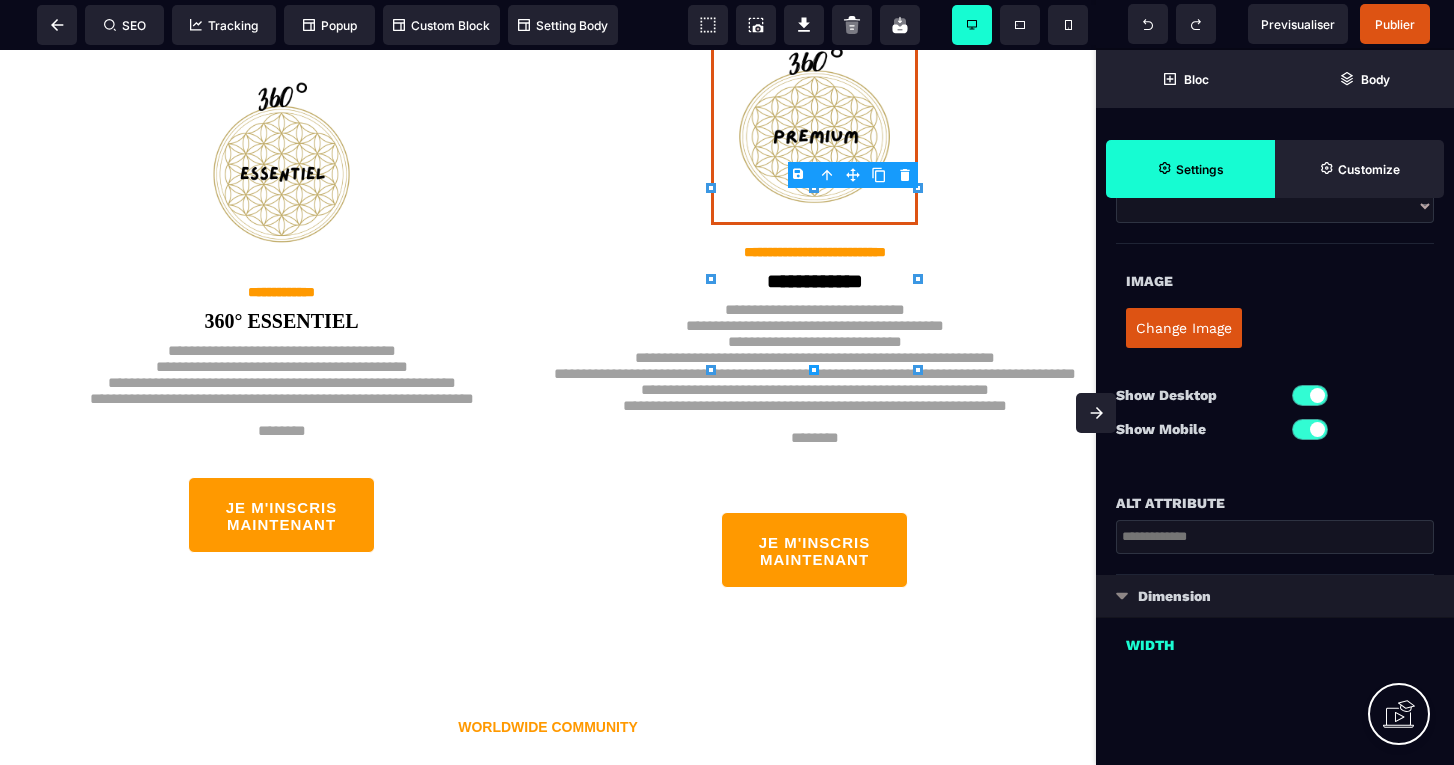 type on "***" 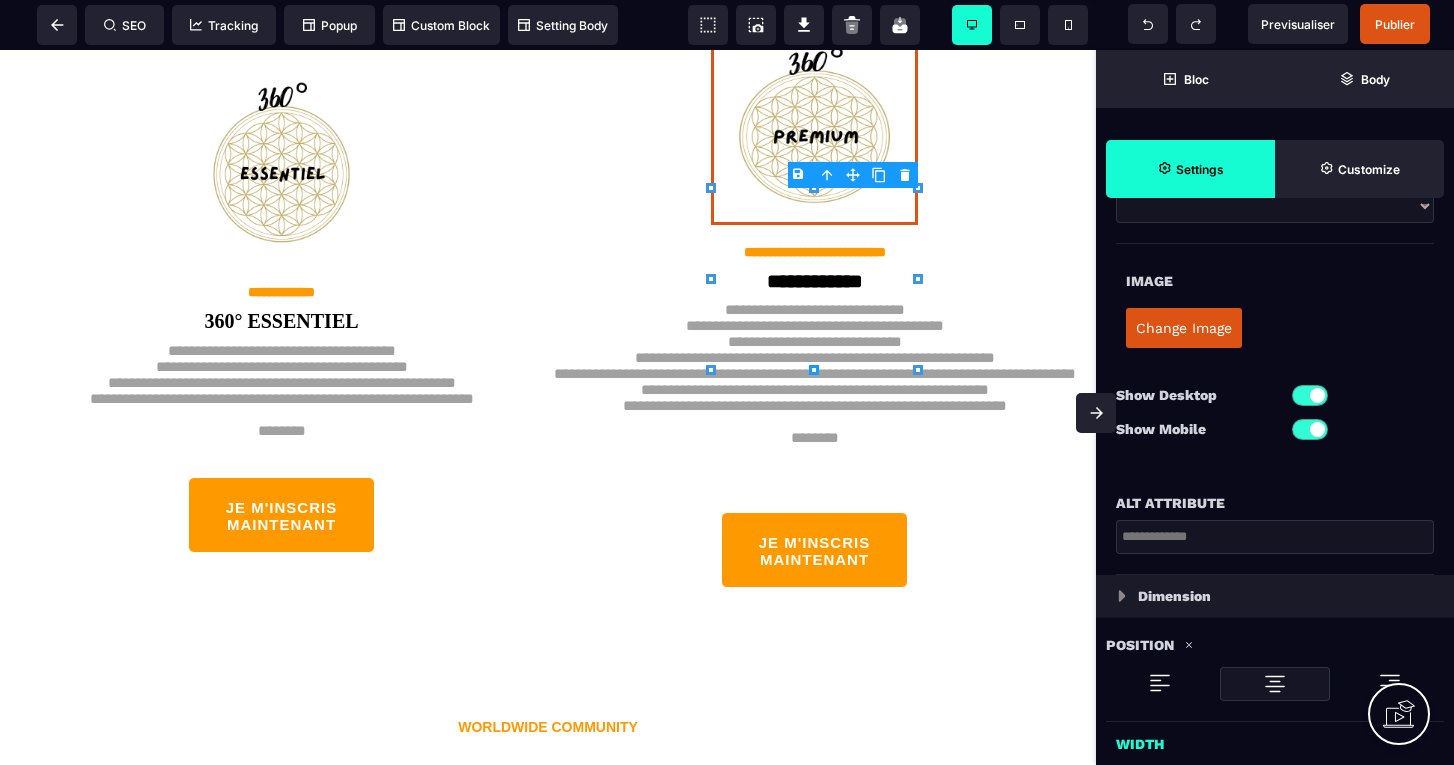 type 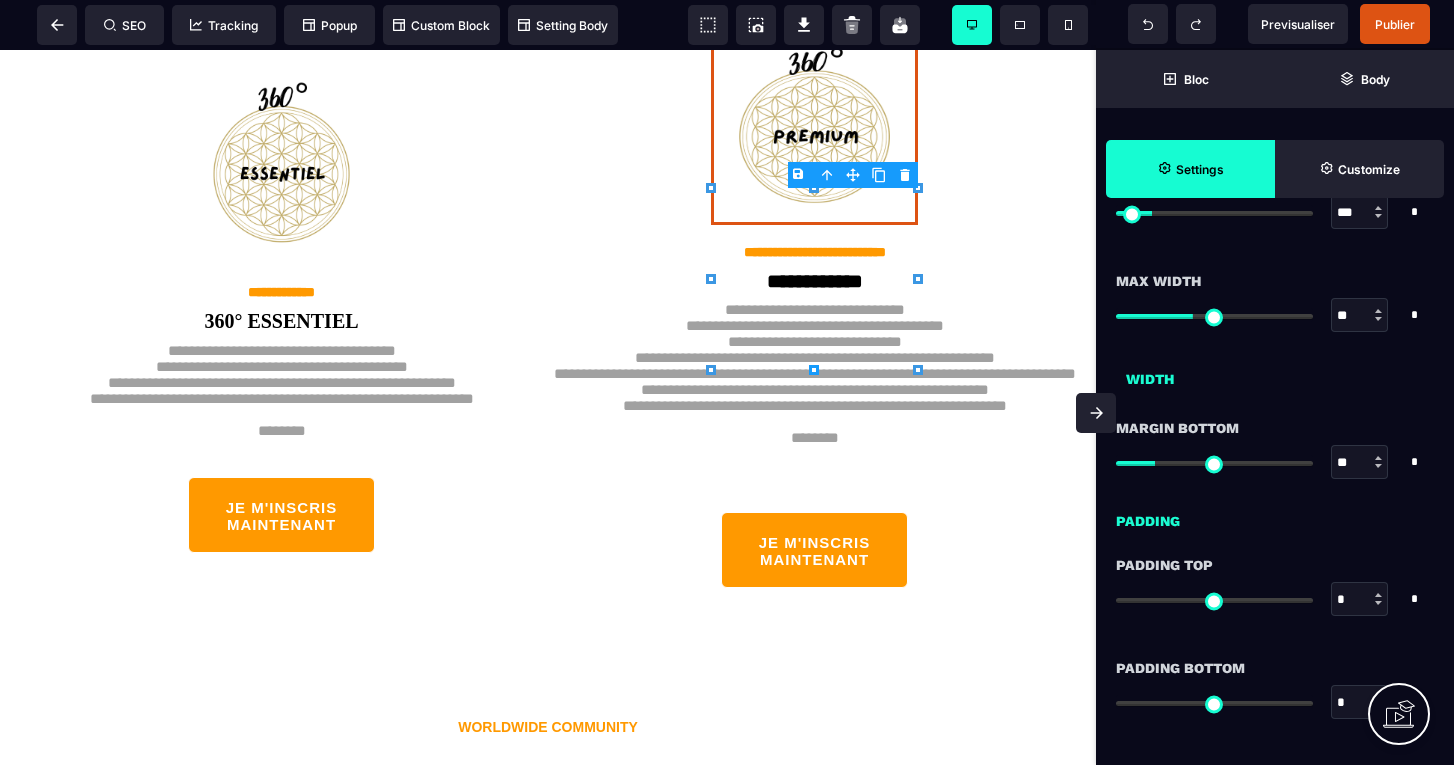 scroll, scrollTop: 1182, scrollLeft: 0, axis: vertical 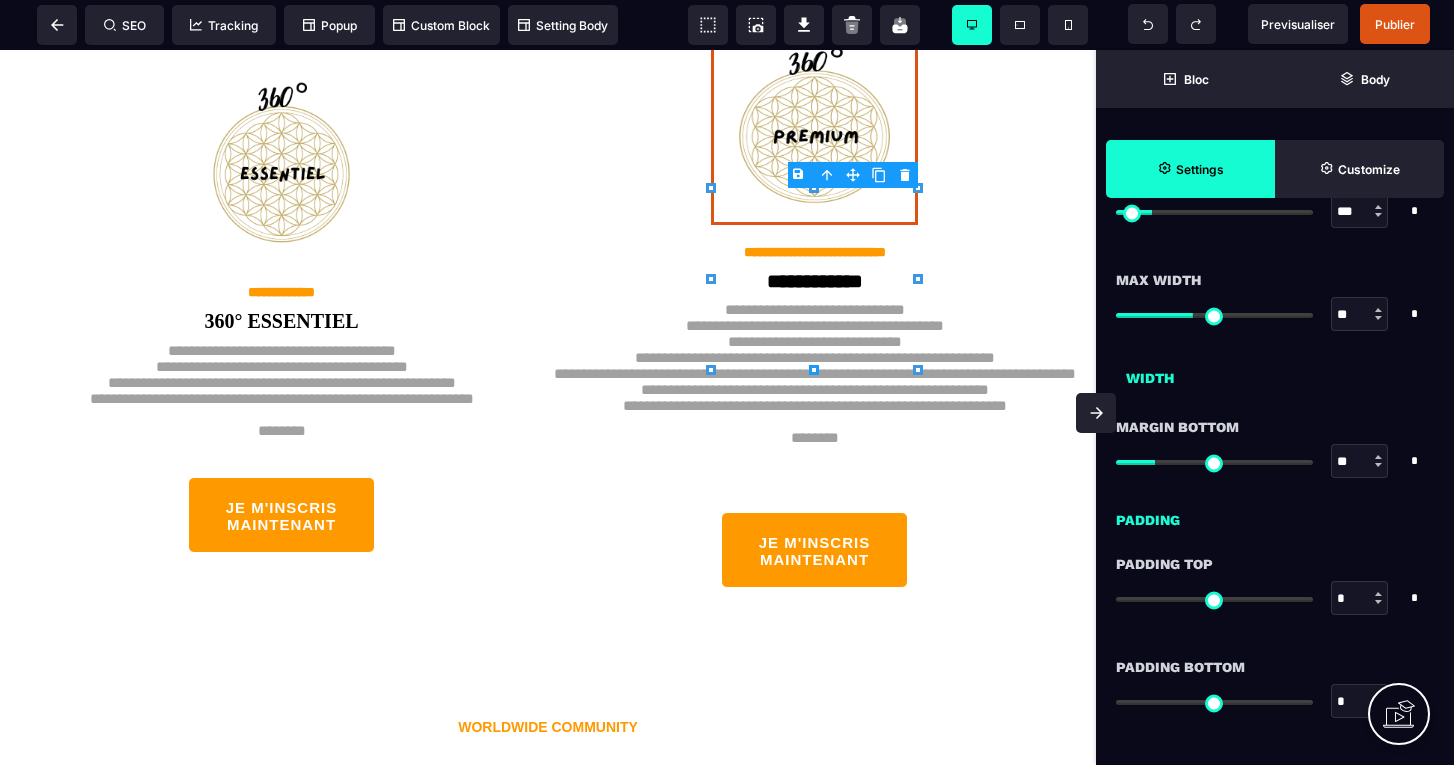 click at bounding box center [1378, 318] 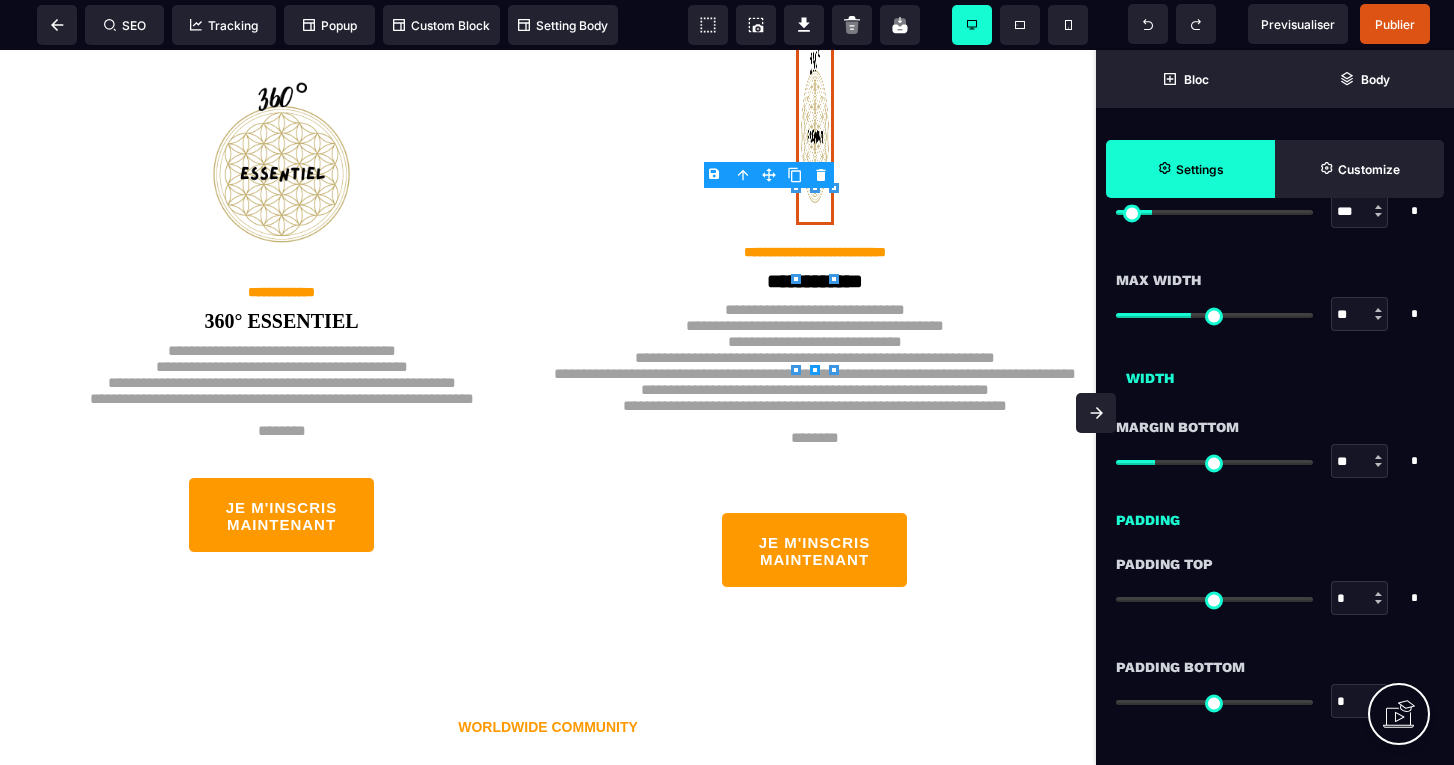 click at bounding box center [1378, 318] 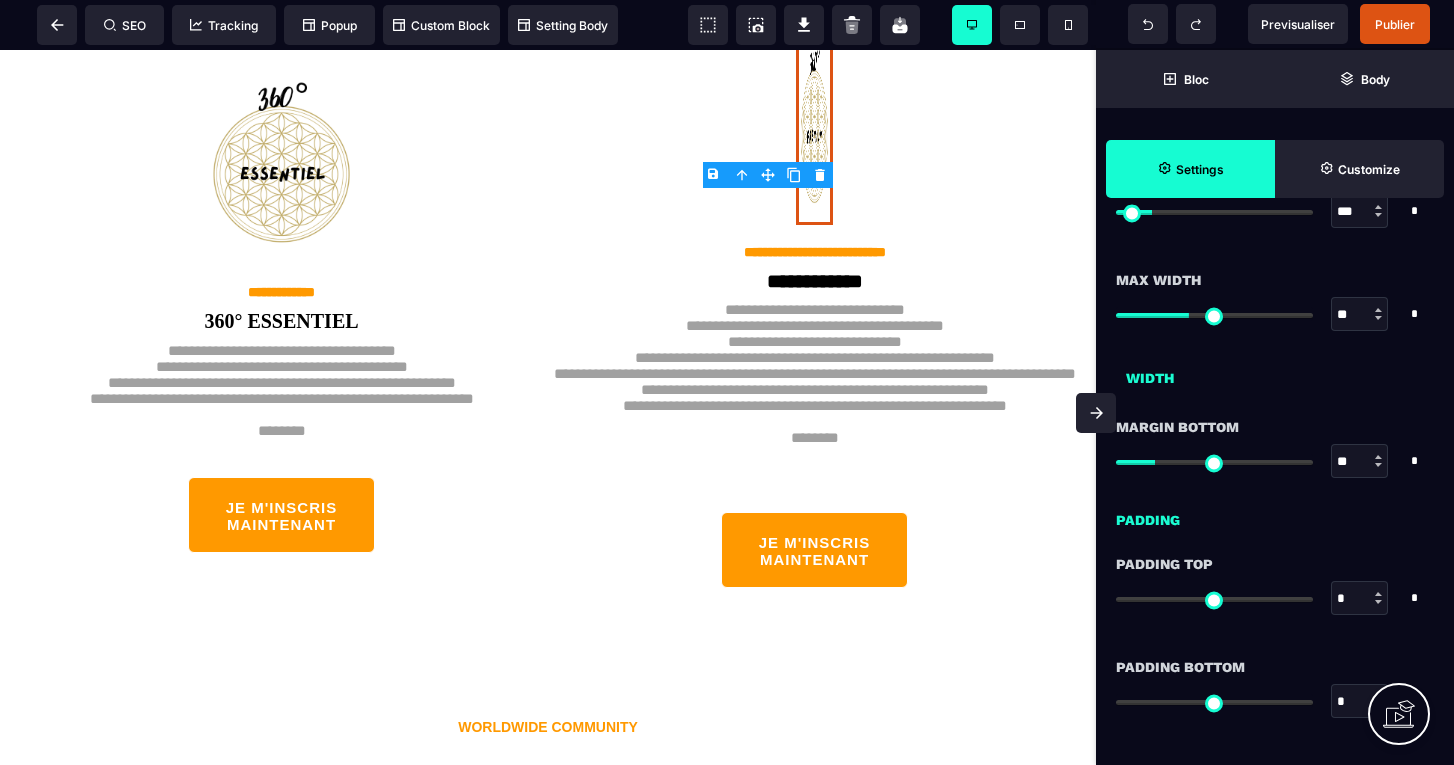 click at bounding box center (1378, 318) 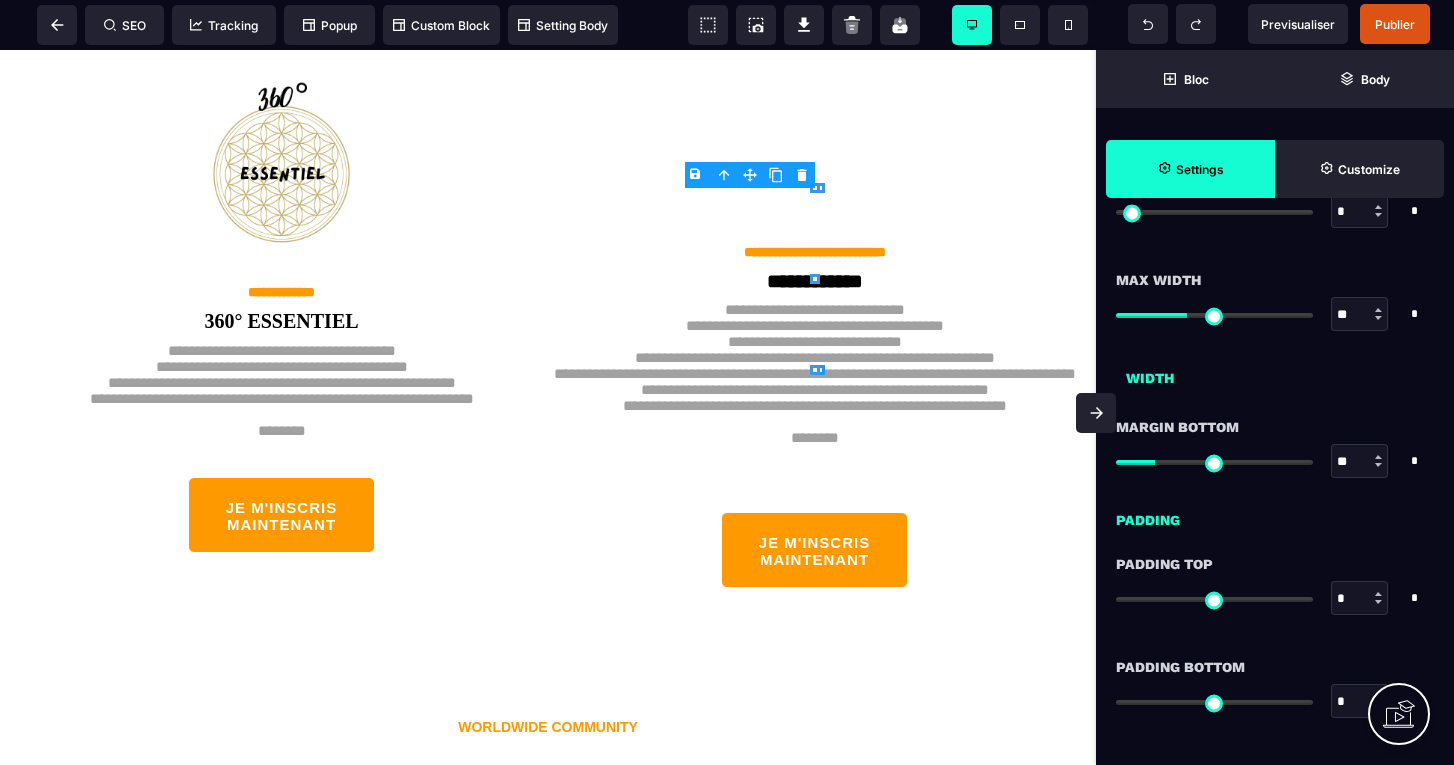 click at bounding box center (1214, 212) 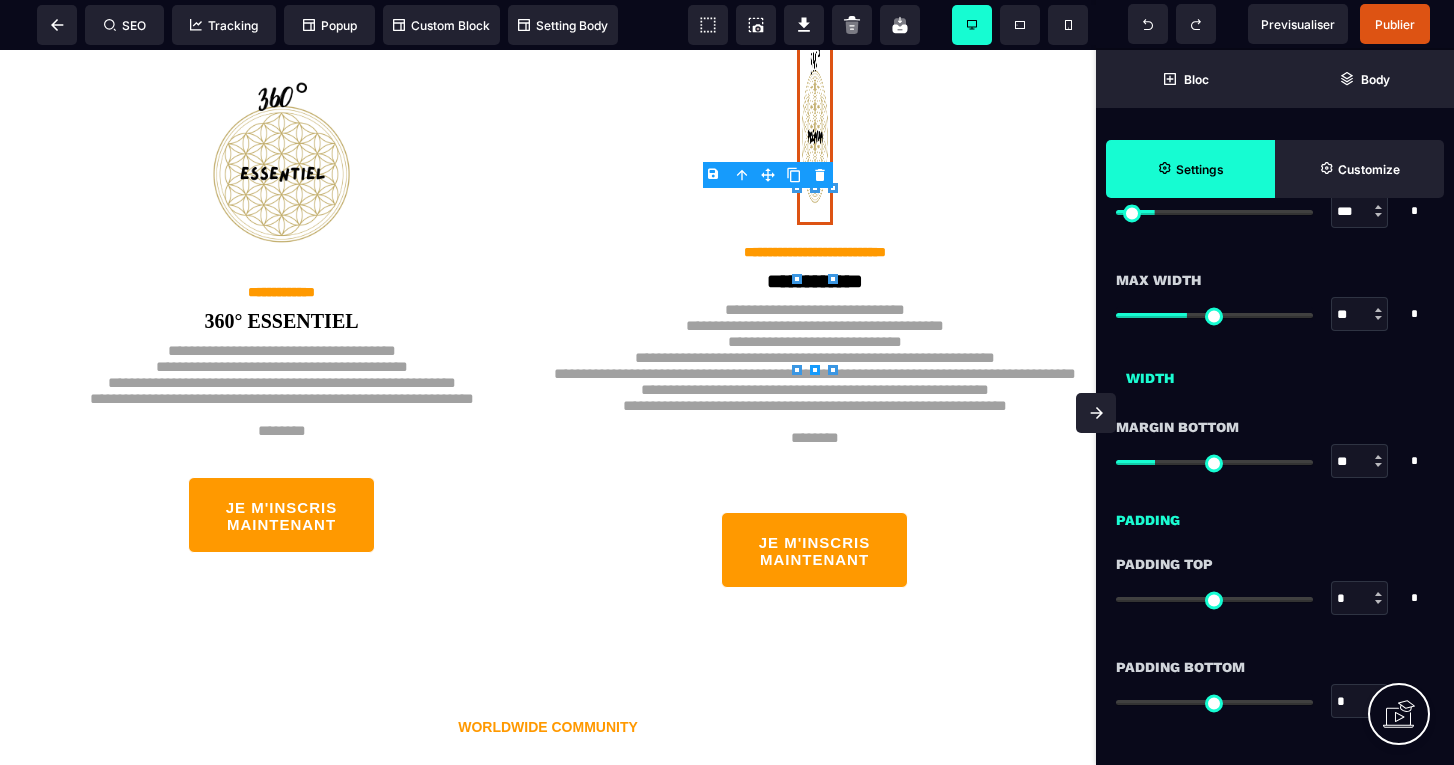 click at bounding box center [1214, 212] 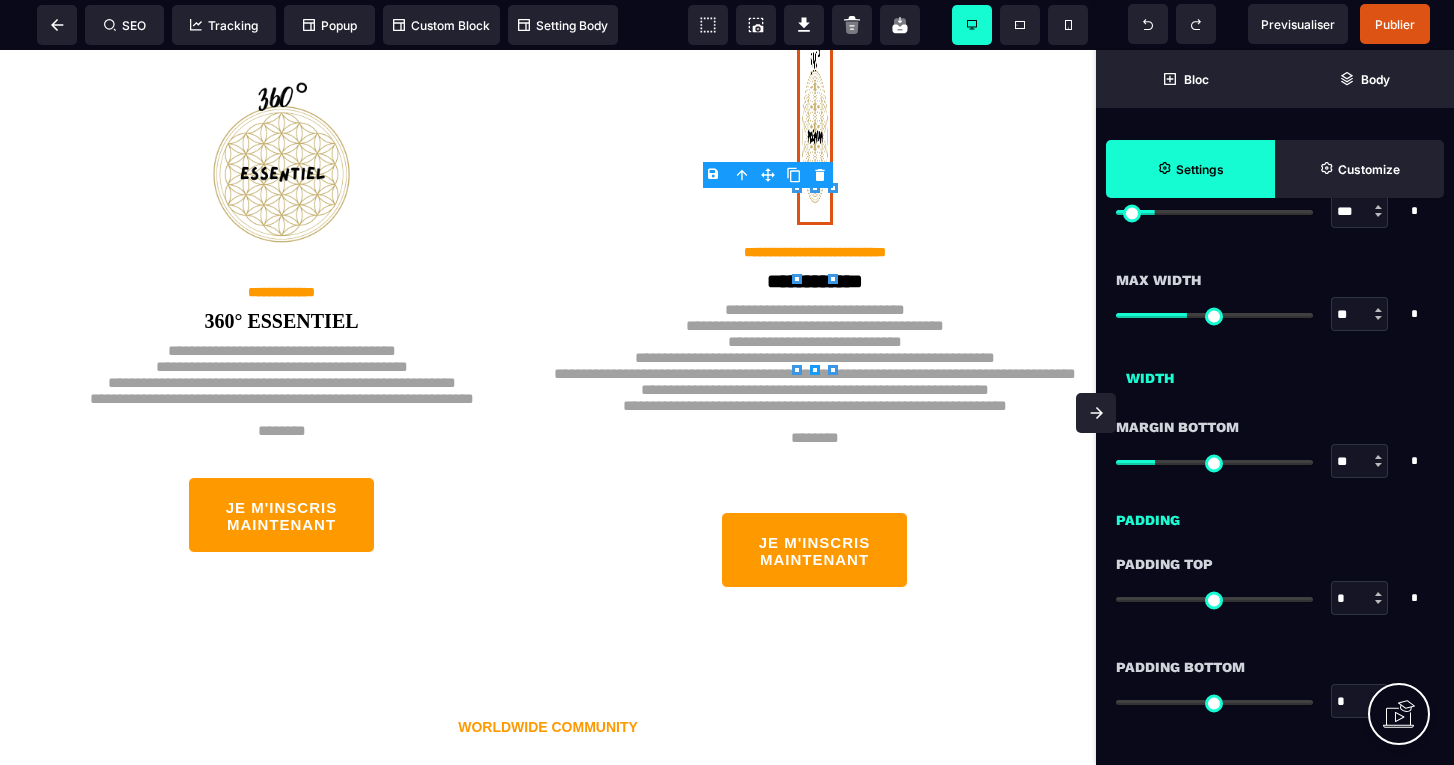 click at bounding box center (1214, 212) 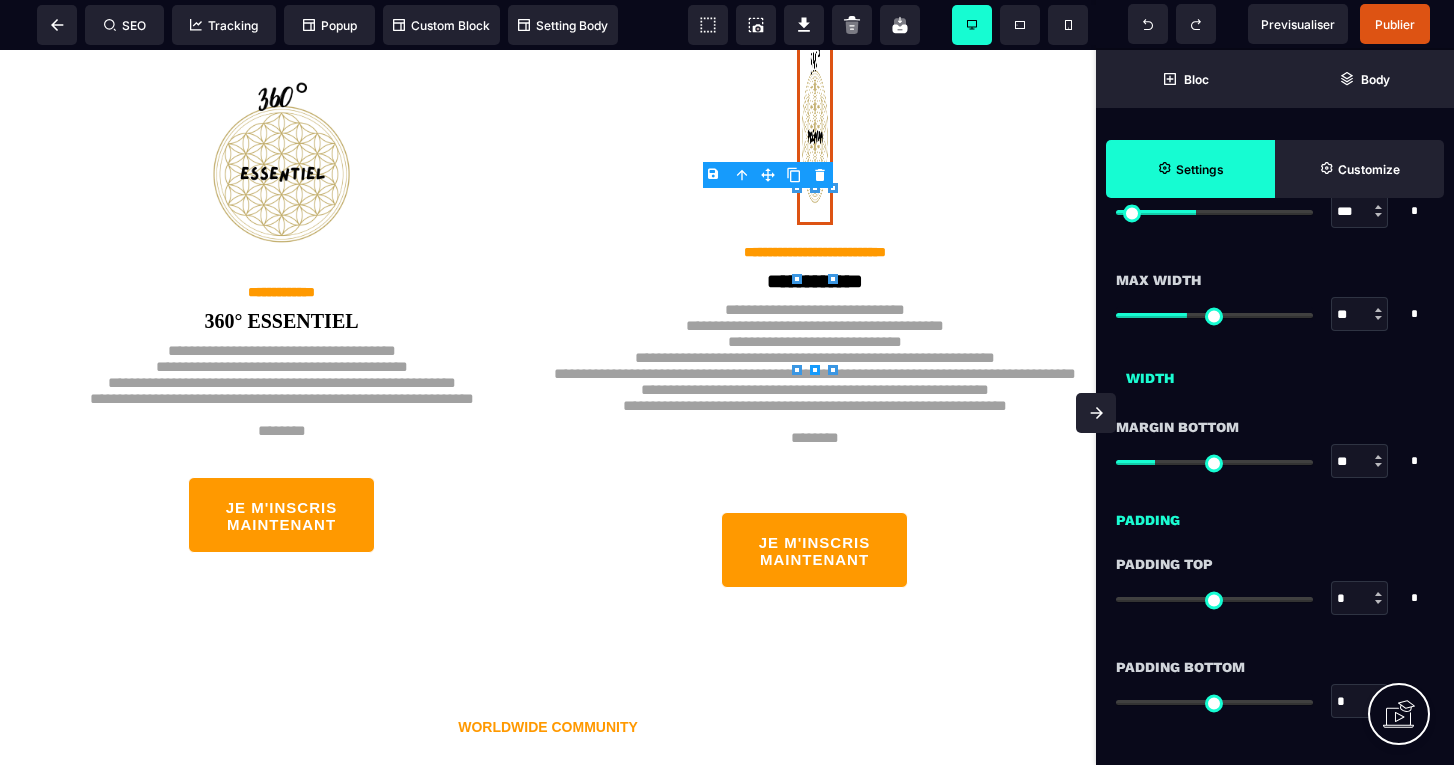 click at bounding box center [1214, 212] 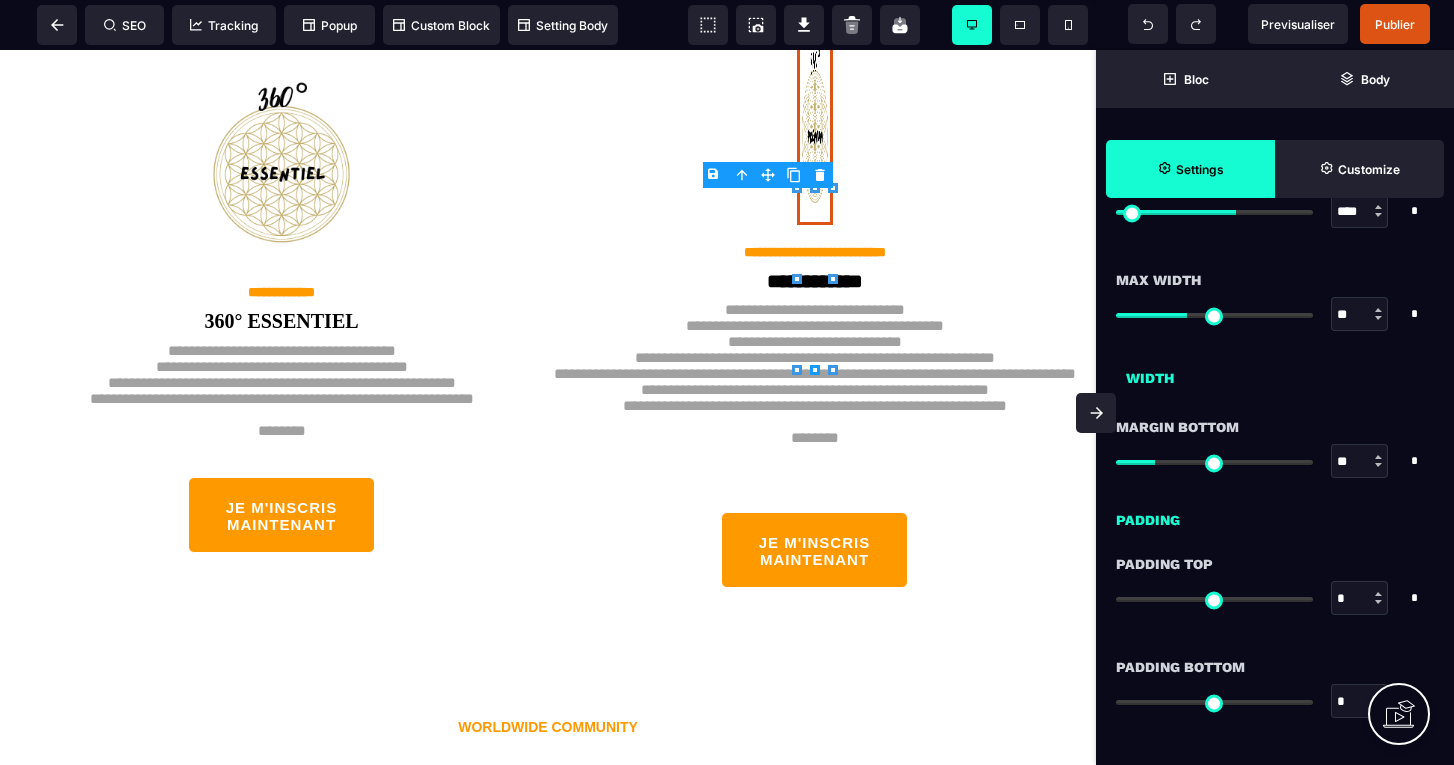 click at bounding box center (1214, 212) 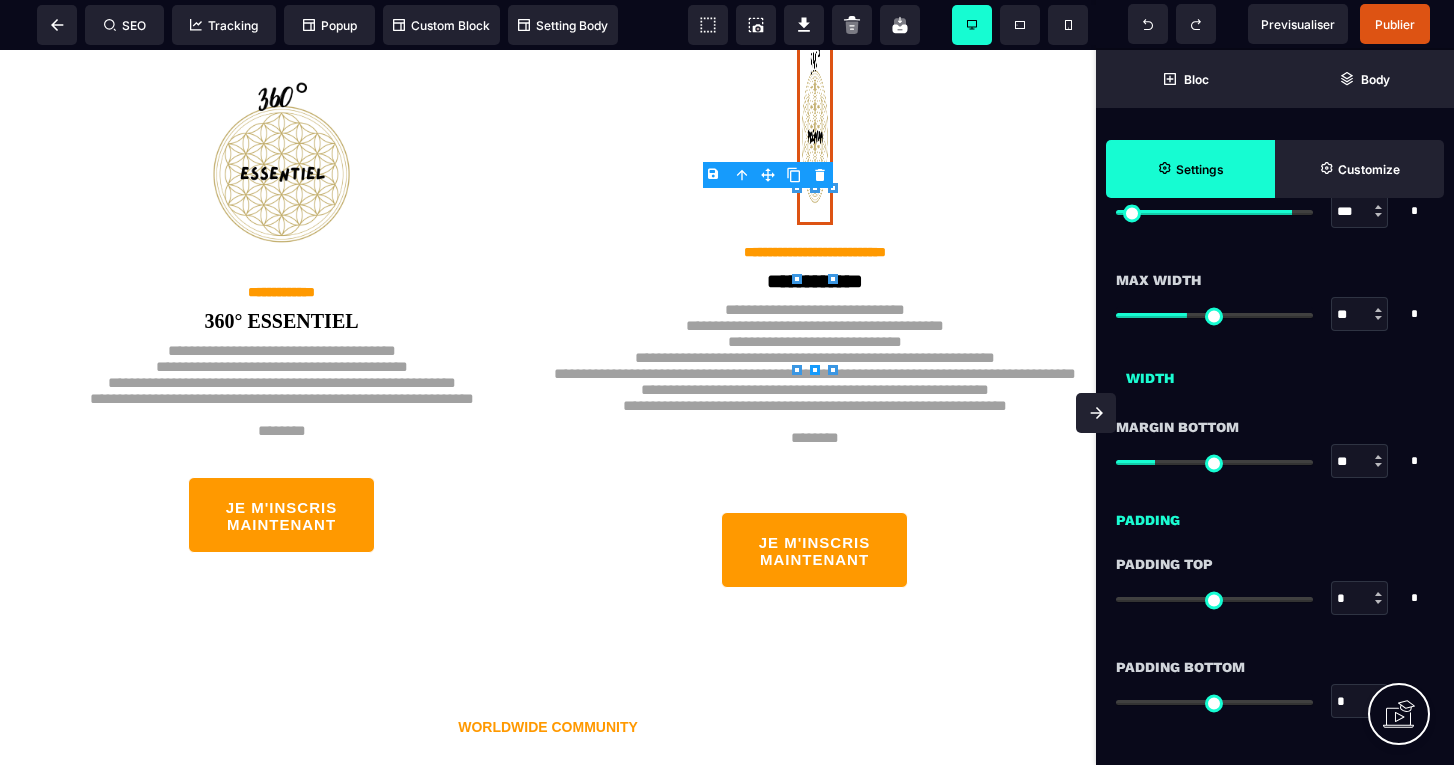 click at bounding box center [1214, 212] 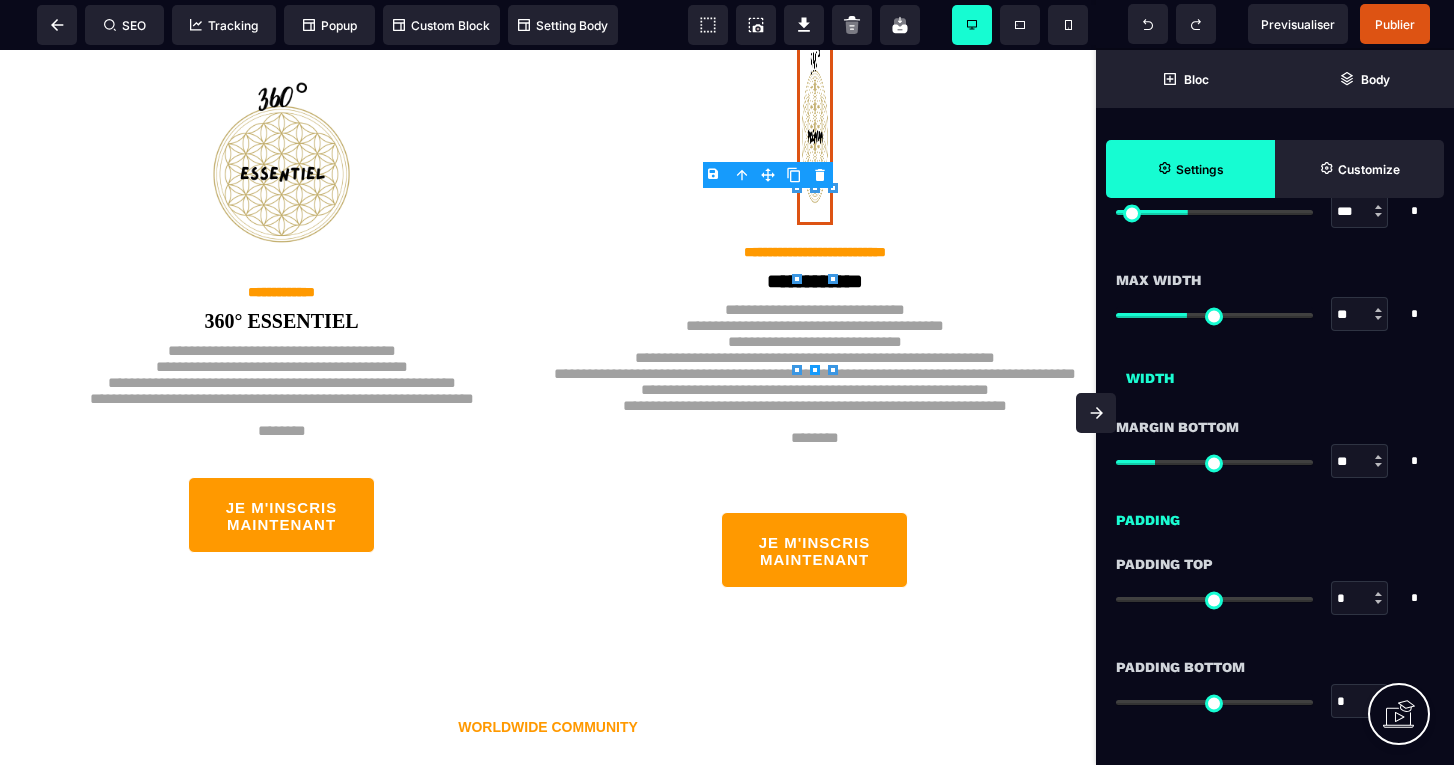 click at bounding box center (1214, 315) 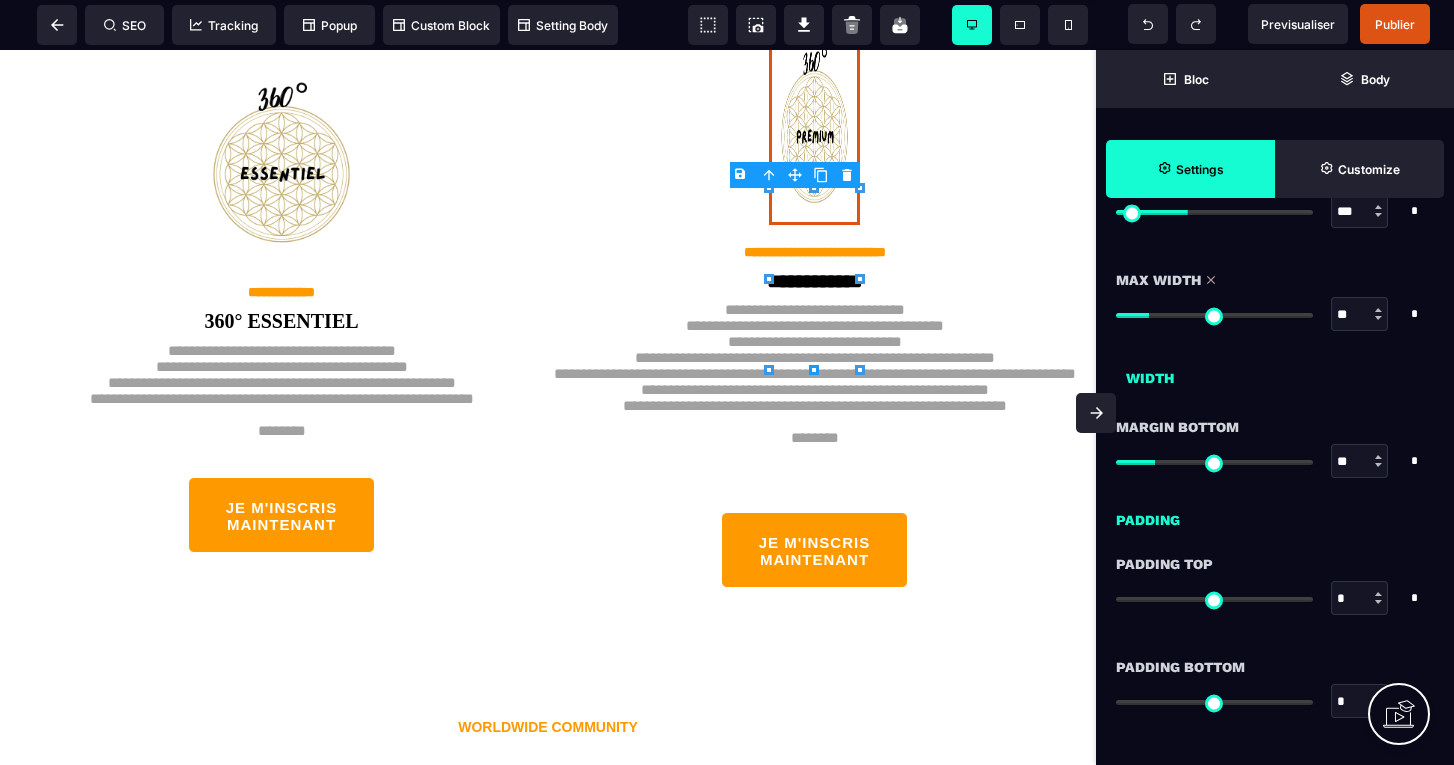 click at bounding box center (1214, 314) 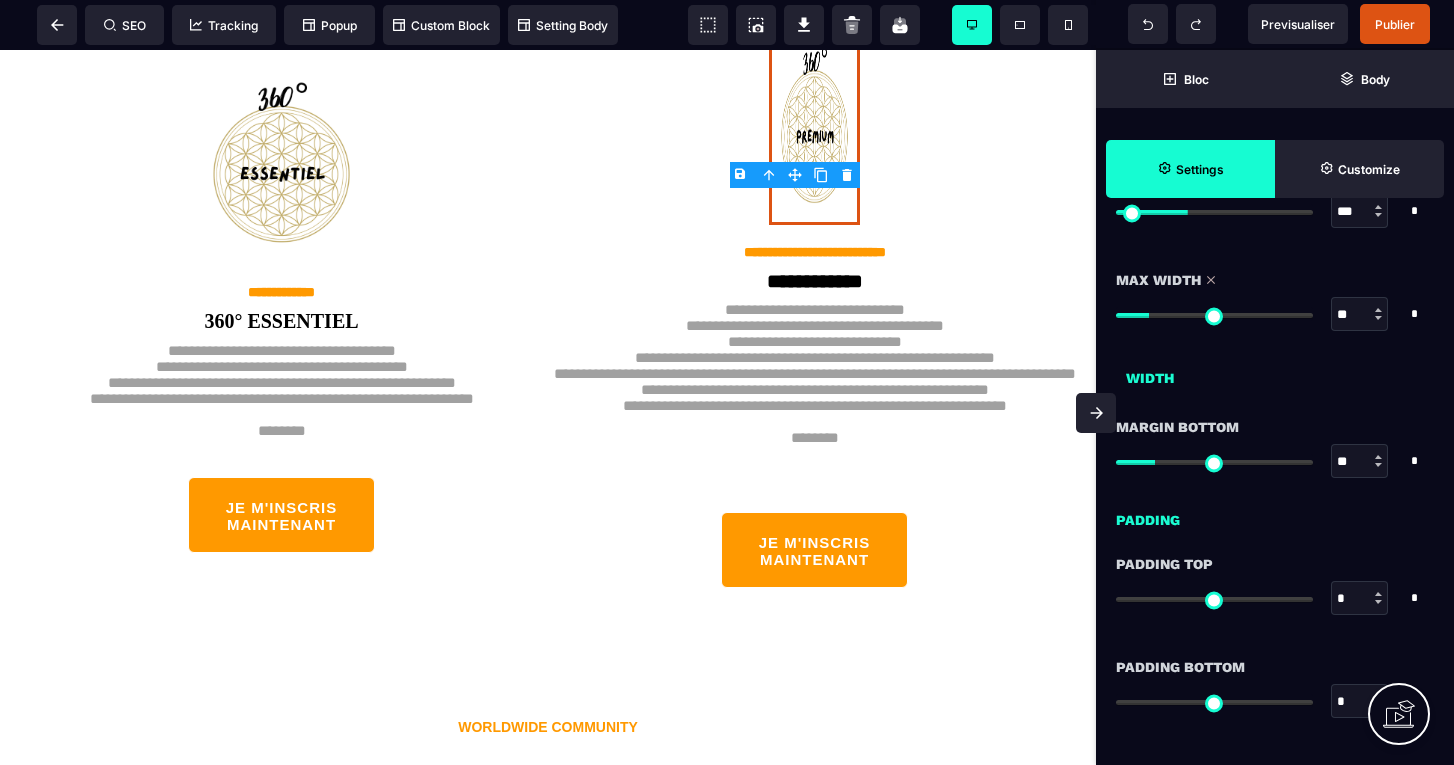 click at bounding box center (1214, 314) 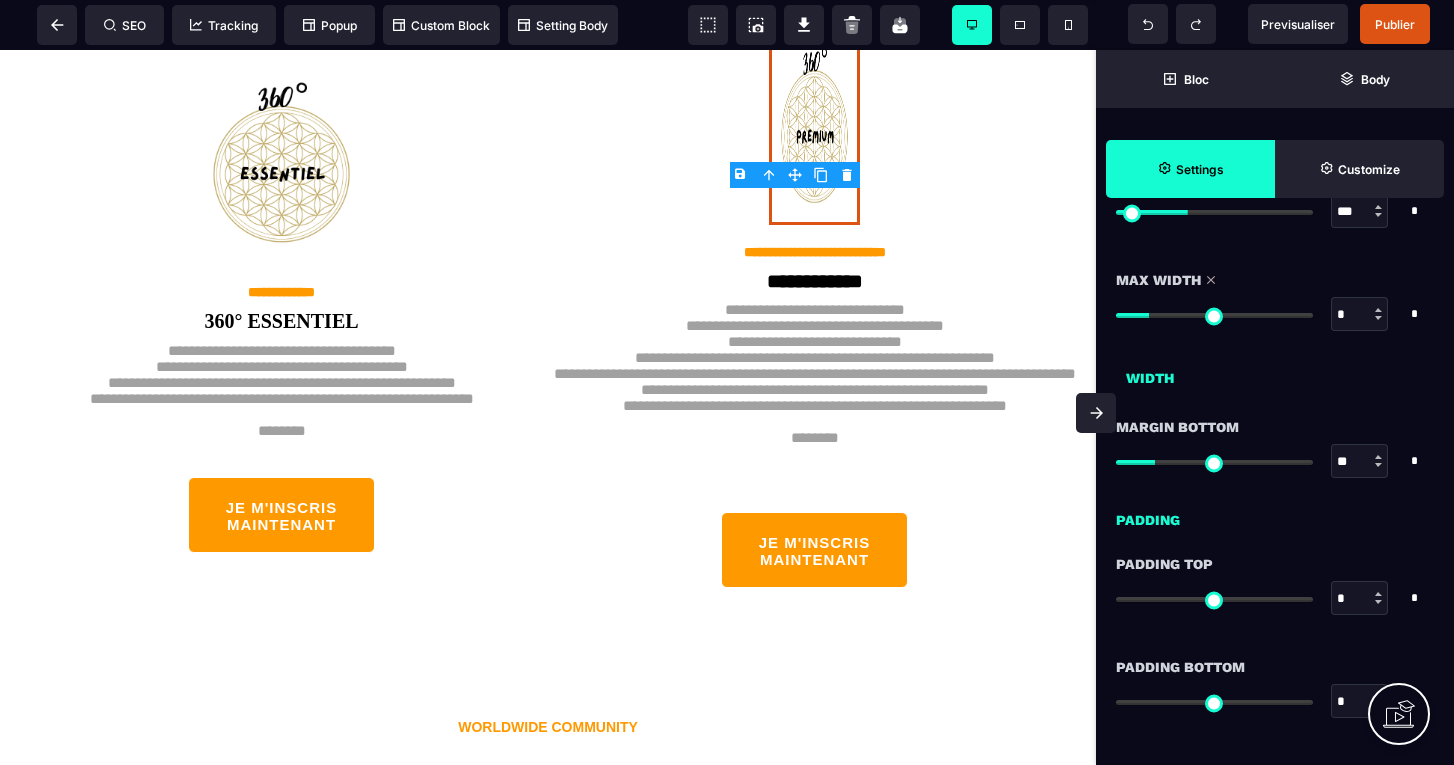 click at bounding box center [1214, 315] 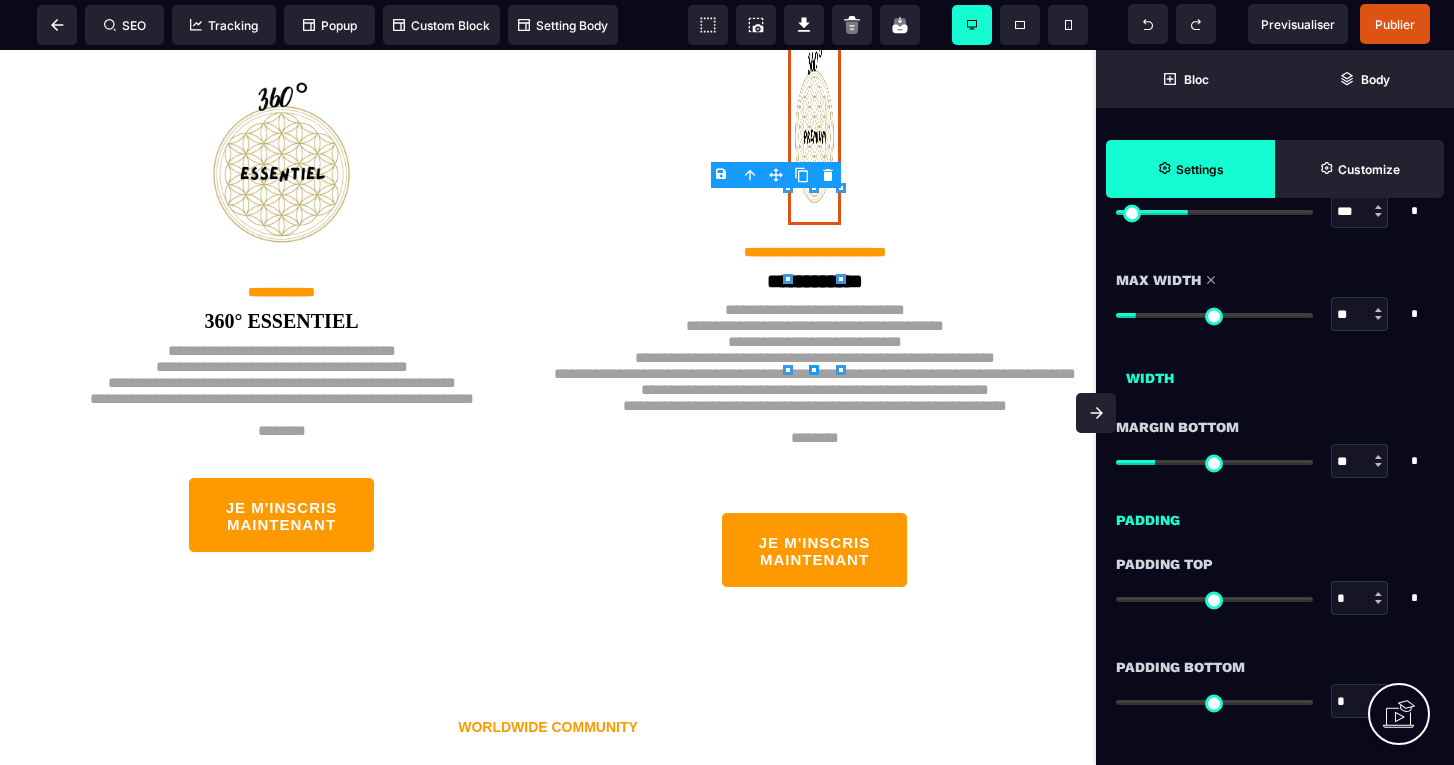 click at bounding box center (1214, 315) 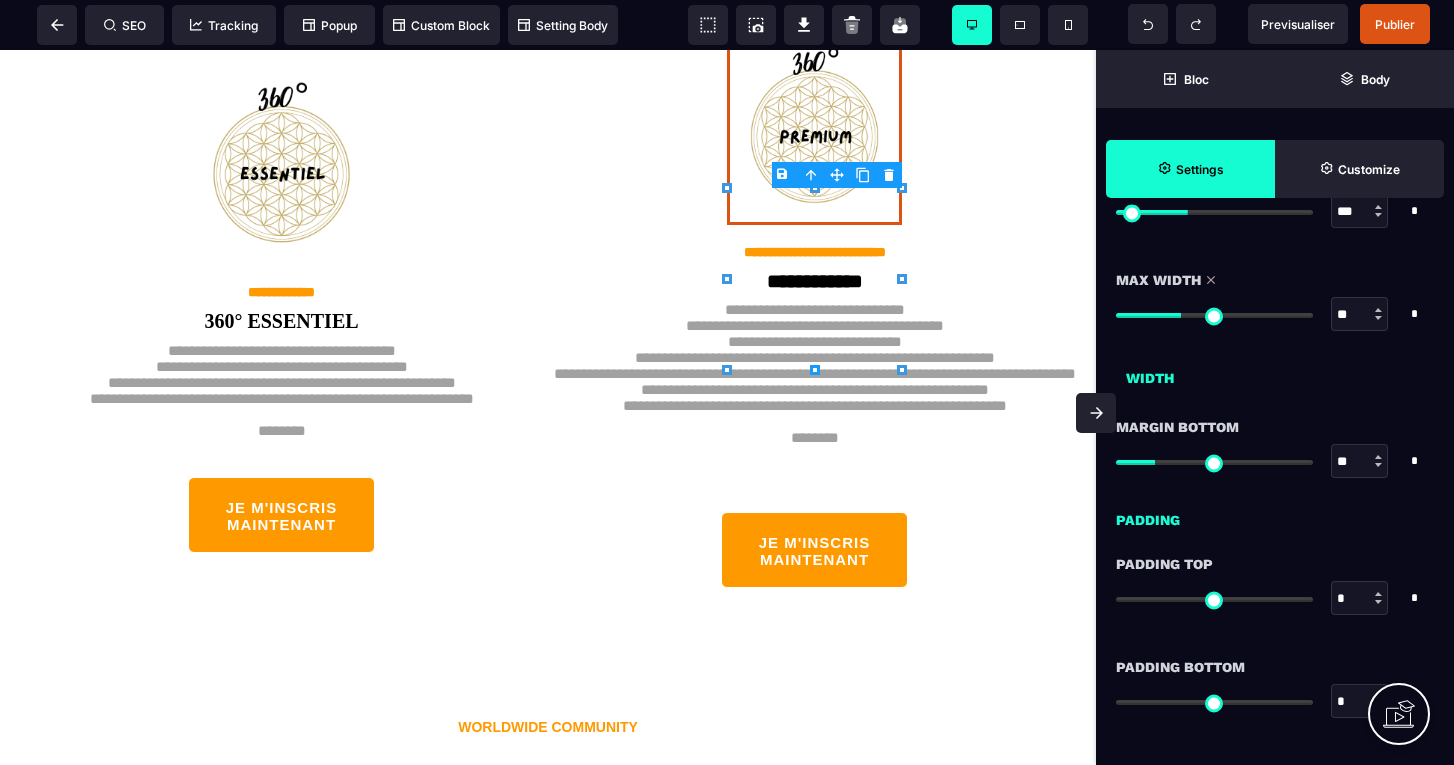 click at bounding box center [1214, 315] 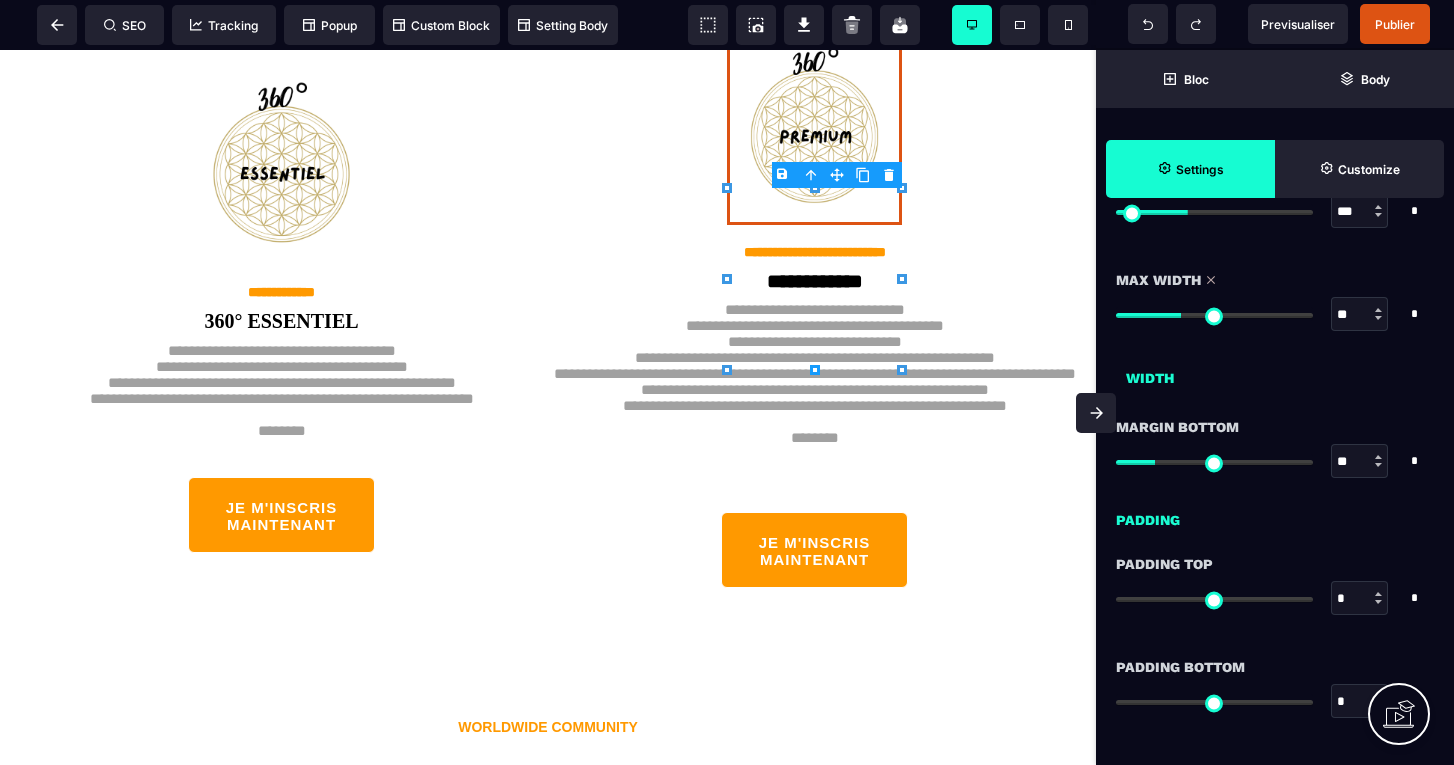 click at bounding box center (1214, 315) 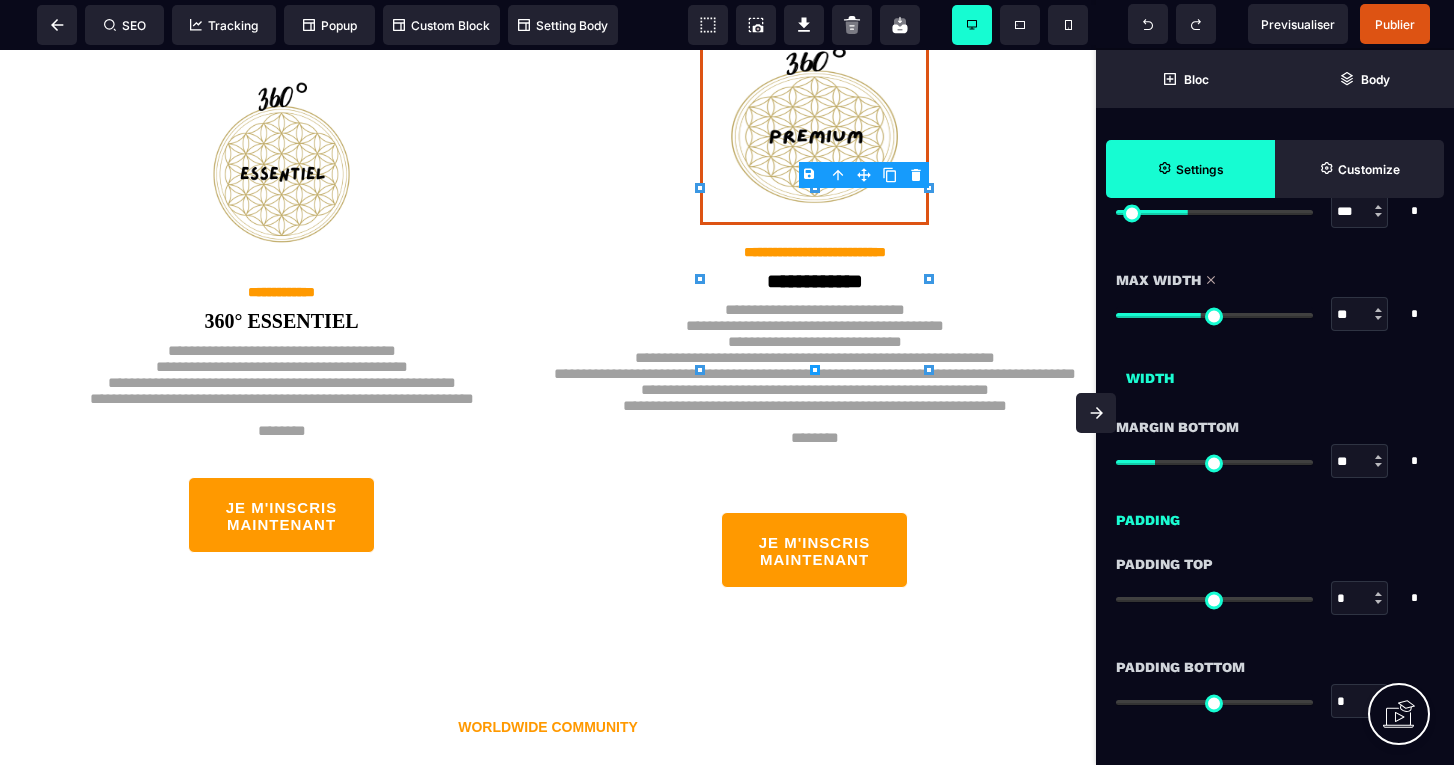 click at bounding box center (1214, 315) 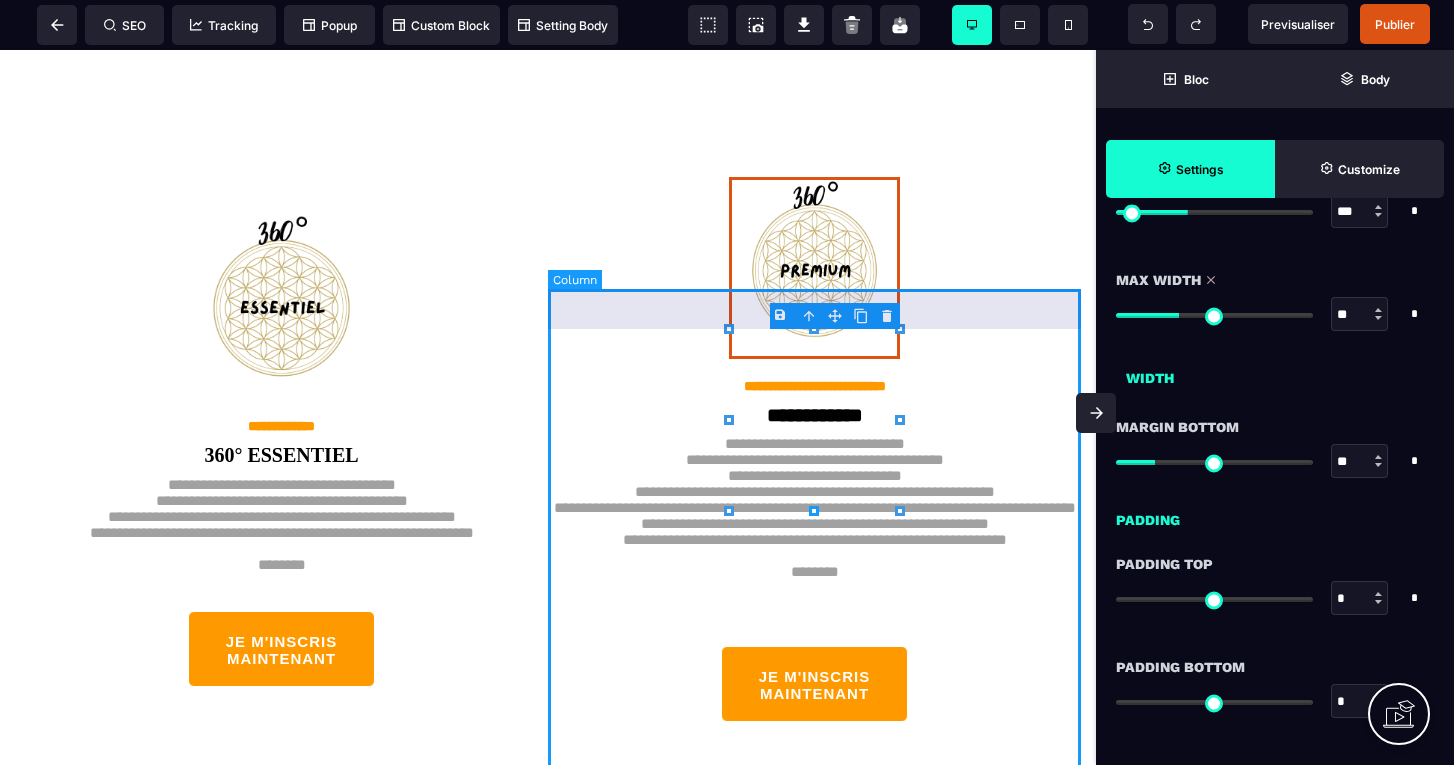 scroll, scrollTop: 4731, scrollLeft: 0, axis: vertical 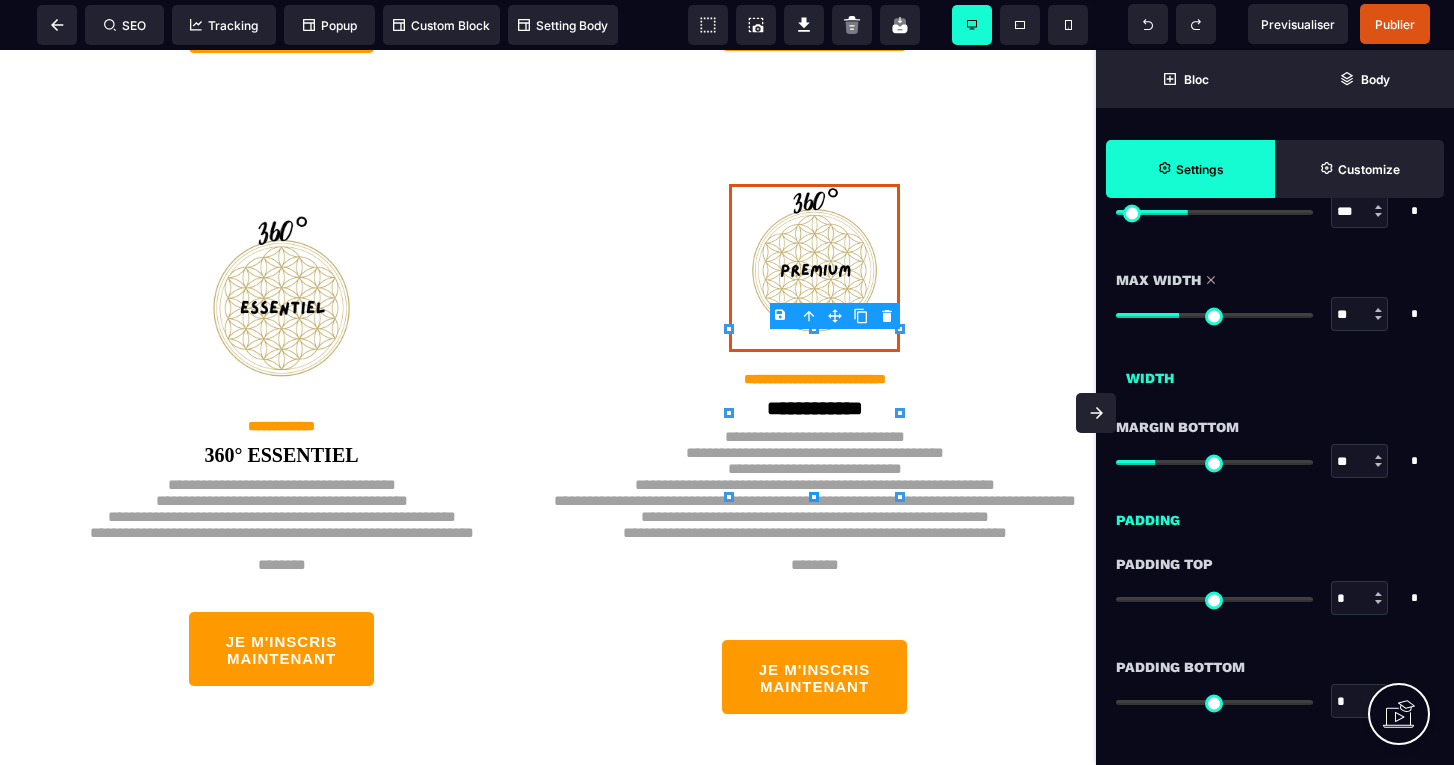 click at bounding box center [814, 497] 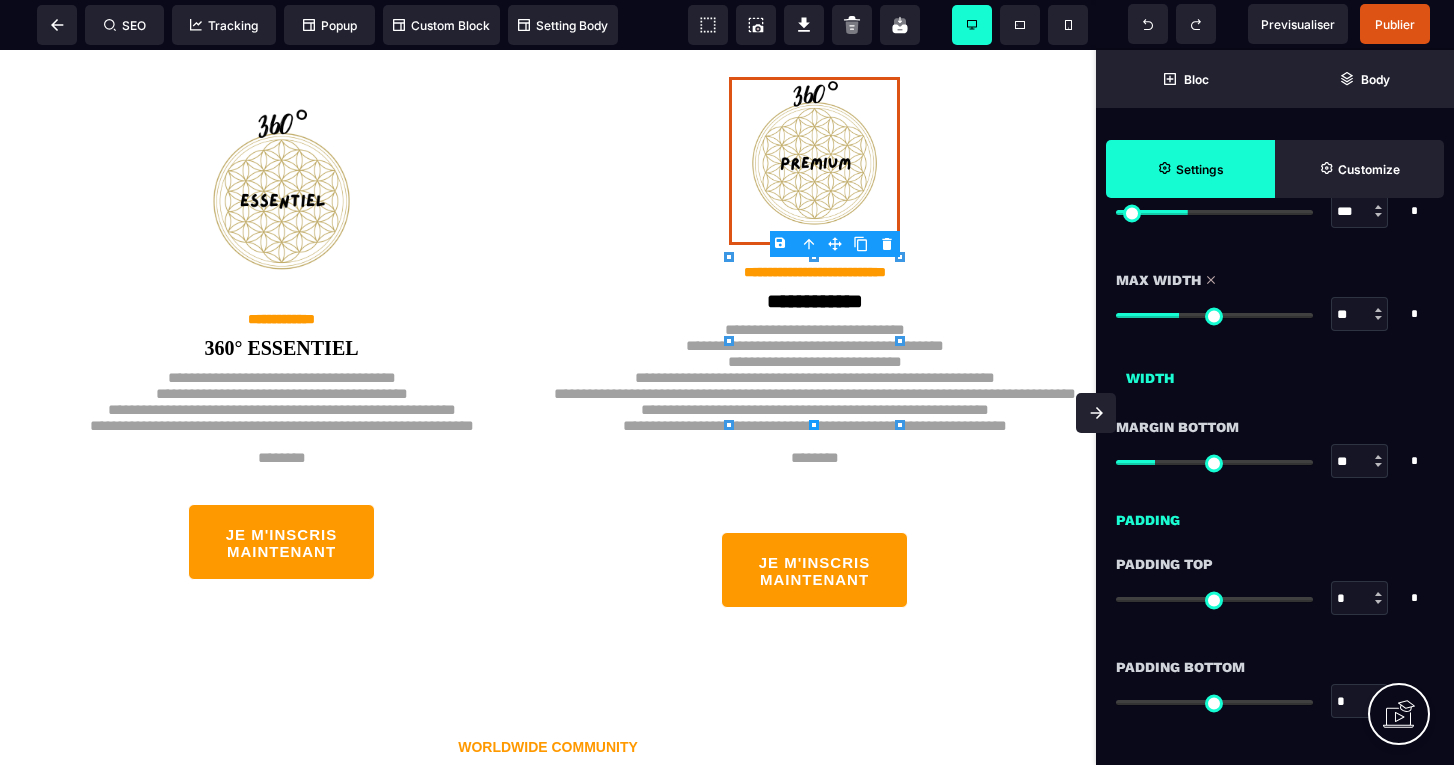 scroll, scrollTop: 4844, scrollLeft: 0, axis: vertical 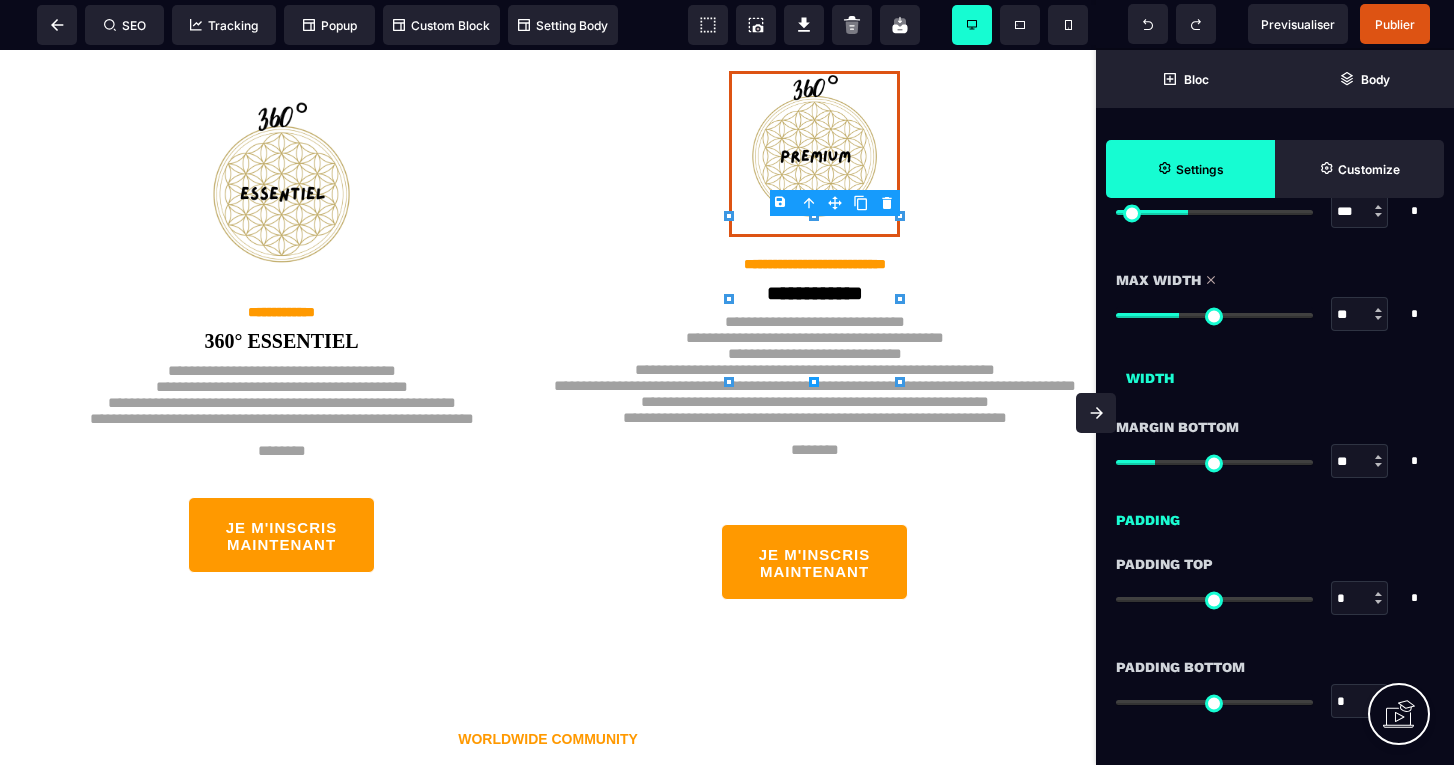click at bounding box center (814, 382) 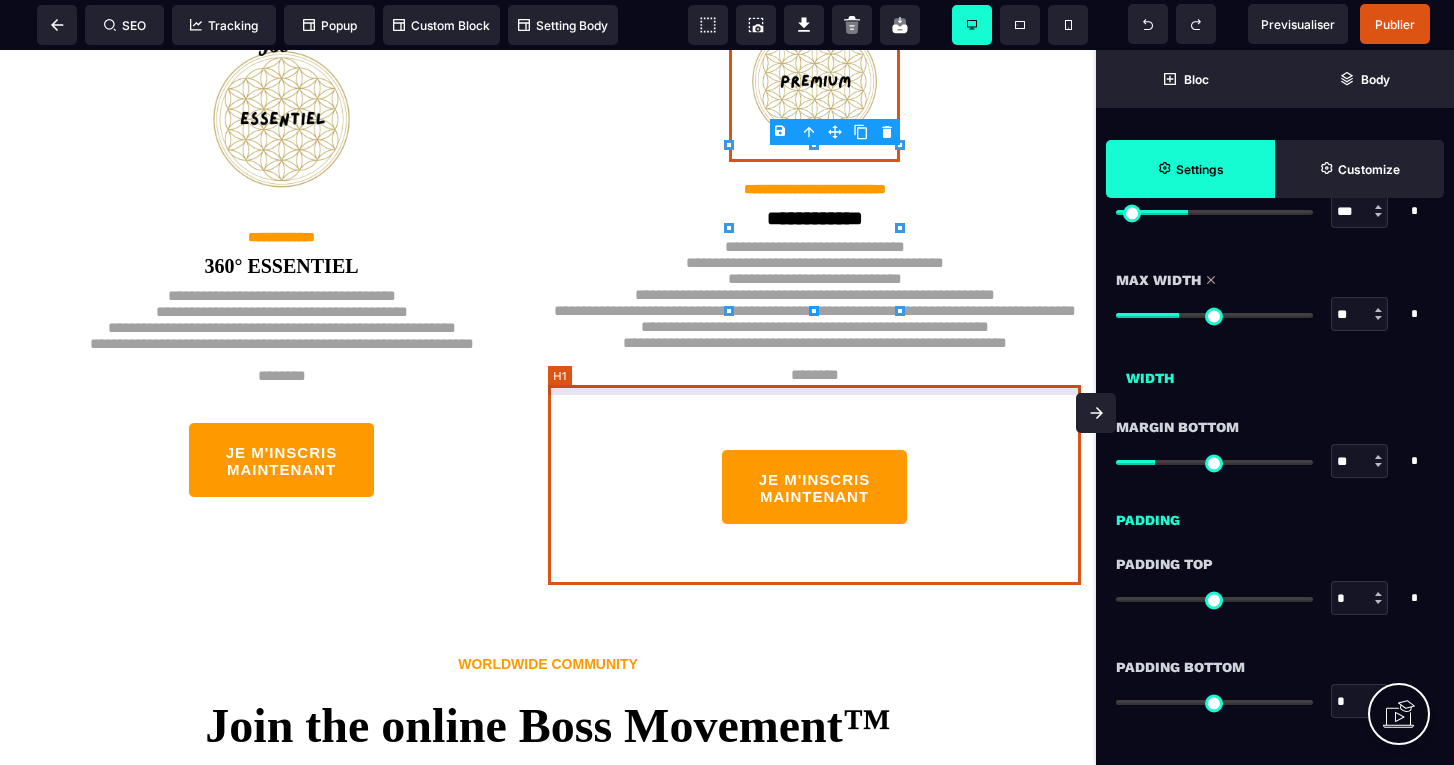 scroll, scrollTop: 4924, scrollLeft: 0, axis: vertical 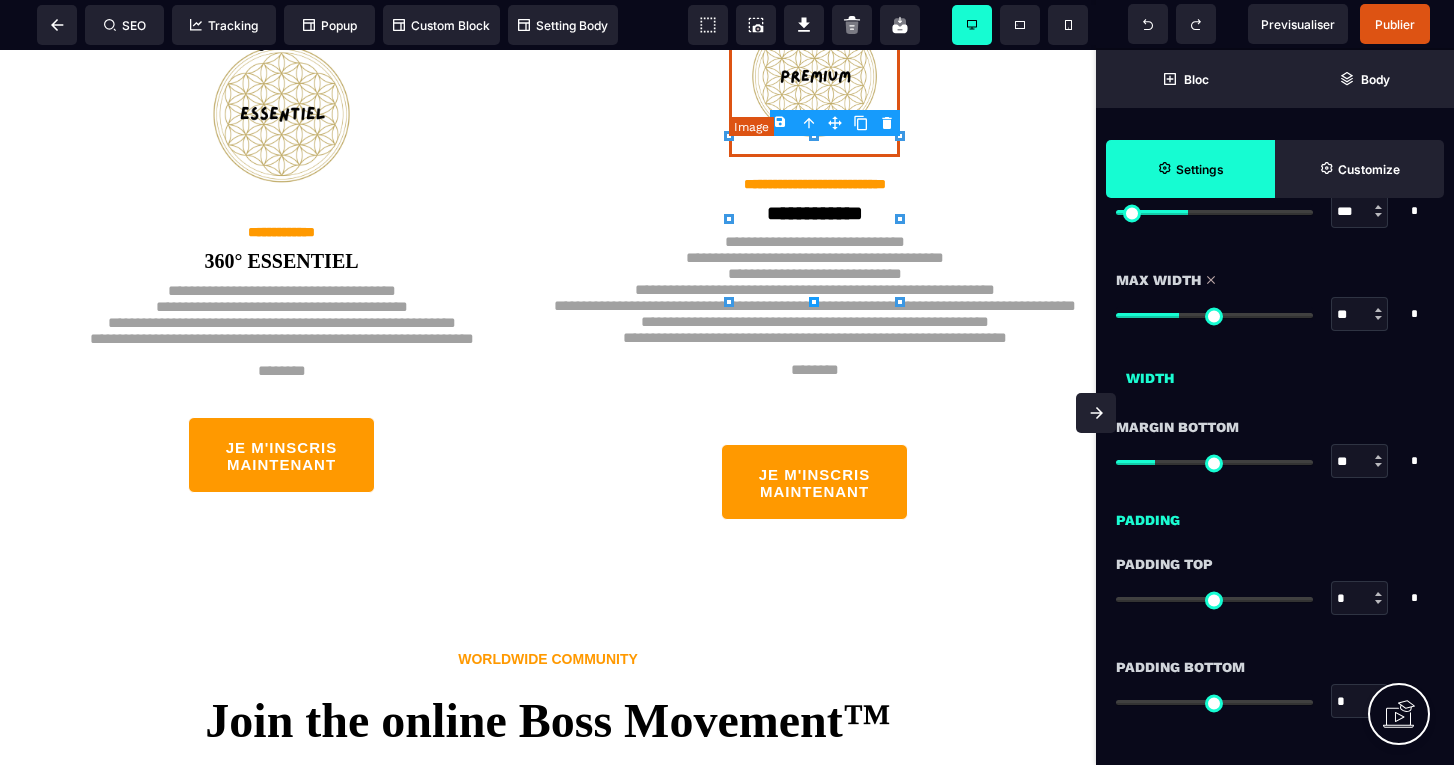 click at bounding box center (814, 74) 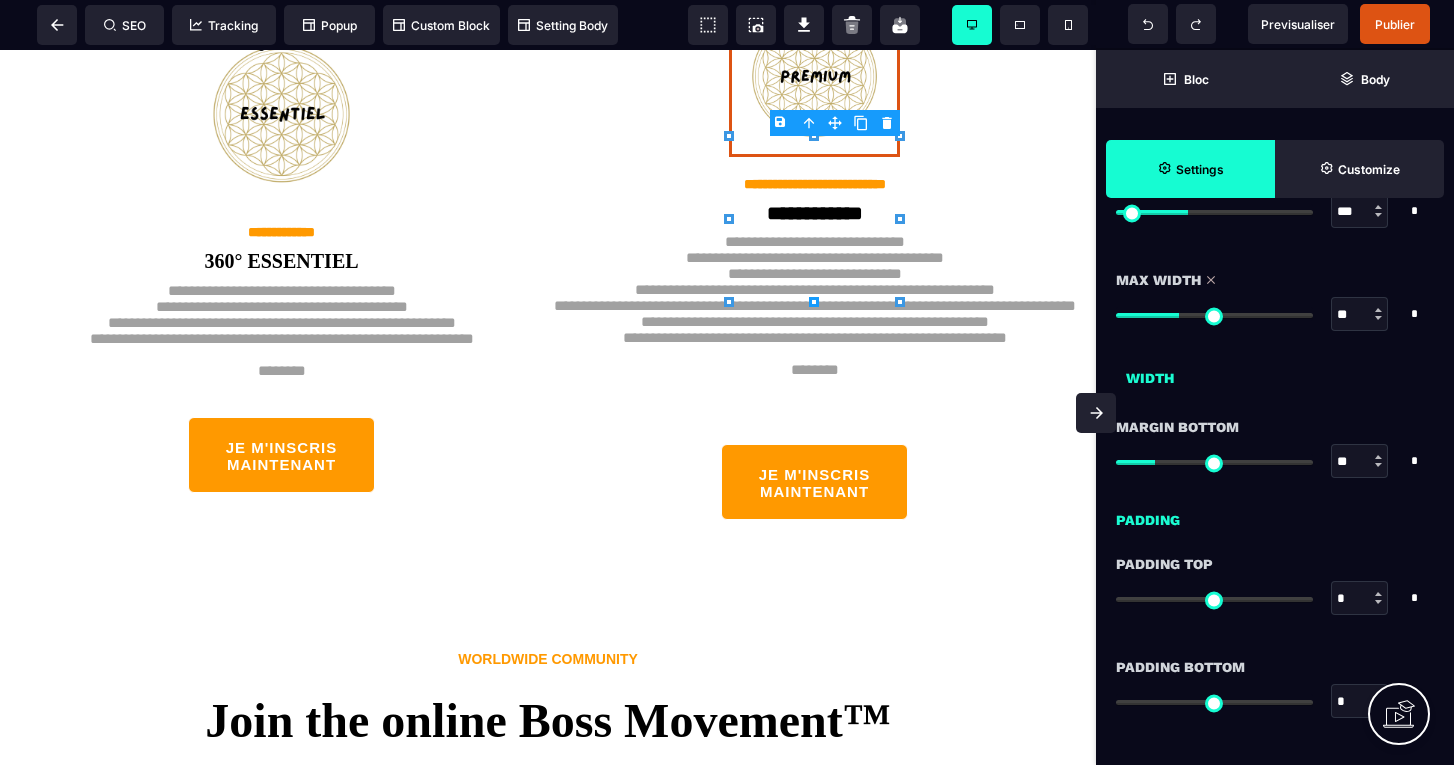 scroll, scrollTop: 1200, scrollLeft: 0, axis: vertical 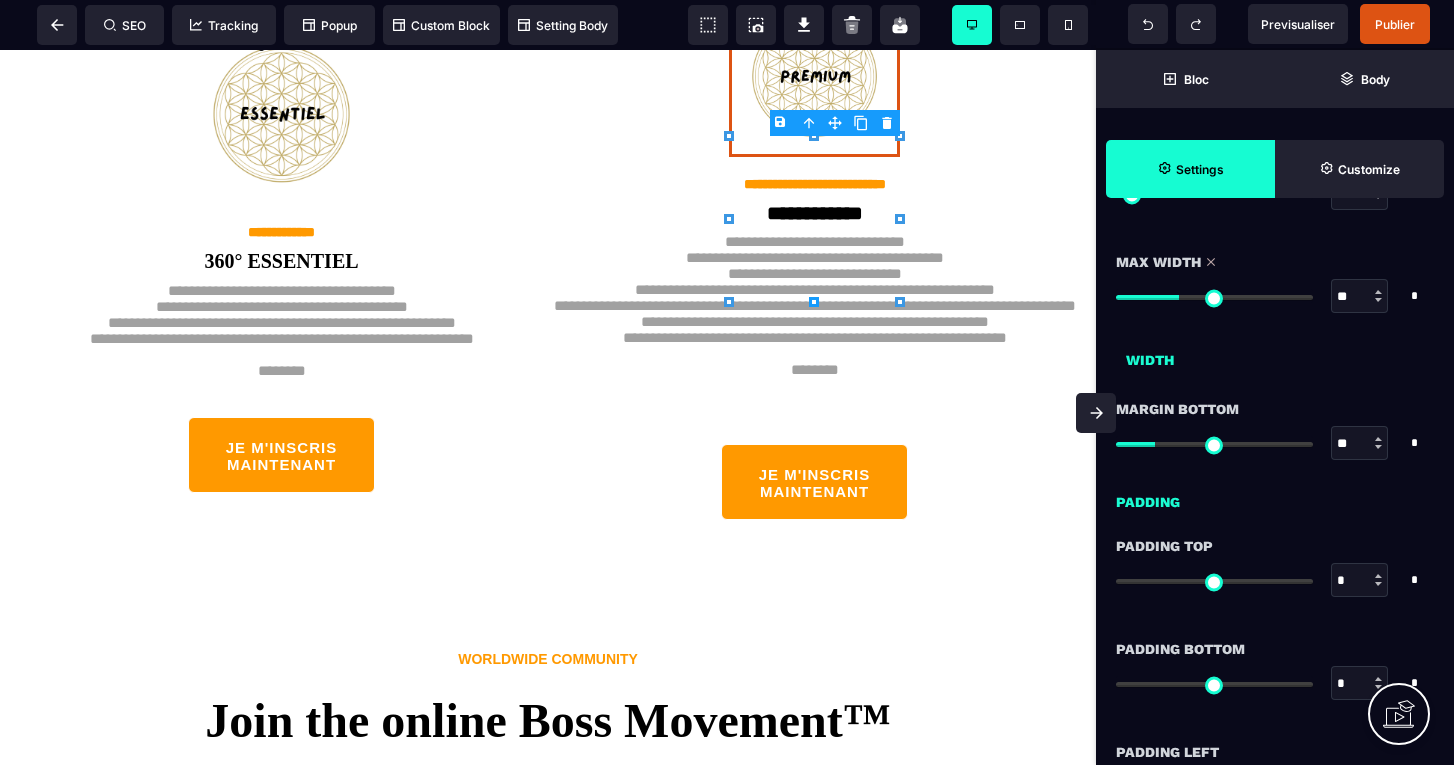 click at bounding box center (1378, 292) 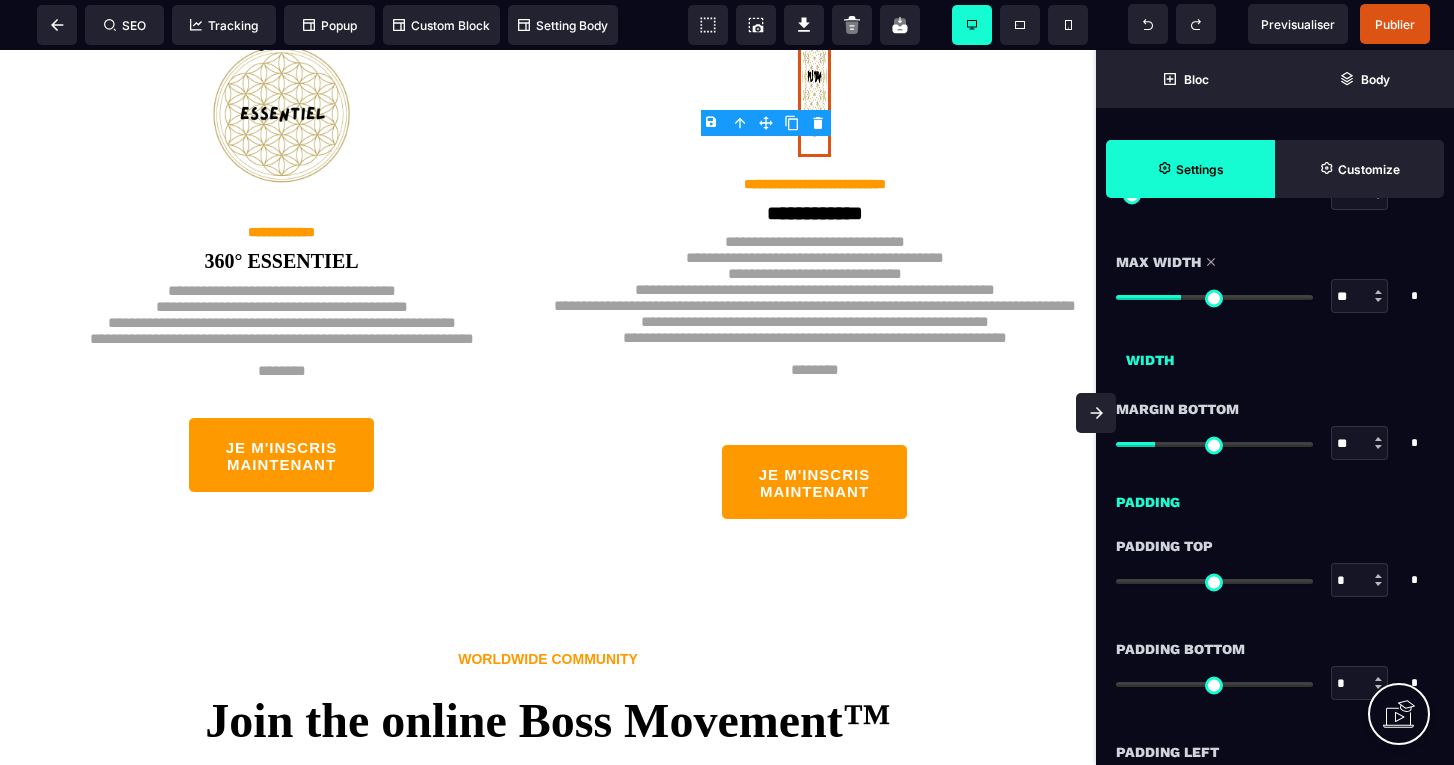 click at bounding box center [1378, 292] 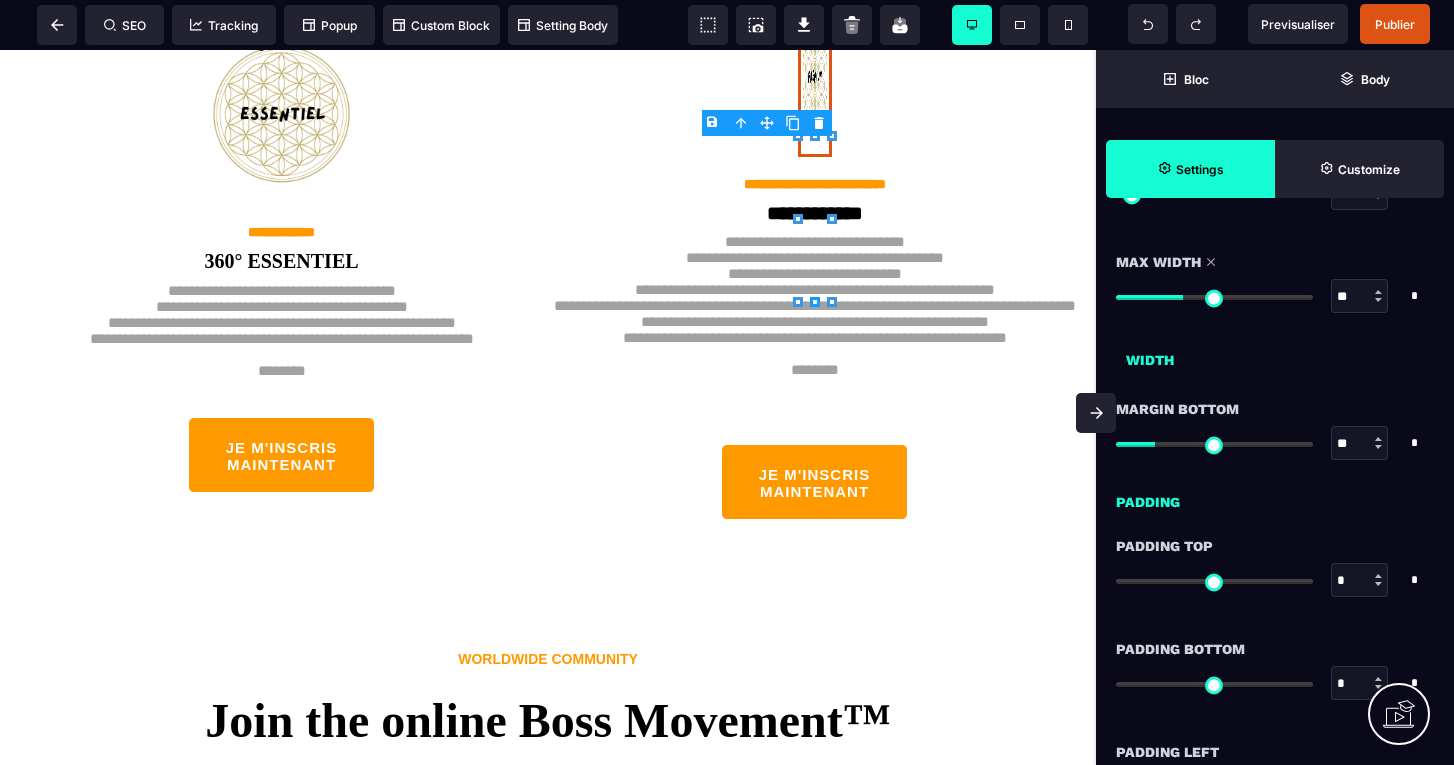 click at bounding box center [1378, 292] 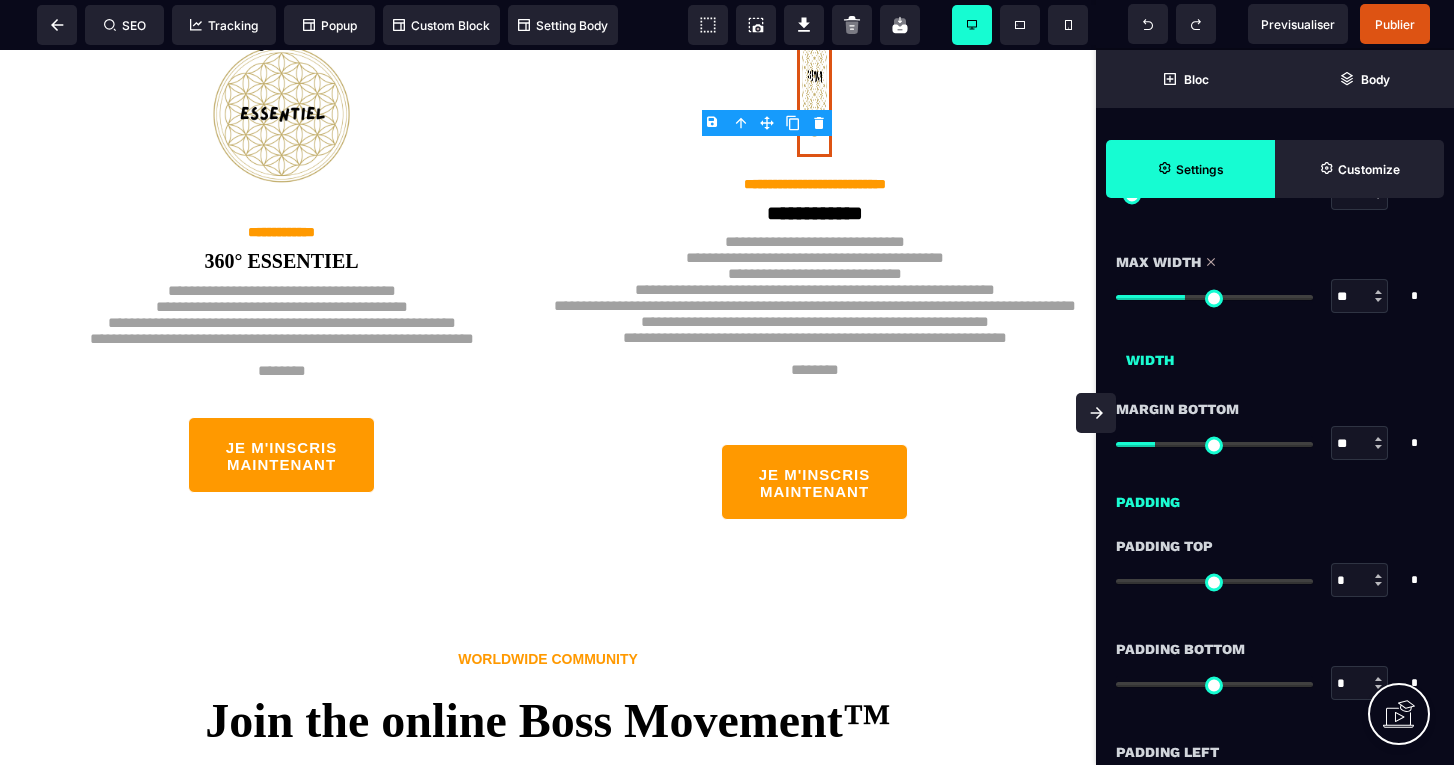 click at bounding box center [1378, 292] 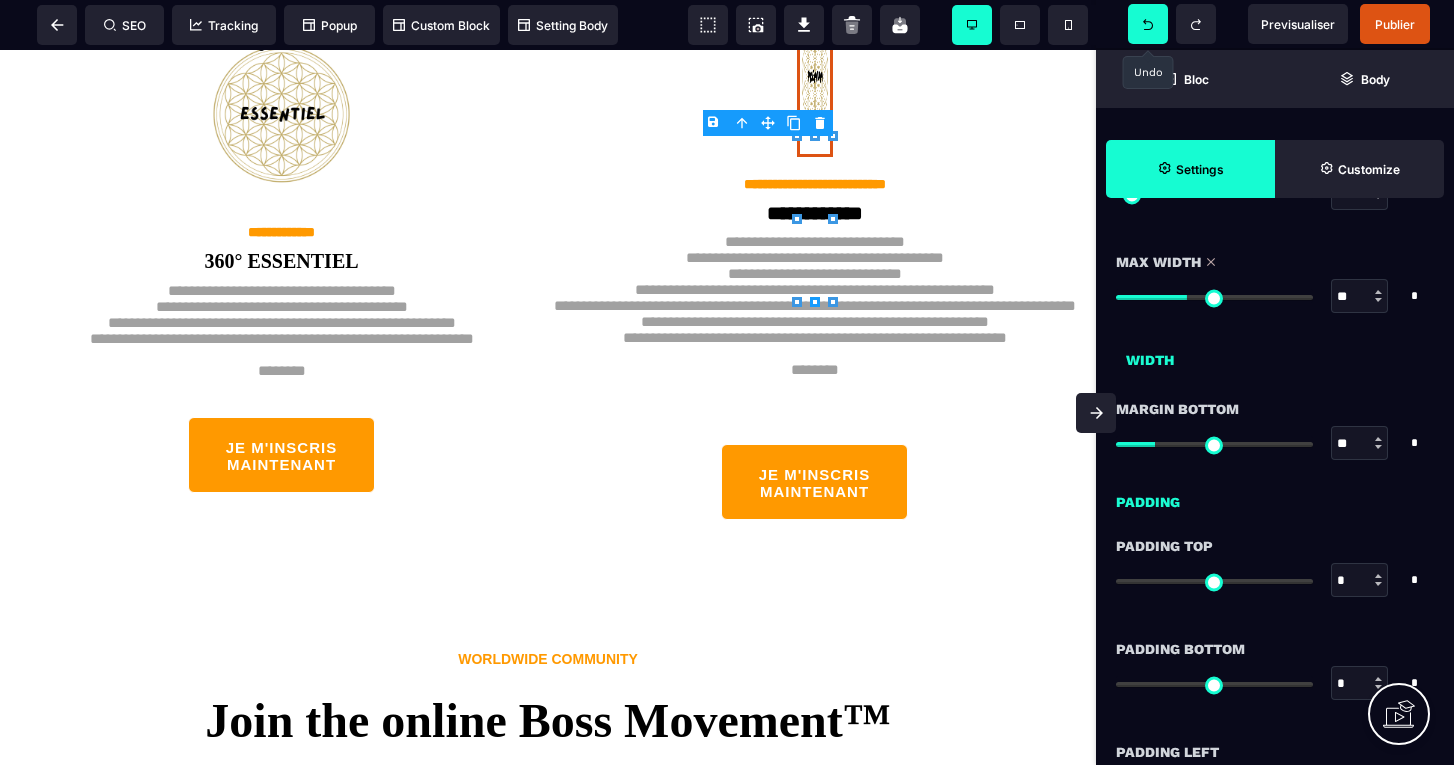 click at bounding box center (1148, 24) 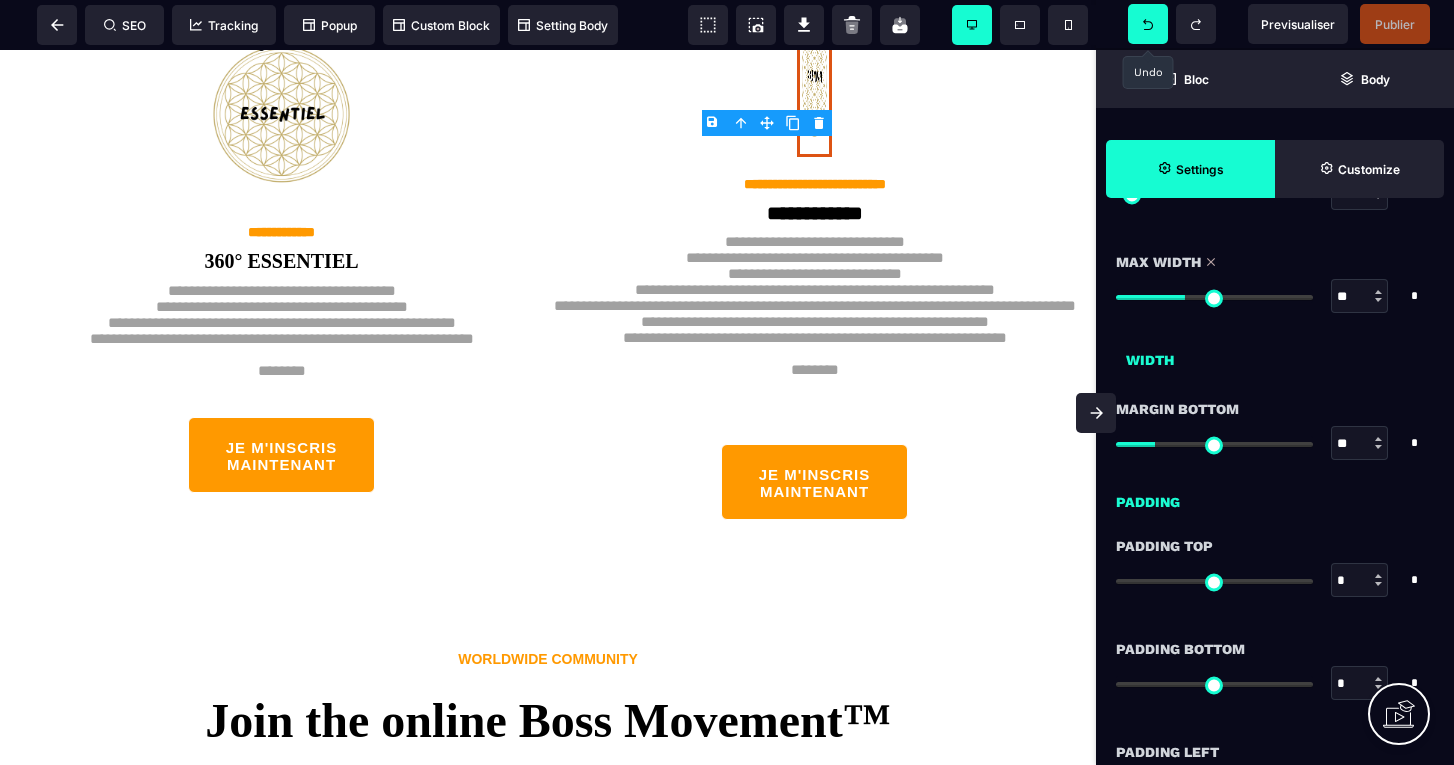 click at bounding box center [1148, 24] 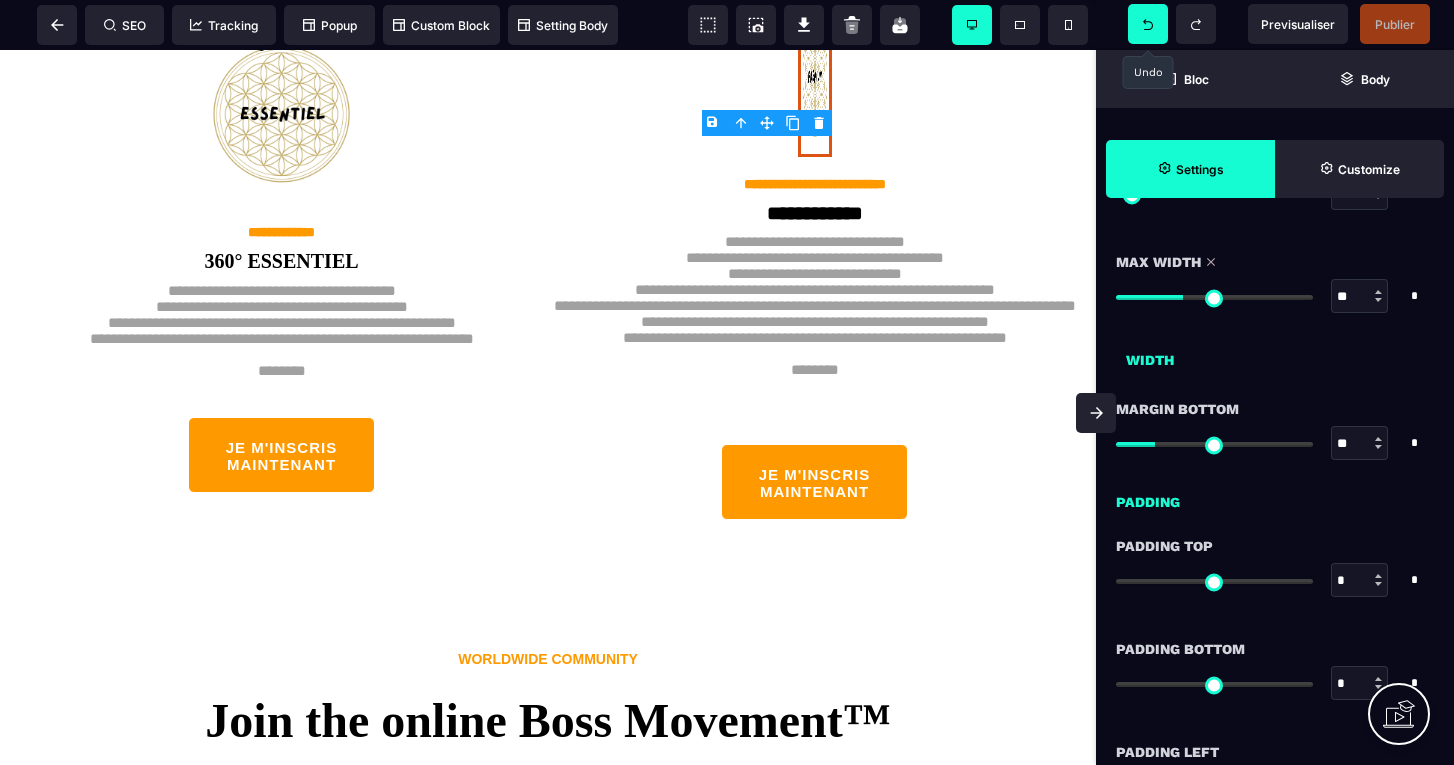 click at bounding box center (1148, 24) 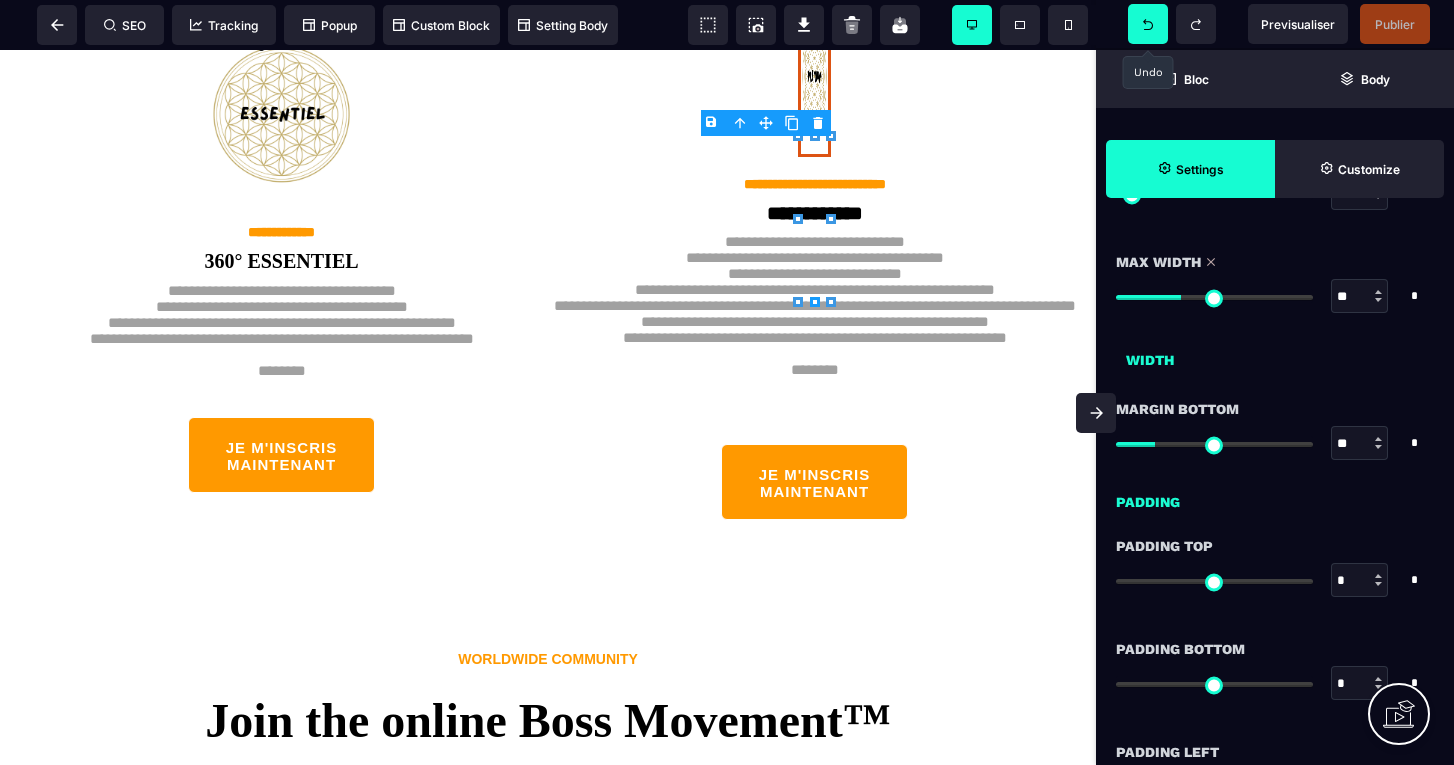 click 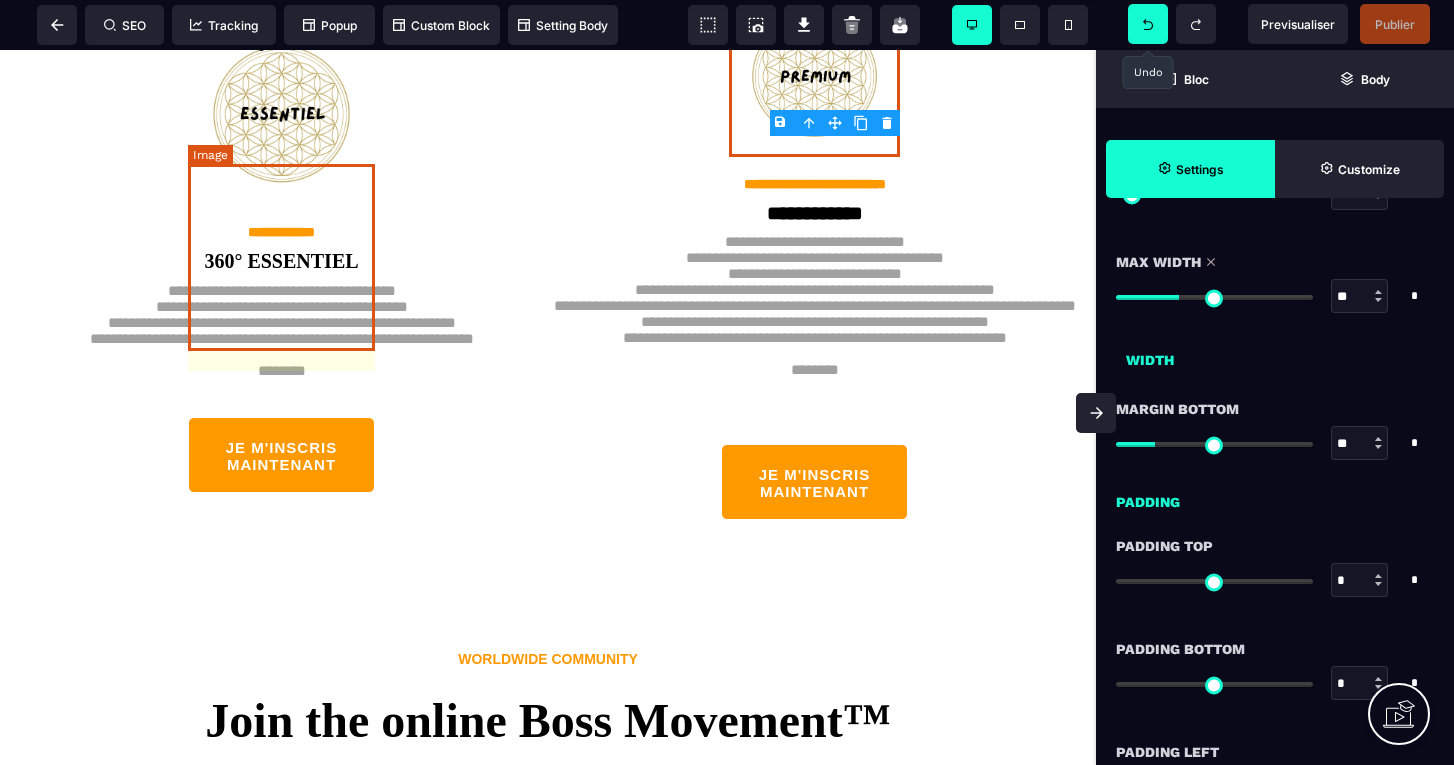 click at bounding box center [281, 111] 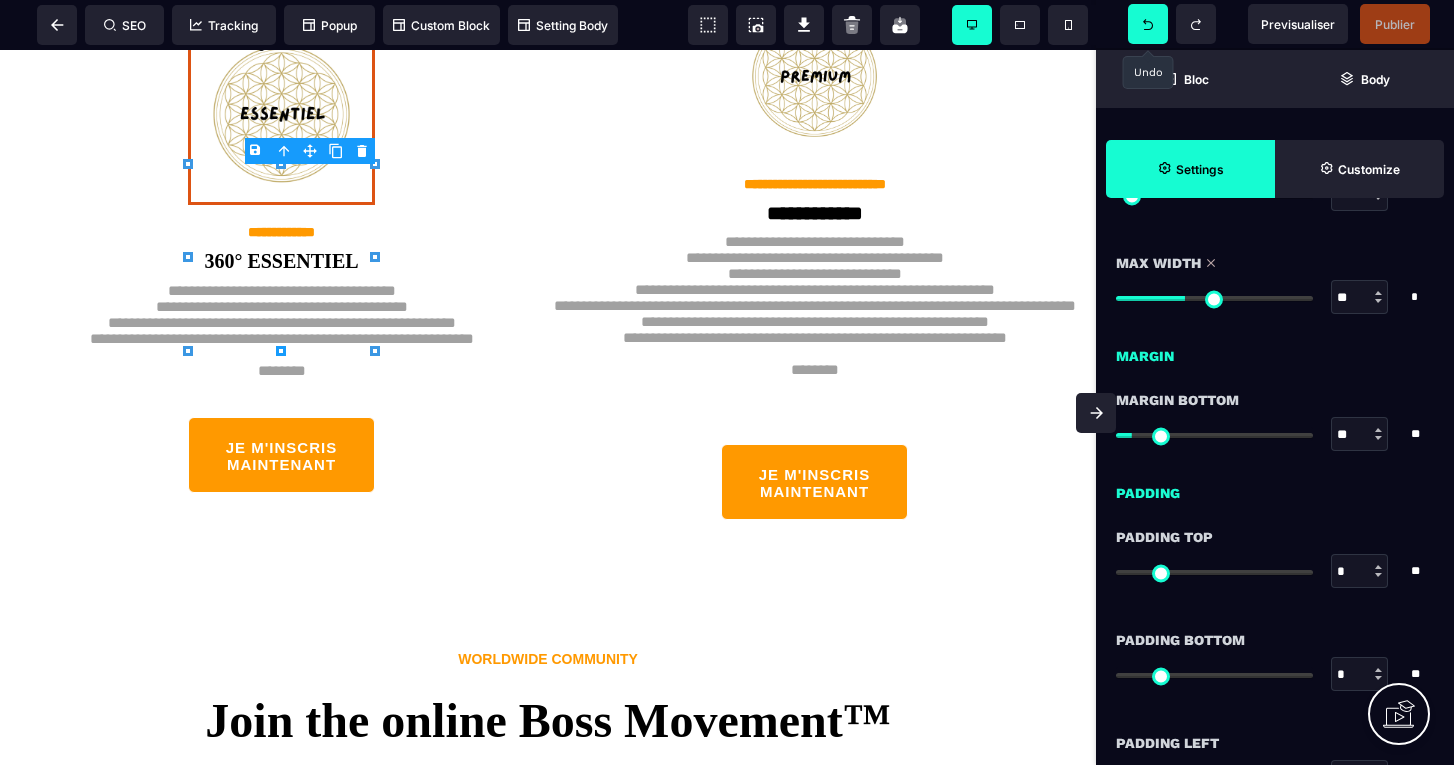 scroll, scrollTop: 885, scrollLeft: 0, axis: vertical 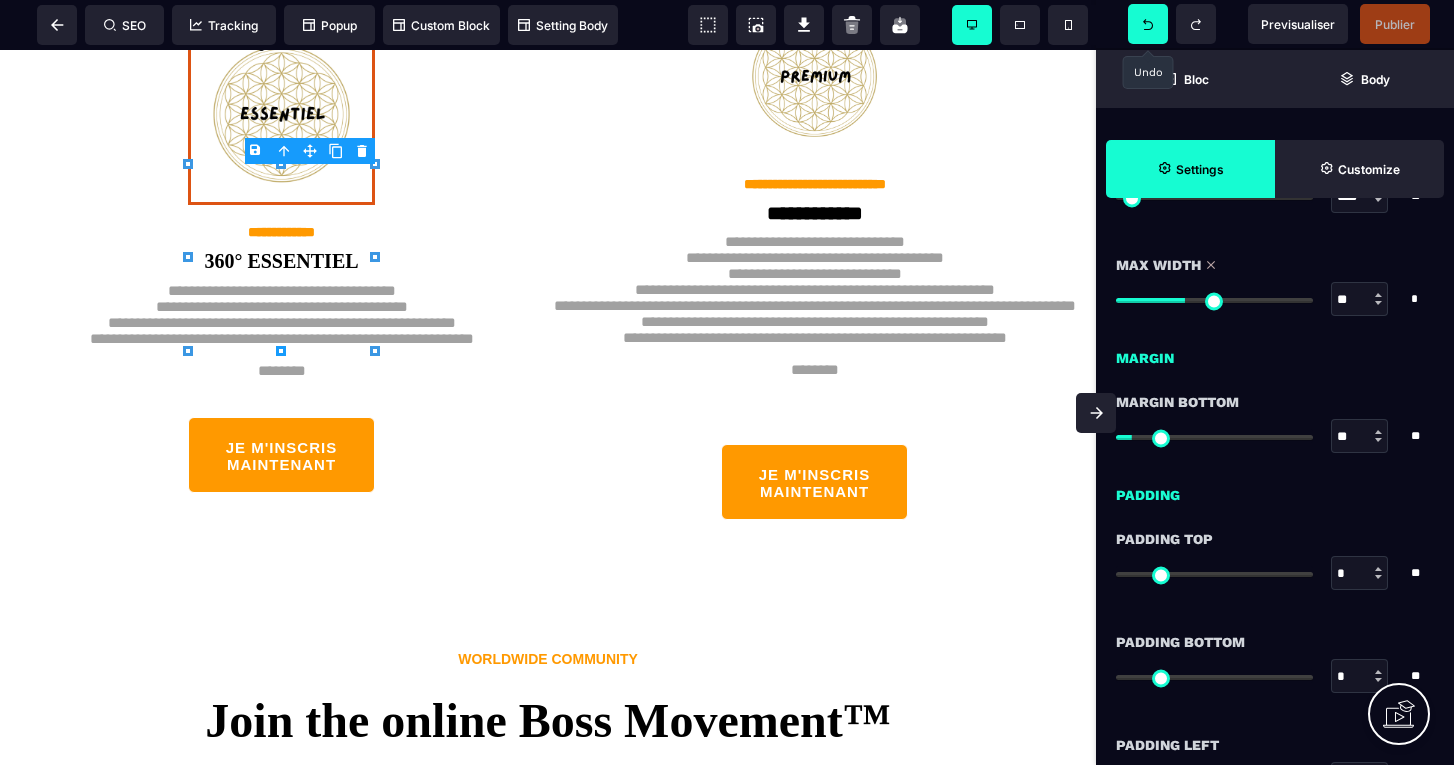 click at bounding box center [1378, 295] 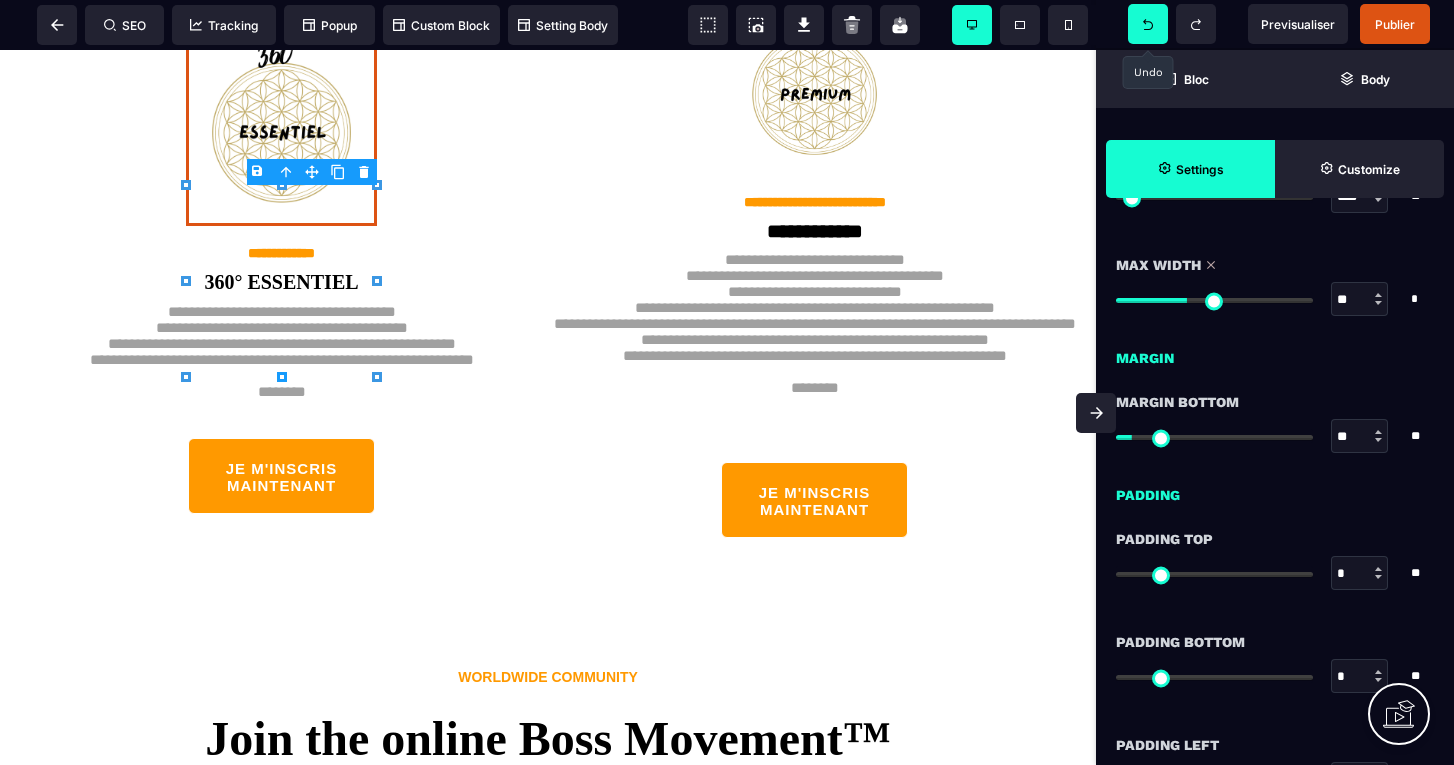 scroll, scrollTop: 4908, scrollLeft: 0, axis: vertical 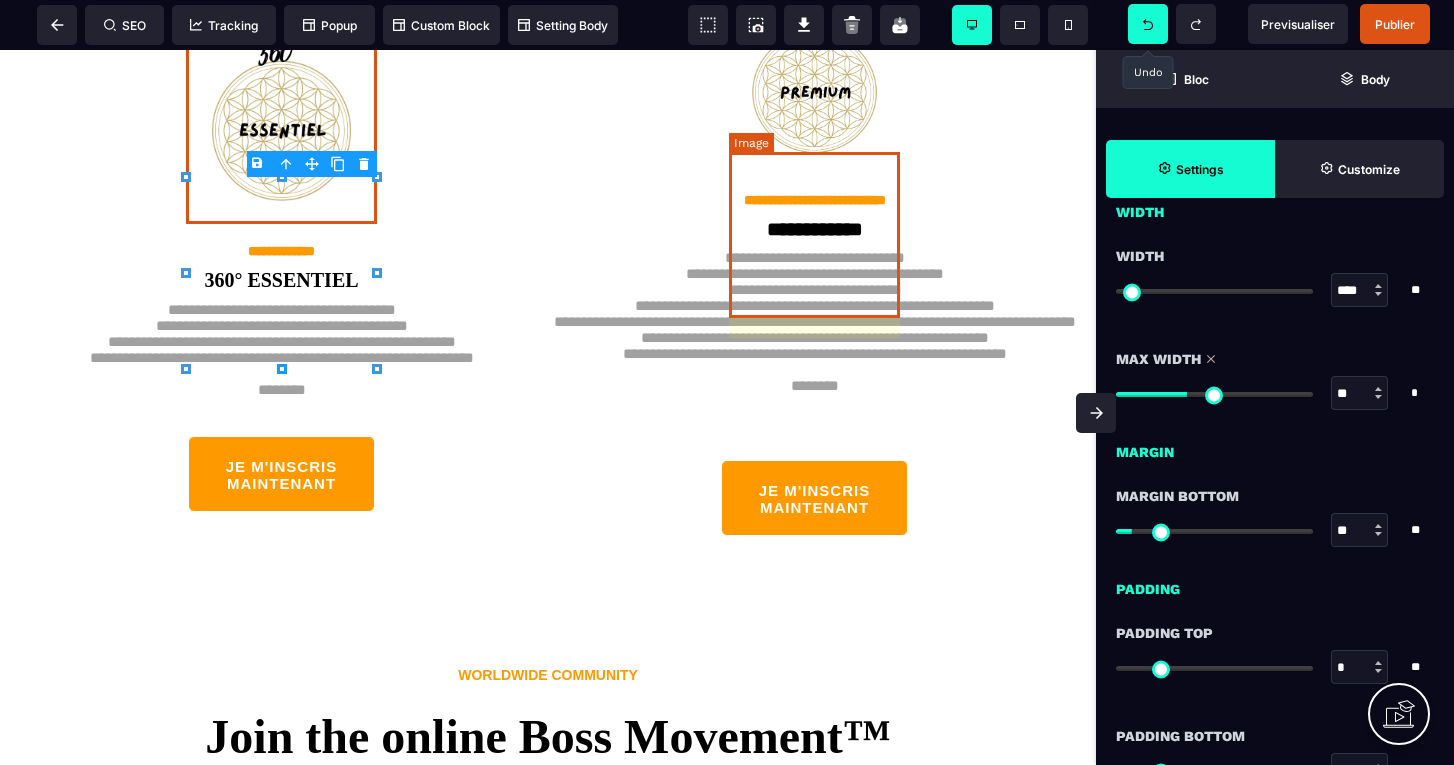 click at bounding box center (814, 90) 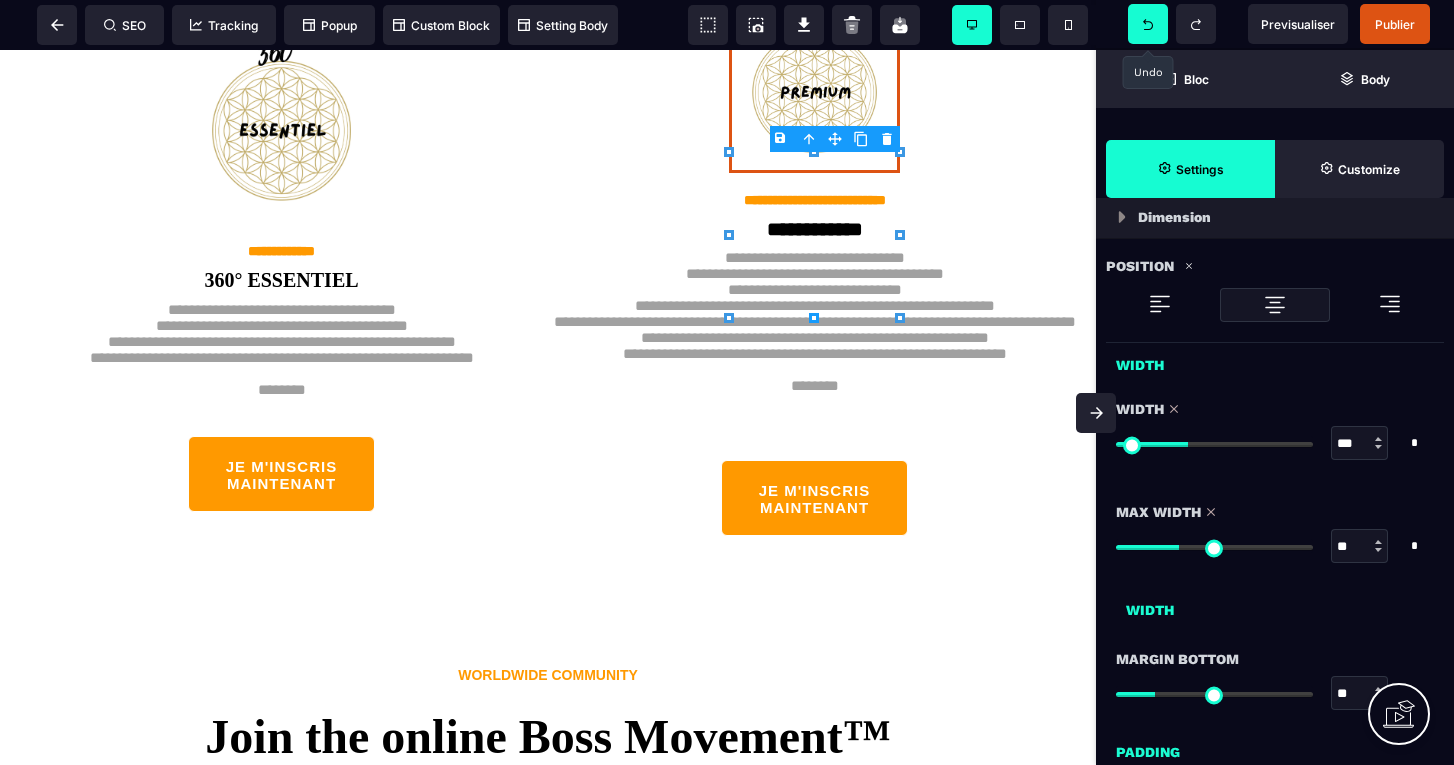 scroll, scrollTop: 954, scrollLeft: 0, axis: vertical 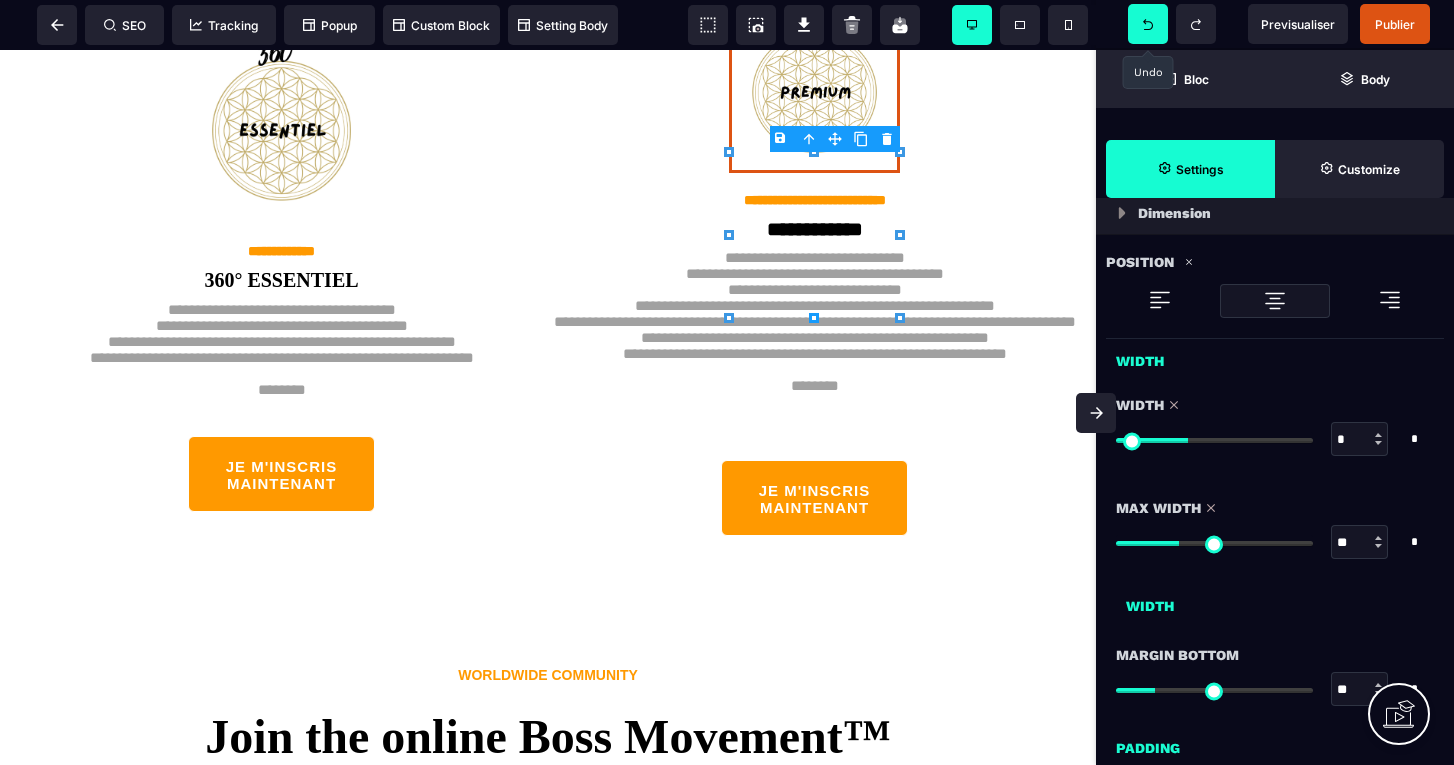 click at bounding box center (1214, 440) 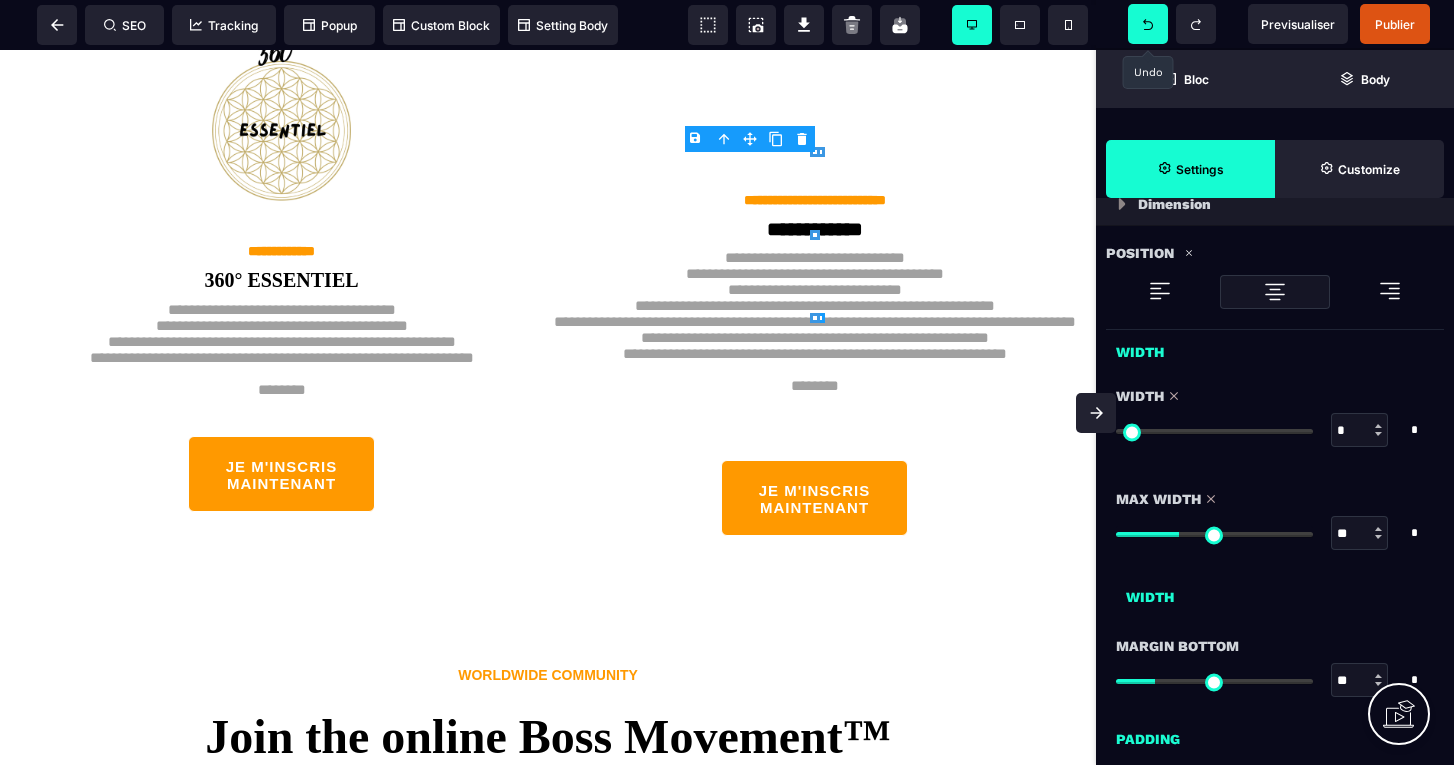 scroll, scrollTop: 971, scrollLeft: 0, axis: vertical 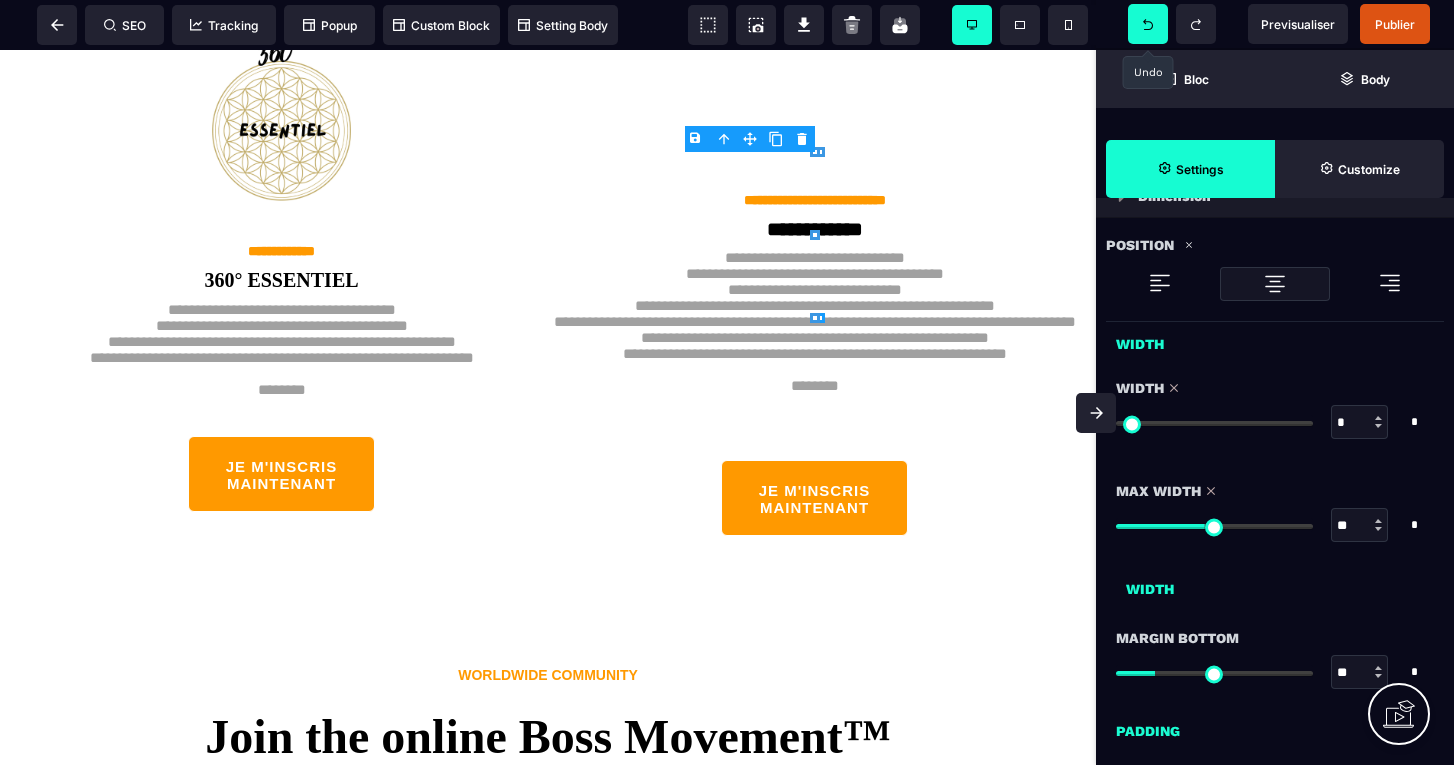 click at bounding box center [1214, 526] 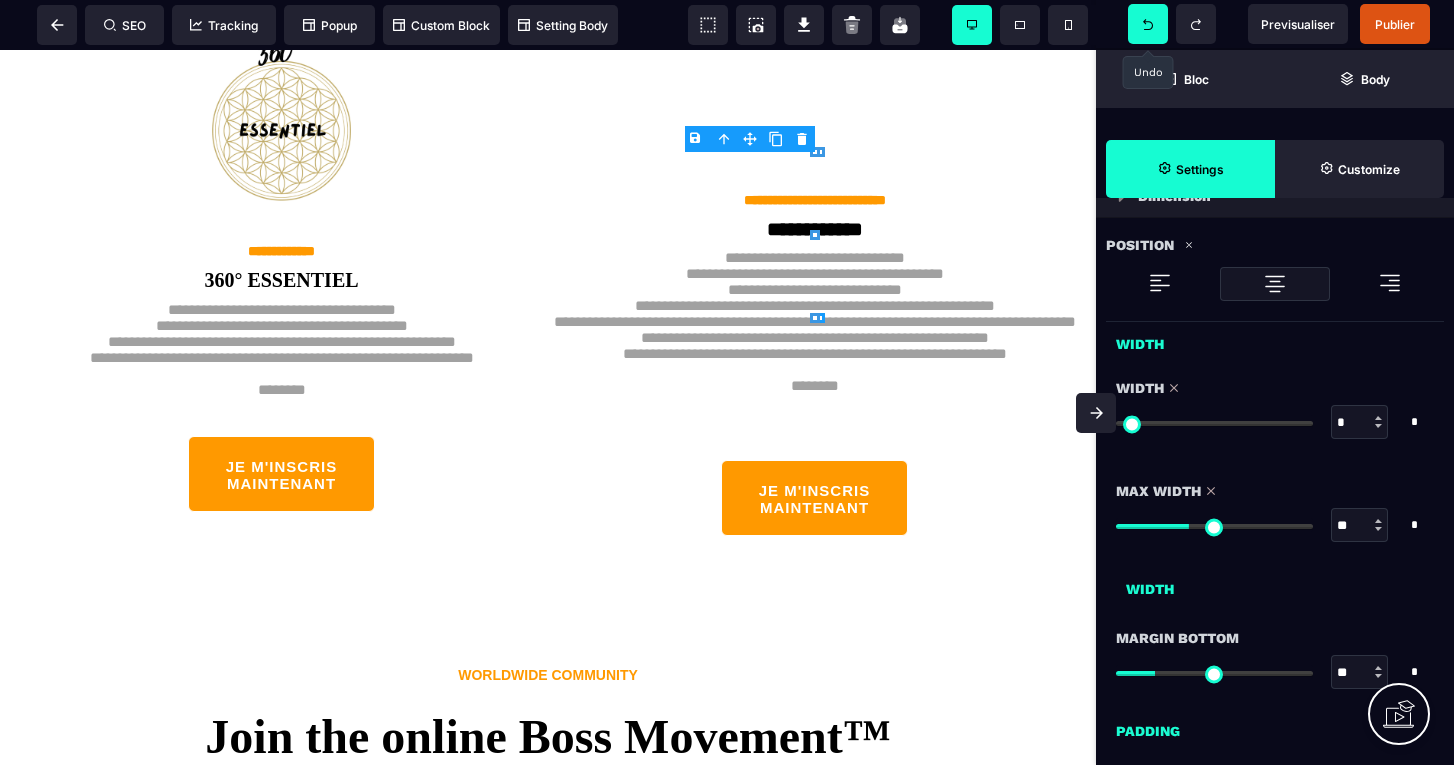 click at bounding box center (1214, 526) 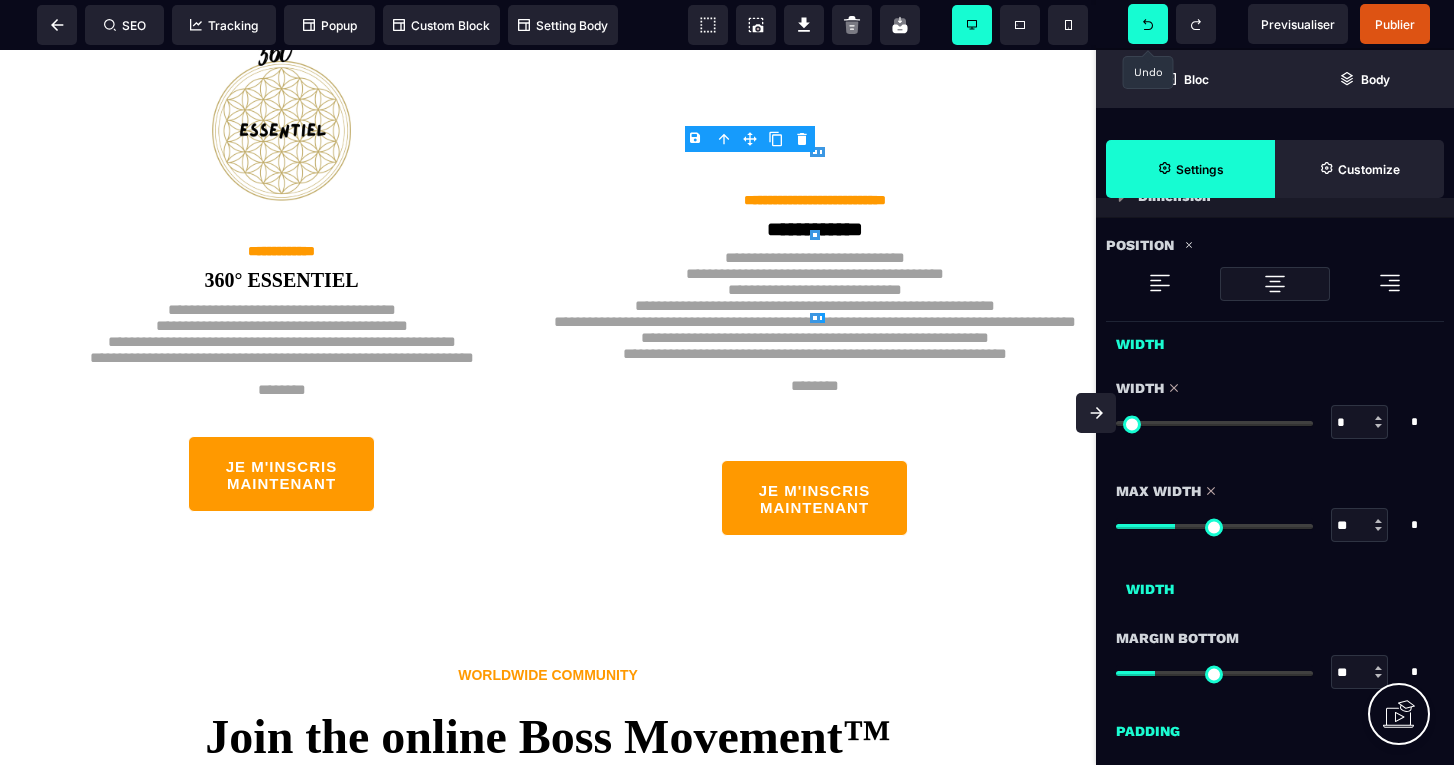 click 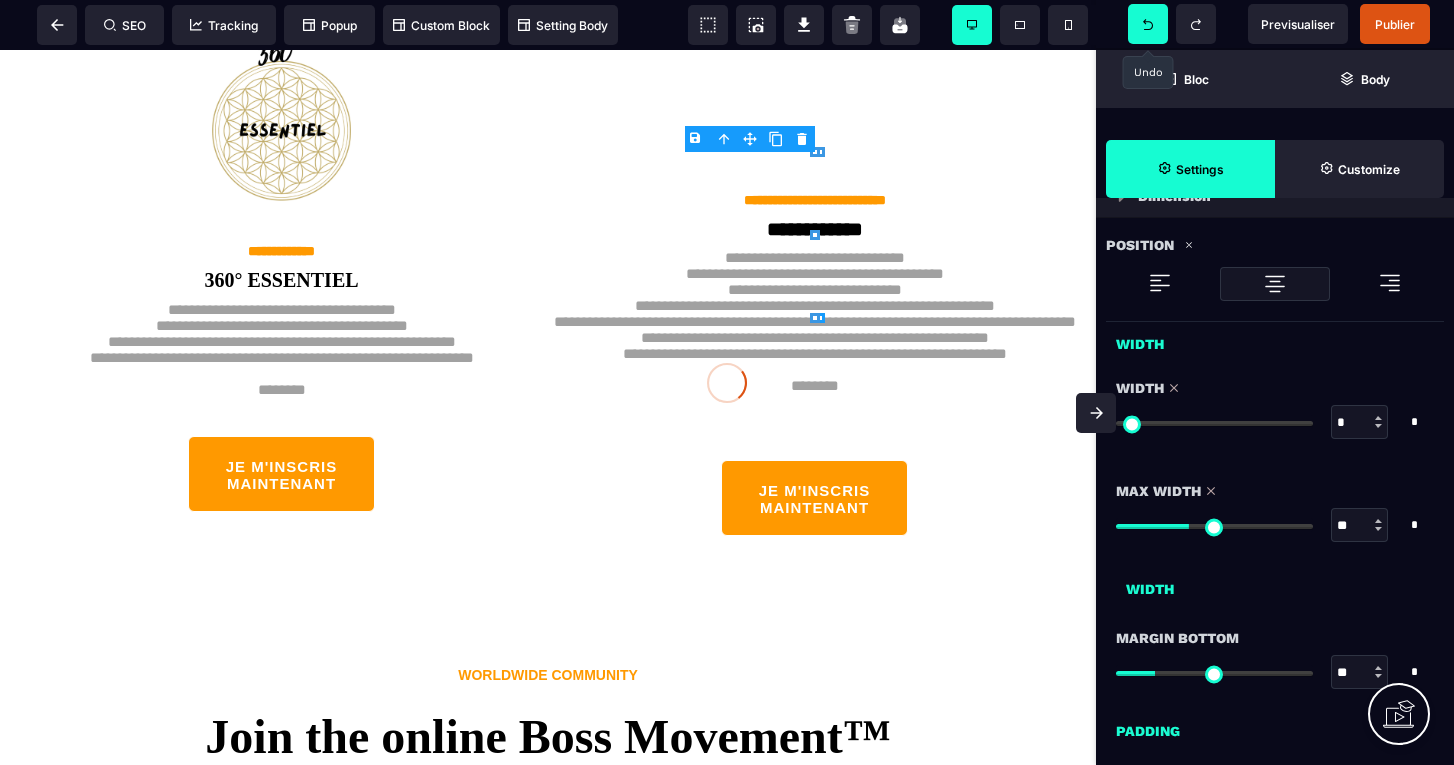 click 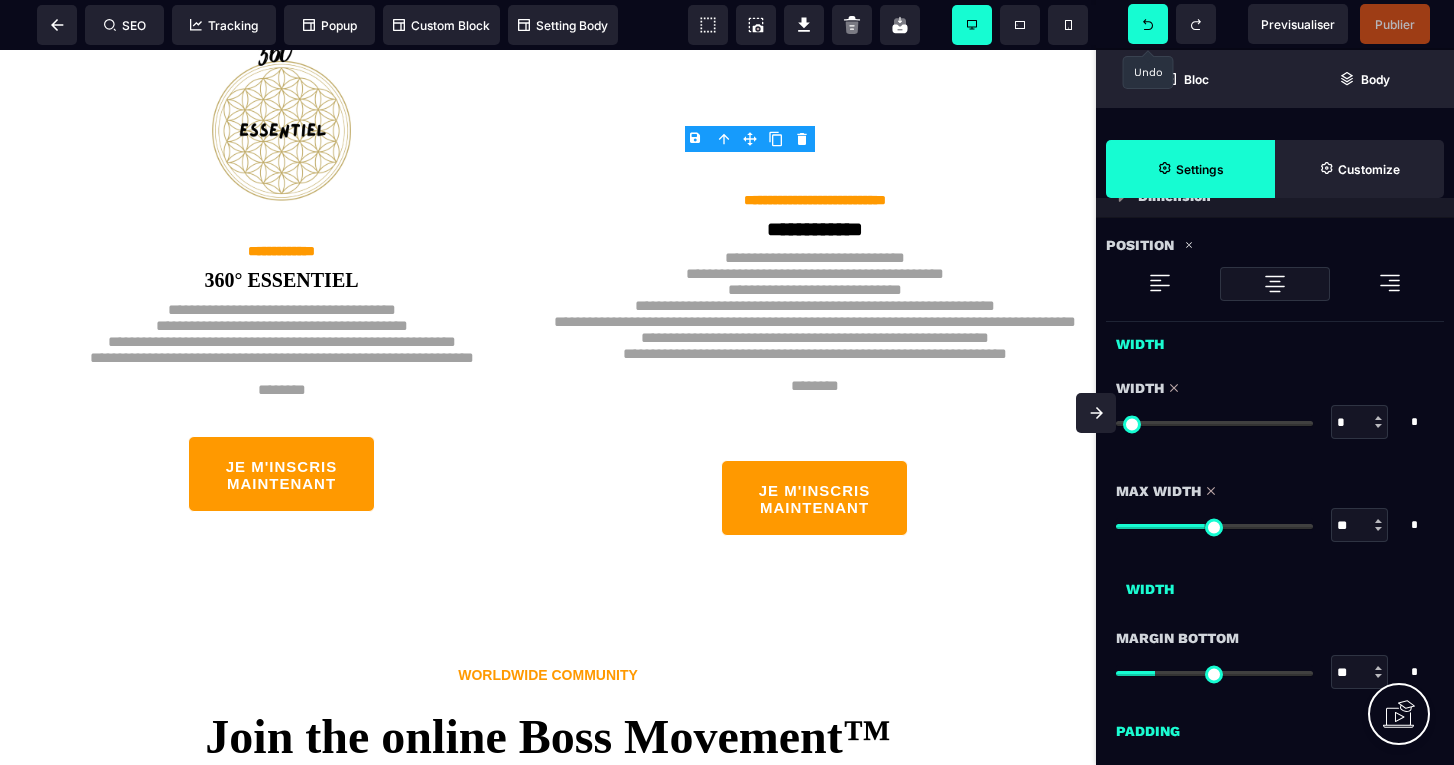 click 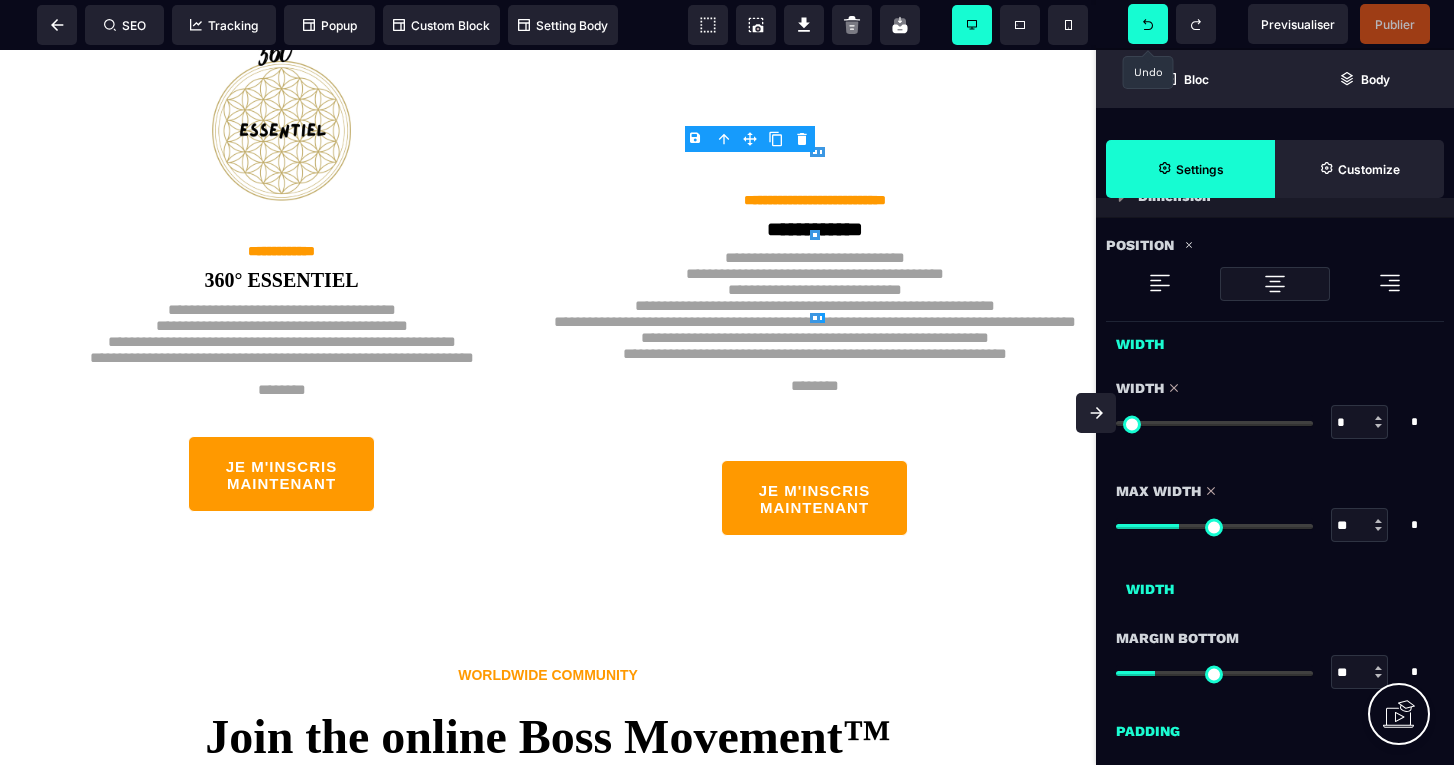 click 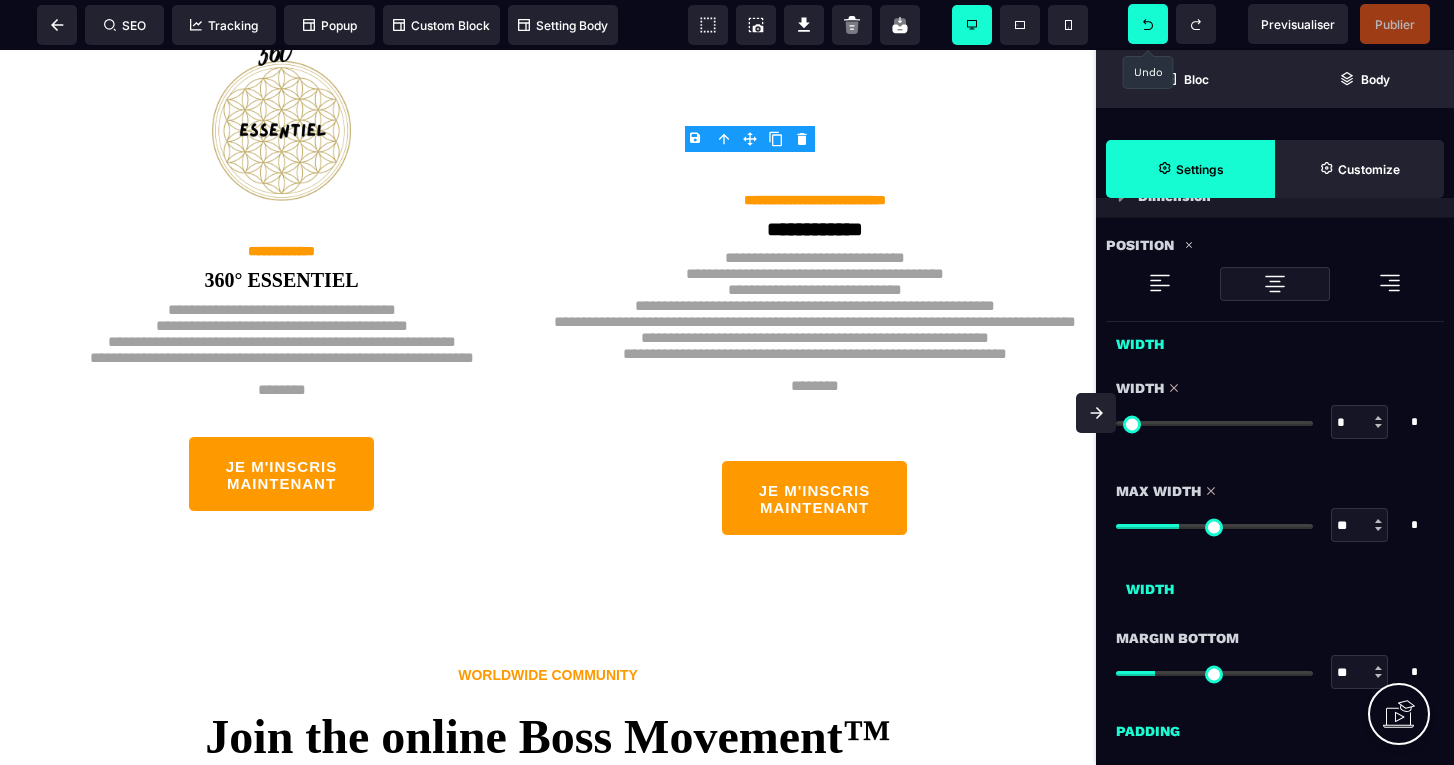 click 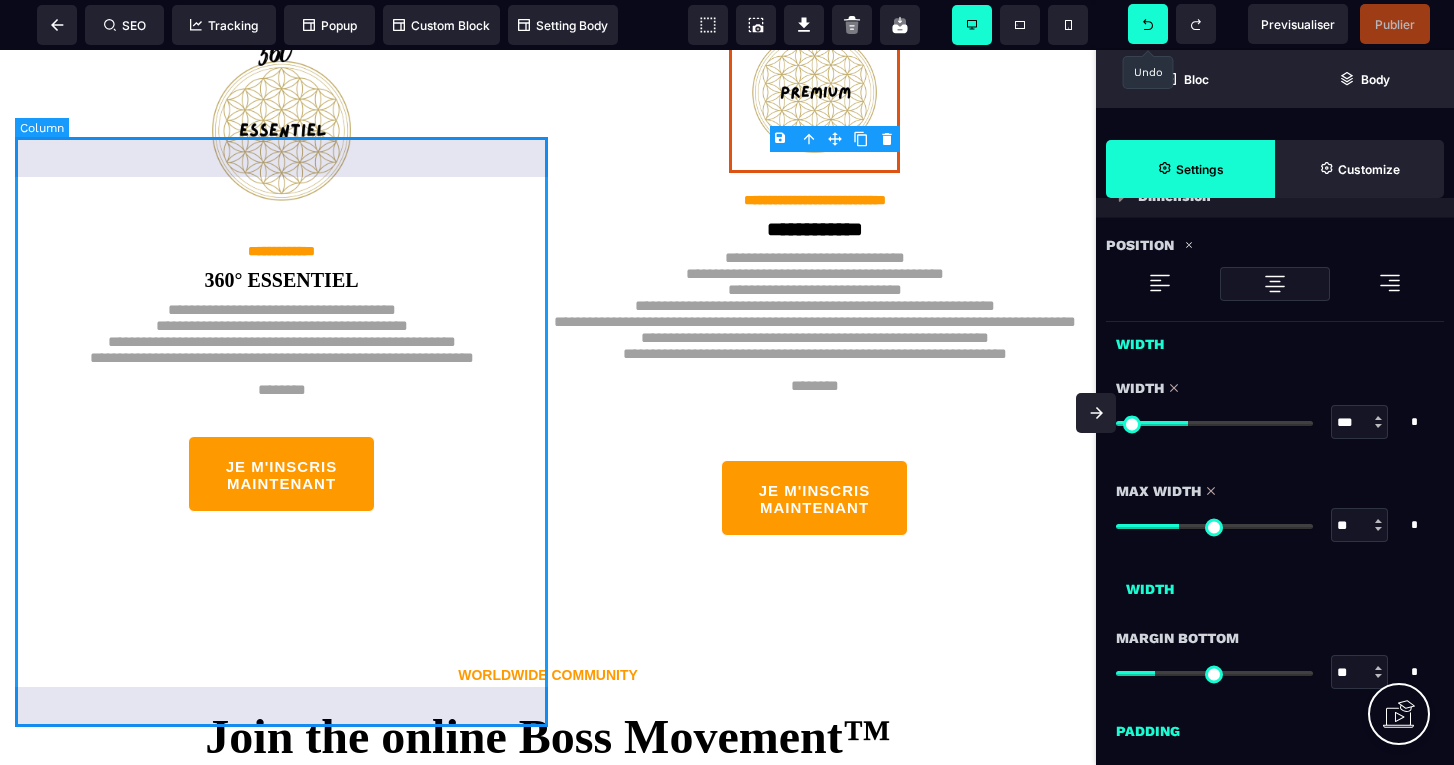 click on "**********" at bounding box center (281, 282) 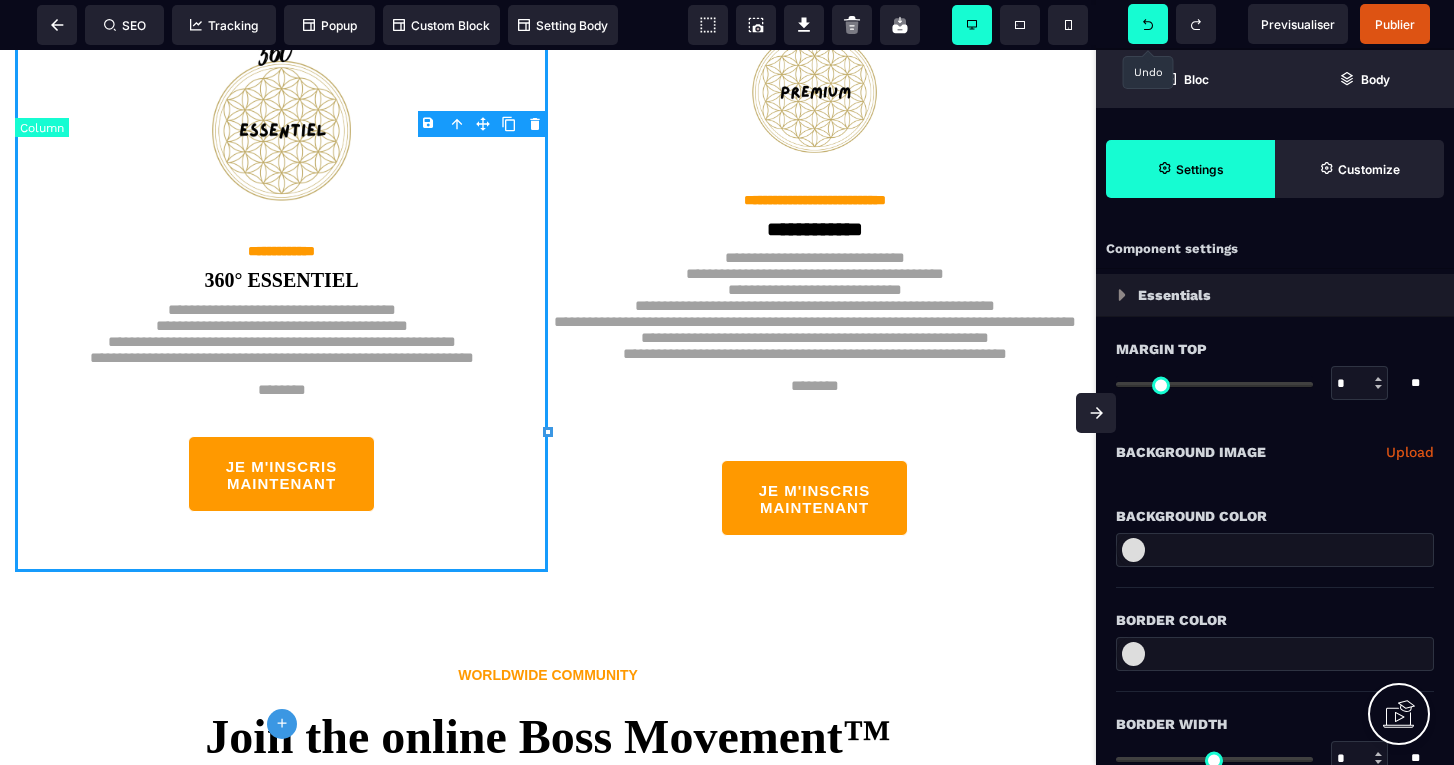 click at bounding box center [509, 124] 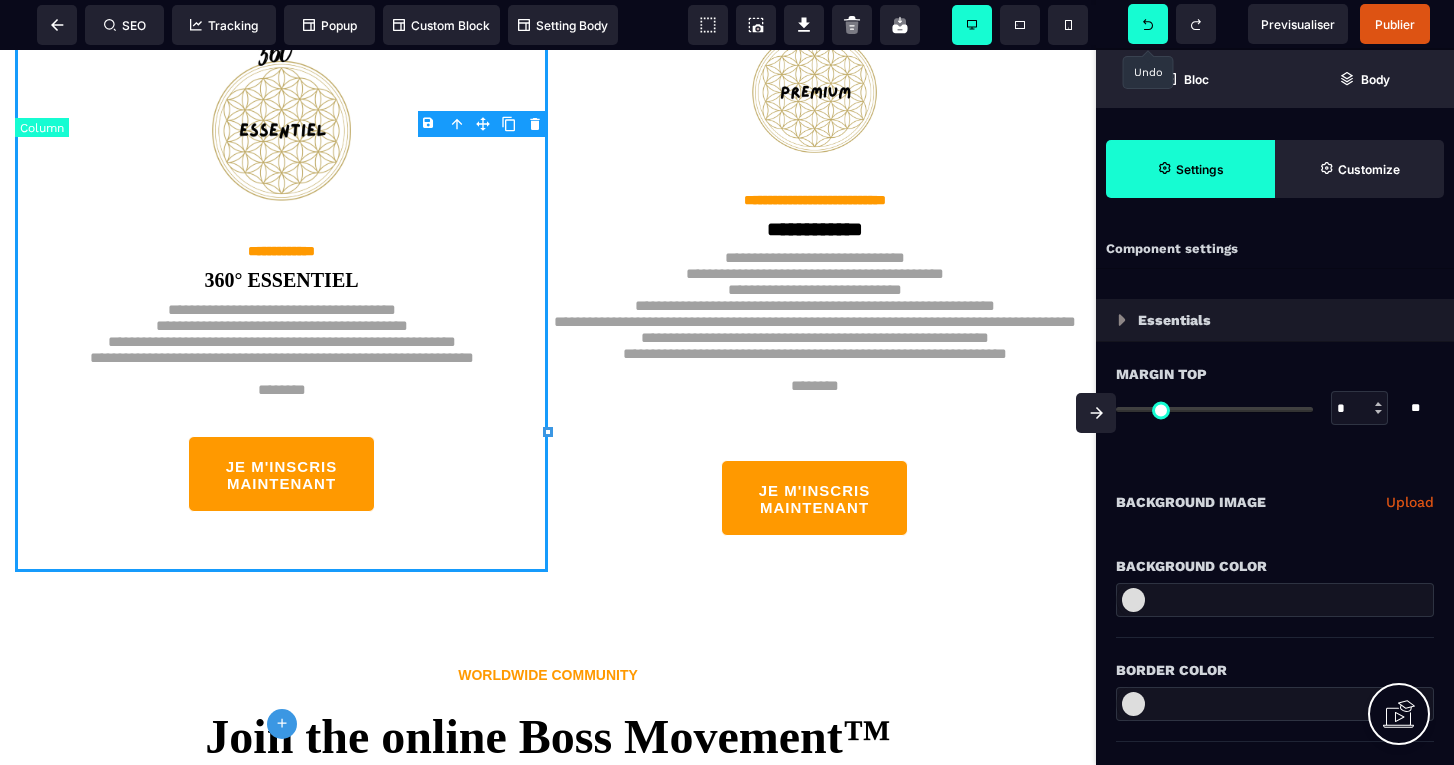 drag, startPoint x: 509, startPoint y: 129, endPoint x: 653, endPoint y: 235, distance: 178.80716 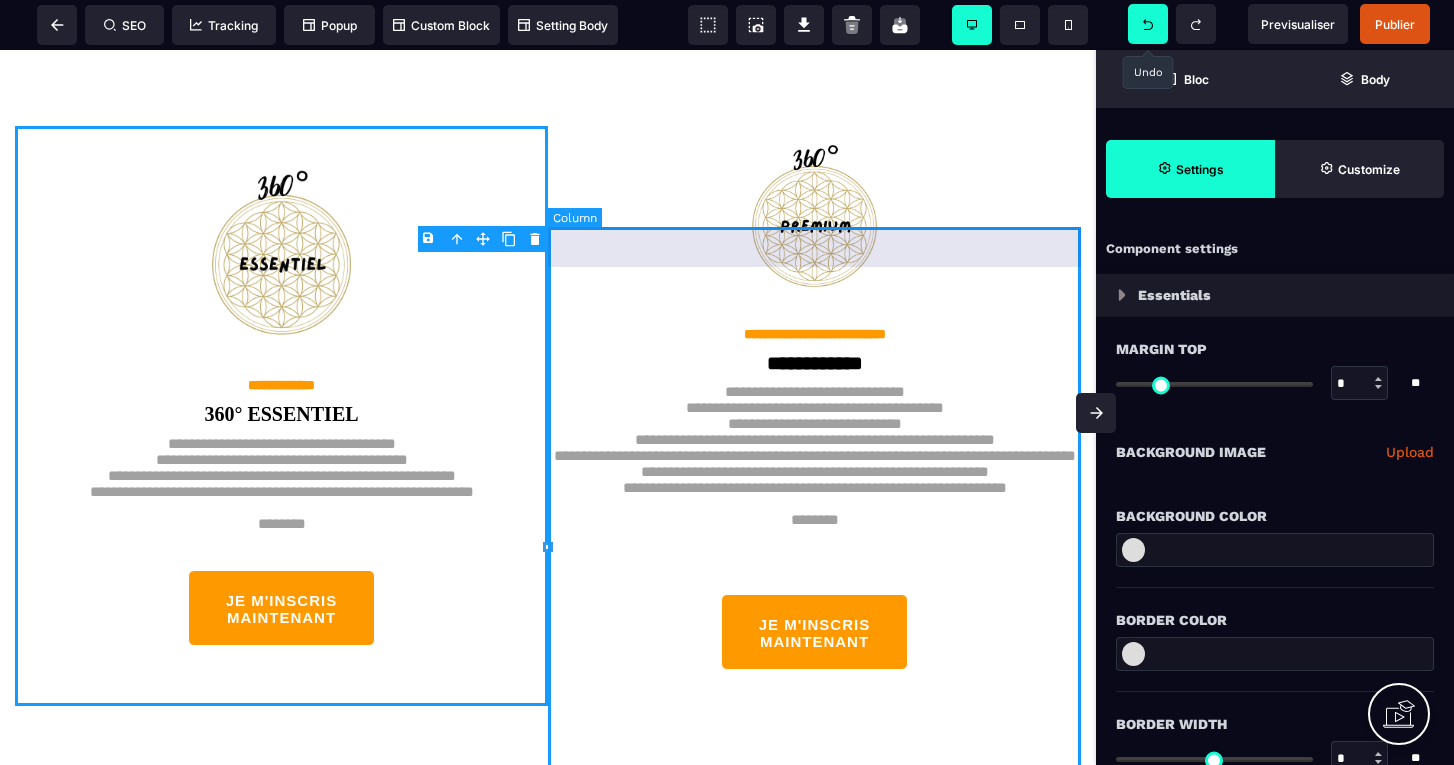 scroll, scrollTop: 4629, scrollLeft: 0, axis: vertical 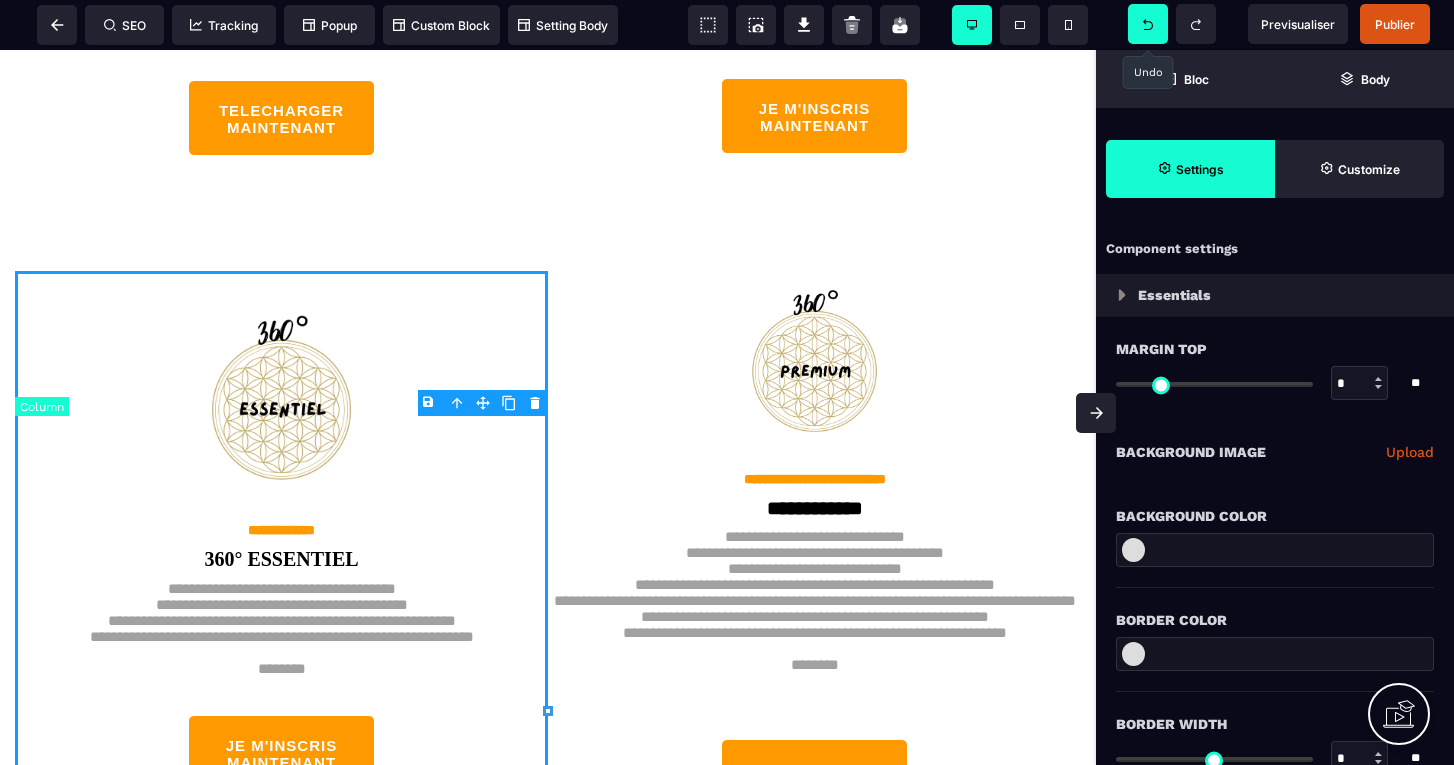 click 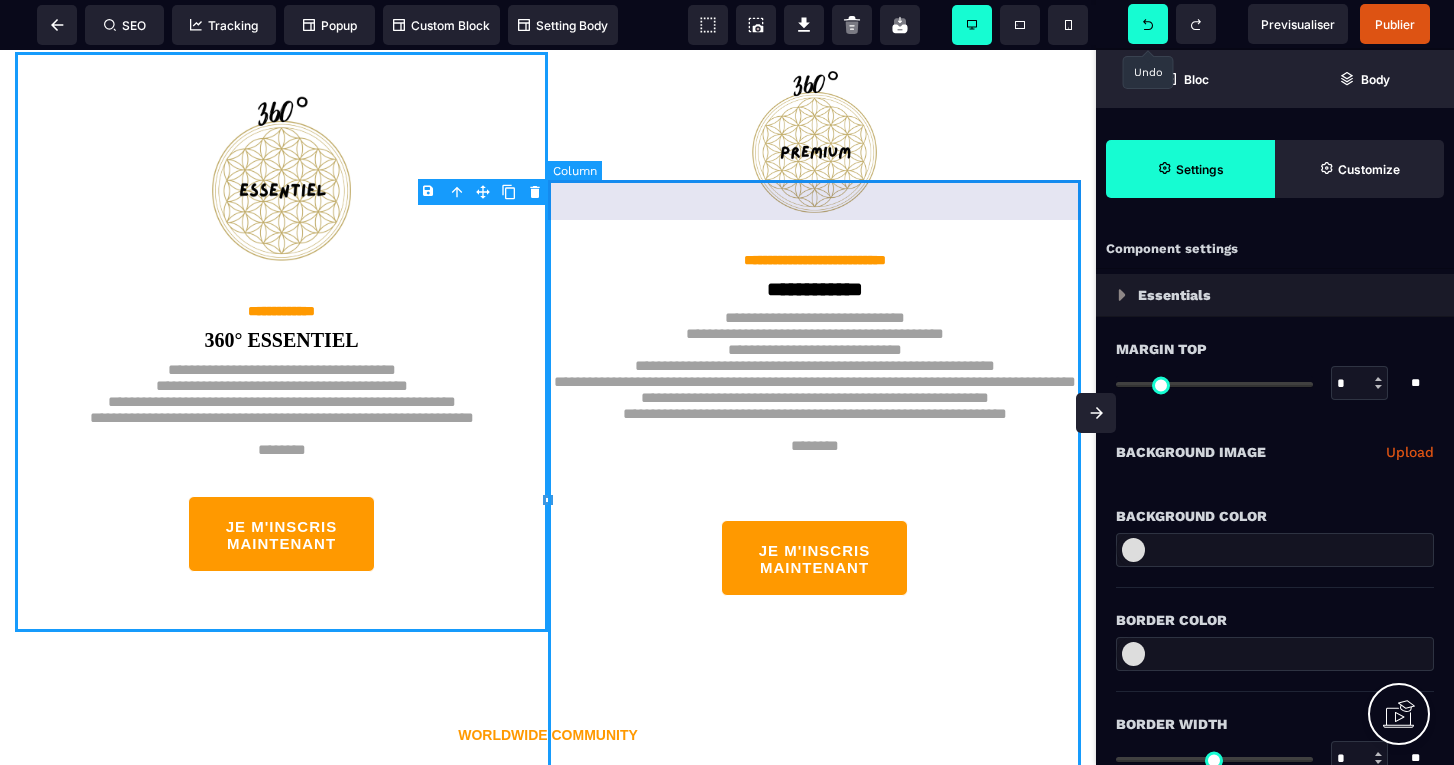 scroll, scrollTop: 4865, scrollLeft: 0, axis: vertical 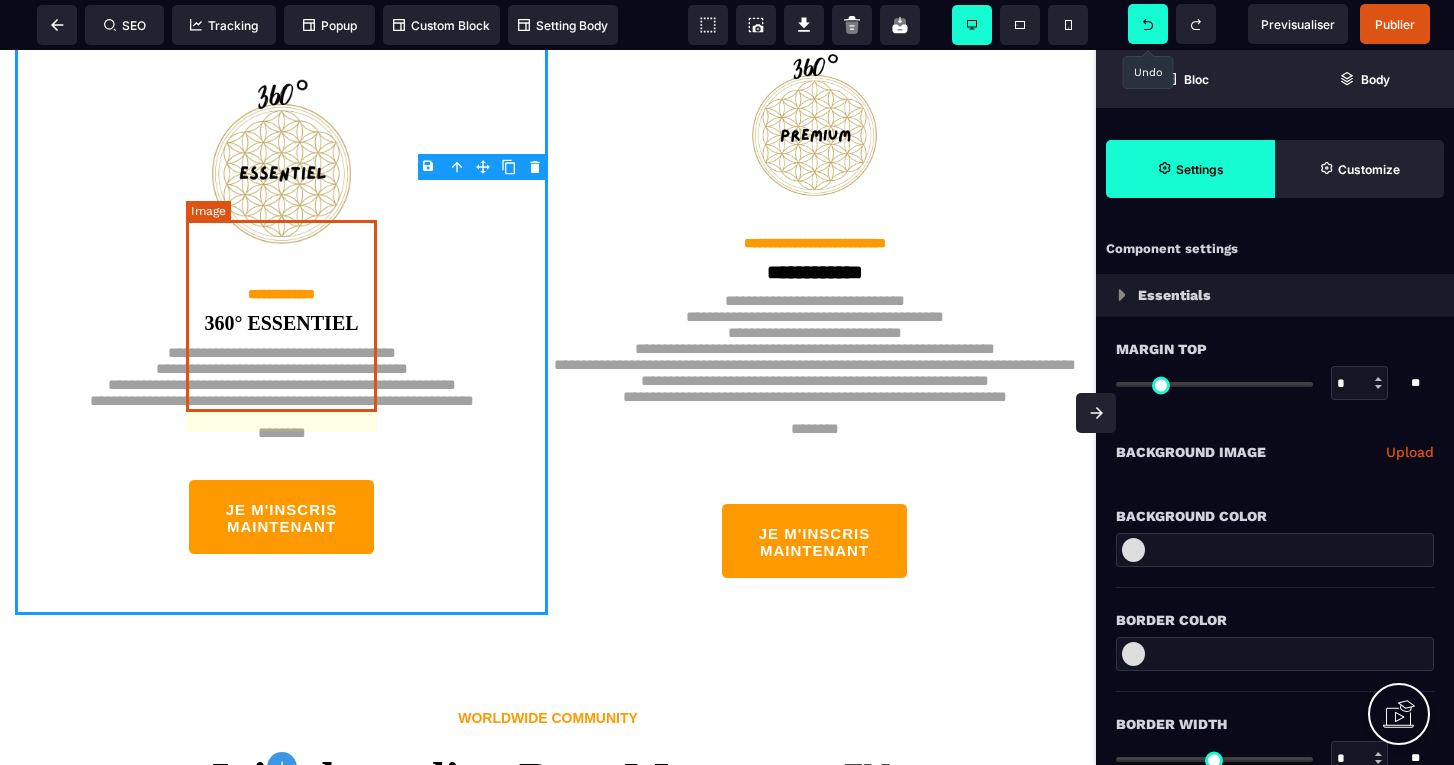 click at bounding box center (282, 171) 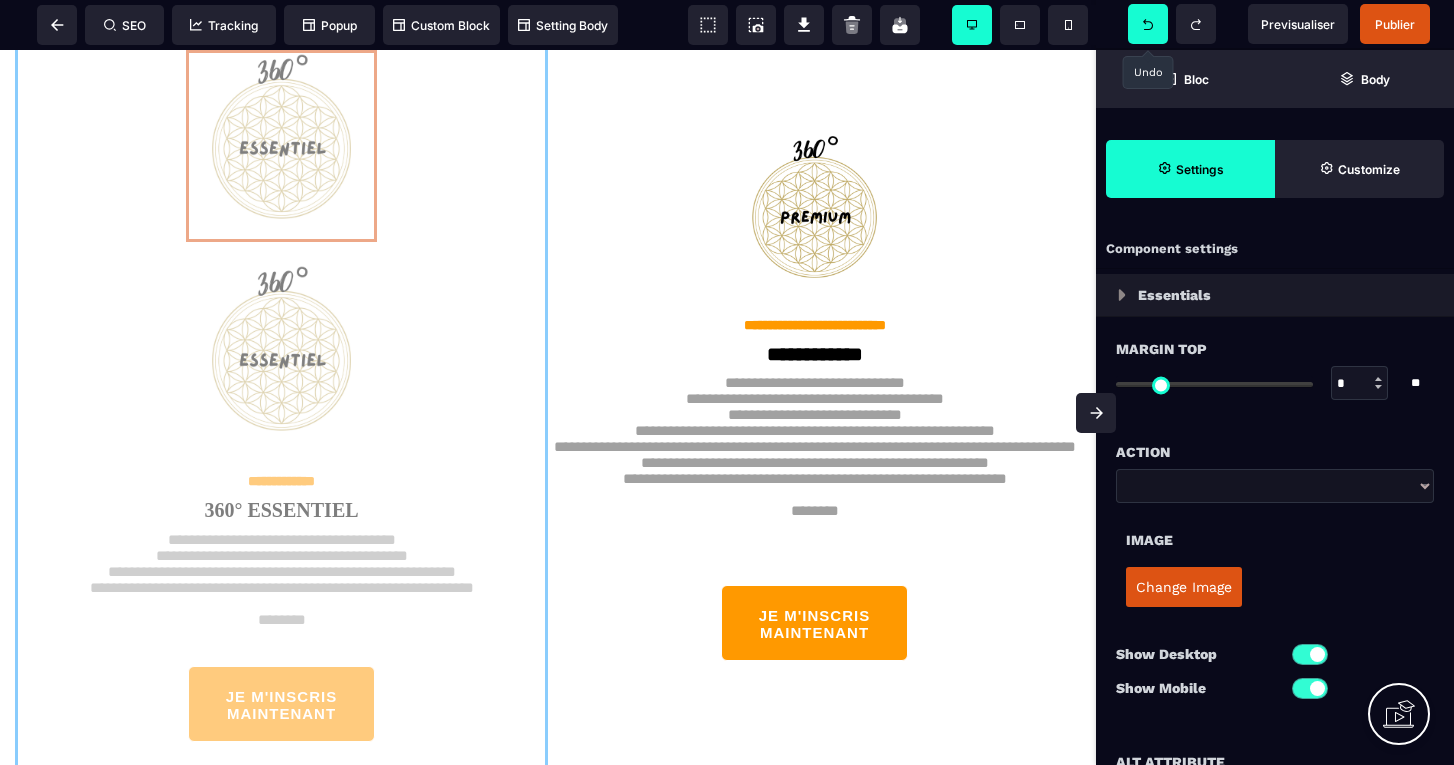 drag, startPoint x: 342, startPoint y: 427, endPoint x: 879, endPoint y: 238, distance: 569.289 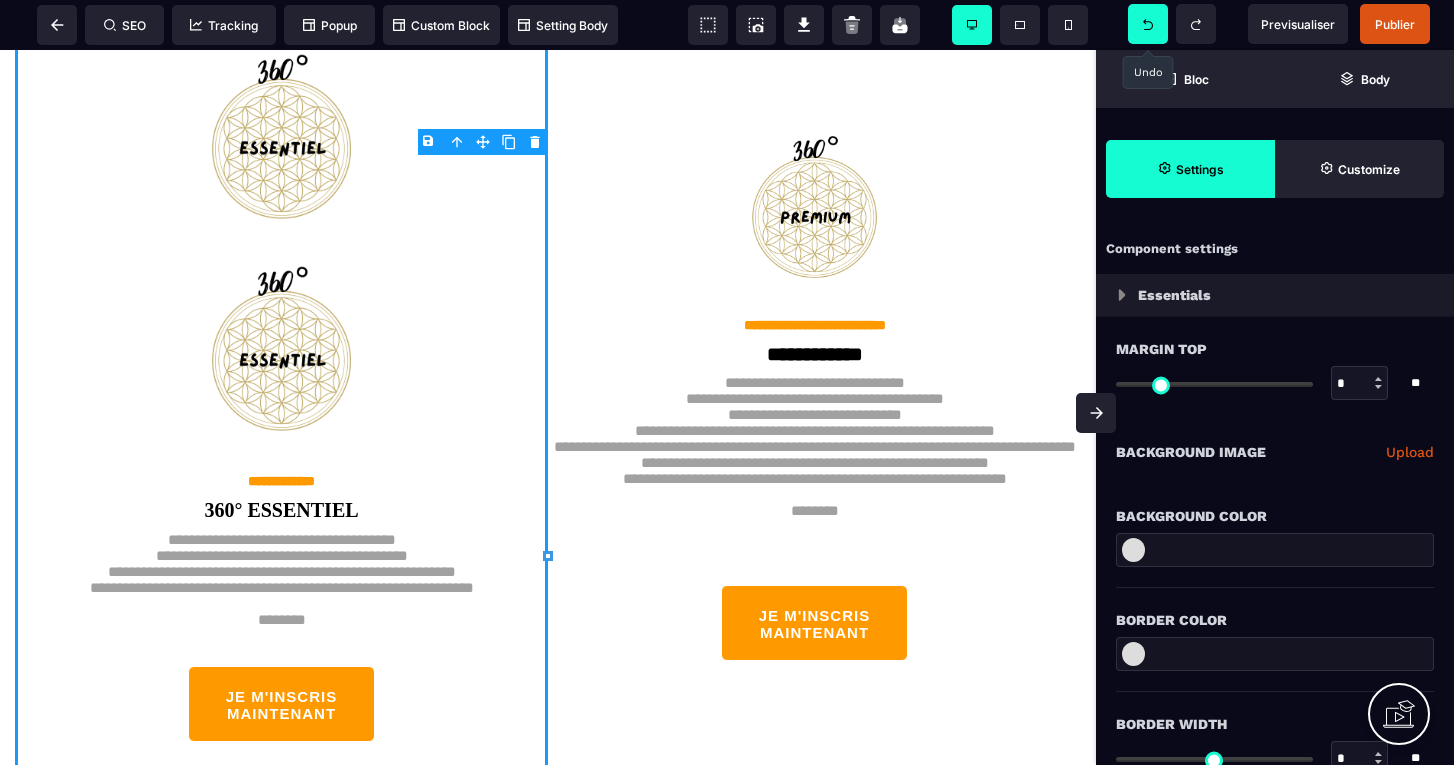 click at bounding box center (1148, 24) 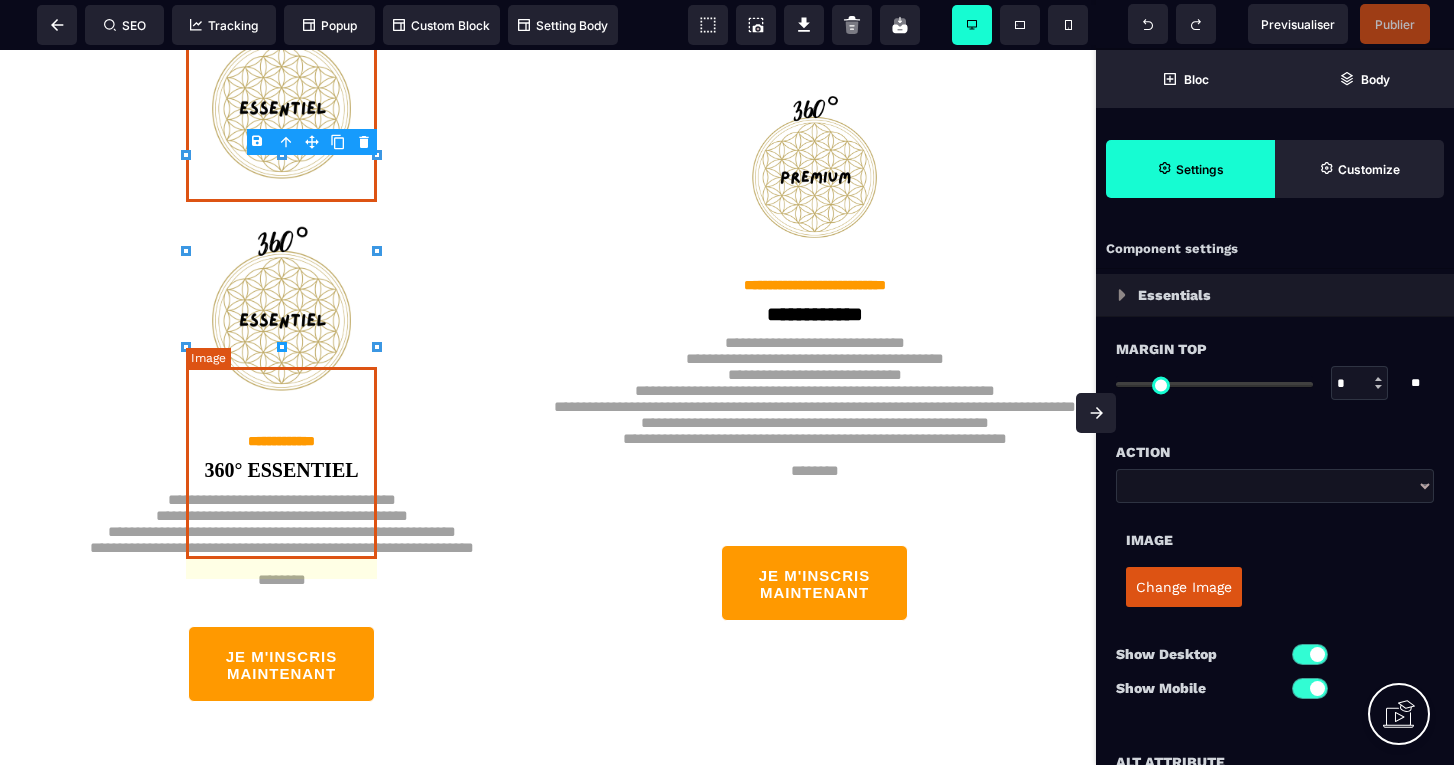 click at bounding box center (282, 318) 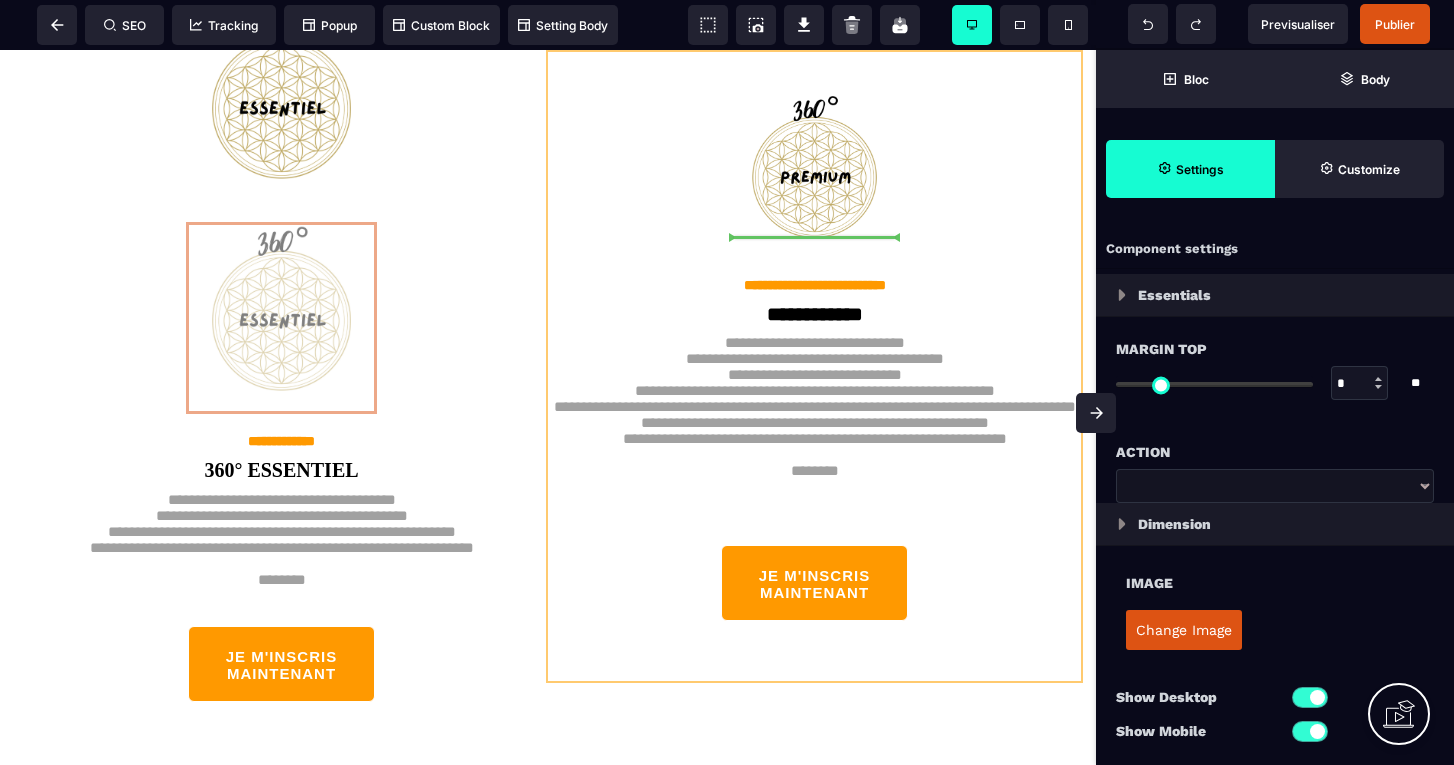 drag, startPoint x: 313, startPoint y: 401, endPoint x: 769, endPoint y: 245, distance: 481.94604 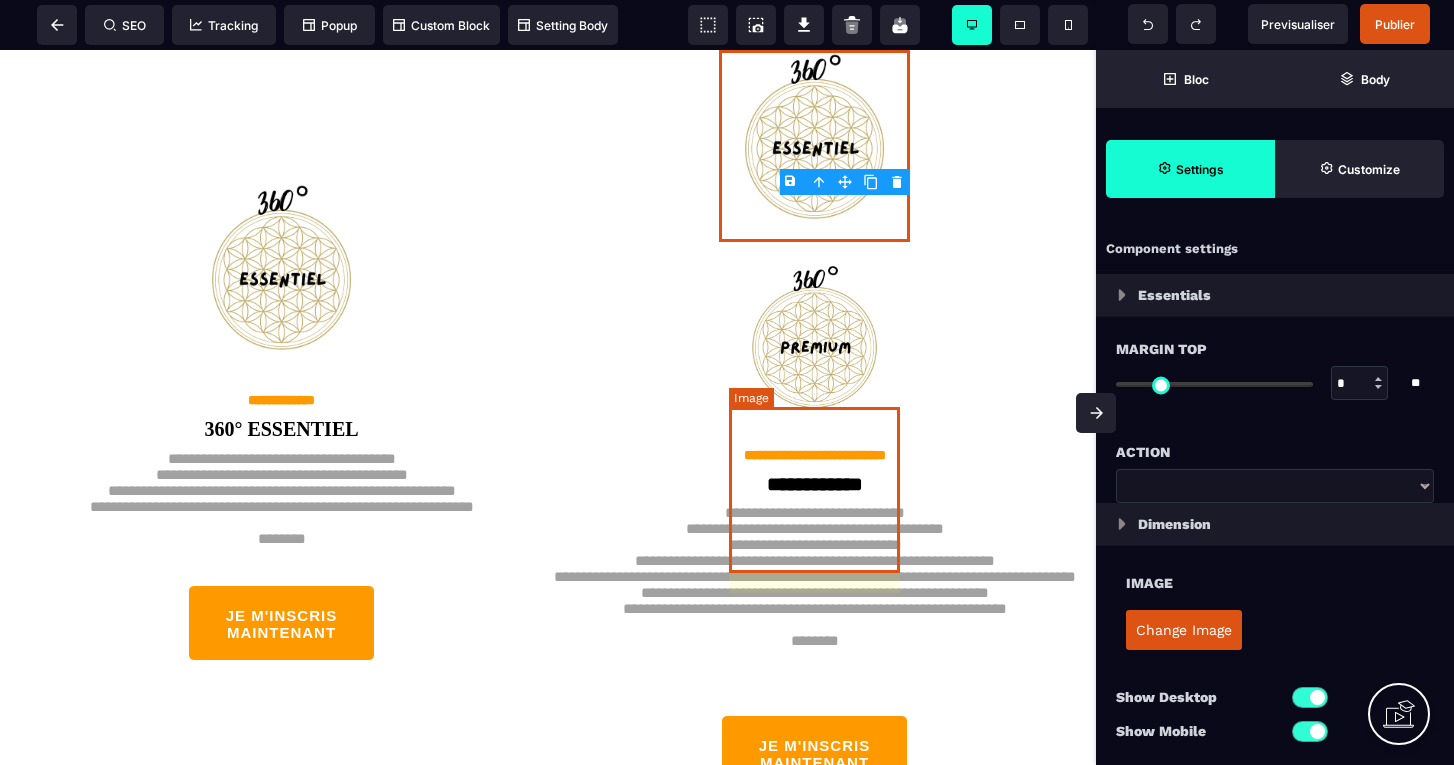 click at bounding box center (814, 345) 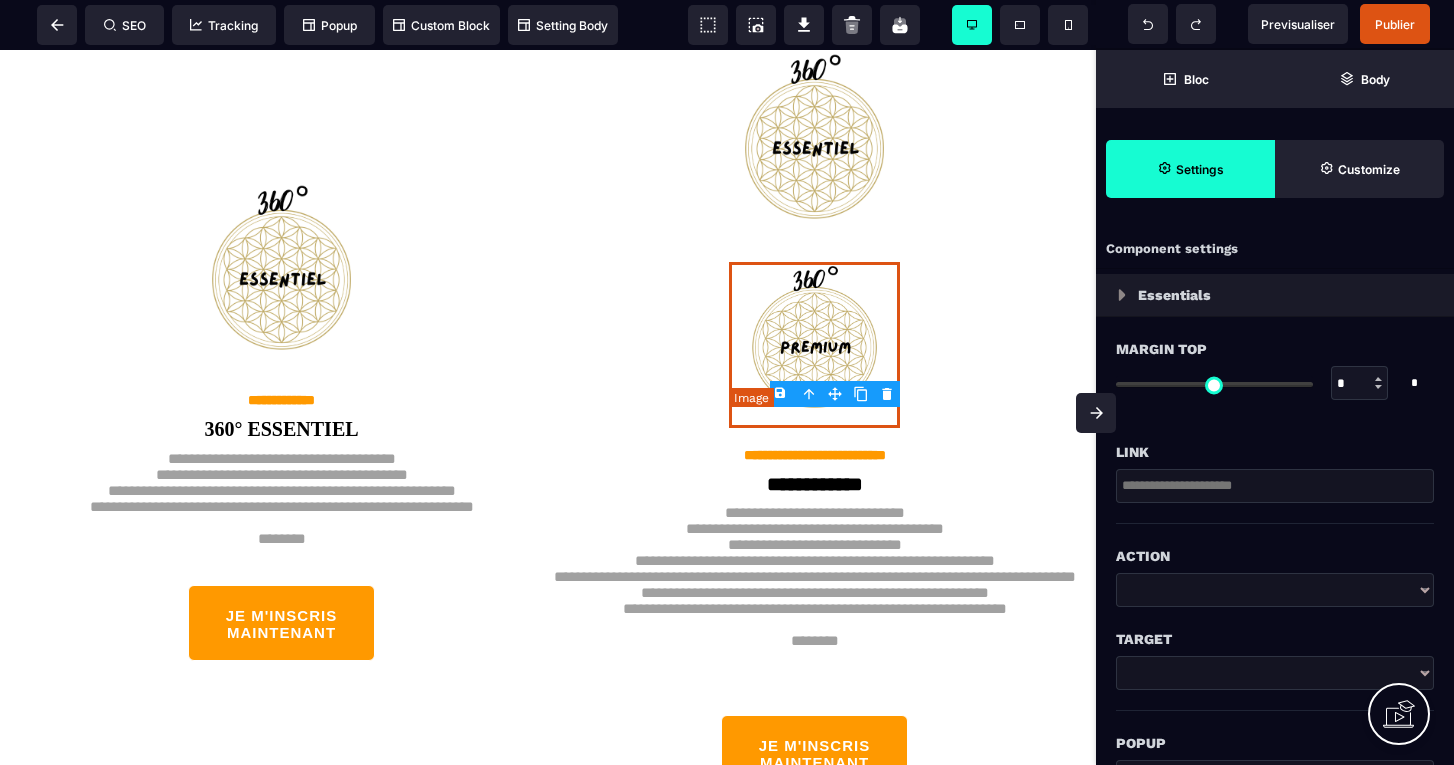 click on "B I U S
A *******
Image
SEO
Tracking
Popup" at bounding box center [727, 382] 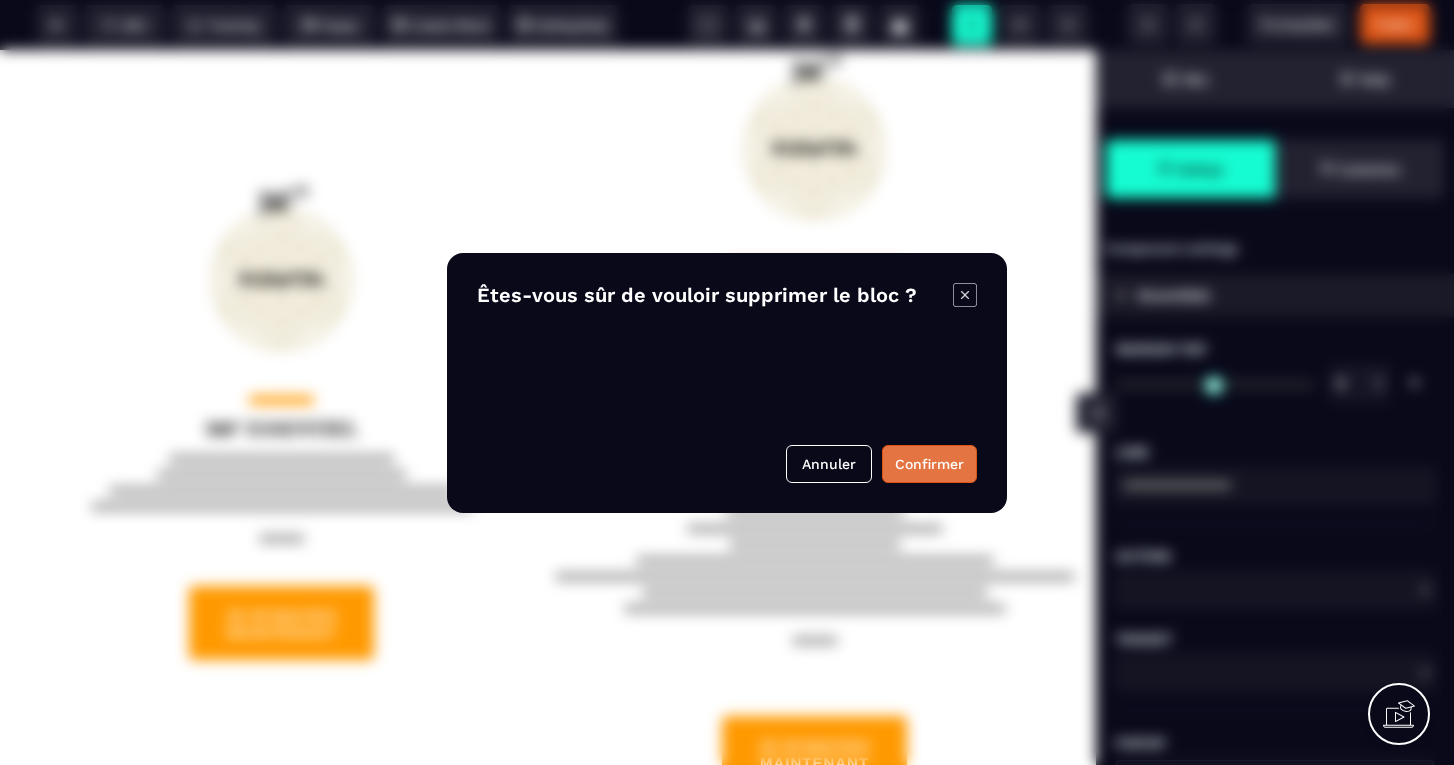 click on "Confirmer" at bounding box center (929, 464) 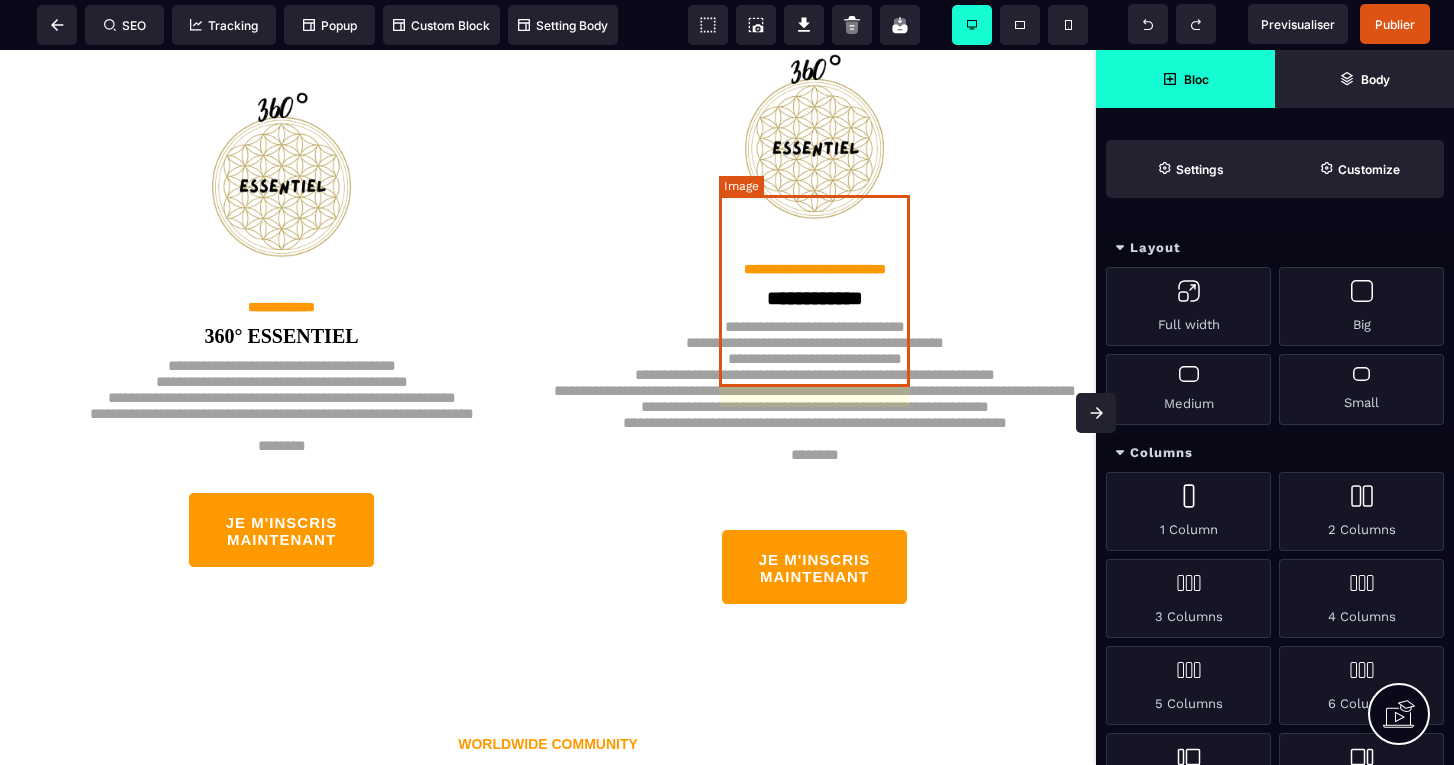 click at bounding box center (815, 146) 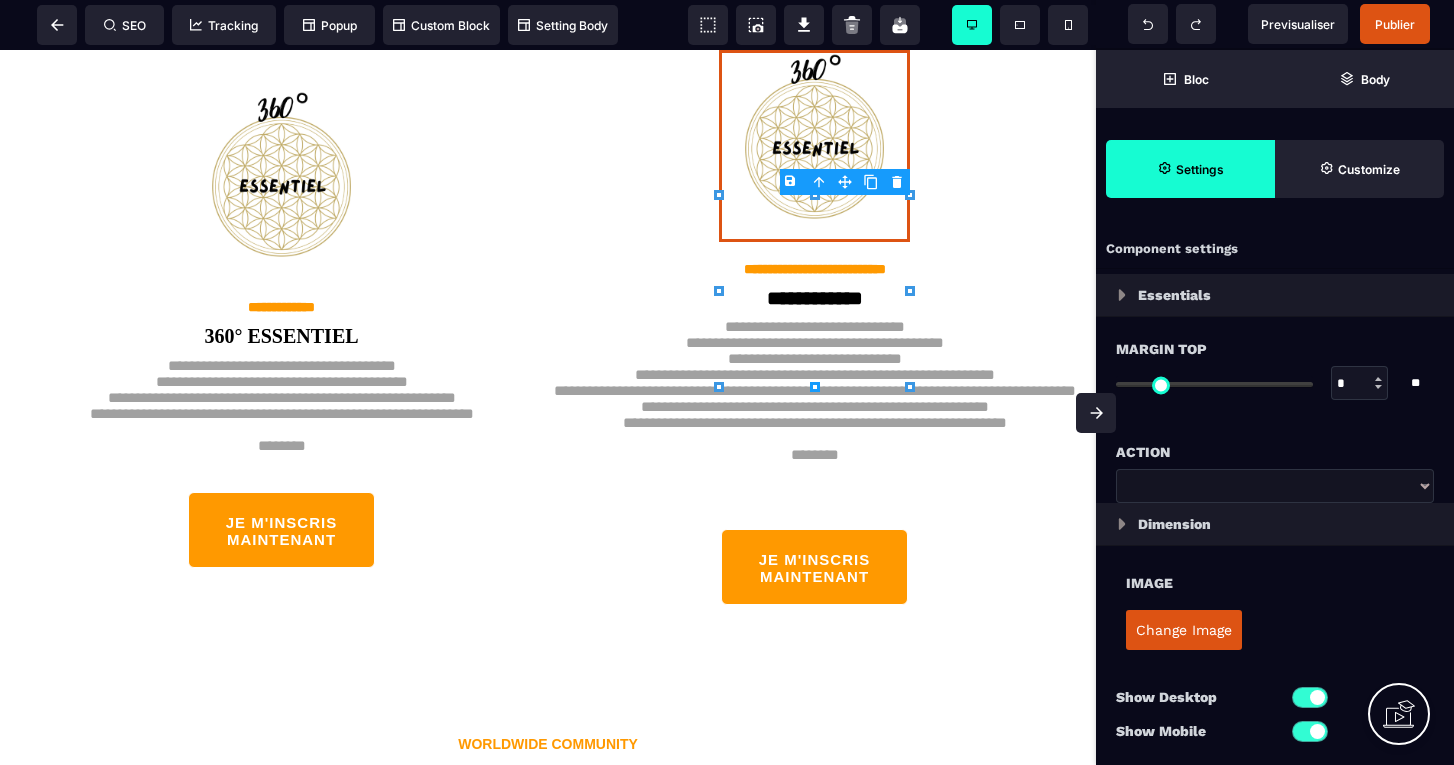 click on "Change Image" at bounding box center (1184, 630) 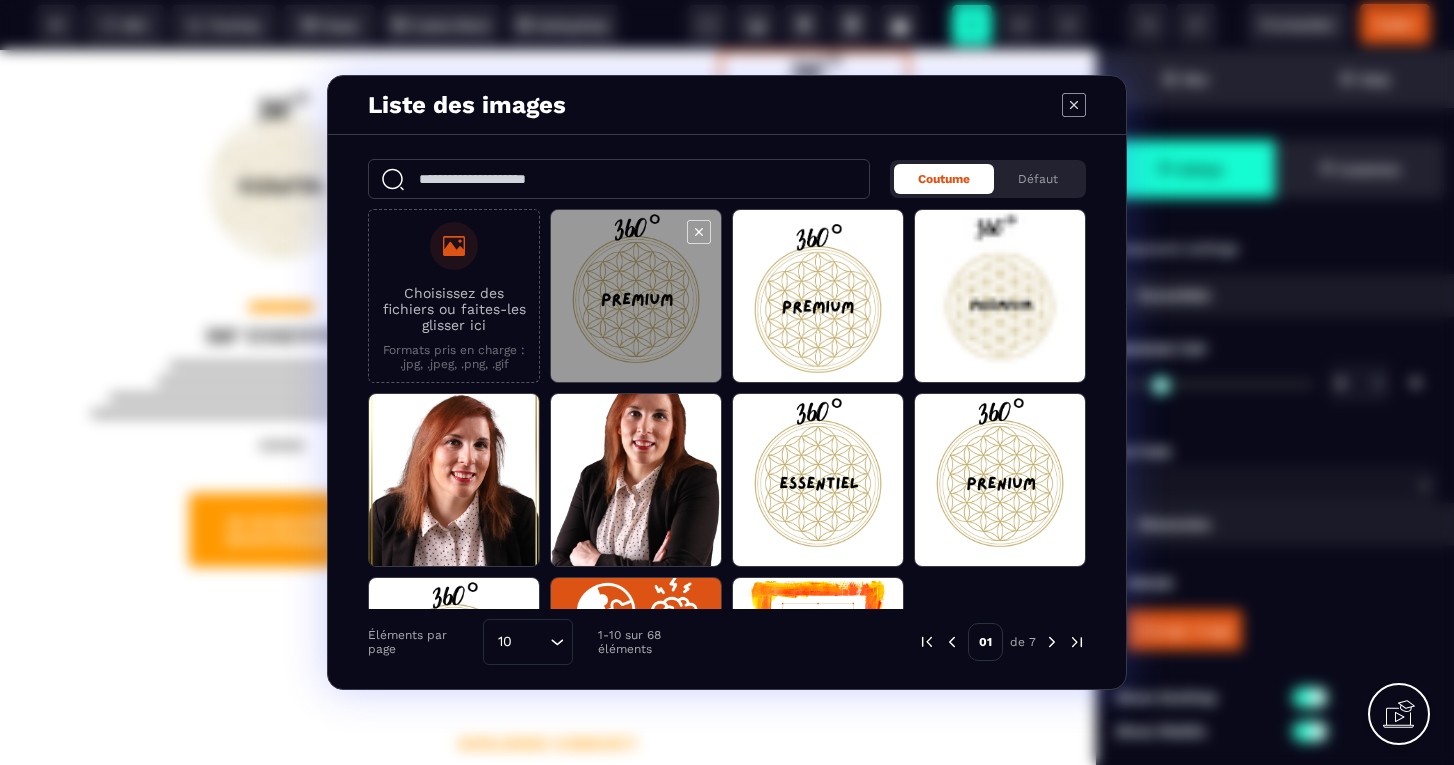 click at bounding box center [636, 297] 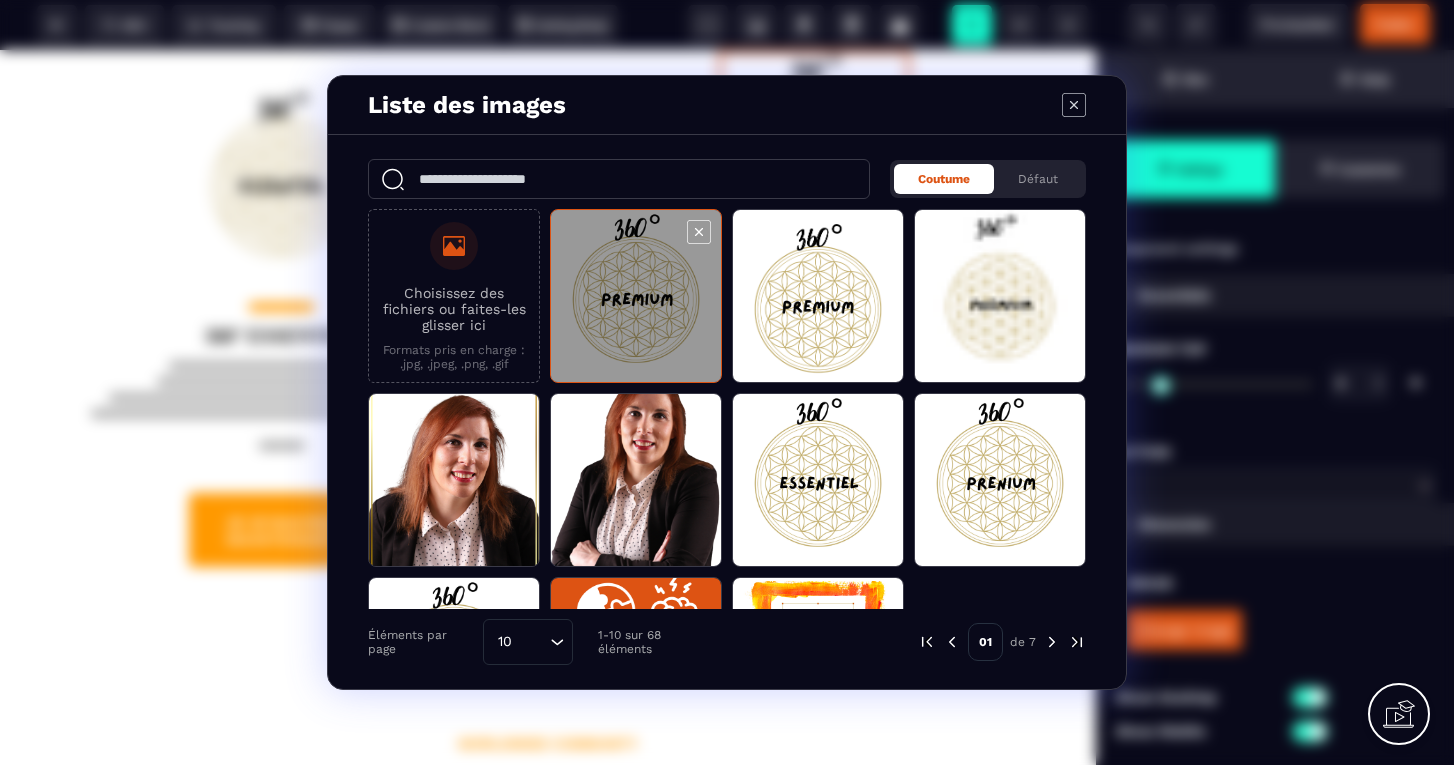 click at bounding box center [636, 297] 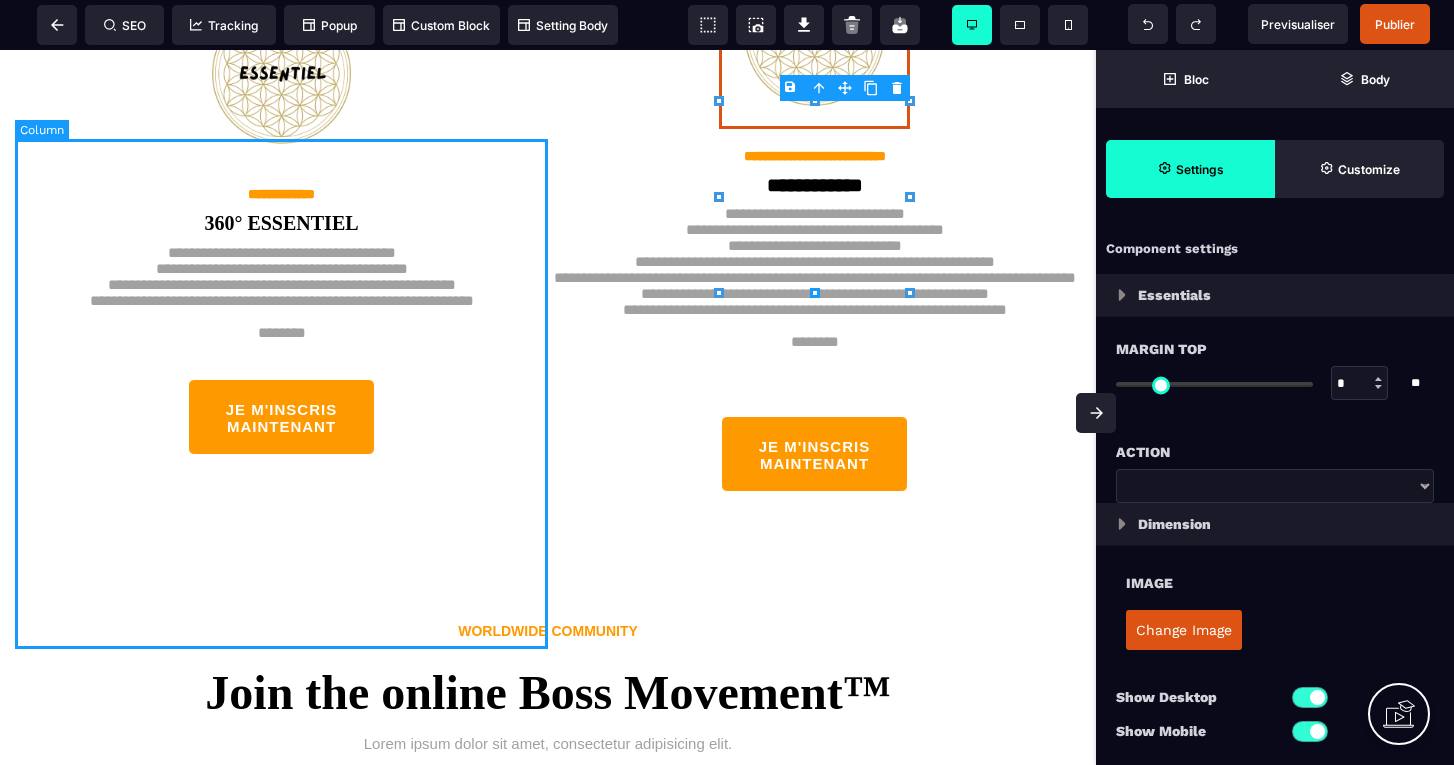 scroll, scrollTop: 4981, scrollLeft: 0, axis: vertical 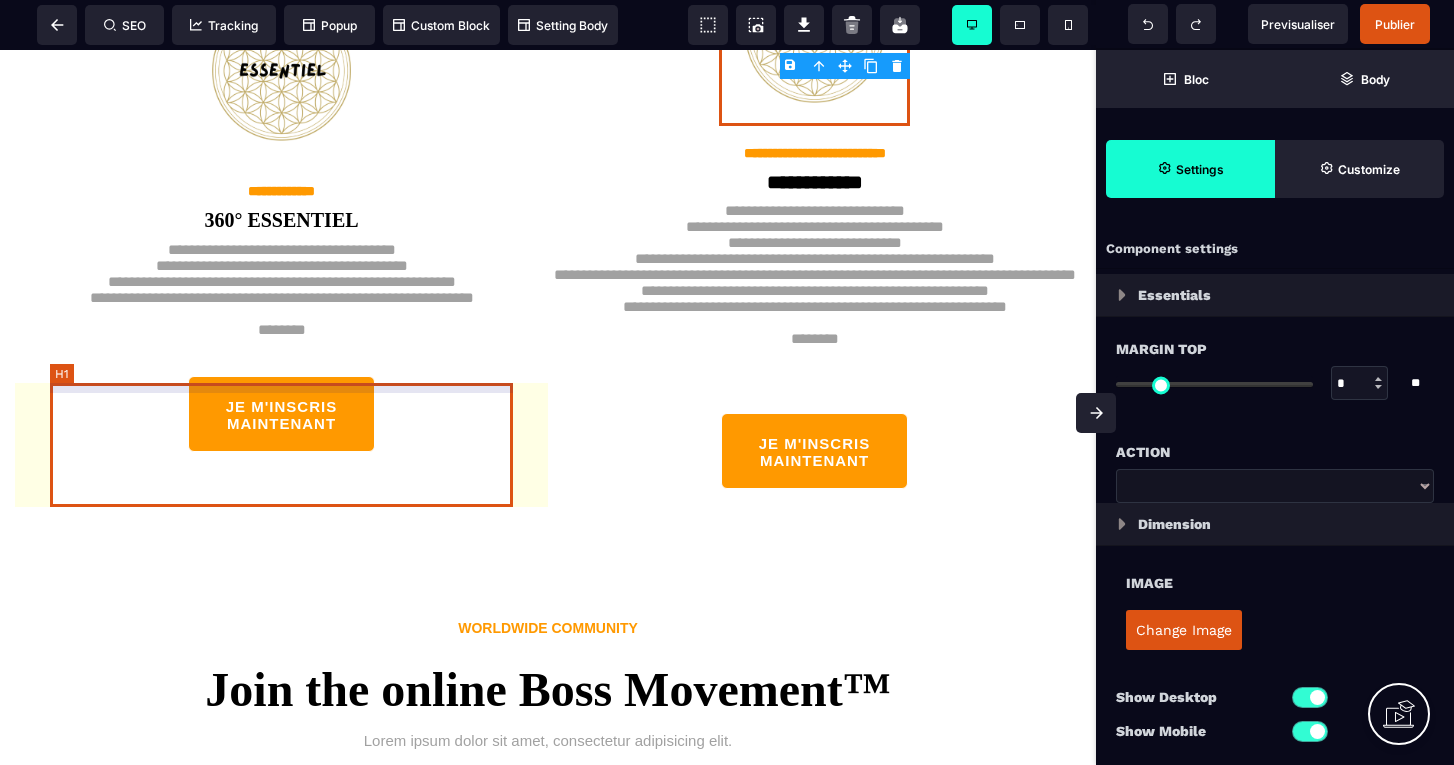 click on "**********" at bounding box center [282, 294] 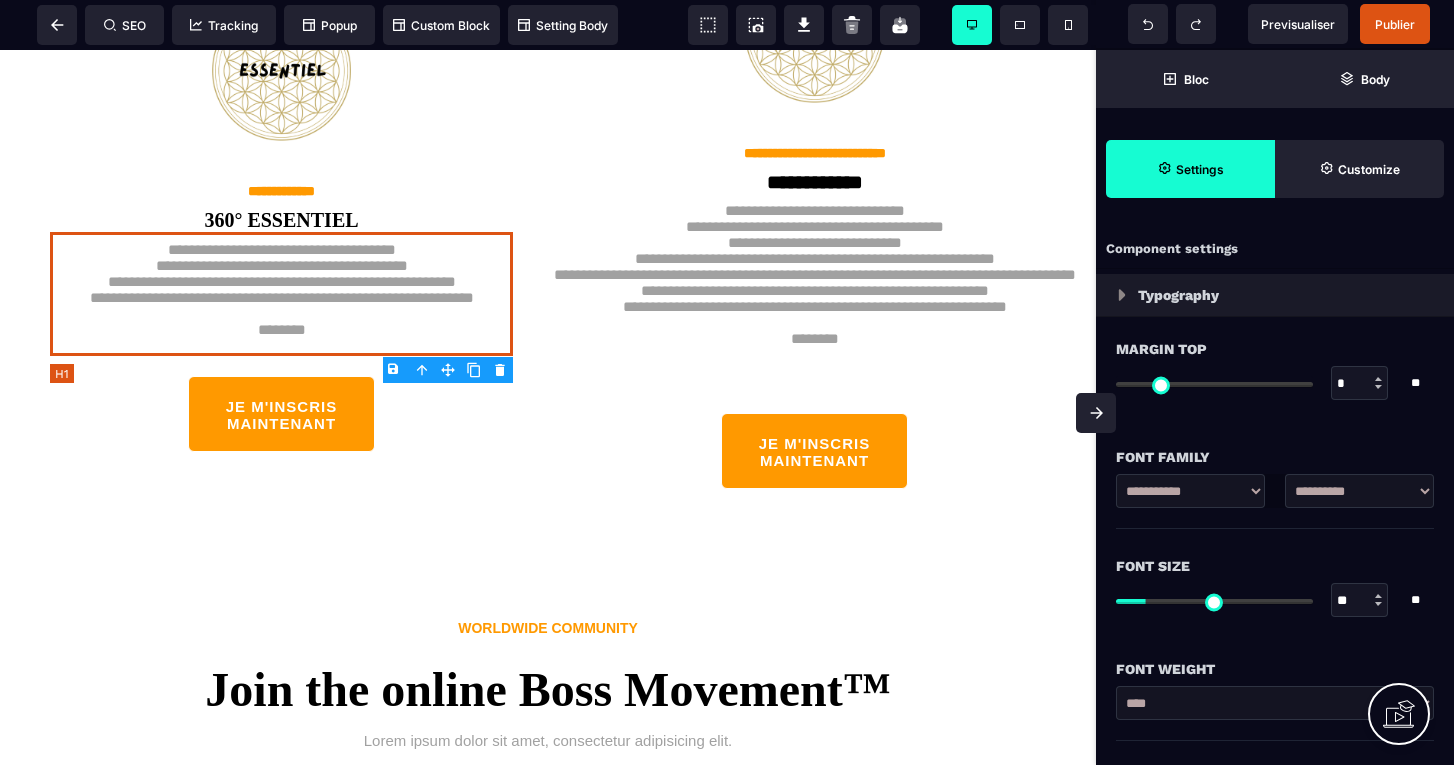 click on "**********" at bounding box center (282, 294) 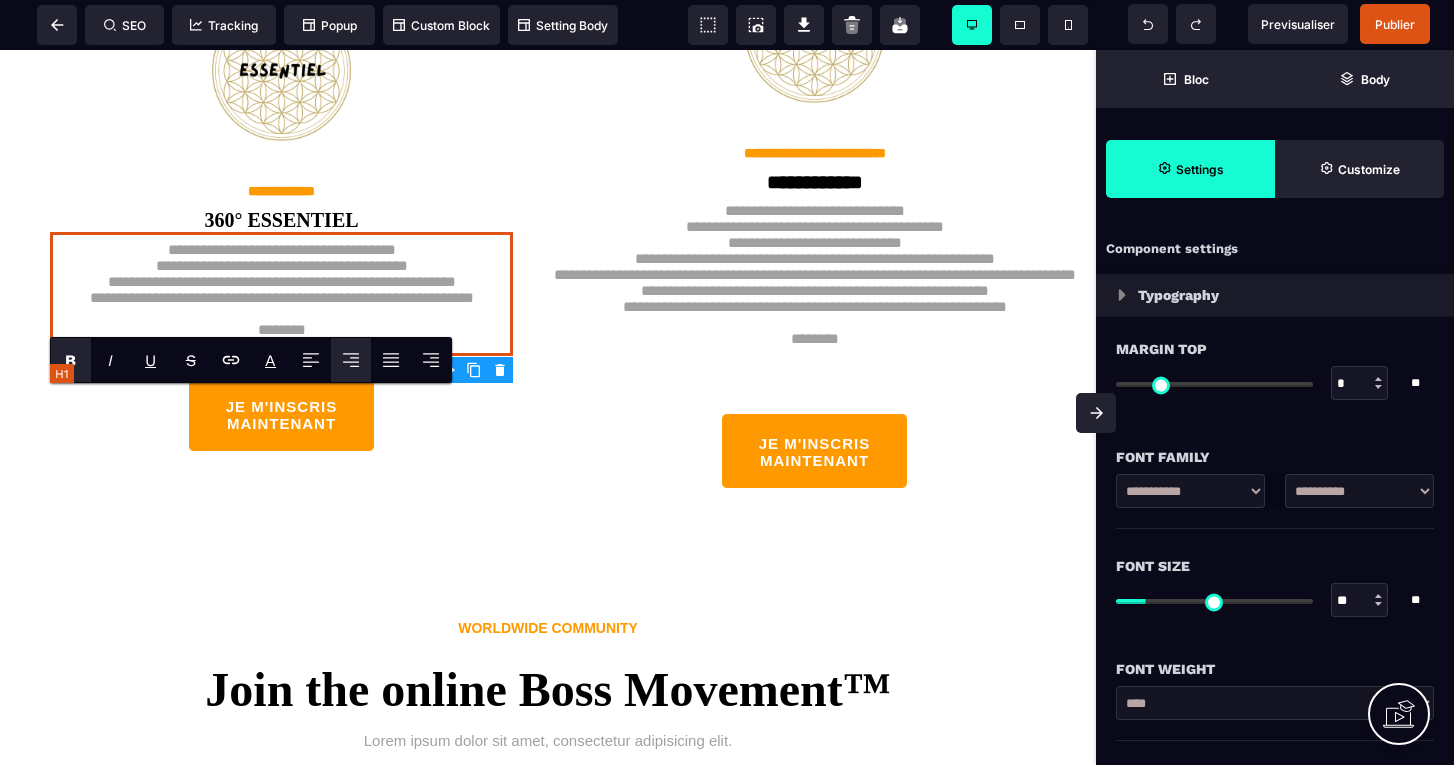 click on "**********" at bounding box center [282, 294] 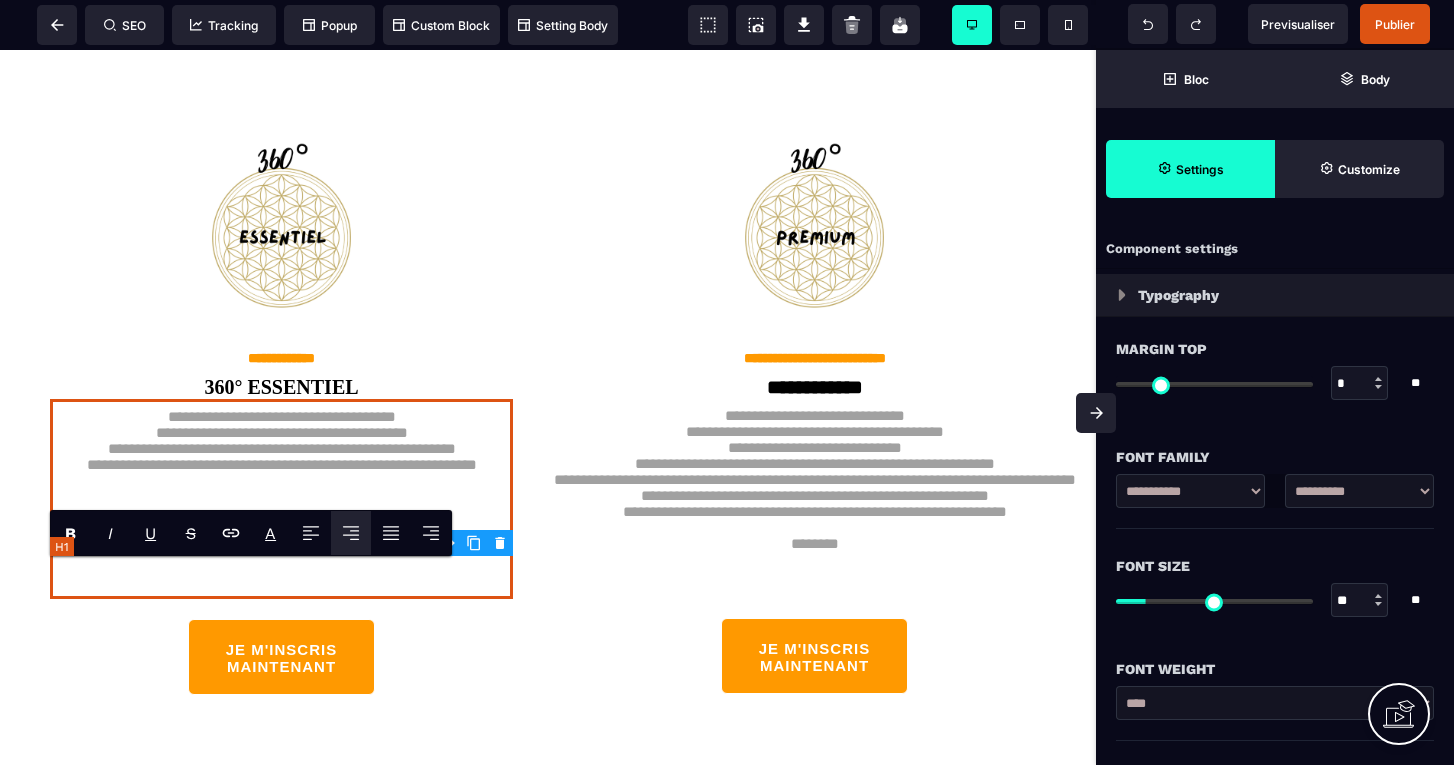 scroll, scrollTop: 4768, scrollLeft: 0, axis: vertical 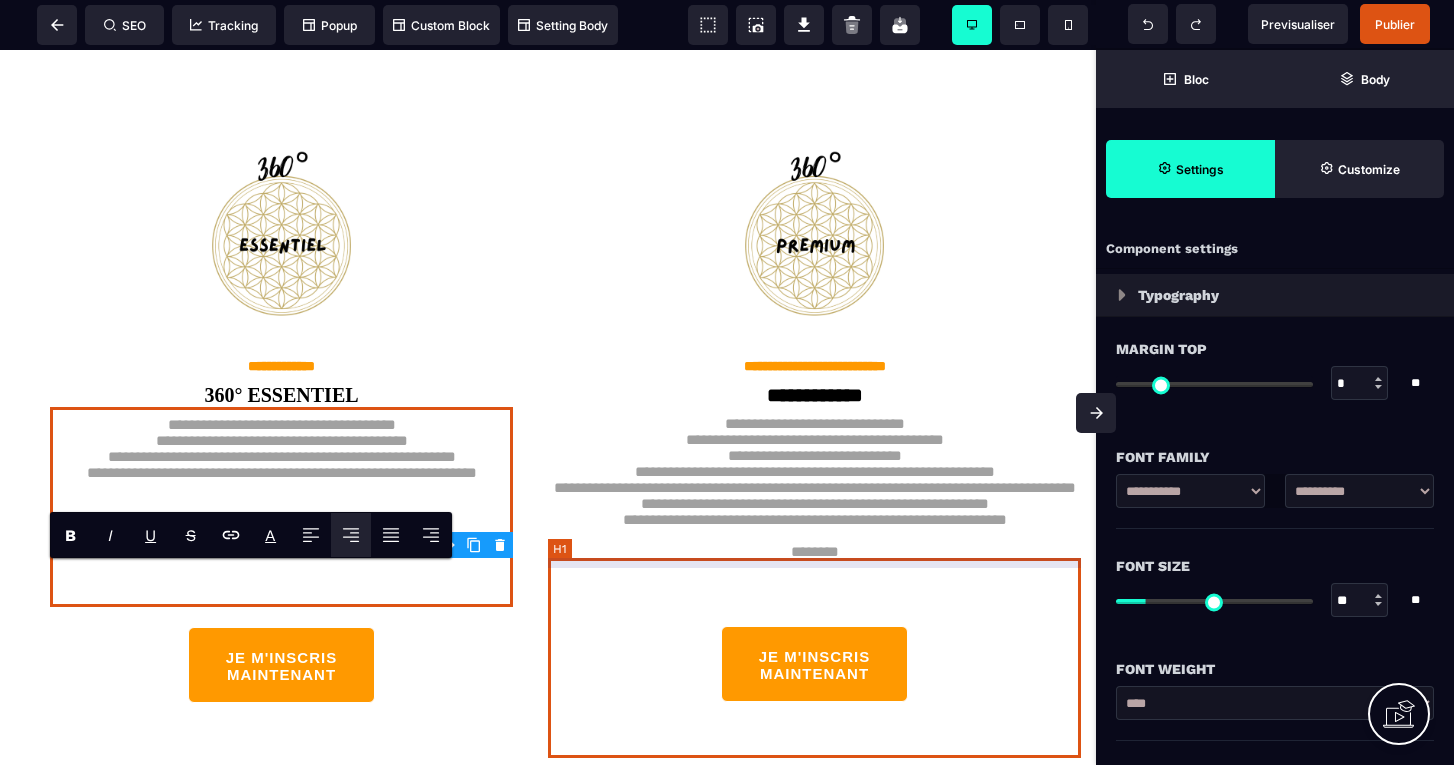 click on "**********" at bounding box center [814, 506] 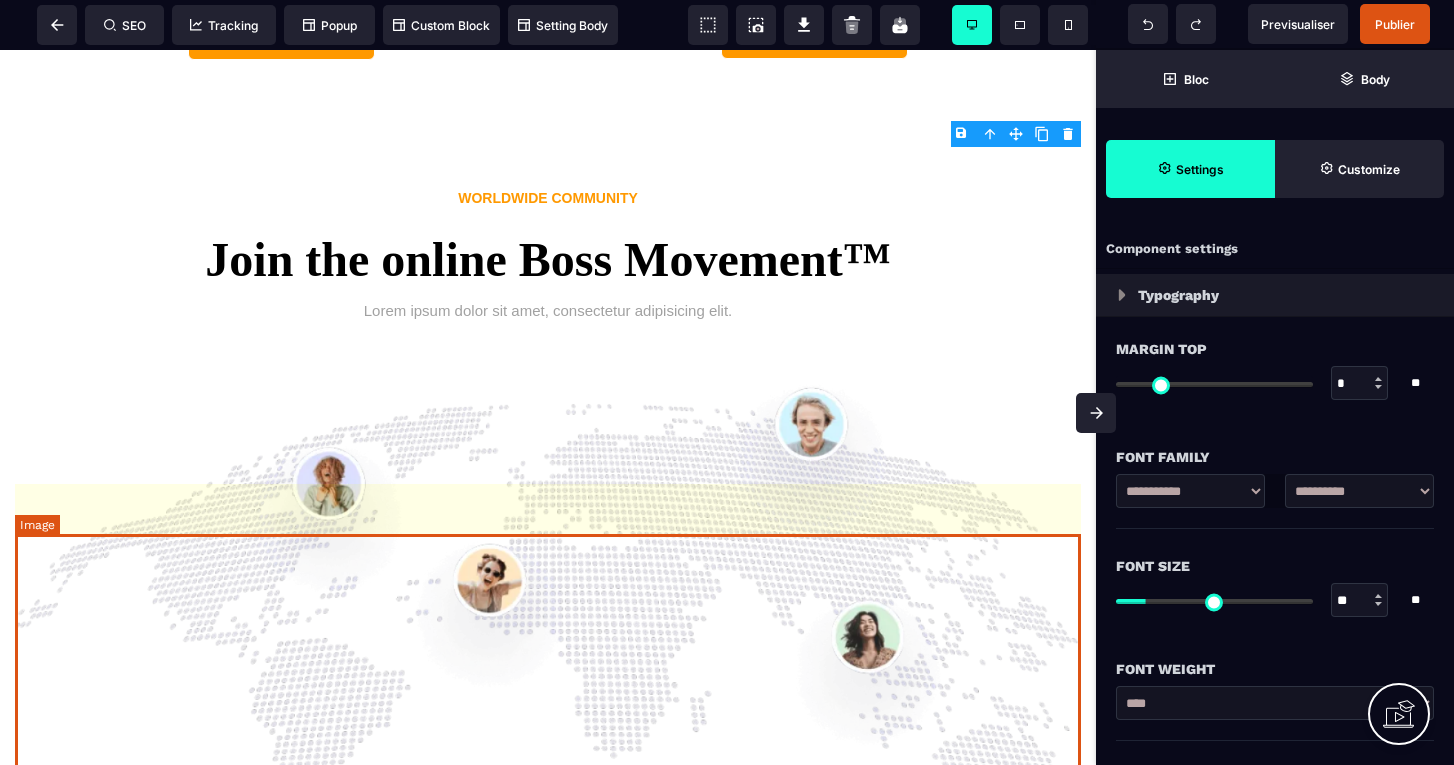 scroll, scrollTop: 5445, scrollLeft: 0, axis: vertical 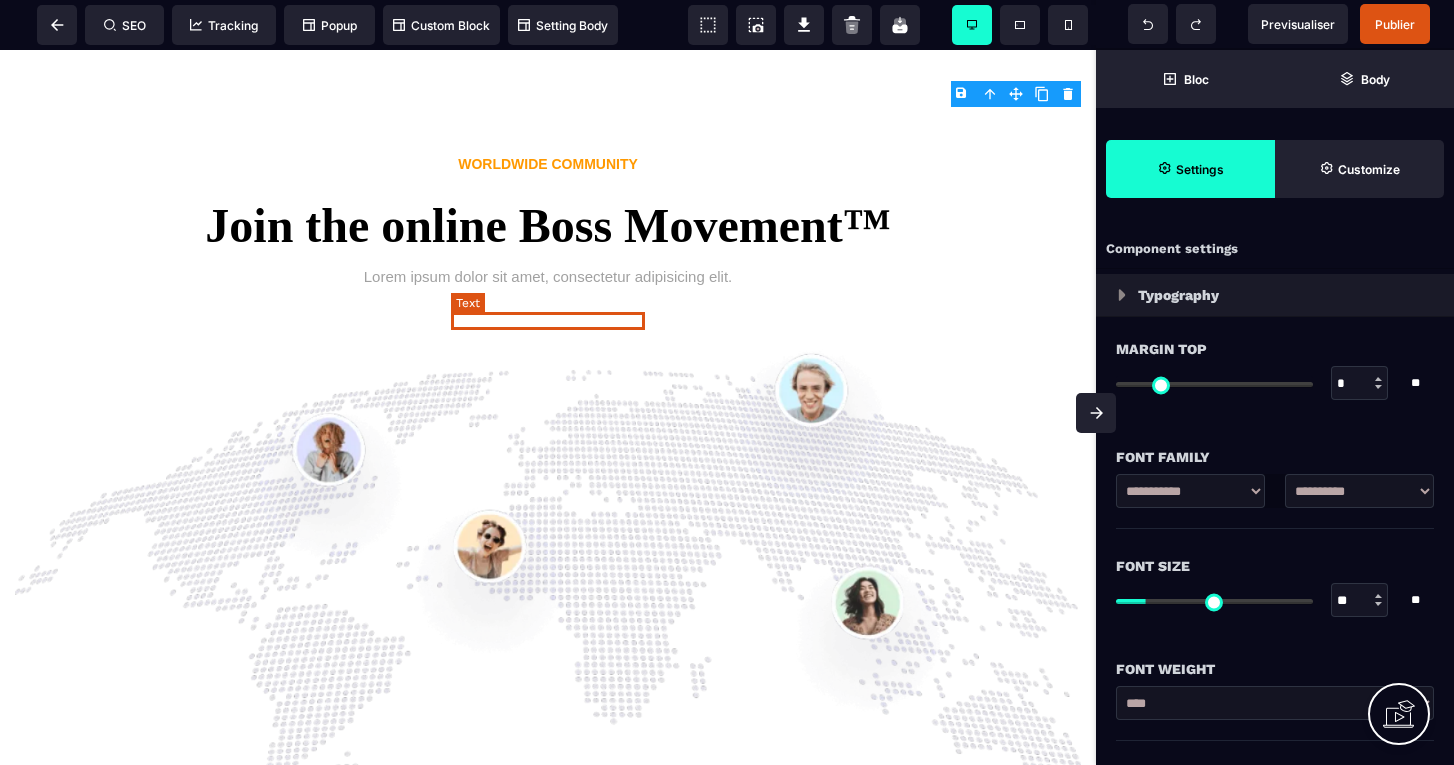 click on "WORLDWIDE COMMUNITY" at bounding box center (548, 164) 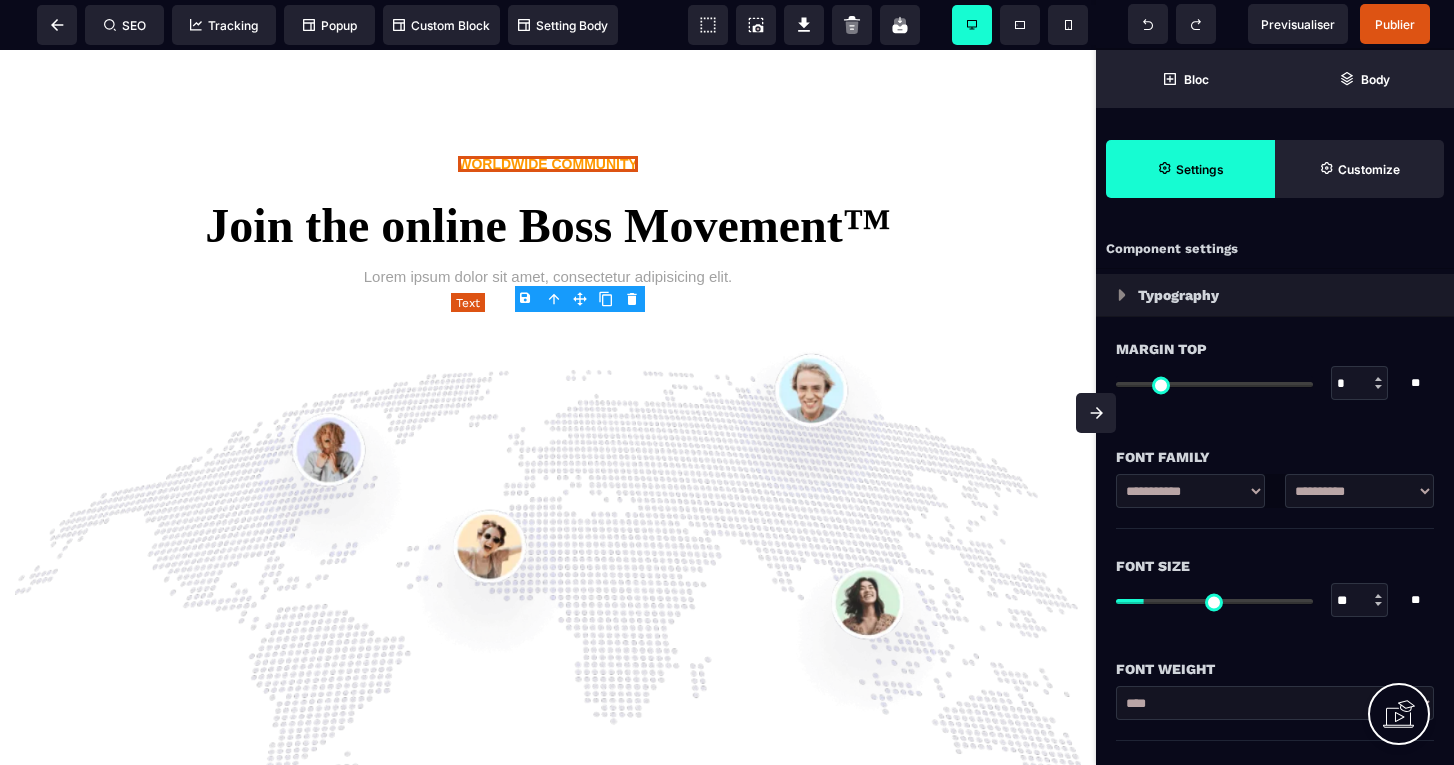 click on "WORLDWIDE COMMUNITY" at bounding box center (548, 164) 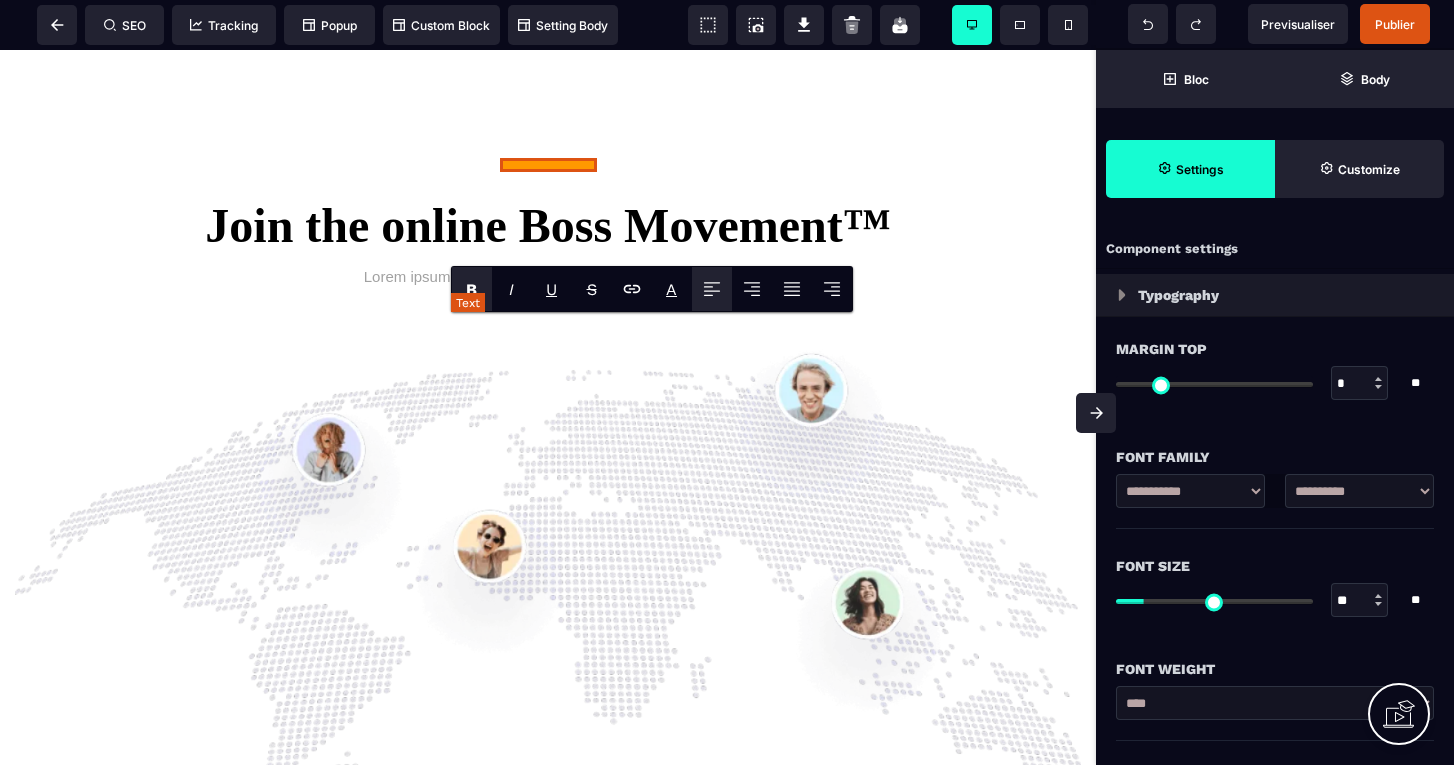 click on "**********" at bounding box center (548, 165) 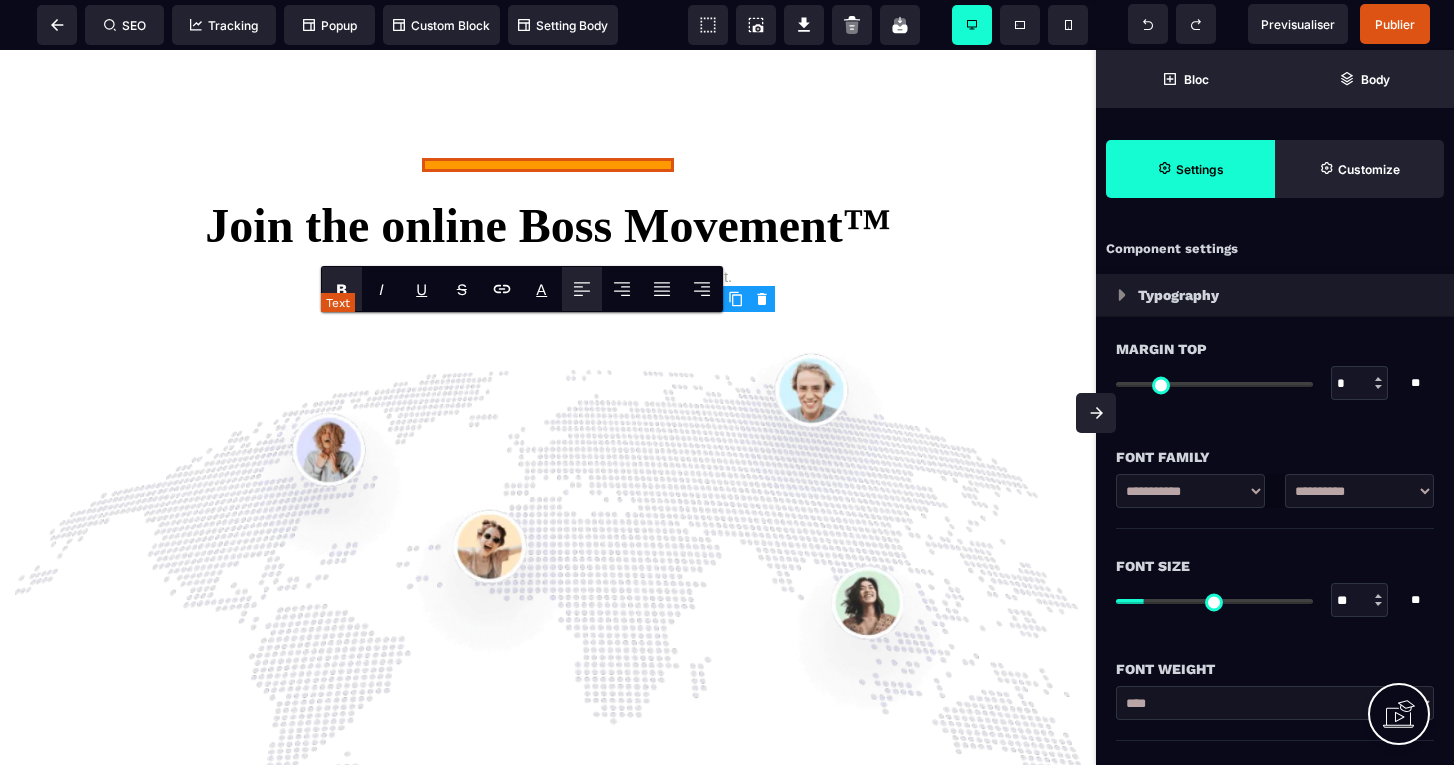 click on "**********" at bounding box center [548, 165] 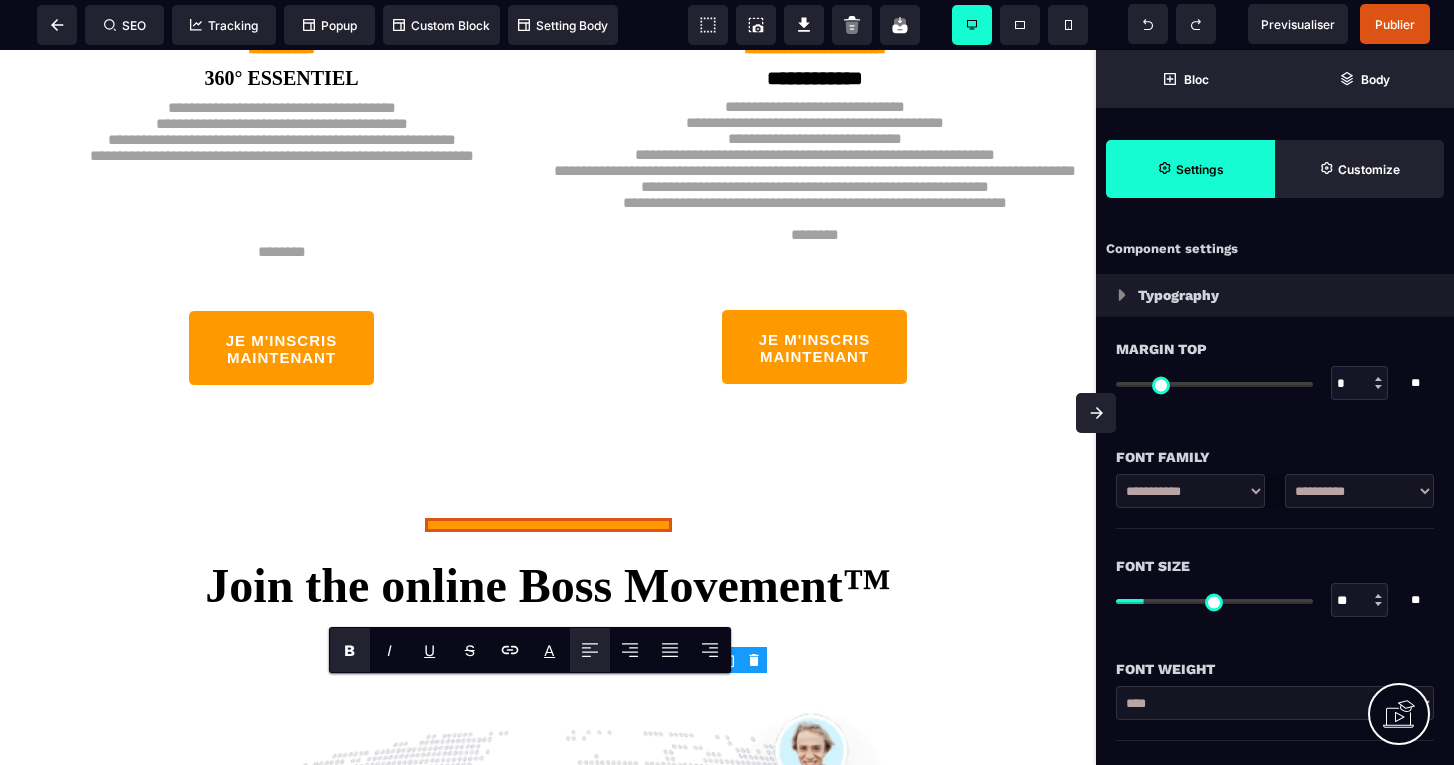 scroll, scrollTop: 5084, scrollLeft: 0, axis: vertical 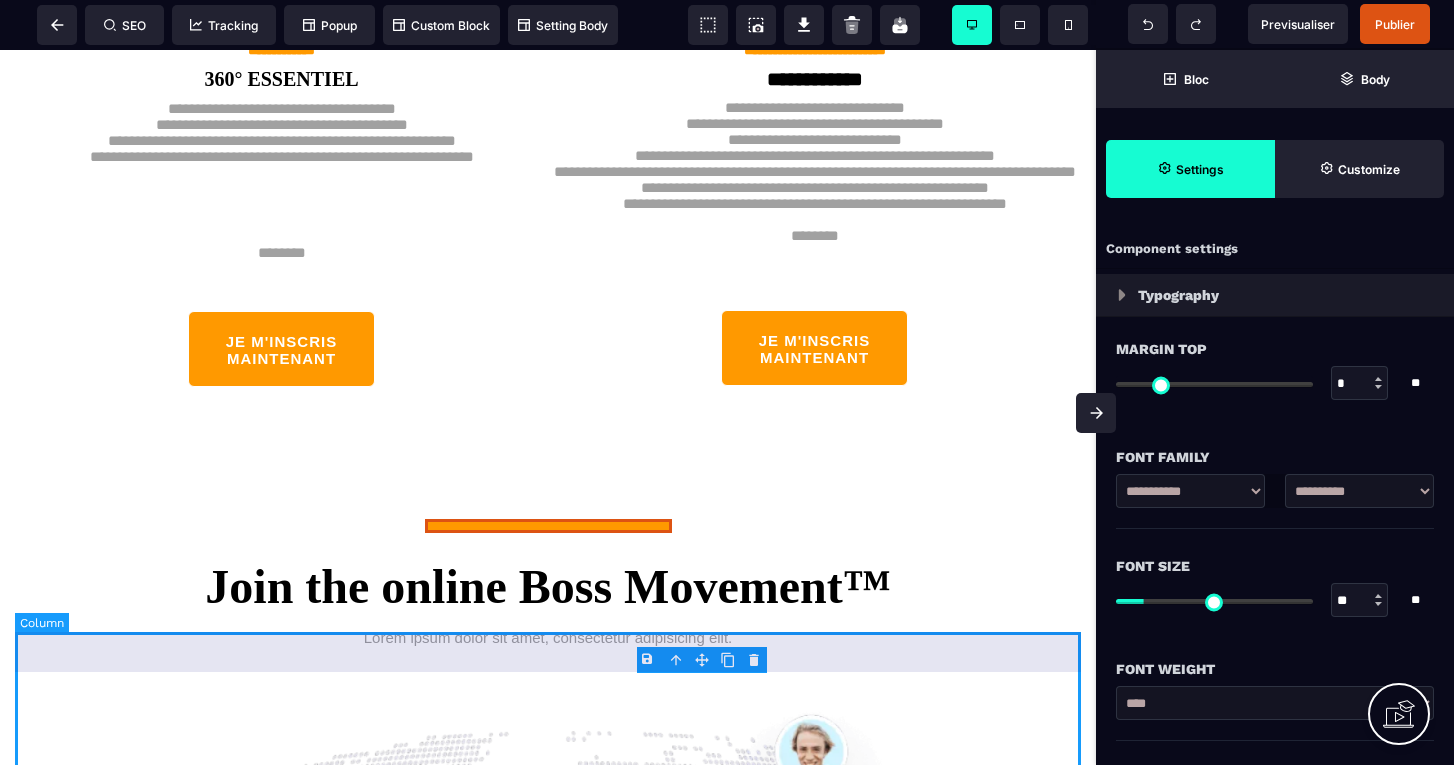 click on "**********" at bounding box center (548, 823) 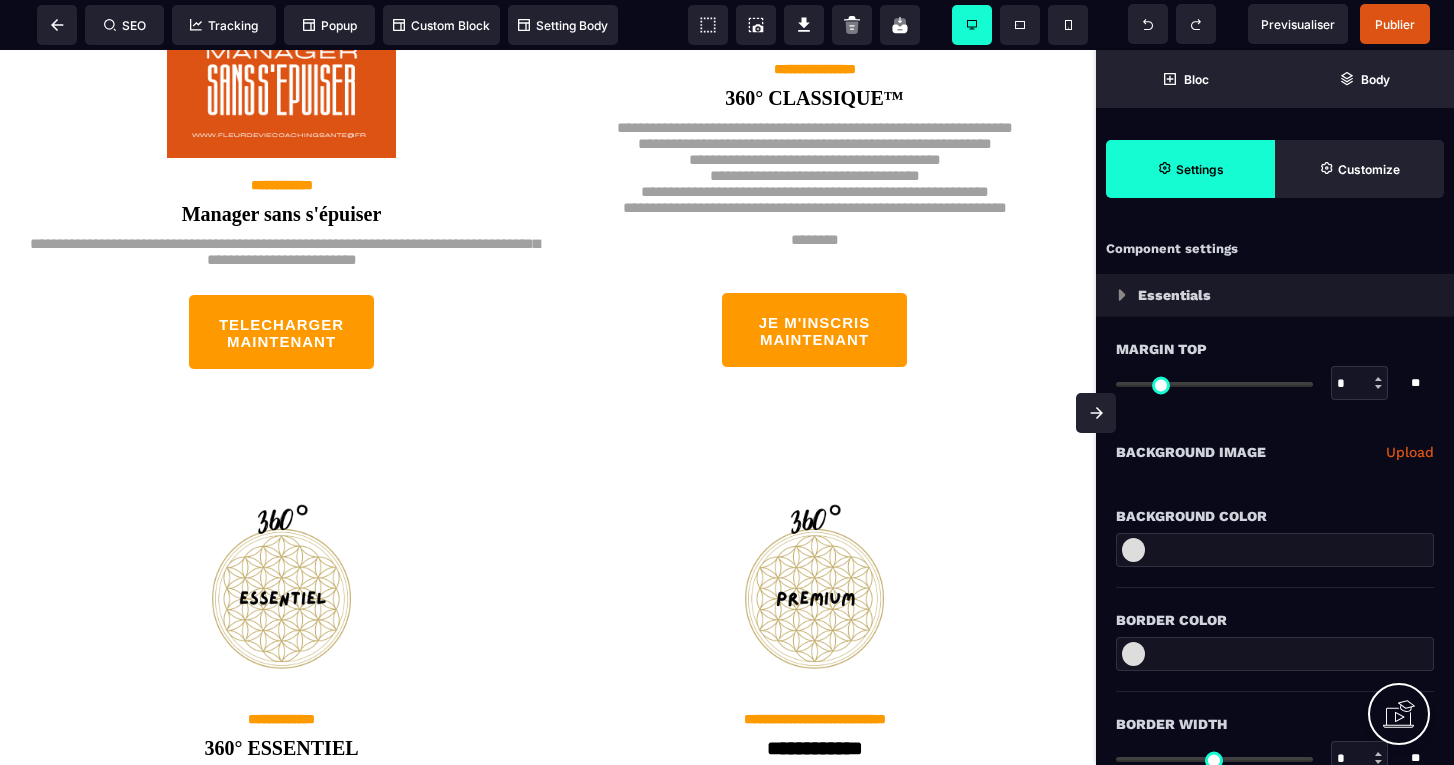 scroll, scrollTop: 4365, scrollLeft: 0, axis: vertical 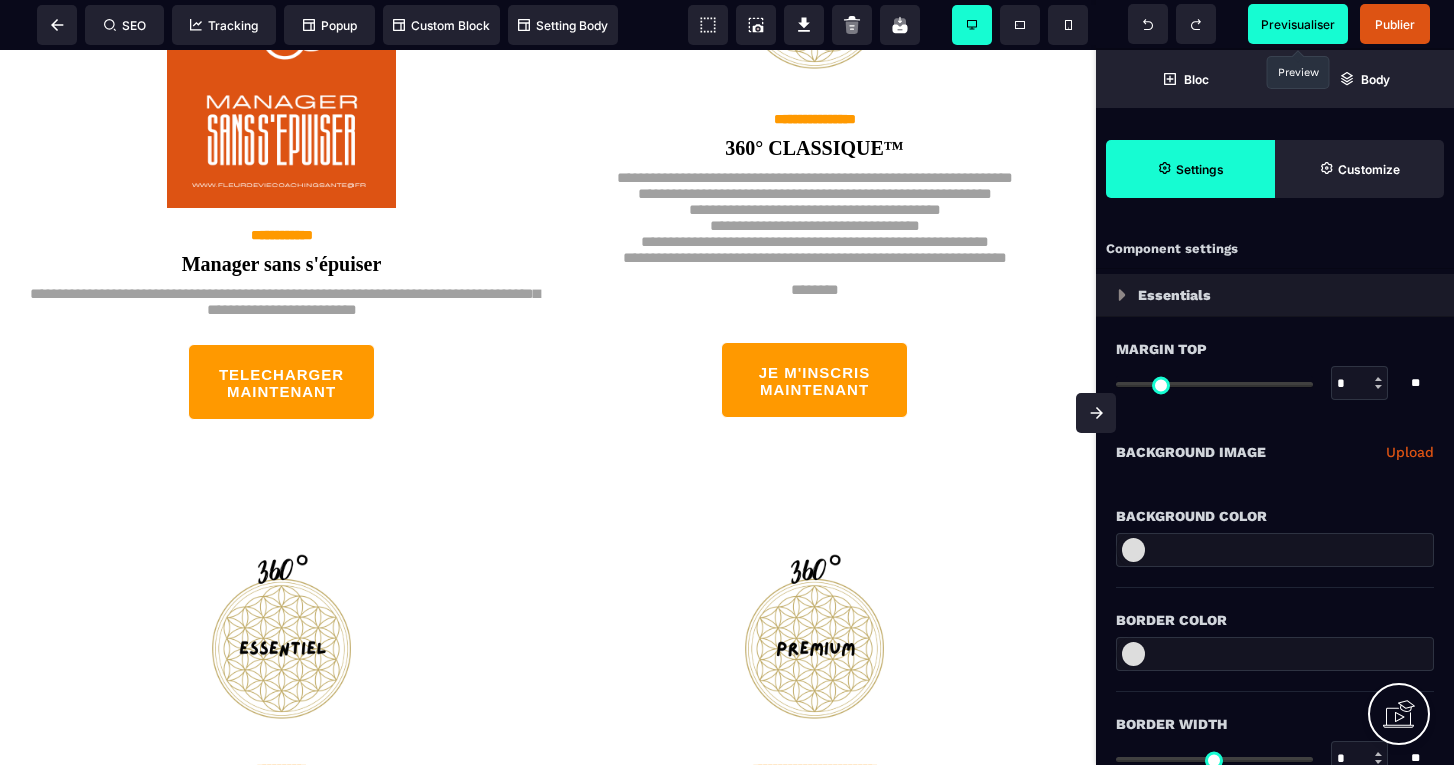 click on "Previsualiser" at bounding box center (1298, 24) 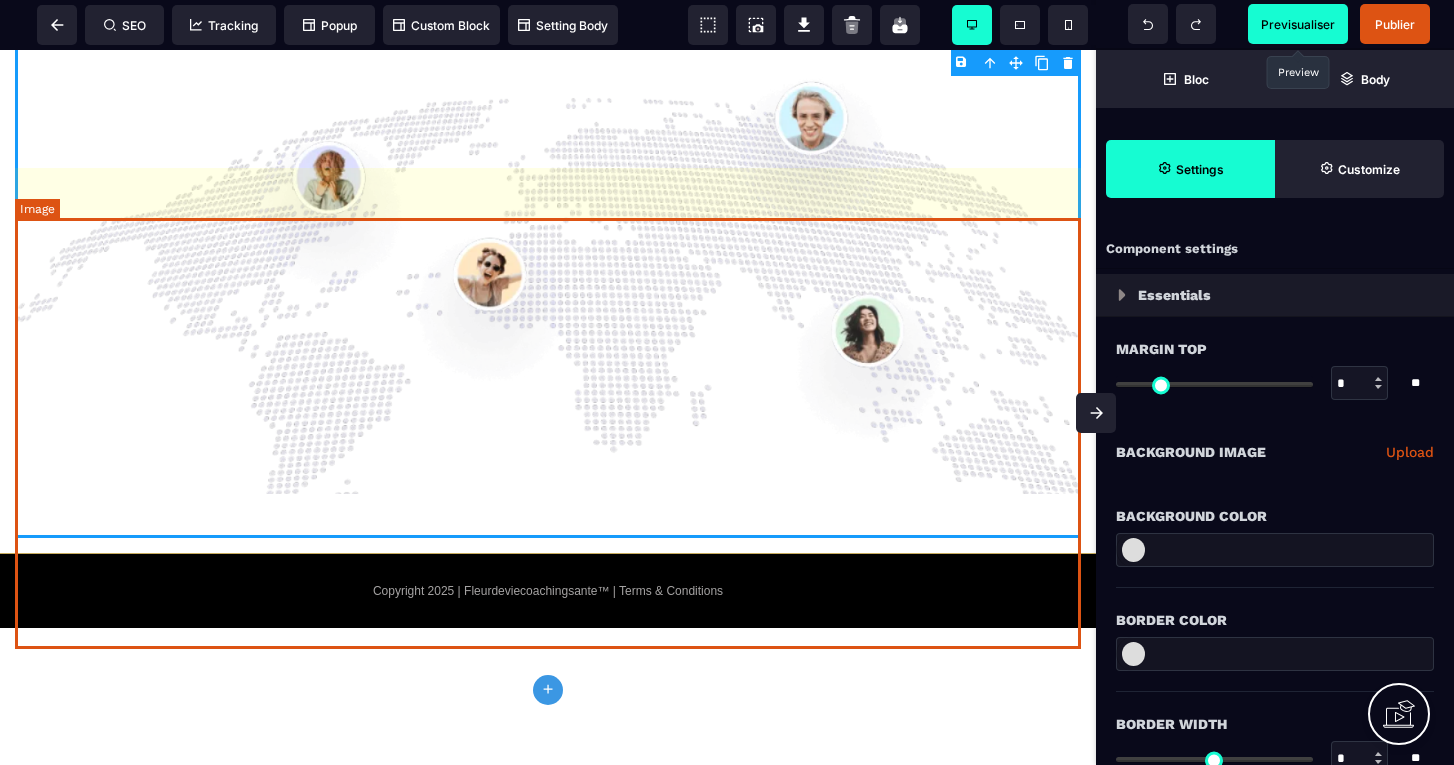 scroll, scrollTop: 5707, scrollLeft: 0, axis: vertical 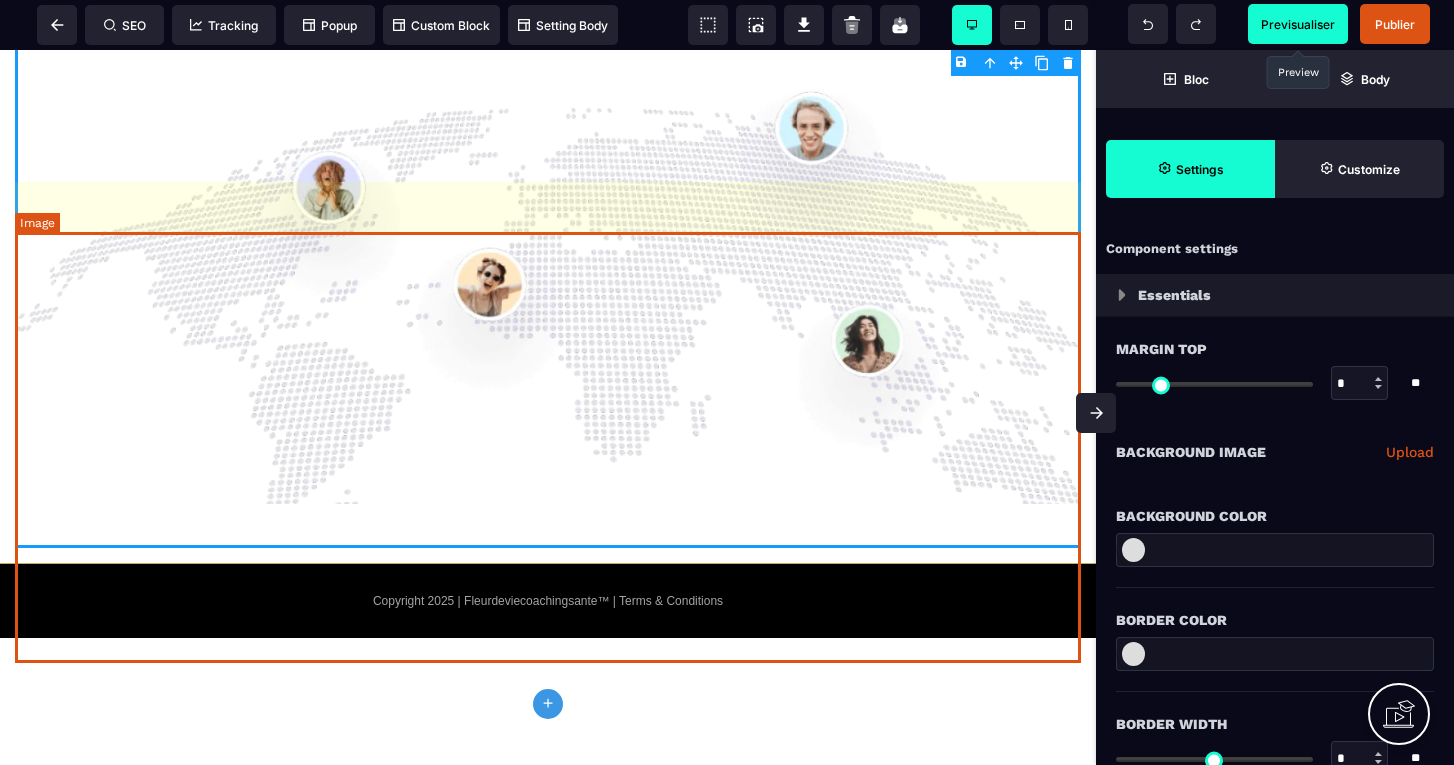click at bounding box center (548, 288) 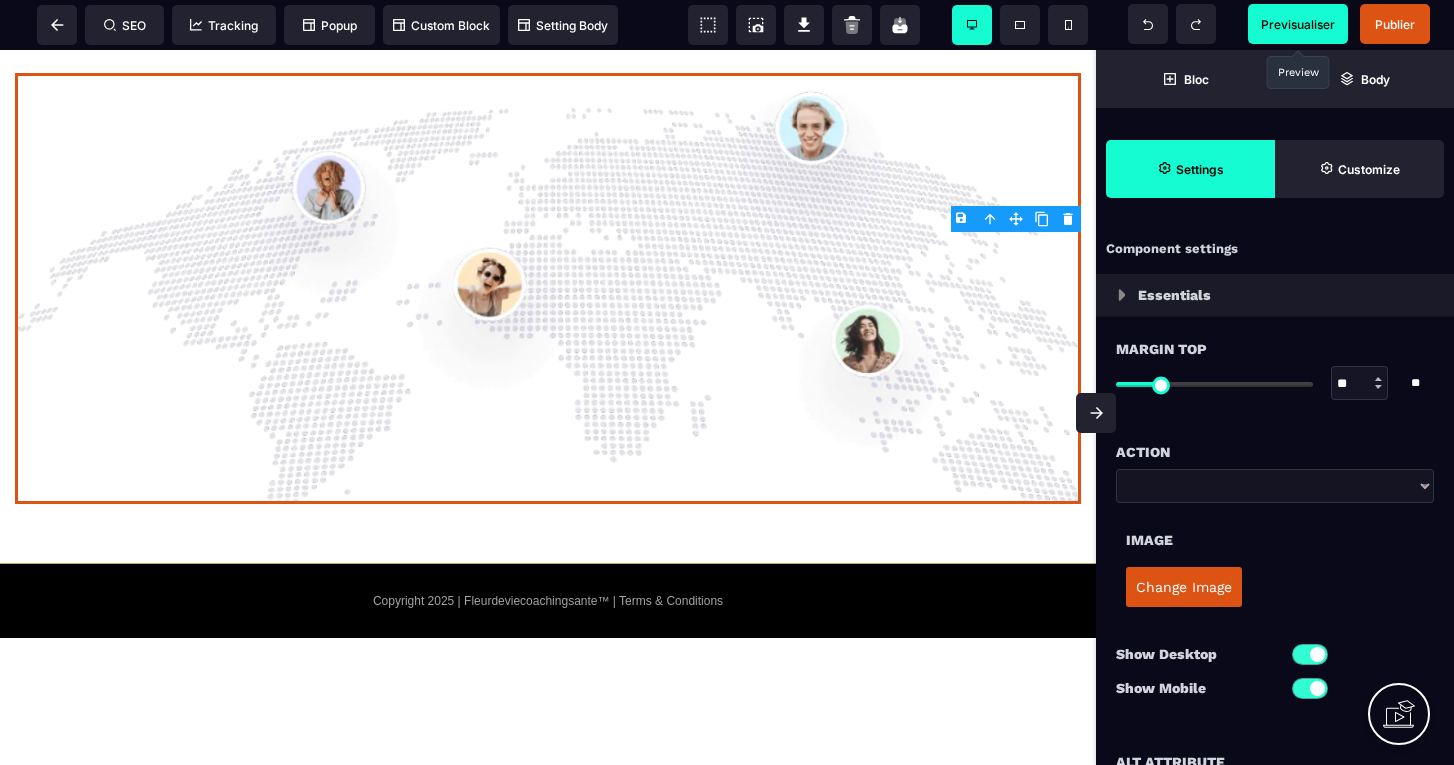 click on "Change Image" at bounding box center [1184, 587] 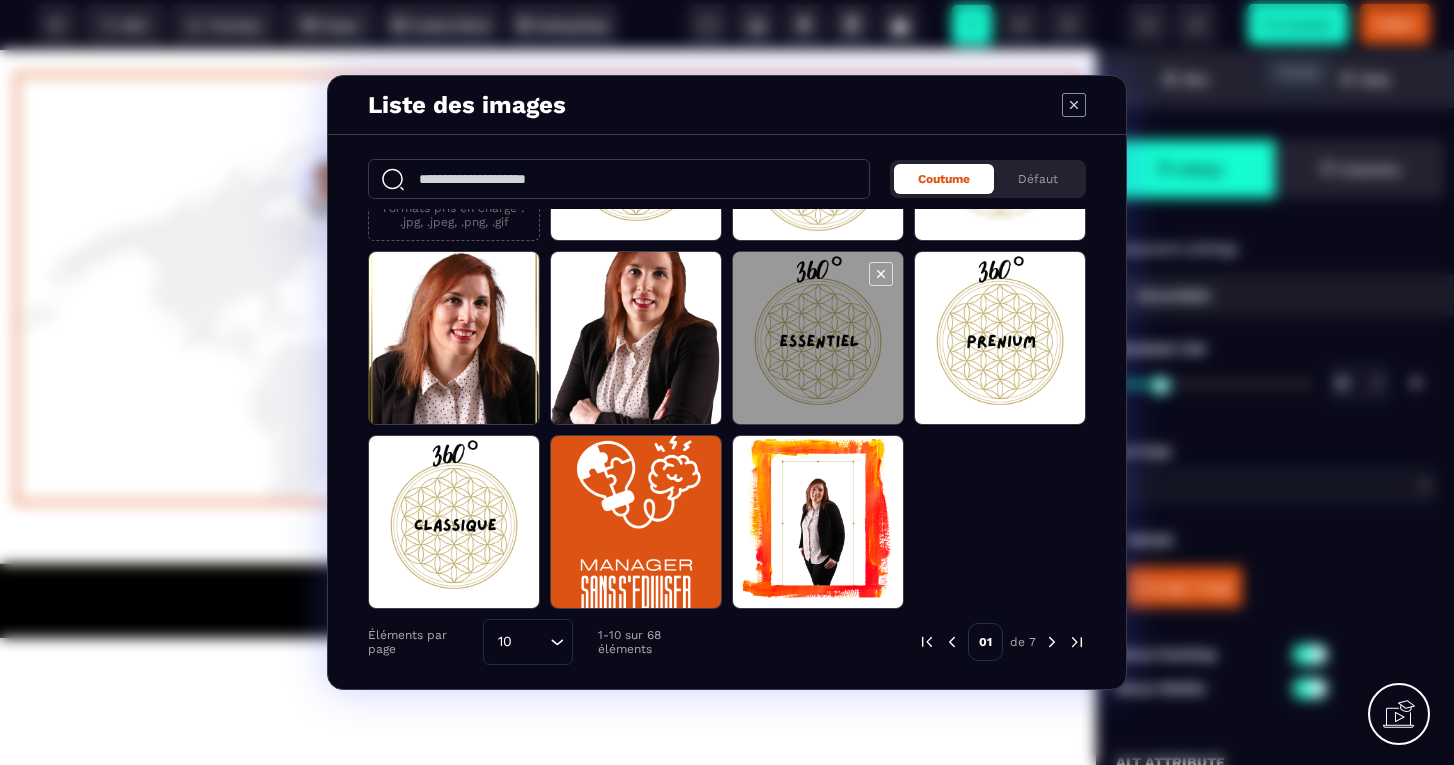 scroll, scrollTop: 142, scrollLeft: 0, axis: vertical 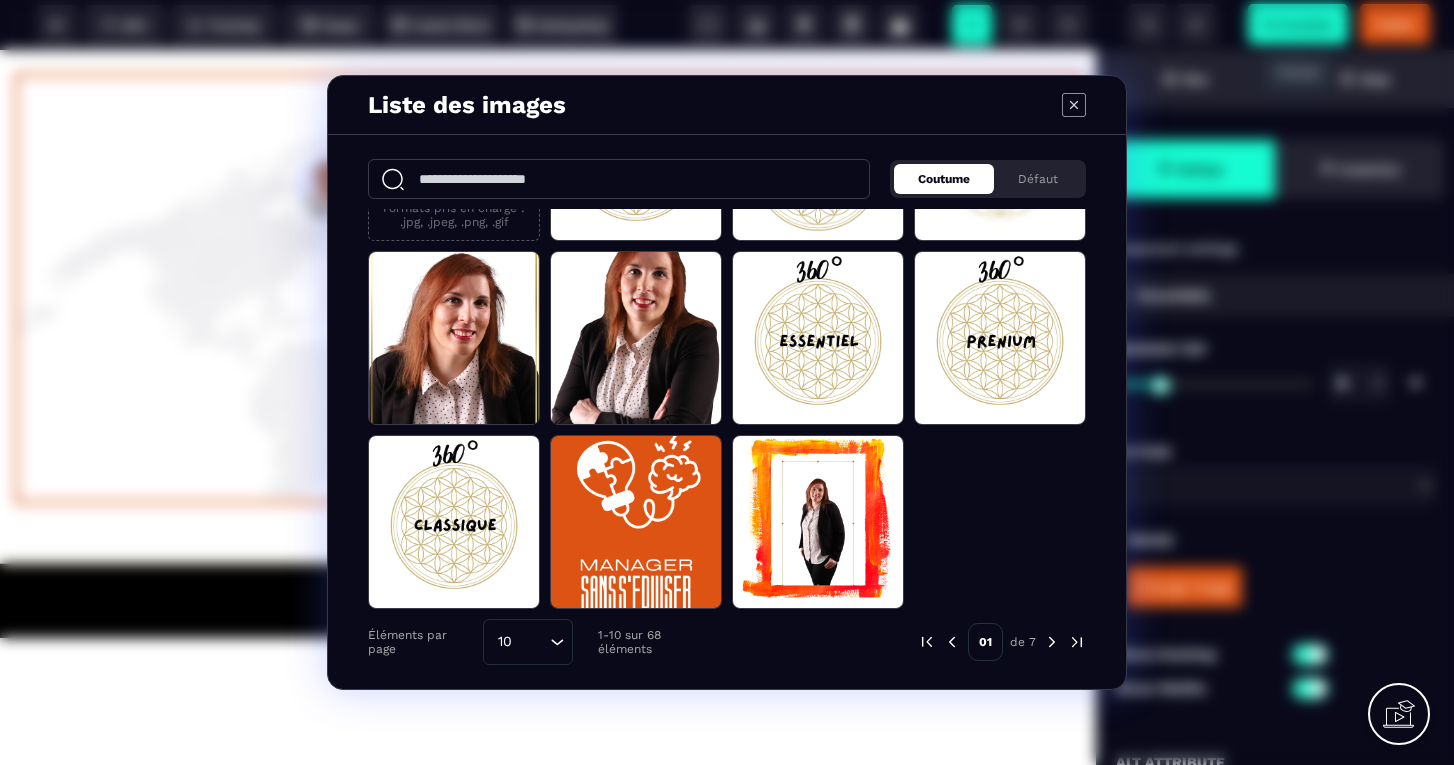 click on "Coutume" at bounding box center (944, 179) 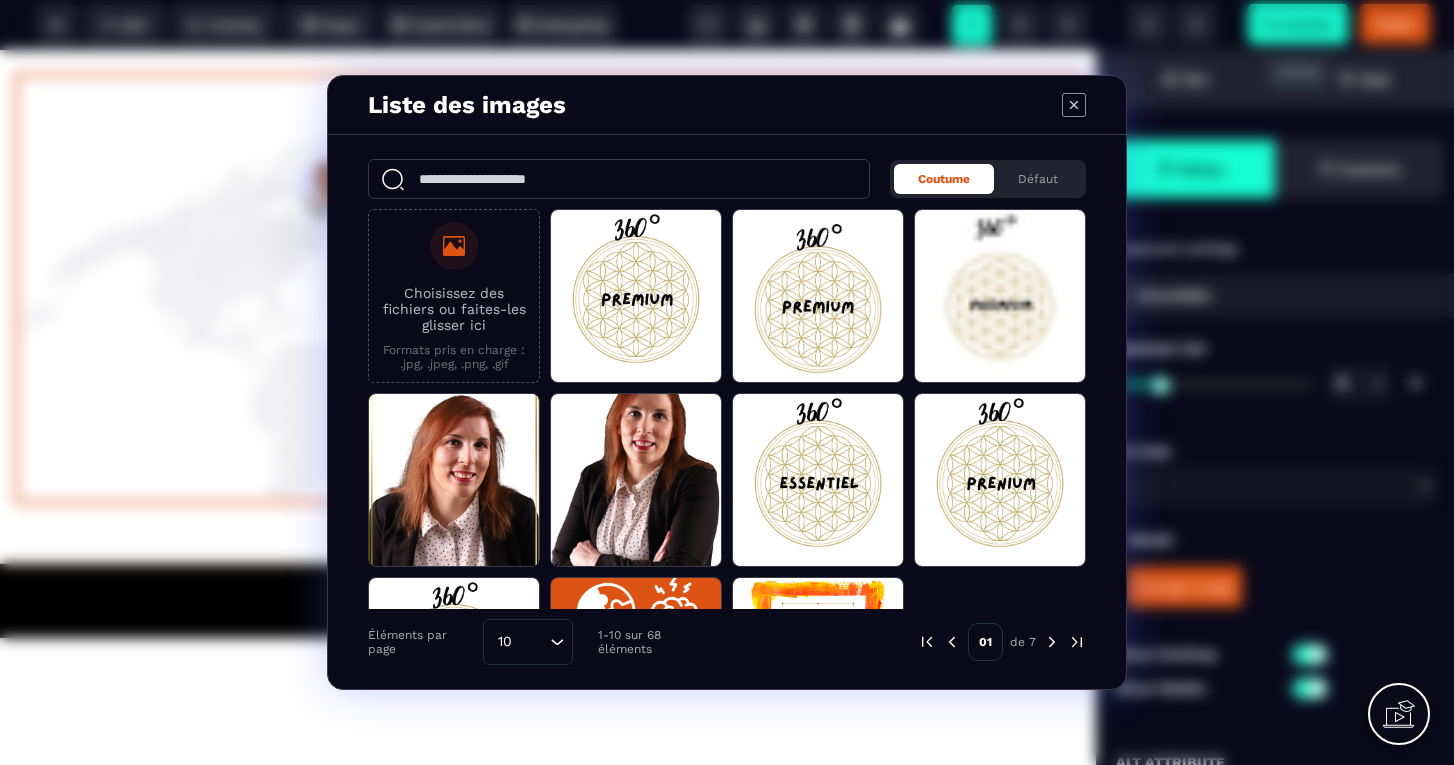scroll, scrollTop: 0, scrollLeft: 0, axis: both 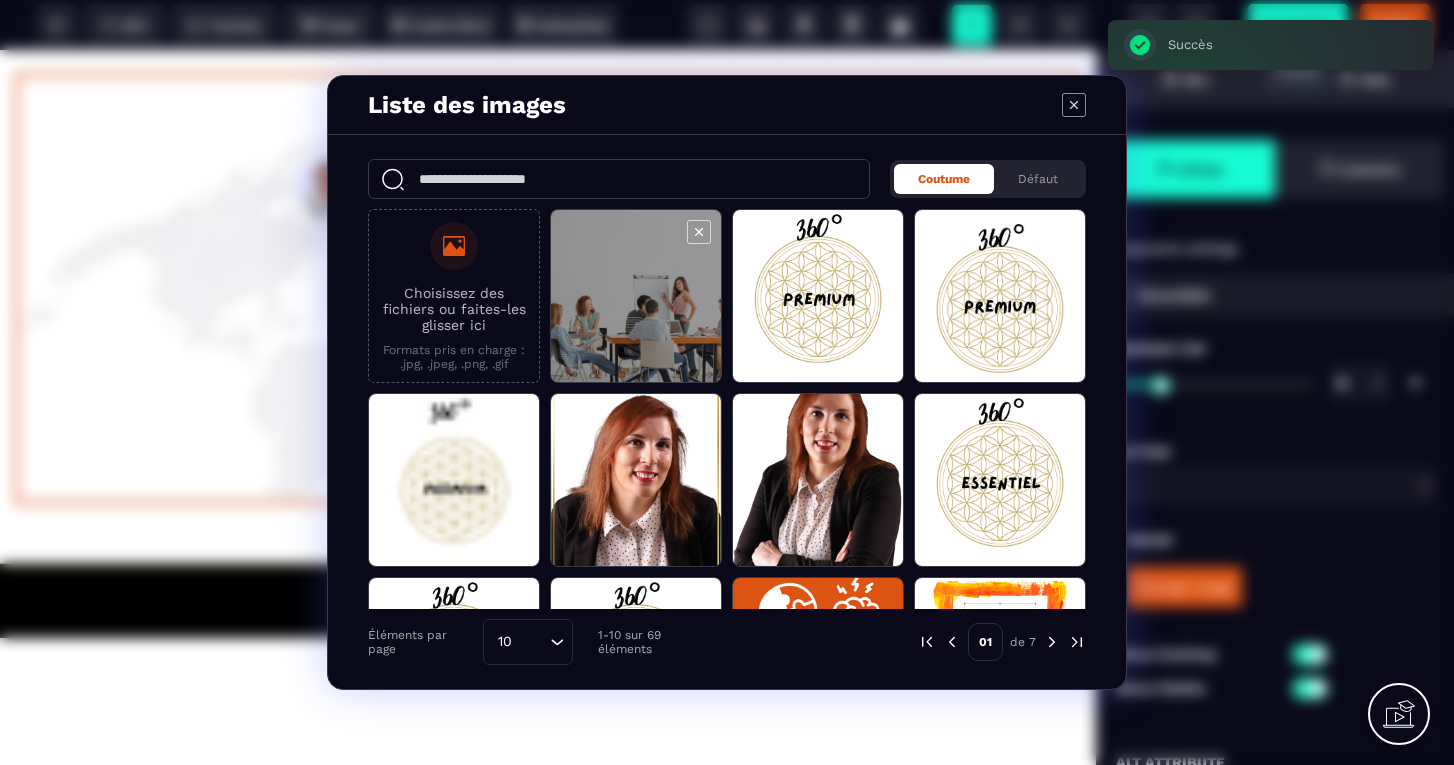 click at bounding box center [636, 297] 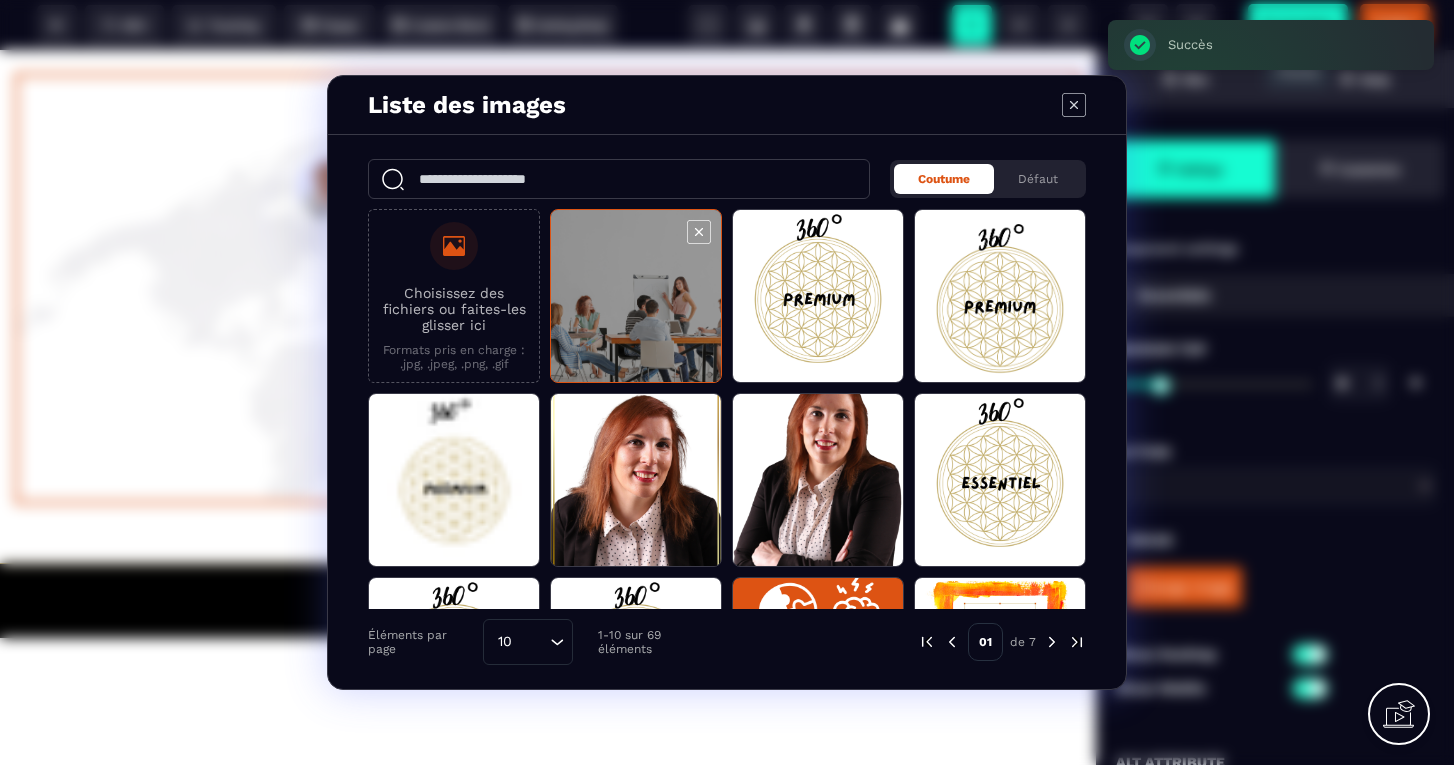 click at bounding box center (636, 297) 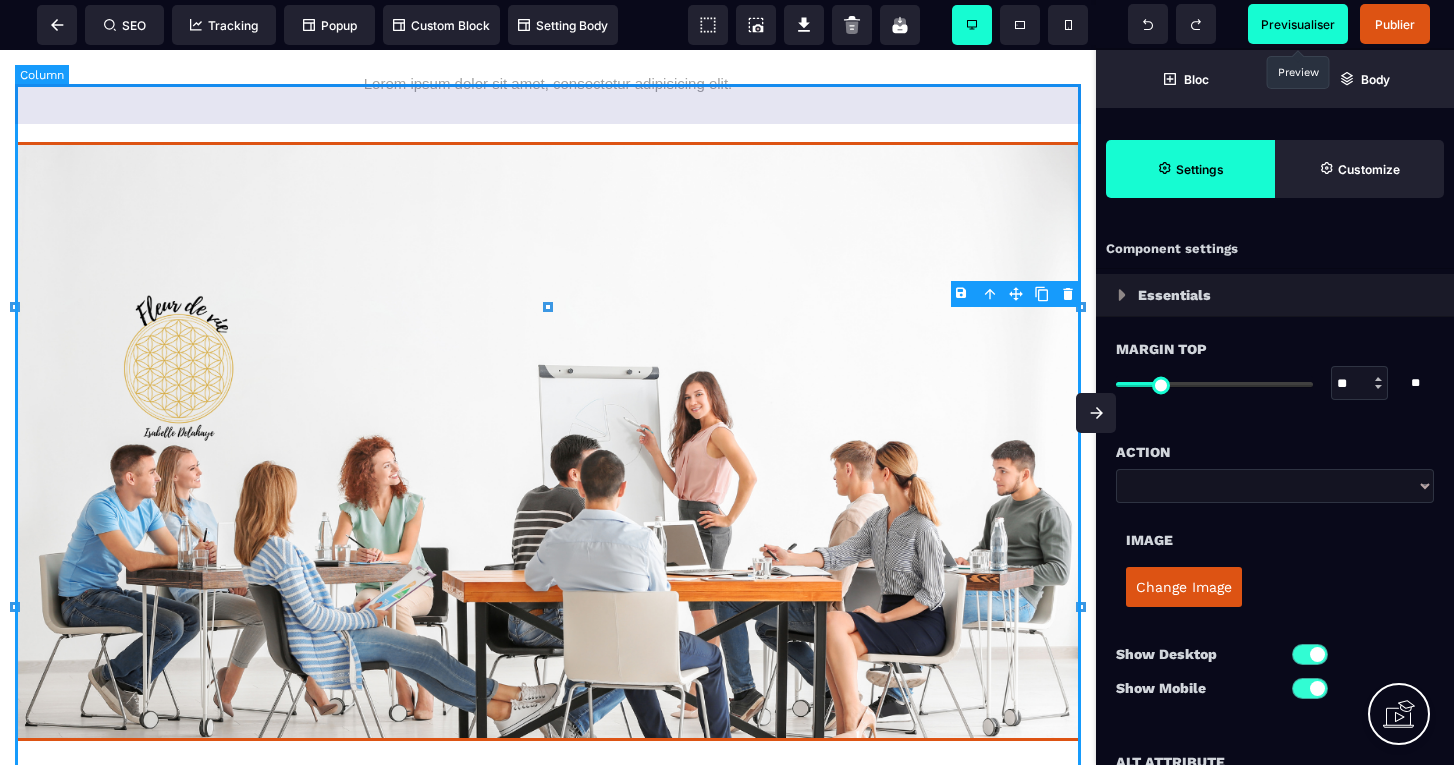 scroll, scrollTop: 5628, scrollLeft: 0, axis: vertical 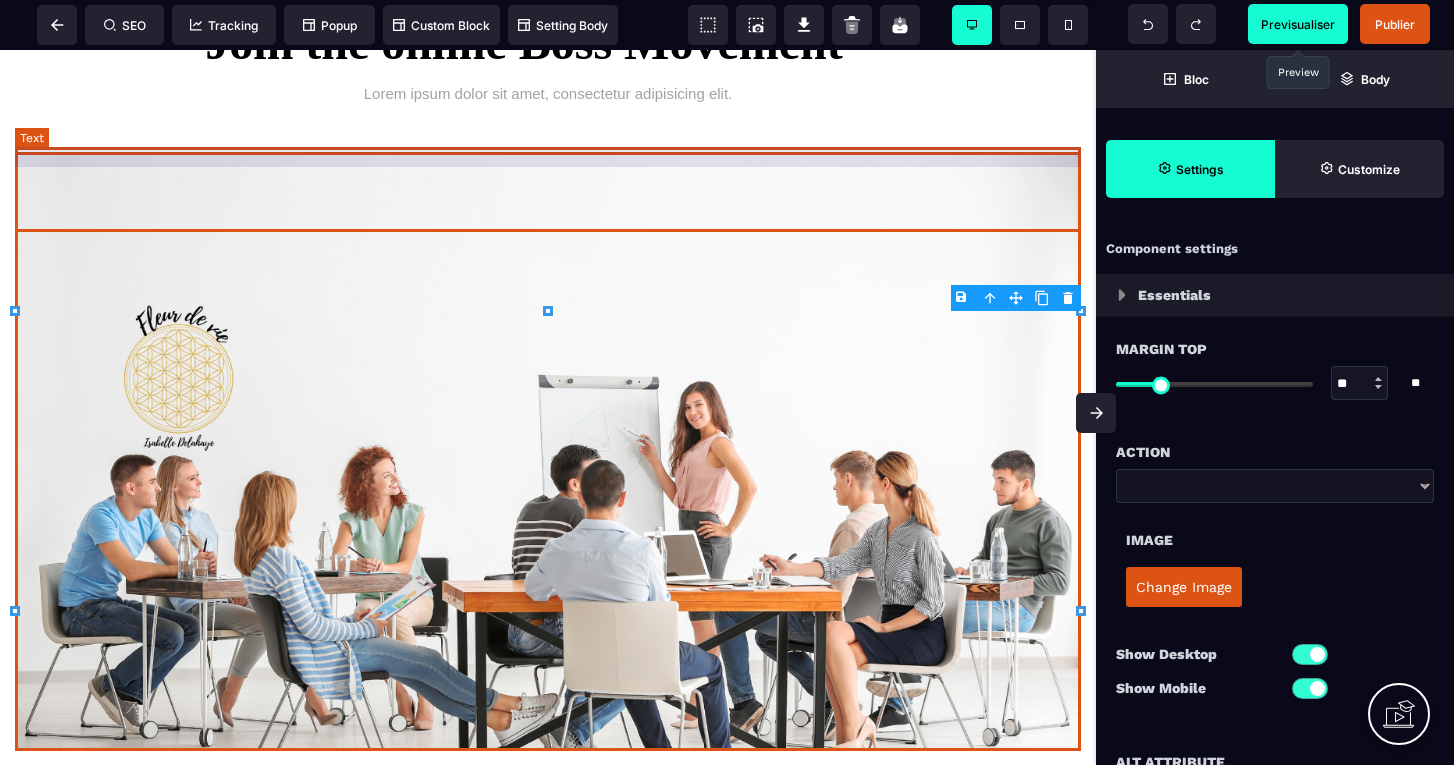 click on "Join the online Boss Movement™" at bounding box center [548, 32] 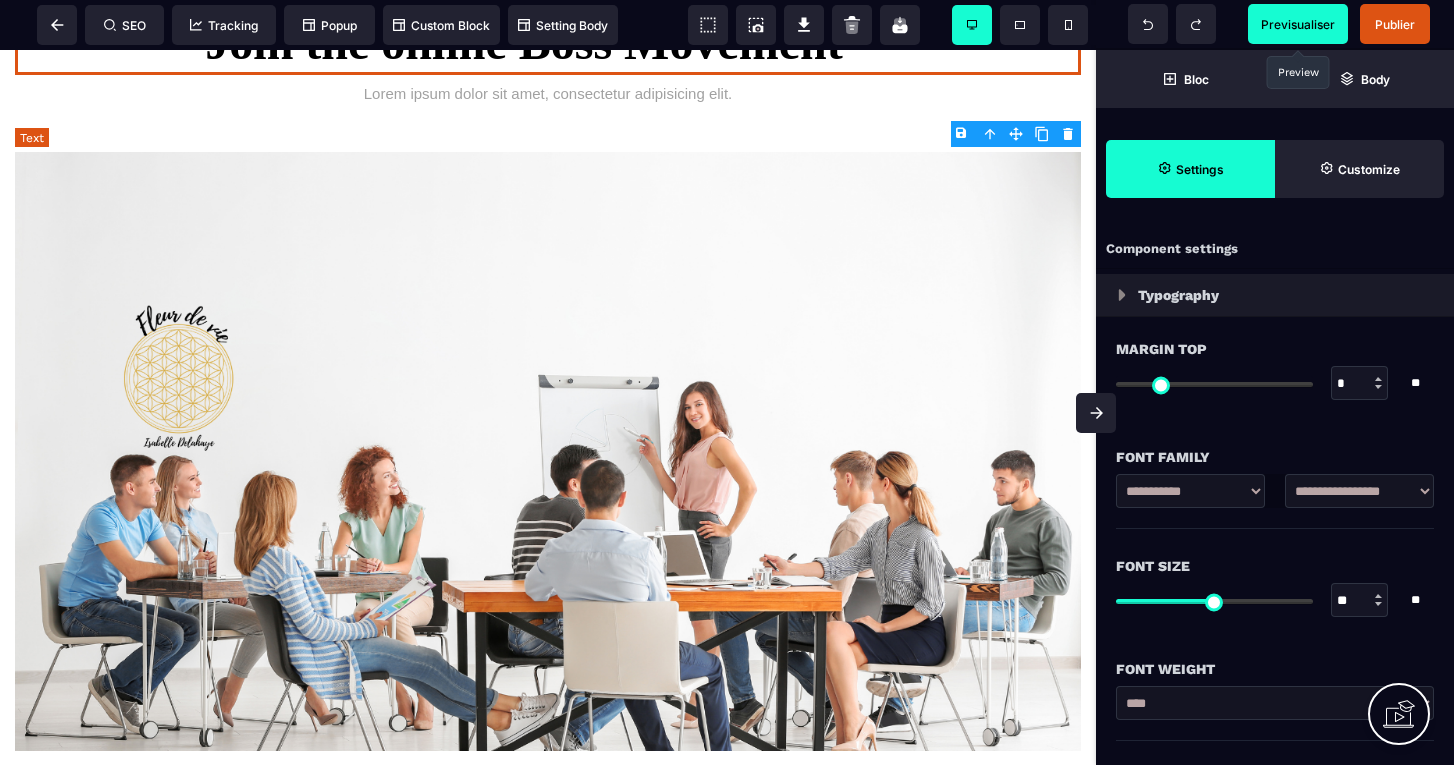 click on "Join the online Boss Movement™" at bounding box center [548, 32] 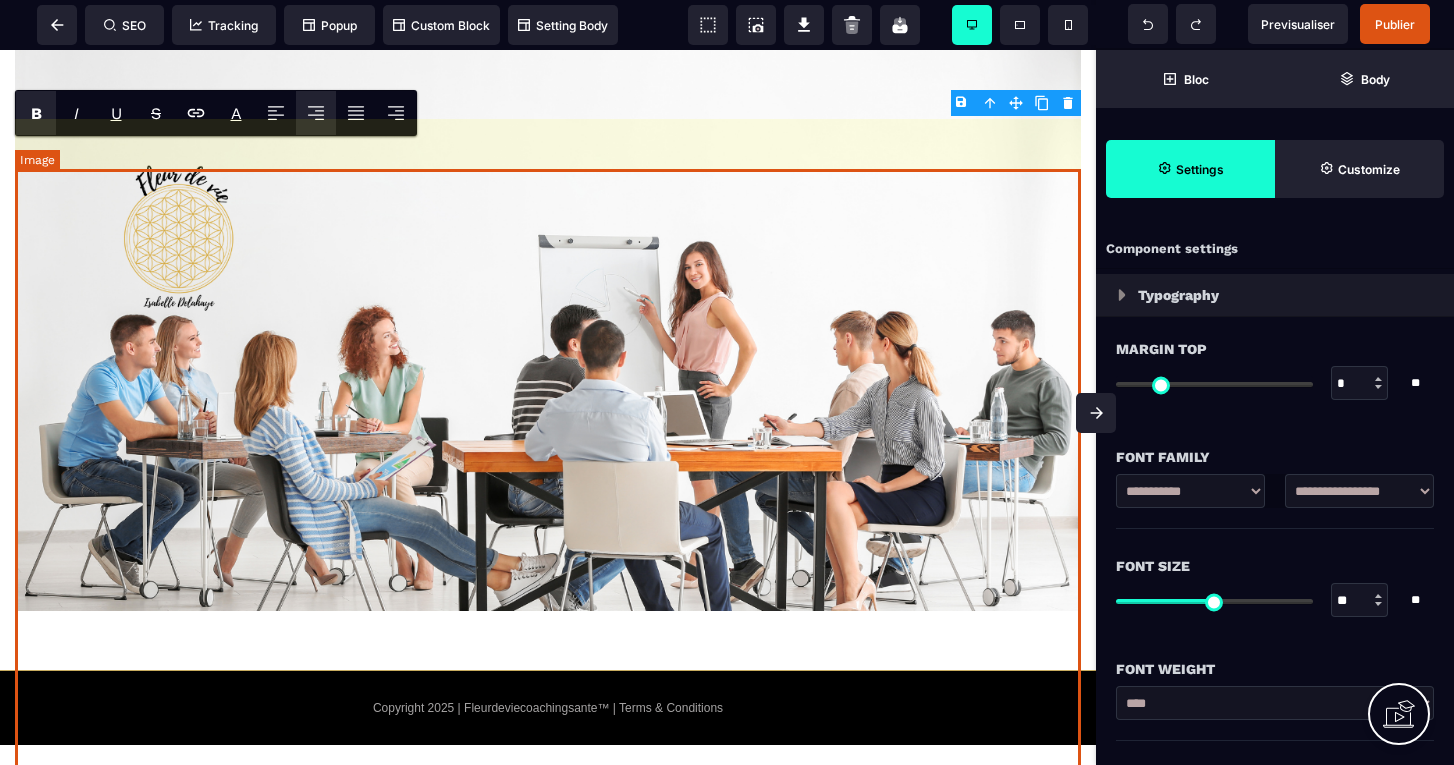 scroll, scrollTop: 5717, scrollLeft: 0, axis: vertical 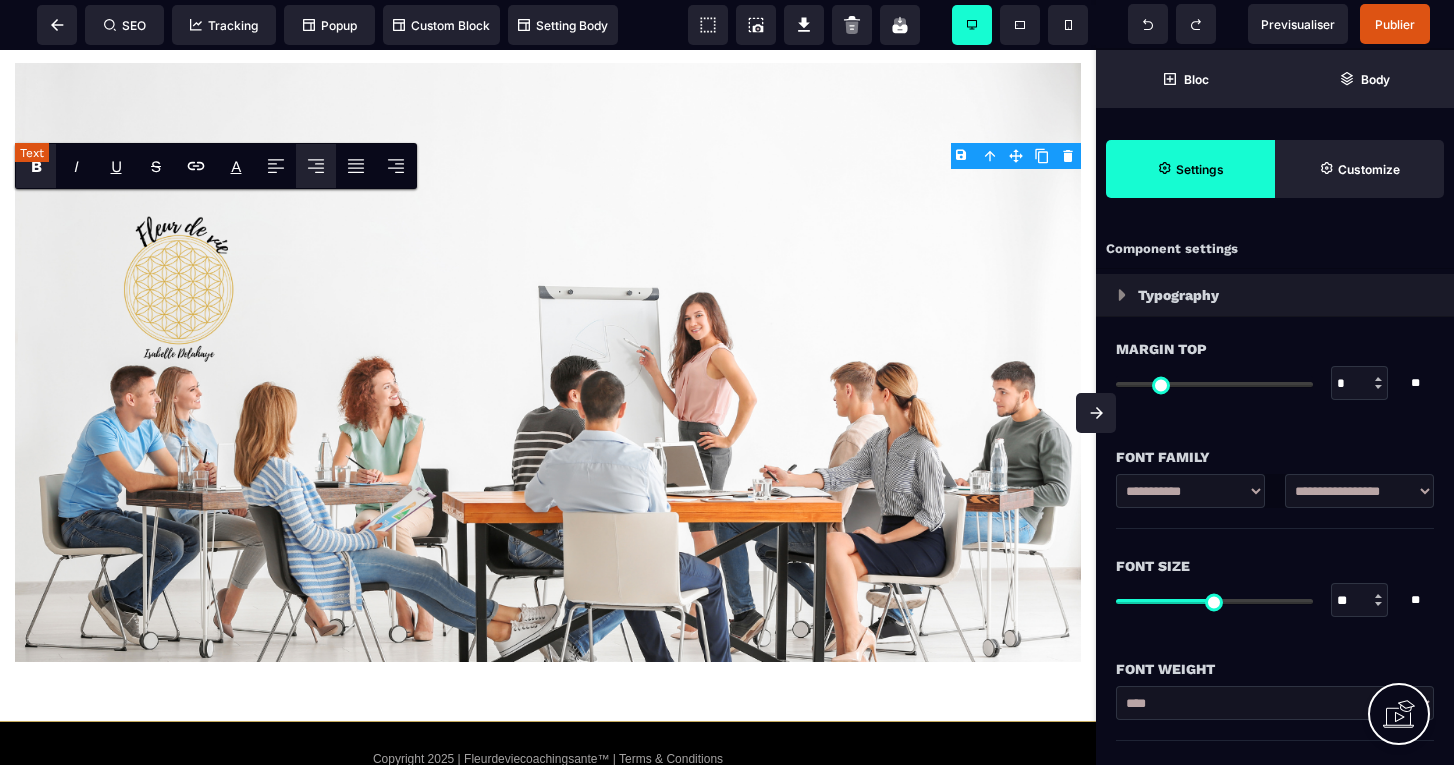 click on "**********" at bounding box center [548, -57] 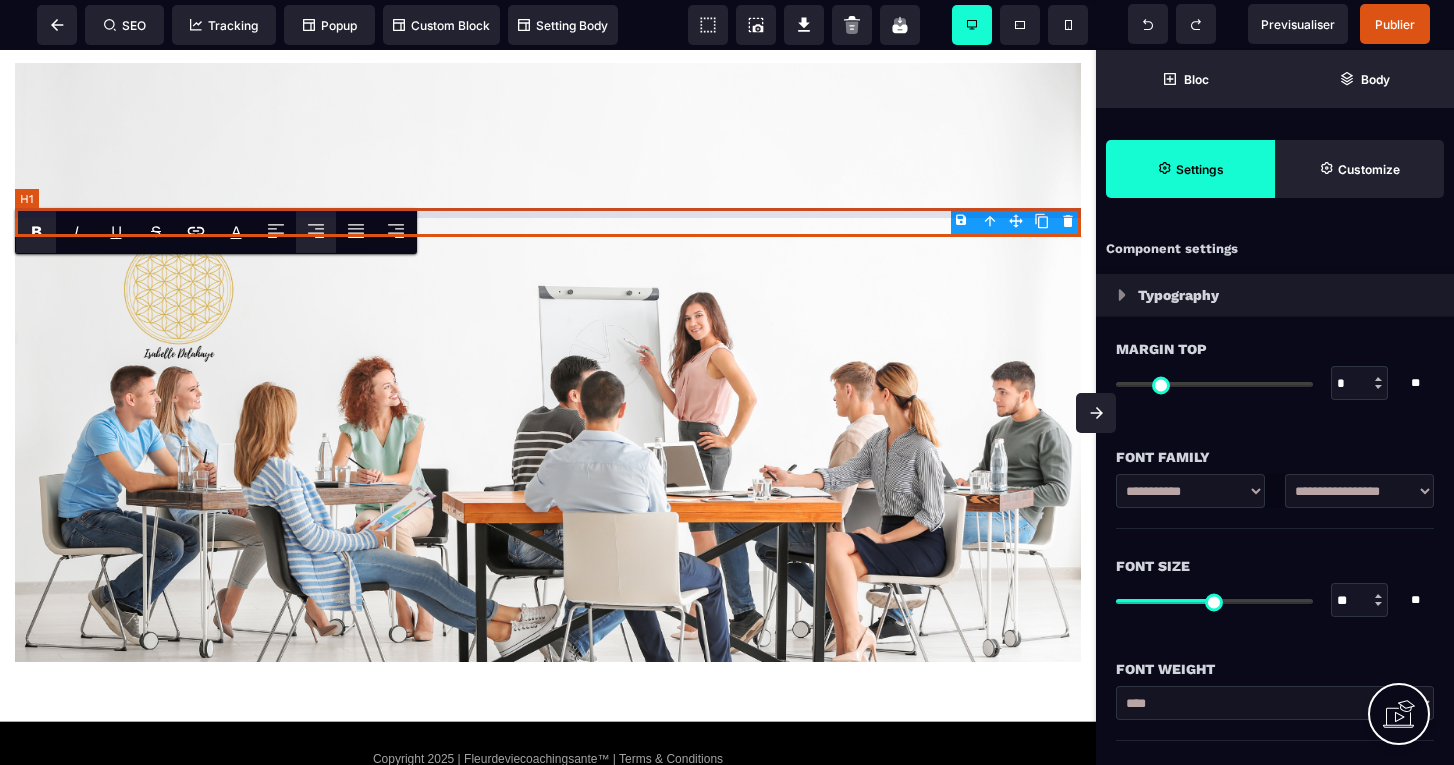 click on "Lorem ipsum dolor sit amet, consectetur adipisicing elit." at bounding box center (548, -1) 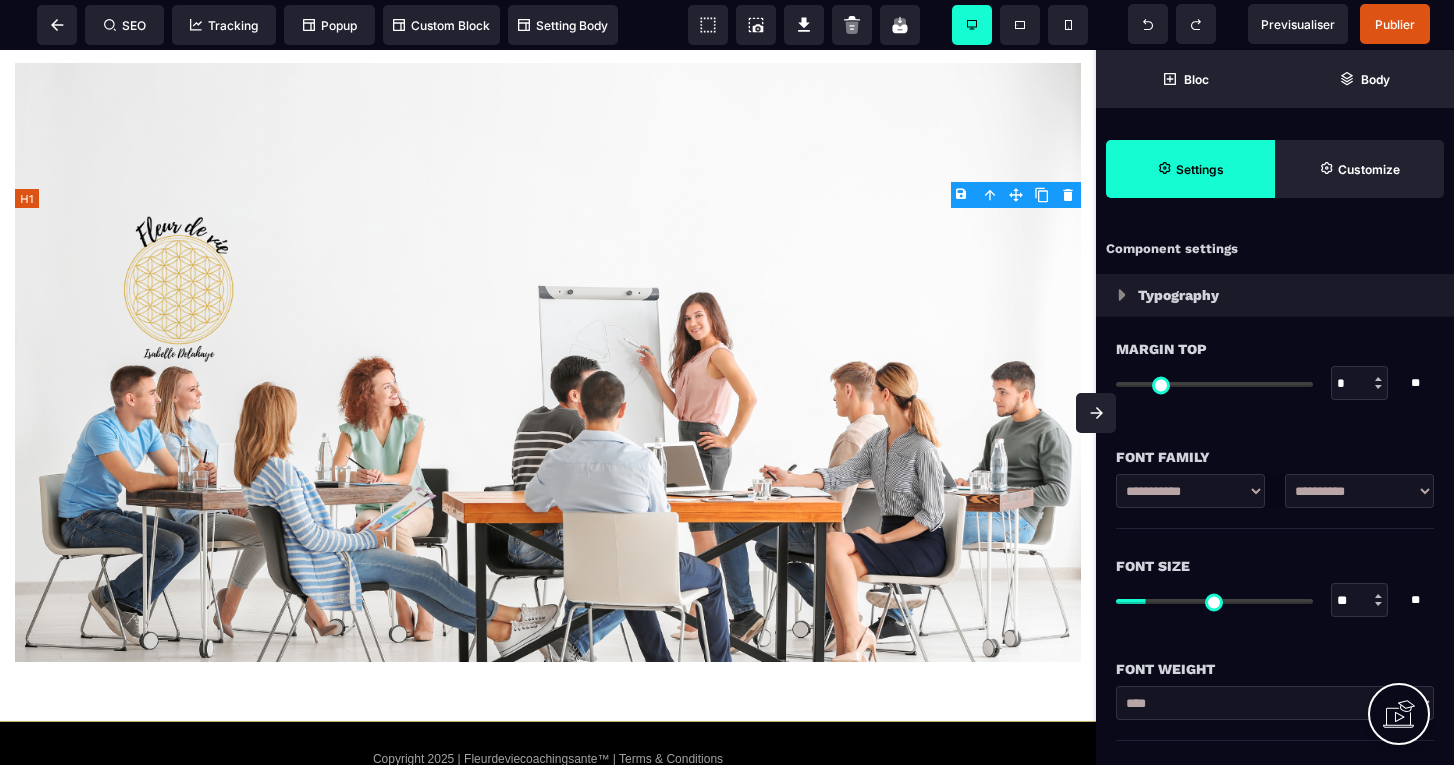 click on "Lorem ipsum dolor sit amet, consectetur adipisicing elit." at bounding box center [548, -1] 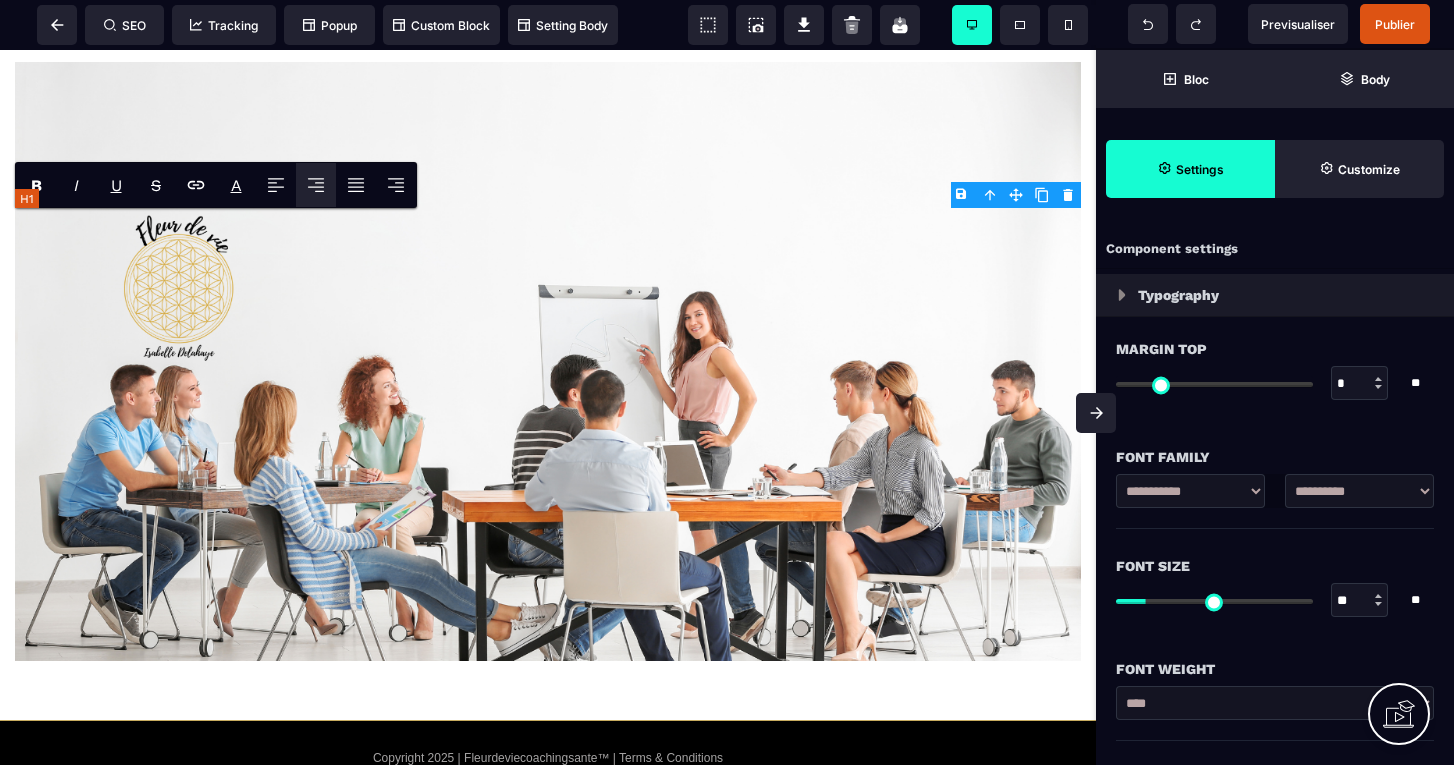 drag, startPoint x: 761, startPoint y: 226, endPoint x: 336, endPoint y: 226, distance: 425 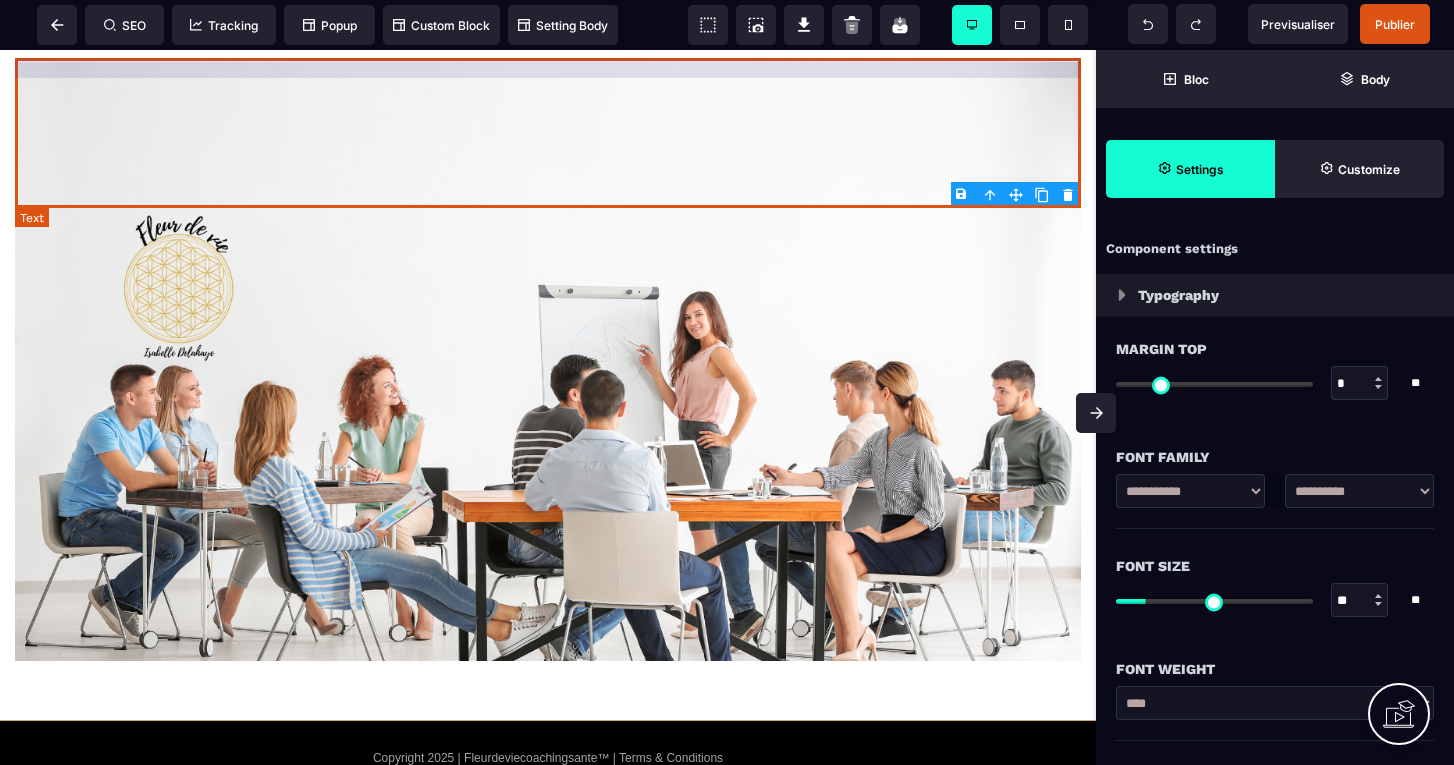 click on "**********" at bounding box center [548, -57] 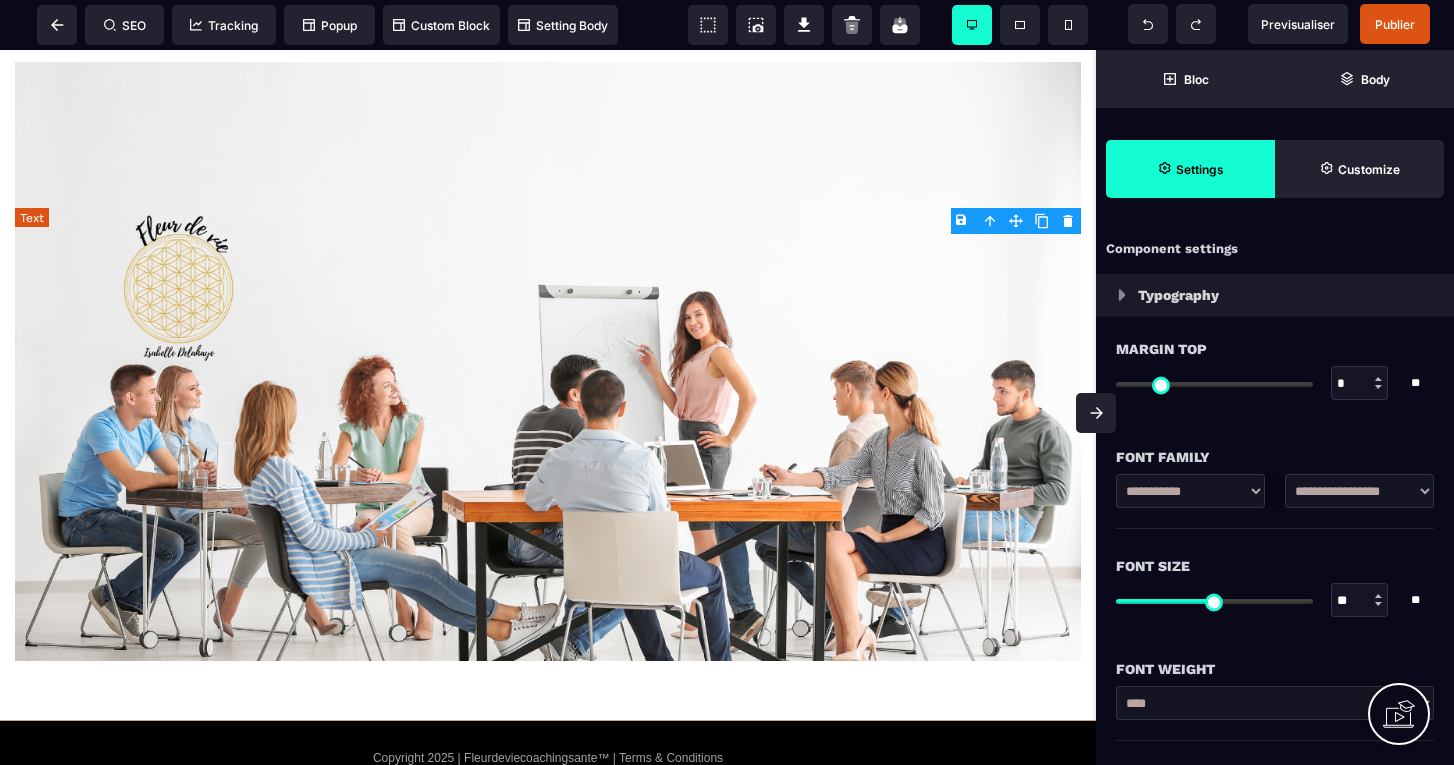 click on "**********" at bounding box center [548, -57] 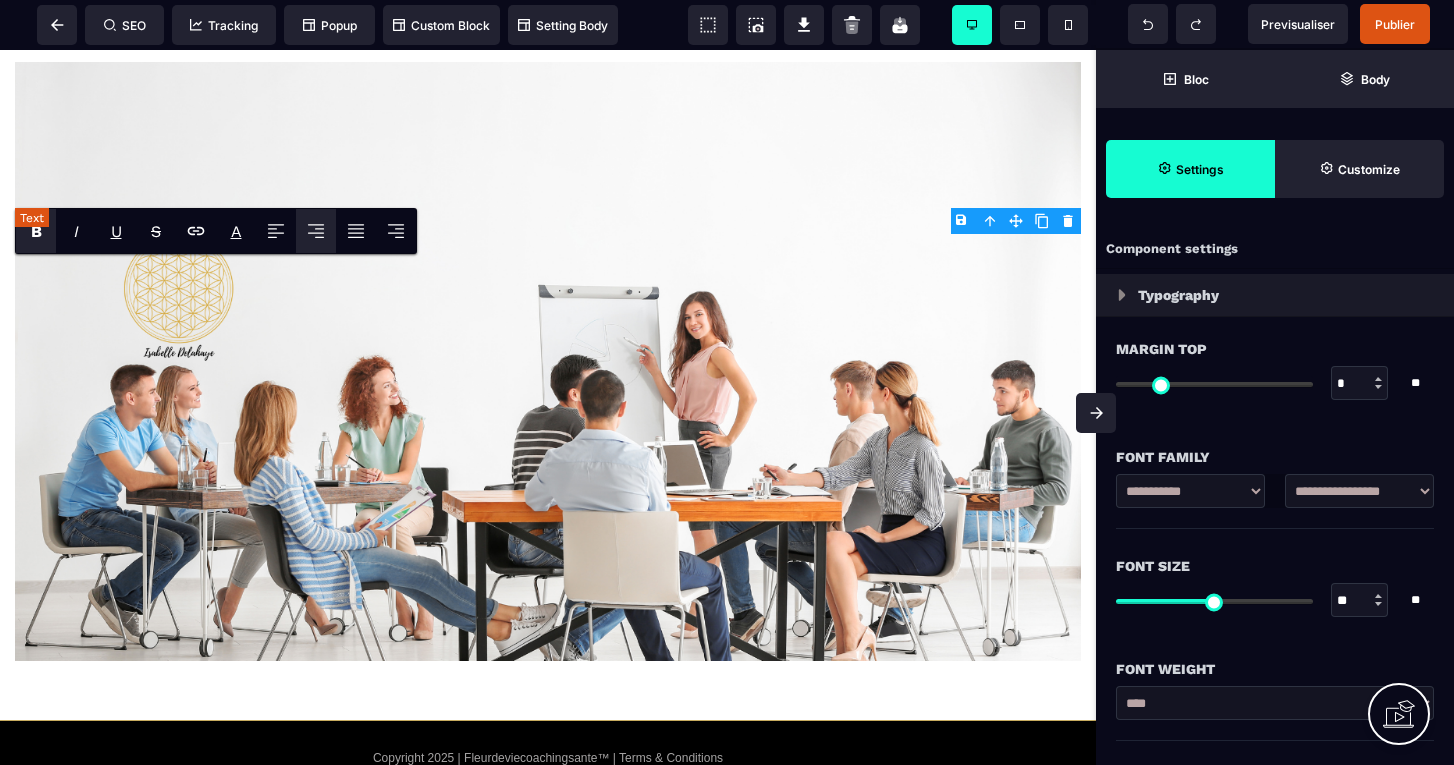 drag, startPoint x: 939, startPoint y: 161, endPoint x: 136, endPoint y: 86, distance: 806.4949 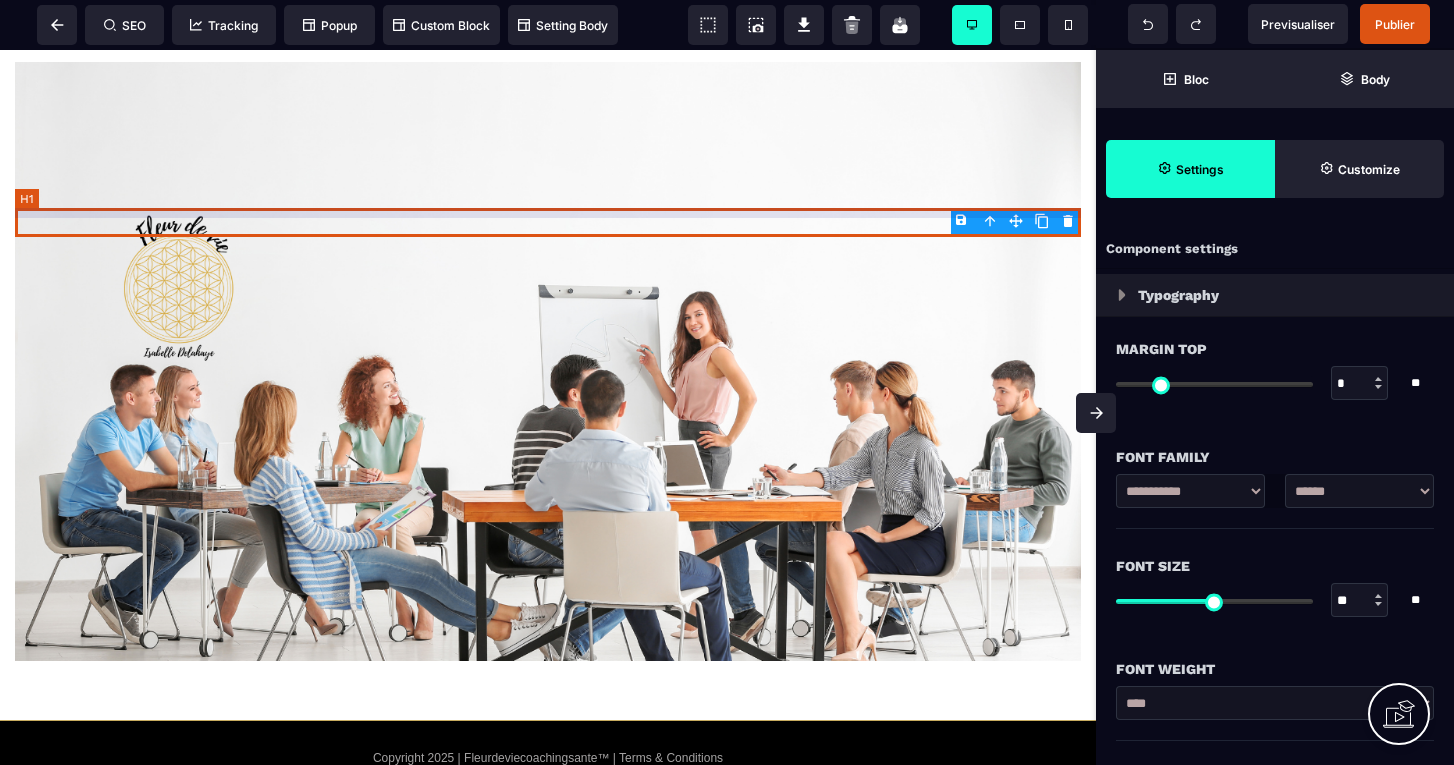click on "**********" at bounding box center (548, -1) 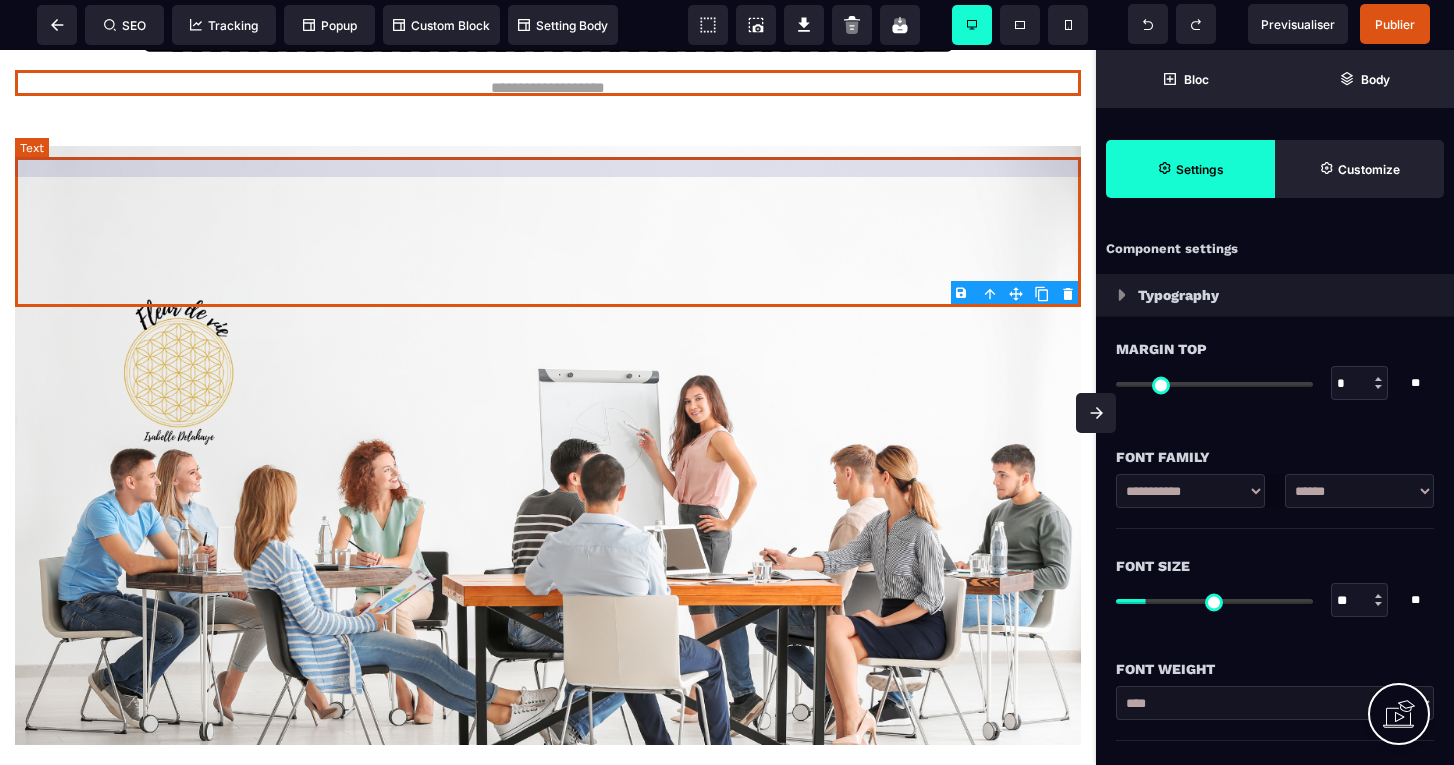 scroll, scrollTop: 5617, scrollLeft: 0, axis: vertical 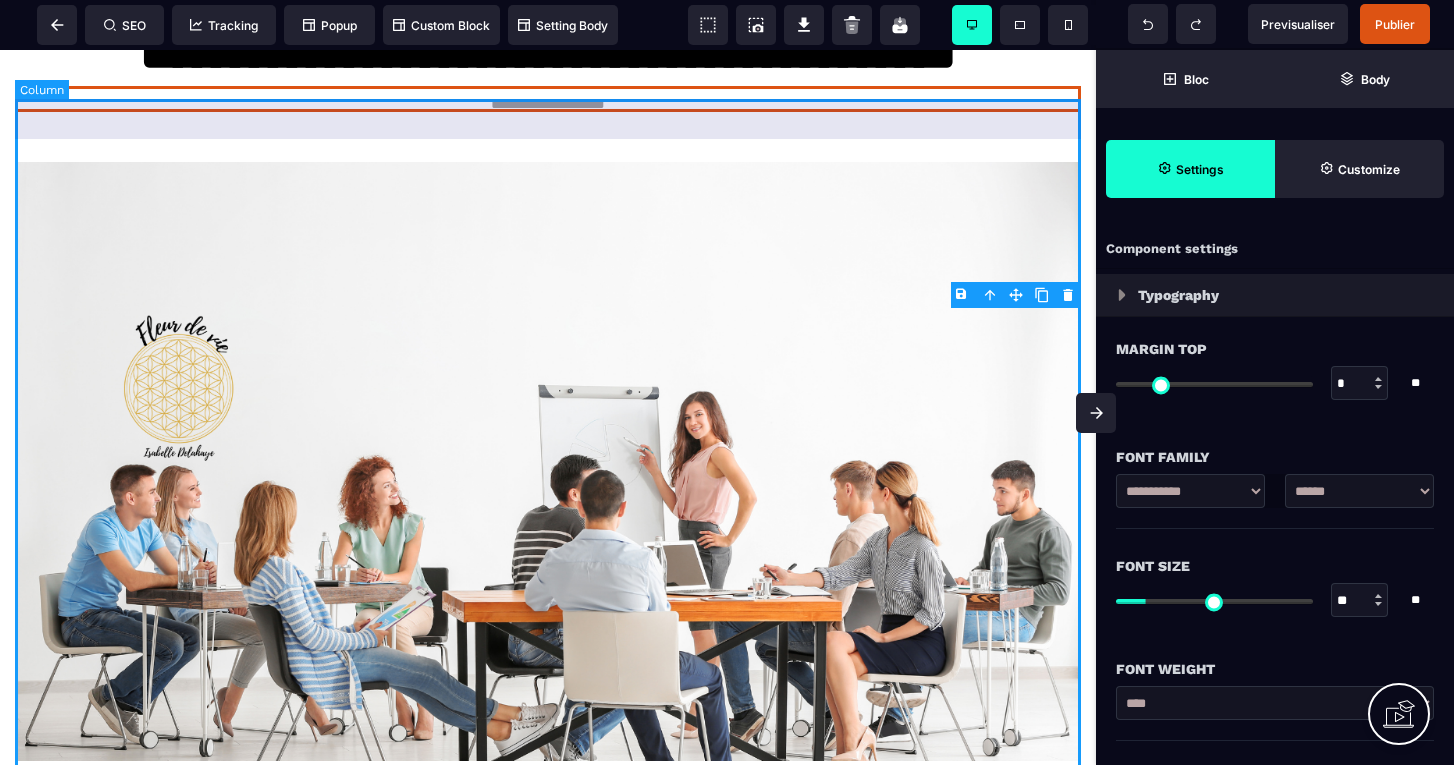 click on "**********" at bounding box center (548, 374) 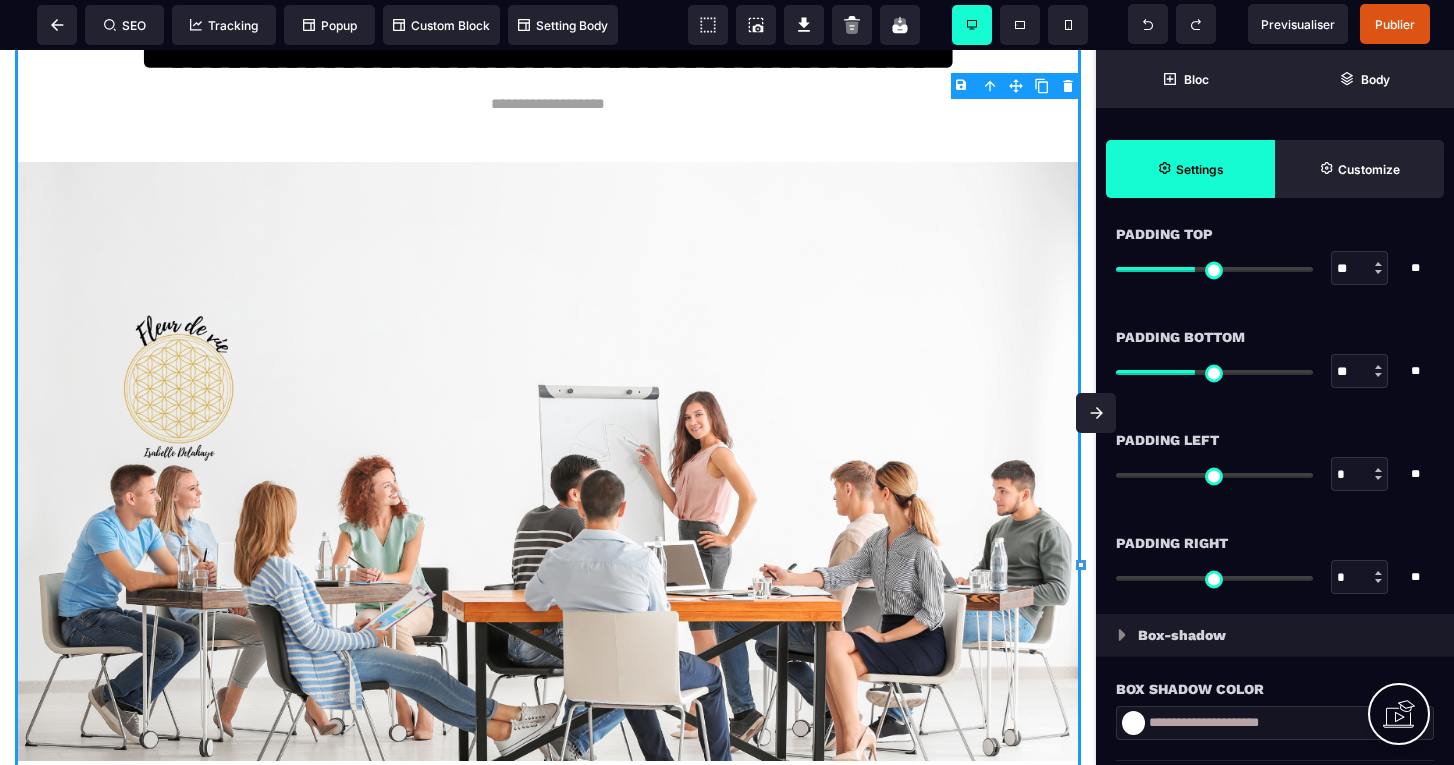 scroll, scrollTop: 1610, scrollLeft: 0, axis: vertical 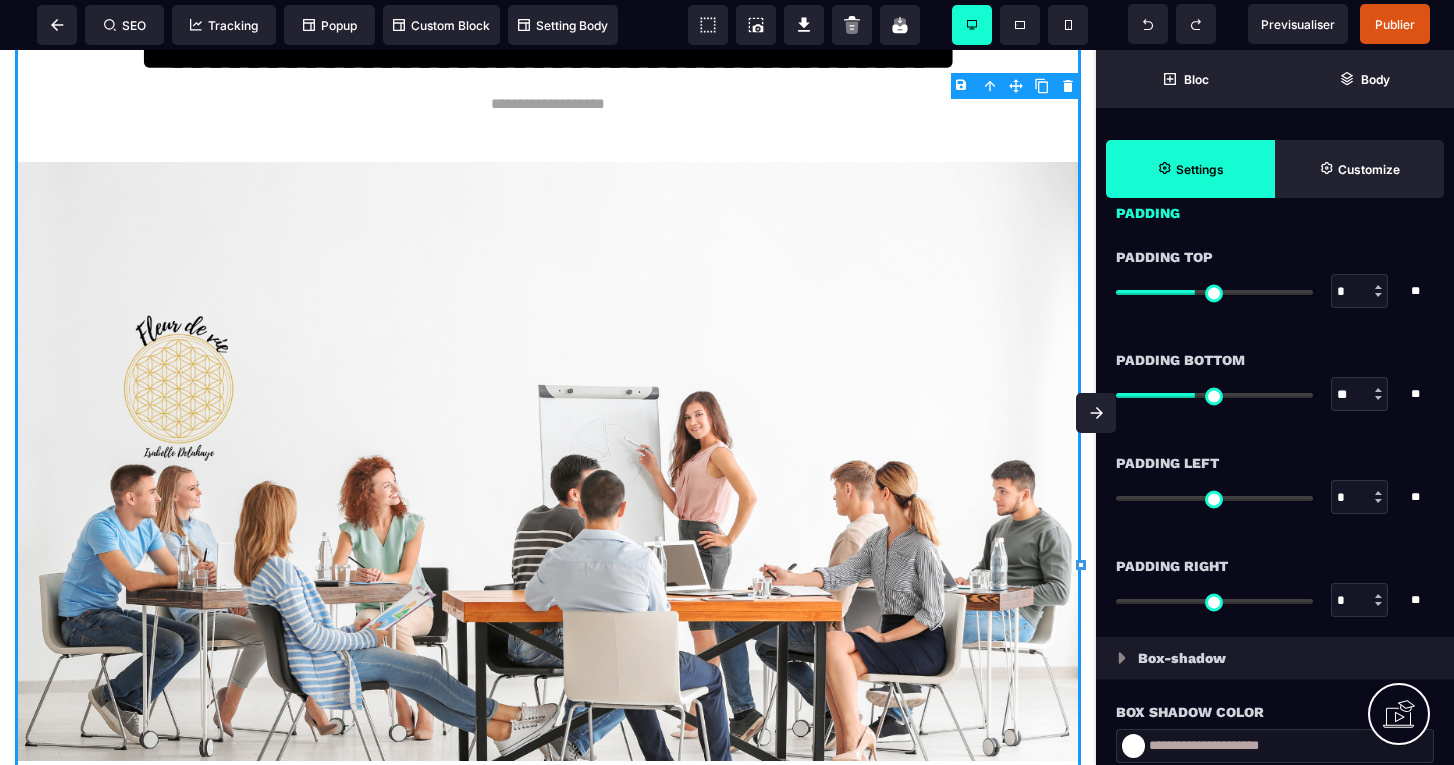 click at bounding box center [1214, 292] 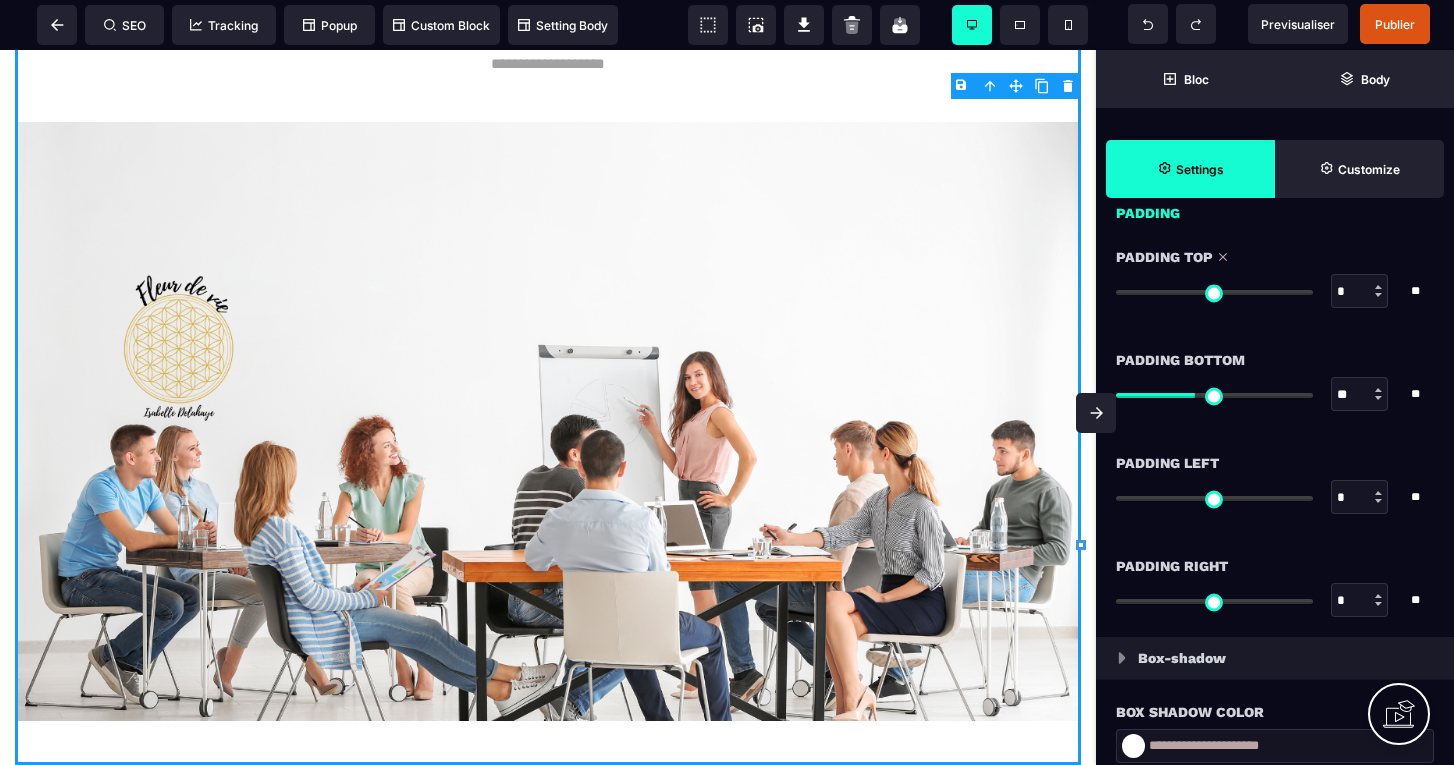 click at bounding box center (1111, 383) 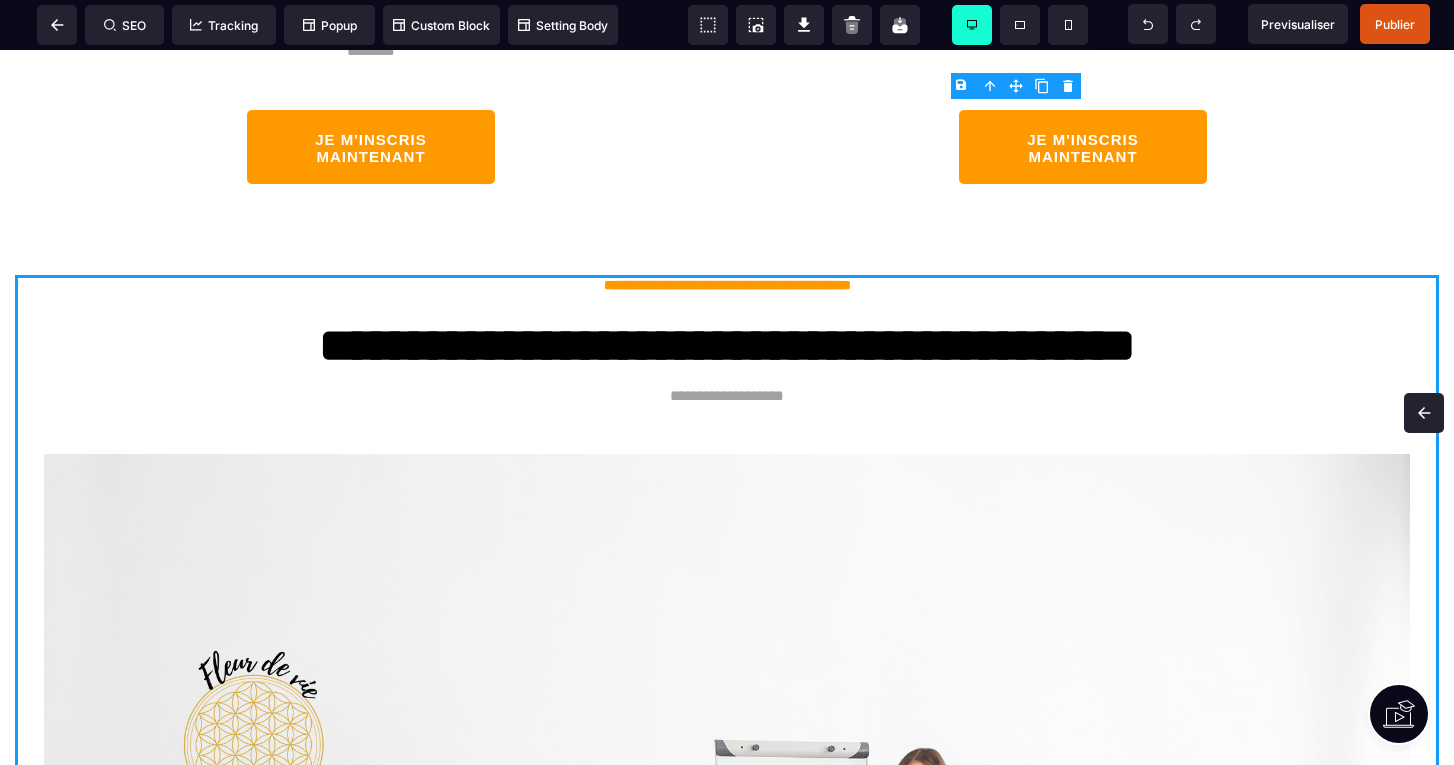 scroll, scrollTop: 0, scrollLeft: 0, axis: both 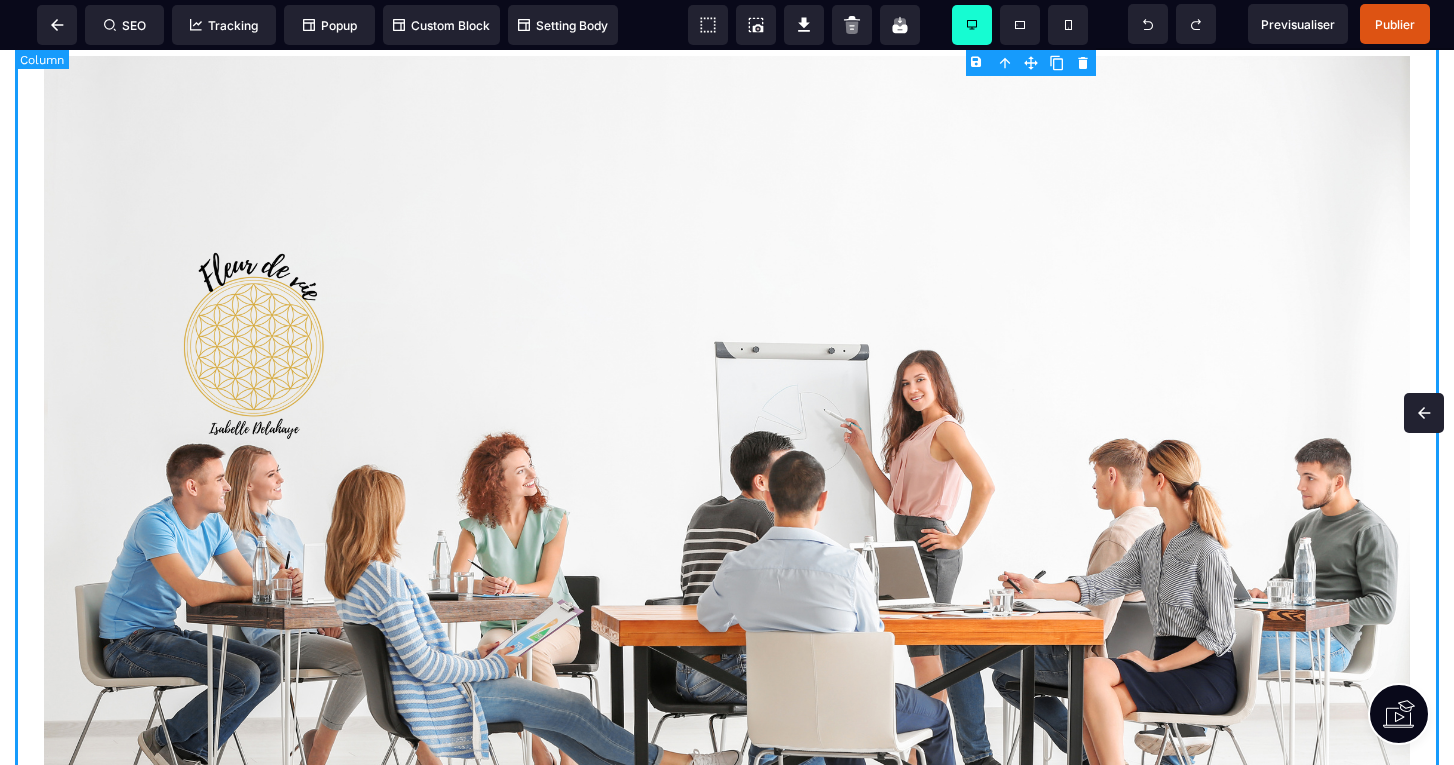 click at bounding box center [1424, 413] 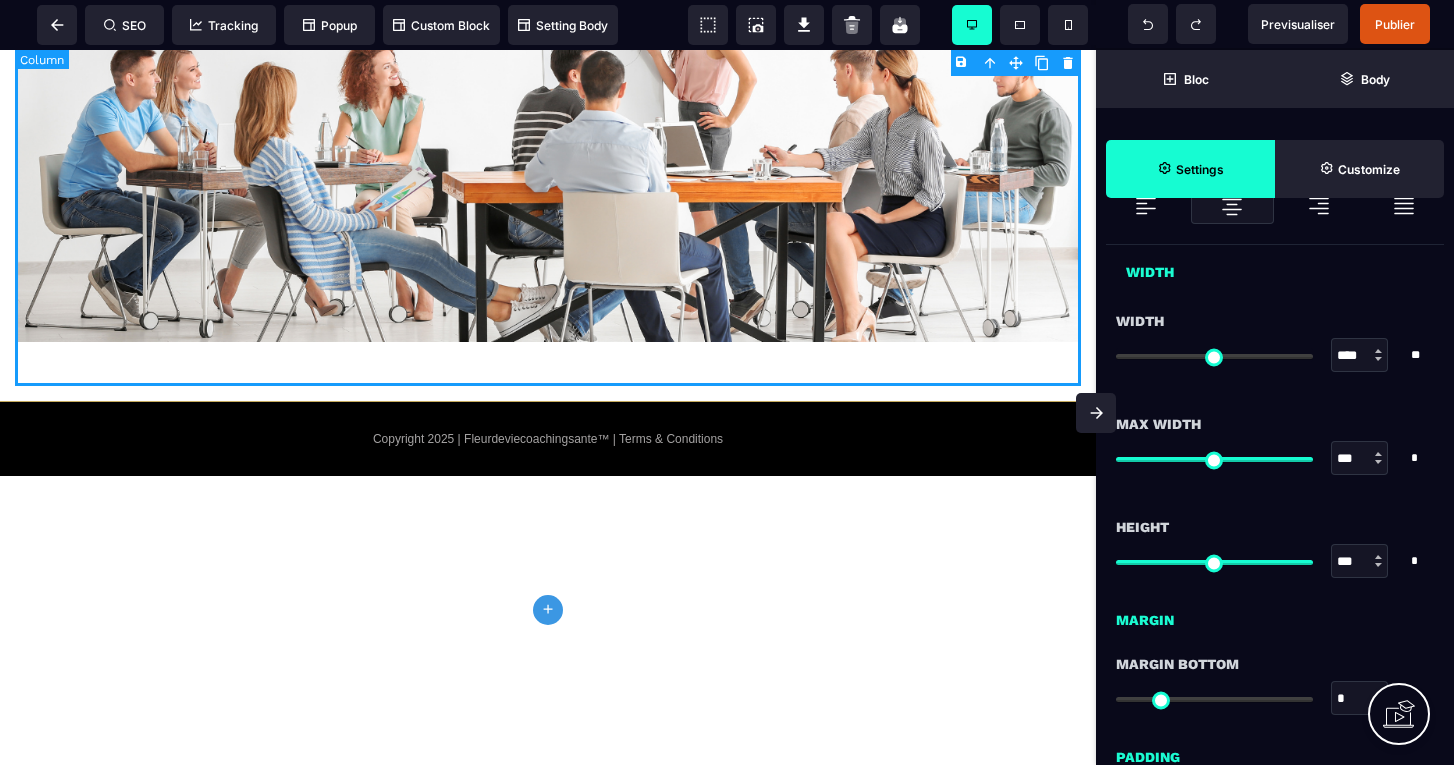 scroll, scrollTop: 1068, scrollLeft: 0, axis: vertical 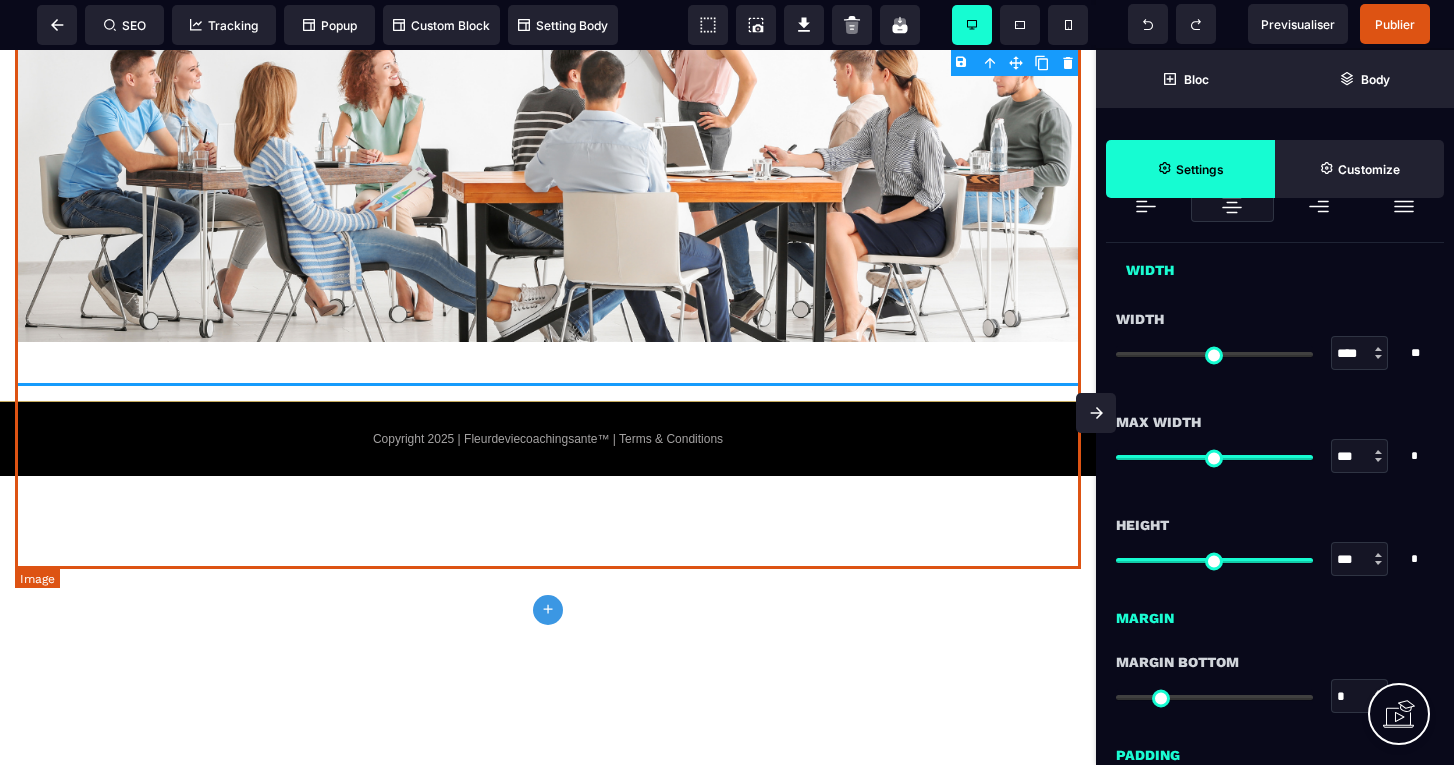 click at bounding box center (548, 42) 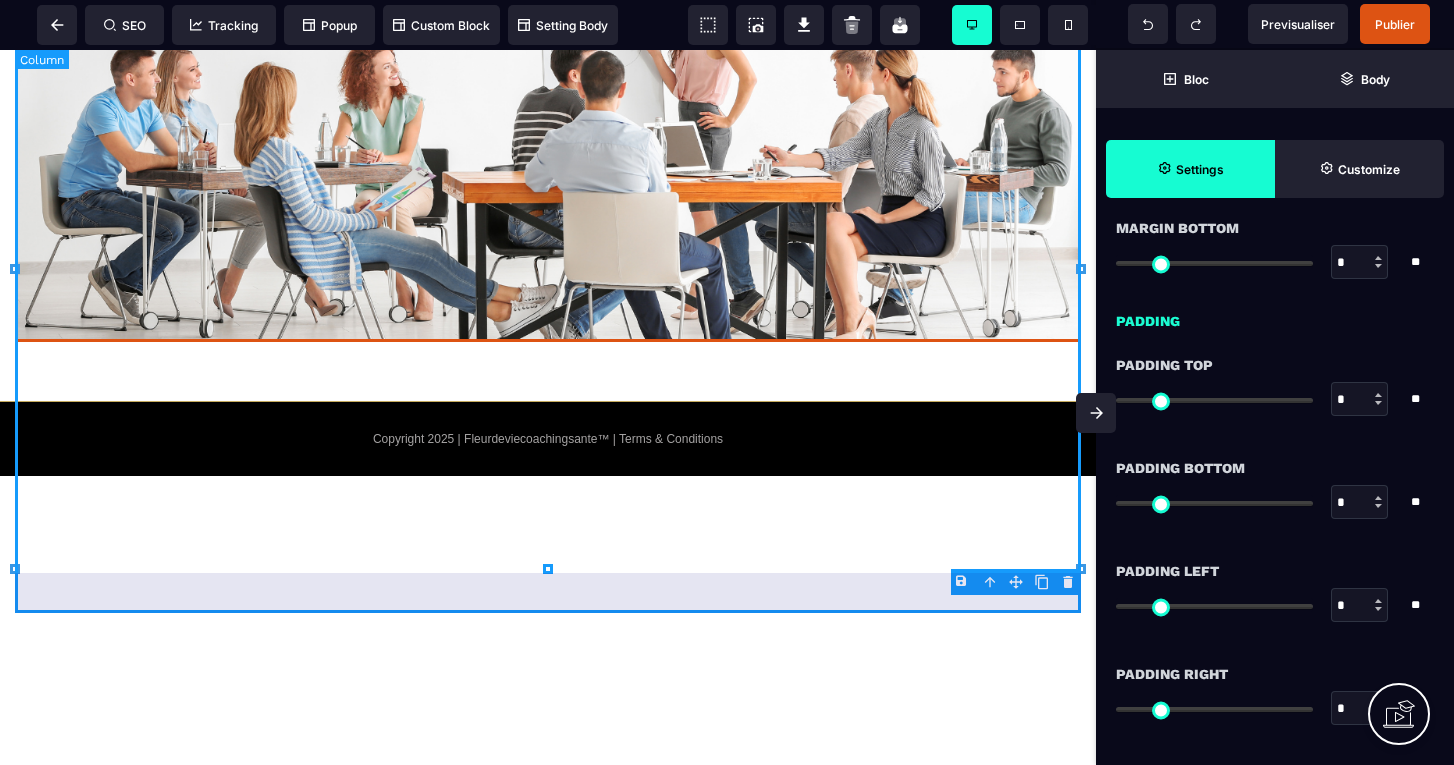 scroll, scrollTop: 1059, scrollLeft: 0, axis: vertical 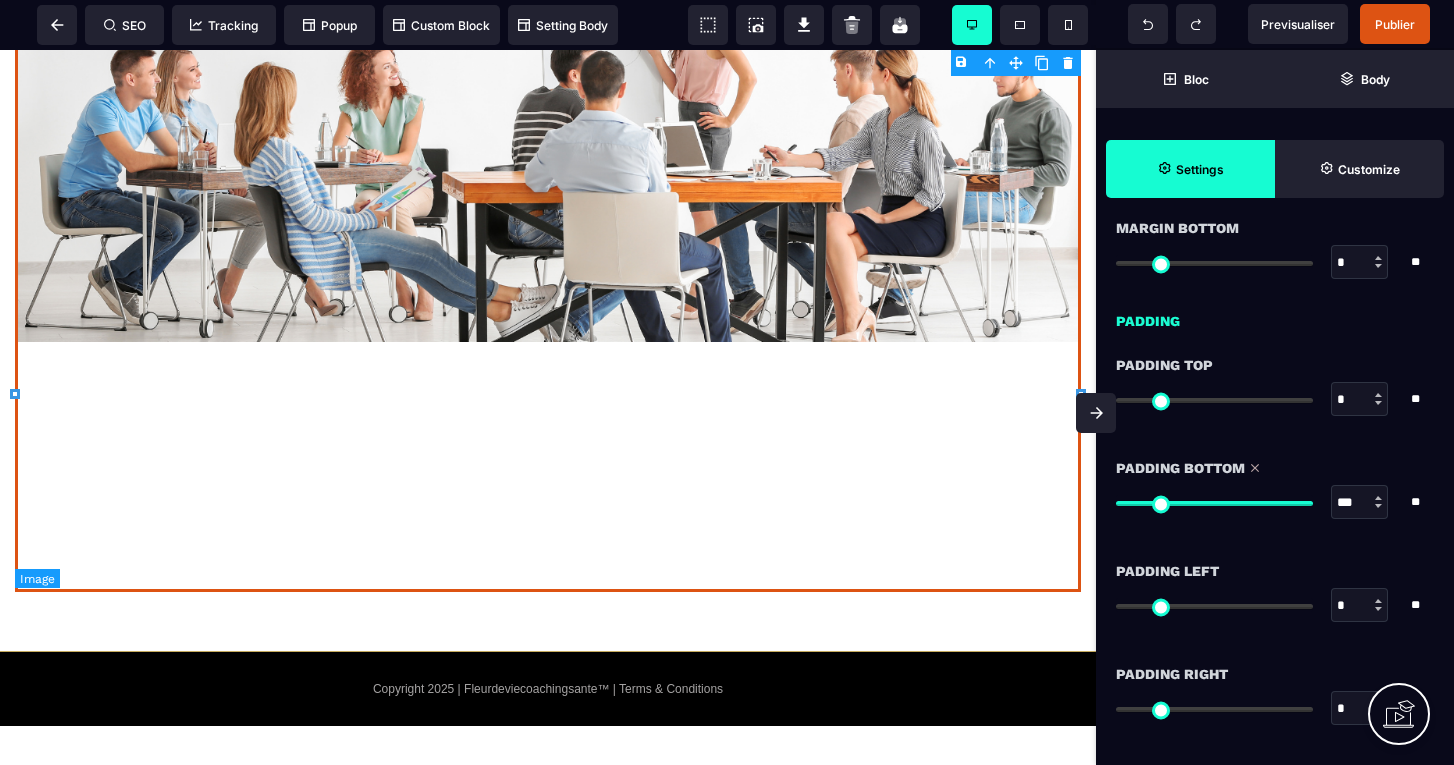 click at bounding box center [1214, 503] 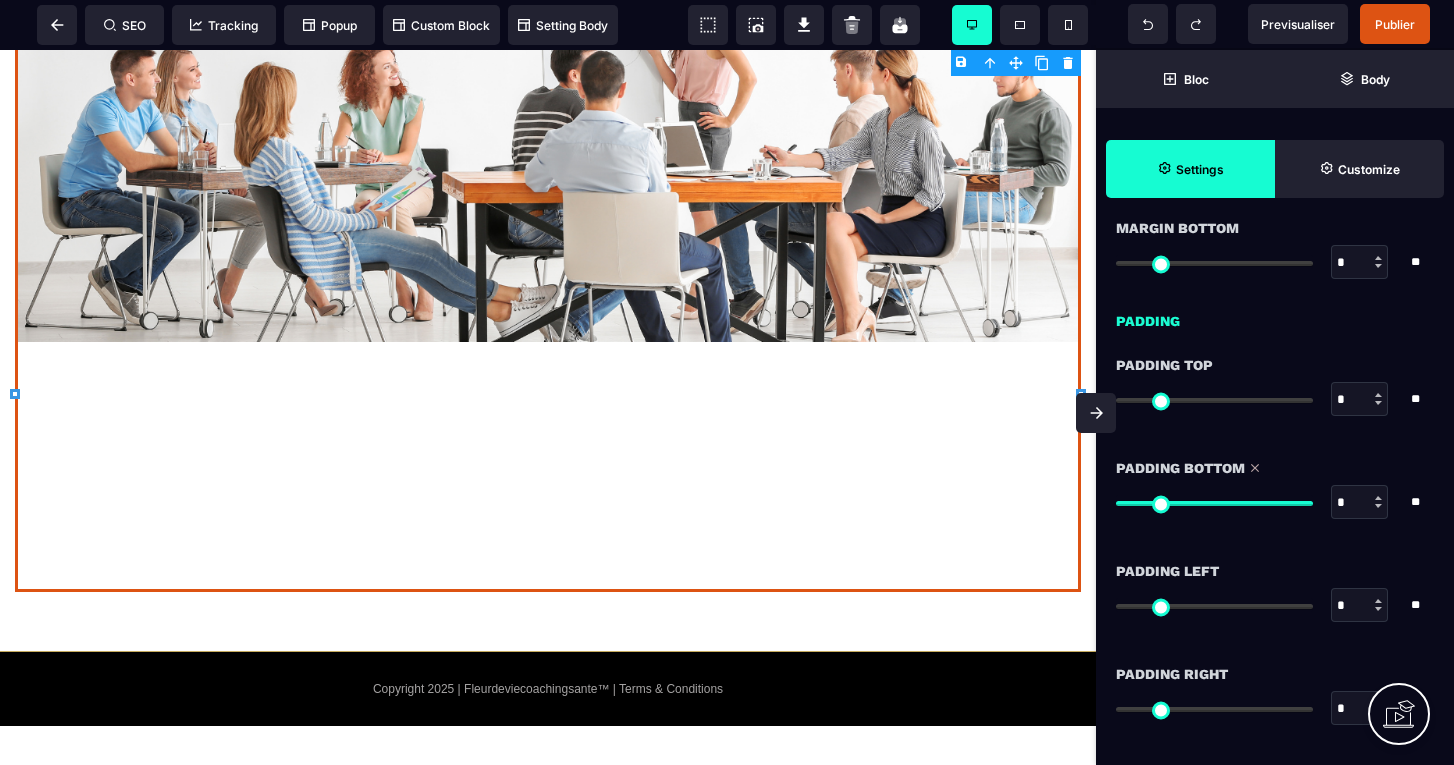 click at bounding box center [1214, 503] 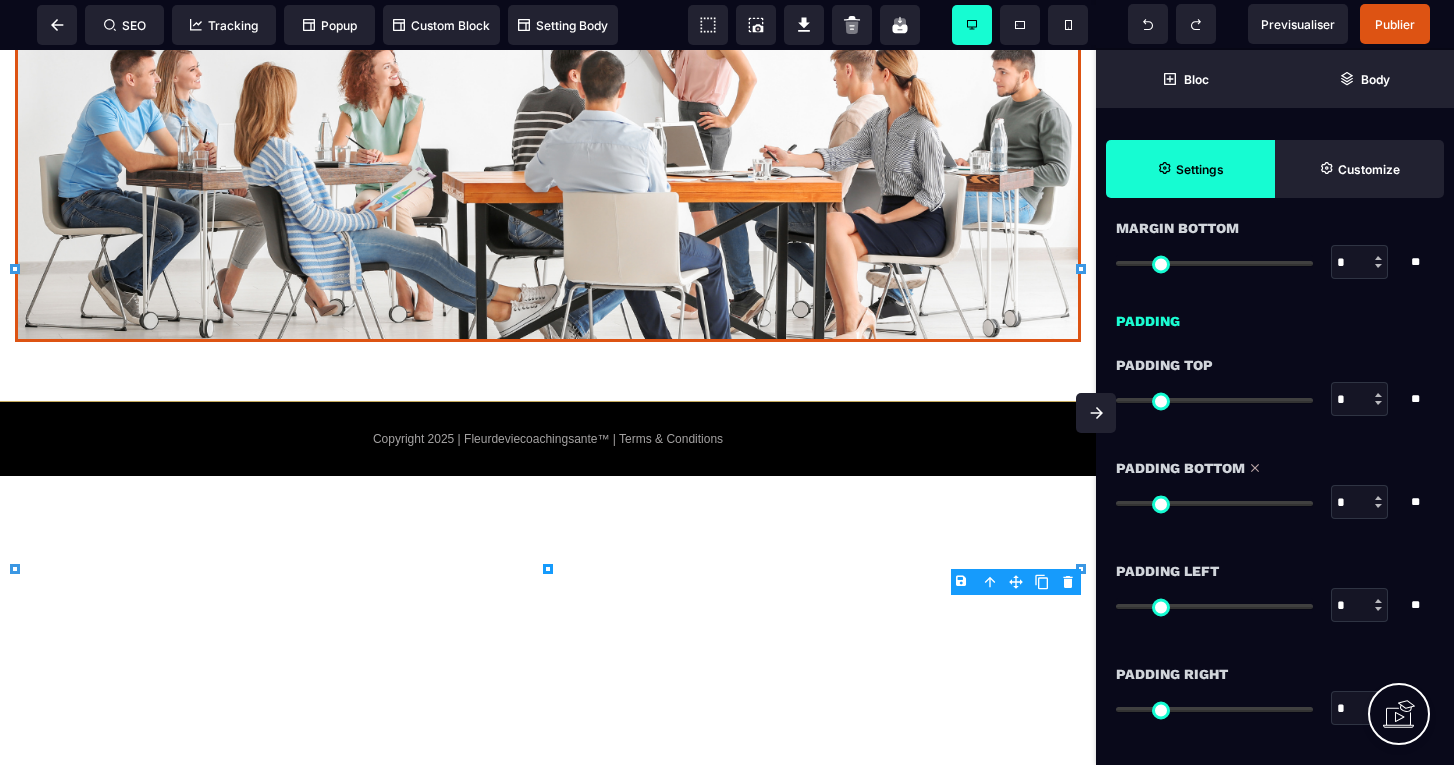 scroll, scrollTop: 0, scrollLeft: 0, axis: both 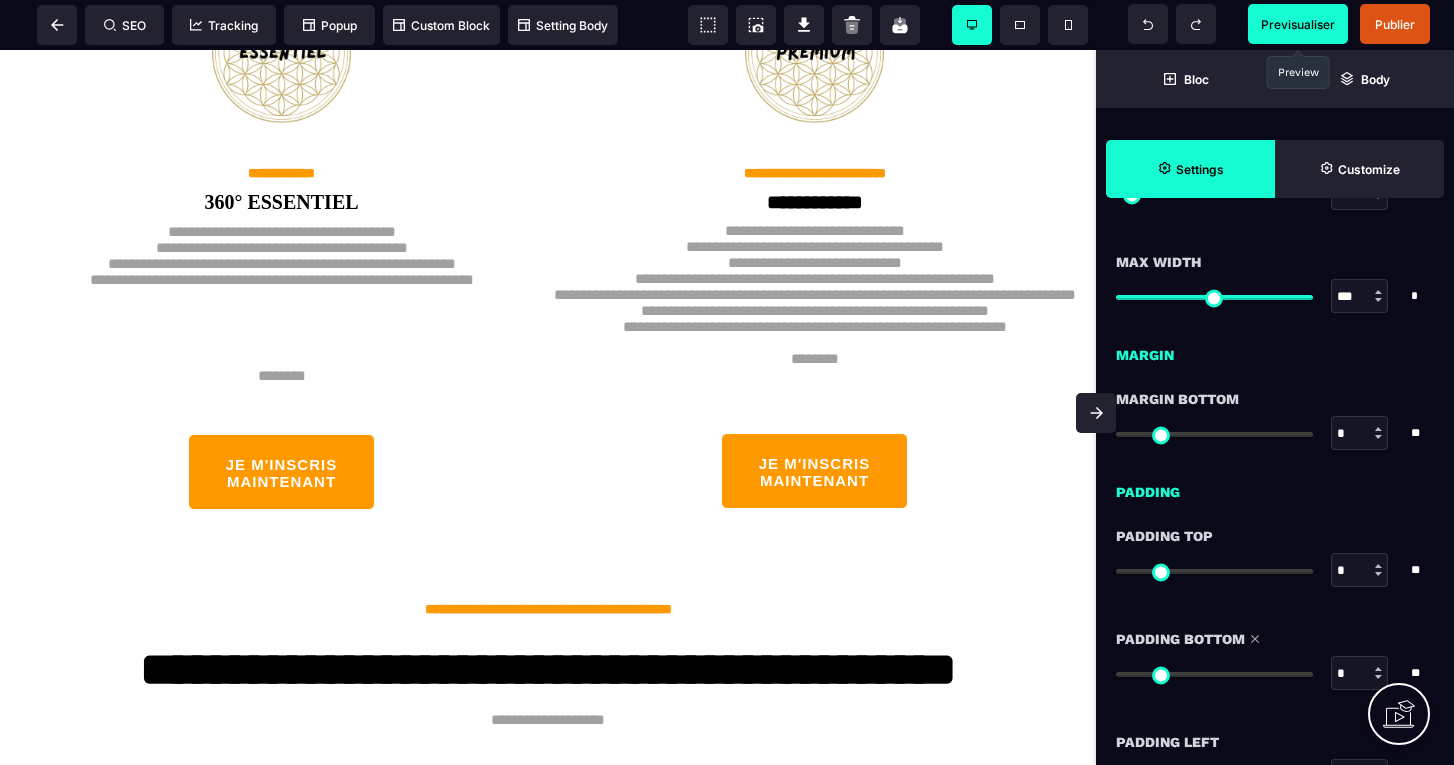click on "Previsualiser" at bounding box center (1298, 24) 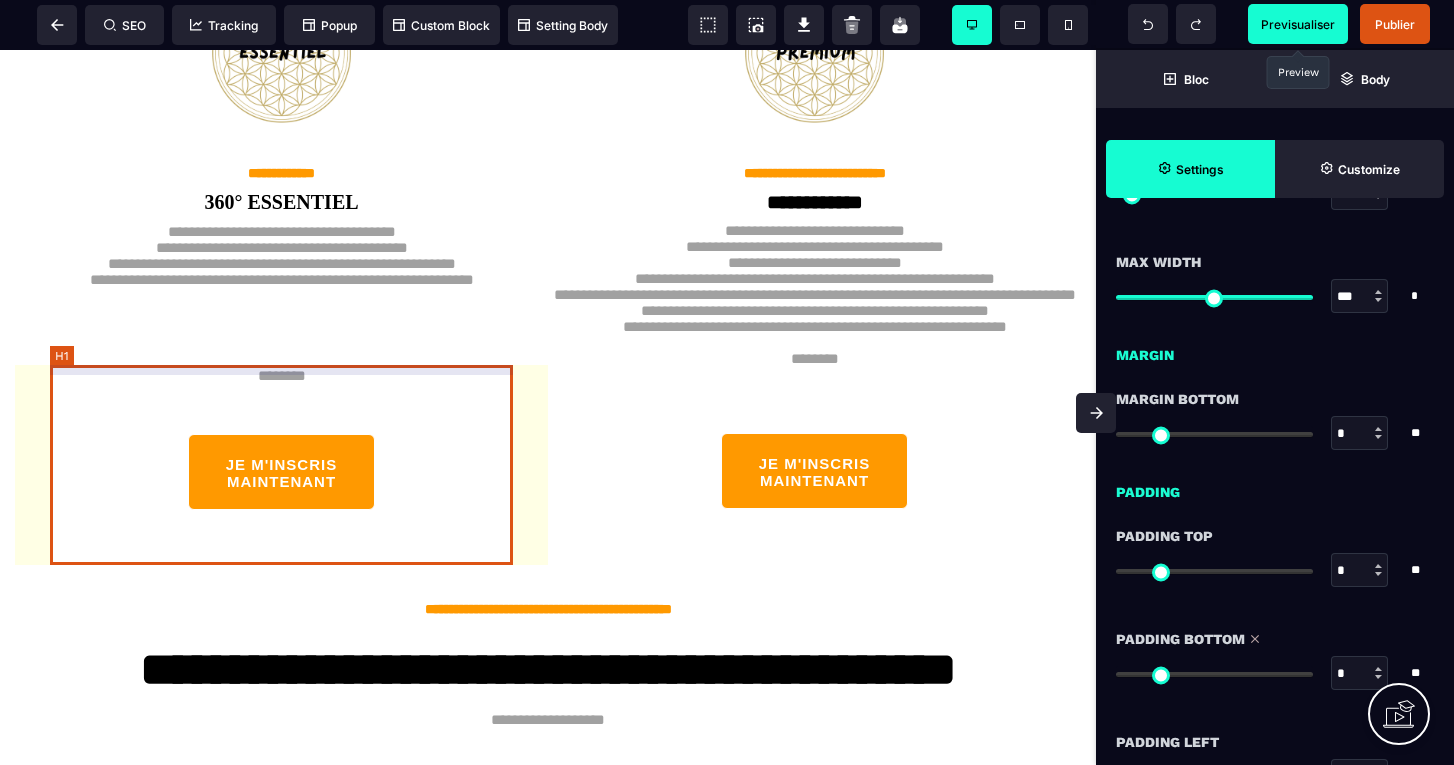 click on "**********" at bounding box center [282, 314] 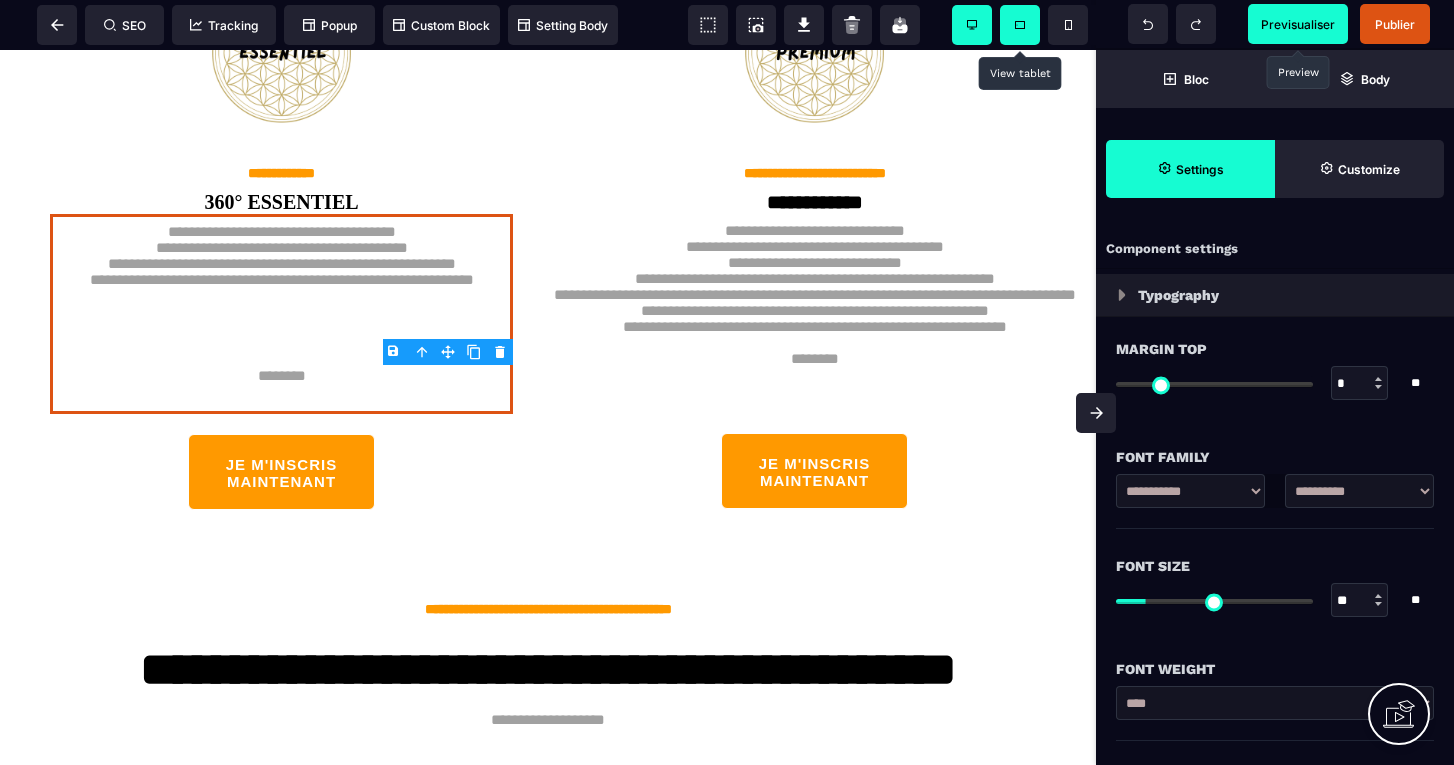 click at bounding box center [1020, 25] 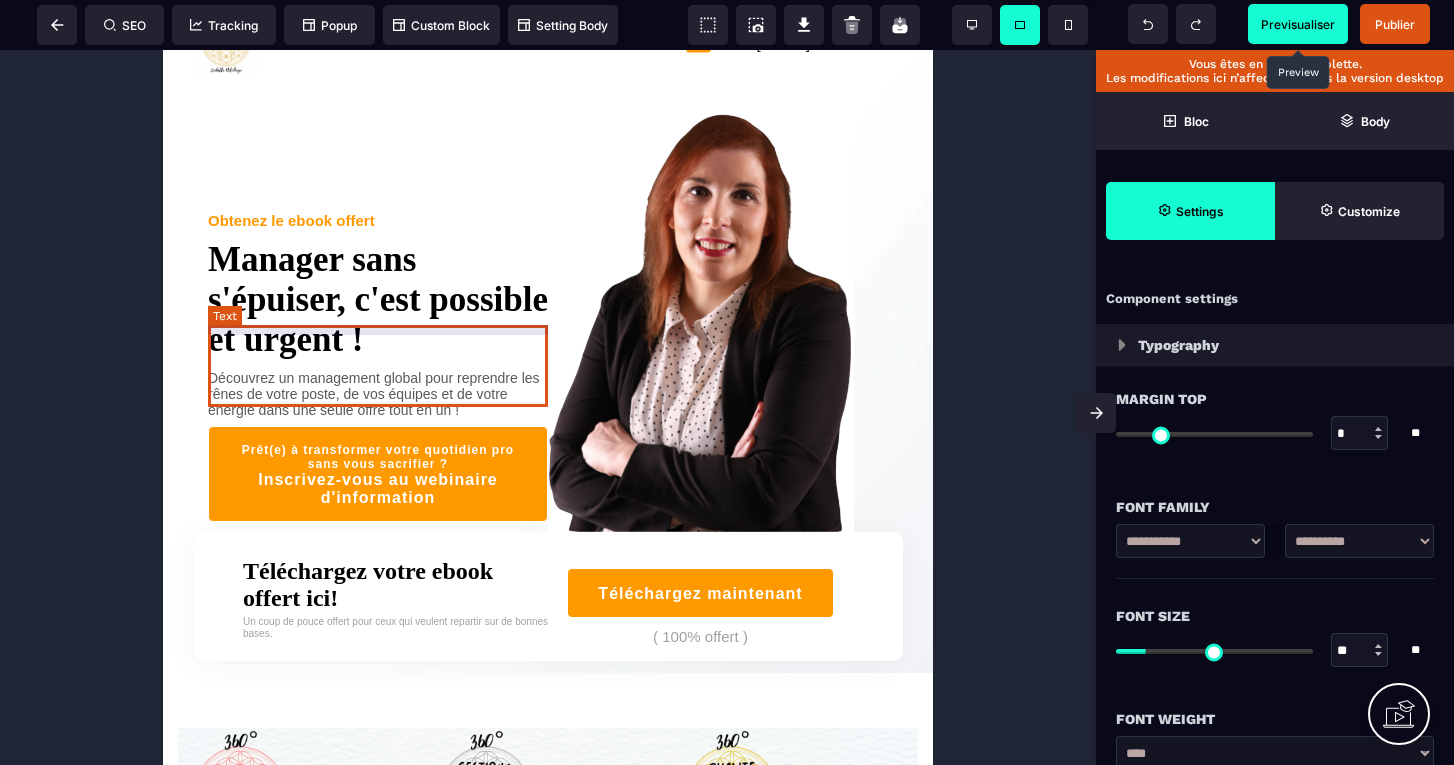 scroll, scrollTop: 104, scrollLeft: 0, axis: vertical 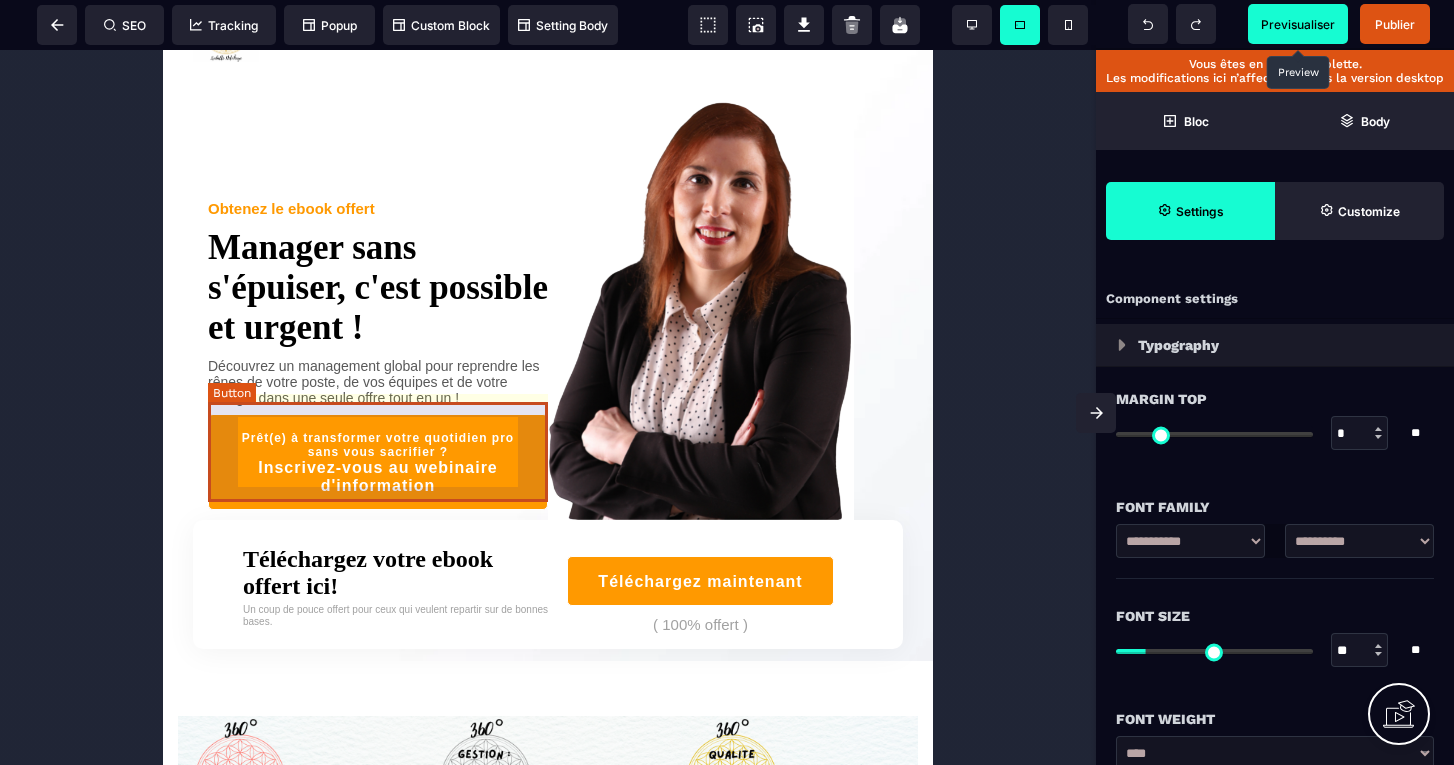click on "Prêt(e) à transformer votre quotidien pro sans vous sacrifier ?  Inscrivez-vous au webinaire d'information" at bounding box center (378, 464) 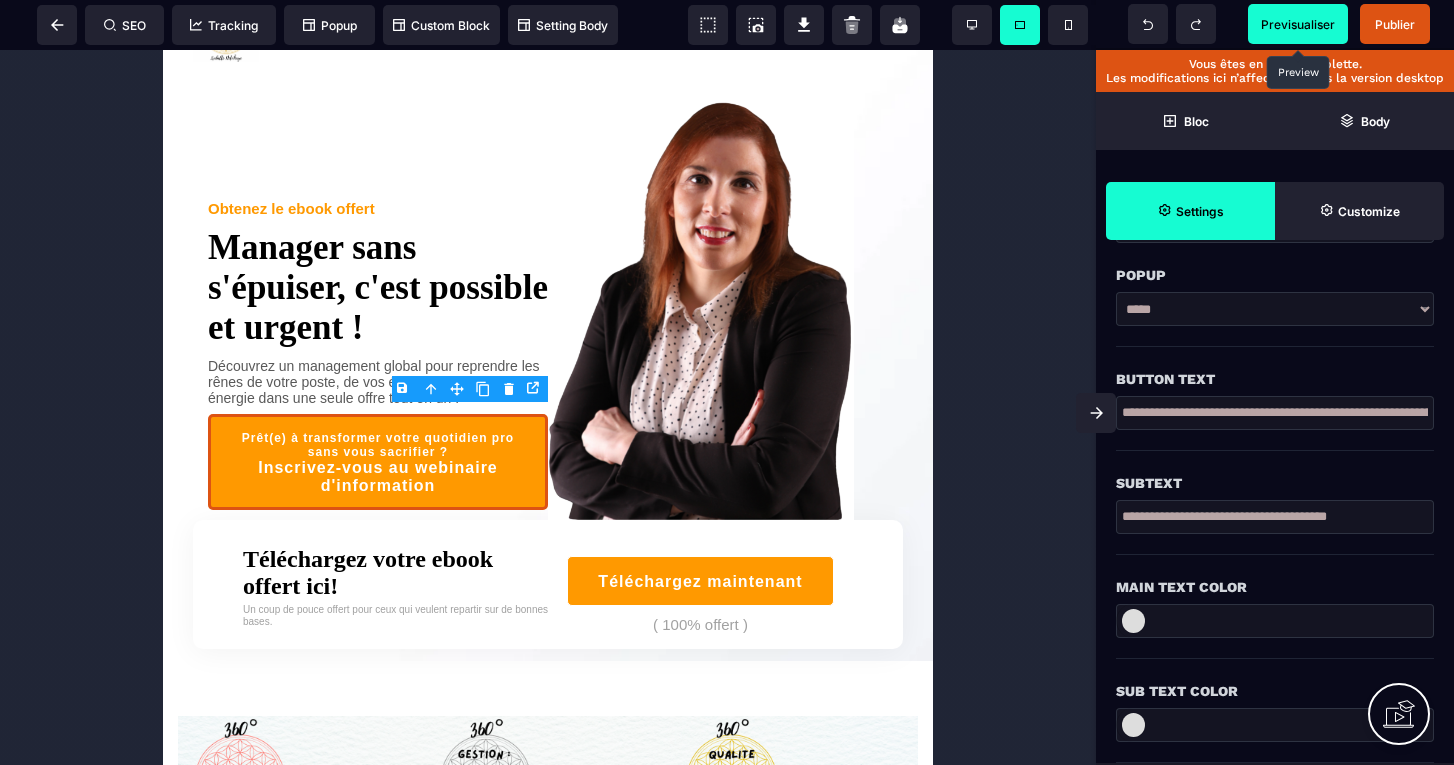 scroll, scrollTop: 431, scrollLeft: 0, axis: vertical 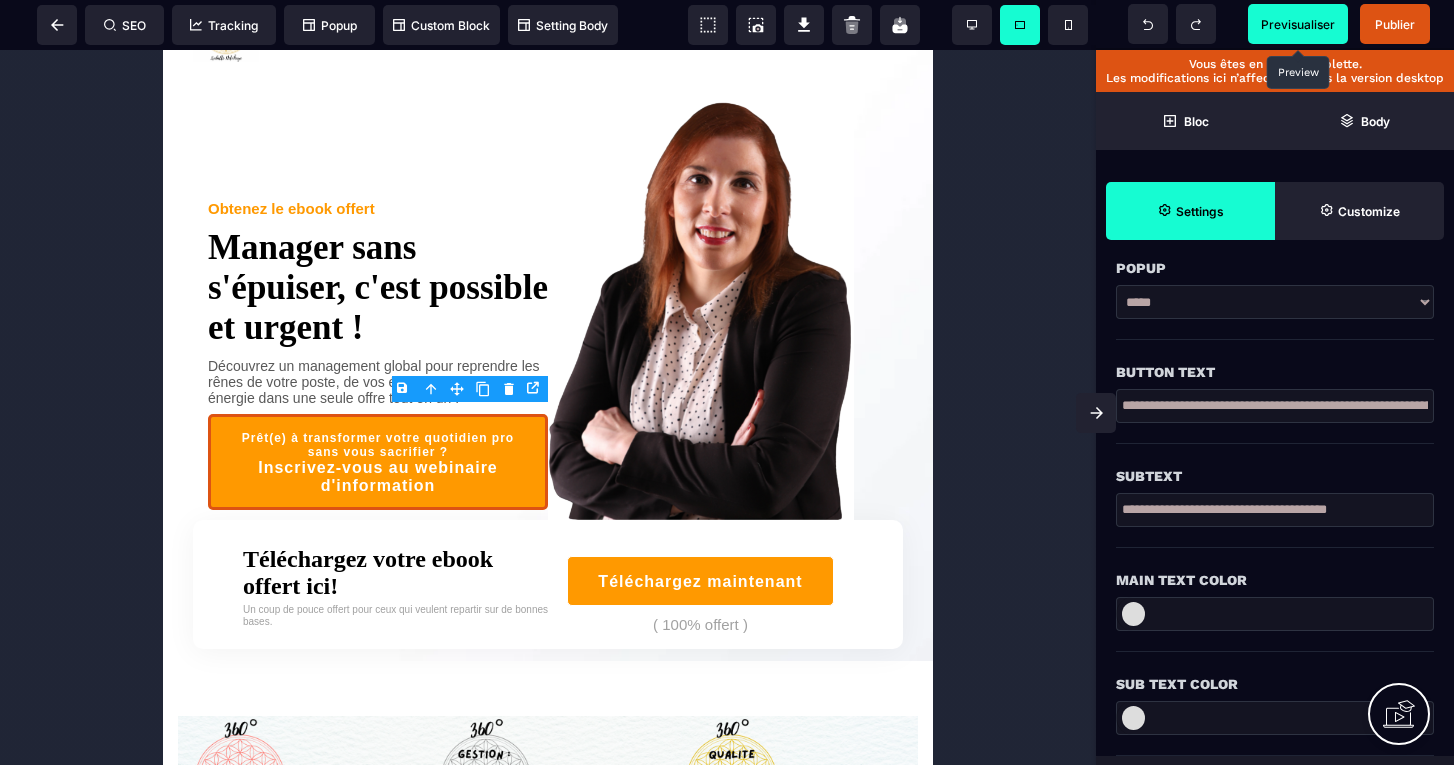 click on "**********" at bounding box center [1275, 510] 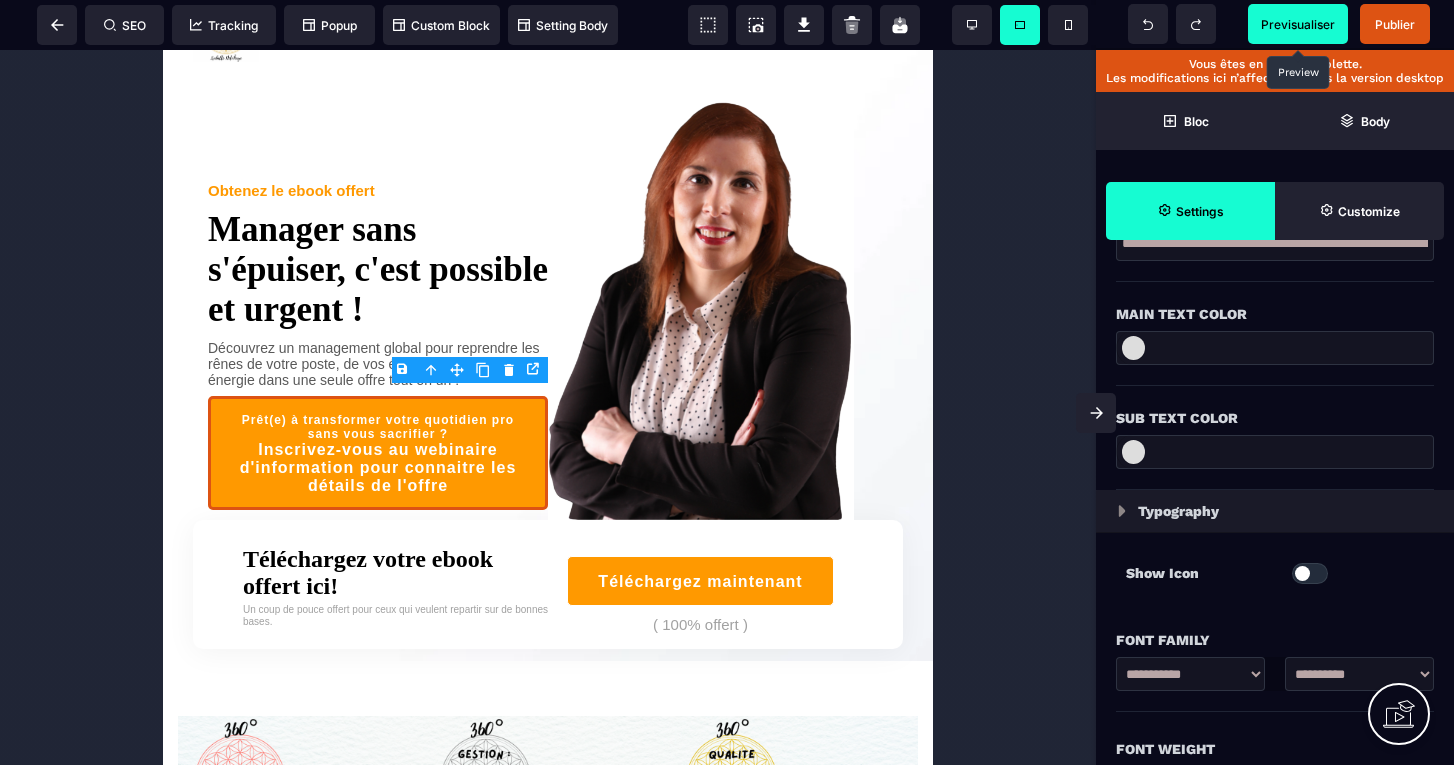 scroll, scrollTop: 726, scrollLeft: 0, axis: vertical 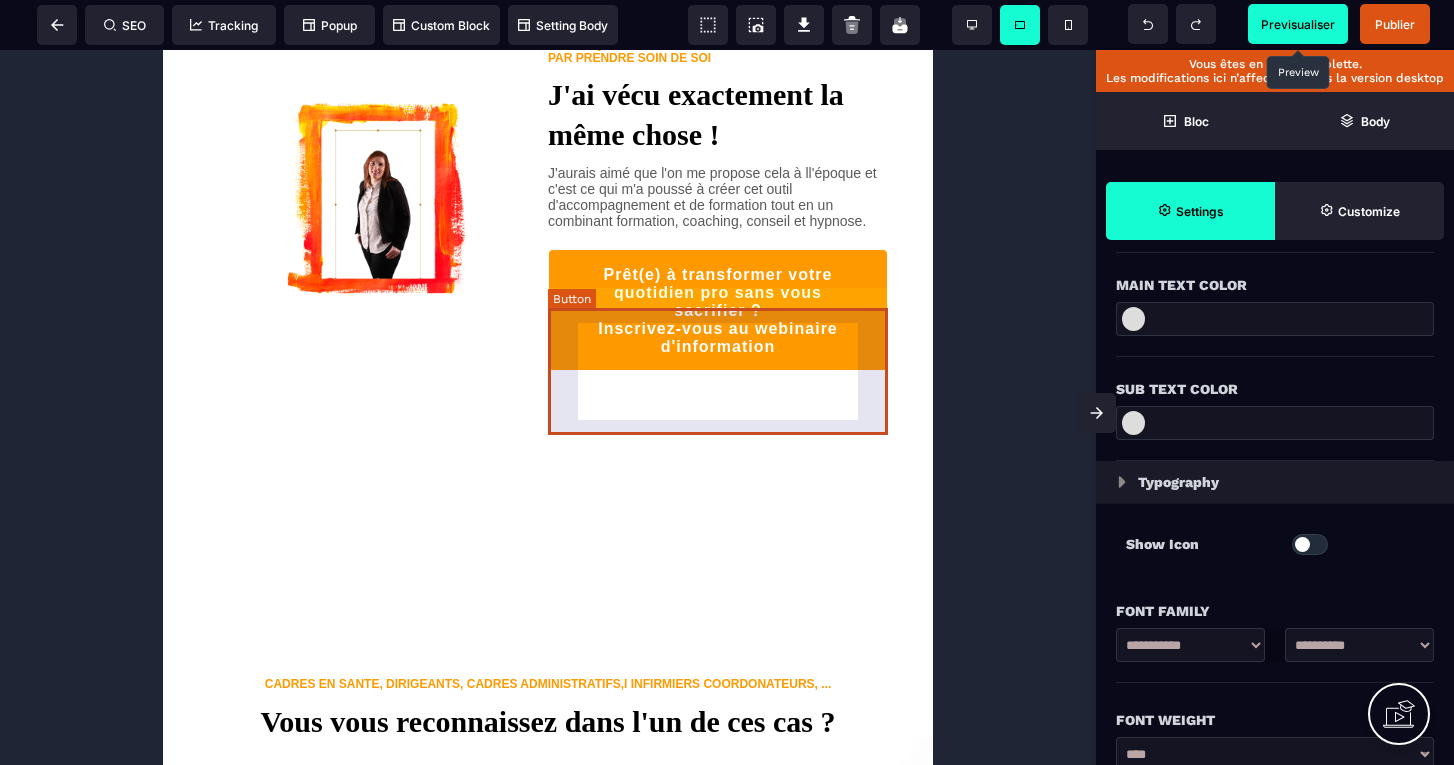 click on "Prêt(e) à transformer votre quotidien pro sans vous sacrifier ?  Inscrivez-vous au webinaire d'information" at bounding box center (718, 311) 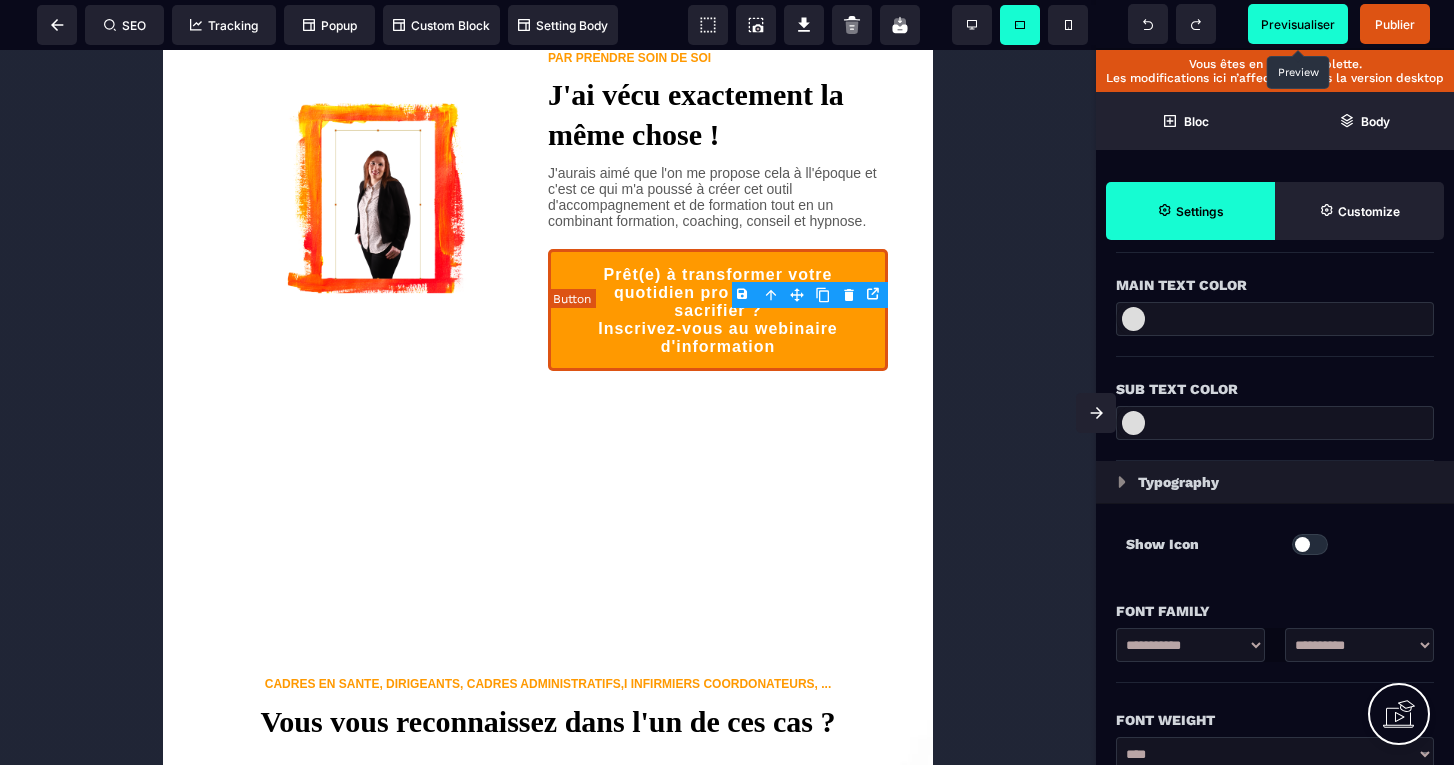 scroll, scrollTop: 0, scrollLeft: 0, axis: both 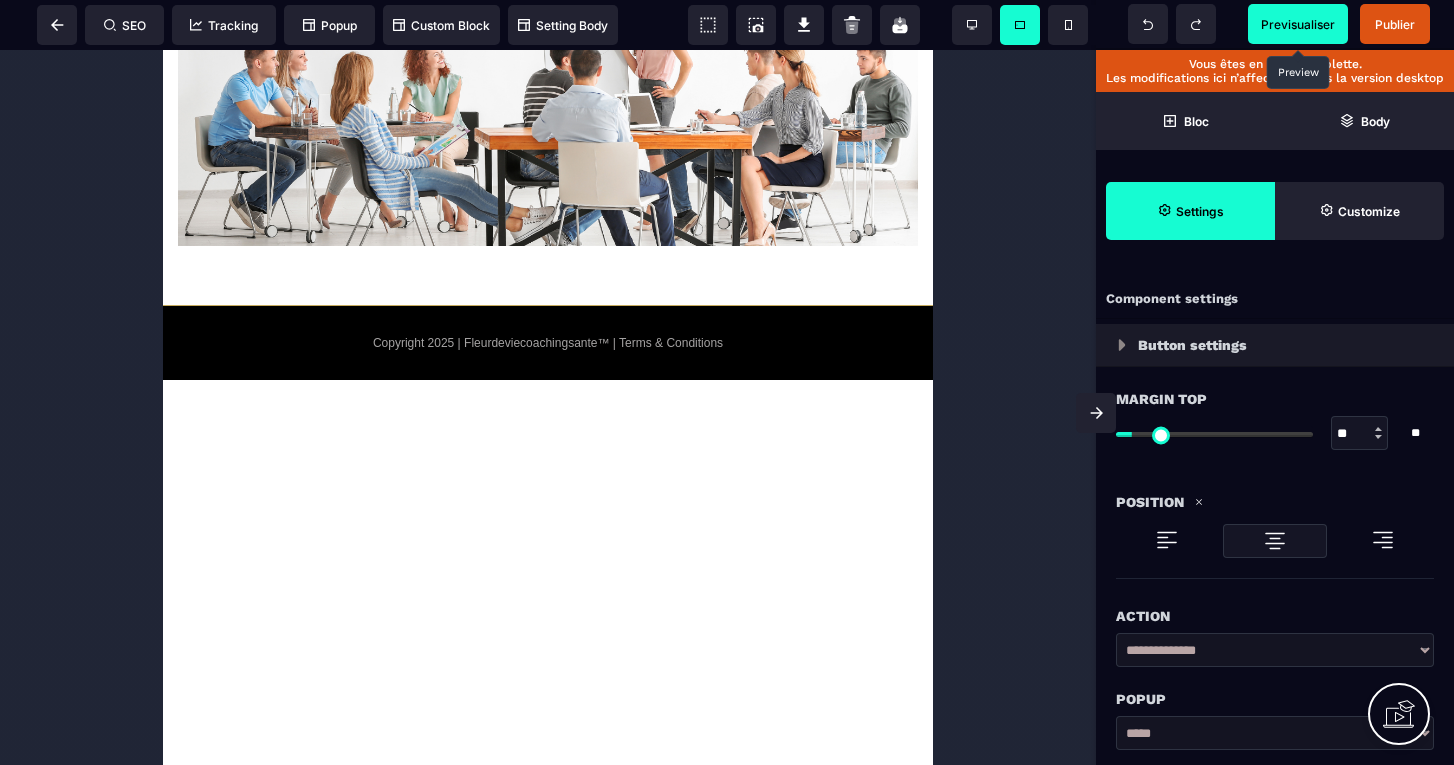 click on "[EMAIL] Obtenez le ebook offert Manager sans s'épuiser, c'est possible et urgent ! Découvrez un management global pour reprendre les rênes de votre poste, de vos équipes et de votre énergie dans une seule offre tout en un ! Prêt(e) à transformer votre quotidien pro sans vous sacrifier ? Inscrivez-vous au webinaire d'information pour connaitre les détails de l'offre Téléchargez votre ebook offert ici! Un coup de pouce offert pour ceux qui veulent repartir sur de bonnes bases. Téléchargez maintenant ( 100% offert ) GET YOUR FREE COPY Get this amazing outcome, without this painful thing. Lorem ipsum dolor sit amet, consectetur adipisicing elit. Autem dolore, alias, numquam enim ab voluptate id quam harum ducimus cupiditate similique quisquam et deserunt. APPLY TO WORK WITH ME Vous vous sentez seul face à des injonctions paradoxales ? Marre de courir partout en éteignant des incendies ? Quand tout le monde compte sur vous mais que vous commencez à flancher... Delete" at bounding box center (548, -2421) 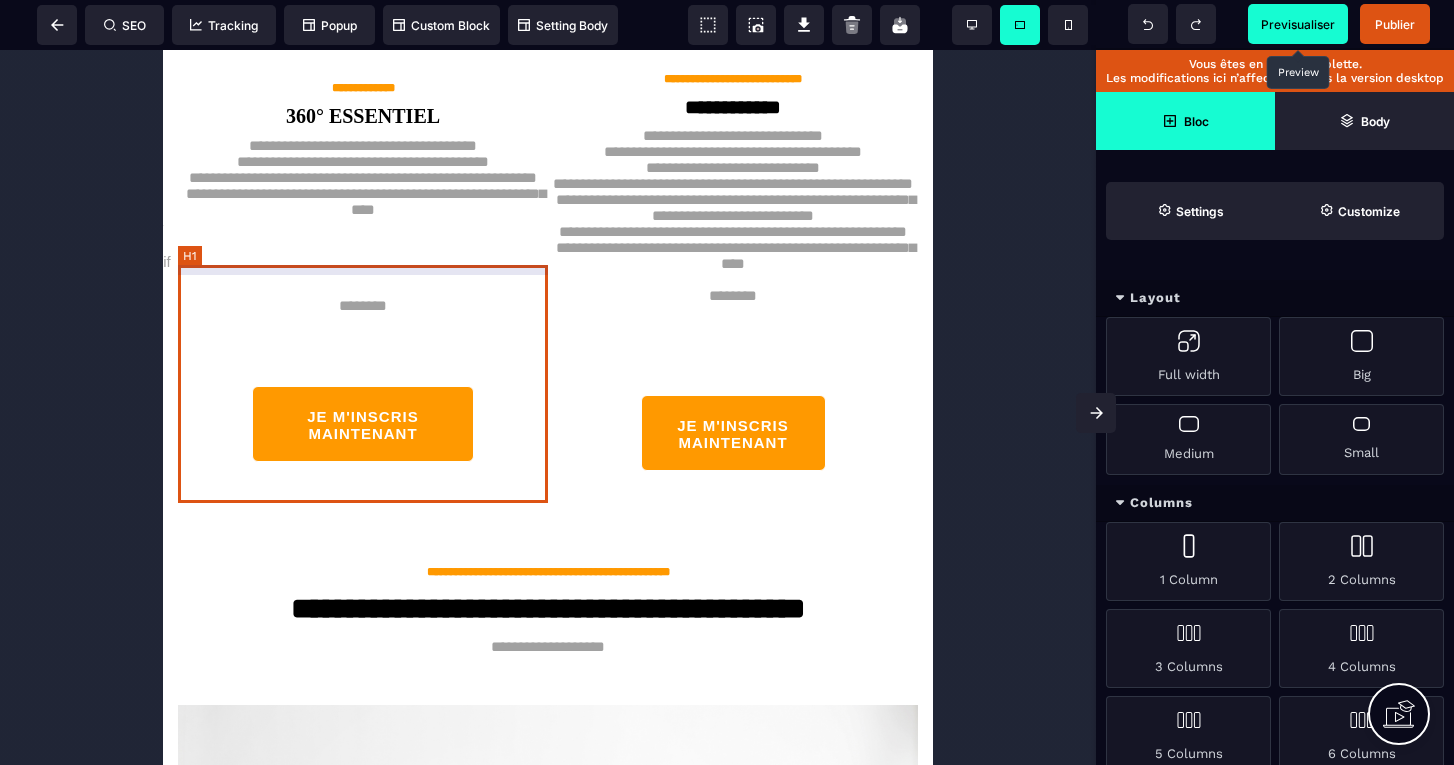 scroll, scrollTop: 4776, scrollLeft: 0, axis: vertical 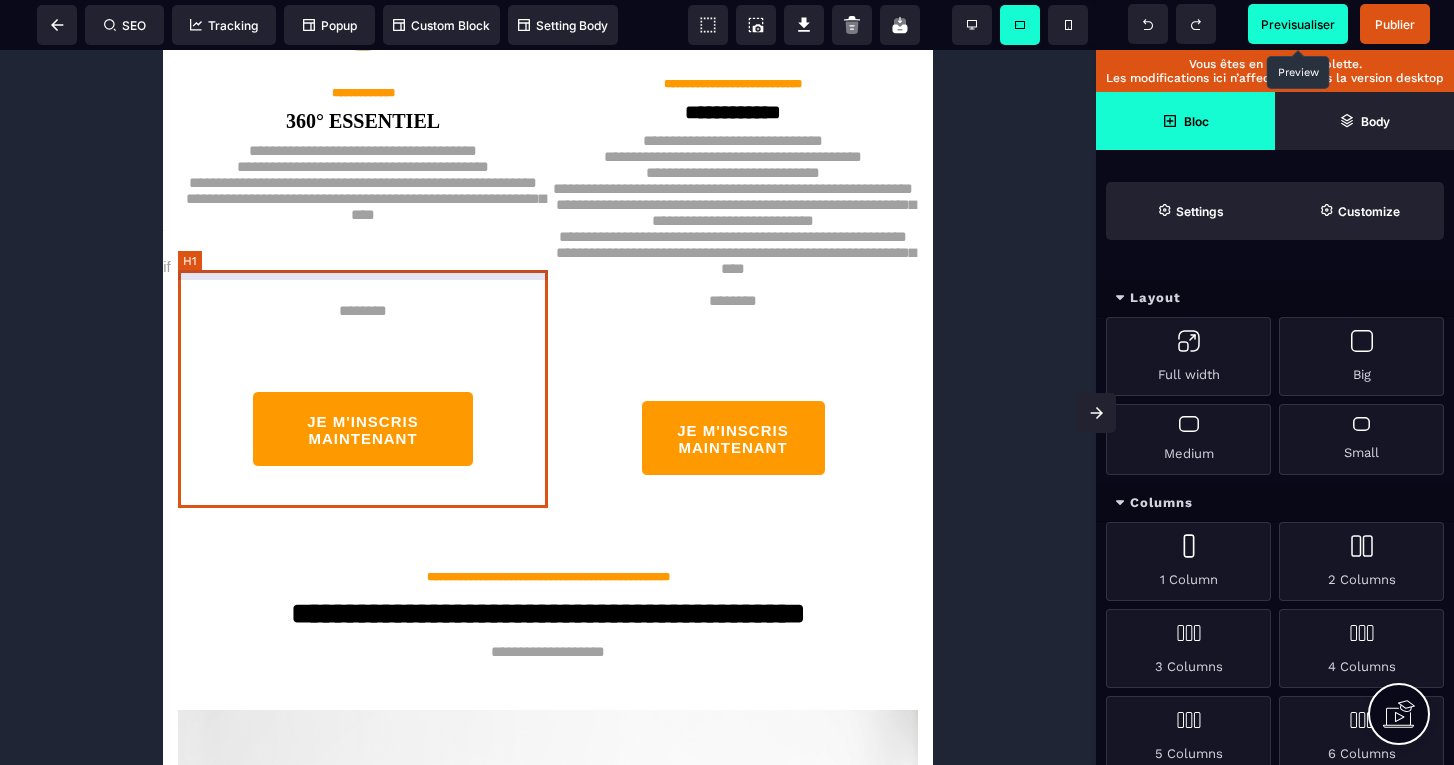 click on "**********" at bounding box center (363, 252) 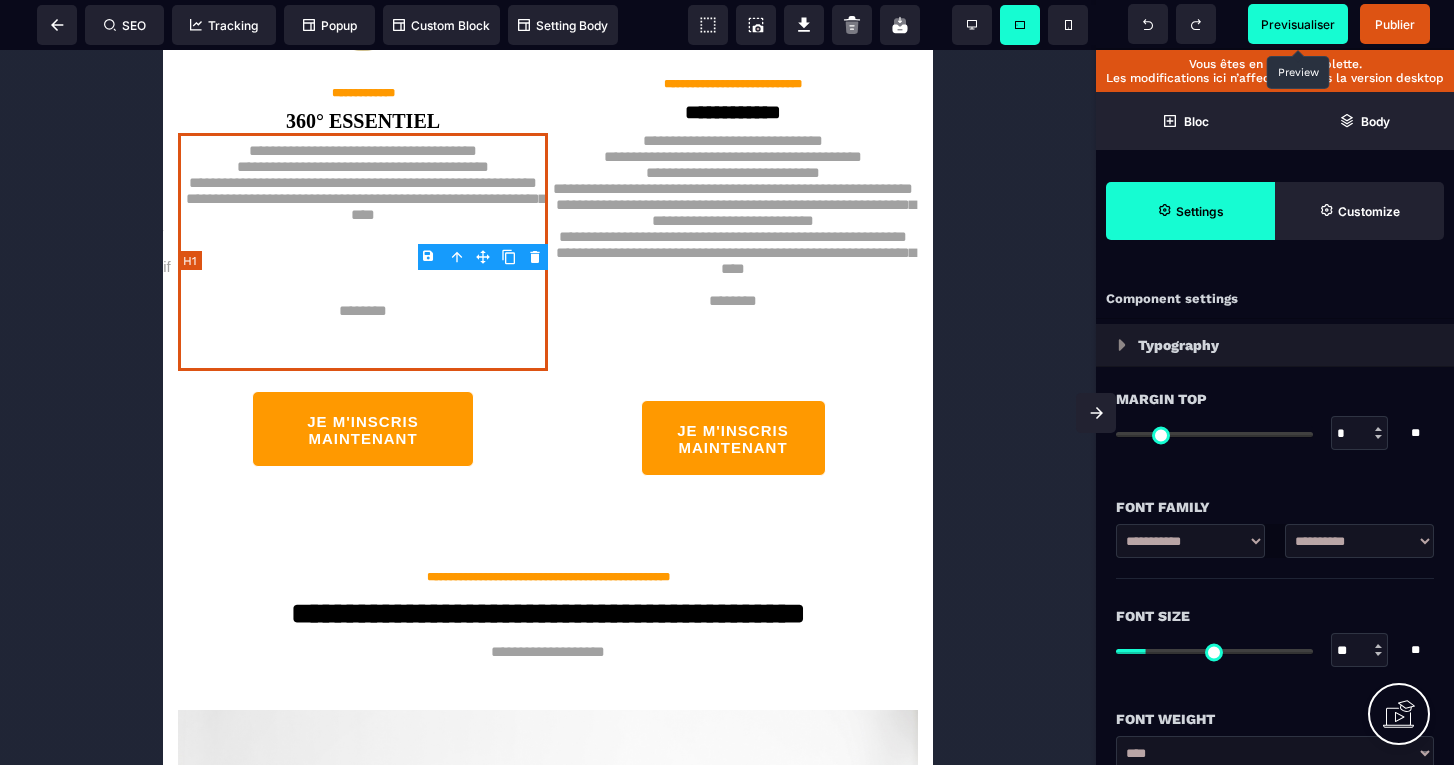 click on "**********" at bounding box center (363, 252) 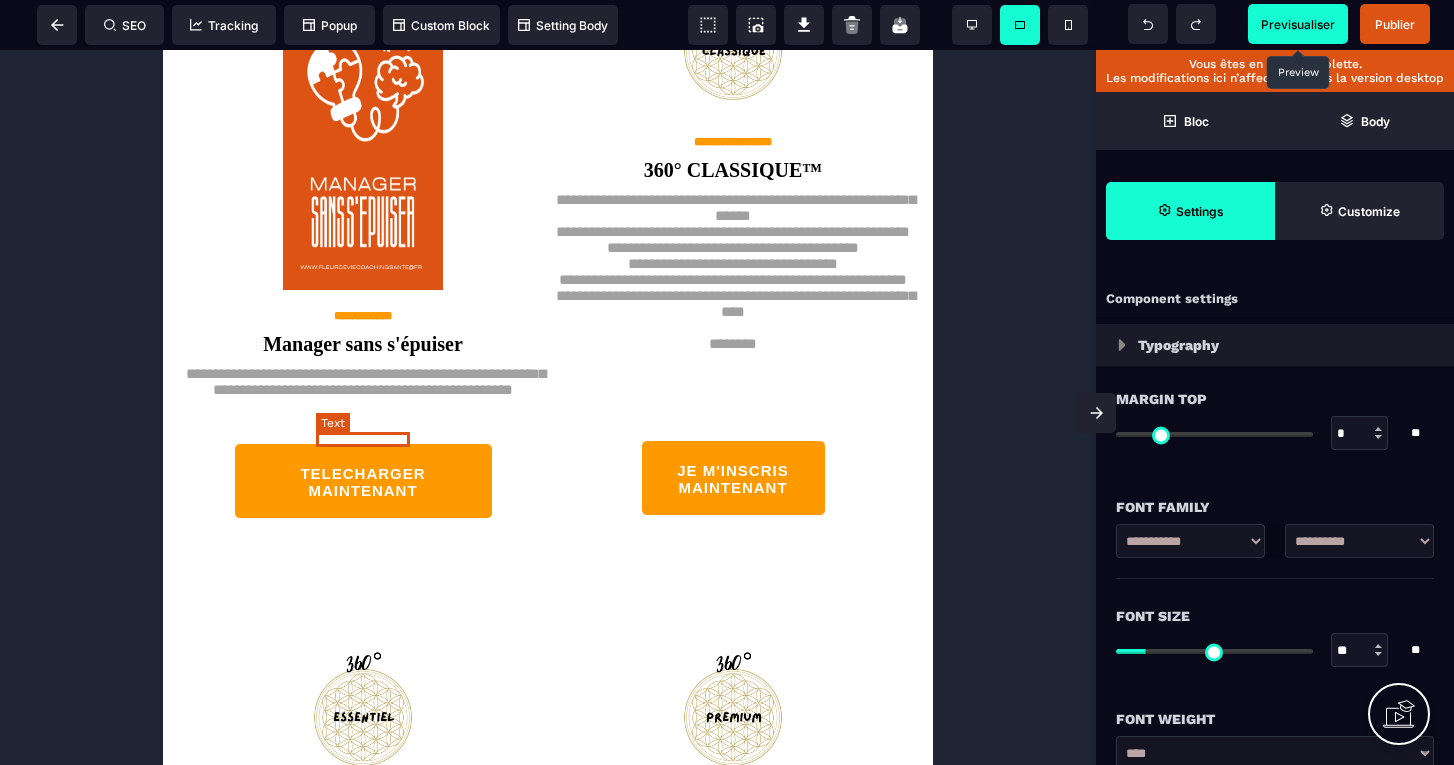 scroll, scrollTop: 4041, scrollLeft: 0, axis: vertical 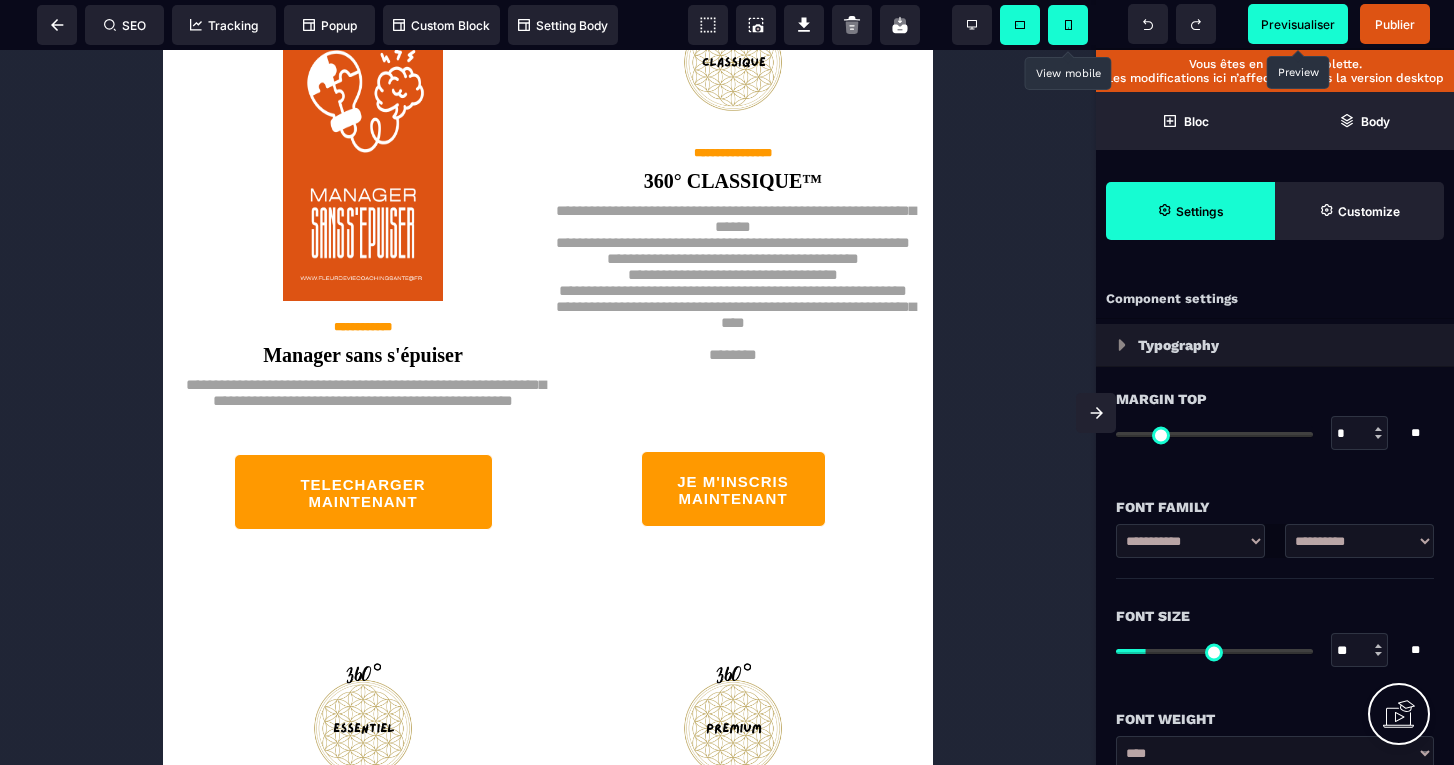 click 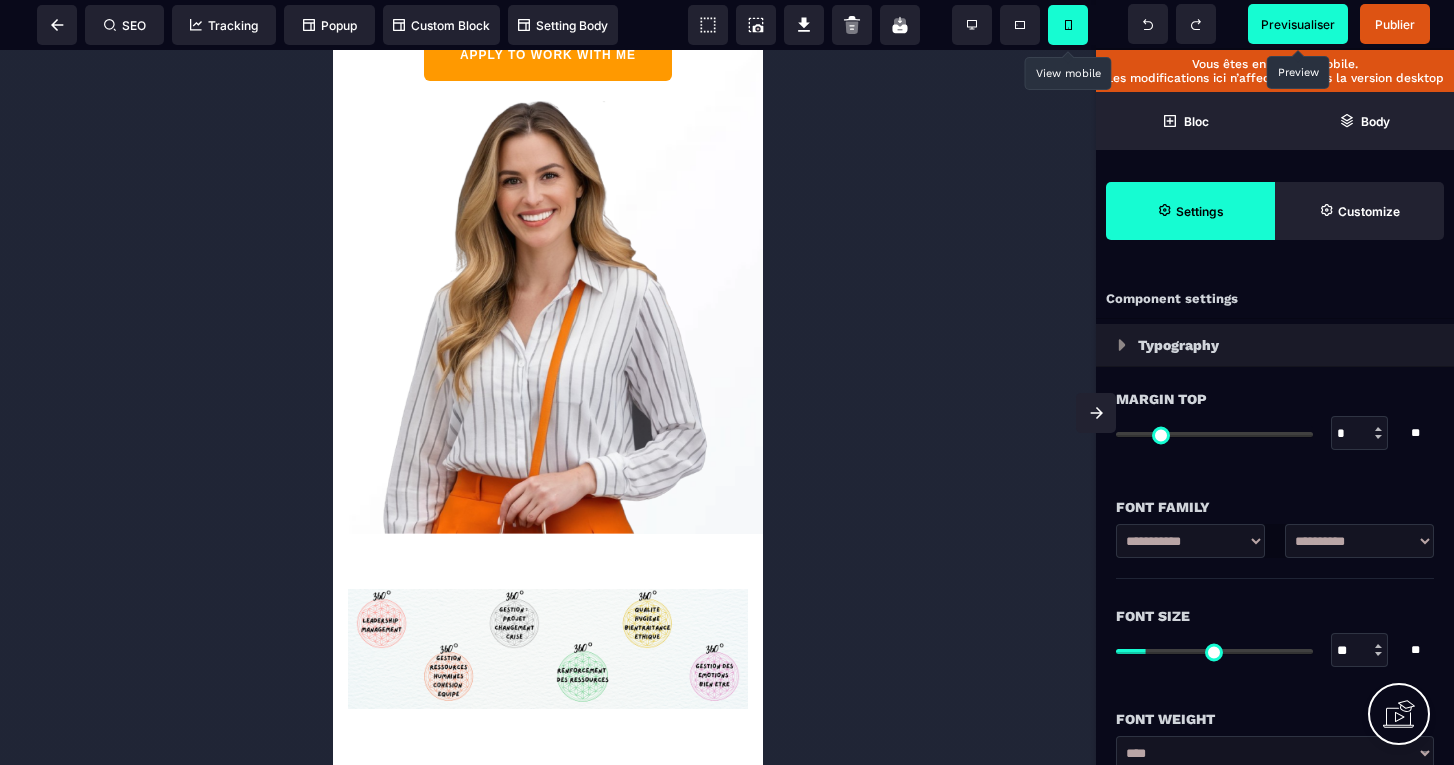 scroll, scrollTop: 469, scrollLeft: 0, axis: vertical 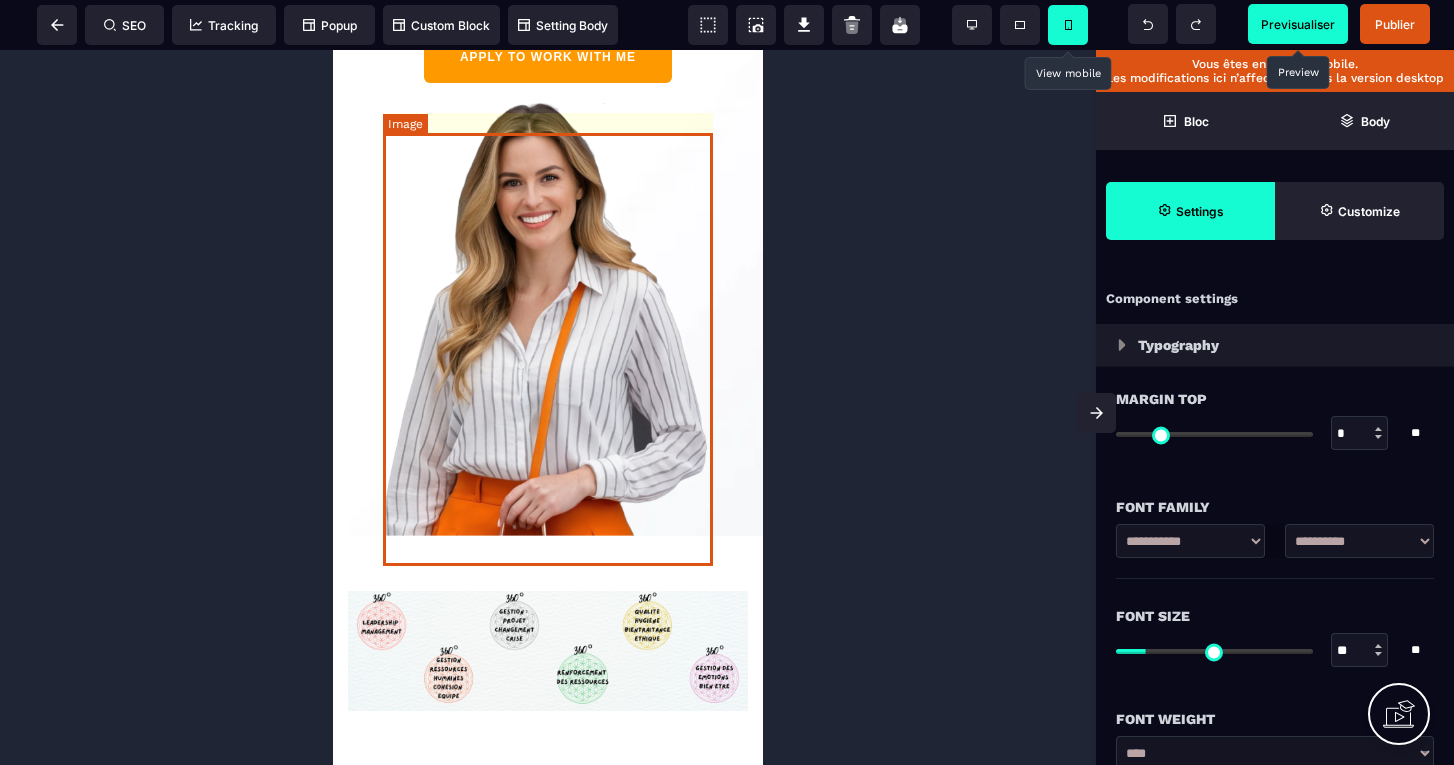 click at bounding box center (548, 319) 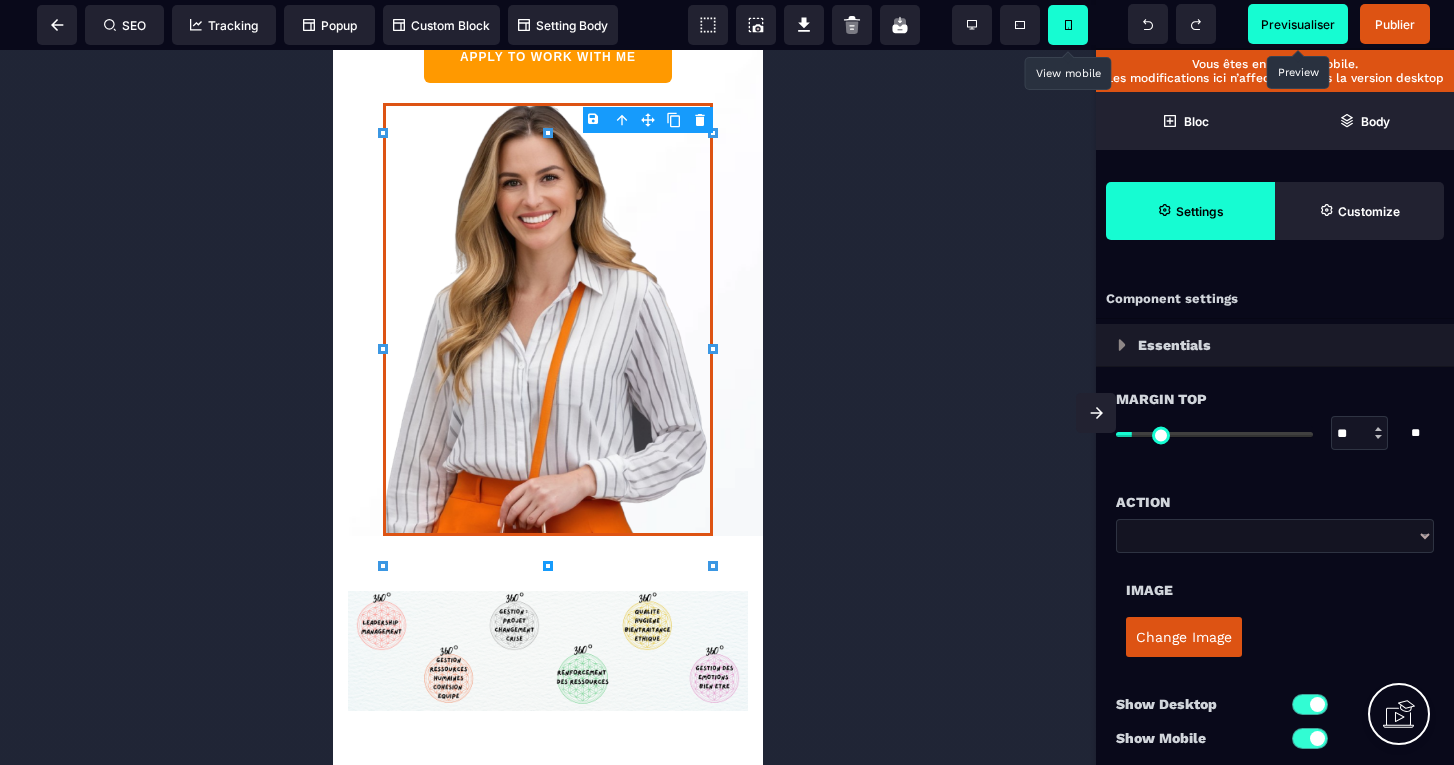 click on "Change Image" at bounding box center (1184, 637) 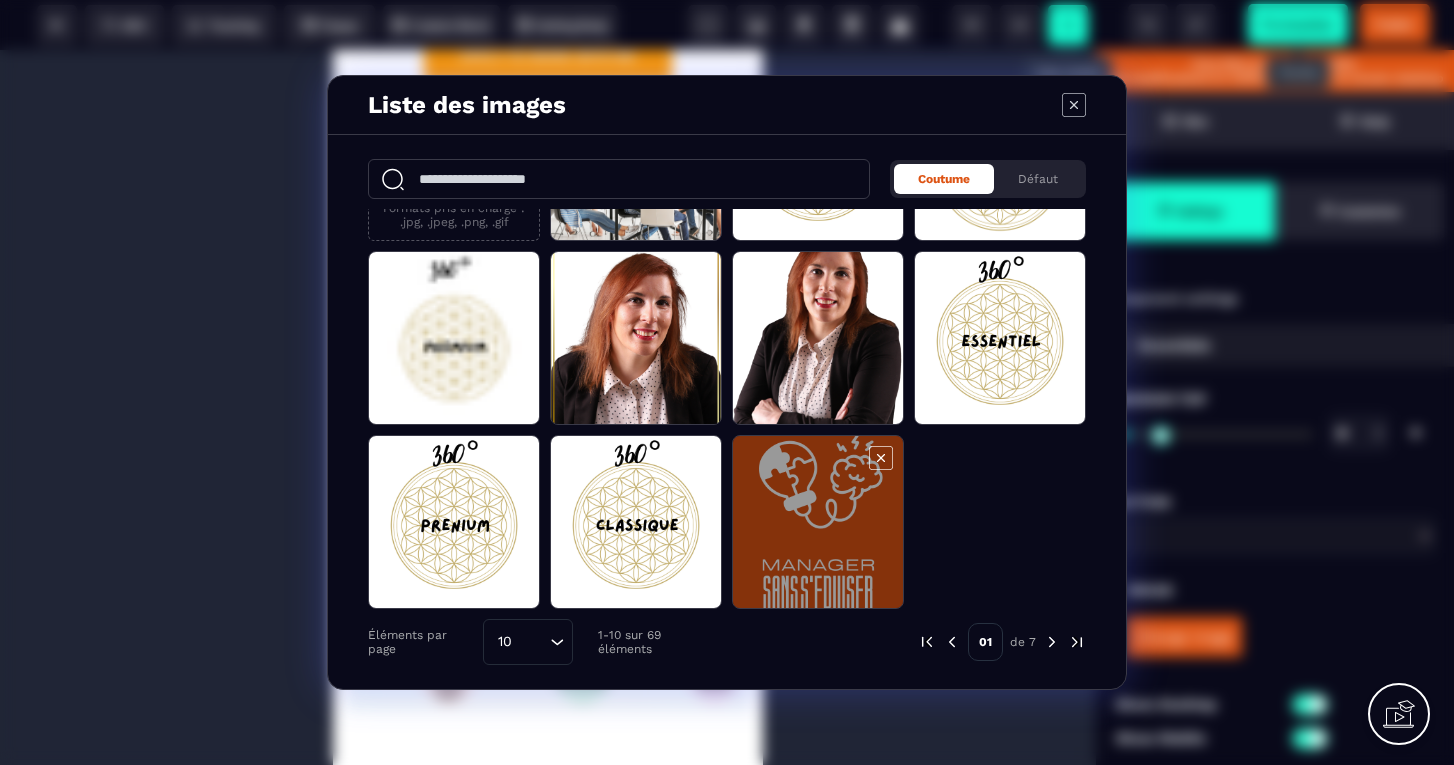 scroll, scrollTop: 142, scrollLeft: 0, axis: vertical 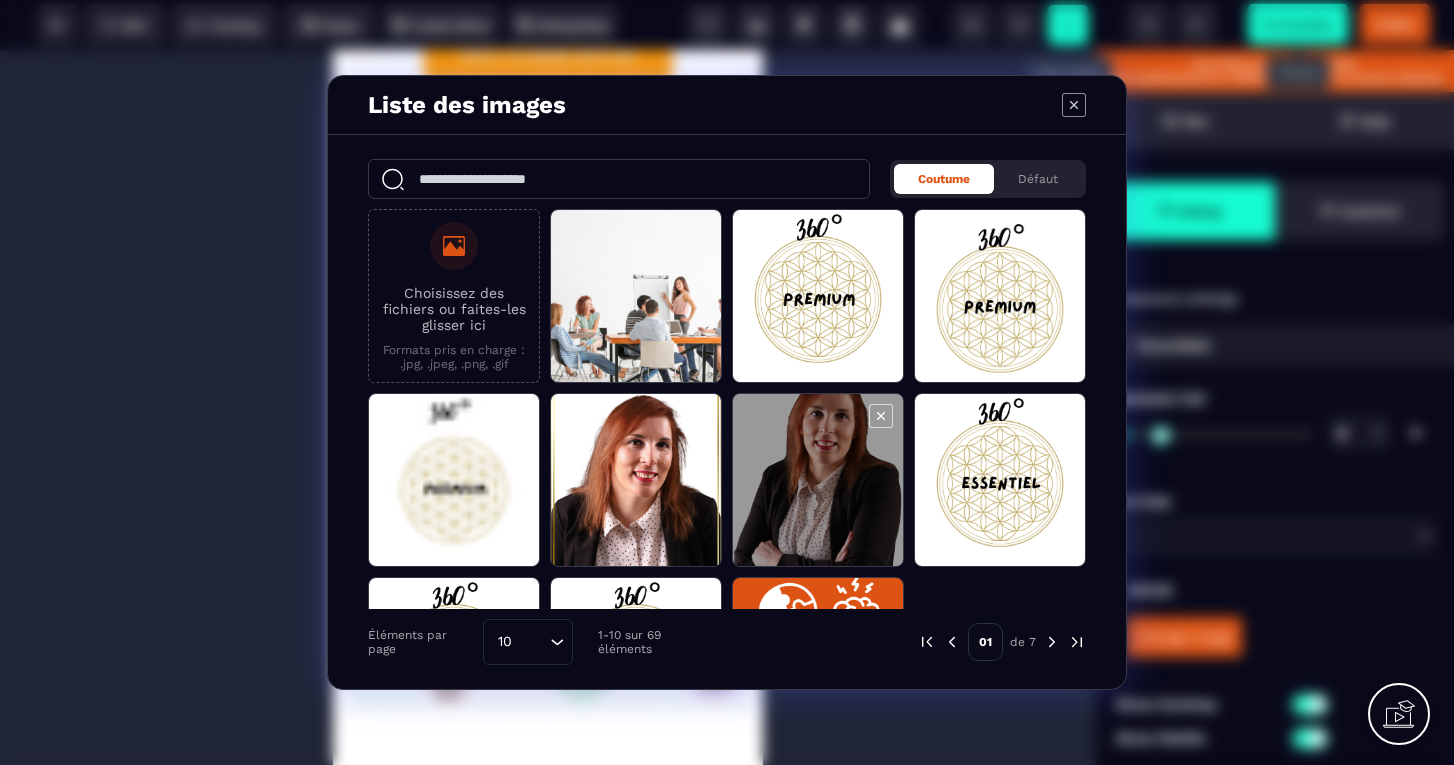 click at bounding box center [818, 481] 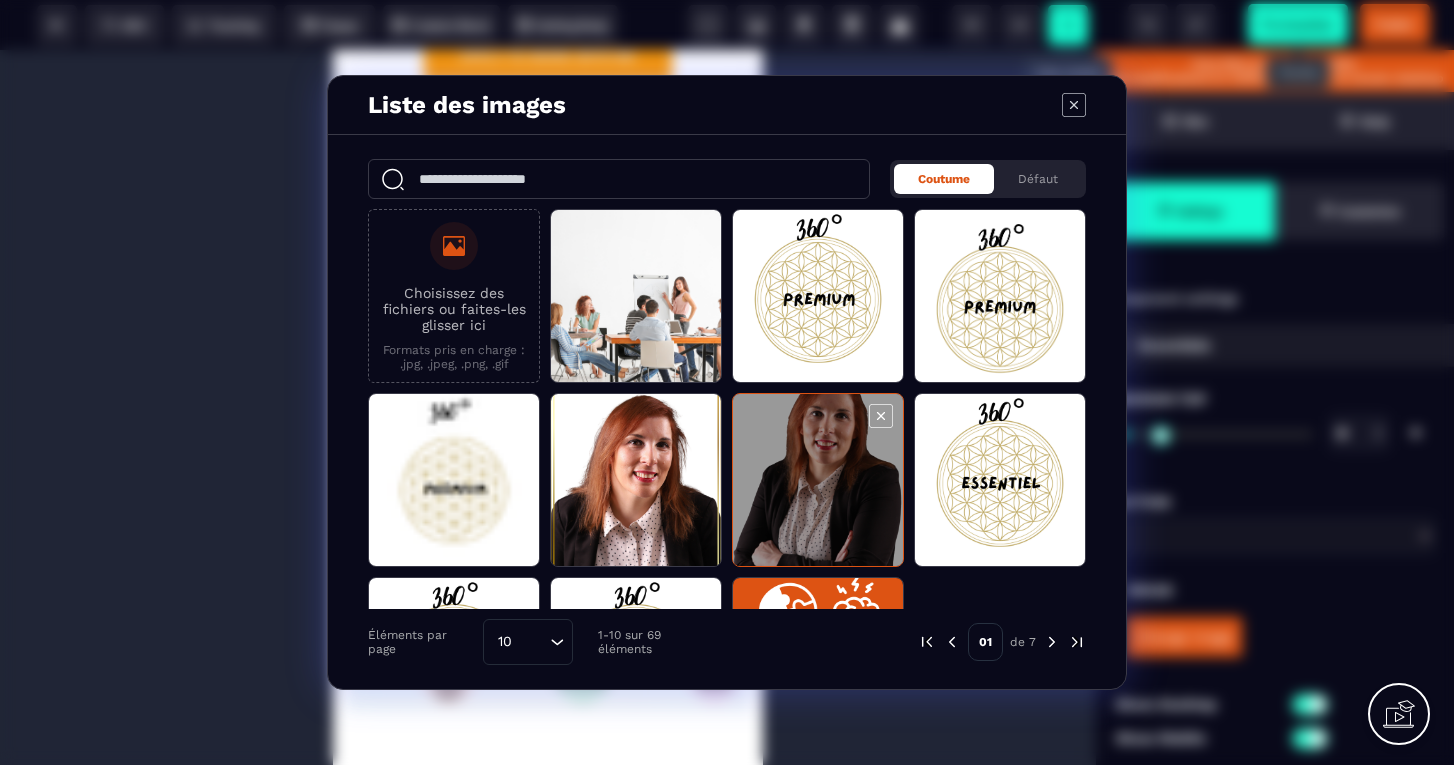 click at bounding box center (818, 481) 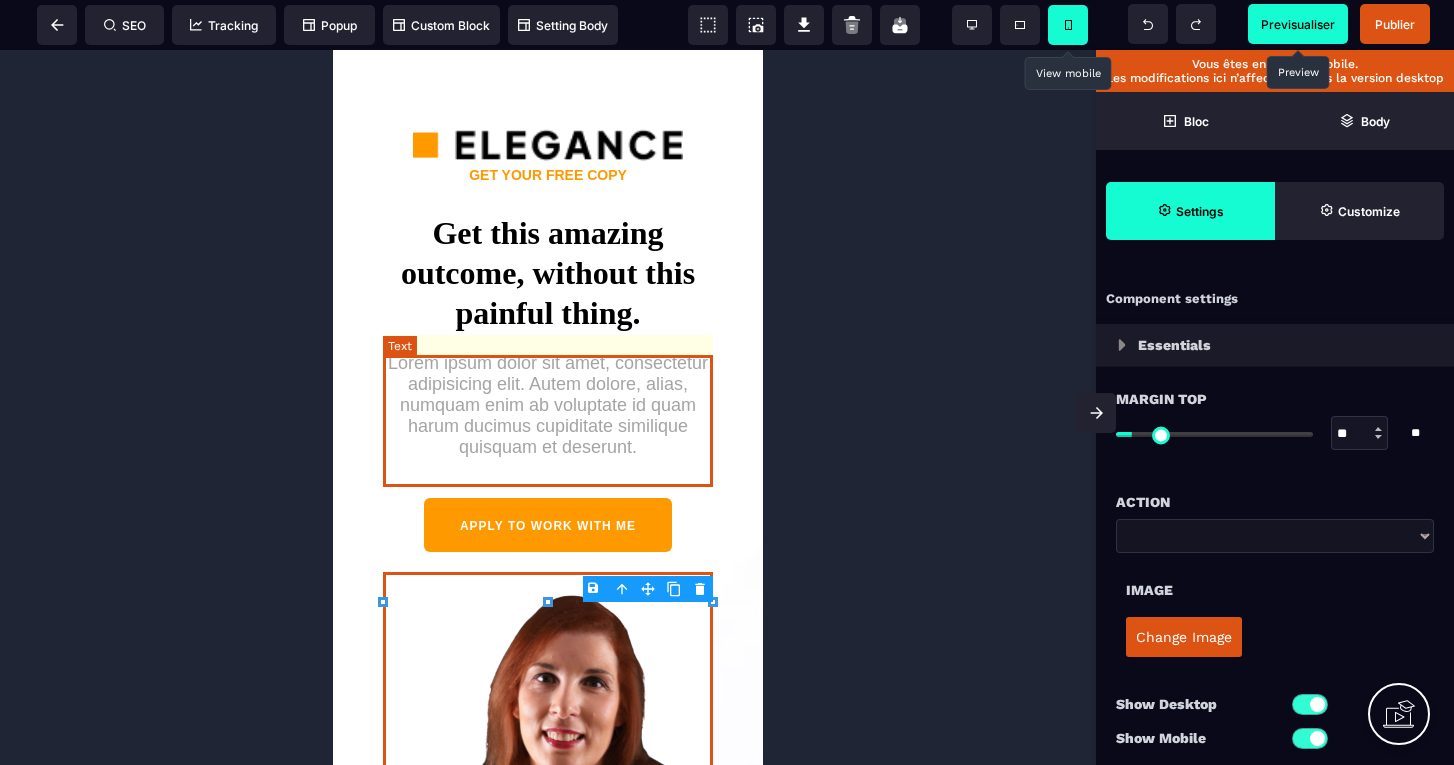 scroll, scrollTop: 0, scrollLeft: 0, axis: both 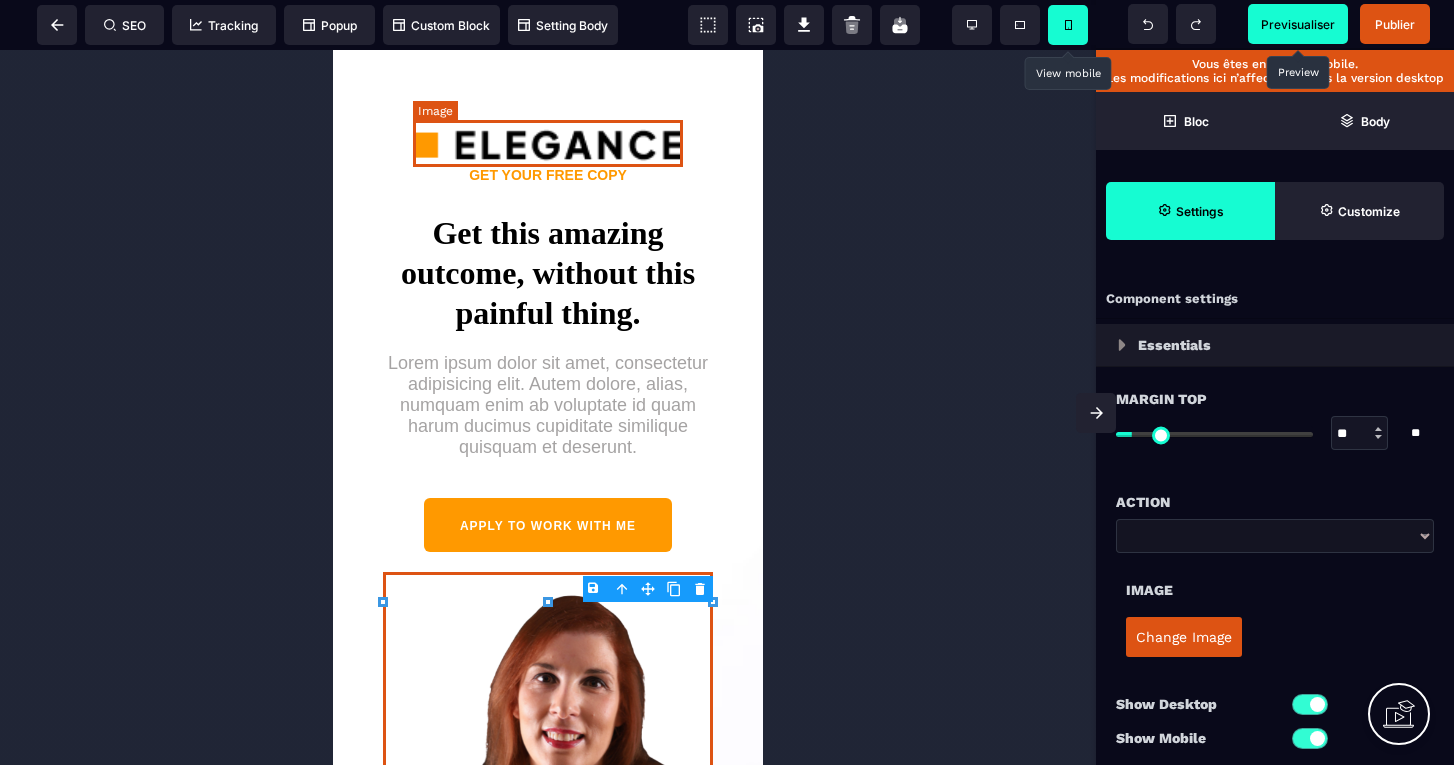 click at bounding box center (548, 143) 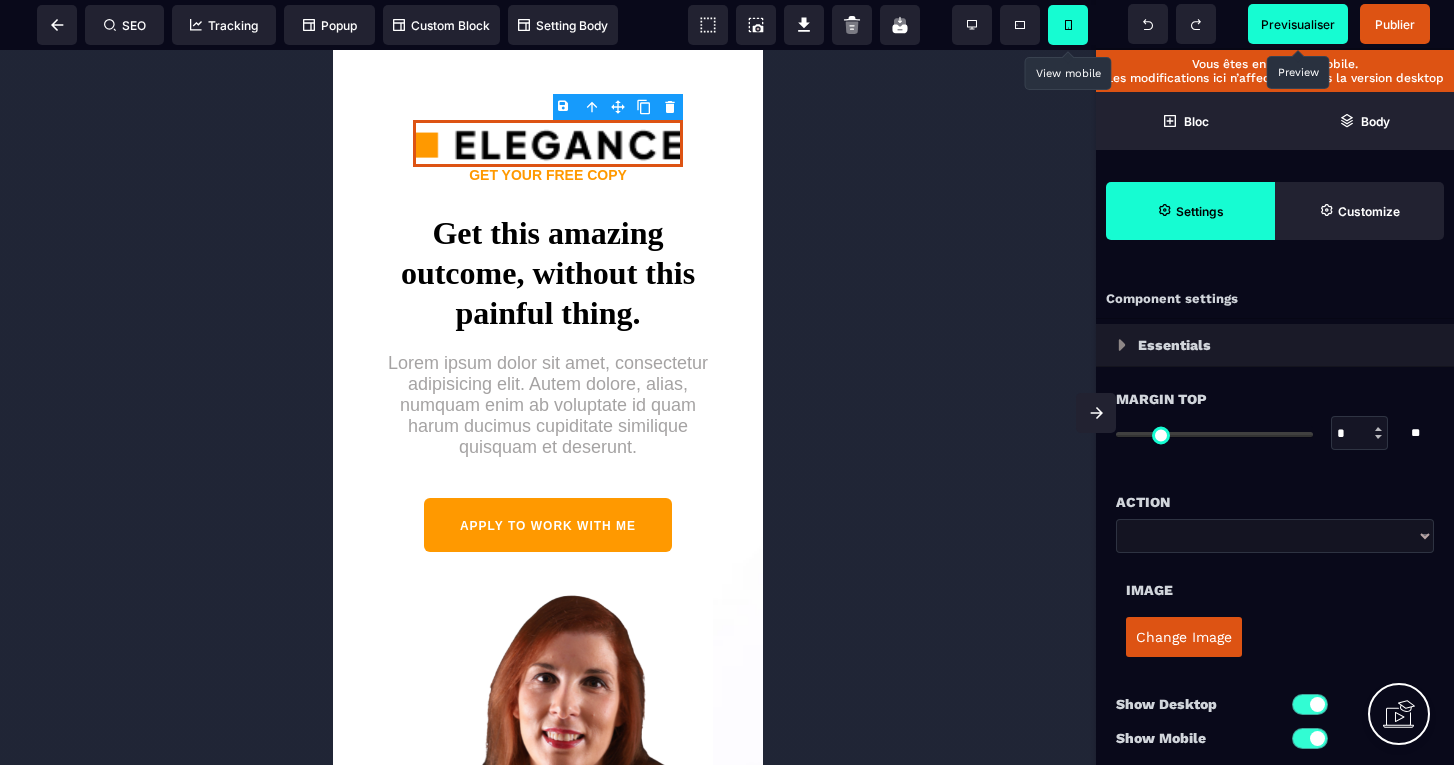 click on "Change Image" at bounding box center [1184, 637] 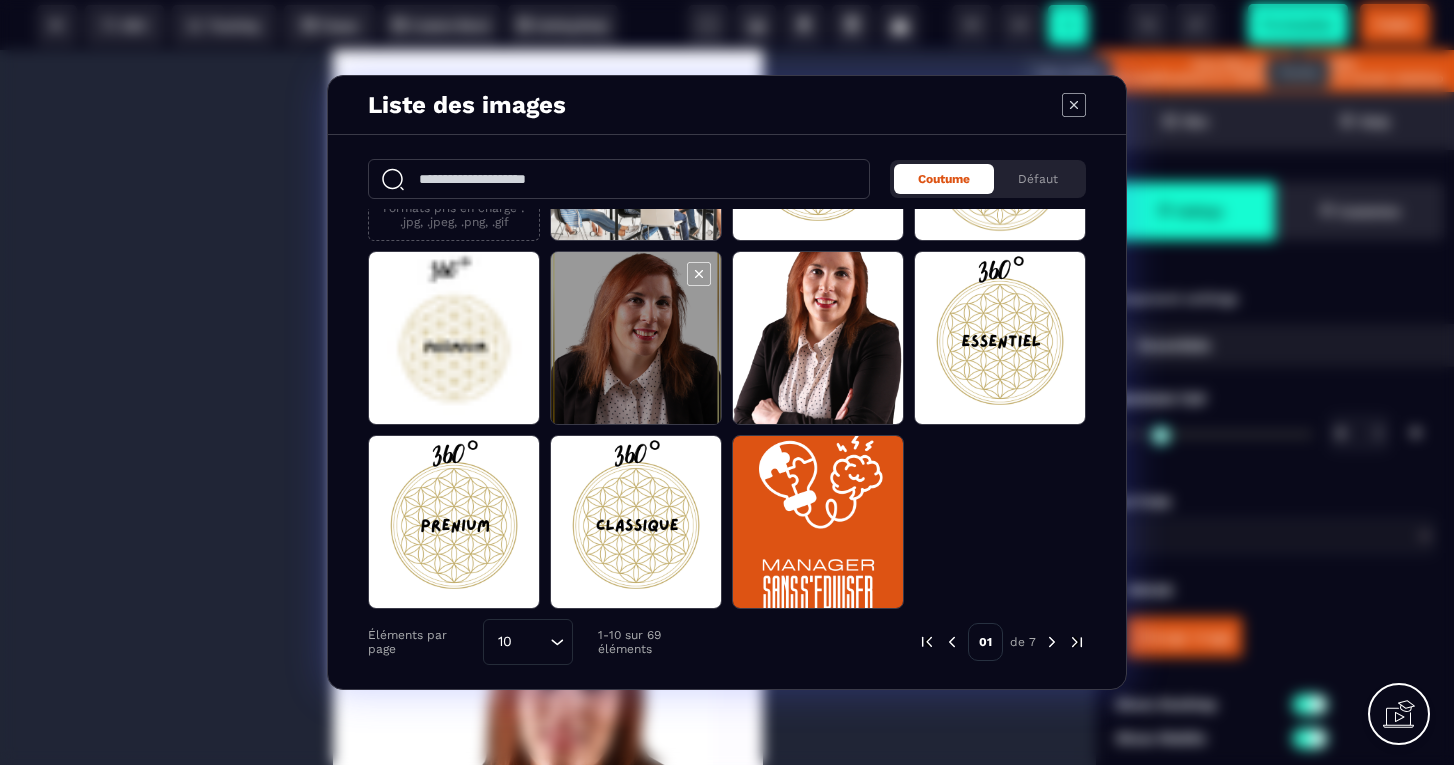 scroll, scrollTop: 142, scrollLeft: 0, axis: vertical 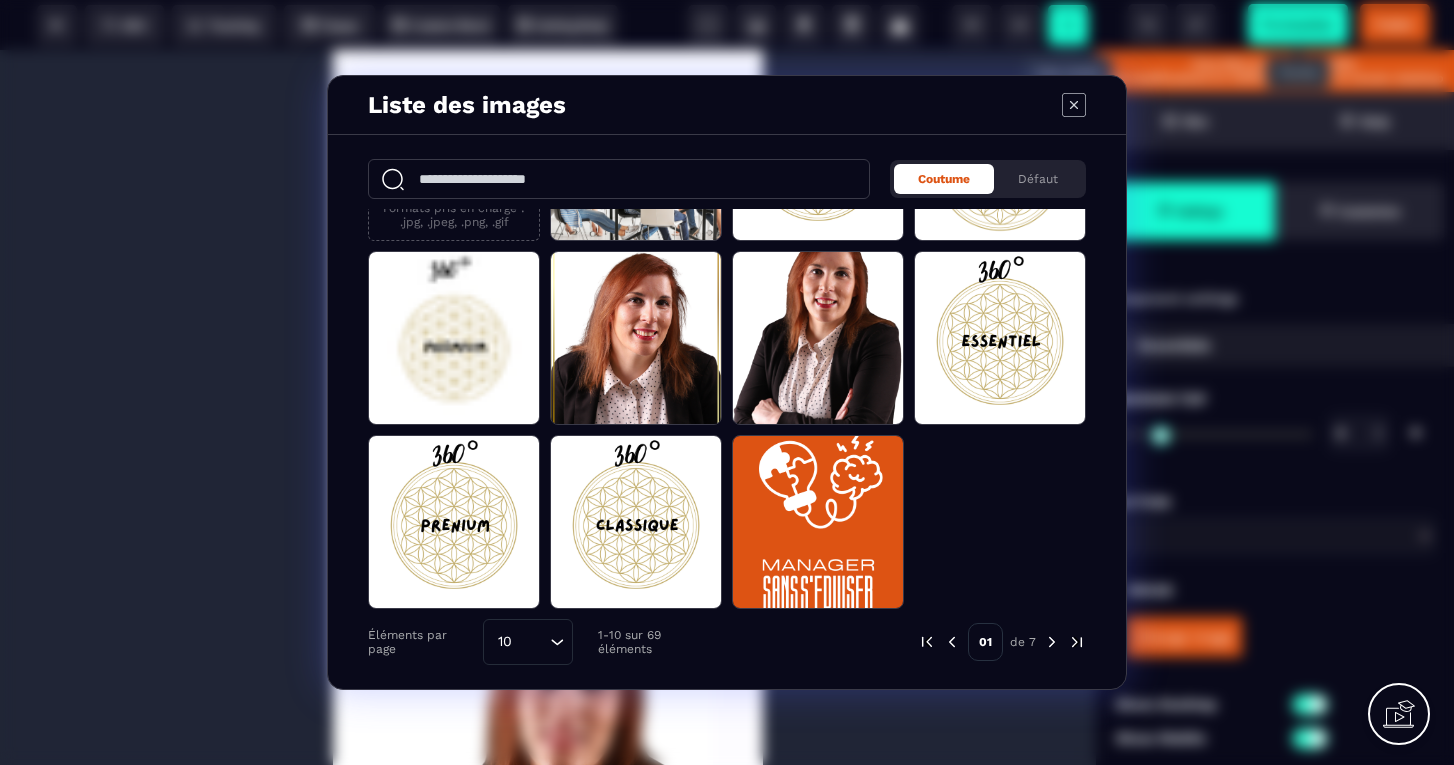 click at bounding box center [1052, 642] 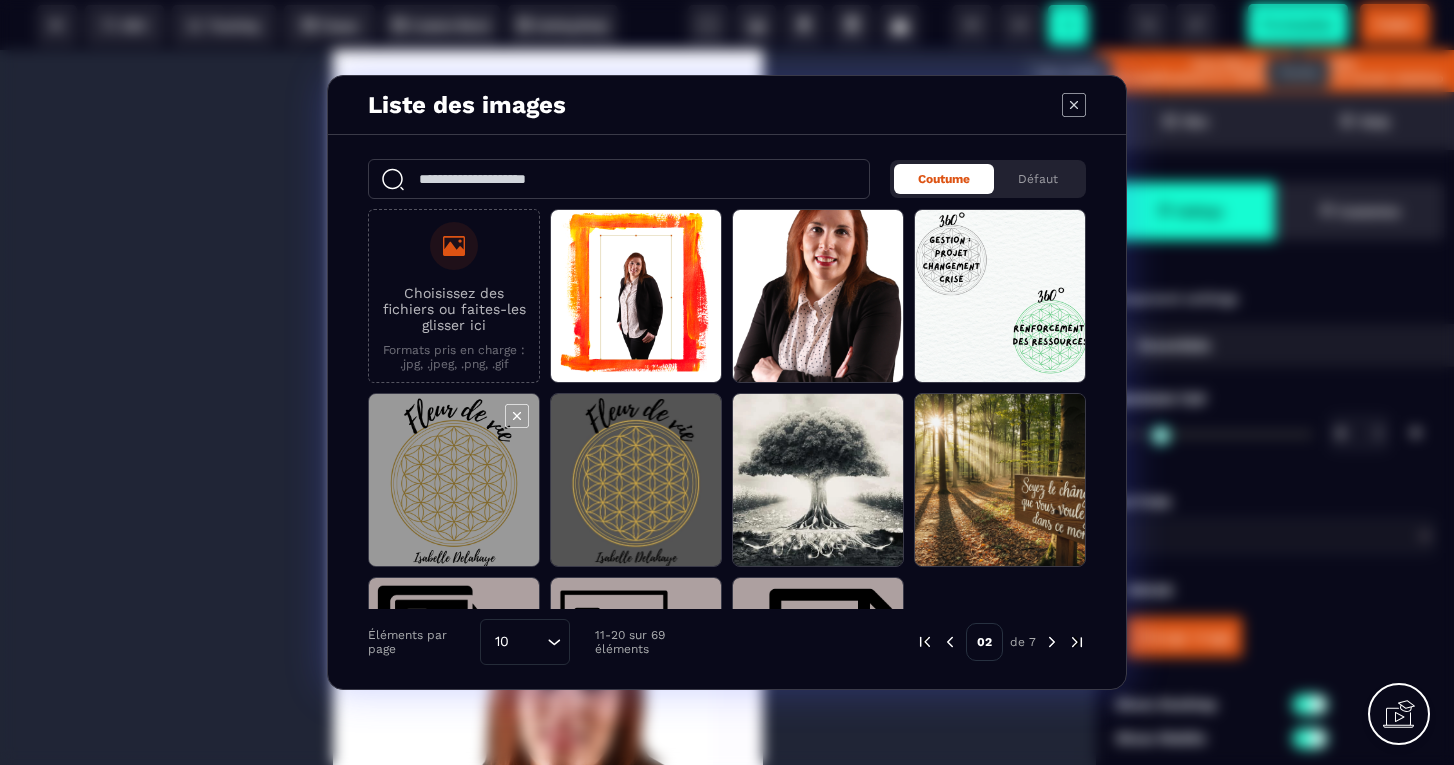 click at bounding box center (454, 481) 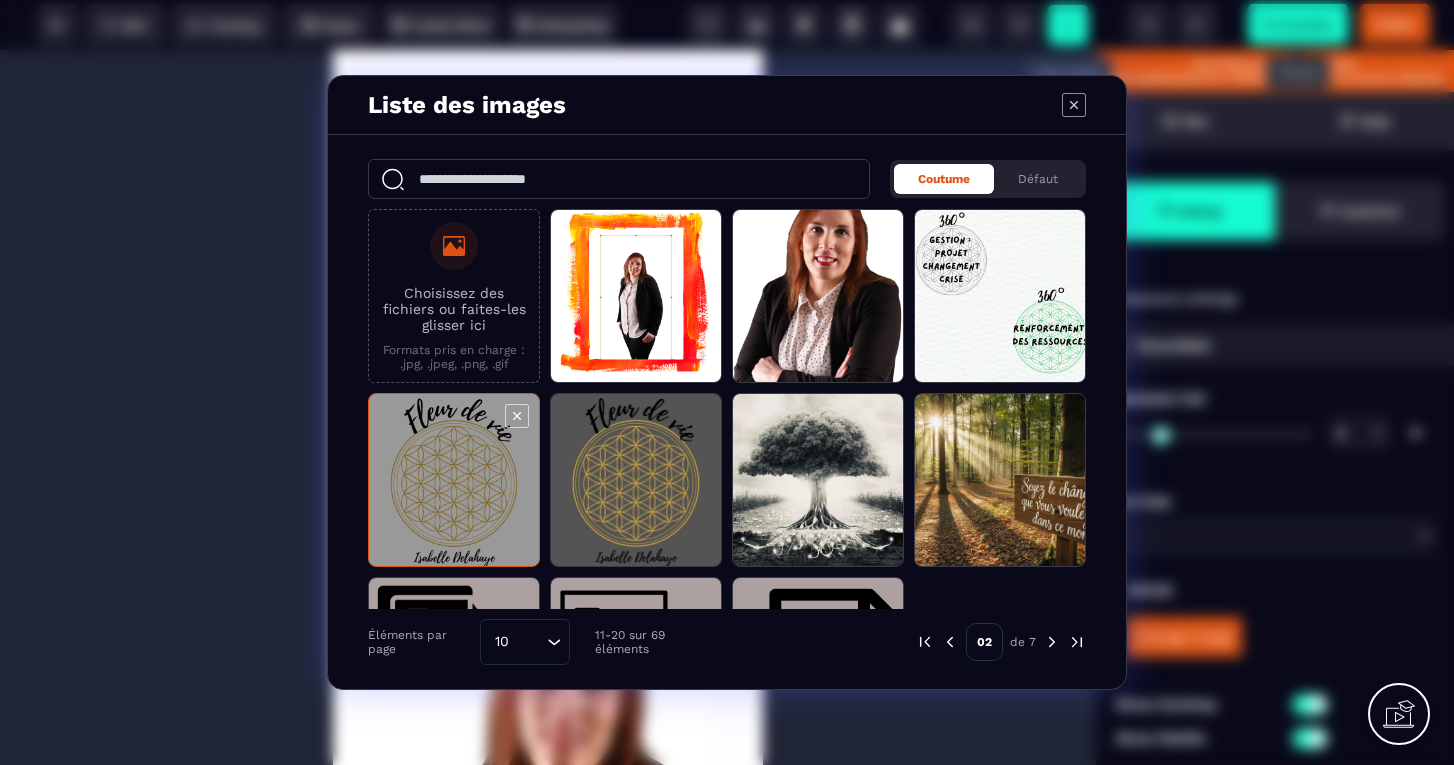 click at bounding box center [454, 481] 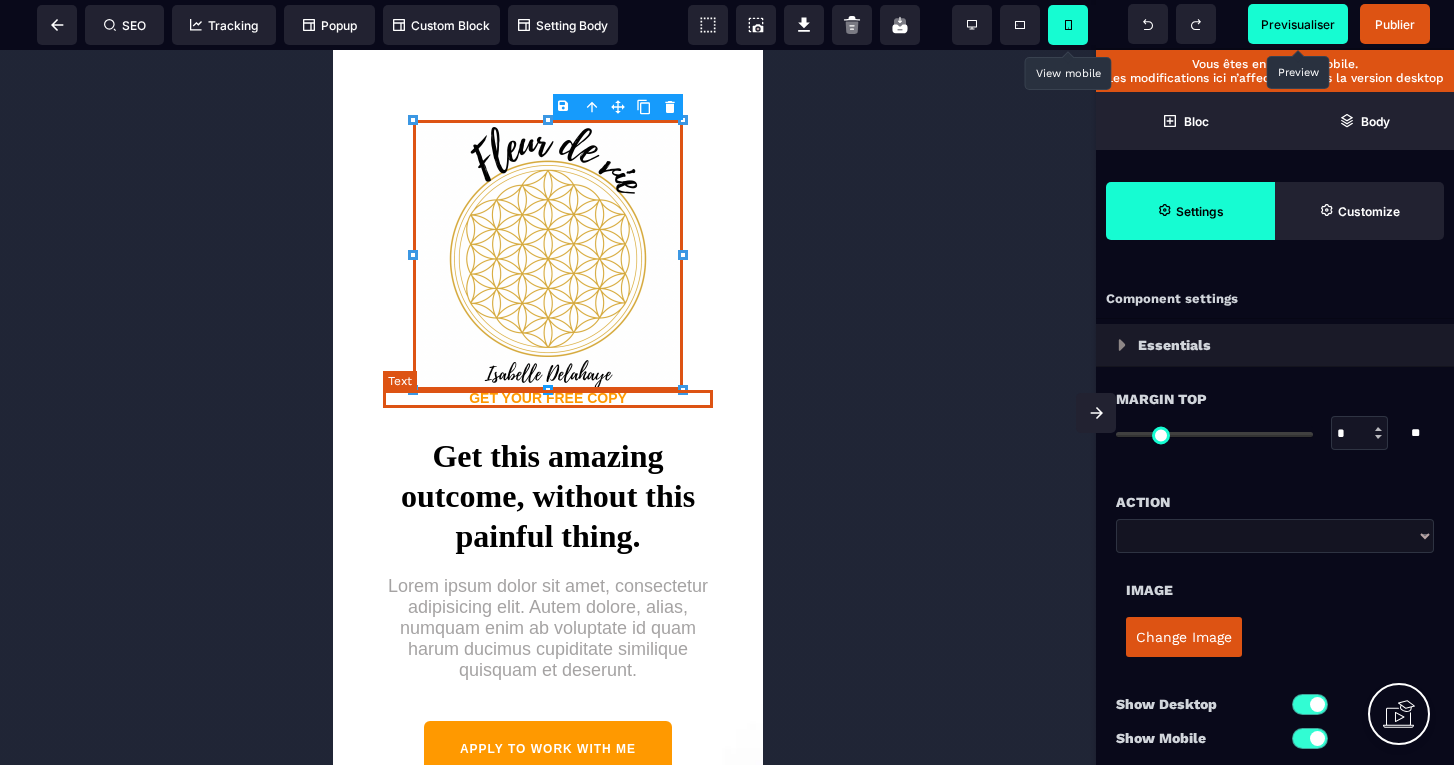 click on "GET YOUR FREE COPY" at bounding box center (548, 398) 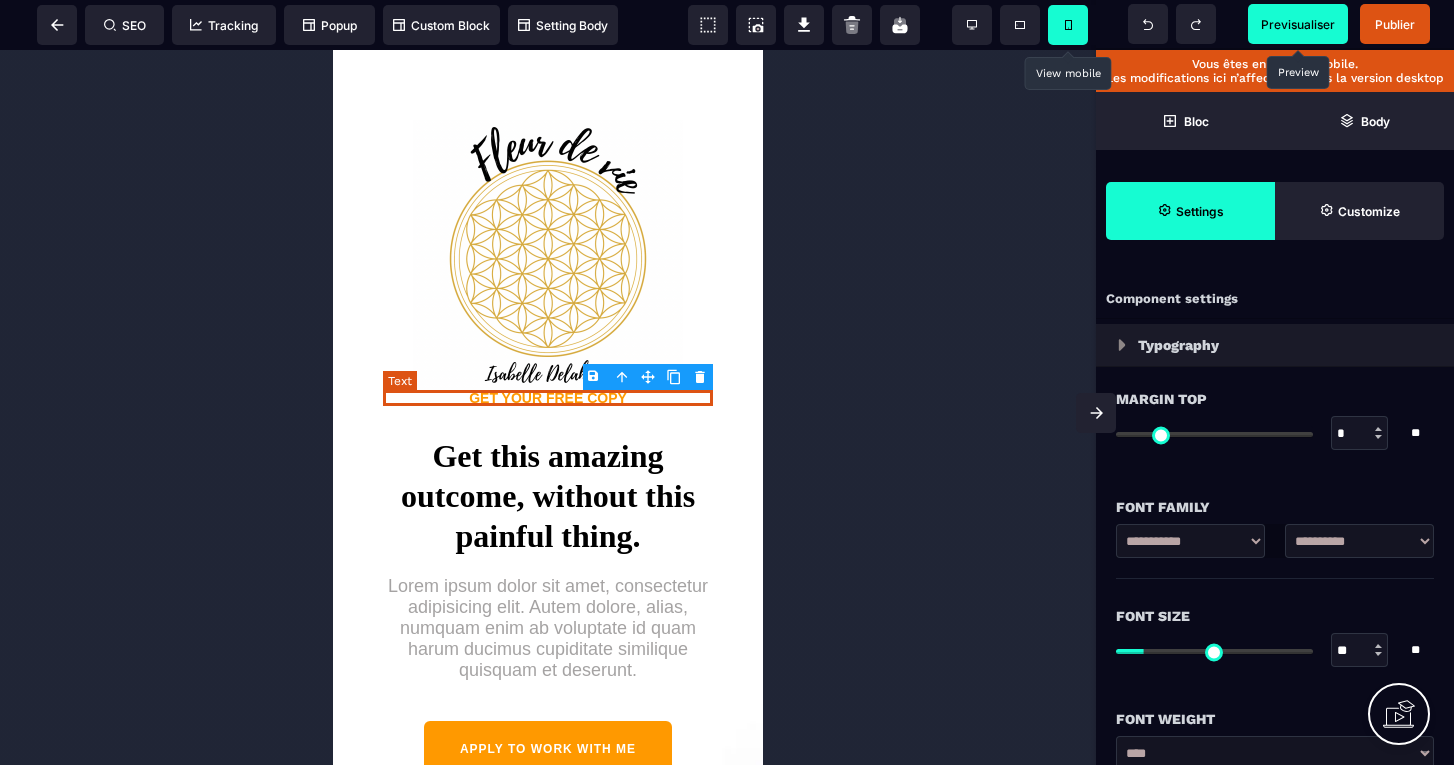 click on "GET YOUR FREE COPY" at bounding box center [548, 398] 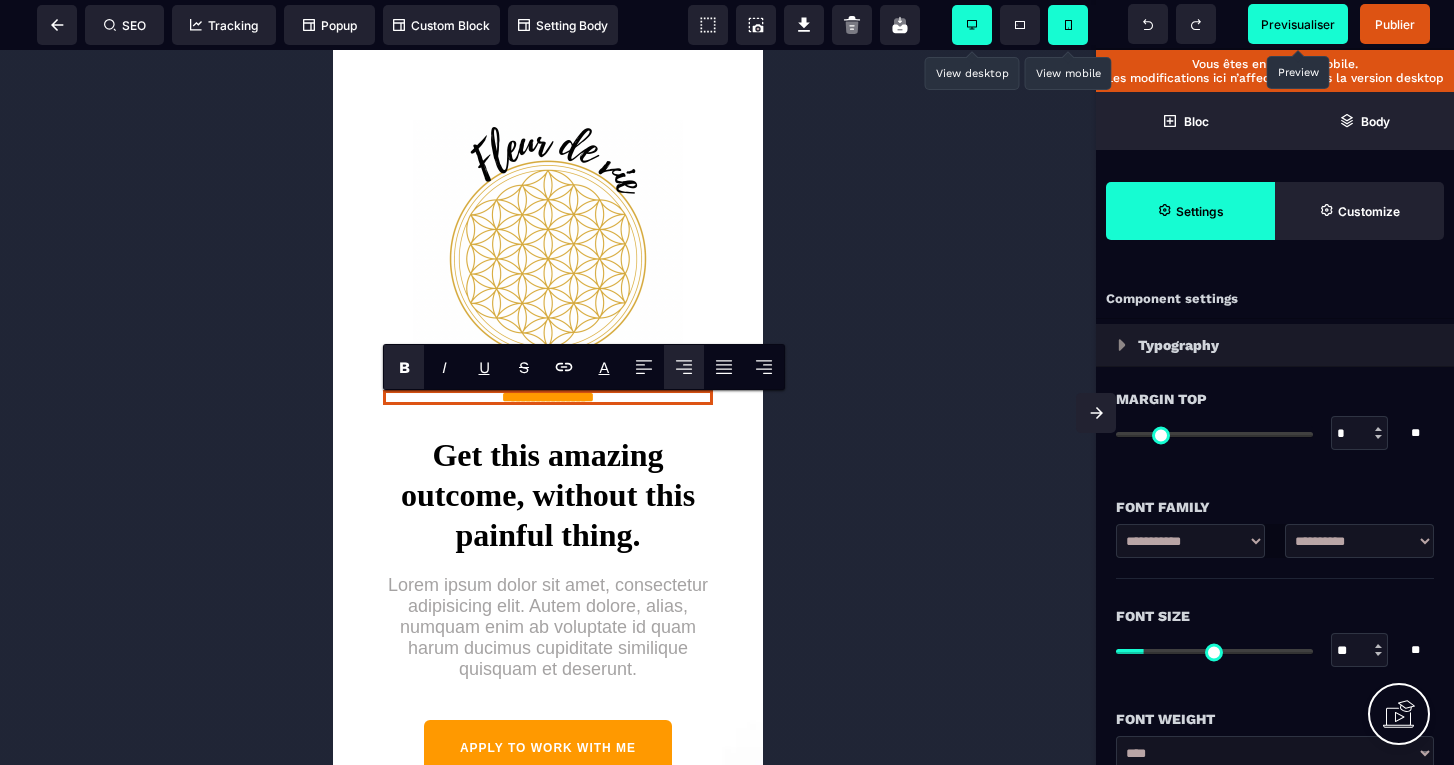 click 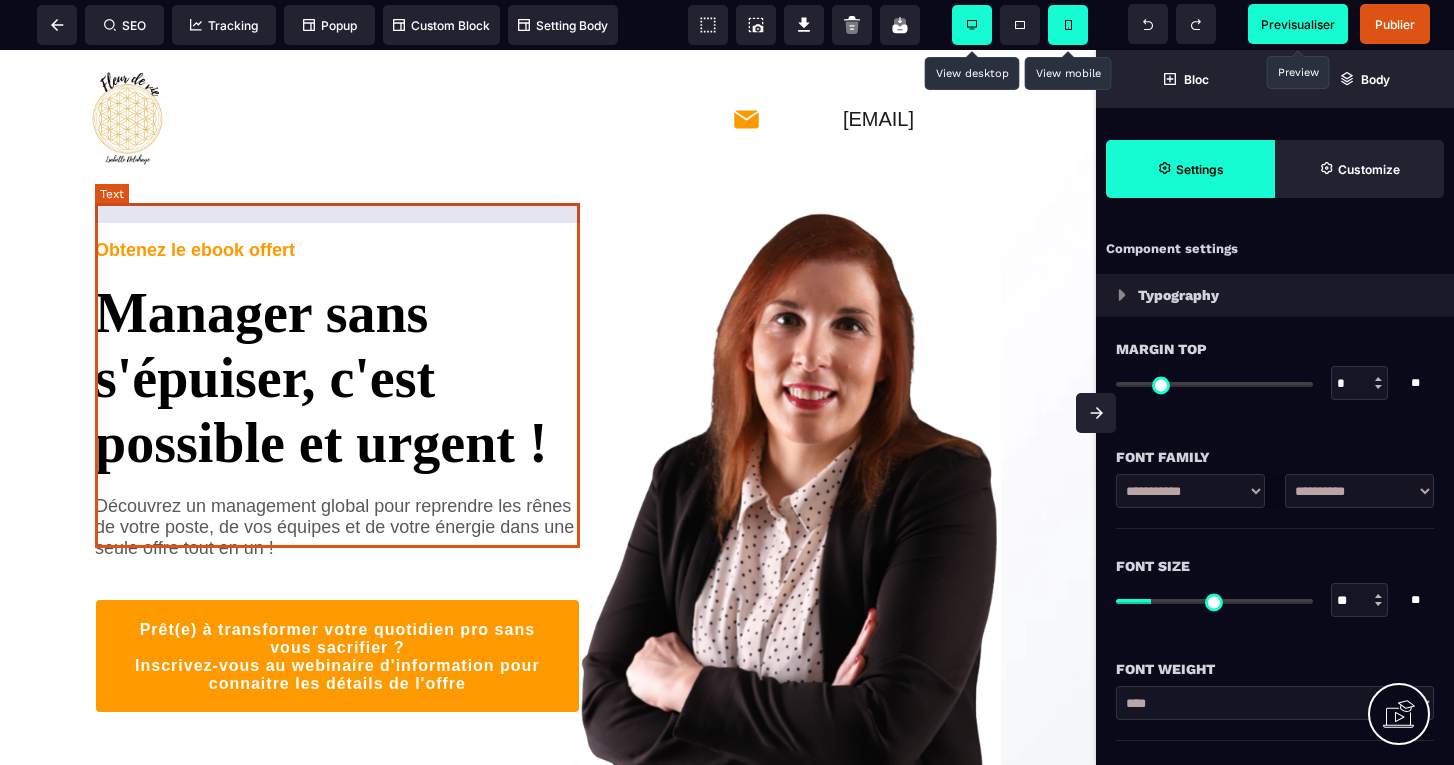 click on "Manager sans s'épuiser, c'est possible et urgent !" at bounding box center [337, 368] 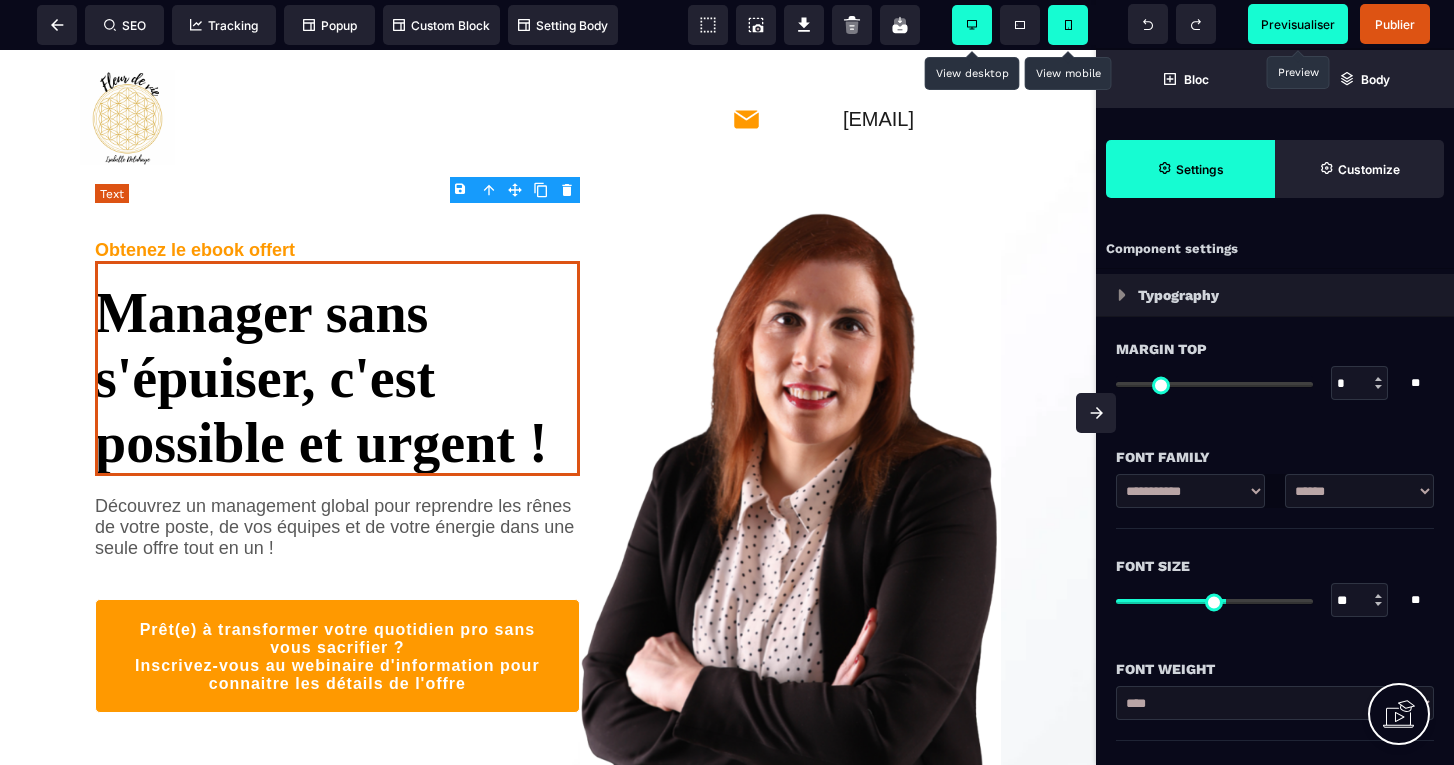 click on "Manager sans s'épuiser, c'est possible et urgent !" at bounding box center [337, 368] 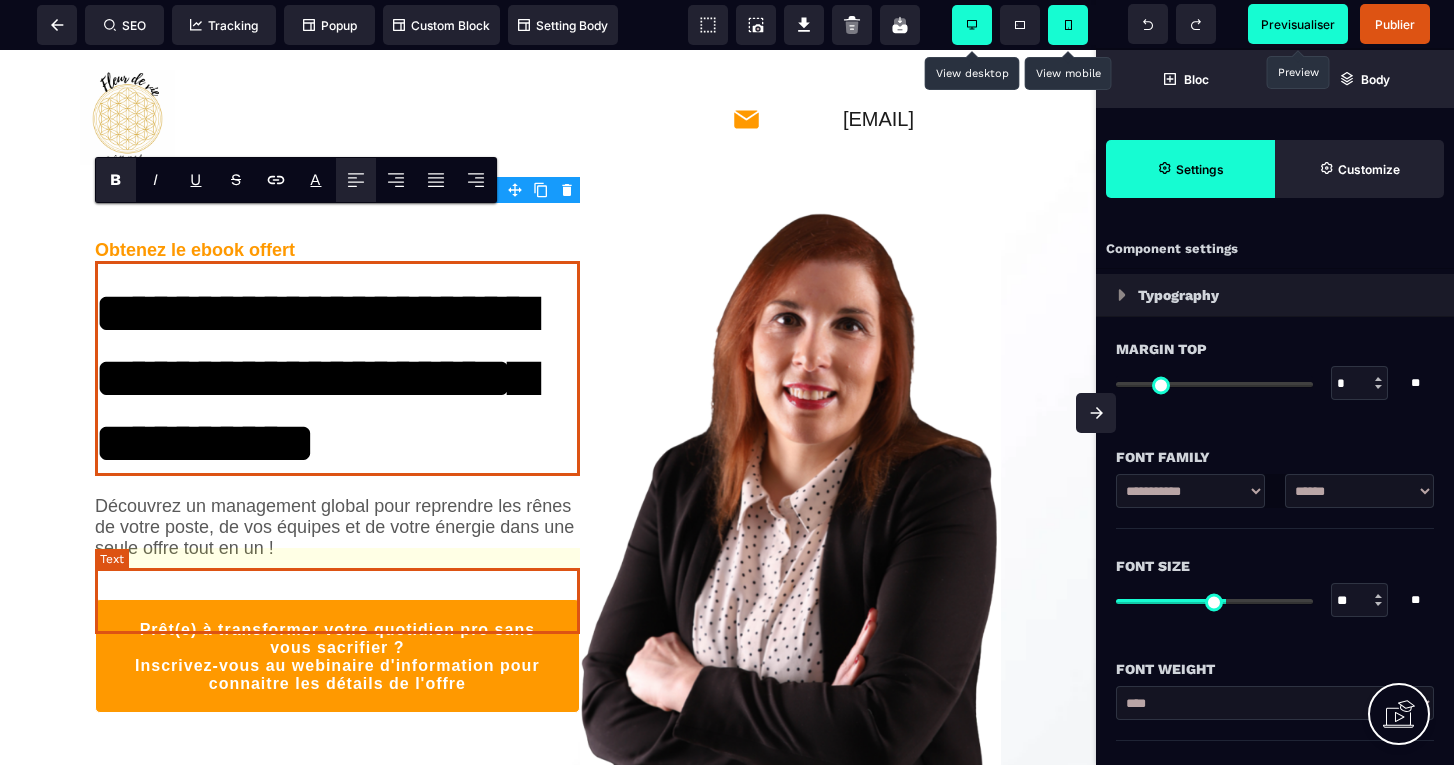 click on "Découvrez un management global pour reprendre les rênes de votre poste, de vos équipes et de votre énergie dans une seule offre tout en un !" at bounding box center [337, 527] 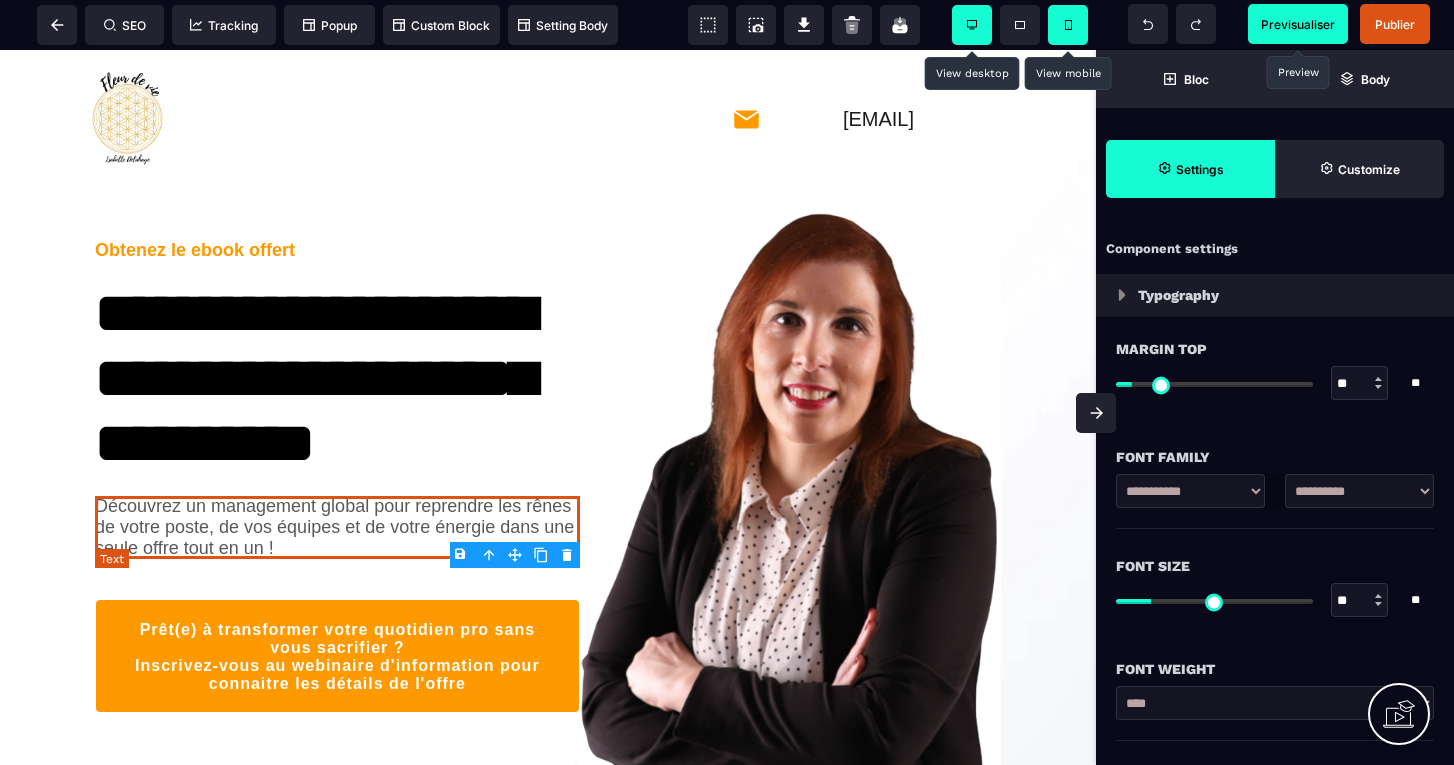 click on "Découvrez un management global pour reprendre les rênes de votre poste, de vos équipes et de votre énergie dans une seule offre tout en un !" at bounding box center (337, 527) 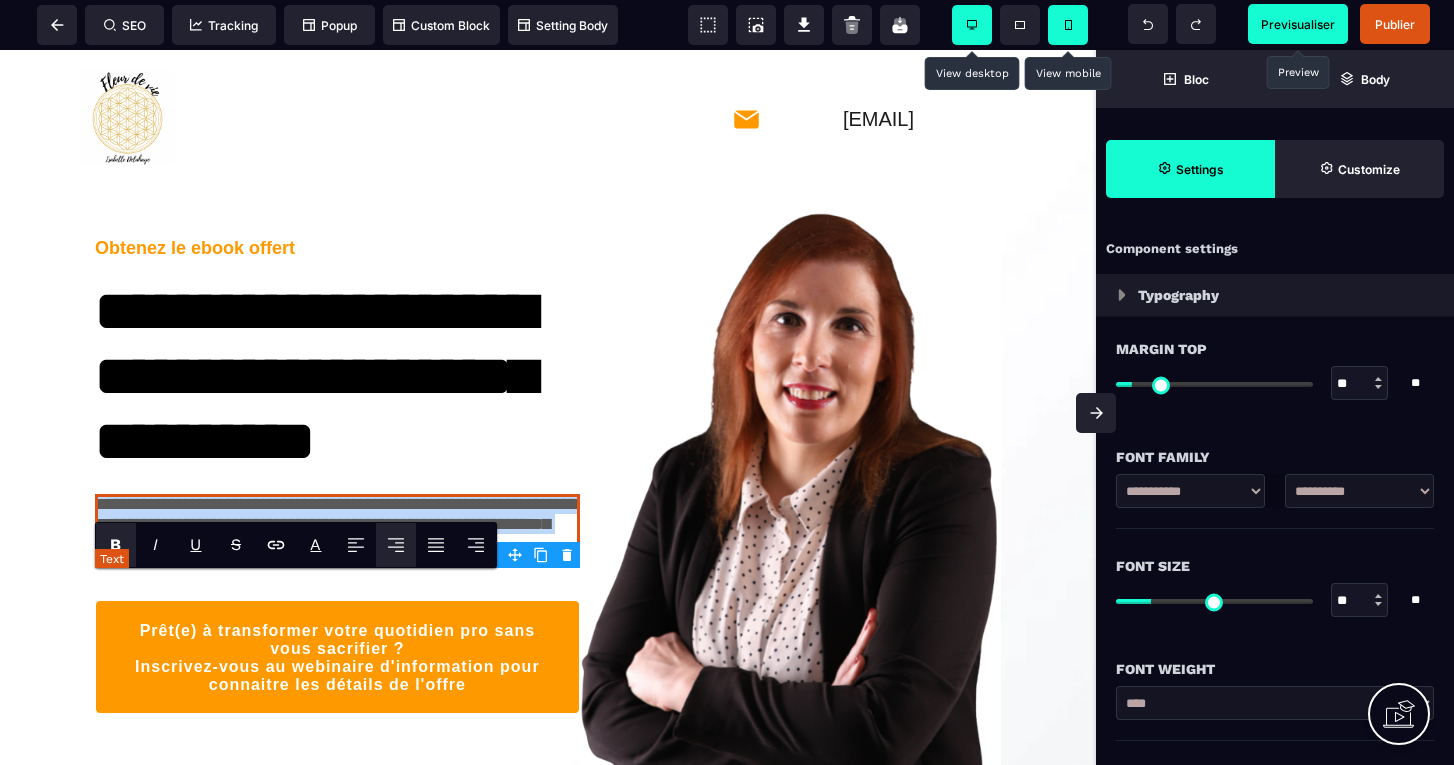 drag, startPoint x: 472, startPoint y: 625, endPoint x: 99, endPoint y: 568, distance: 377.3301 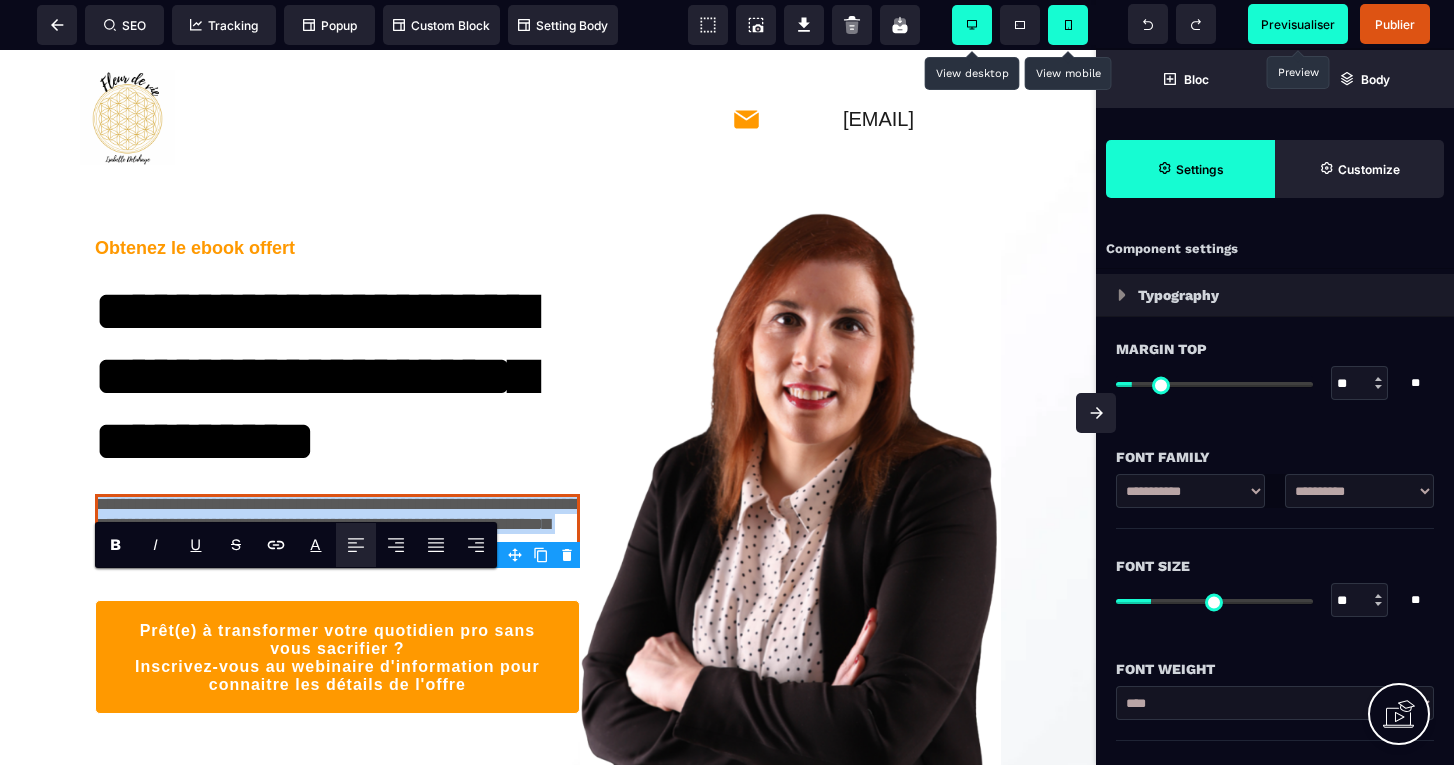 copy on "**********" 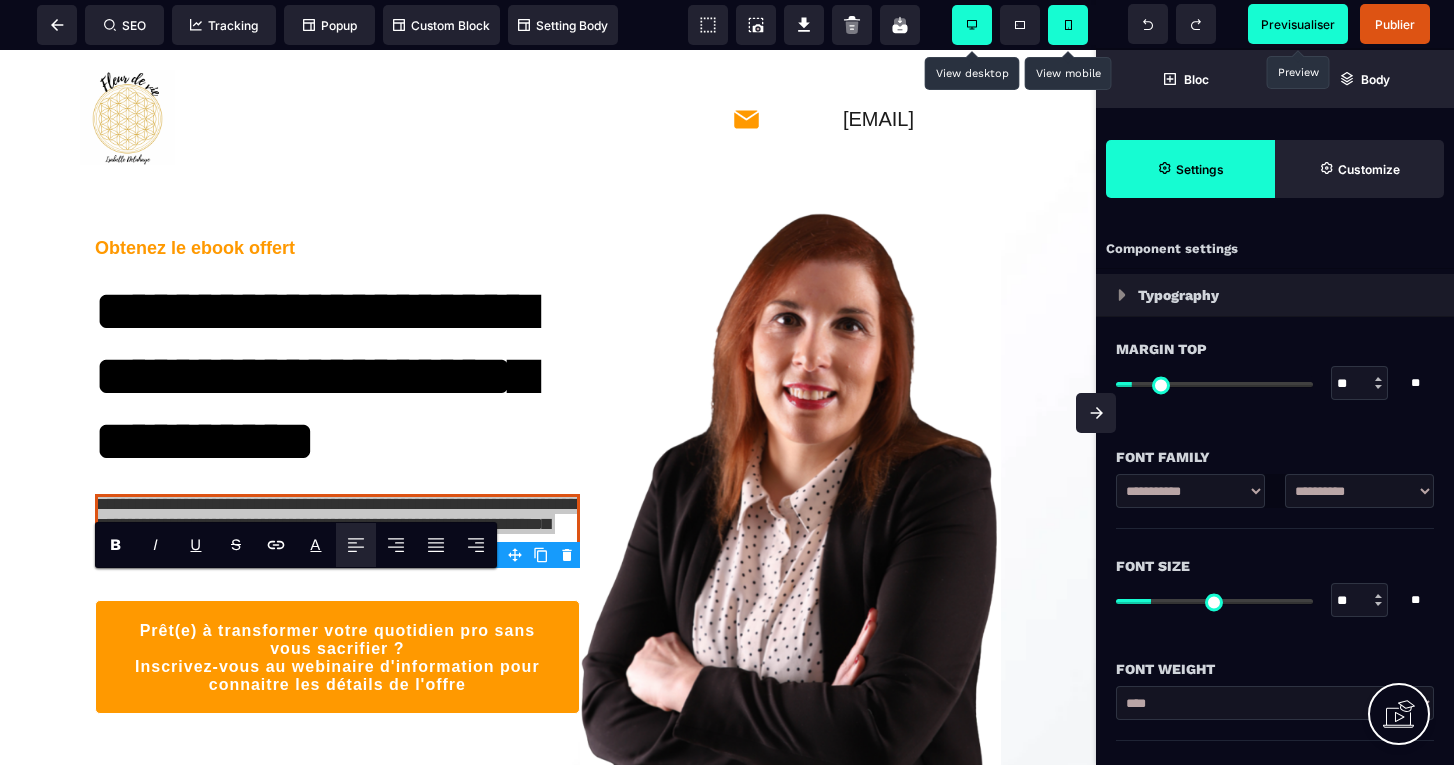 click at bounding box center [1068, 25] 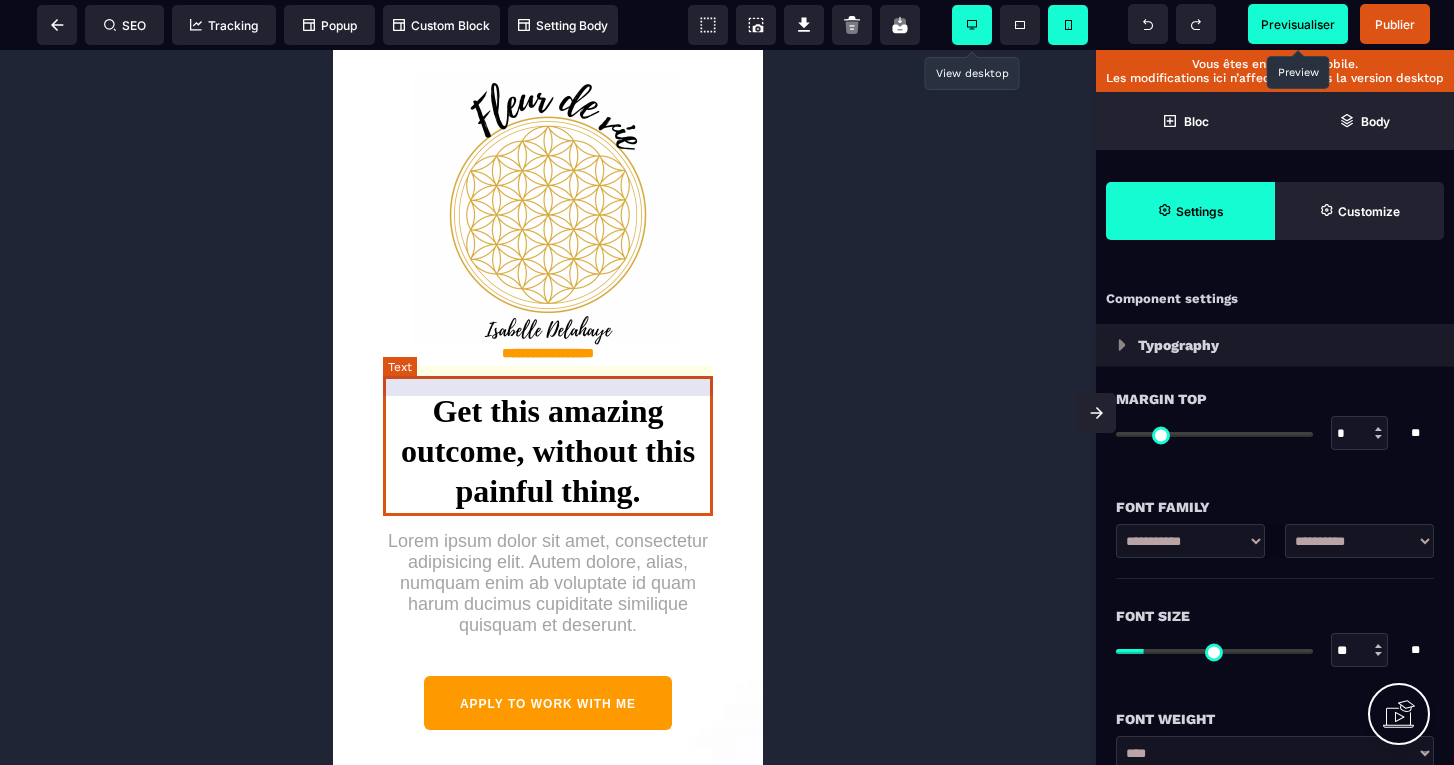 scroll, scrollTop: 47, scrollLeft: 0, axis: vertical 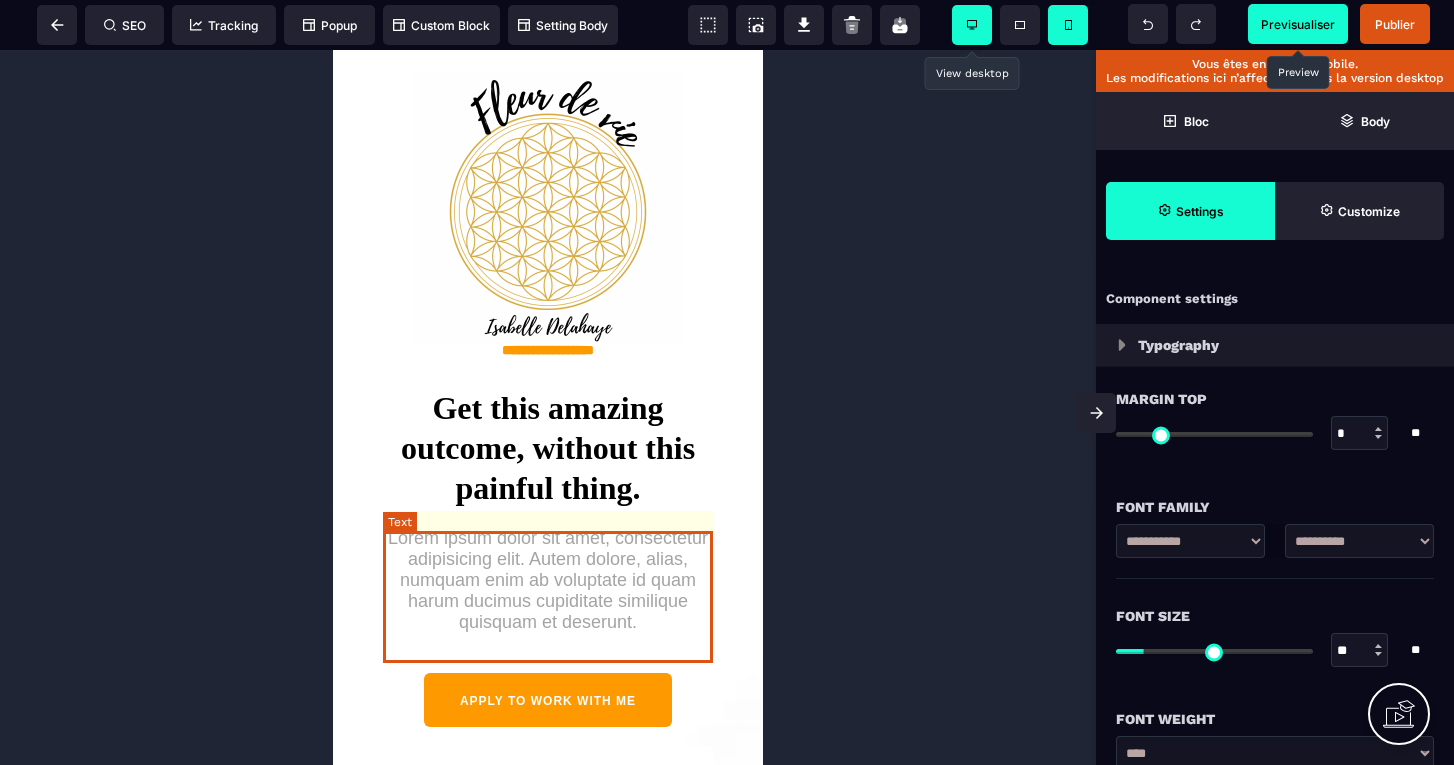 click on "Lorem ipsum dolor sit amet, consectetur adipisicing elit. Autem dolore, alias, numquam enim ab voluptate id quam harum ducimus cupiditate similique quisquam et deserunt." at bounding box center (548, 580) 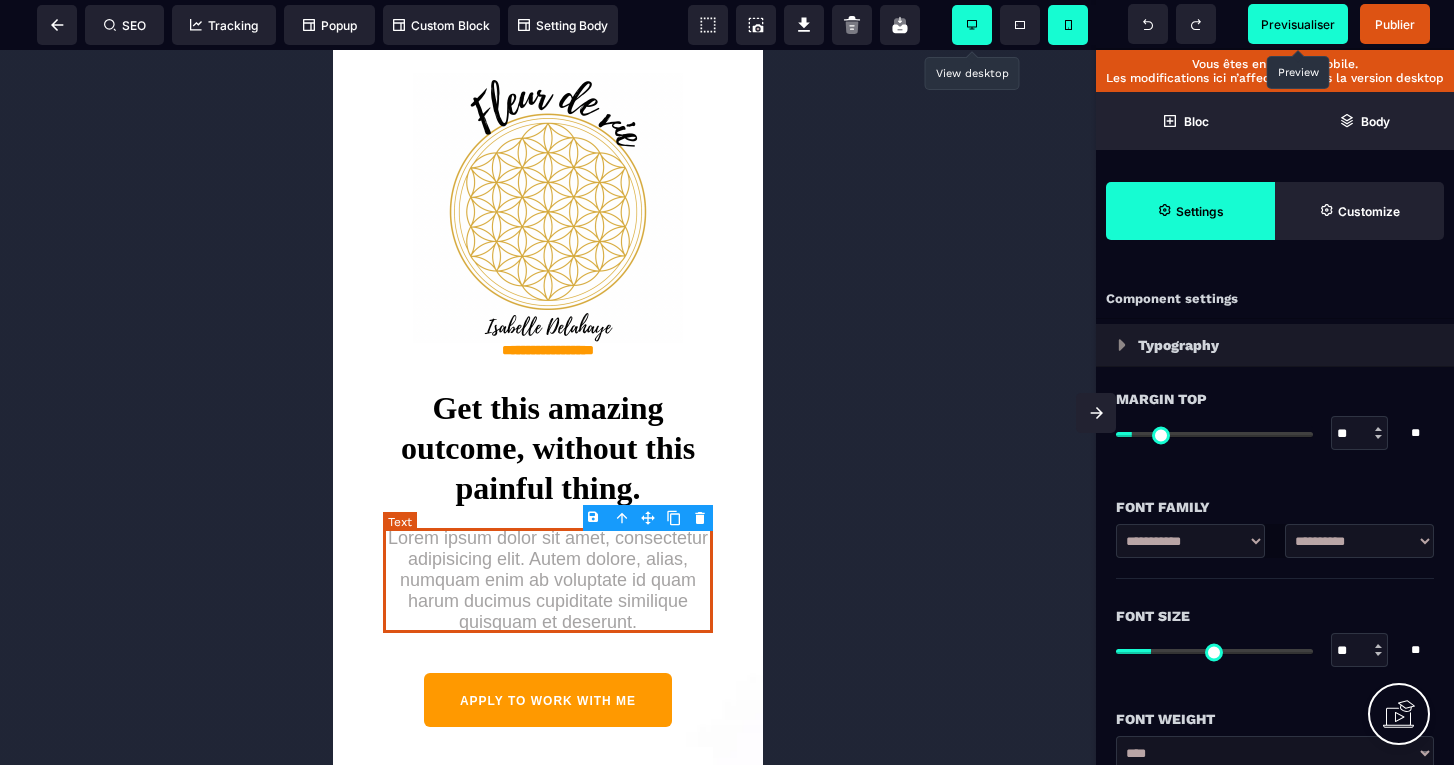 click on "Lorem ipsum dolor sit amet, consectetur adipisicing elit. Autem dolore, alias, numquam enim ab voluptate id quam harum ducimus cupiditate similique quisquam et deserunt." at bounding box center [548, 580] 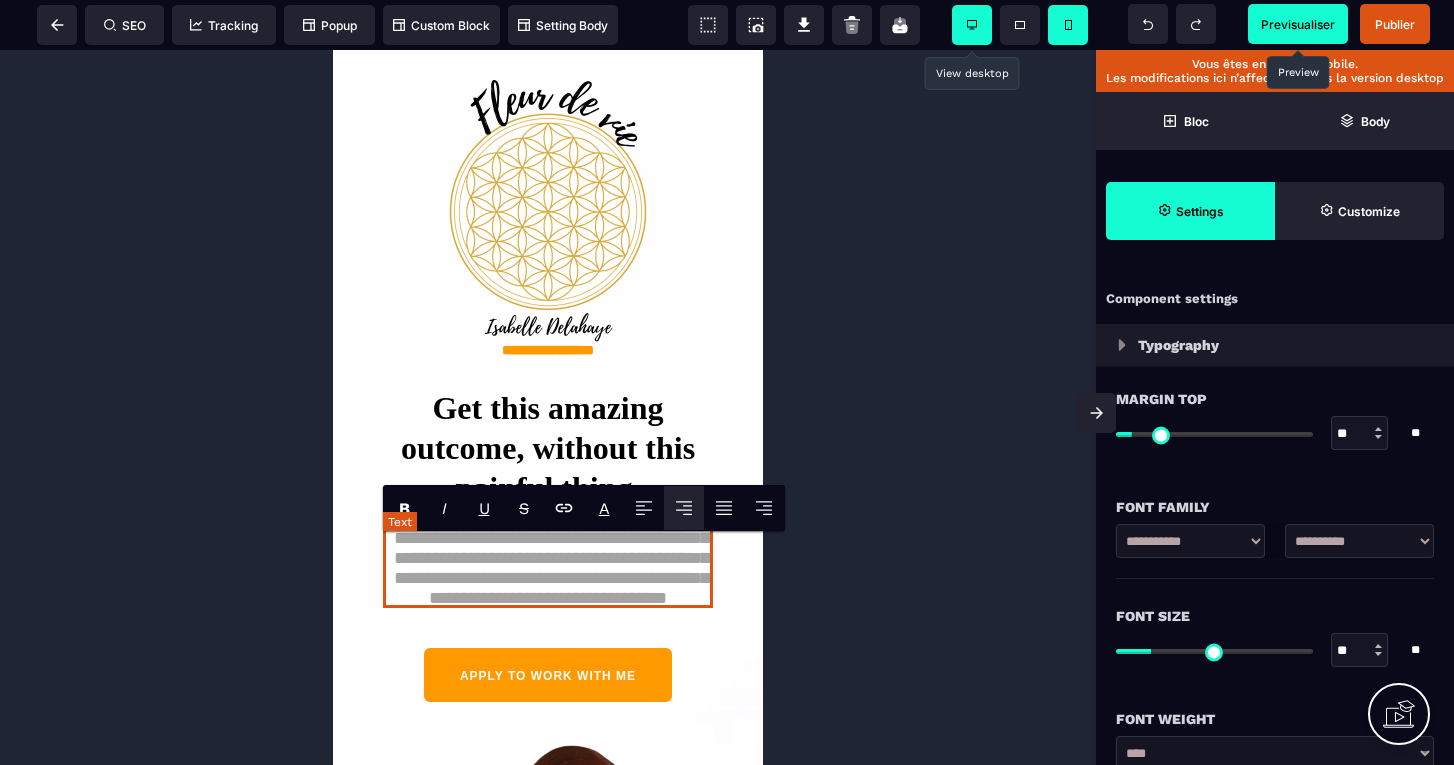 click on "**********" at bounding box center [548, 568] 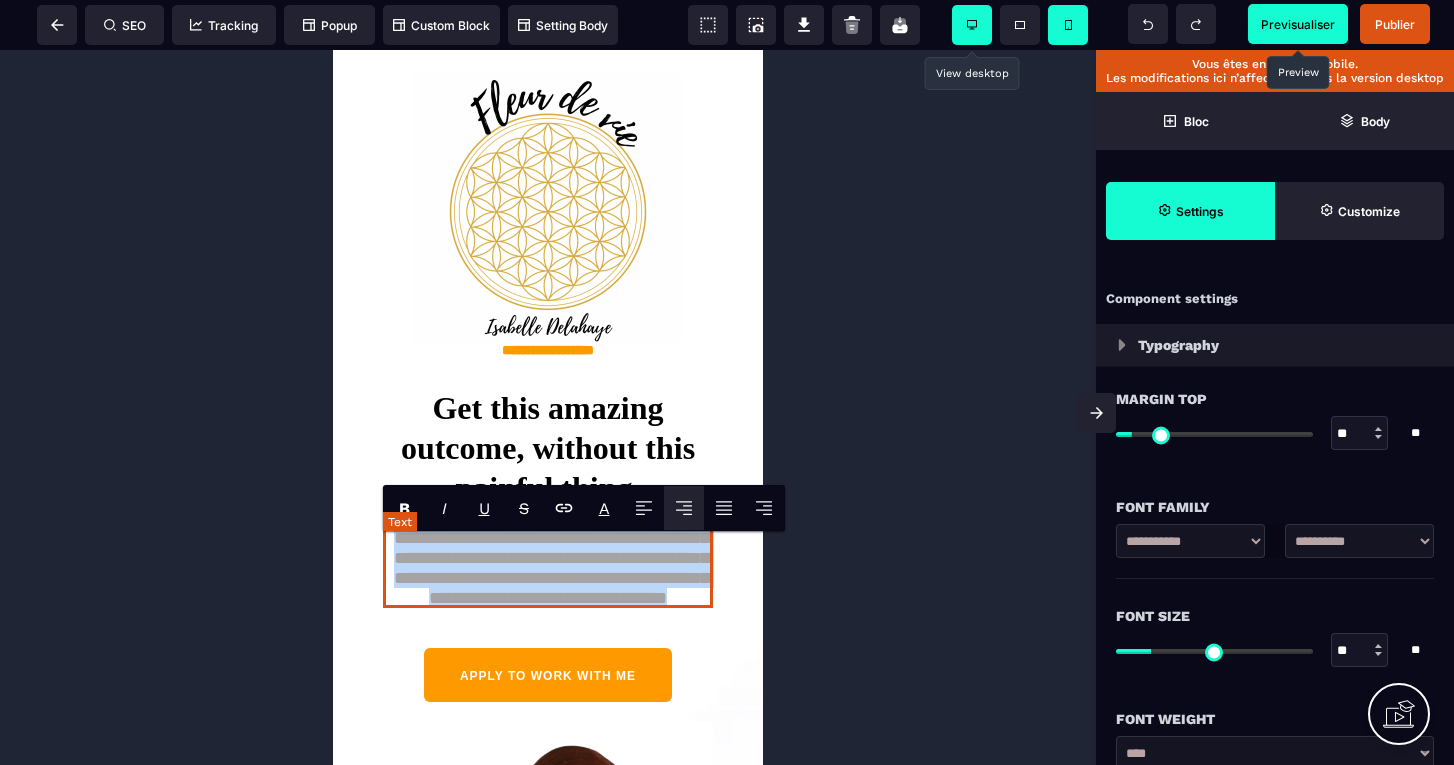 drag, startPoint x: 594, startPoint y: 649, endPoint x: 424, endPoint y: 543, distance: 200.3397 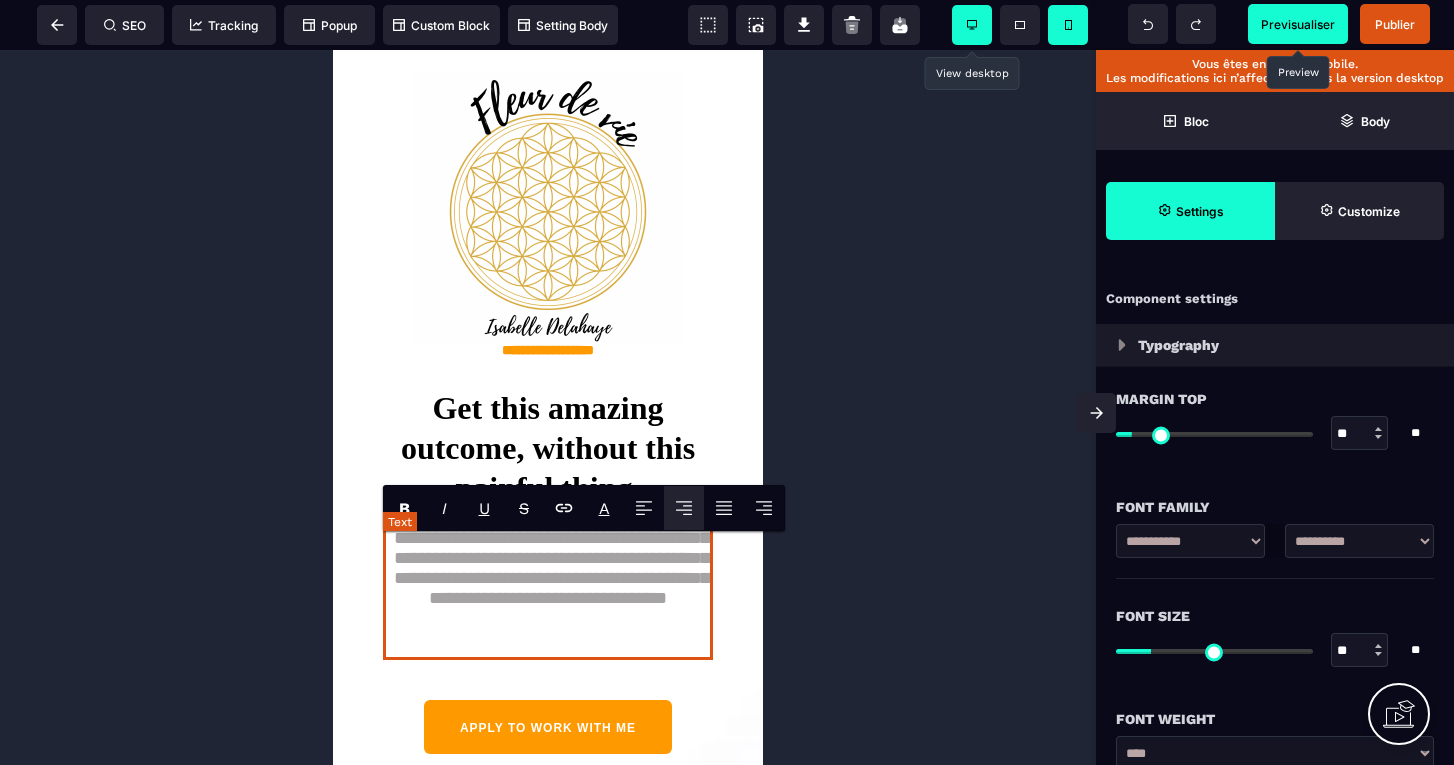 click on "**********" at bounding box center [548, 594] 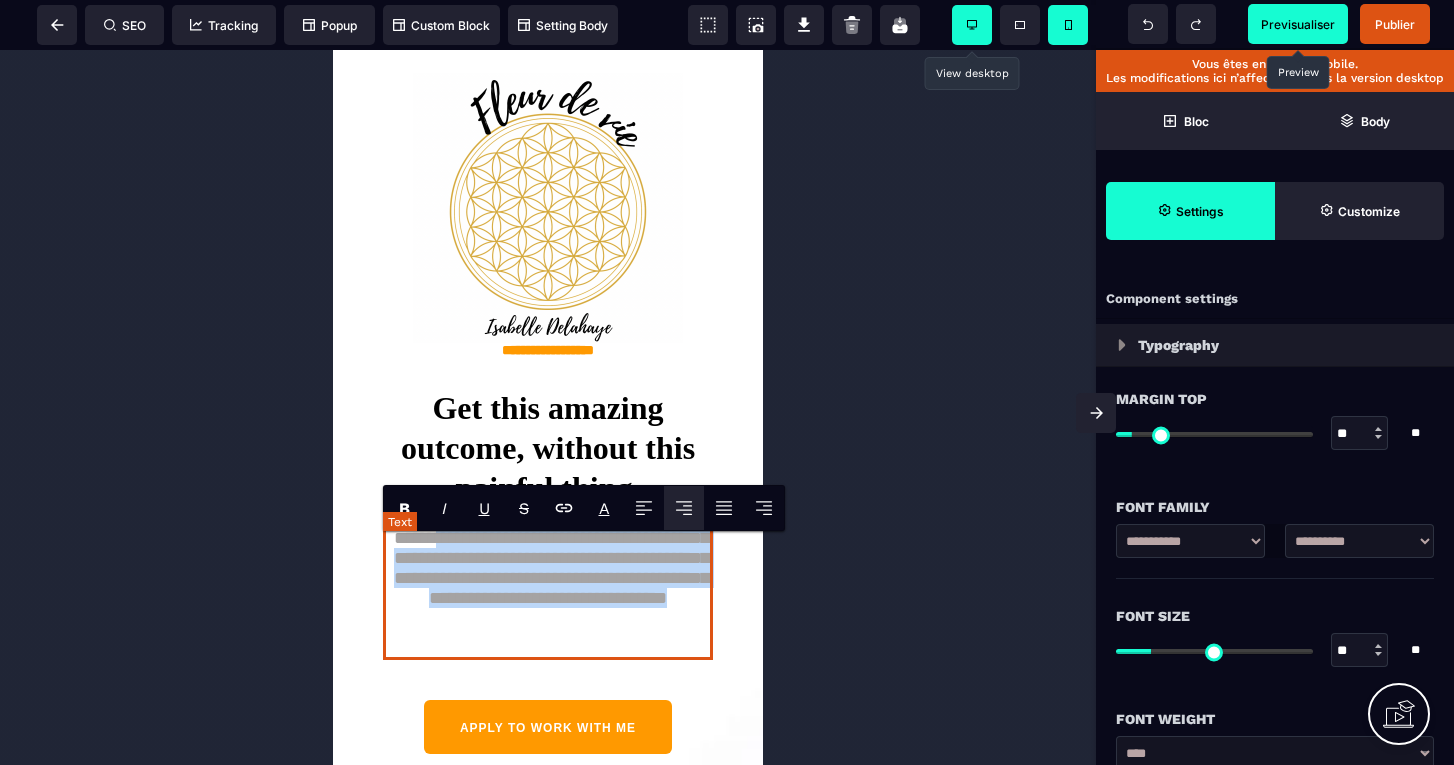 drag, startPoint x: 596, startPoint y: 650, endPoint x: 485, endPoint y: 536, distance: 159.11317 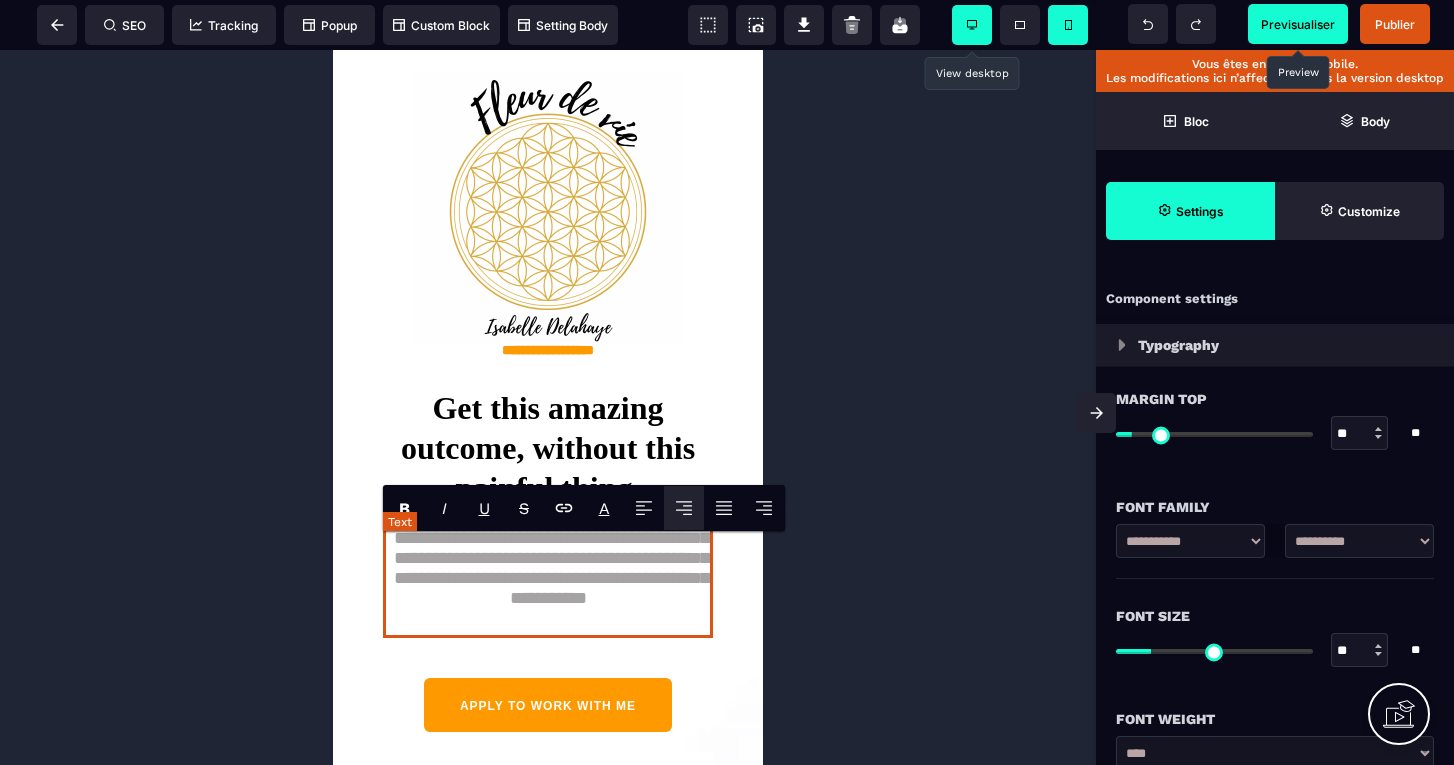 click on "**********" at bounding box center [548, 583] 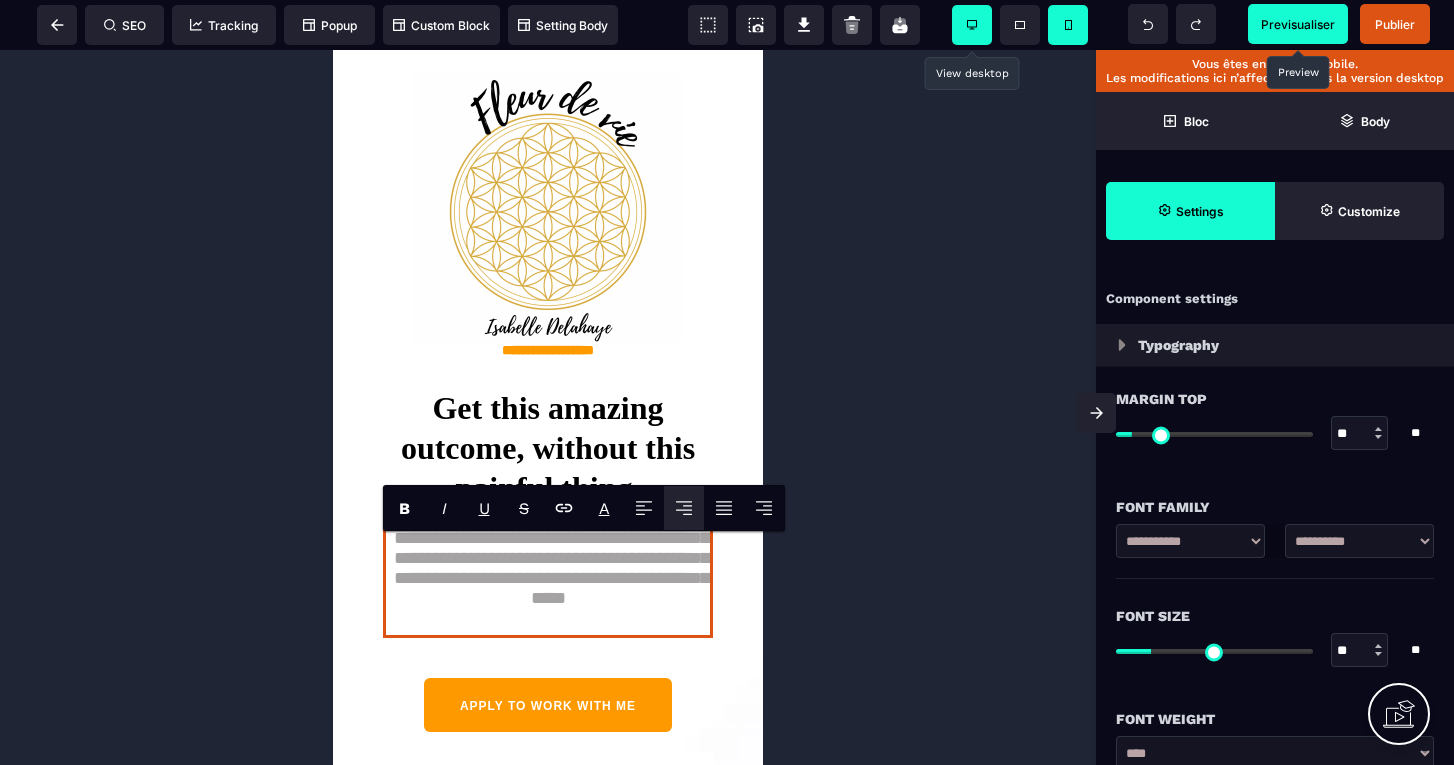 click at bounding box center (972, 25) 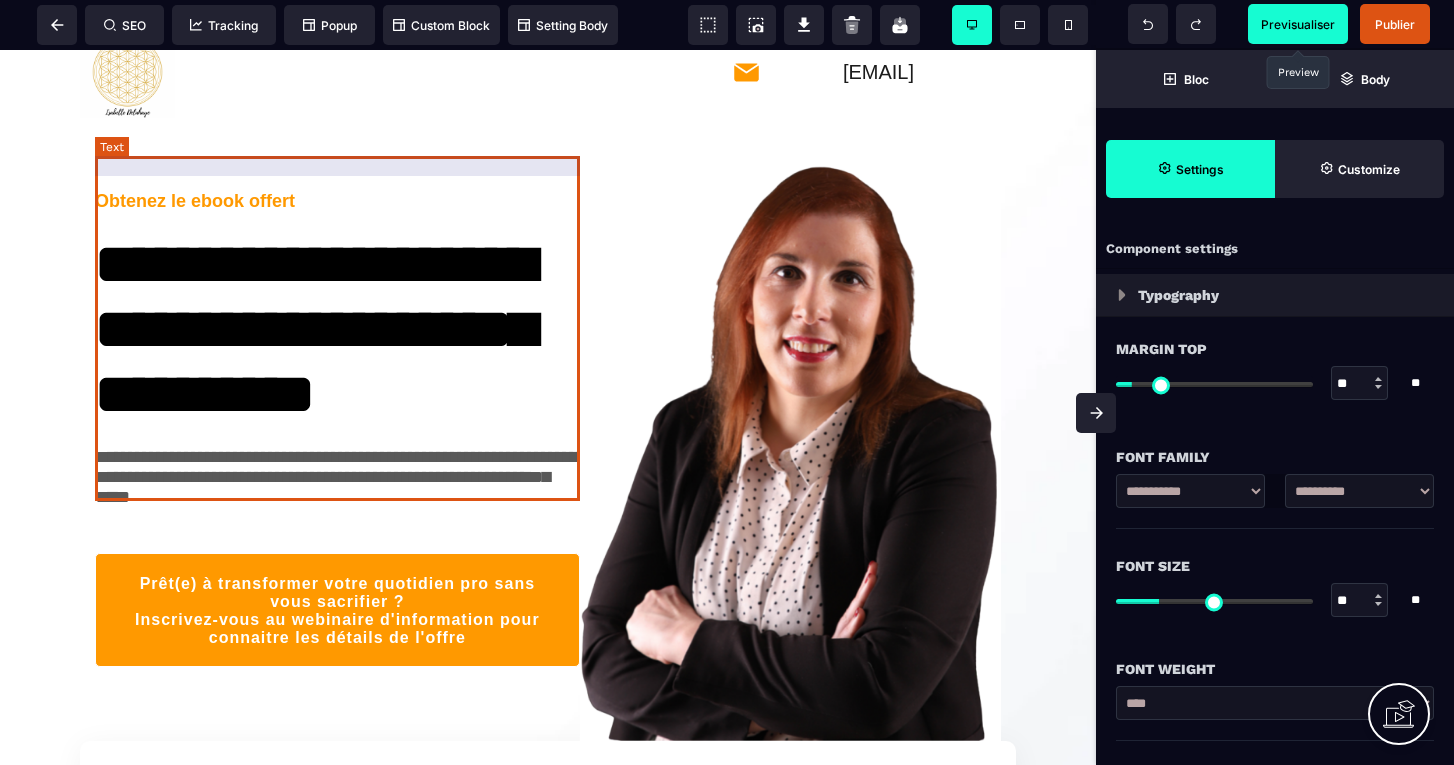 click on "**********" at bounding box center (337, 319) 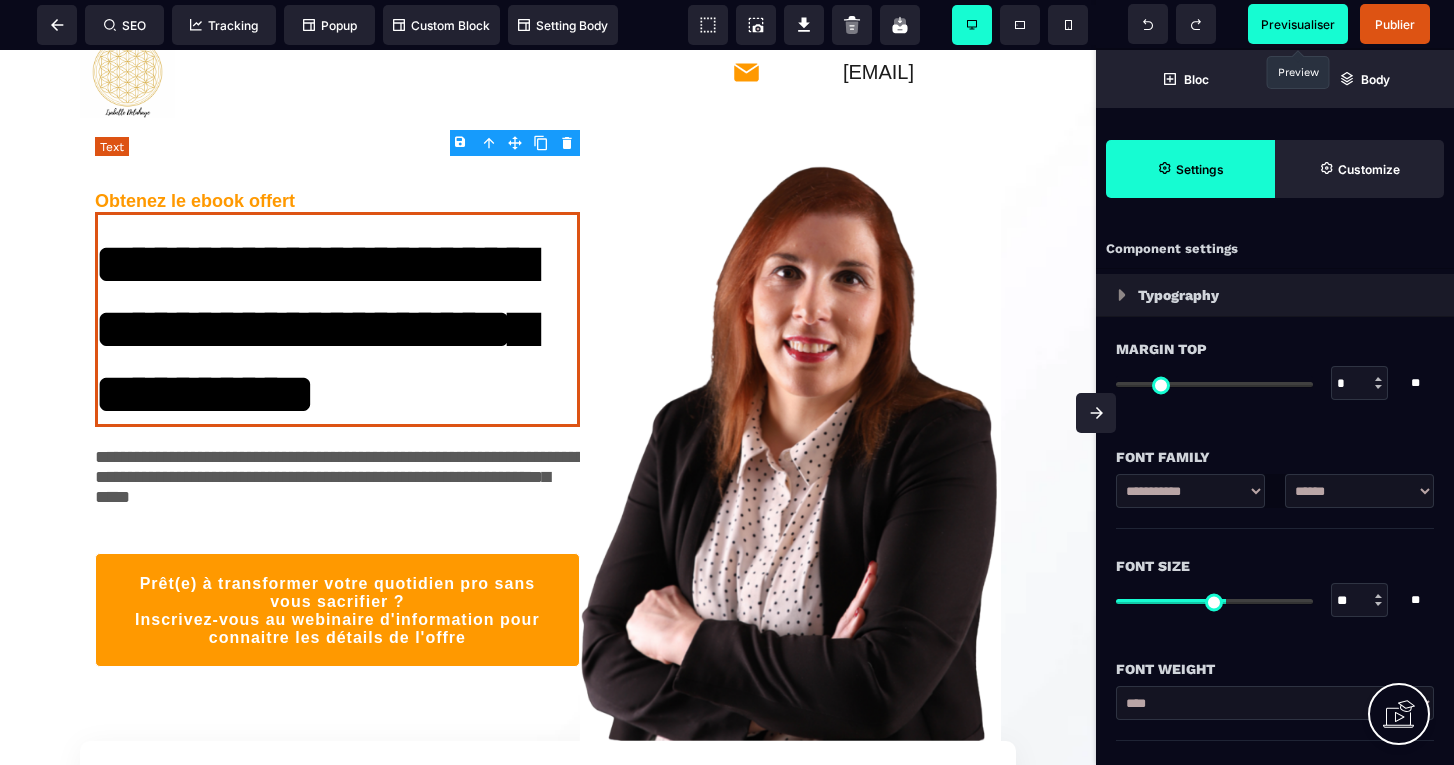 click on "**********" at bounding box center (337, 319) 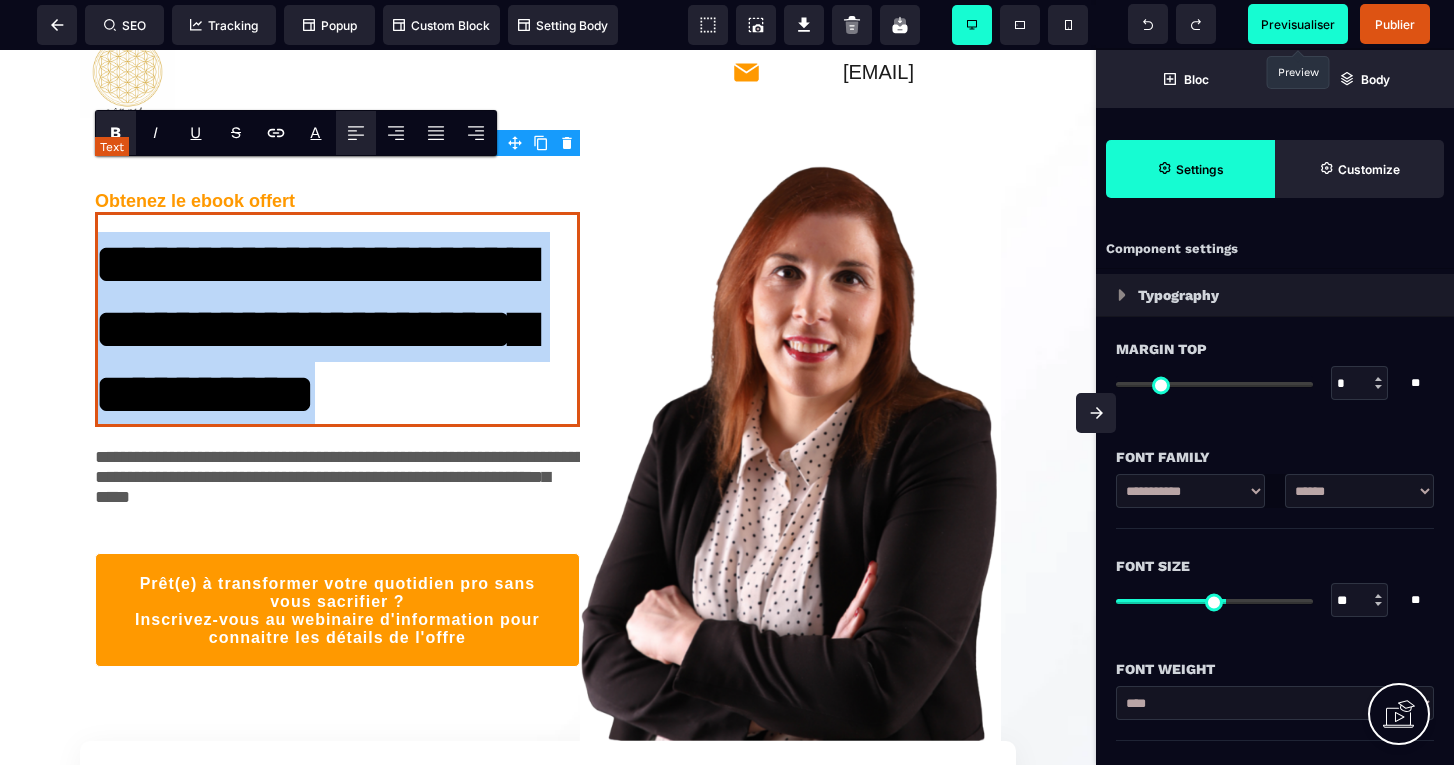 drag, startPoint x: 381, startPoint y: 457, endPoint x: 98, endPoint y: 217, distance: 371.0647 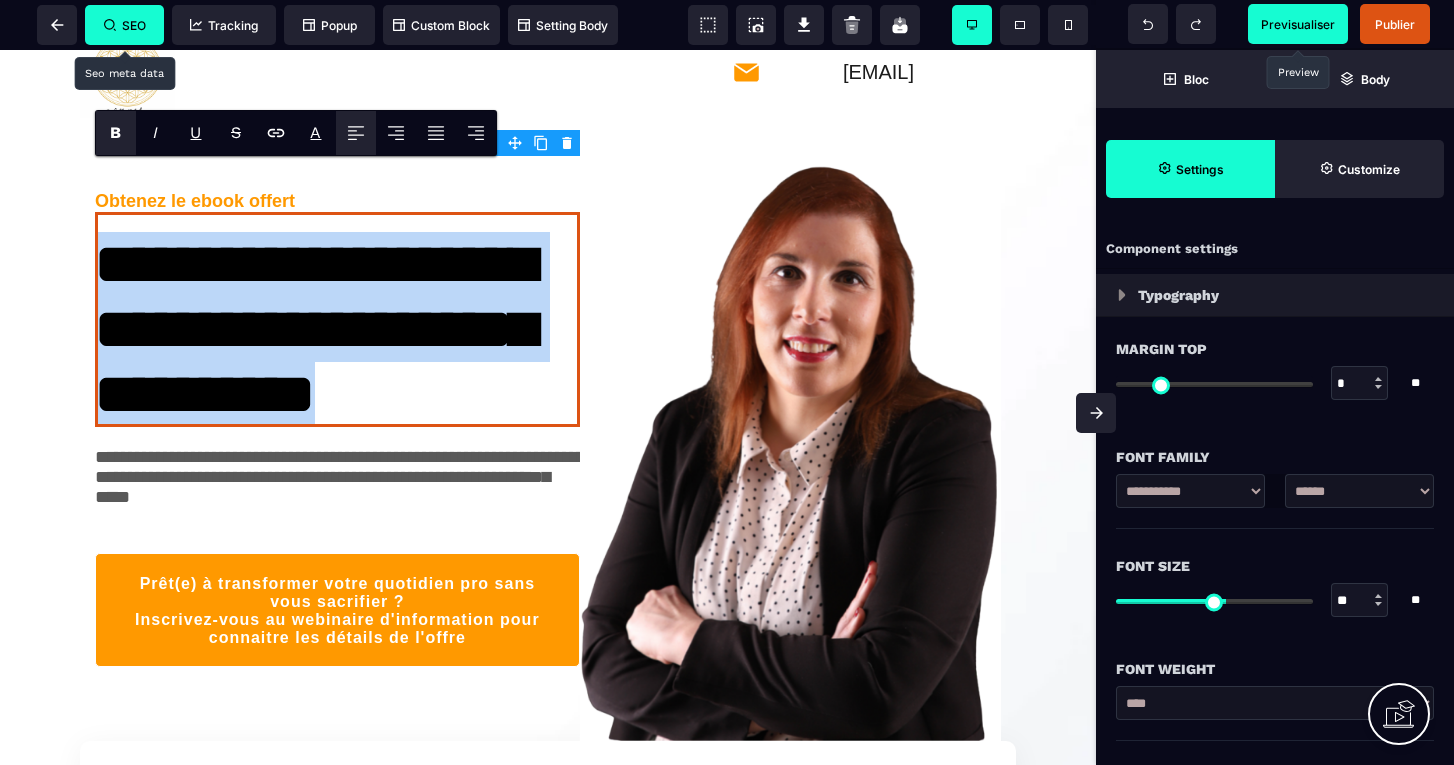 copy on "**********" 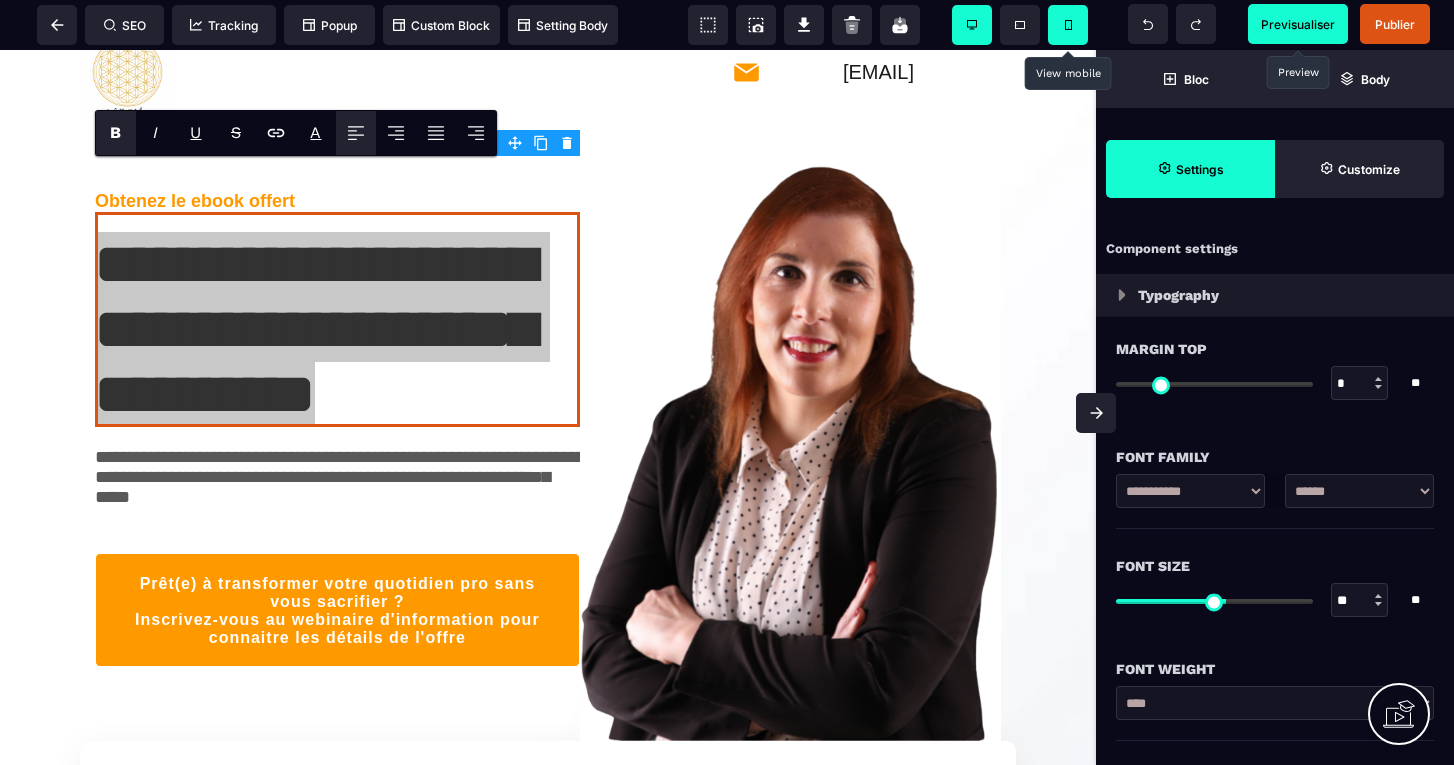 click 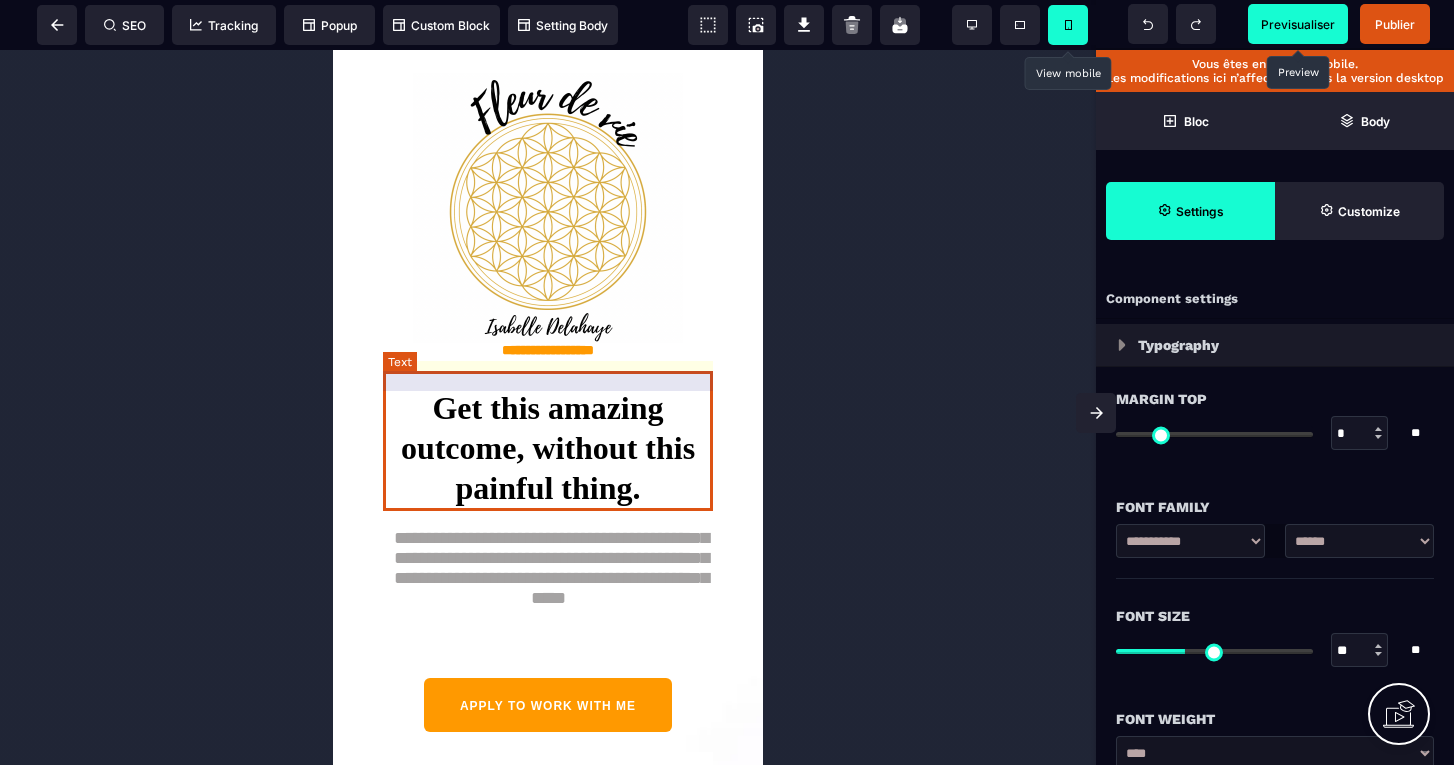 click on "Get this amazing outcome, without this painful thing." at bounding box center (548, 438) 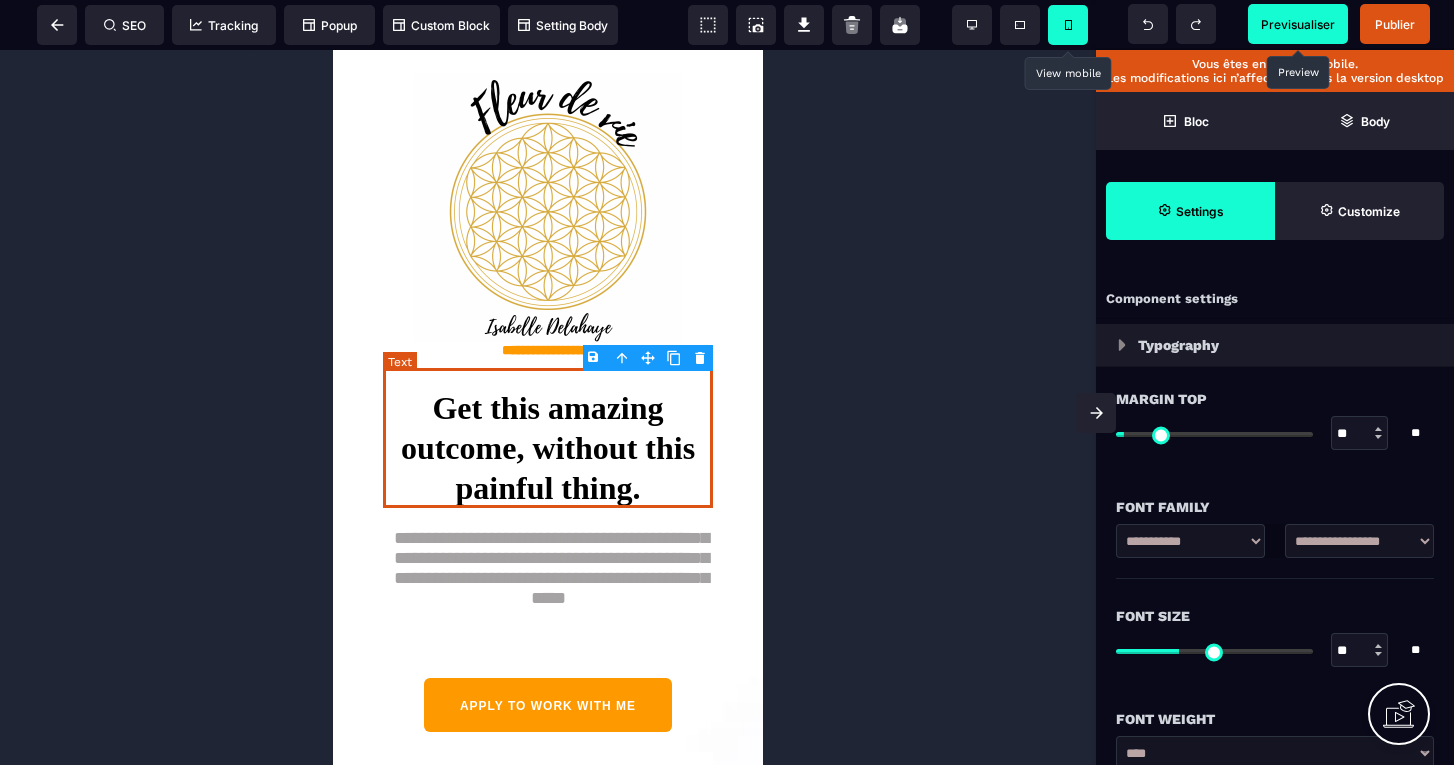 click on "Get this amazing outcome, without this painful thing." at bounding box center [548, 438] 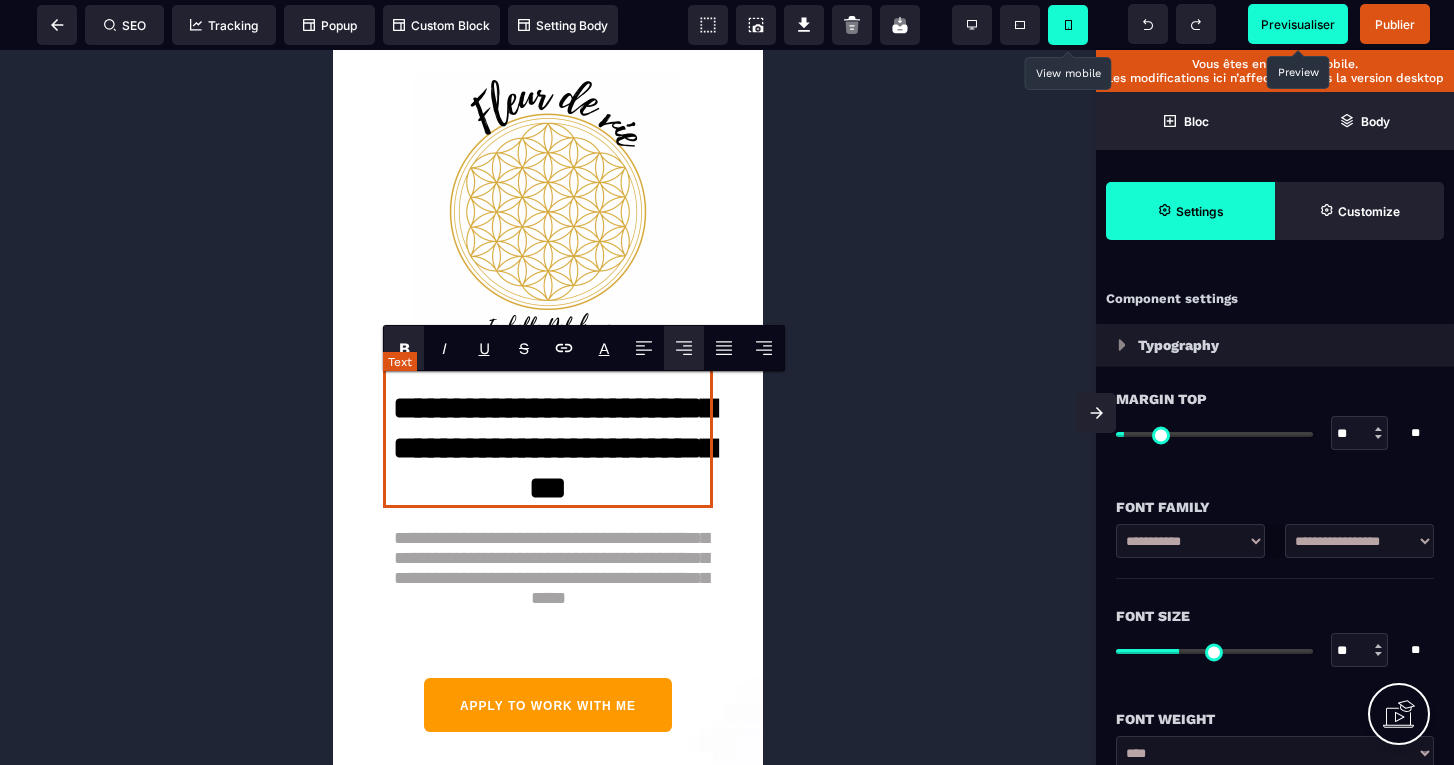 click on "**********" at bounding box center [548, 438] 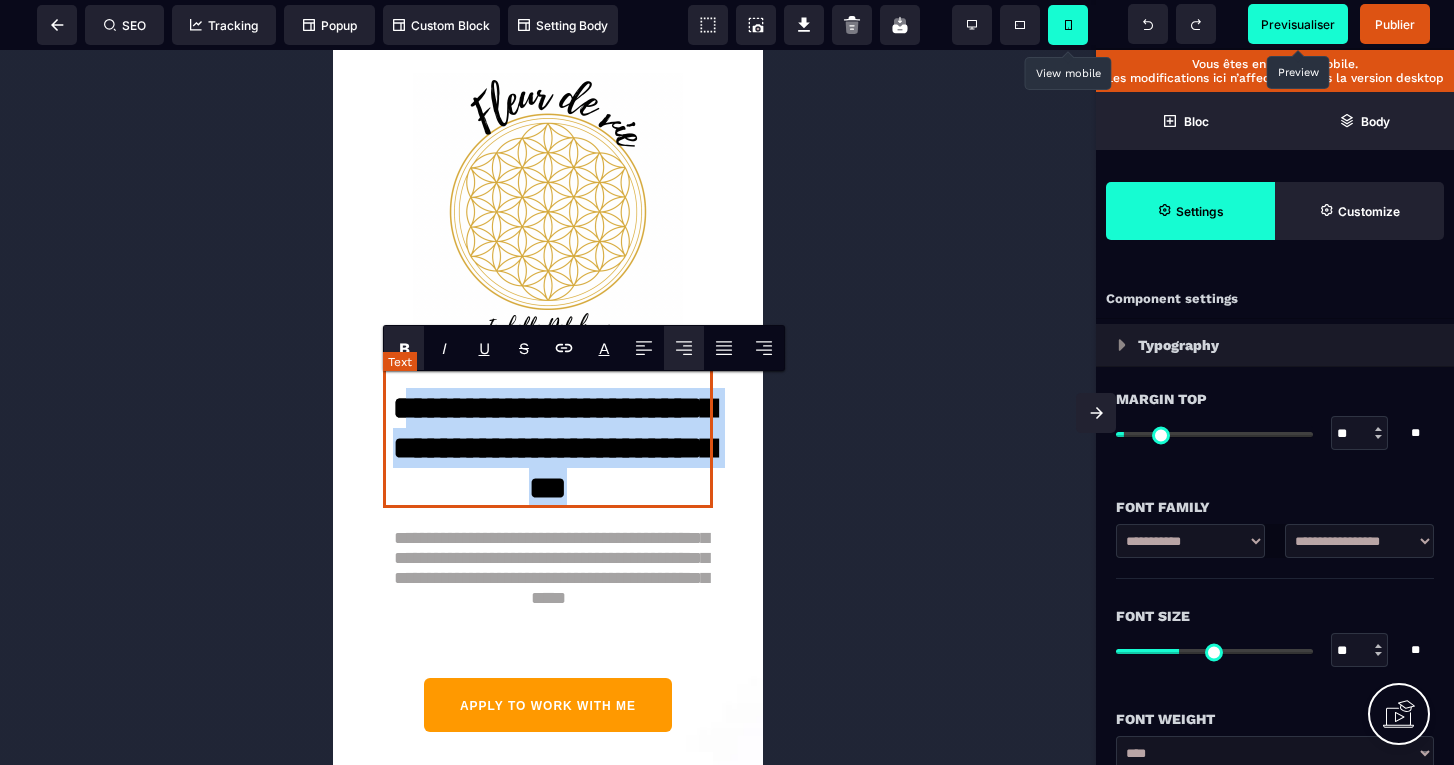drag, startPoint x: 703, startPoint y: 489, endPoint x: 418, endPoint y: 402, distance: 297.98322 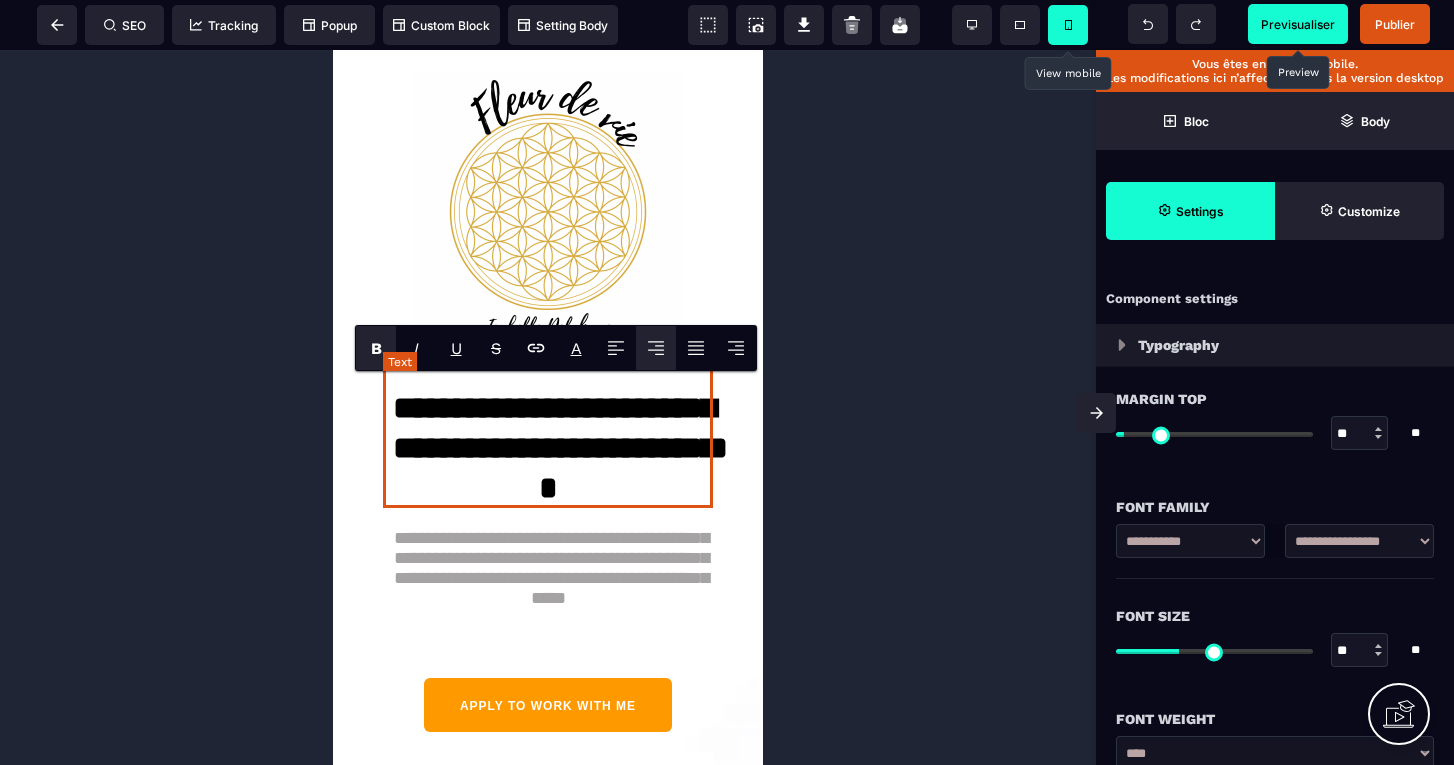 click on "**********" at bounding box center [548, 438] 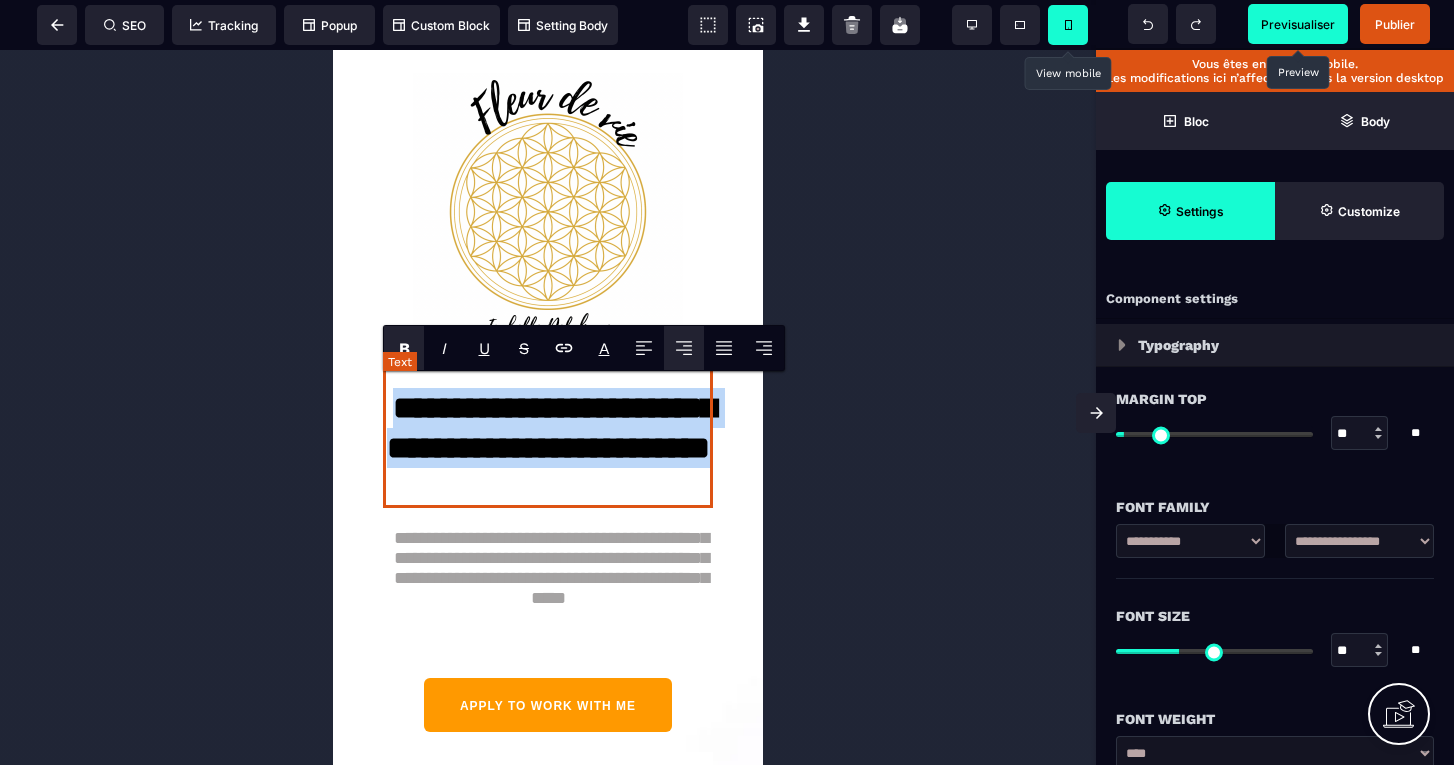 drag, startPoint x: 435, startPoint y: 415, endPoint x: 710, endPoint y: 481, distance: 282.8091 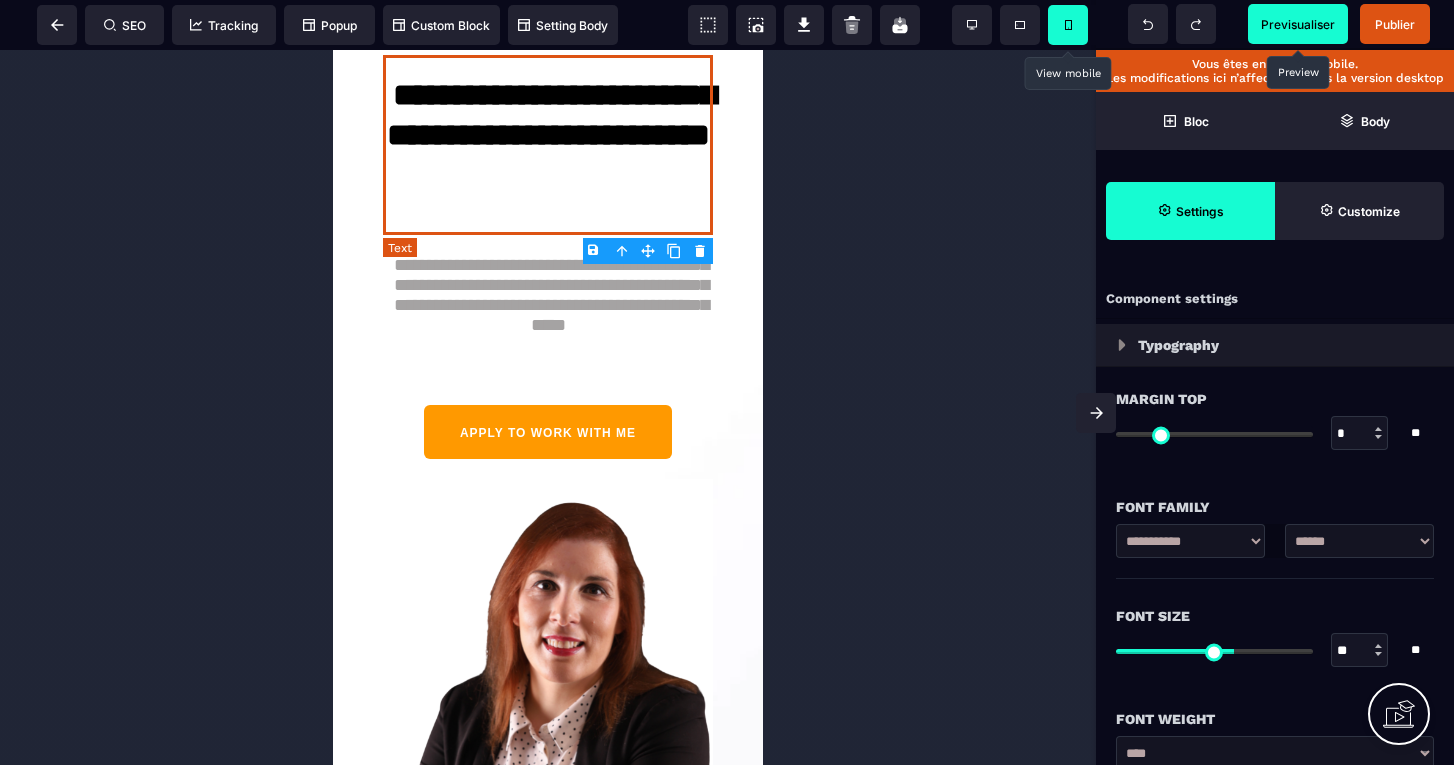 scroll, scrollTop: 361, scrollLeft: 0, axis: vertical 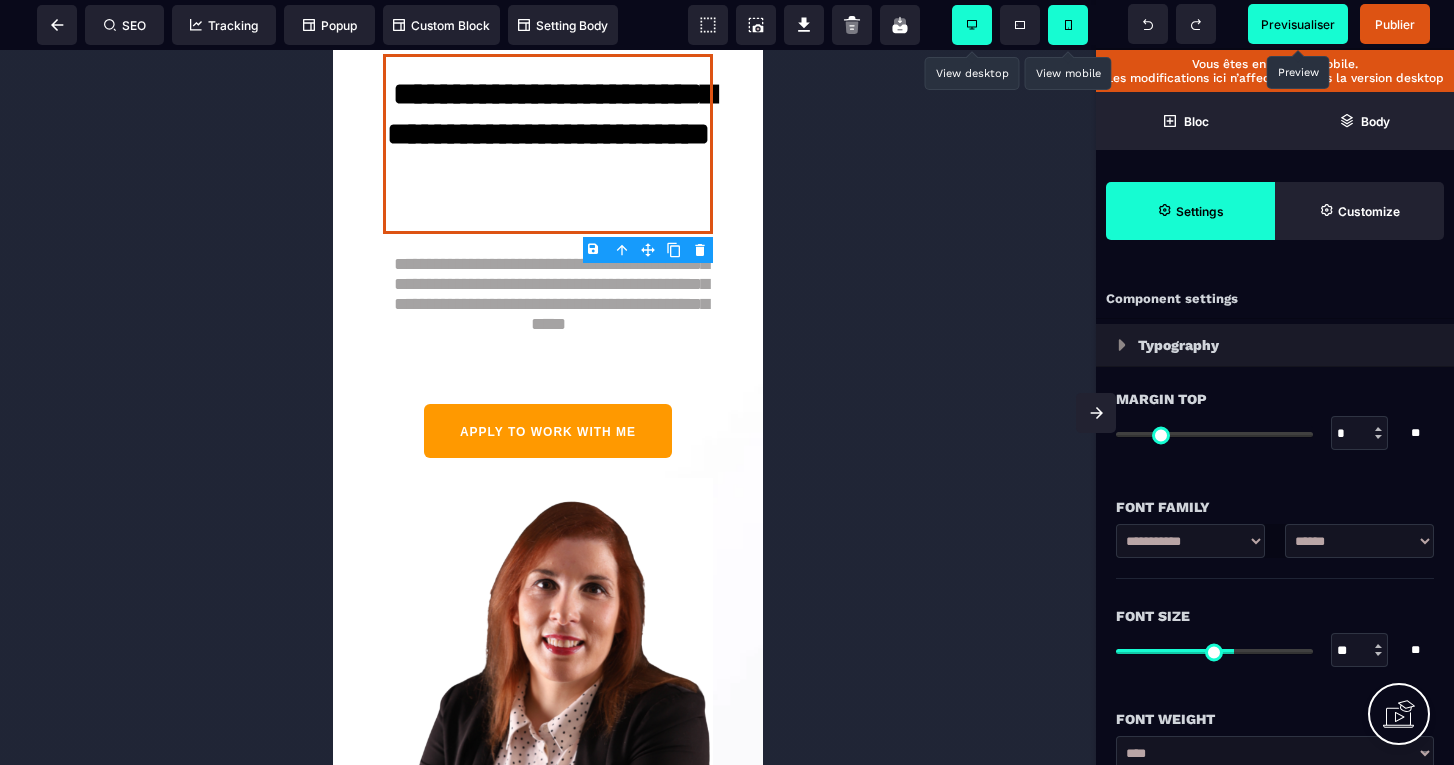 click at bounding box center [972, 25] 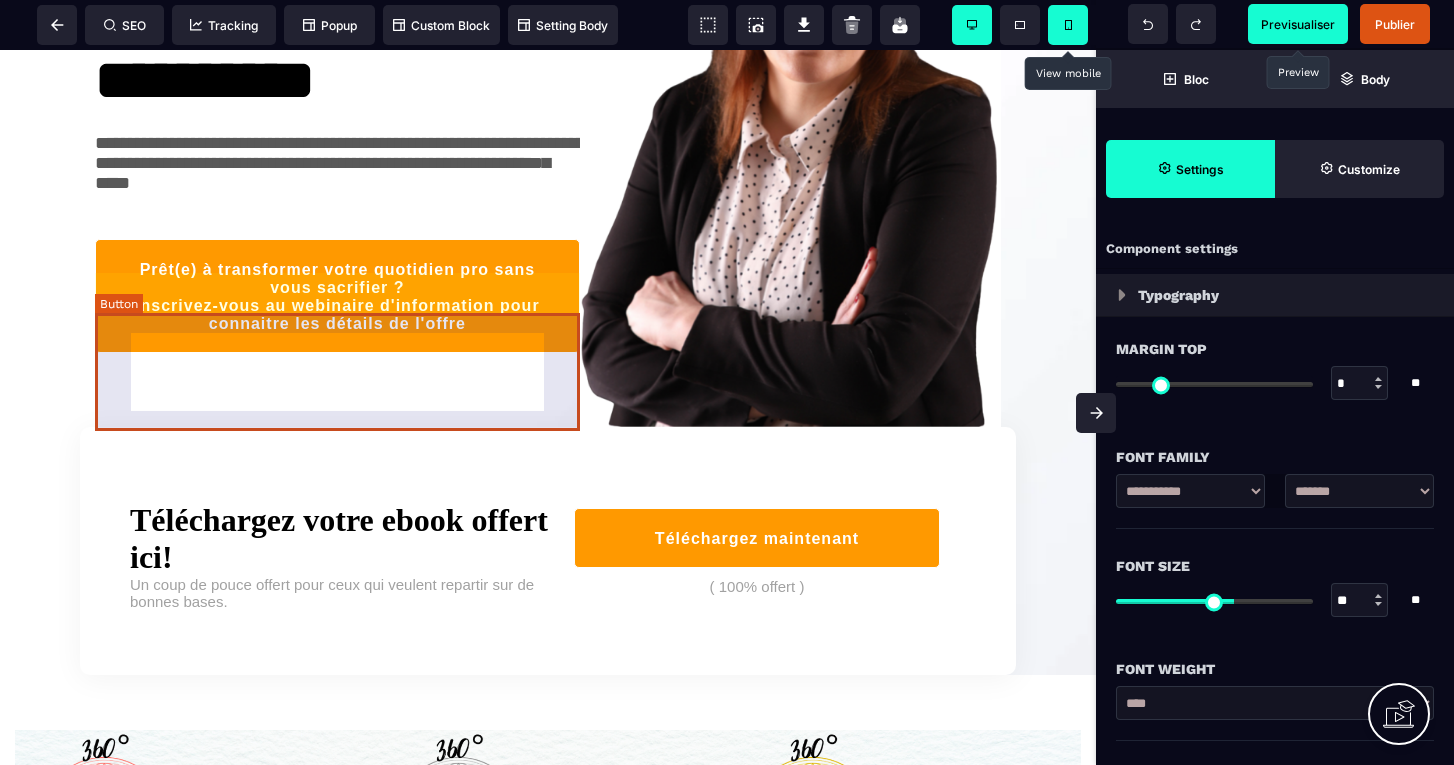 click on "Prêt(e) à transformer votre quotidien pro sans vous sacrifier ?  Inscrivez-vous au webinaire d'information pour connaitre les détails de l'offre" at bounding box center [337, 297] 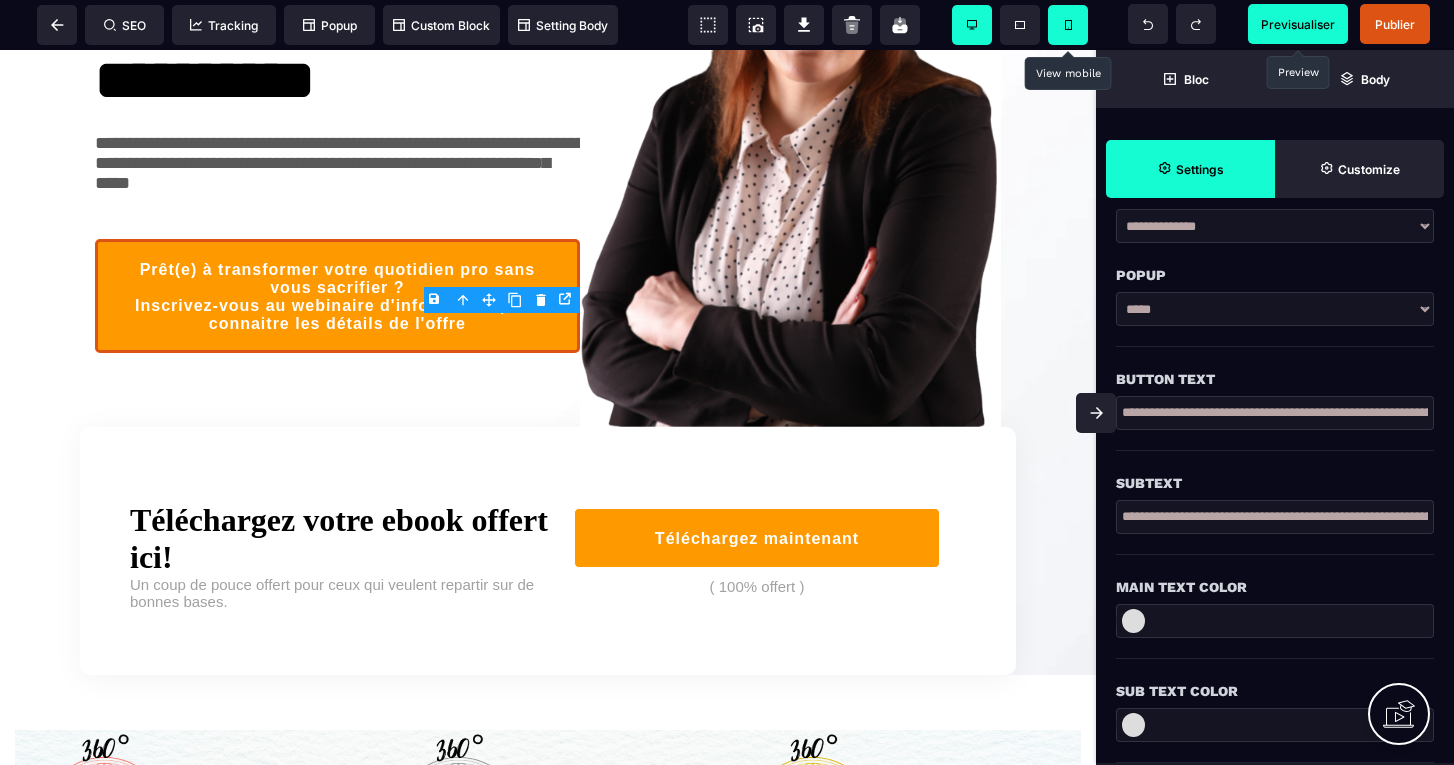 scroll, scrollTop: 376, scrollLeft: 0, axis: vertical 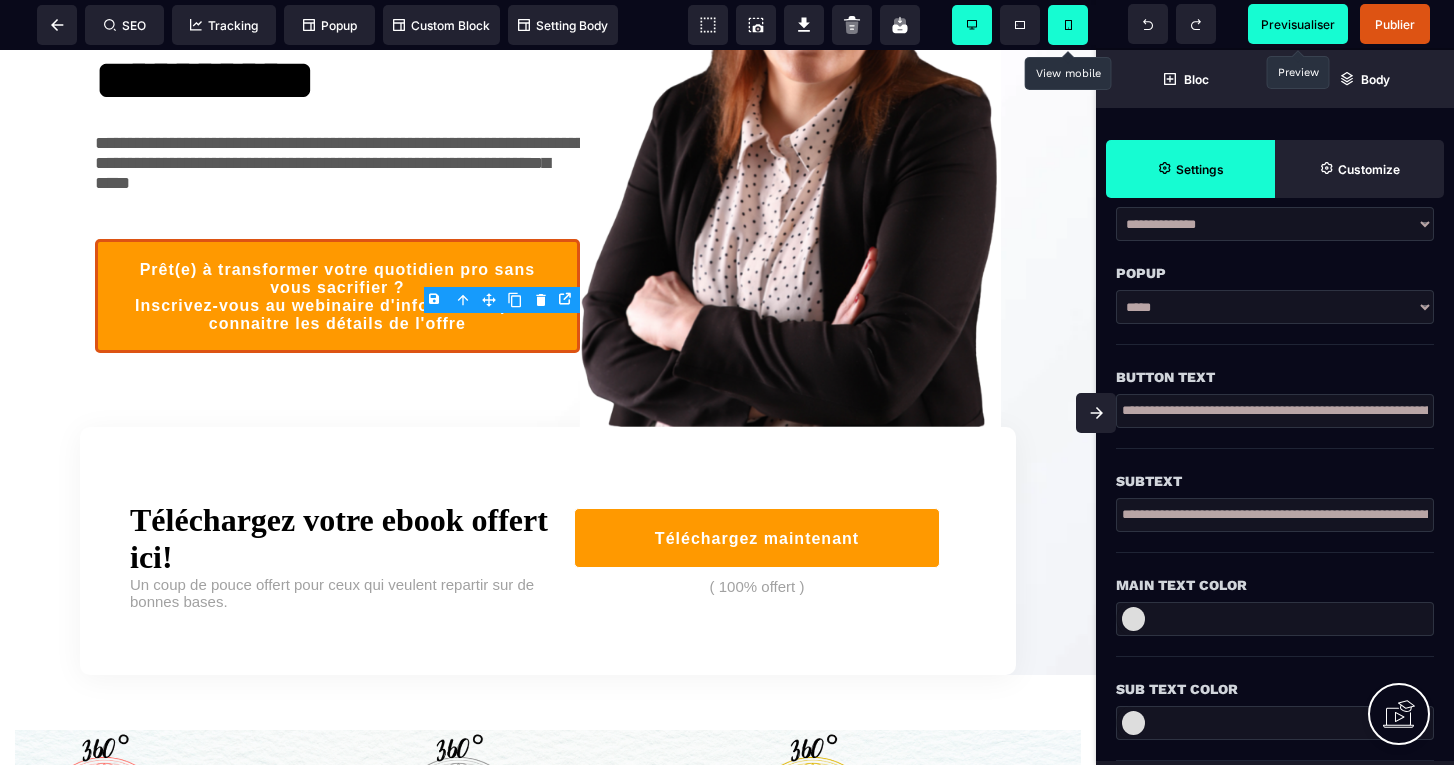 drag, startPoint x: 1122, startPoint y: 412, endPoint x: 1469, endPoint y: 421, distance: 347.1167 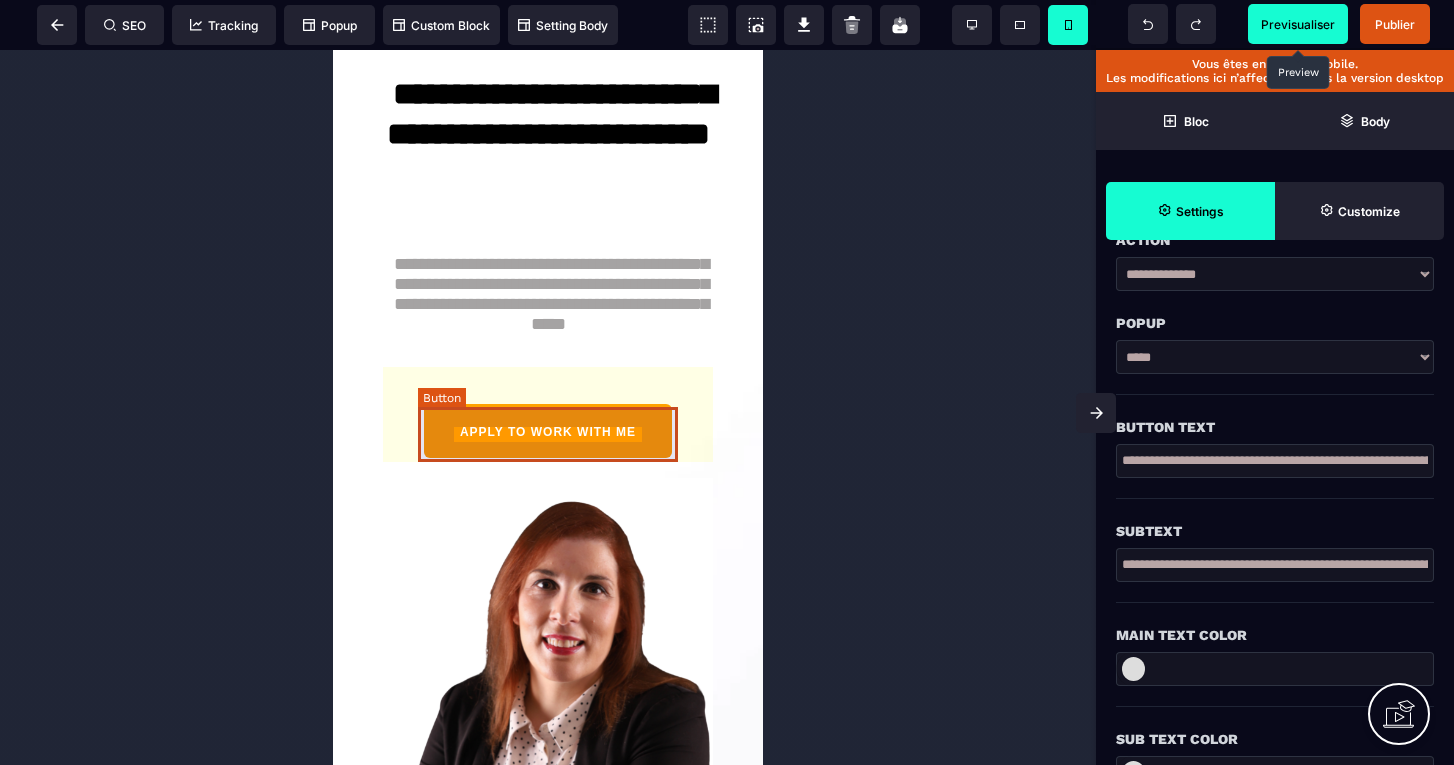 click on "APPLY TO WORK WITH ME" at bounding box center (548, 432) 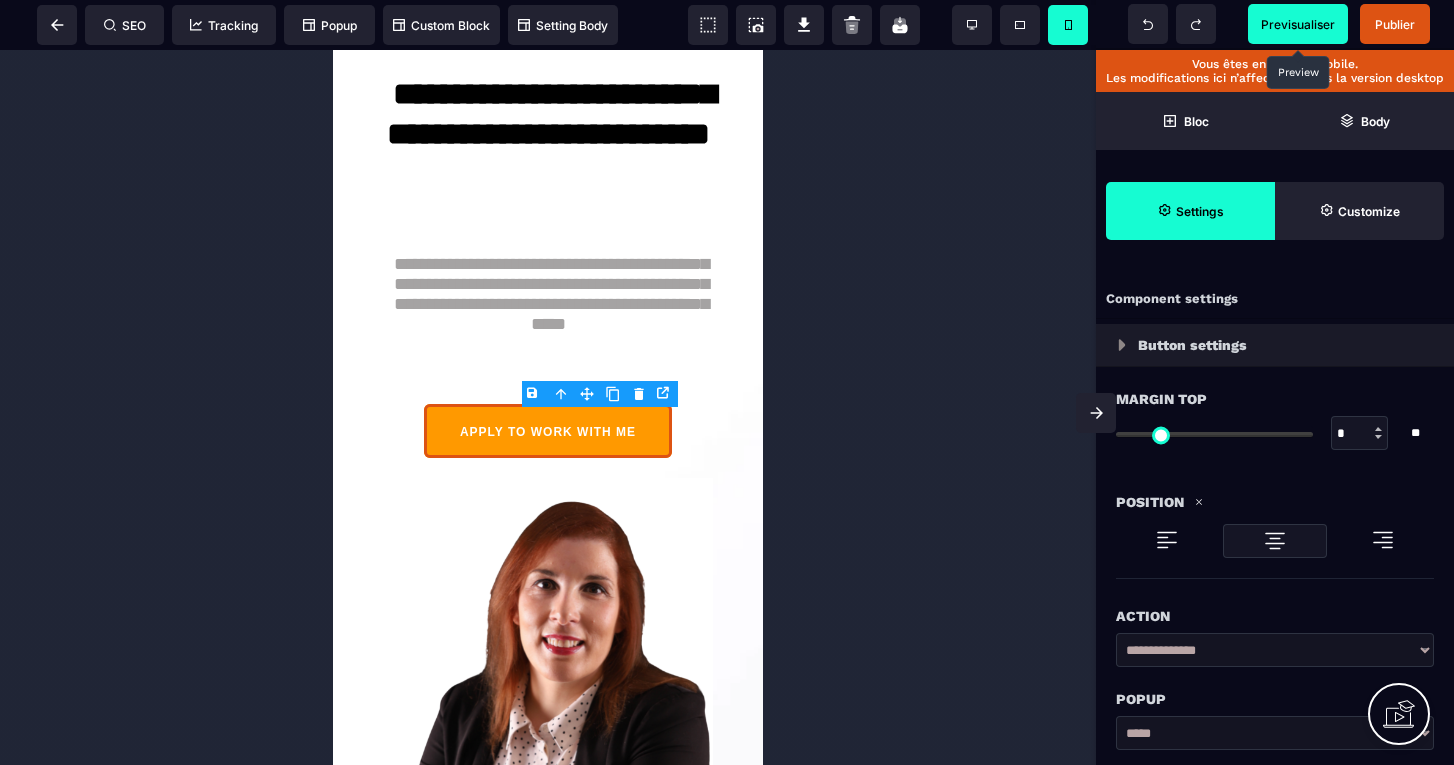 scroll, scrollTop: 0, scrollLeft: 0, axis: both 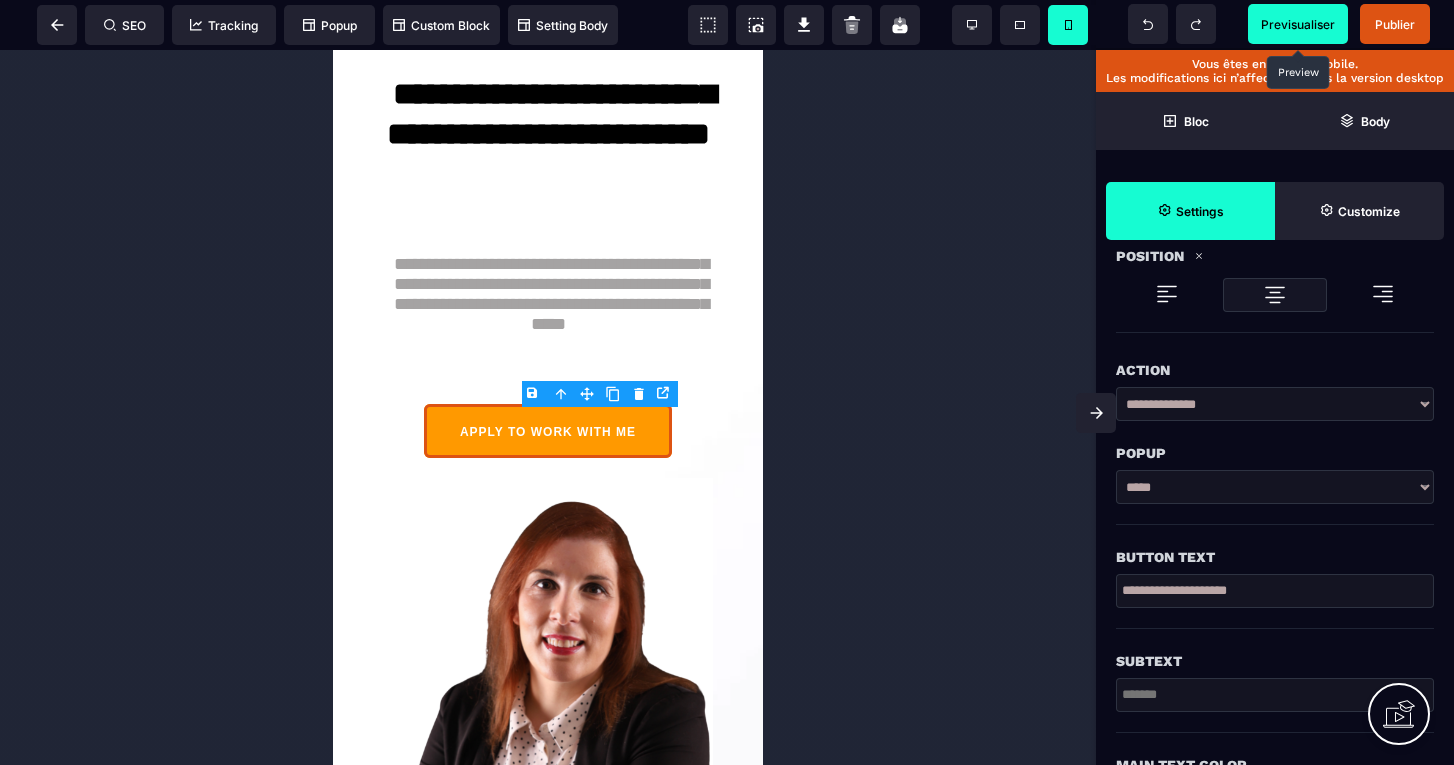 click on "**********" at bounding box center (1275, 591) 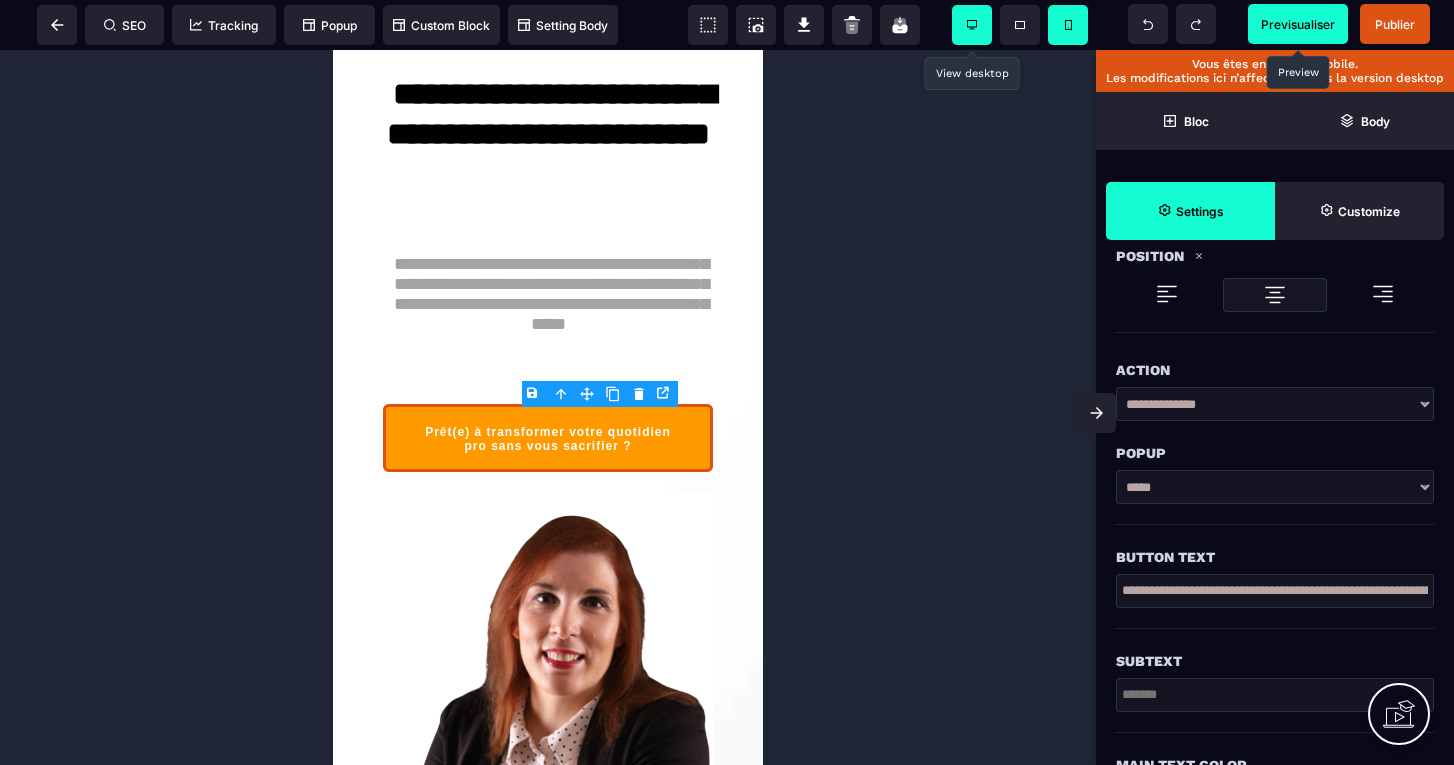 click 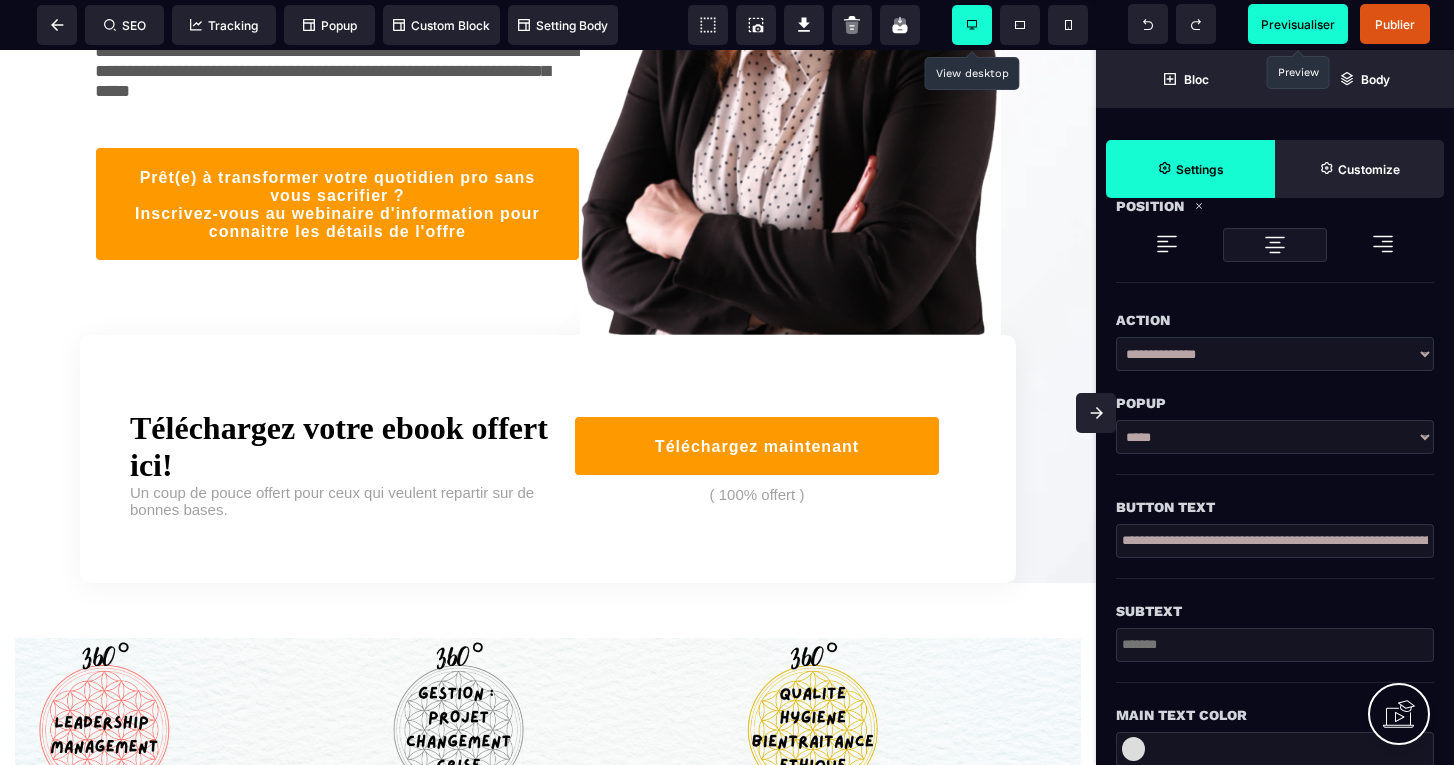 scroll, scrollTop: 454, scrollLeft: 0, axis: vertical 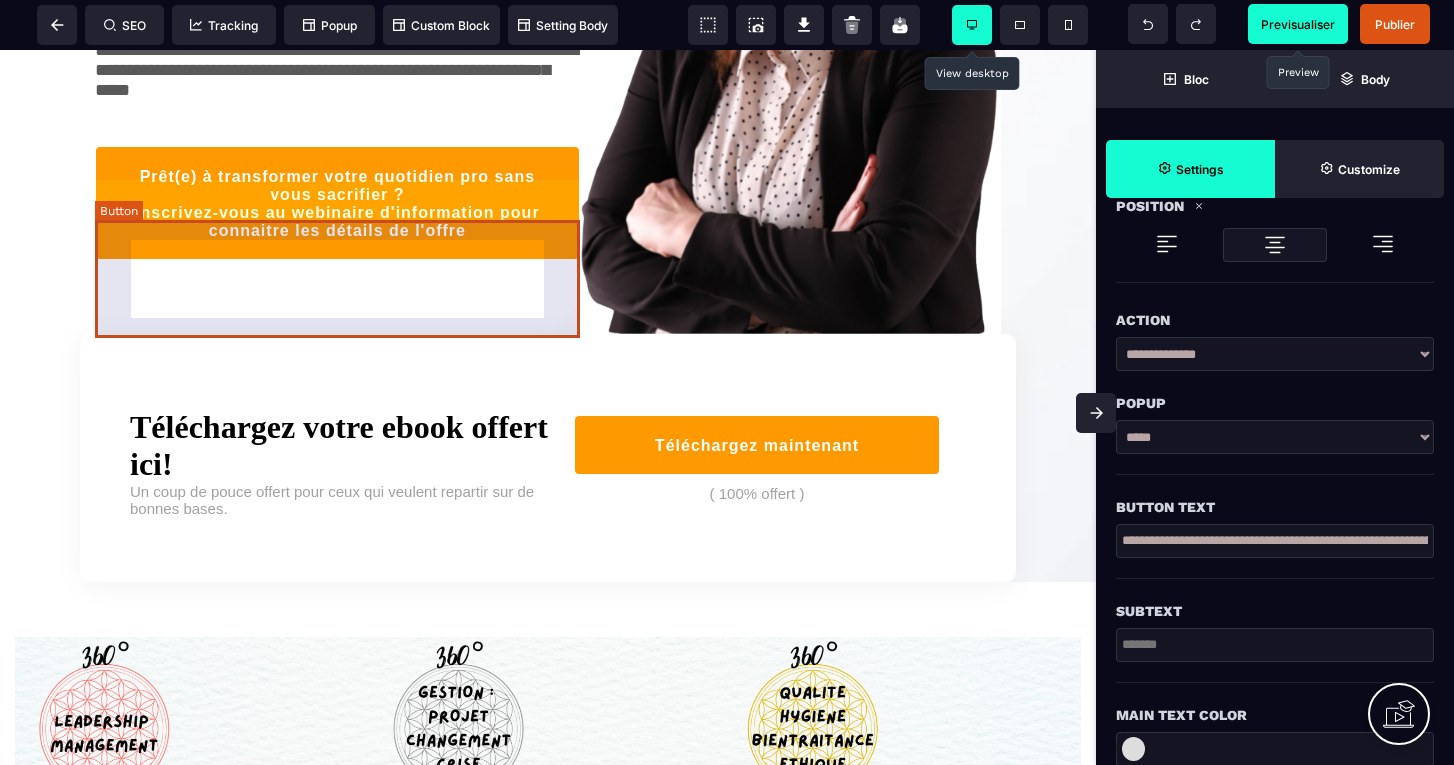 click on "Prêt(e) à transformer votre quotidien pro sans vous sacrifier ?  Inscrivez-vous au webinaire d'information pour connaitre les détails de l'offre" at bounding box center [337, 204] 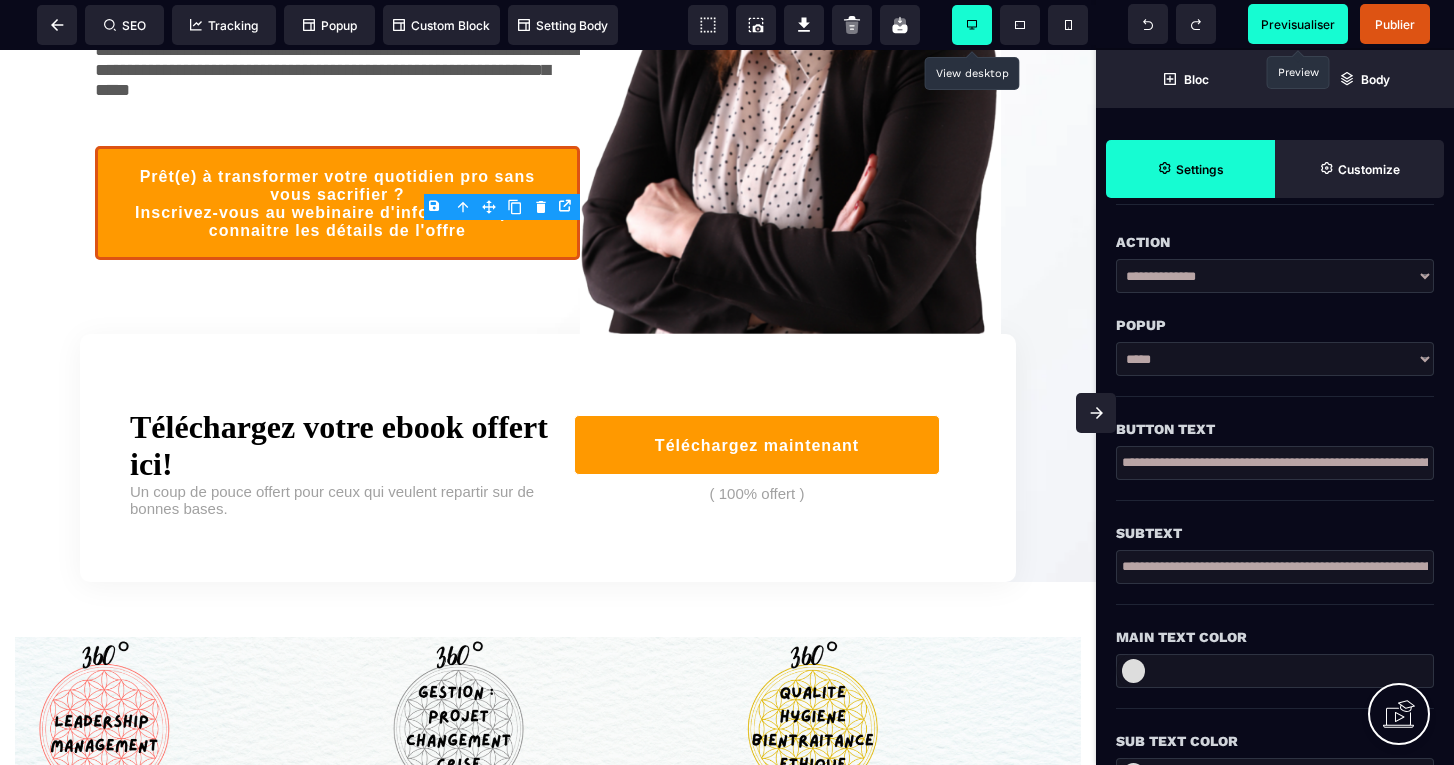scroll, scrollTop: 334, scrollLeft: 0, axis: vertical 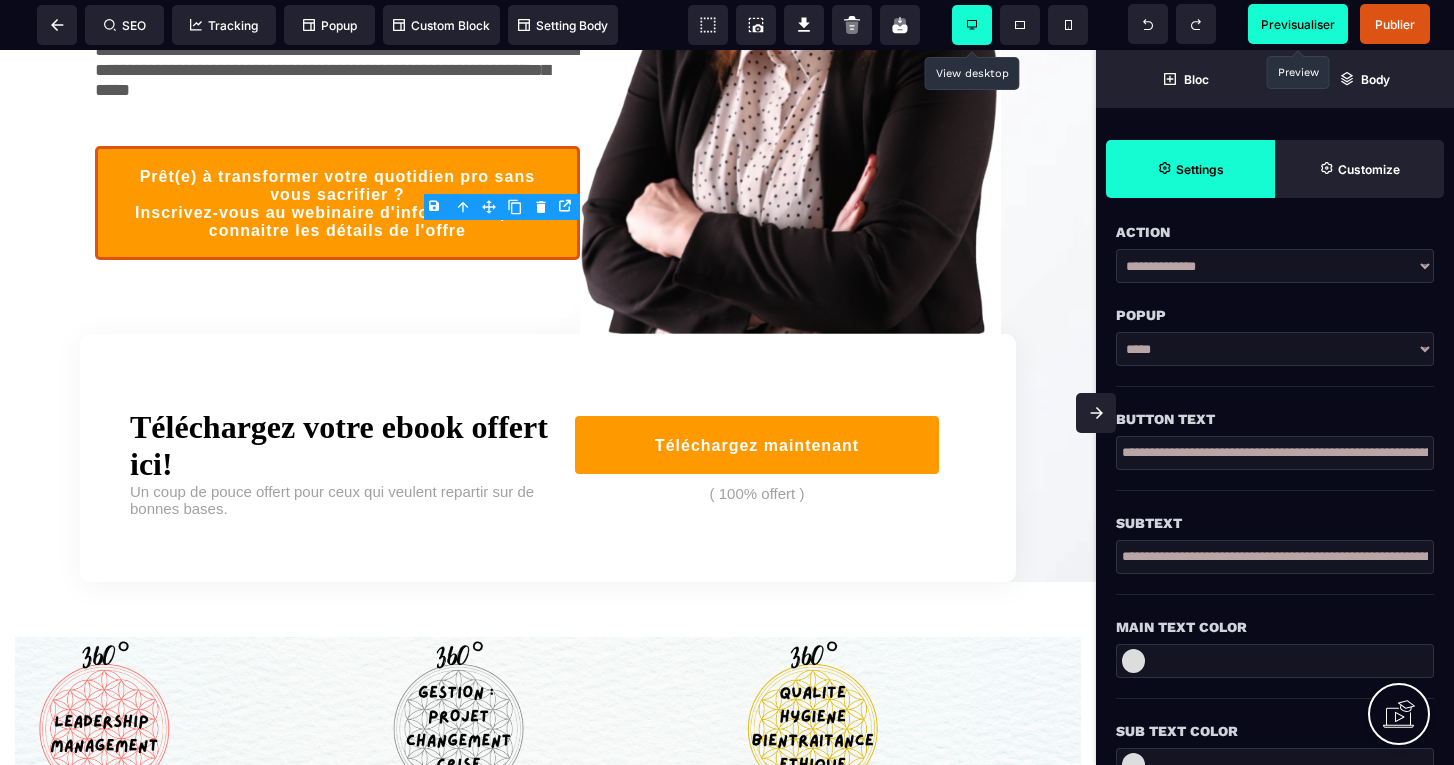 drag, startPoint x: 1121, startPoint y: 560, endPoint x: 1469, endPoint y: 592, distance: 349.46817 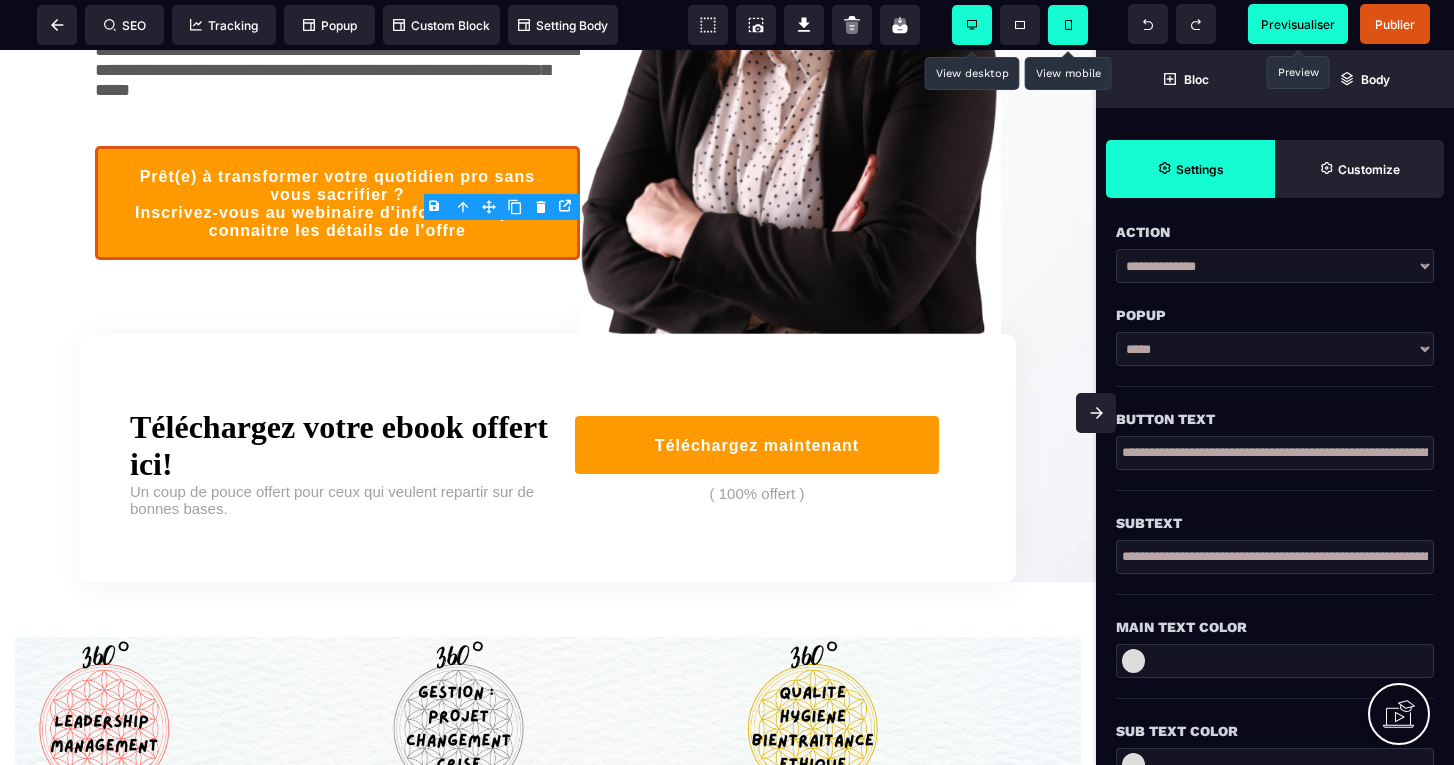click 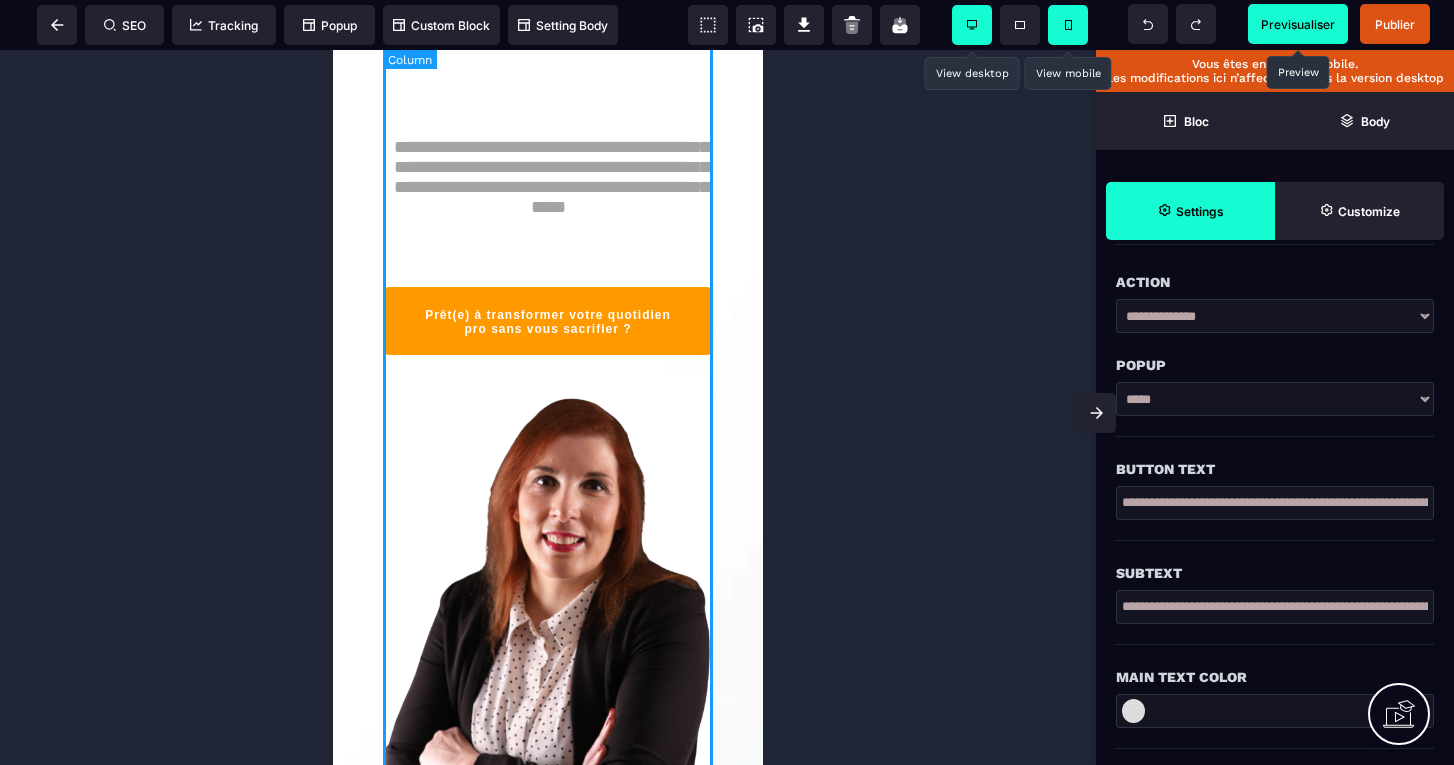 scroll, scrollTop: 483, scrollLeft: 0, axis: vertical 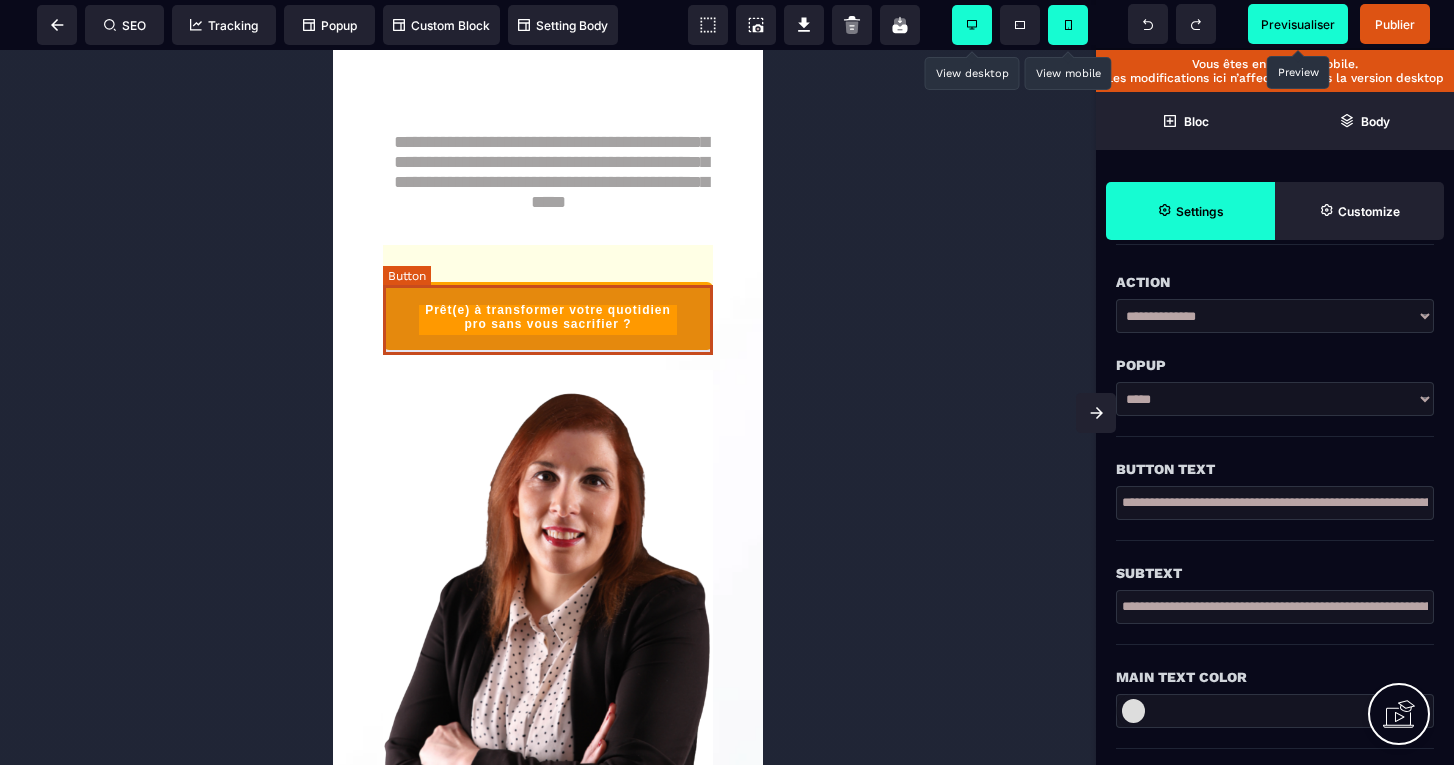 click on "Prêt(e) à transformer votre quotidien pro sans vous sacrifier ?" at bounding box center (548, 317) 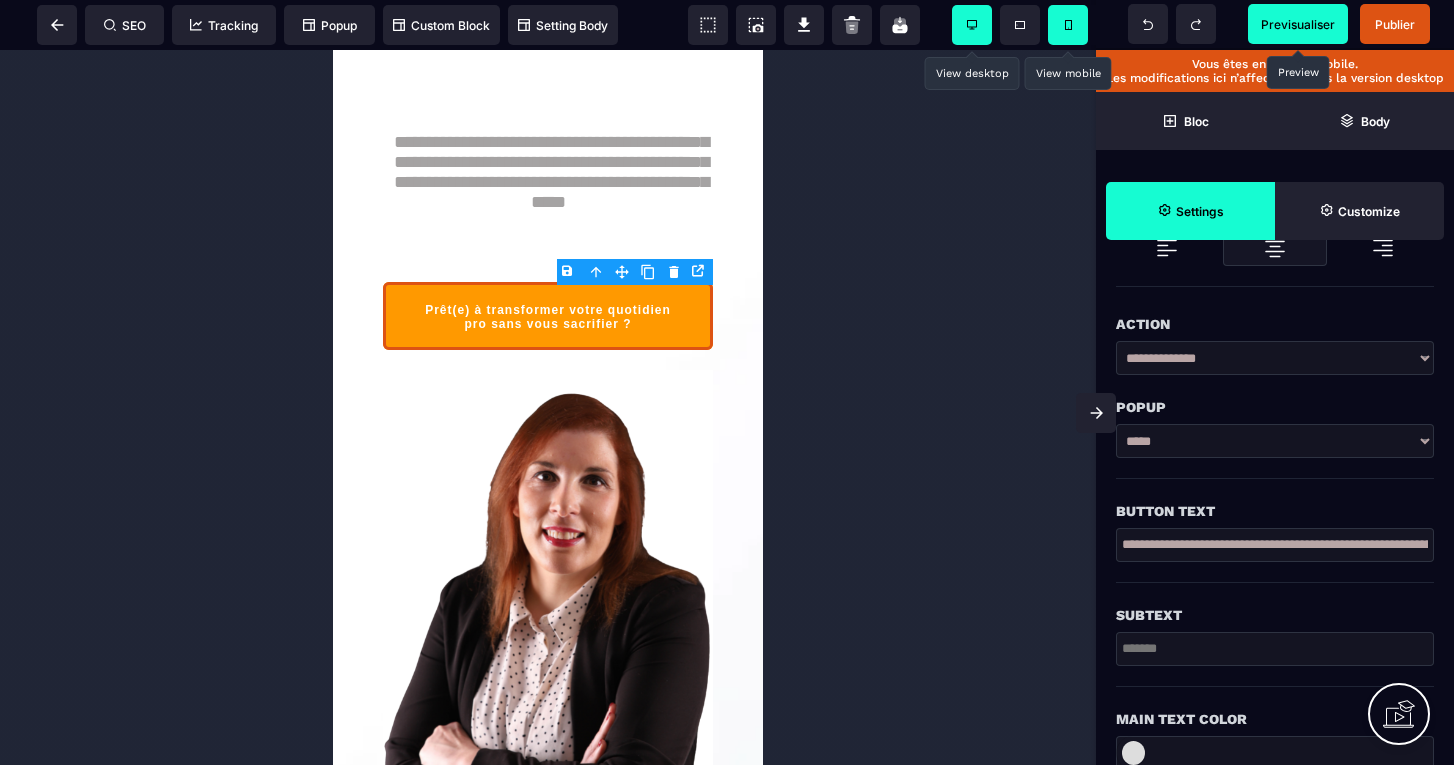 scroll, scrollTop: 299, scrollLeft: 0, axis: vertical 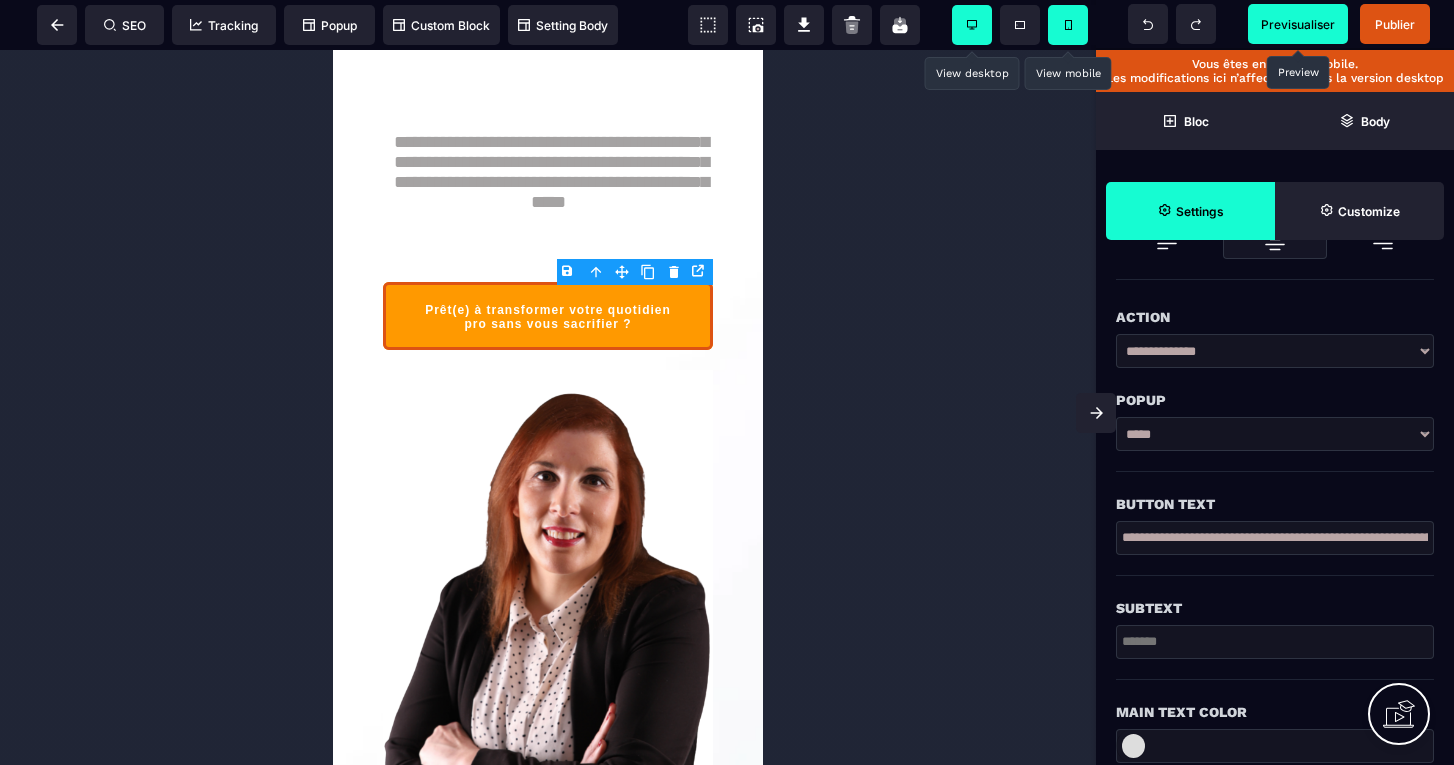 click at bounding box center [1275, 642] 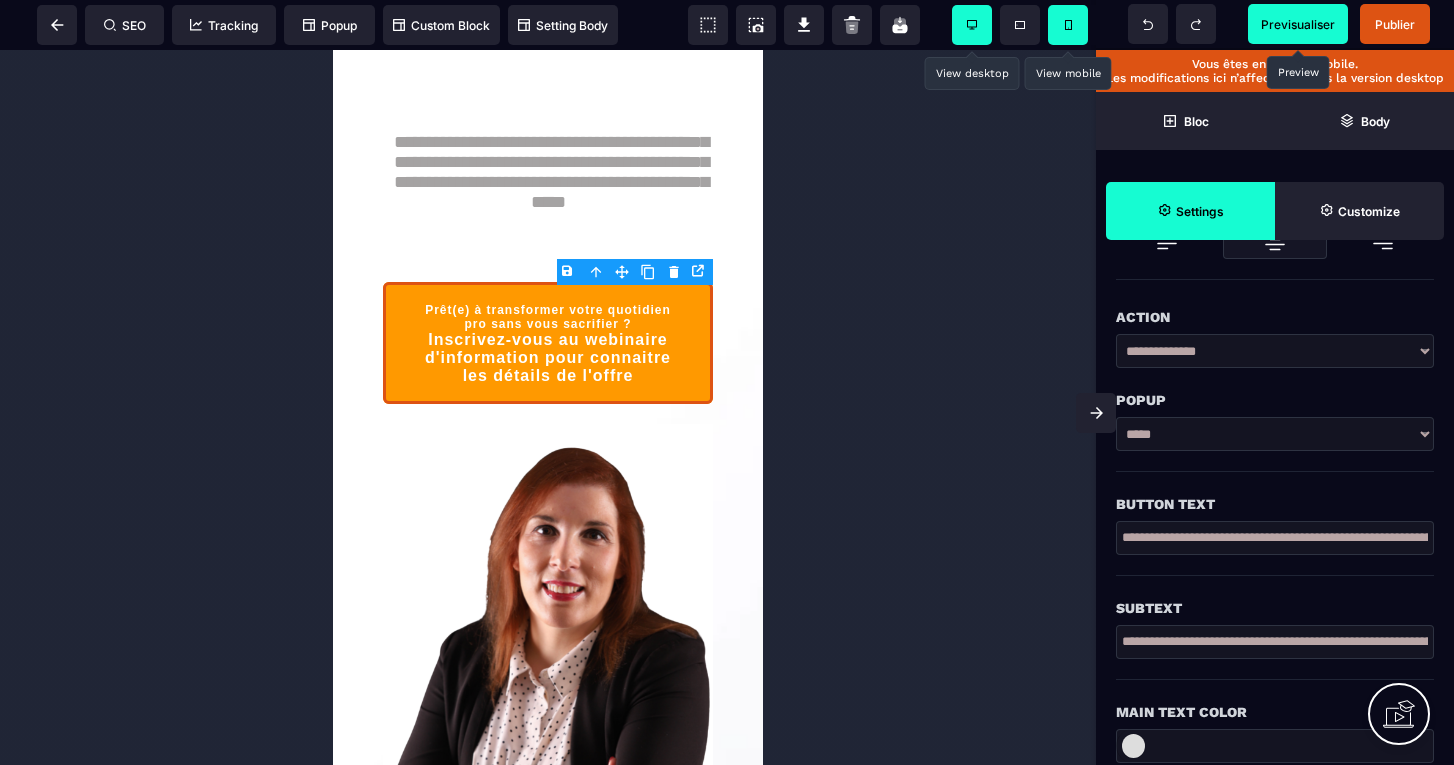 click at bounding box center (548, 407) 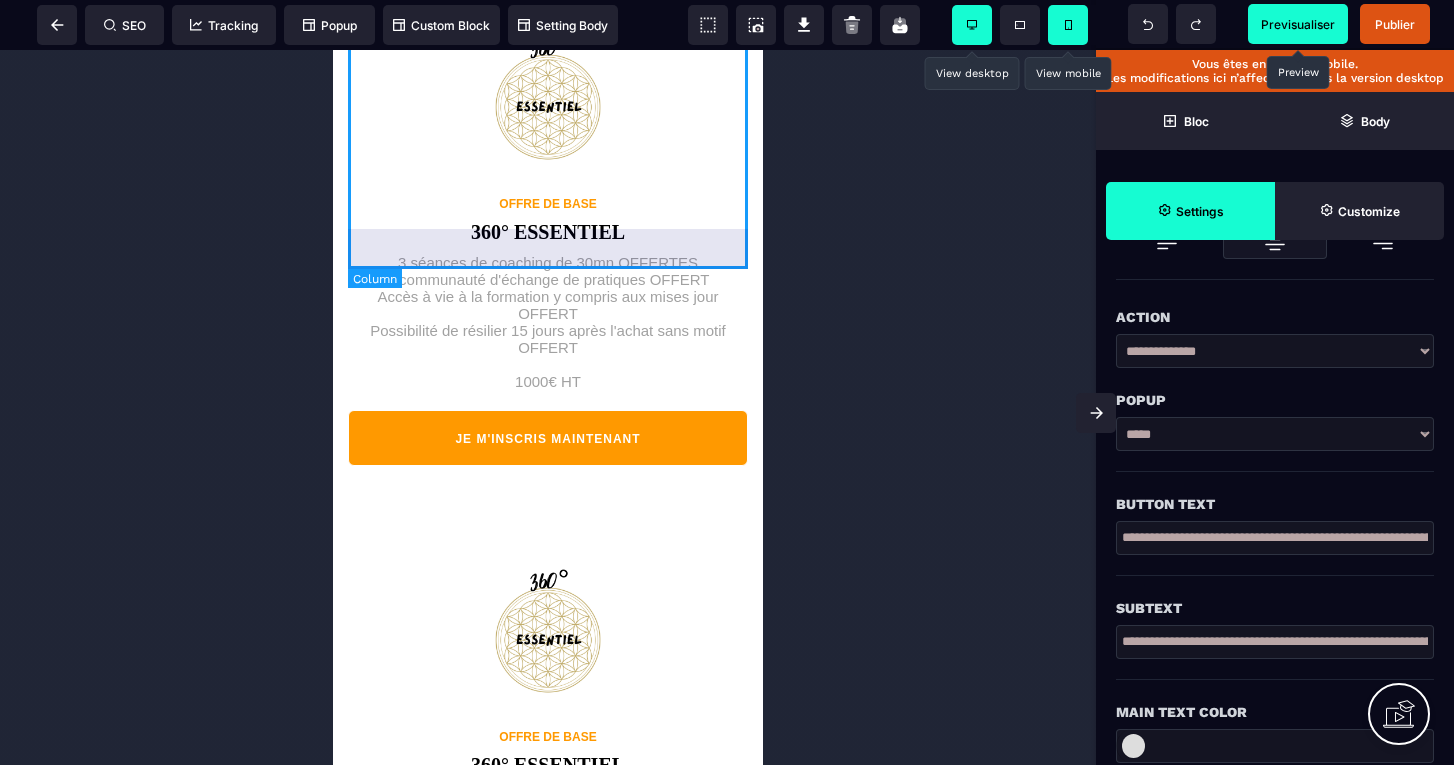 scroll, scrollTop: 8572, scrollLeft: 0, axis: vertical 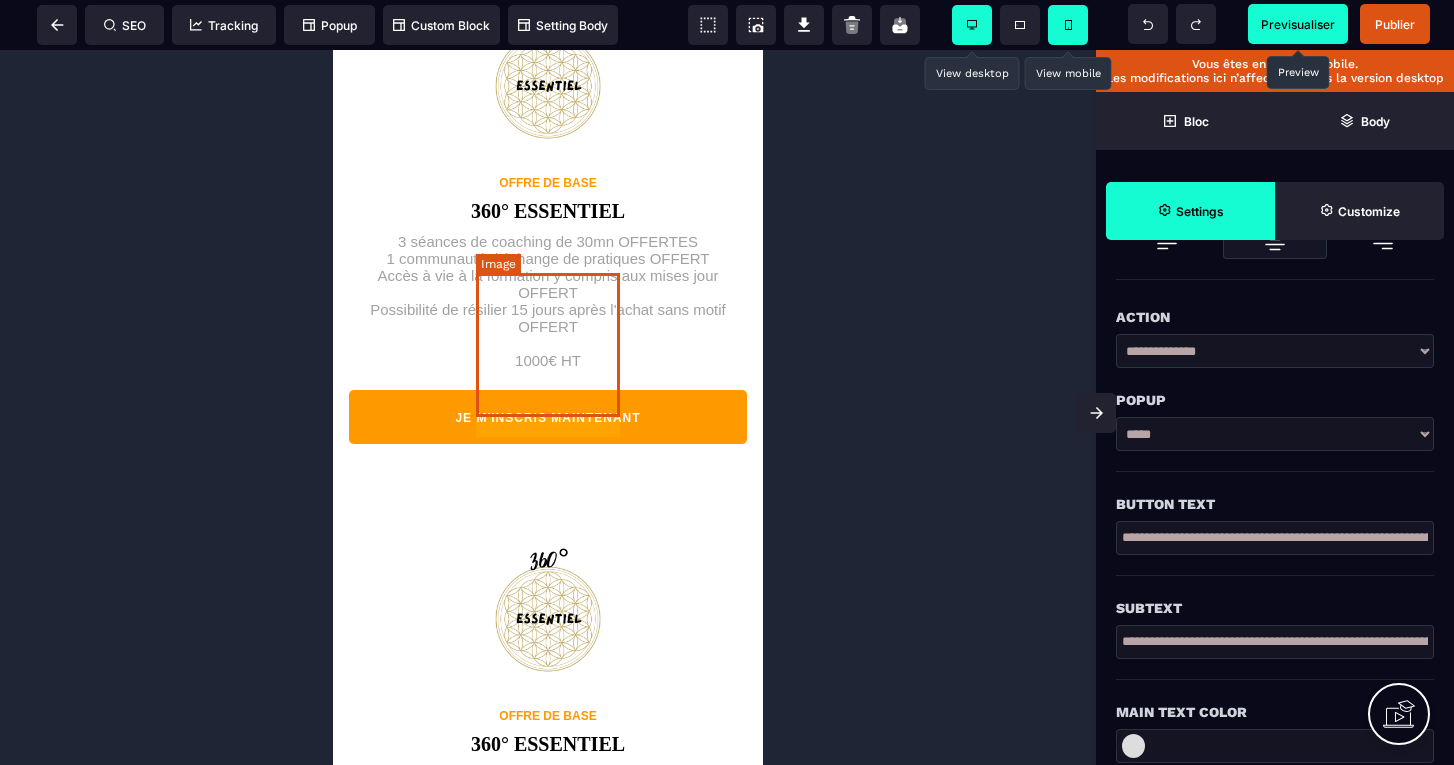 click at bounding box center [548, 84] 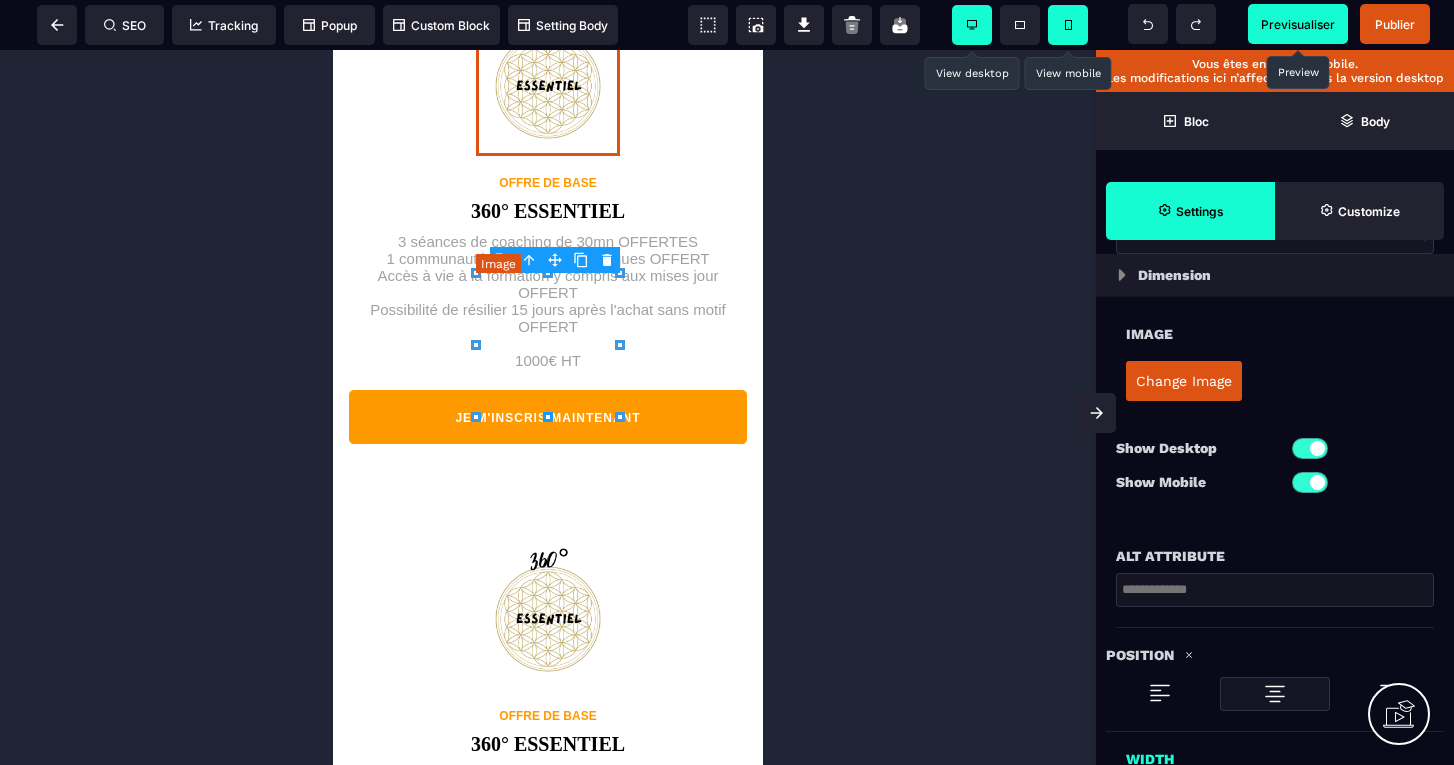 scroll, scrollTop: 0, scrollLeft: 0, axis: both 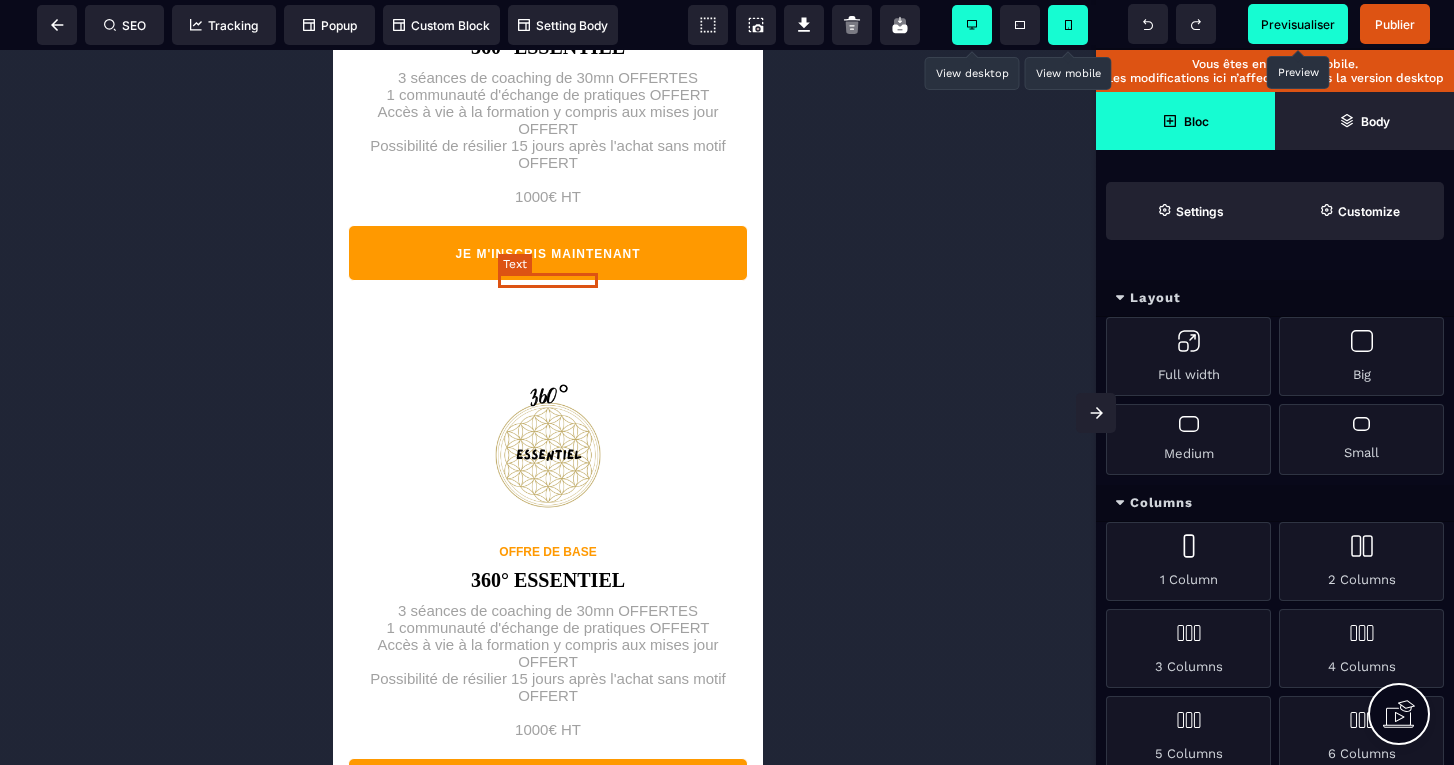 click on "OFFRE DE BASE" at bounding box center [547, 19] 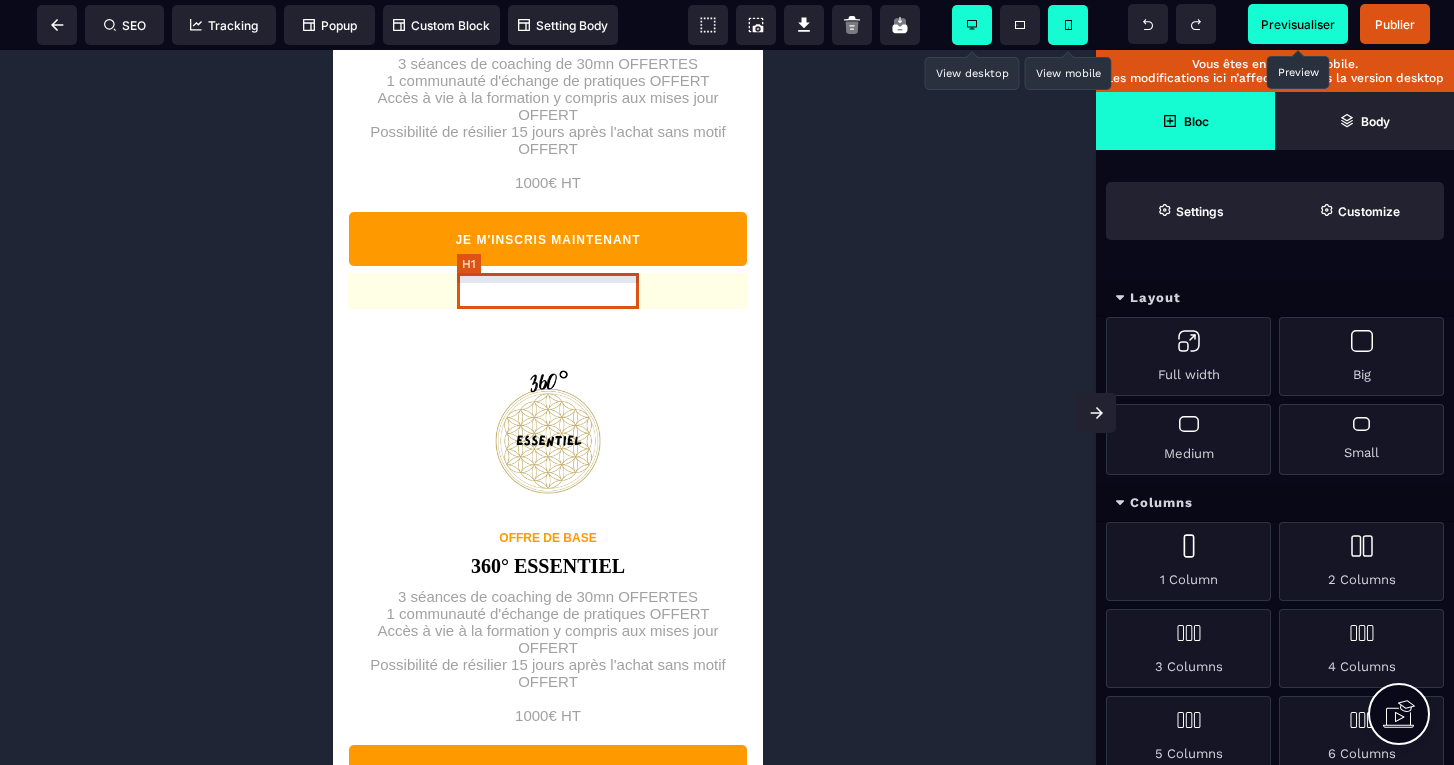 click on "360° ESSENTIEL" at bounding box center [548, 28] 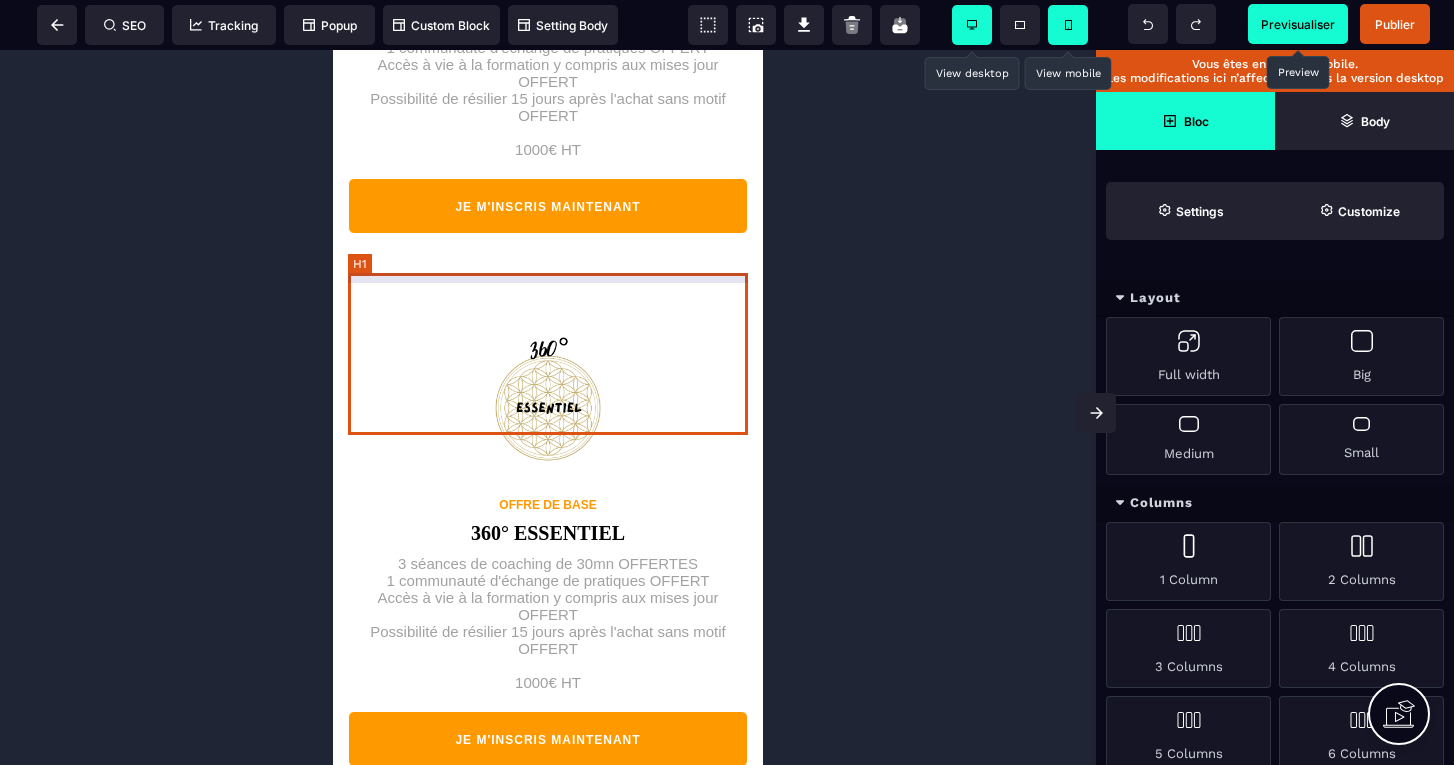 click on "3 séances de coaching de 30mn OFFERTES 1 communauté d'échange de pratiques OFFERT Accès à vie à la formation y compris aux mises jour OFFERT Possibilité de résilier 15 jours après l'achat sans motif OFFERT
1000€ HT" at bounding box center [548, 85] 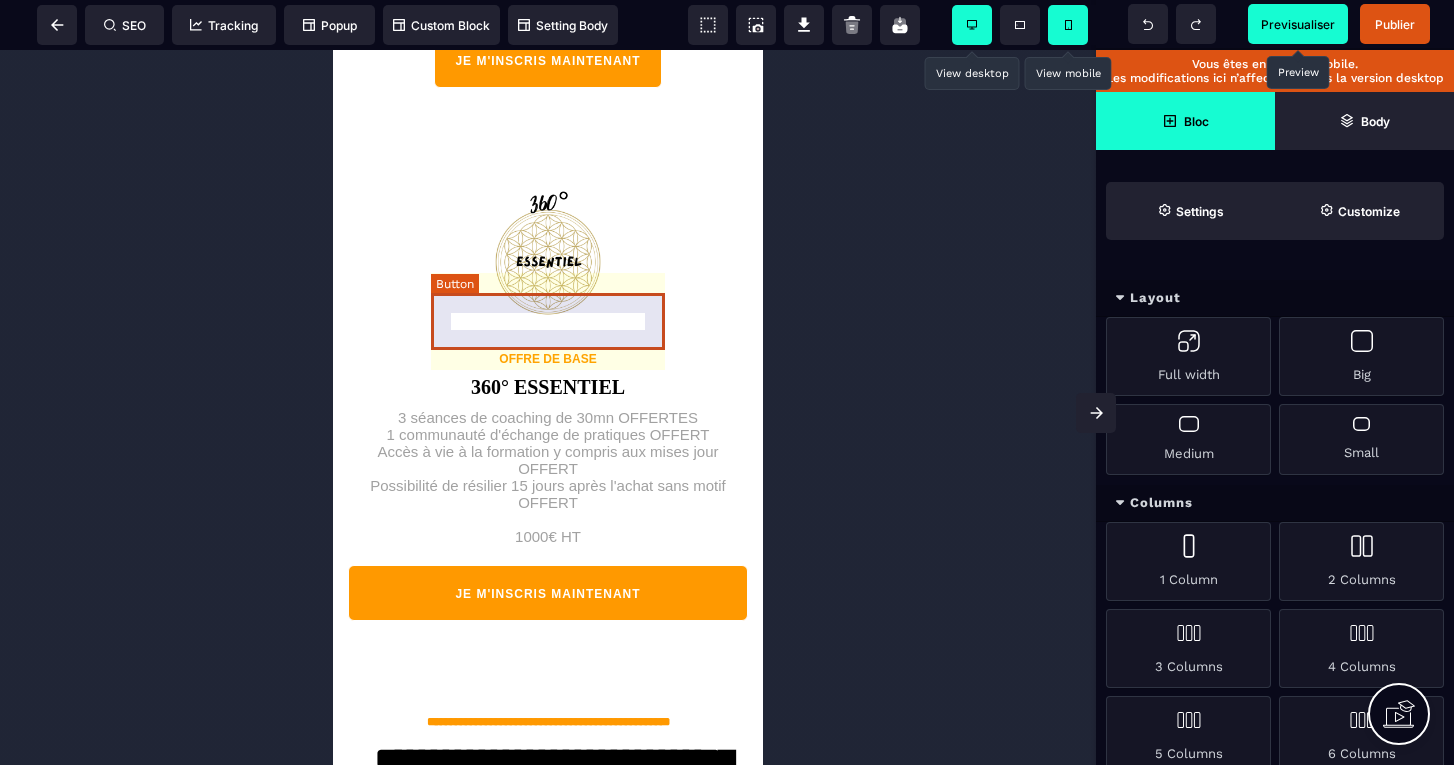 click on "JE M'INSCRIS MAINTENANT" at bounding box center (547, 62) 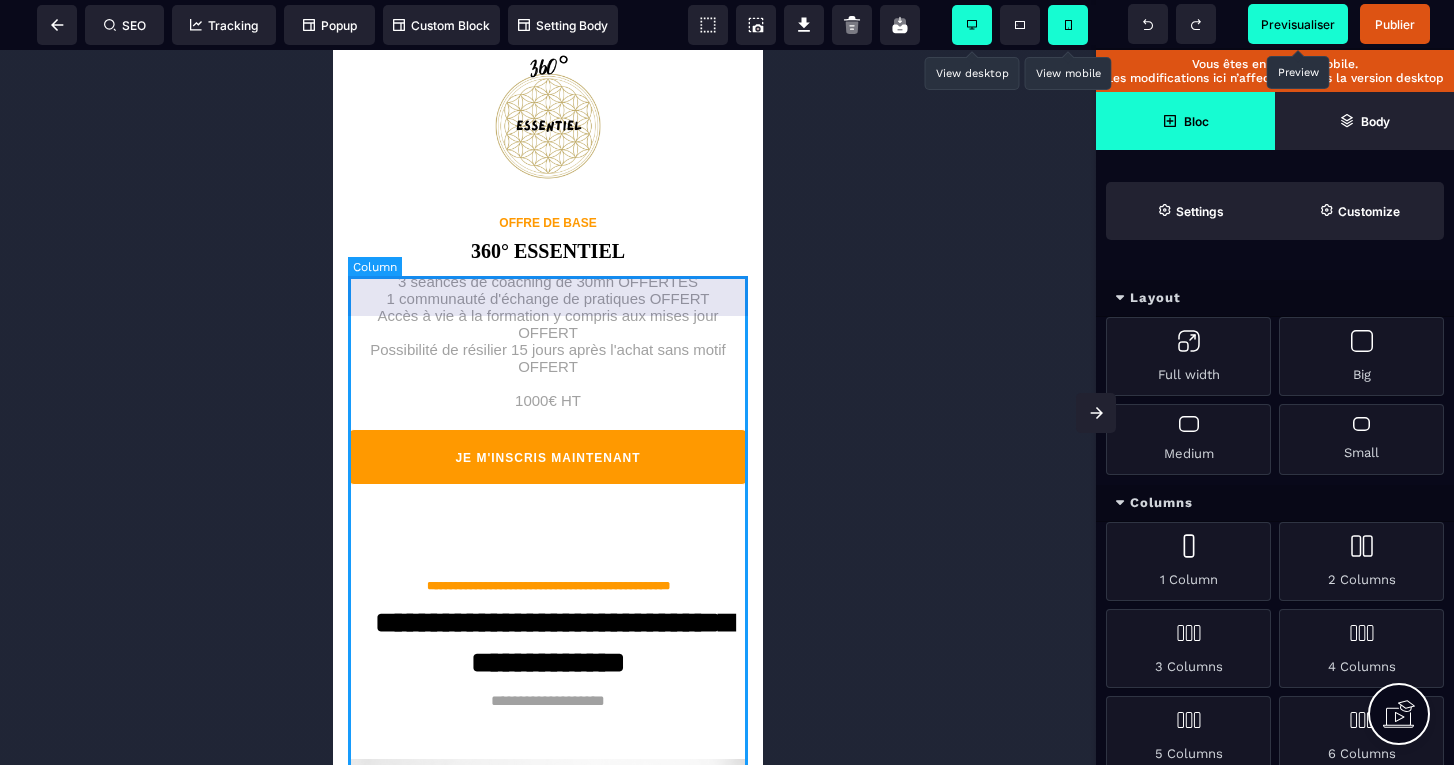 scroll, scrollTop: 8629, scrollLeft: 0, axis: vertical 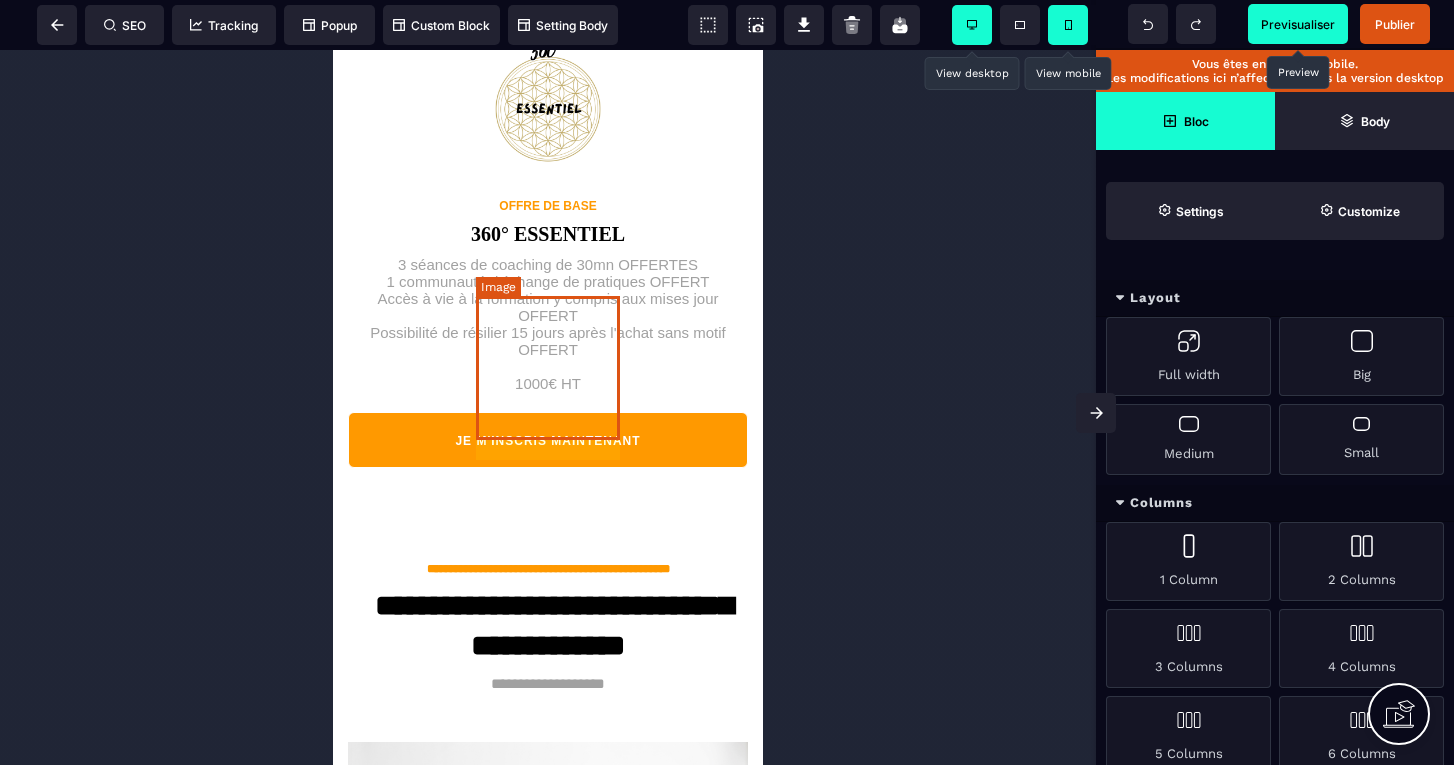 click at bounding box center (548, 107) 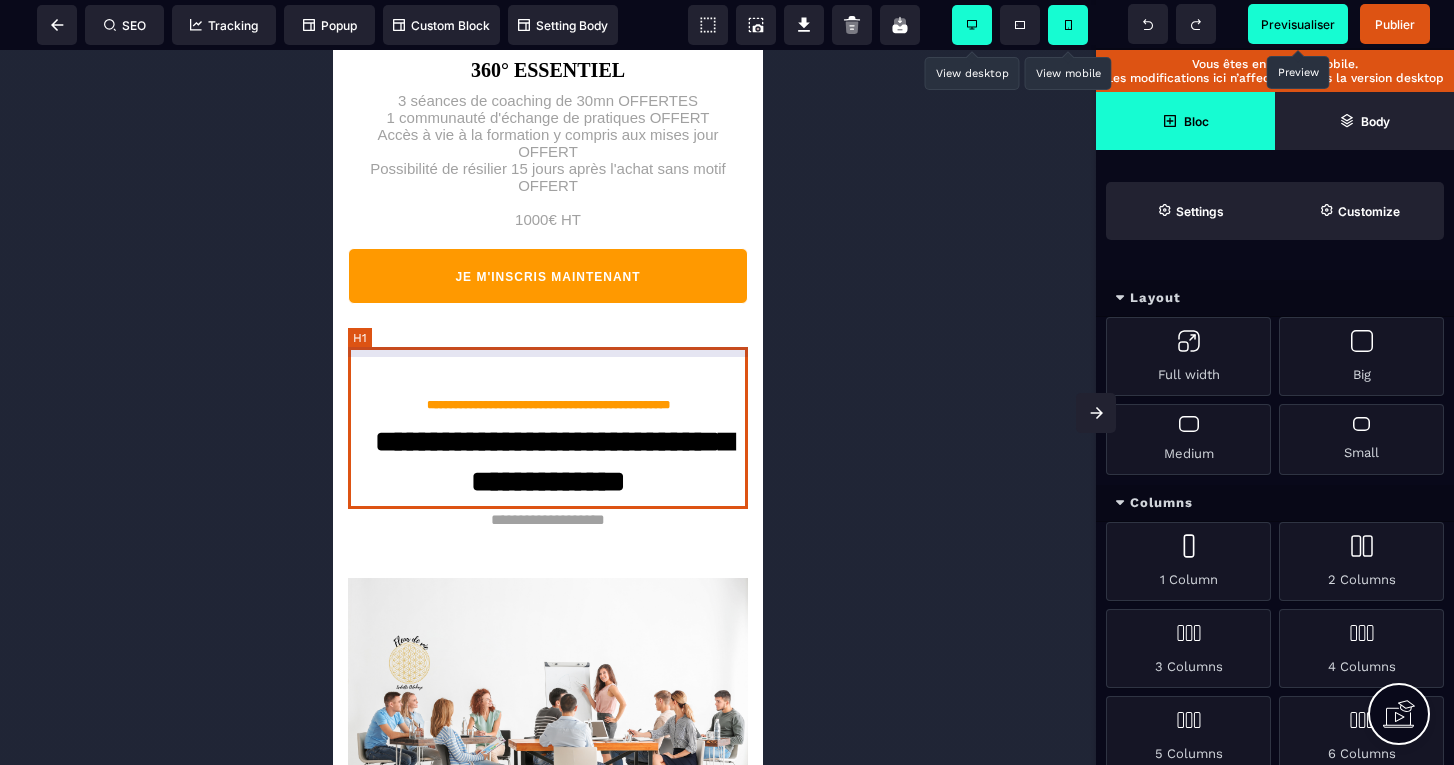 click on "3 séances de coaching de 30mn OFFERTES 1 communauté d'échange de pratiques OFFERT Accès à vie à la formation y compris aux mises jour OFFERT Possibilité de résilier 15 jours après l'achat sans motif OFFERT
1000€ HT" at bounding box center (548, 155) 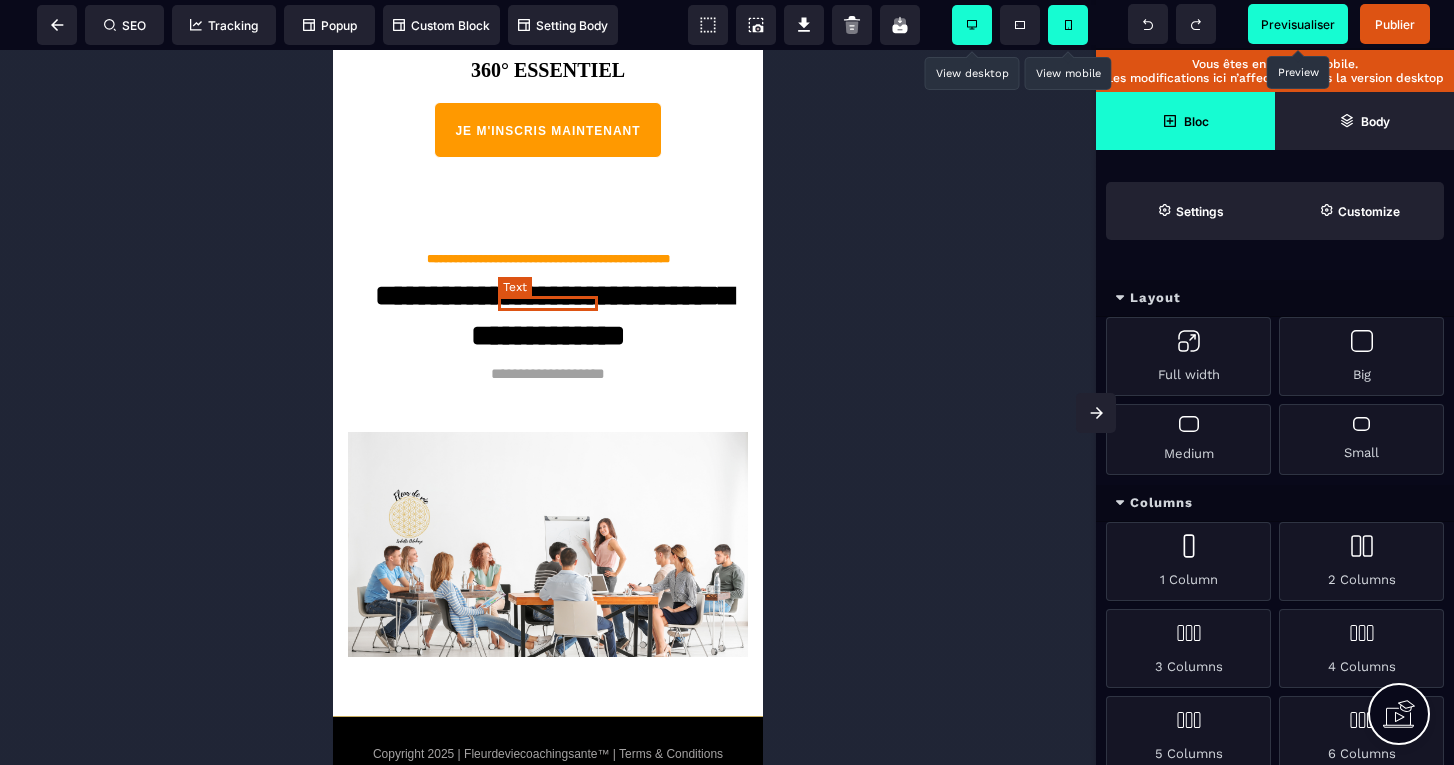 click on "OFFRE DE BASE" at bounding box center [547, 42] 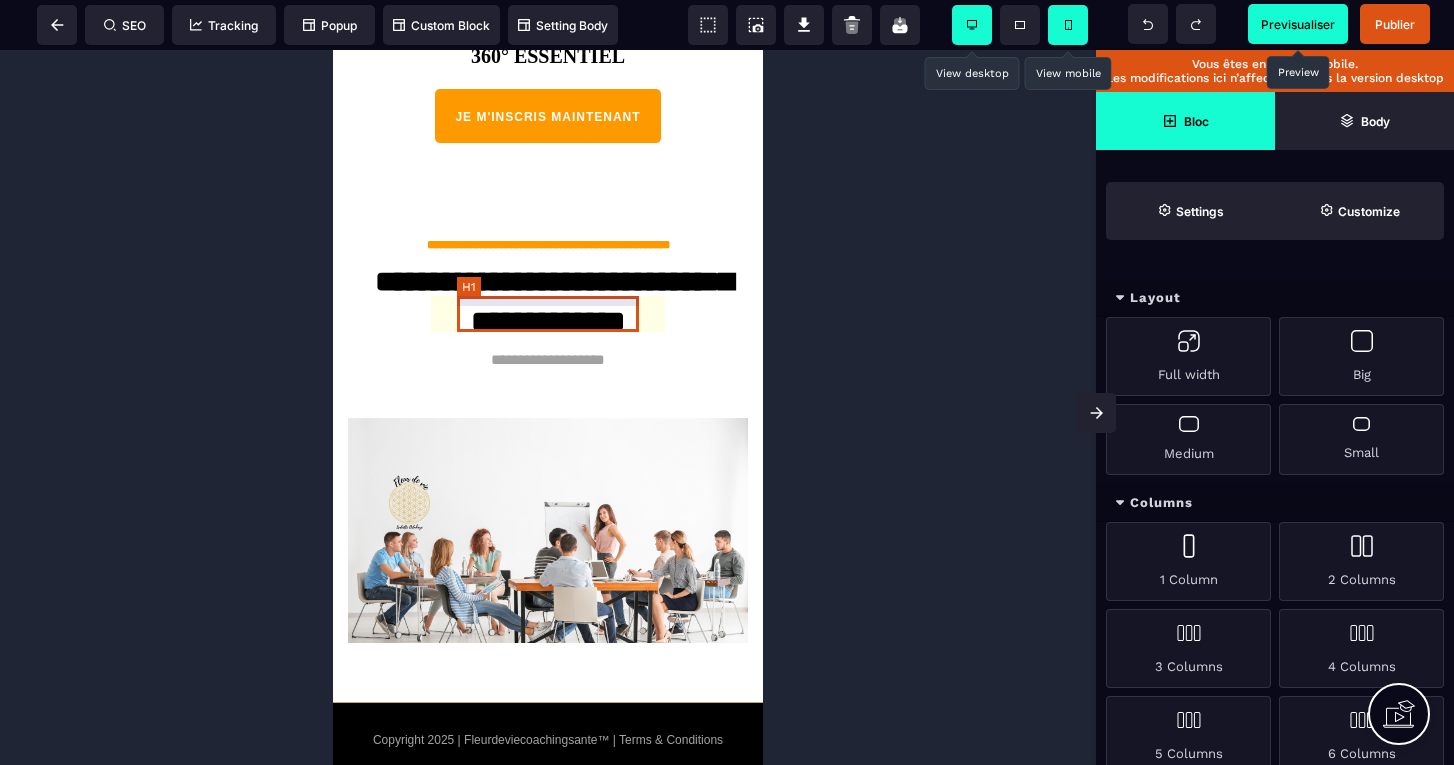 click on "360° ESSENTIEL" at bounding box center [548, 51] 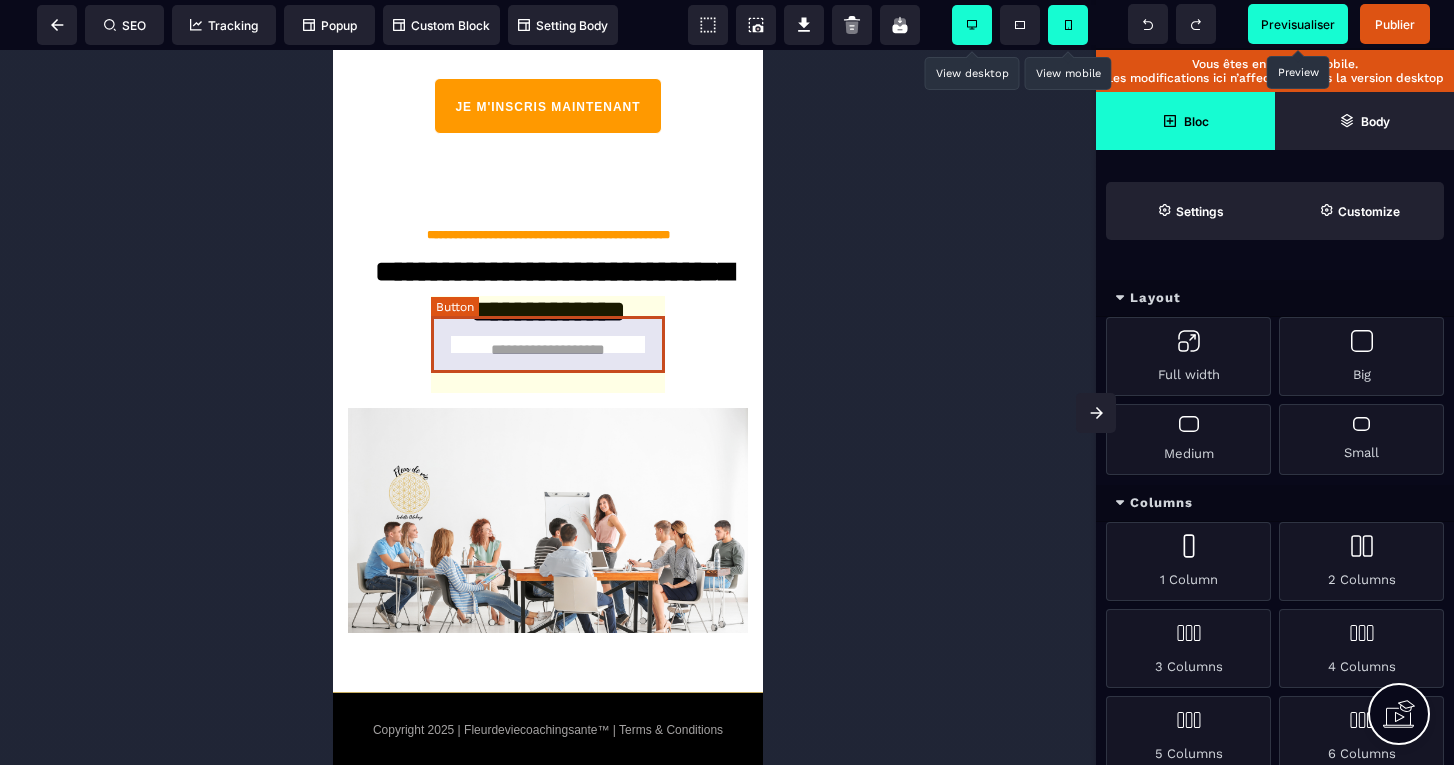 click on "JE M'INSCRIS MAINTENANT" at bounding box center [547, 108] 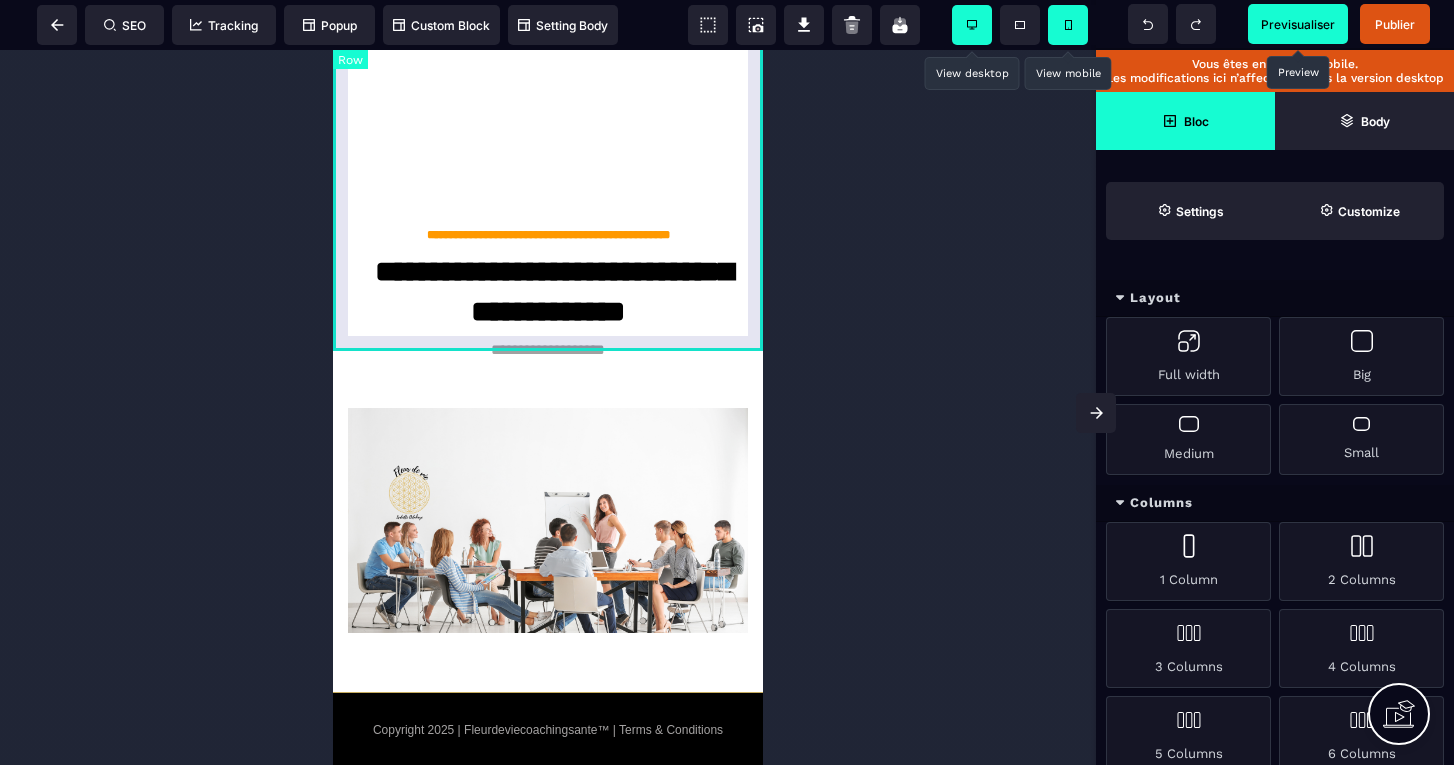 click on "**********" at bounding box center (548, -755) 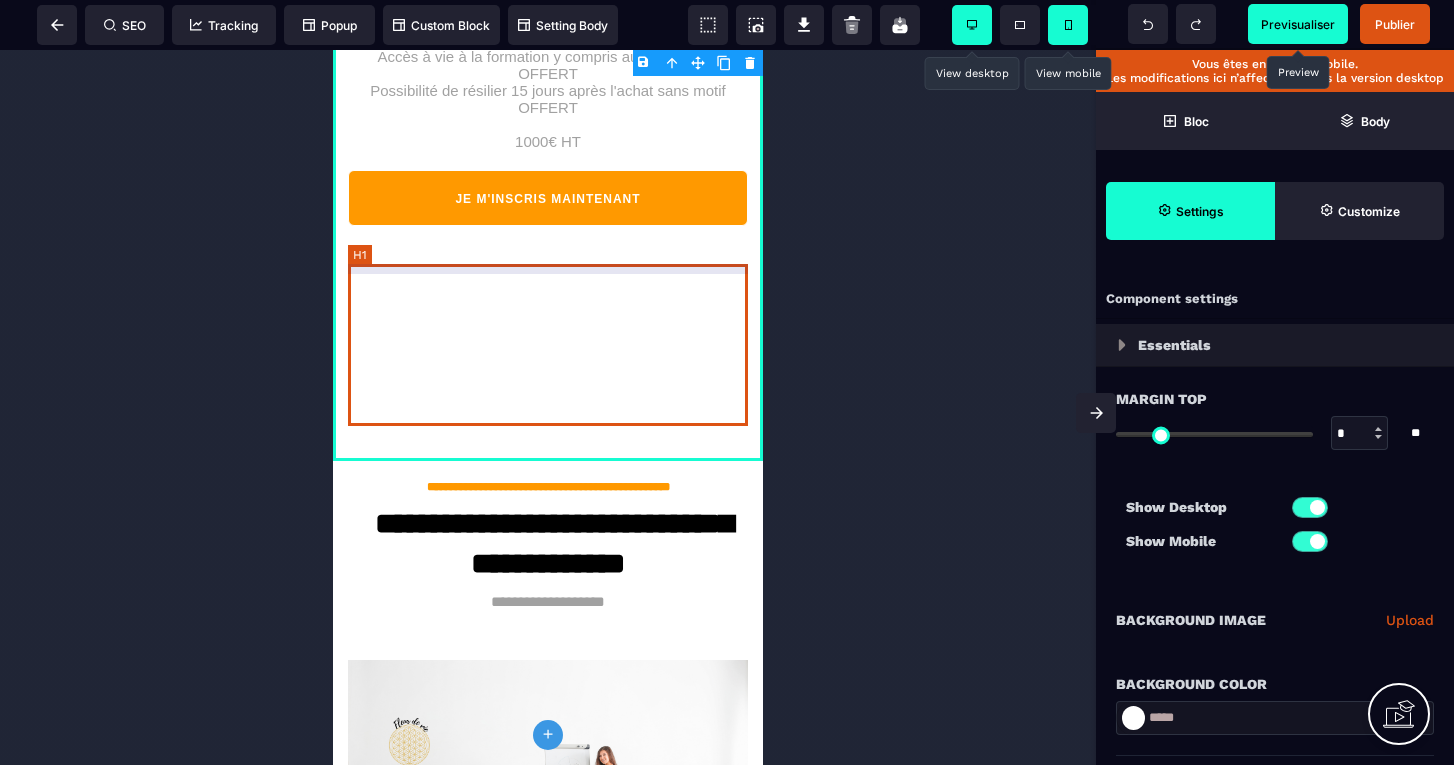 scroll, scrollTop: 8260, scrollLeft: 0, axis: vertical 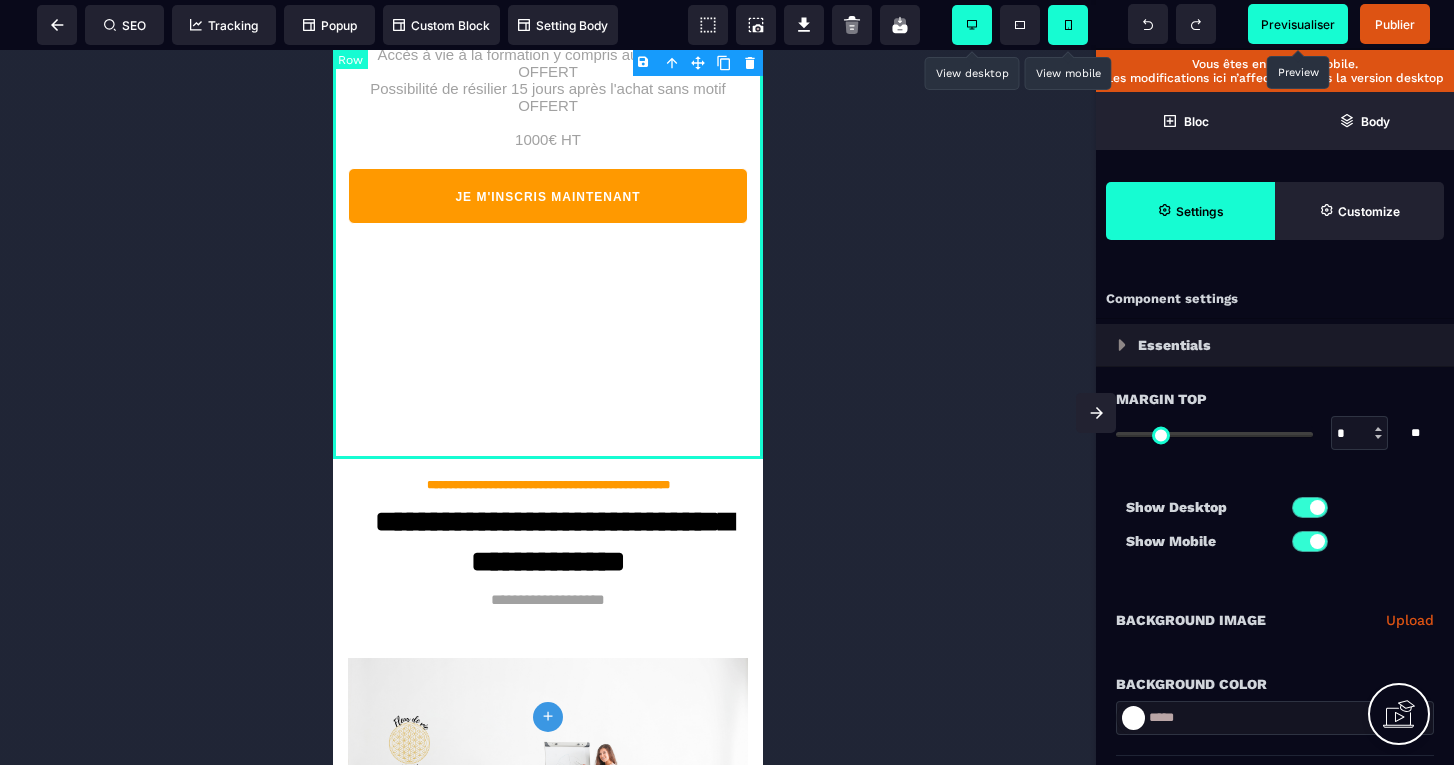 click on "**********" at bounding box center [548, -505] 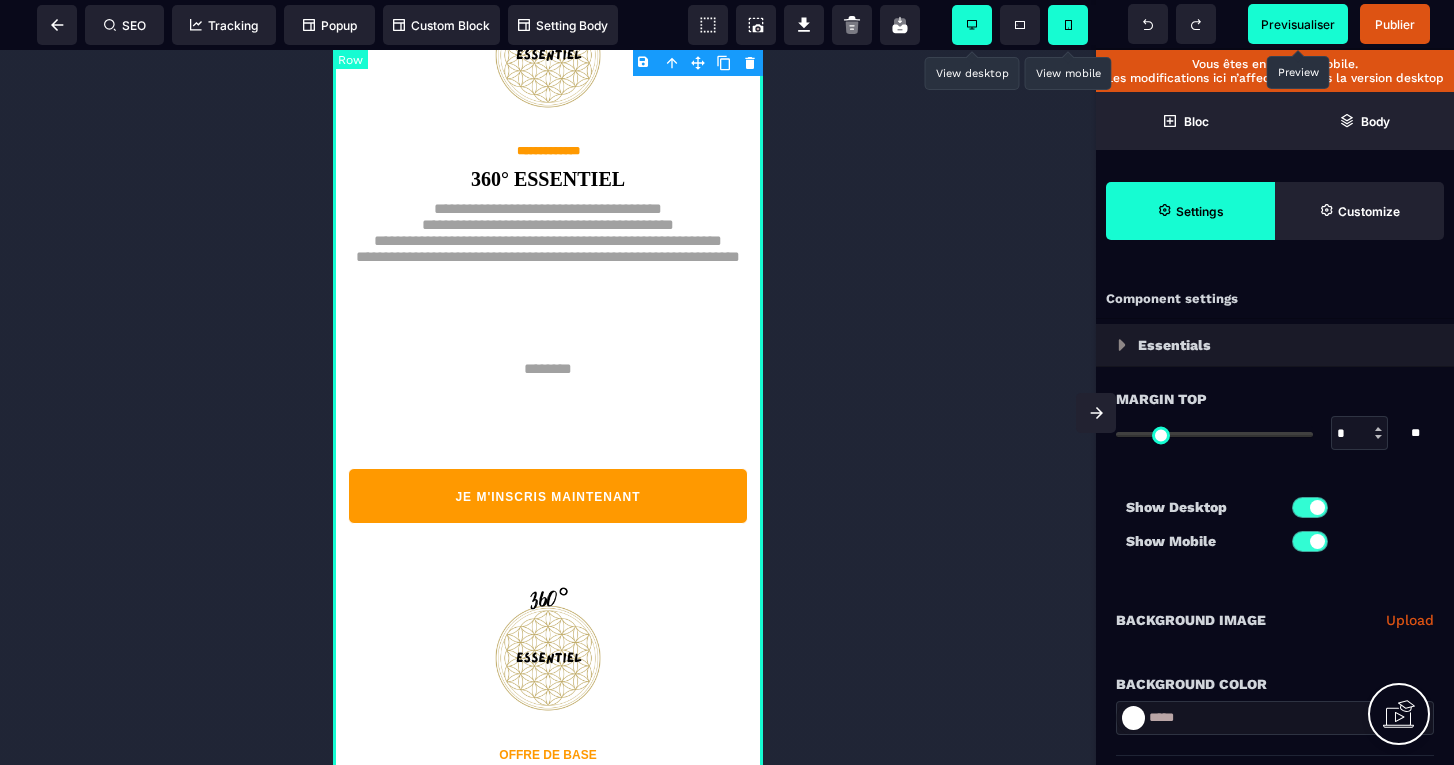 scroll, scrollTop: 7465, scrollLeft: 0, axis: vertical 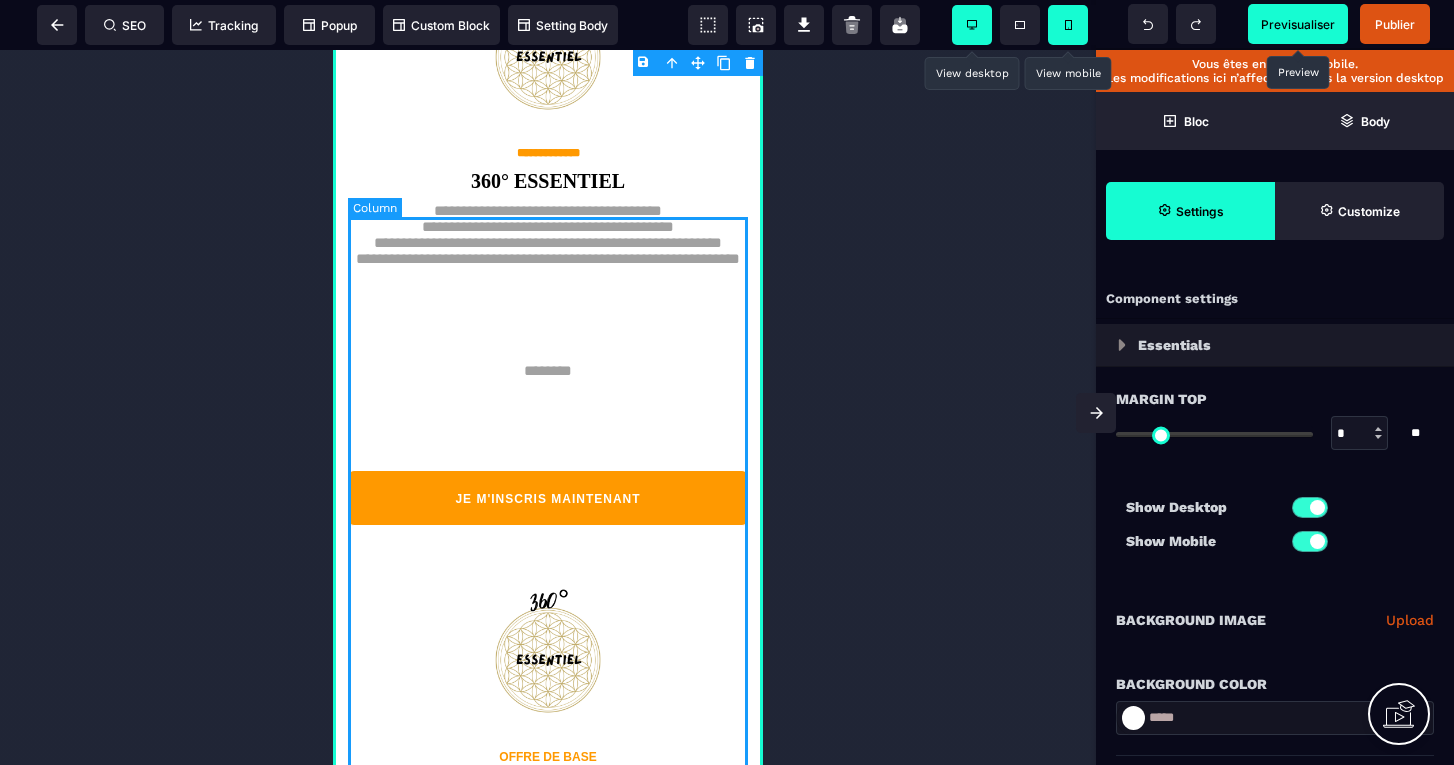 click on "**********" at bounding box center (548, 264) 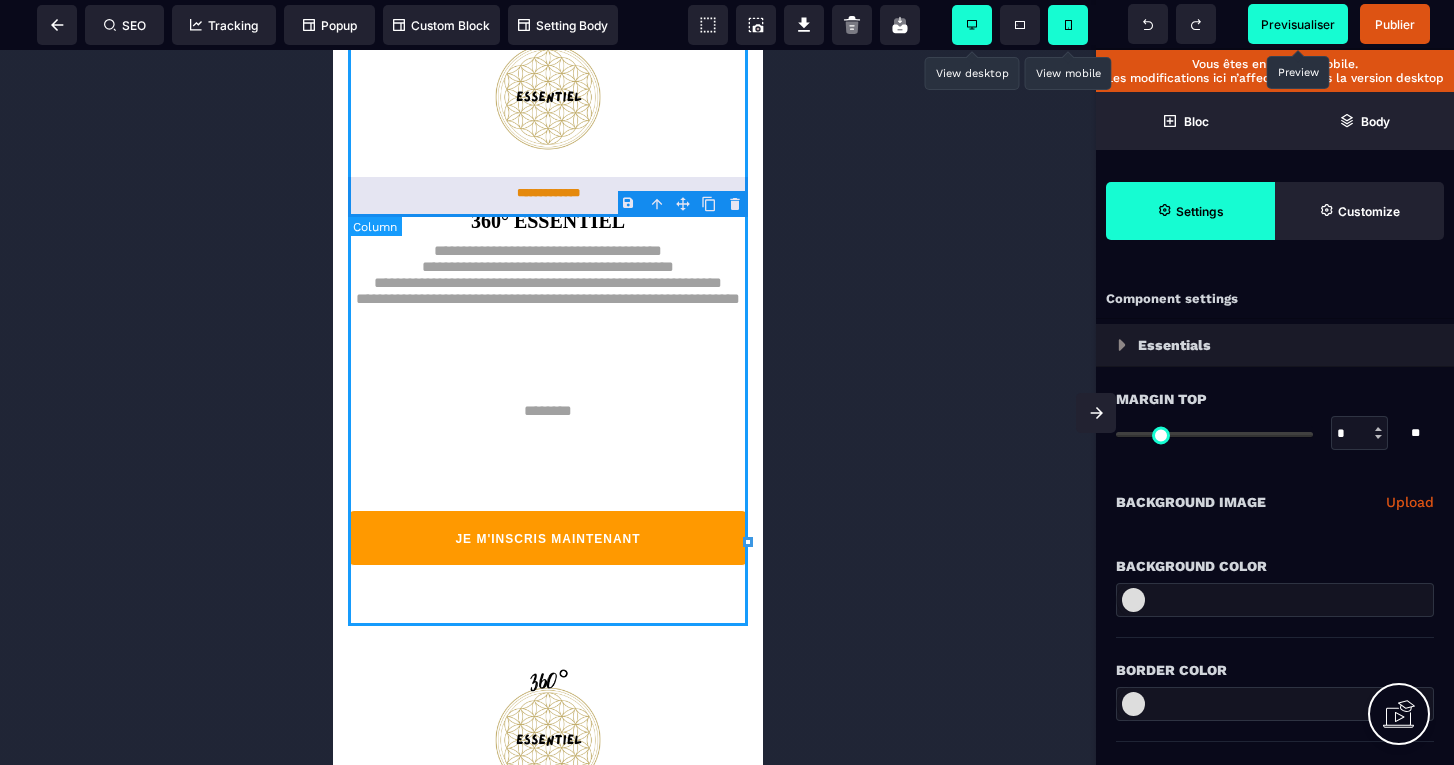 click on "B I U S
A *******
plus
Column
SEO" at bounding box center (727, 382) 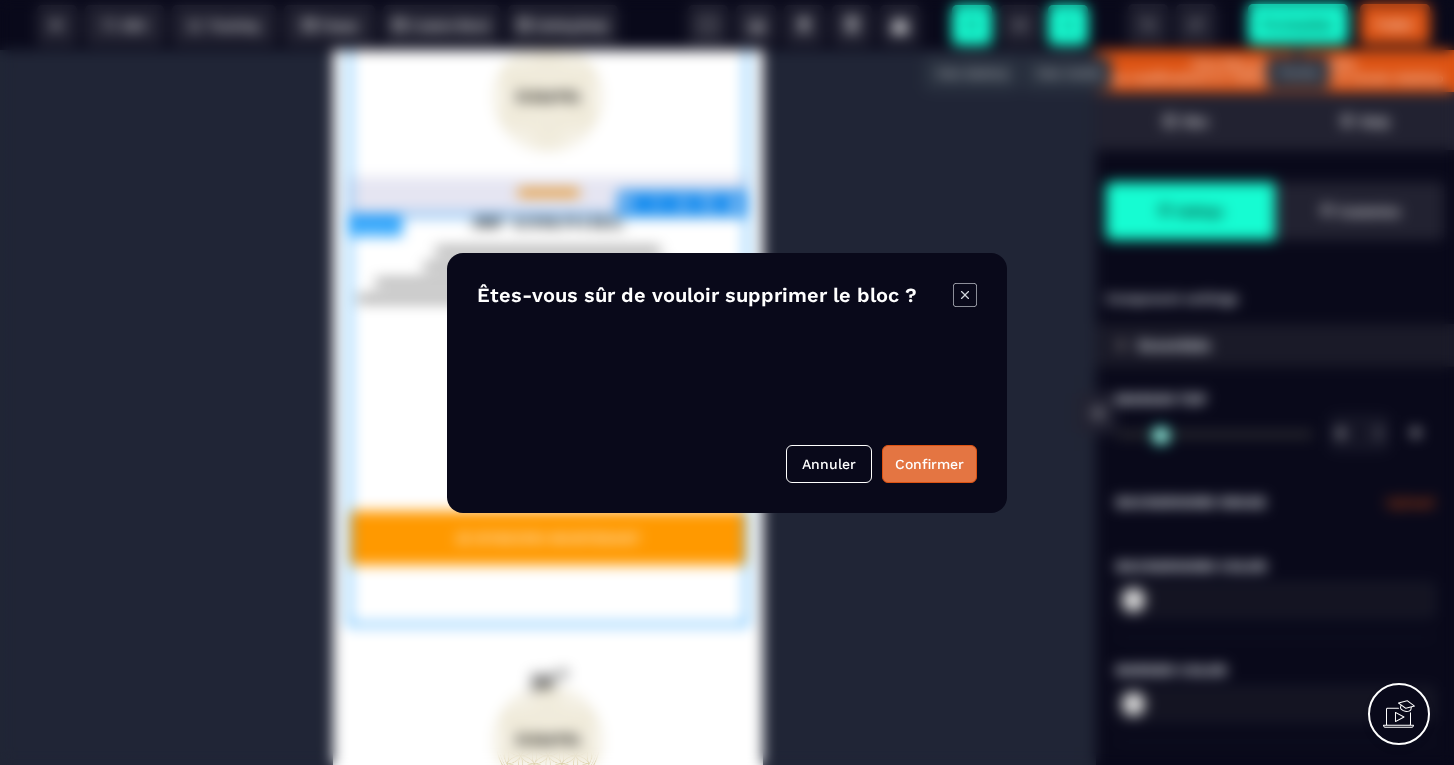 click on "Confirmer" at bounding box center [929, 464] 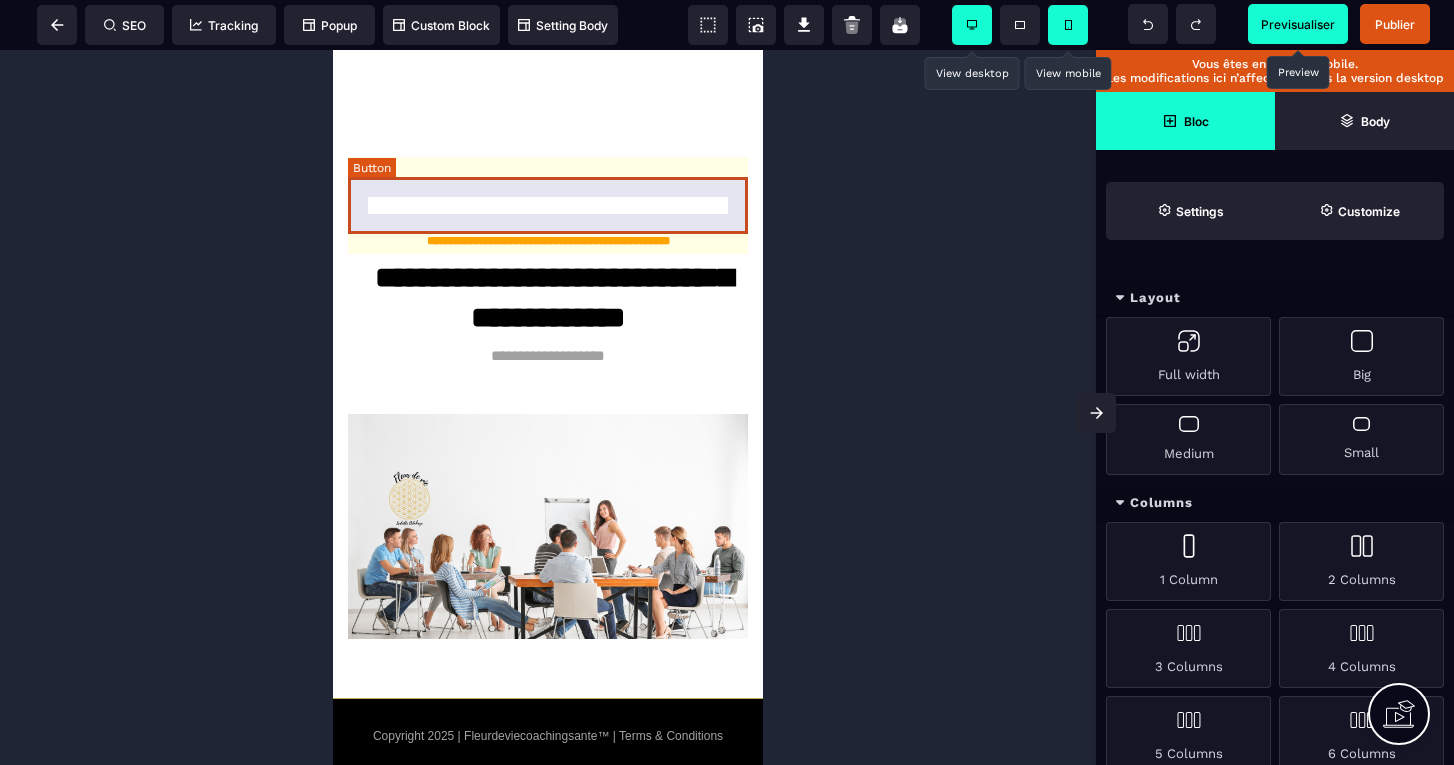 scroll, scrollTop: 7942, scrollLeft: 0, axis: vertical 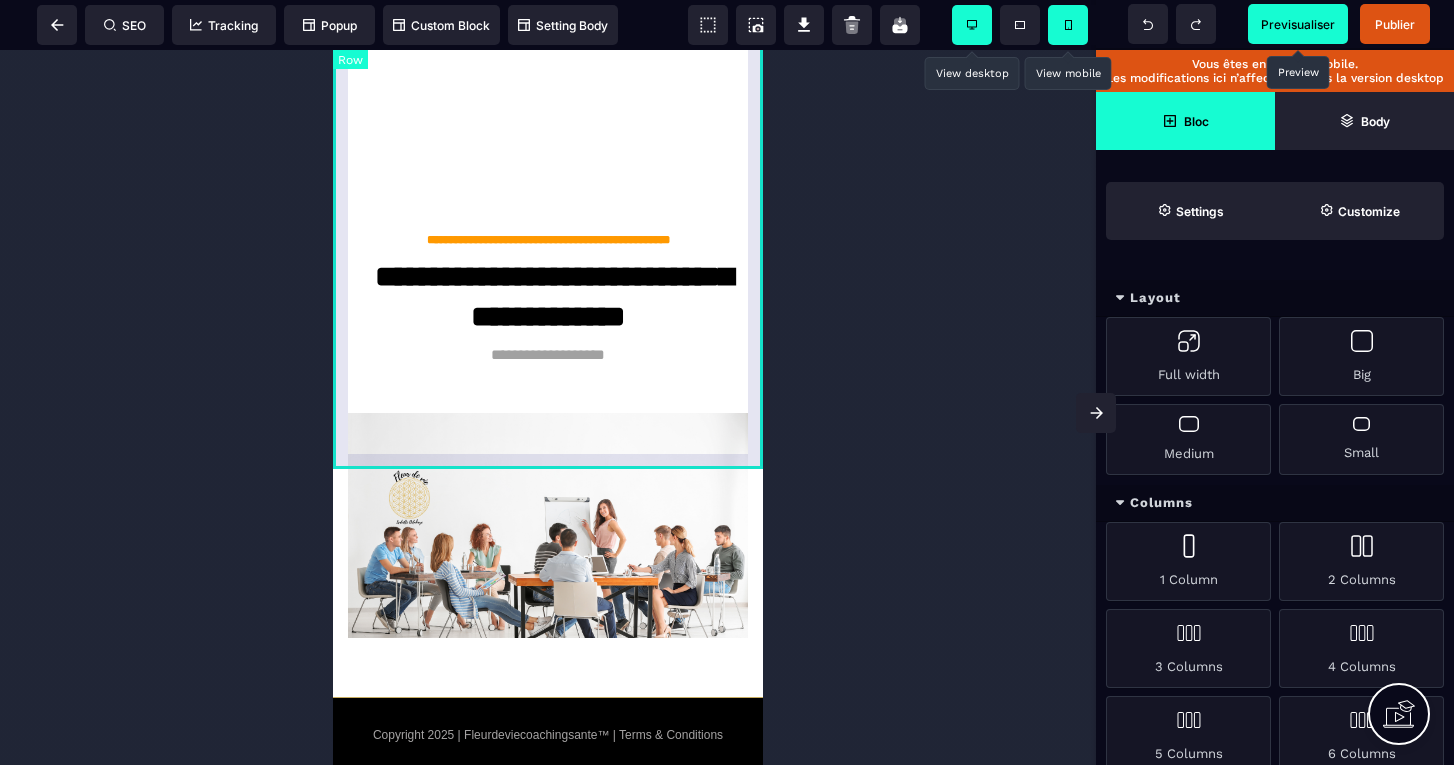 click on "**********" at bounding box center (548, -469) 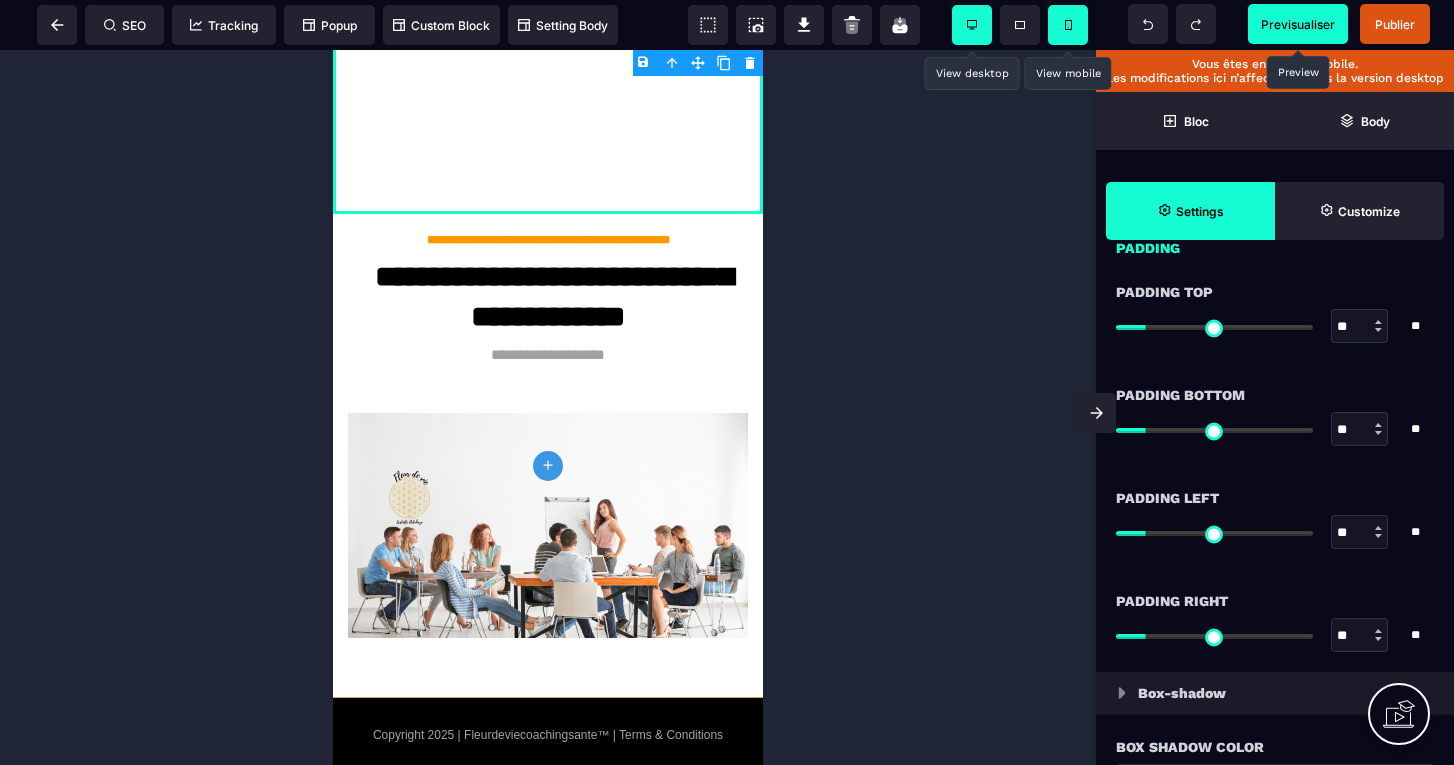 scroll, scrollTop: 1750, scrollLeft: 0, axis: vertical 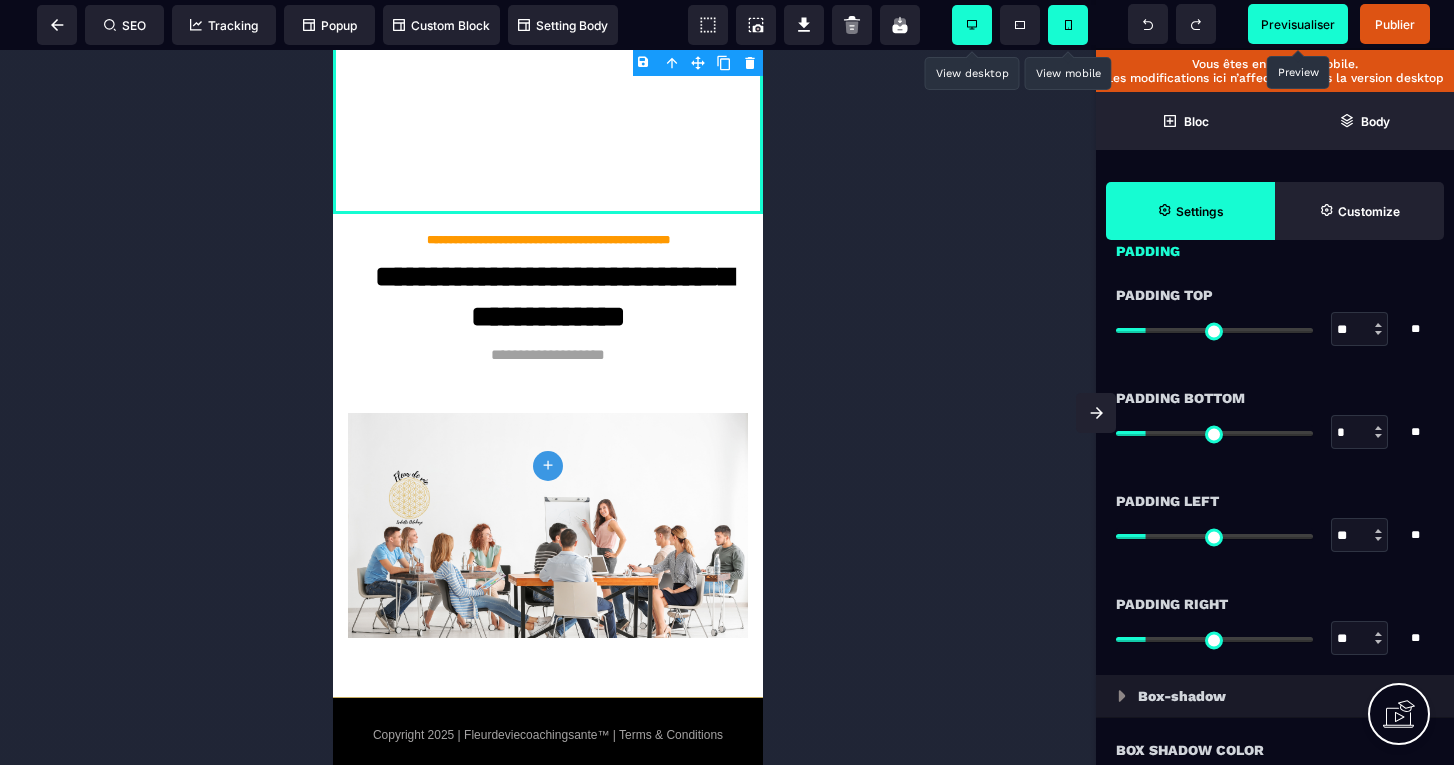 click at bounding box center (1214, 433) 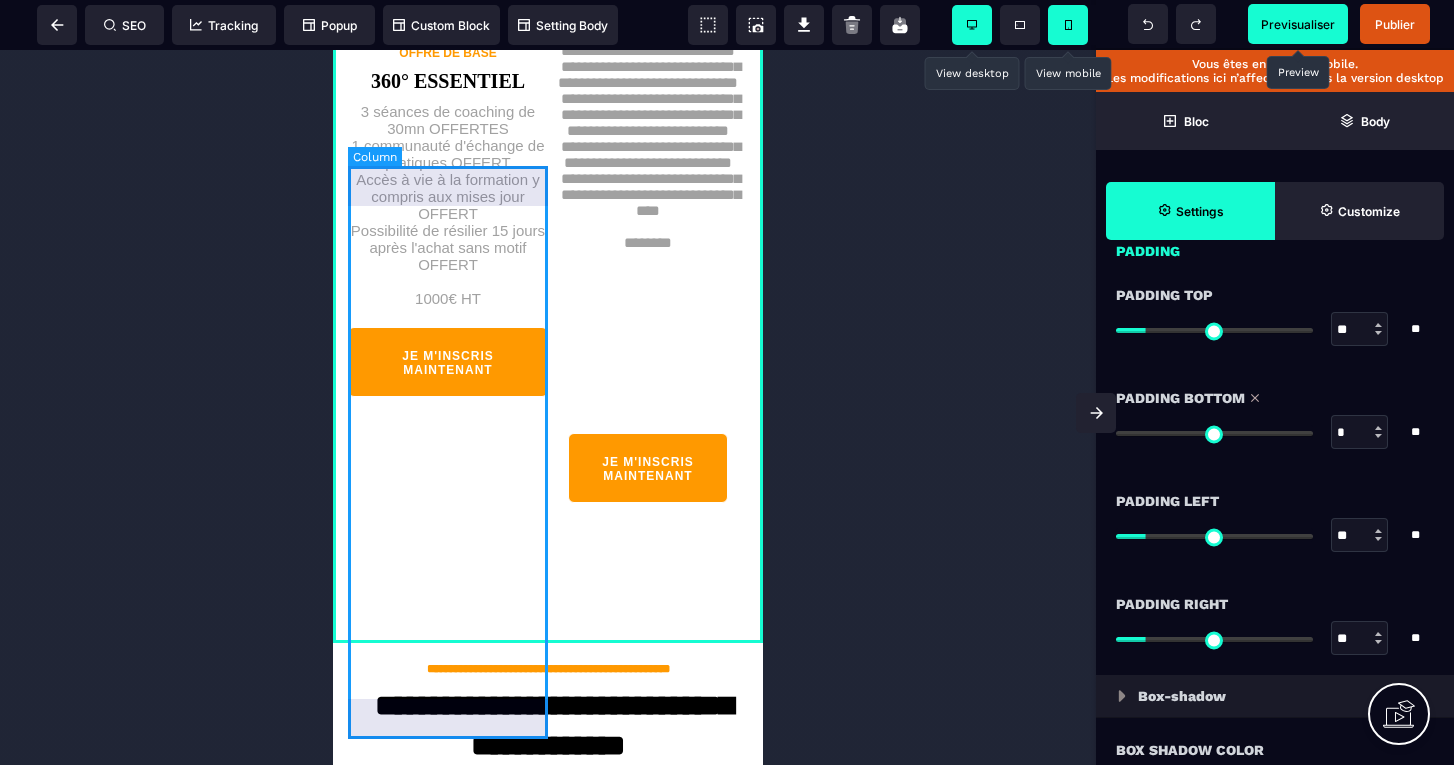 scroll, scrollTop: 6960, scrollLeft: 0, axis: vertical 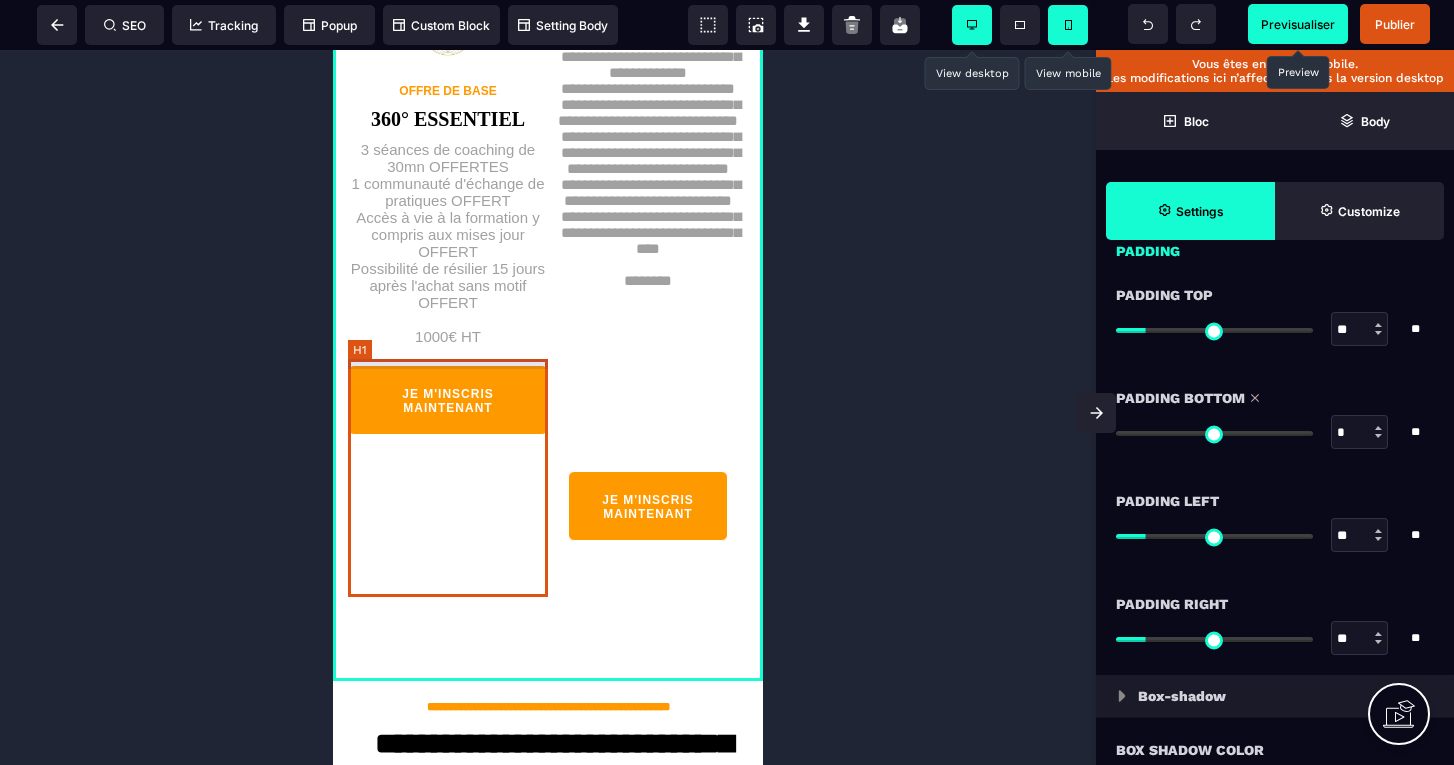 click on "3 séances de coaching de 30mn OFFERTES 1 communauté d'échange de pratiques OFFERT Accès à vie à la formation y compris aux mises jour OFFERT Possibilité de résilier 15 jours après l'achat sans motif OFFERT
1000€ HT" at bounding box center (448, 238) 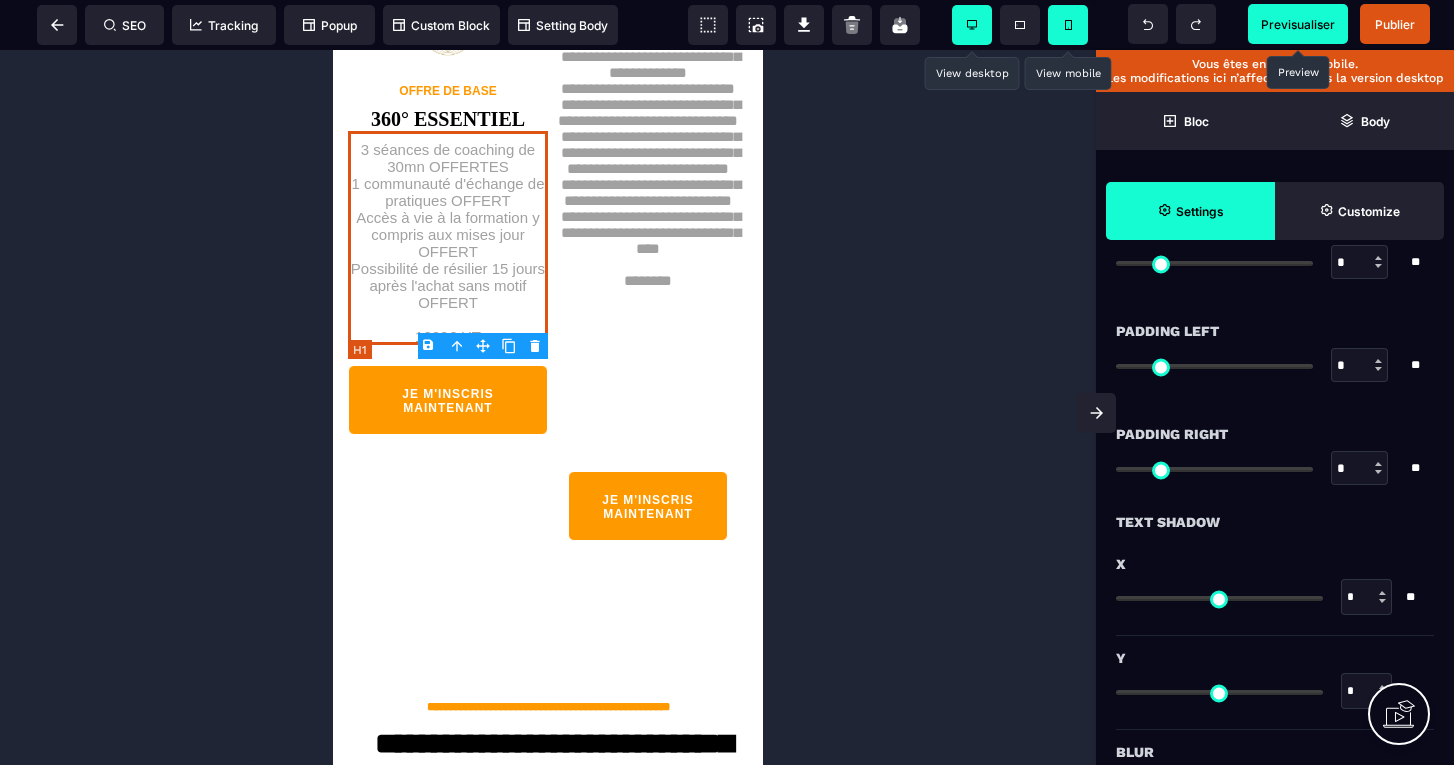 scroll, scrollTop: 0, scrollLeft: 0, axis: both 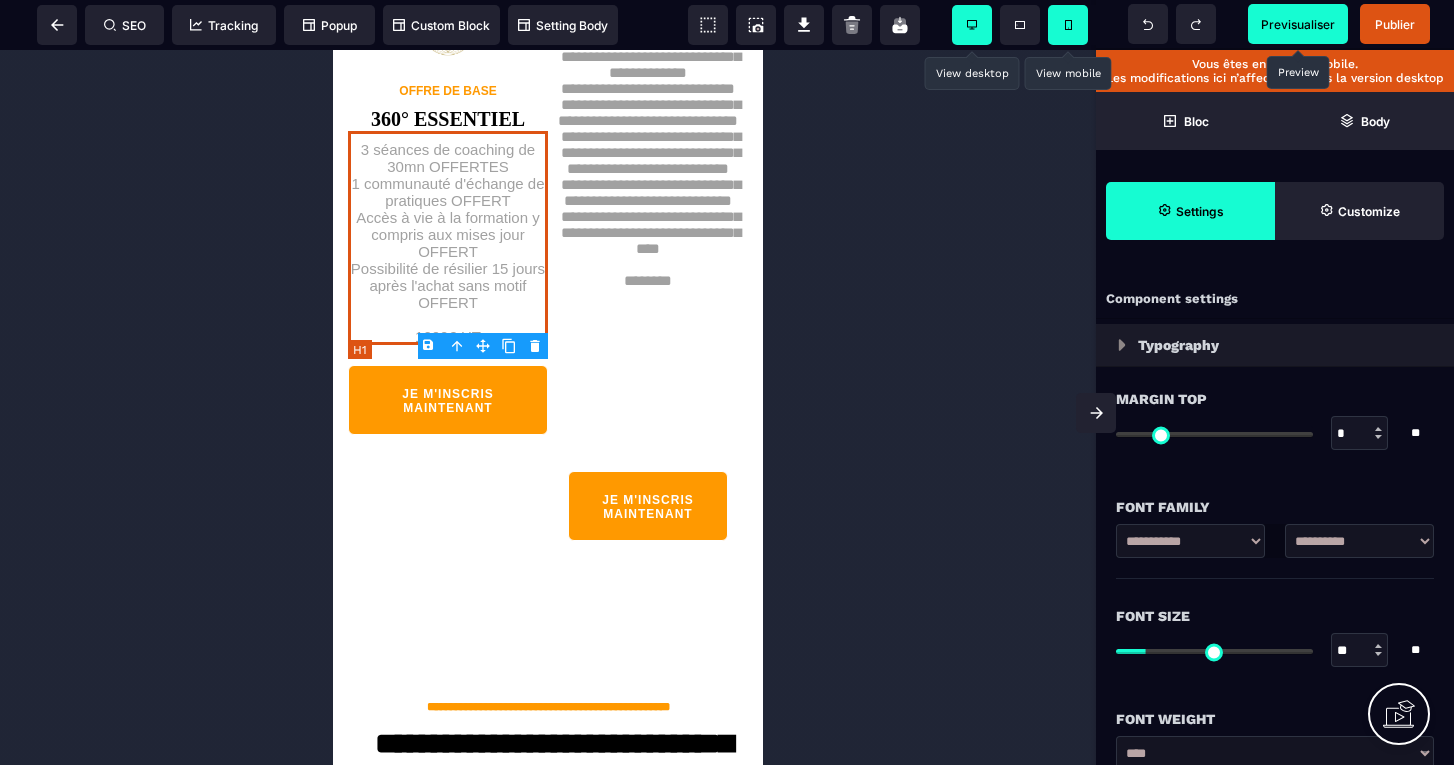 click on "3 séances de coaching de 30mn OFFERTES 1 communauté d'échange de pratiques OFFERT Accès à vie à la formation y compris aux mises jour OFFERT Possibilité de résilier 15 jours après l'achat sans motif OFFERT
1000€ HT" at bounding box center (448, 238) 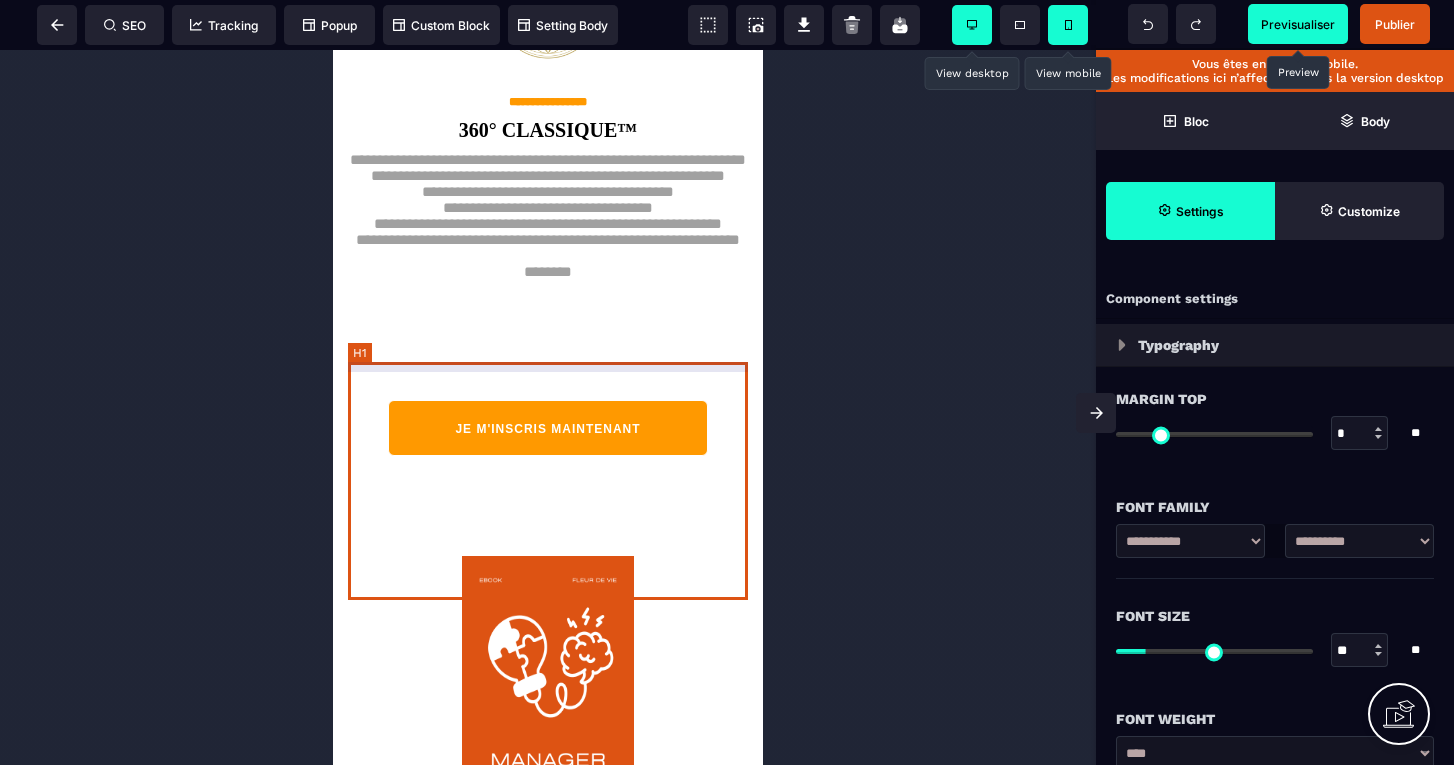 scroll, scrollTop: 5632, scrollLeft: 0, axis: vertical 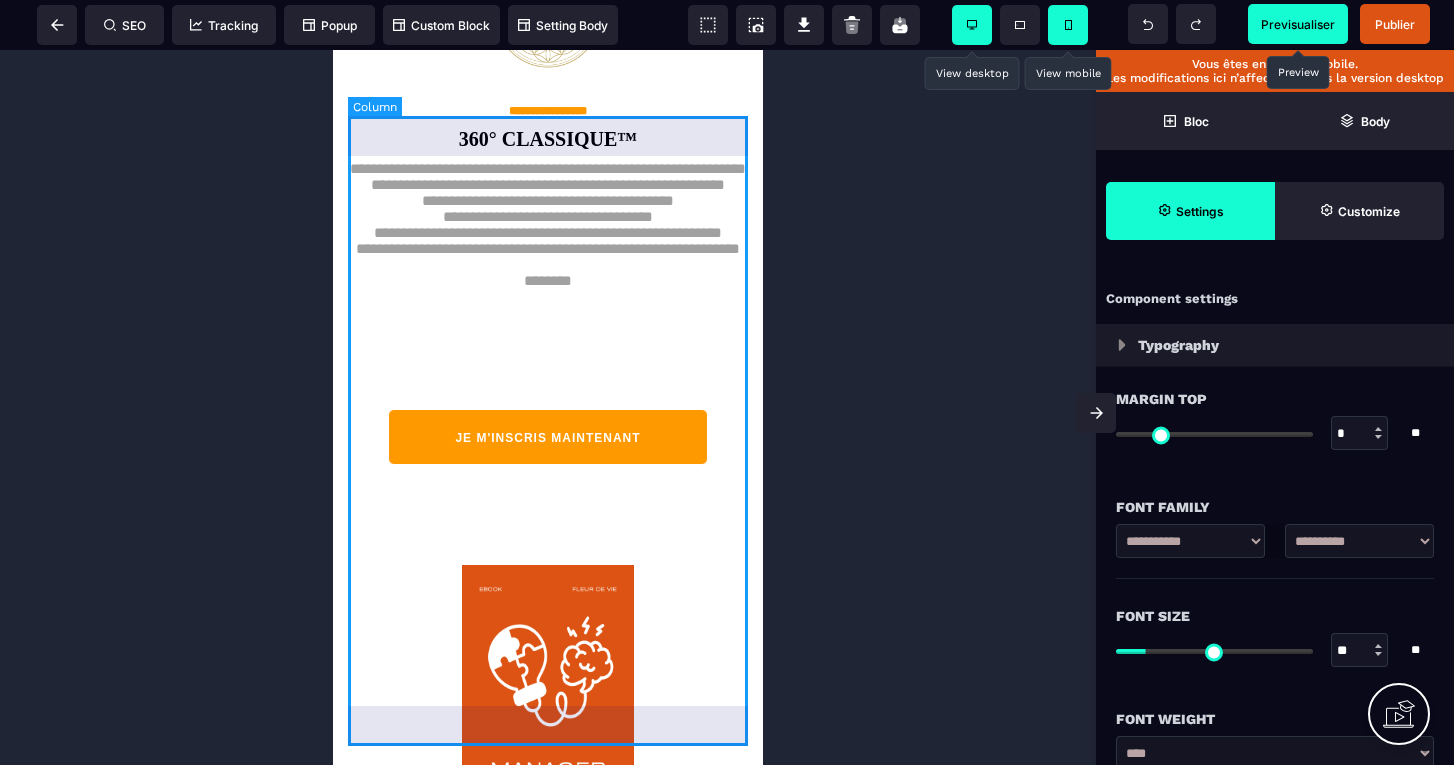 click on "**********" at bounding box center (548, 213) 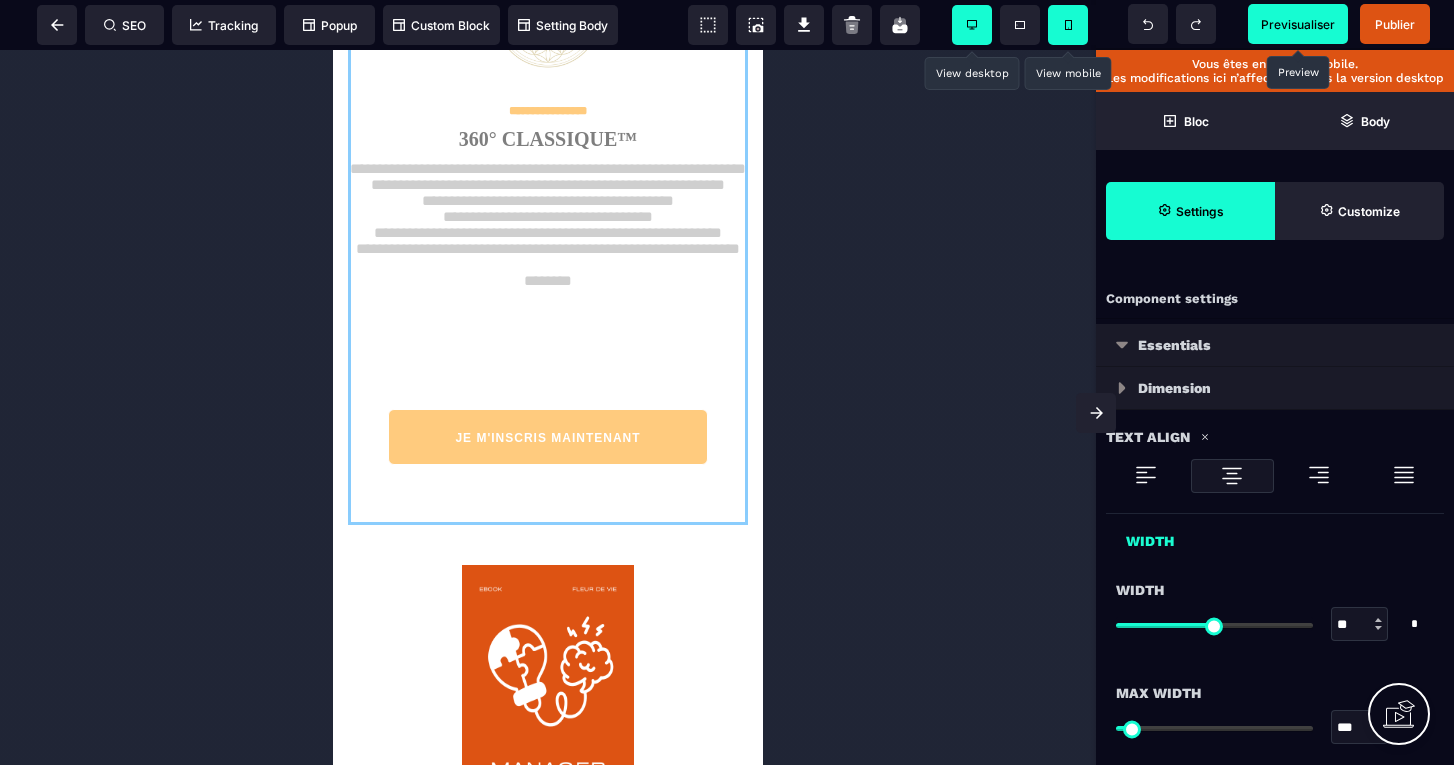 drag, startPoint x: 682, startPoint y: 101, endPoint x: 605, endPoint y: 770, distance: 673.4167 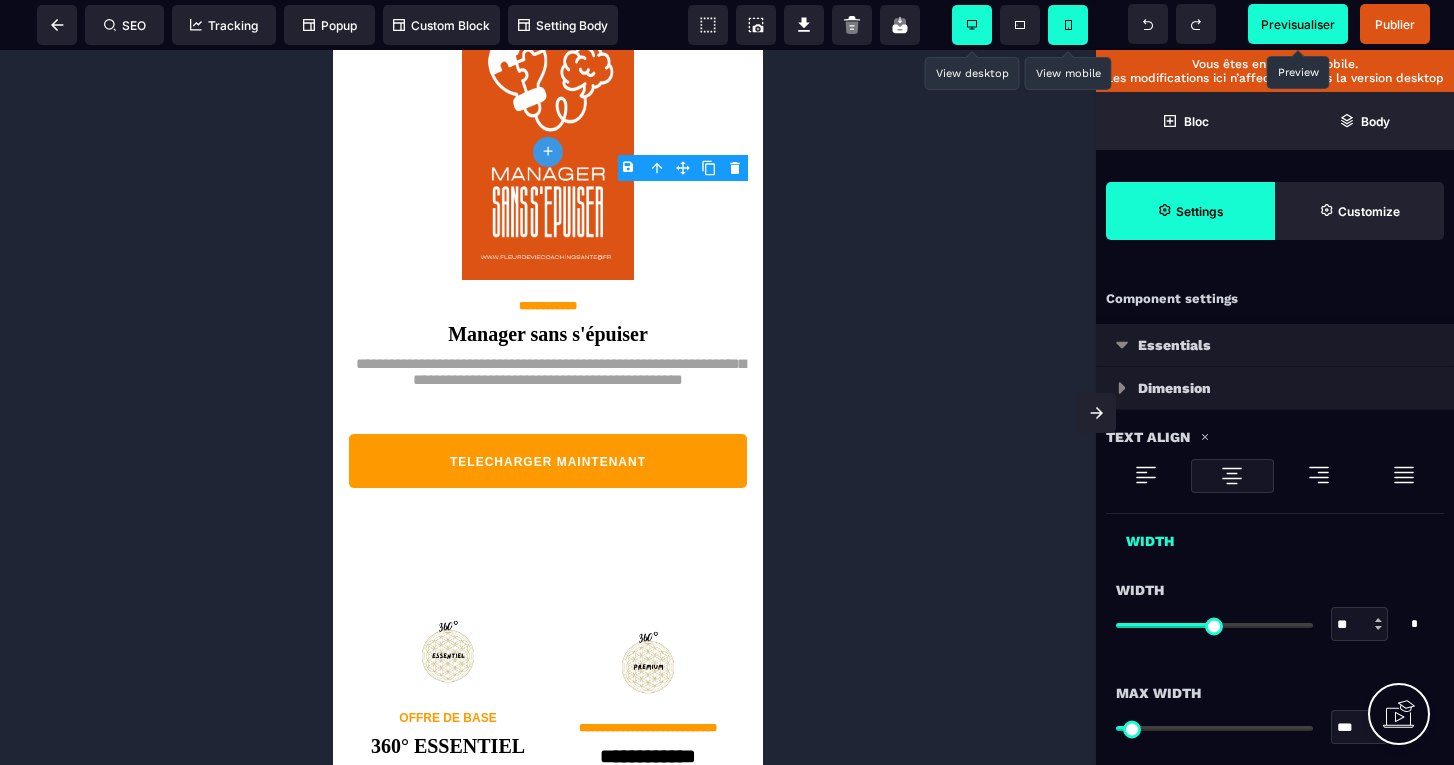 scroll, scrollTop: 6222, scrollLeft: 0, axis: vertical 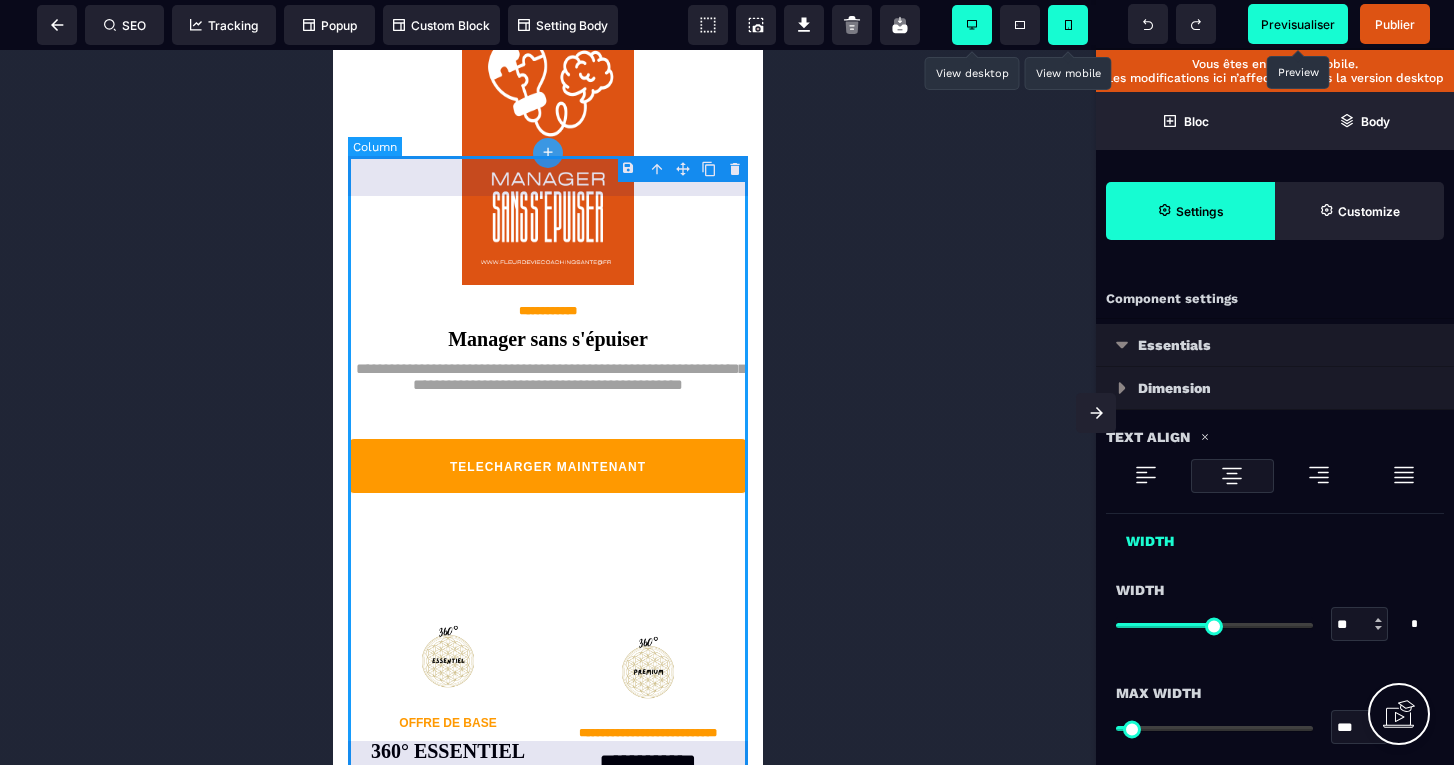 click on "**********" at bounding box center (548, 244) 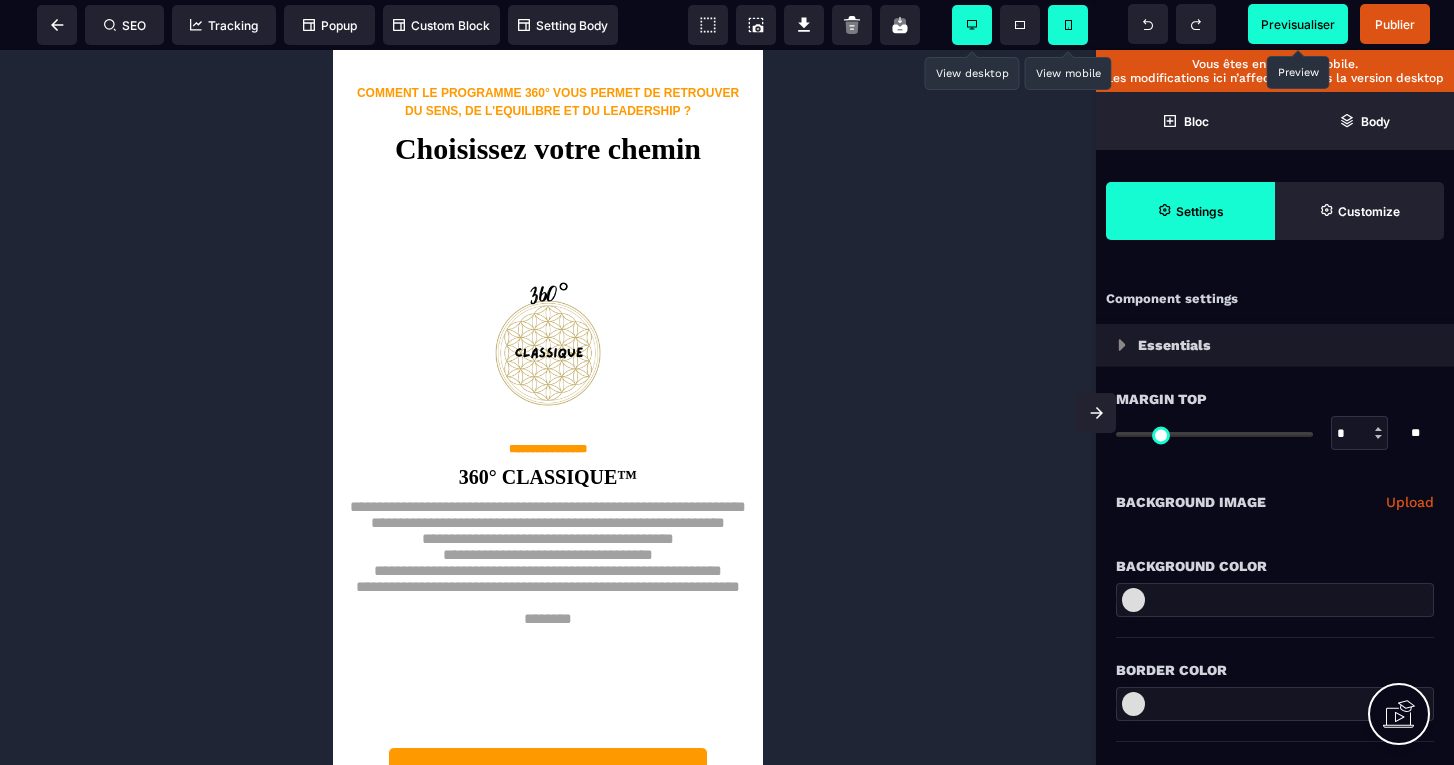 scroll, scrollTop: 5030, scrollLeft: 0, axis: vertical 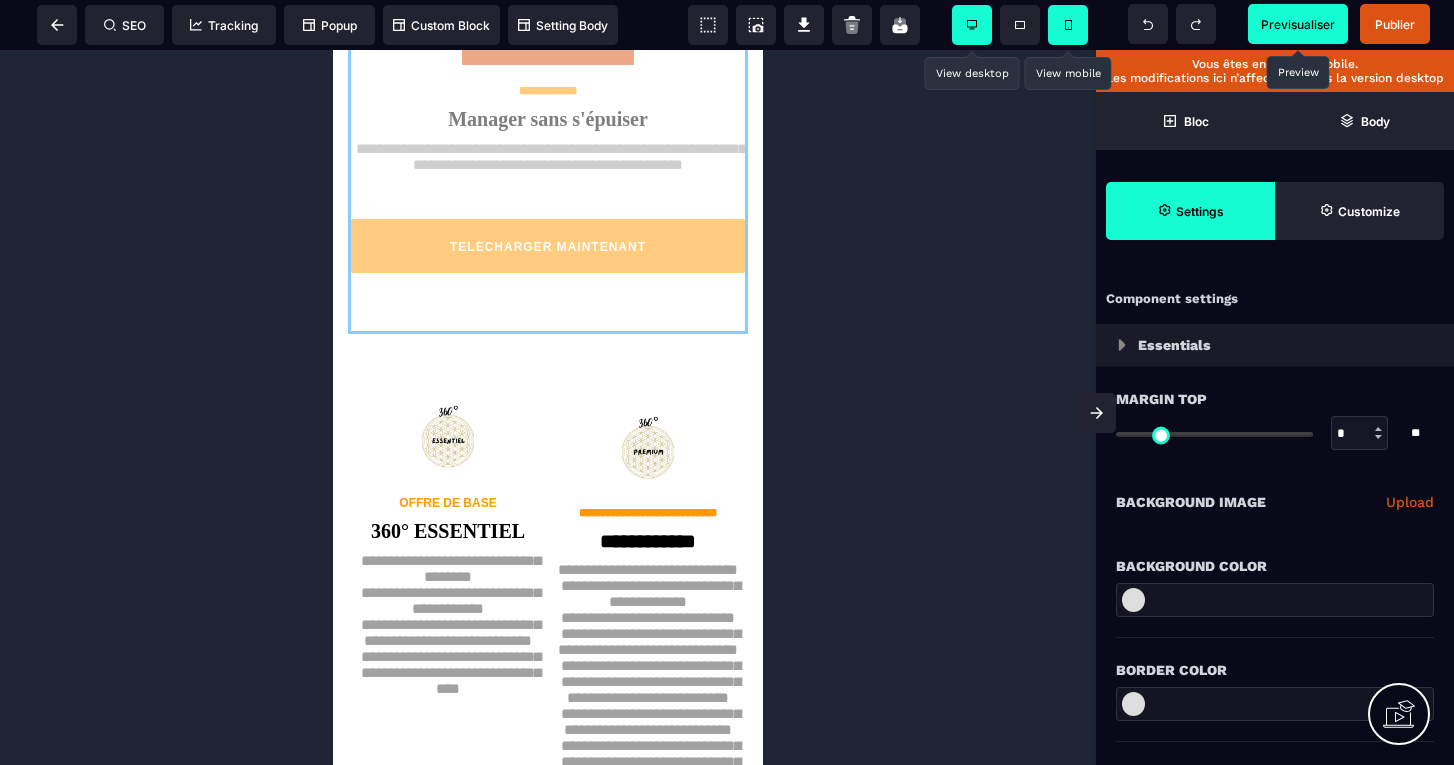 drag, startPoint x: 692, startPoint y: 92, endPoint x: 637, endPoint y: 516, distance: 427.55234 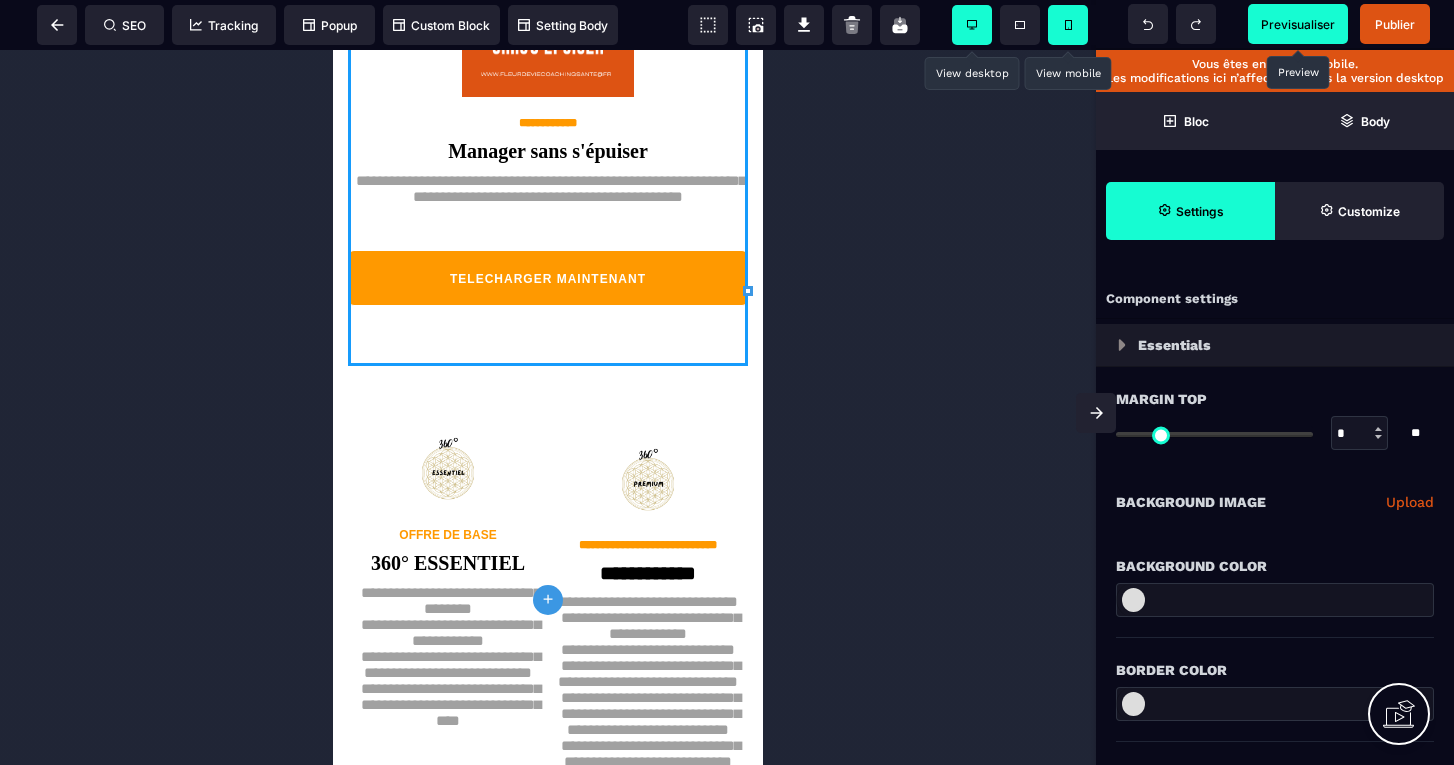 scroll, scrollTop: 6178, scrollLeft: 0, axis: vertical 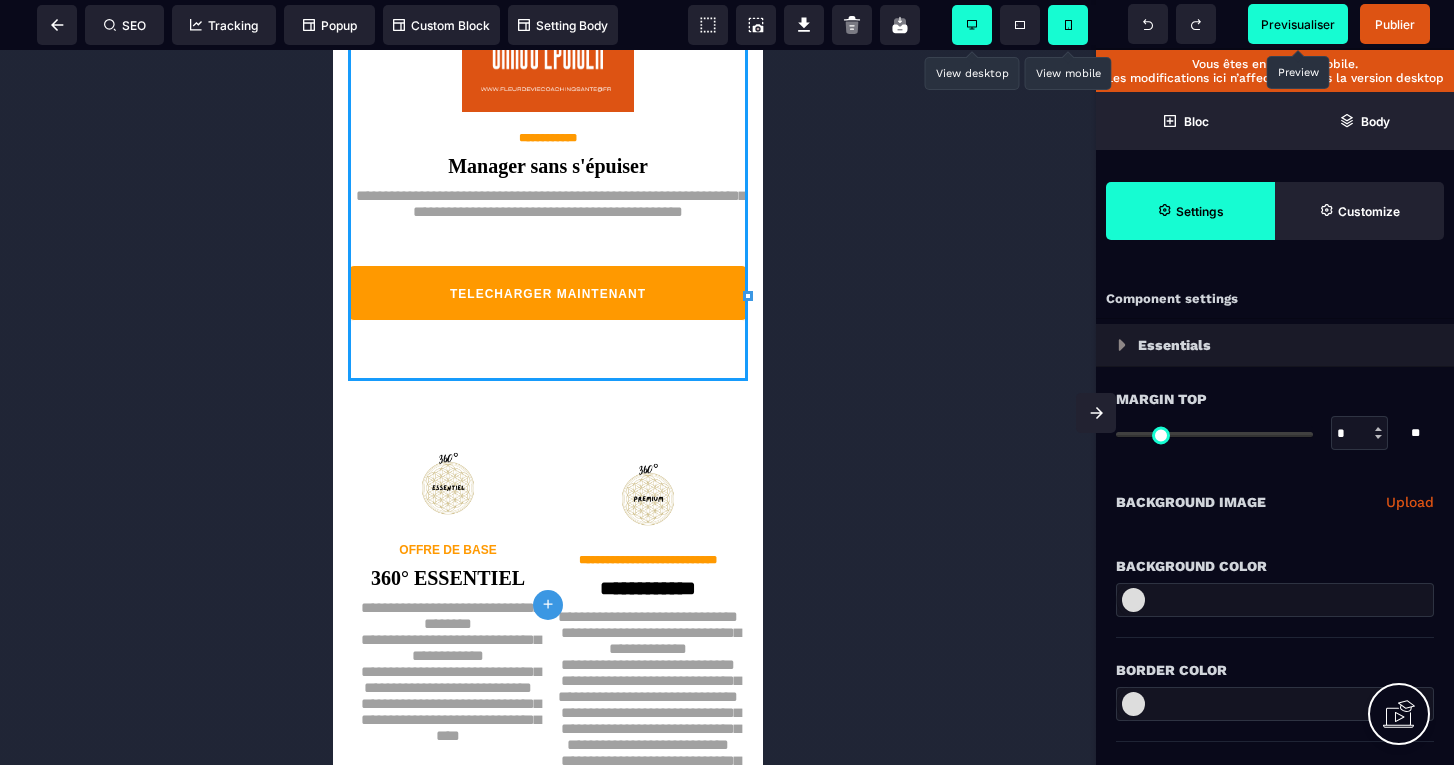 click on "**********" at bounding box center [548, 71] 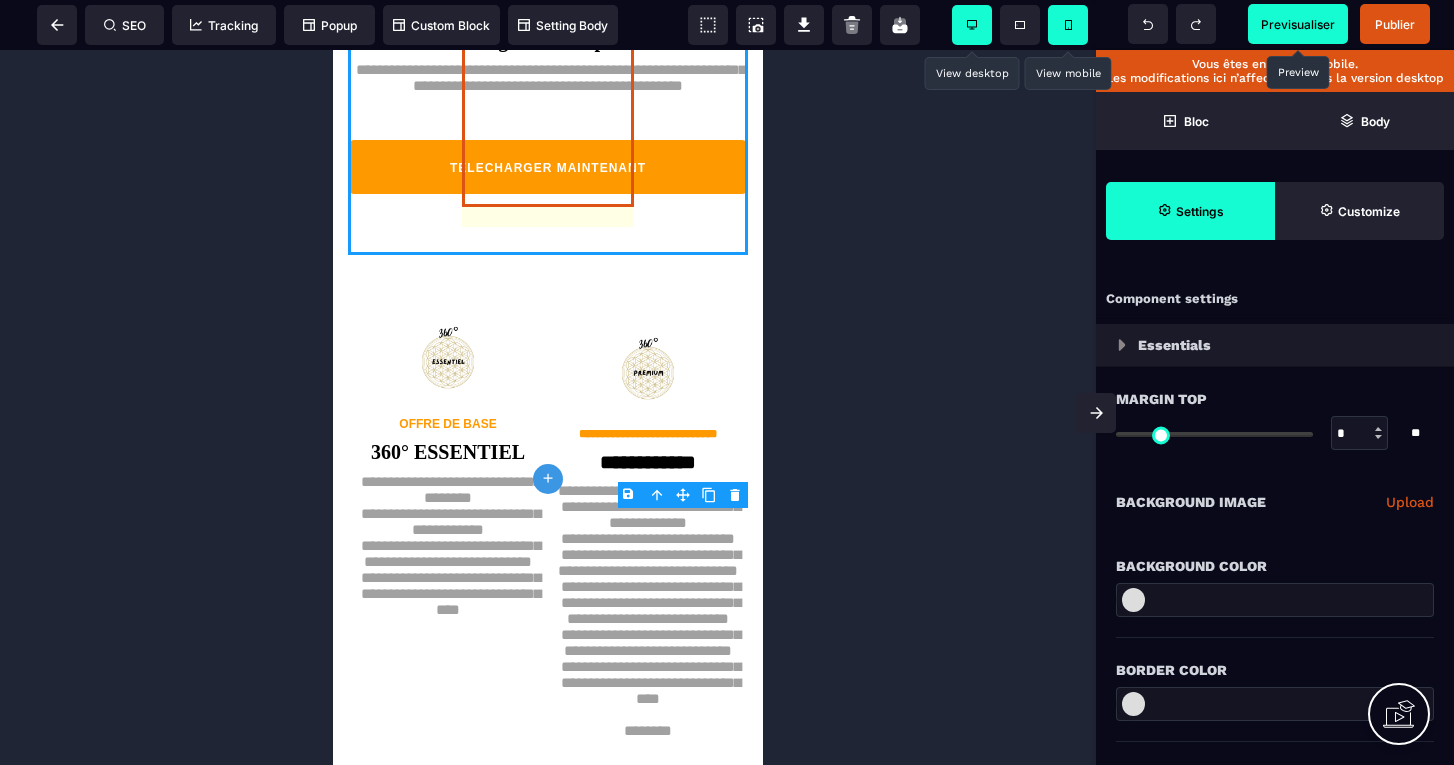 scroll, scrollTop: 6297, scrollLeft: 0, axis: vertical 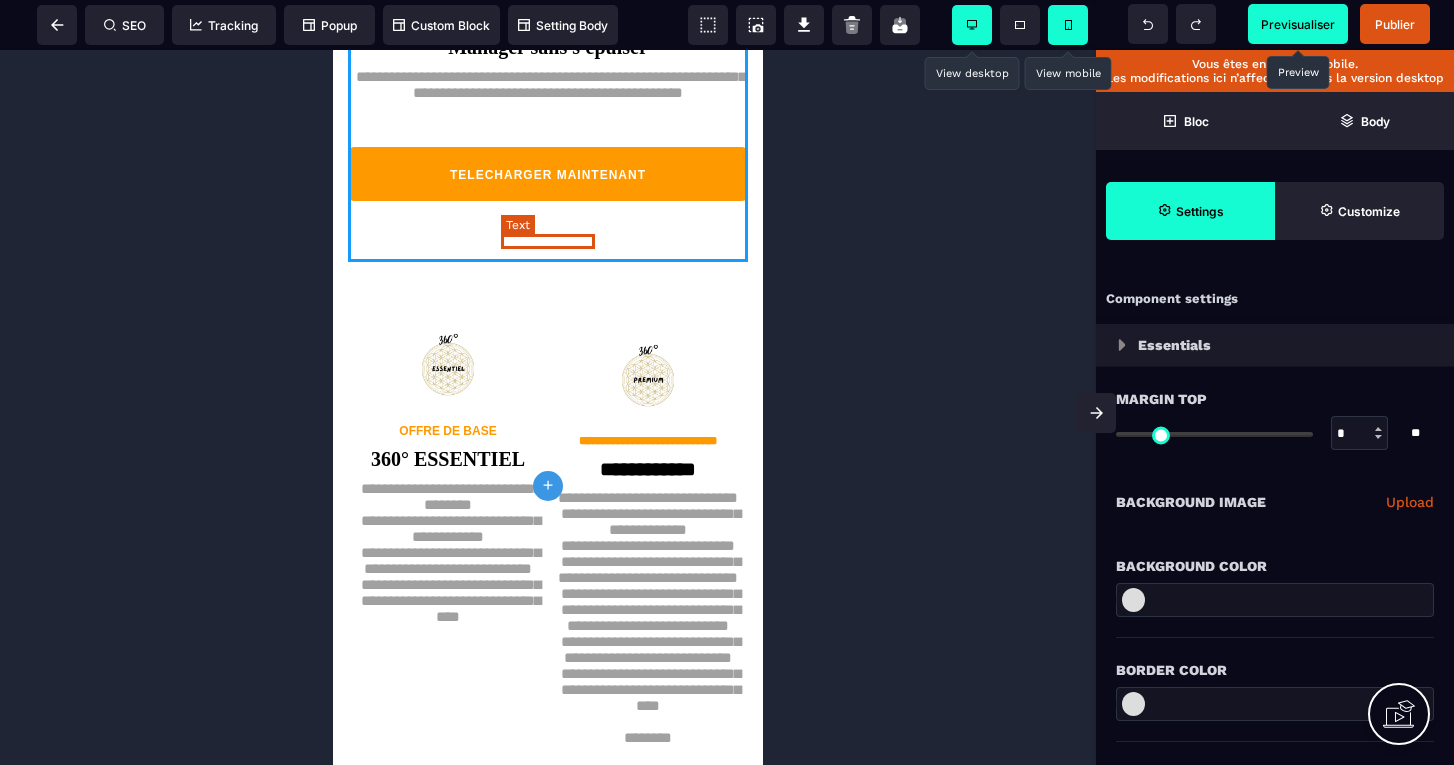 click on "**********" at bounding box center (548, 19) 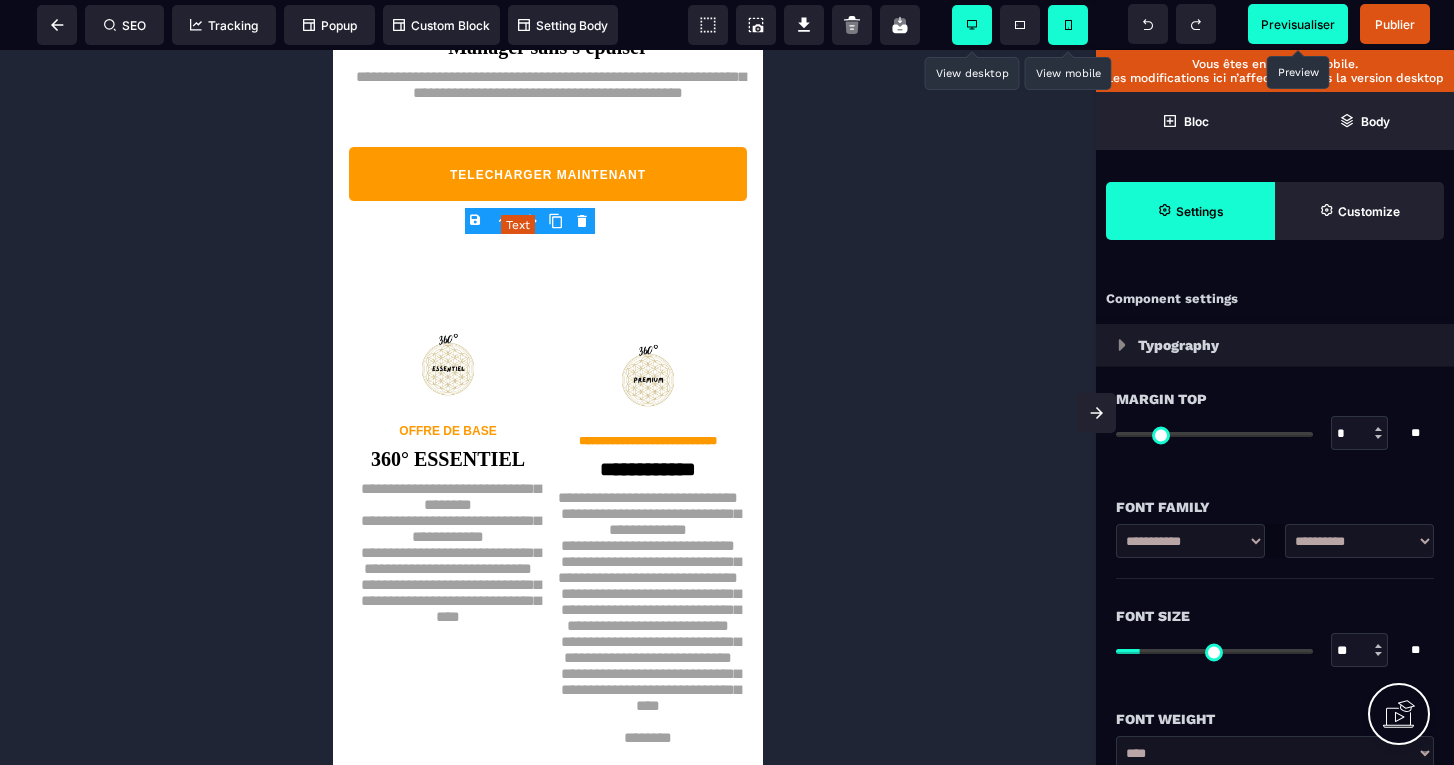 click on "**********" at bounding box center [548, 19] 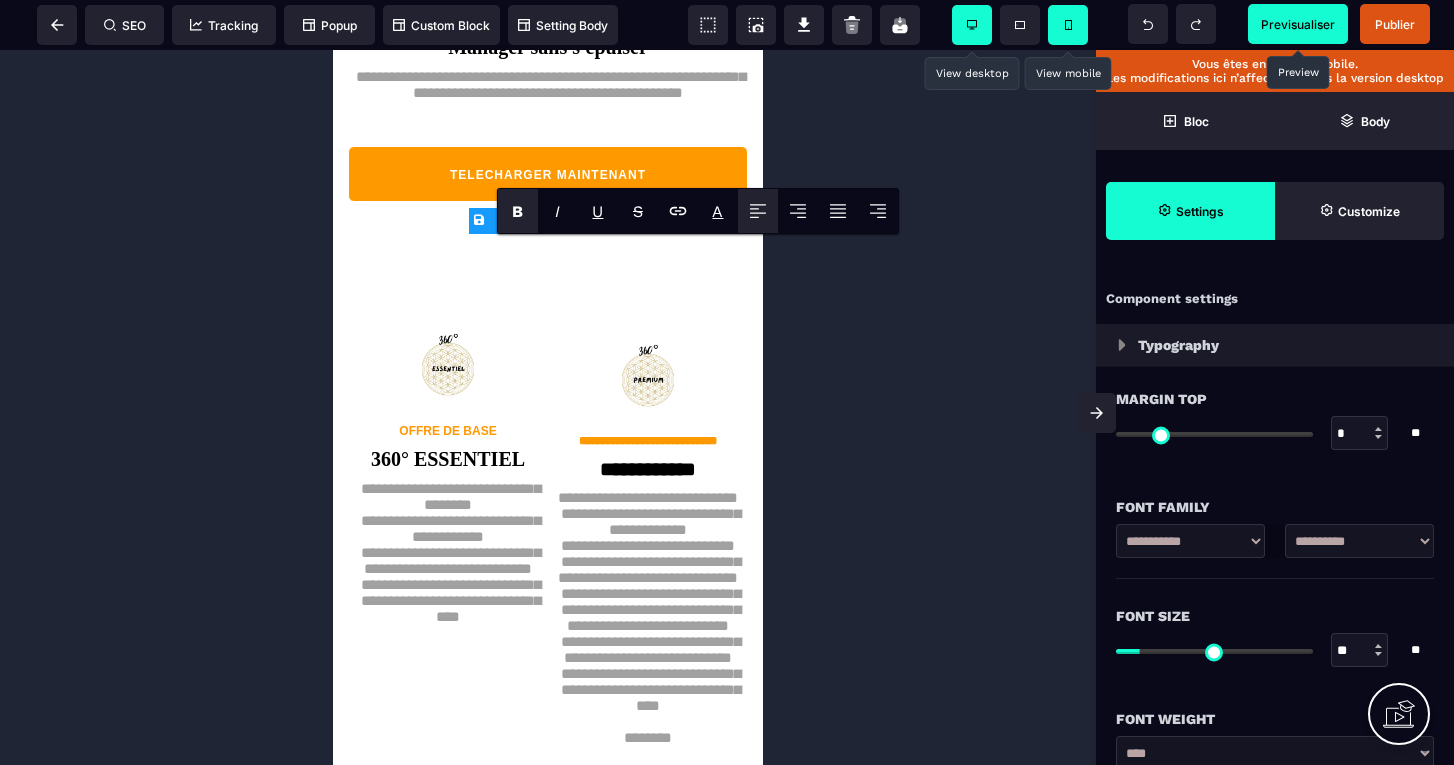 click at bounding box center (548, 190) 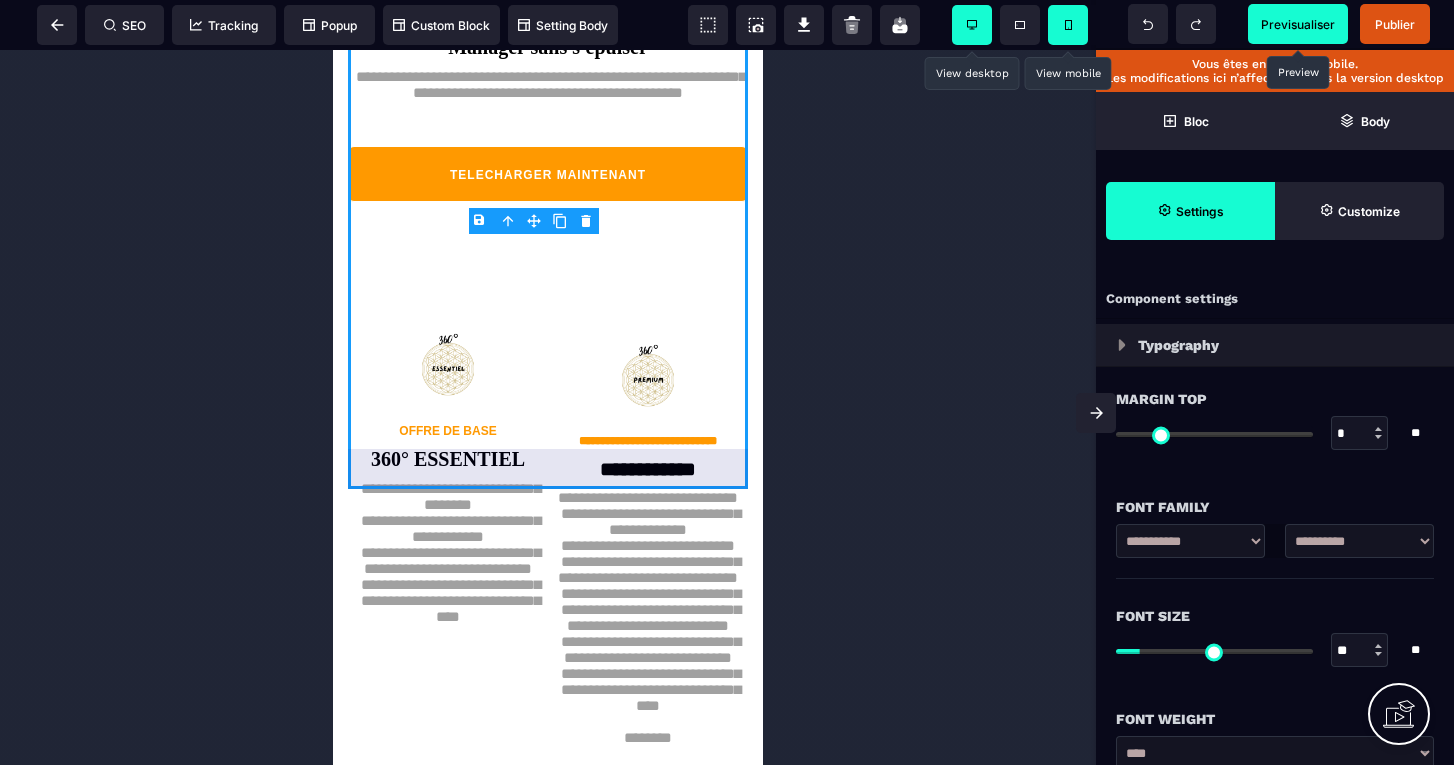 click on "**********" at bounding box center (548, -48) 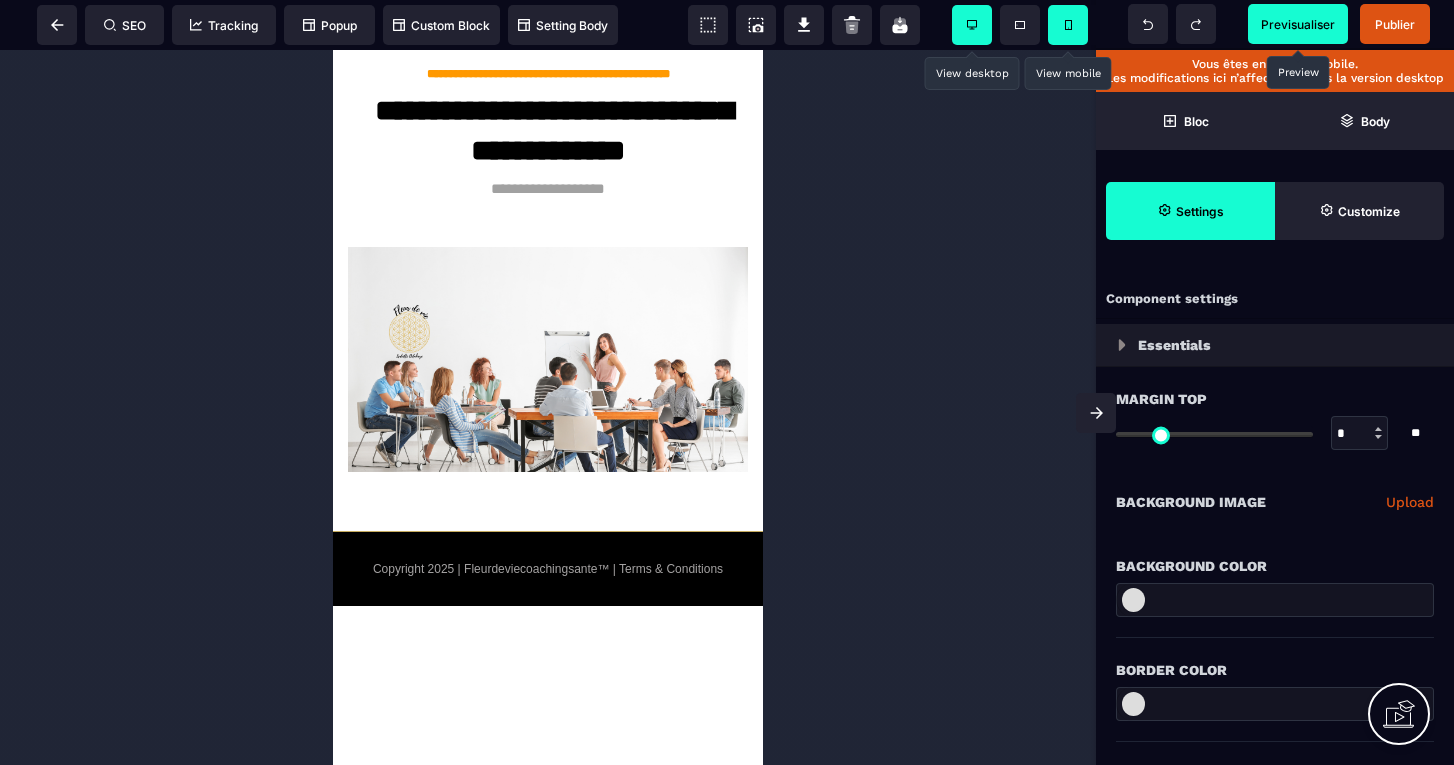 scroll, scrollTop: 7395, scrollLeft: 0, axis: vertical 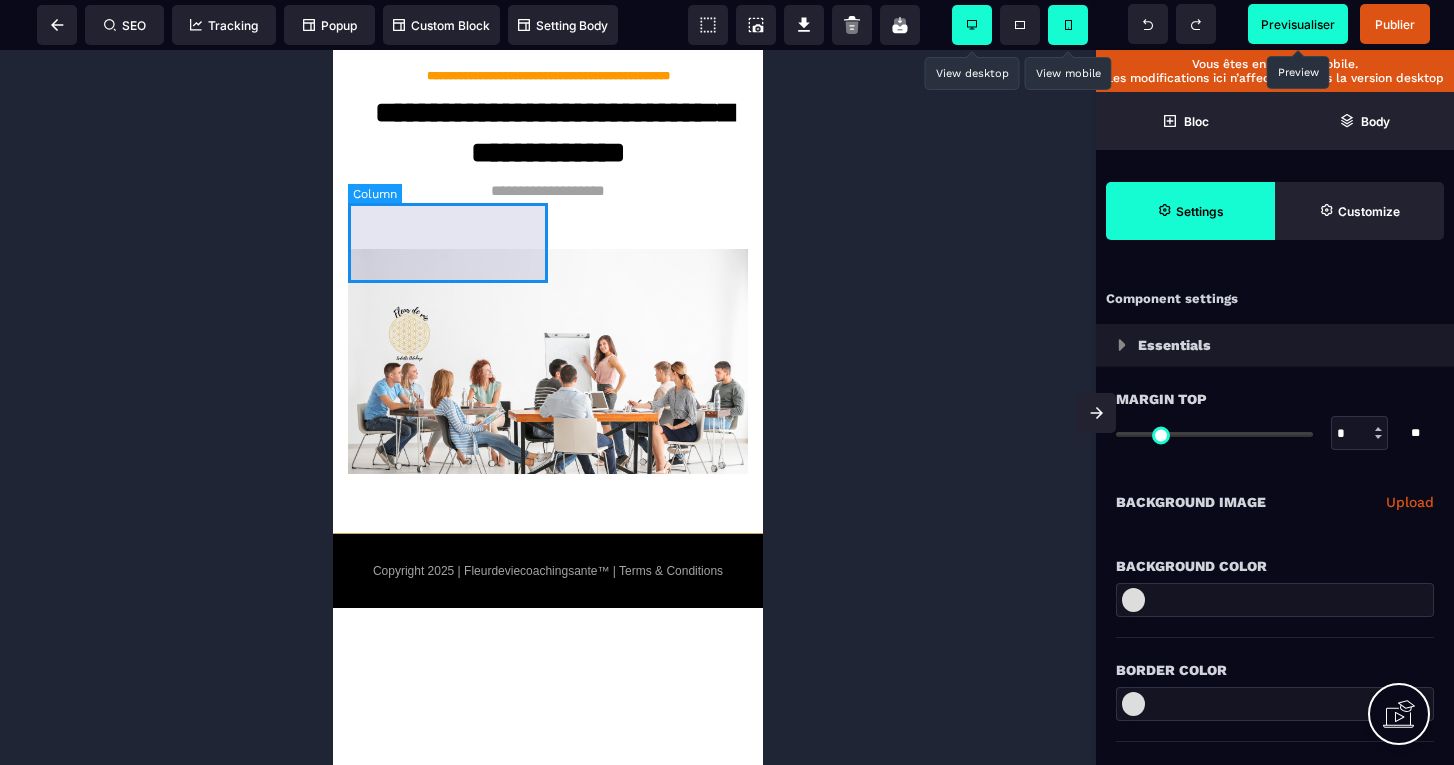 click at bounding box center [448, 10] 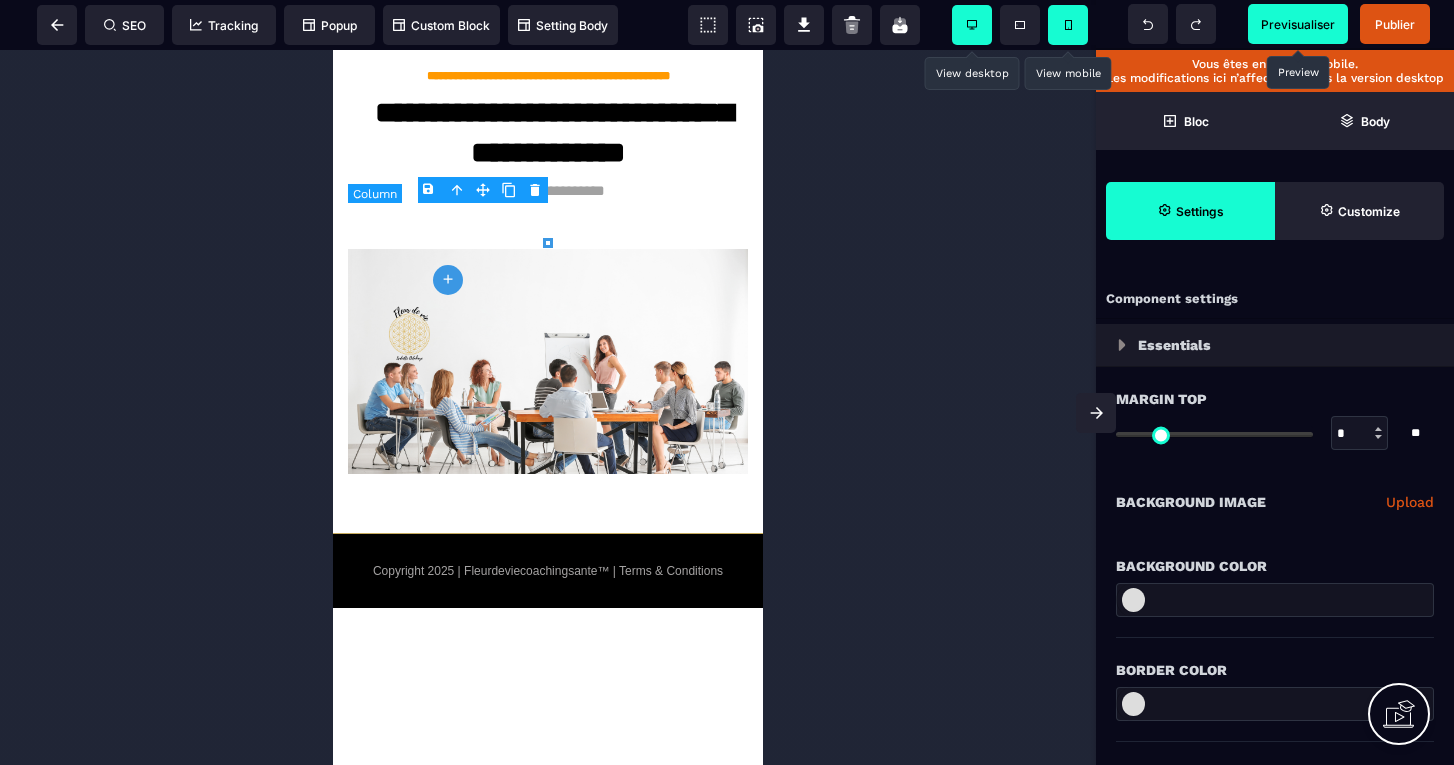 click on "B I U S
A *******
plus
Column
SEO" at bounding box center [727, 382] 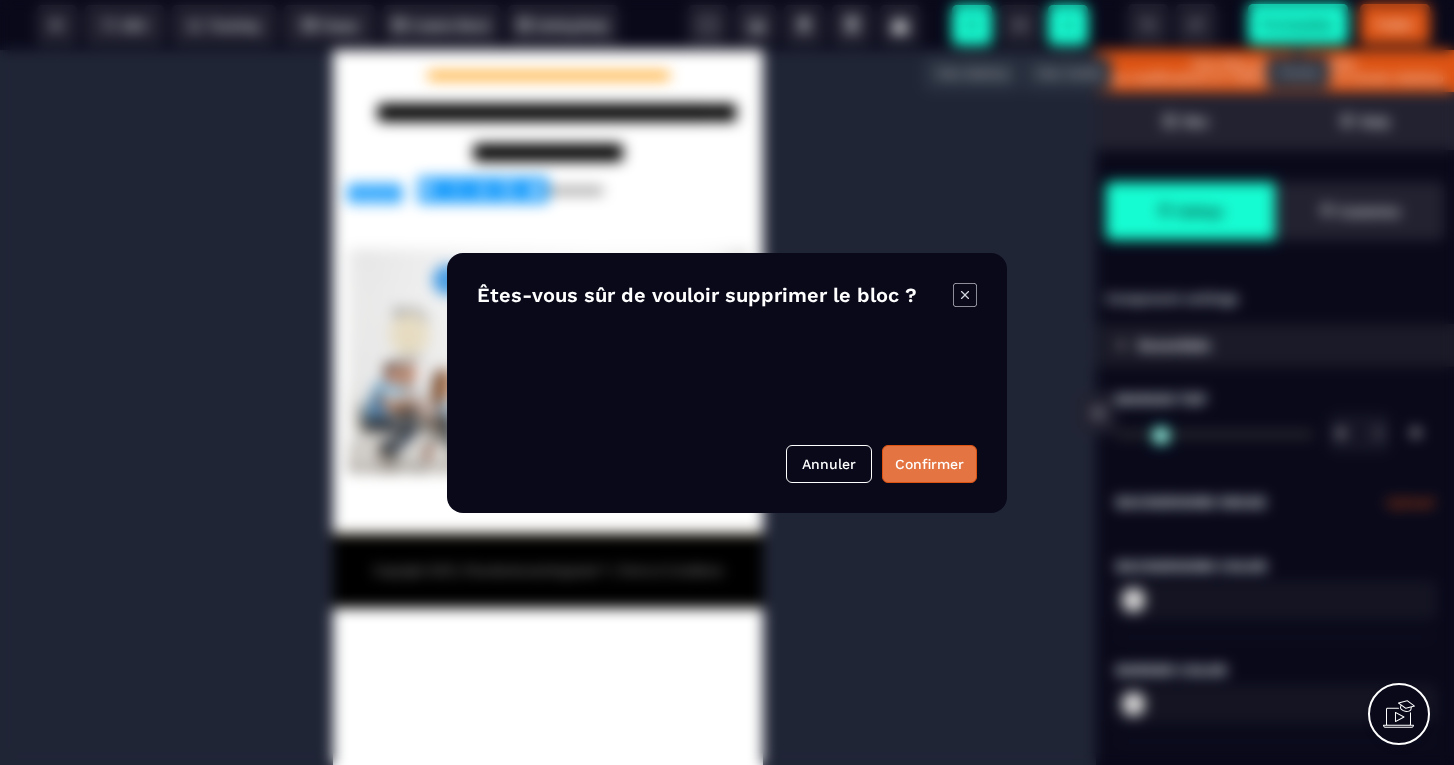 click on "Confirmer" at bounding box center (929, 464) 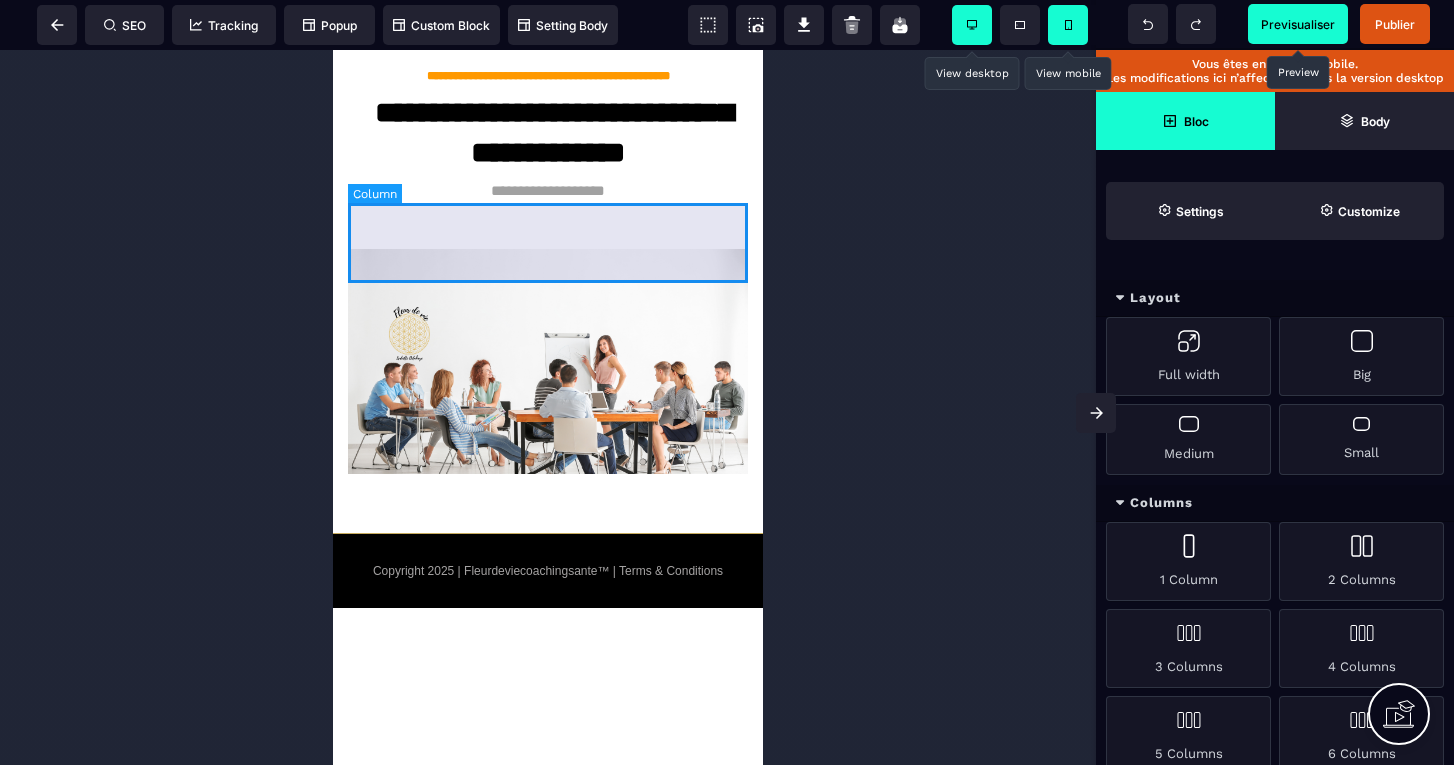 click at bounding box center [548, 10] 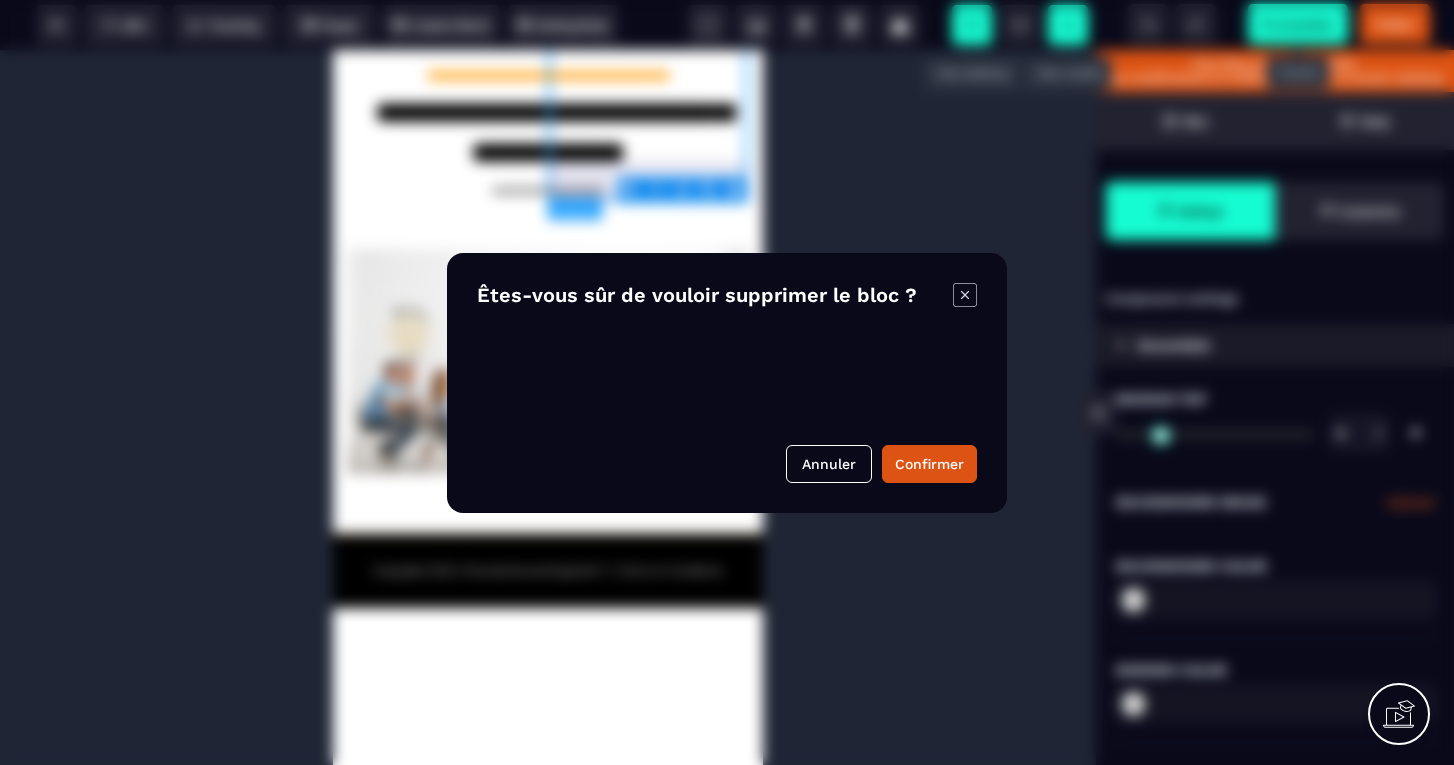 click on "B I U S
A *******
plus
Column
SEO" at bounding box center (727, 382) 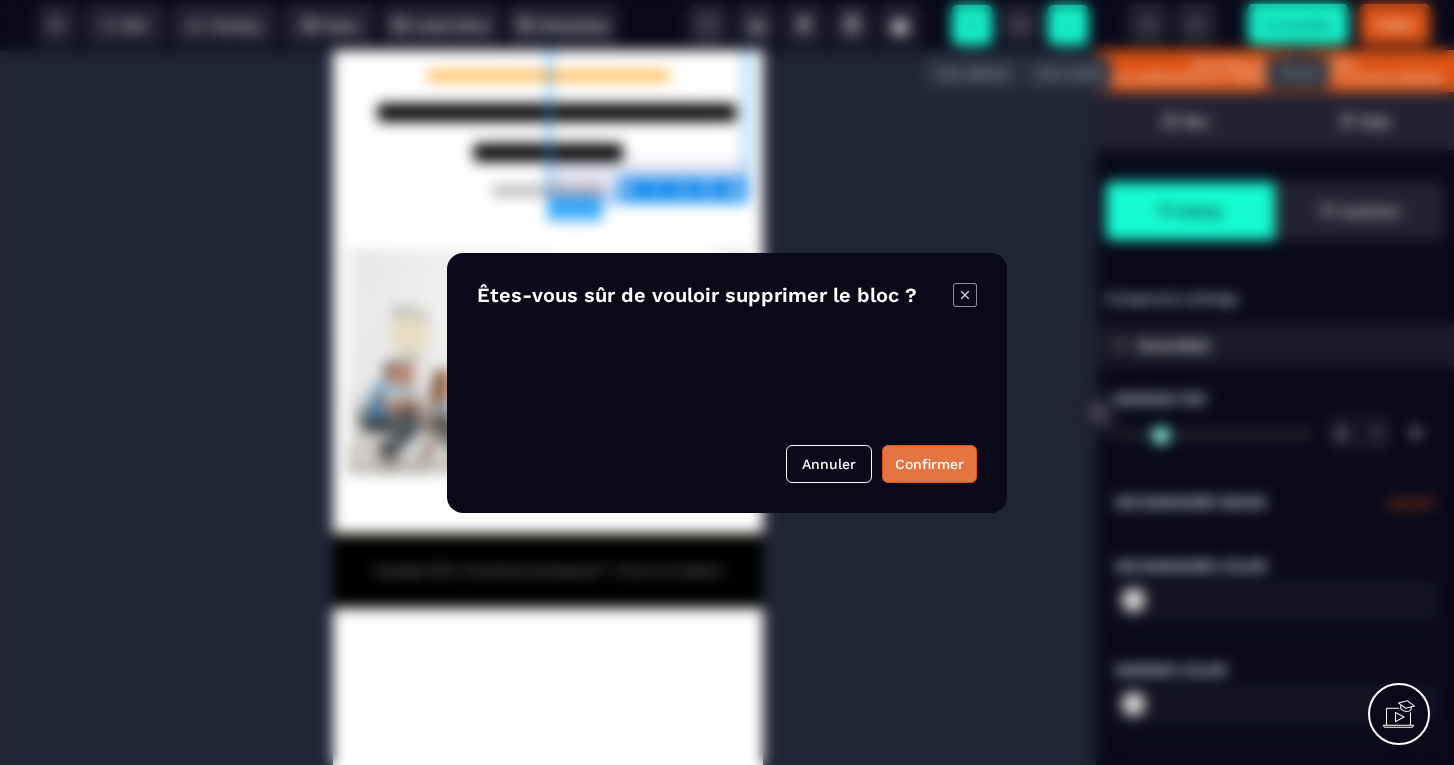 click on "Confirmer" at bounding box center (929, 464) 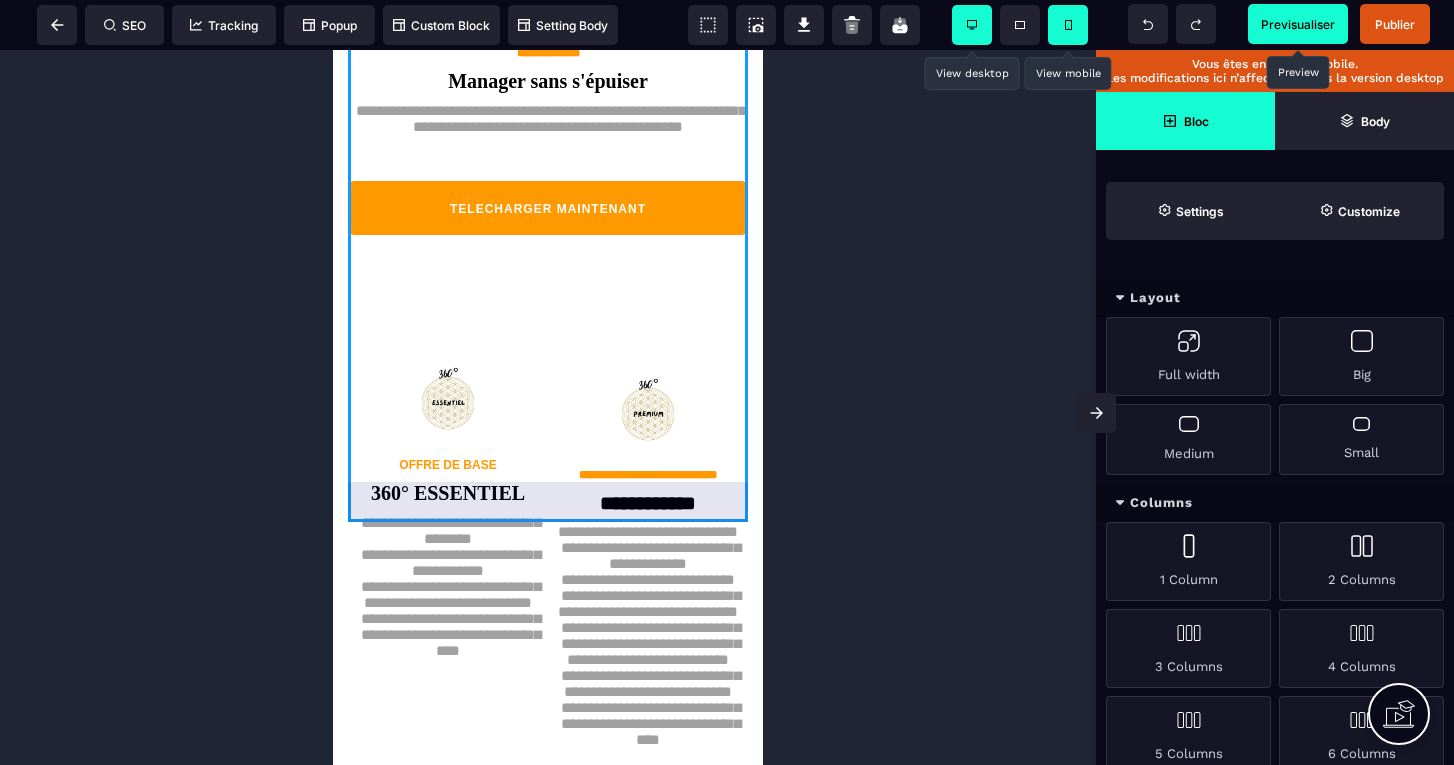 scroll, scrollTop: 6264, scrollLeft: 0, axis: vertical 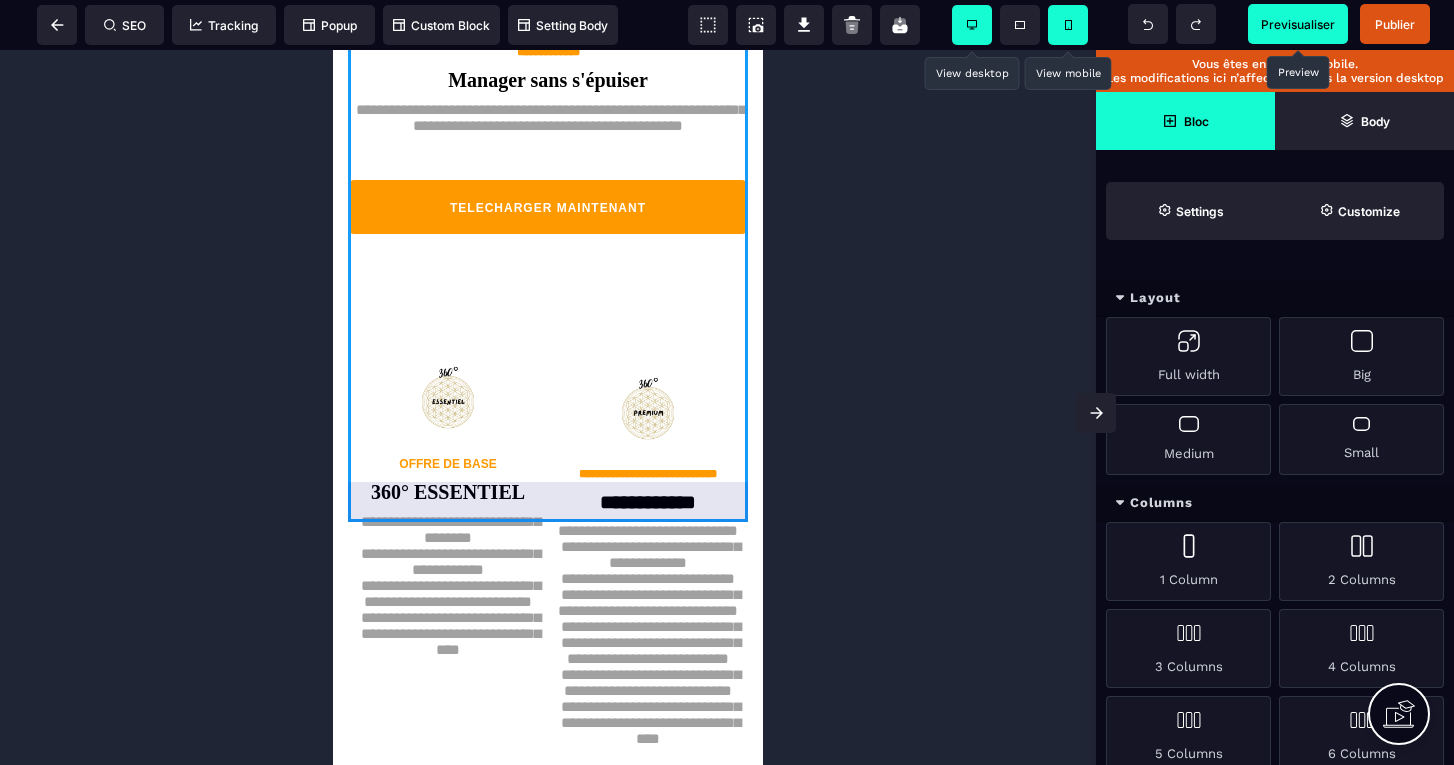 click on "**********" at bounding box center (548, -15) 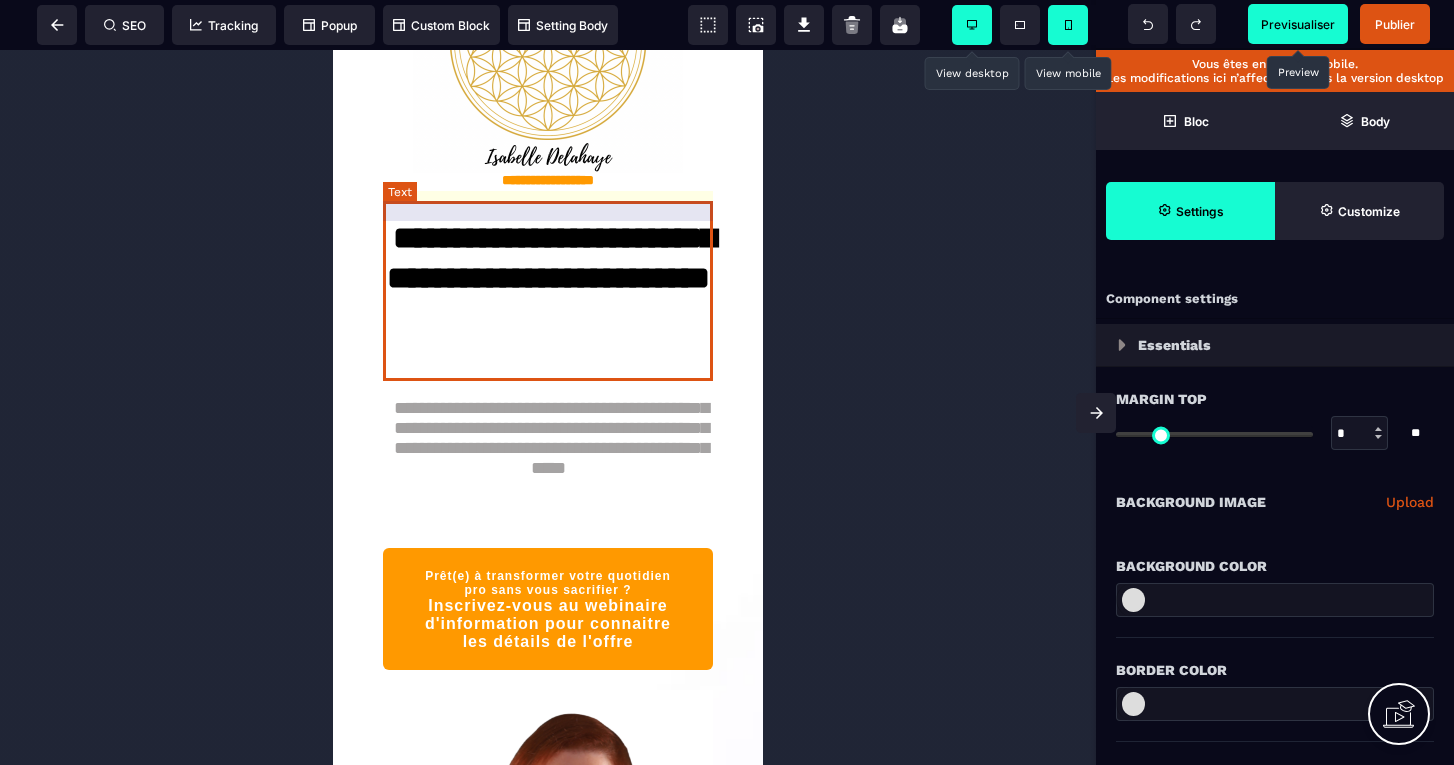 scroll, scrollTop: 0, scrollLeft: 0, axis: both 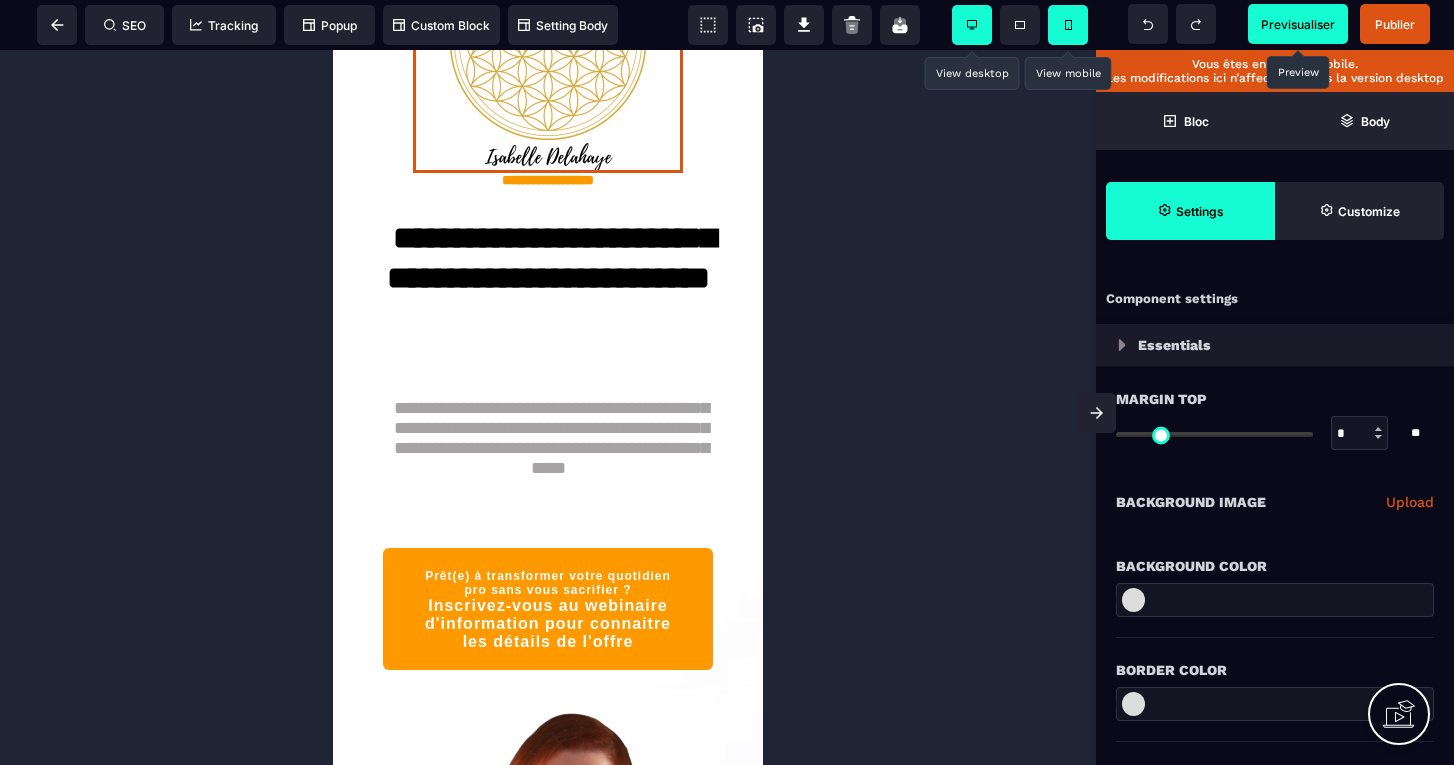 click at bounding box center [548, 38] 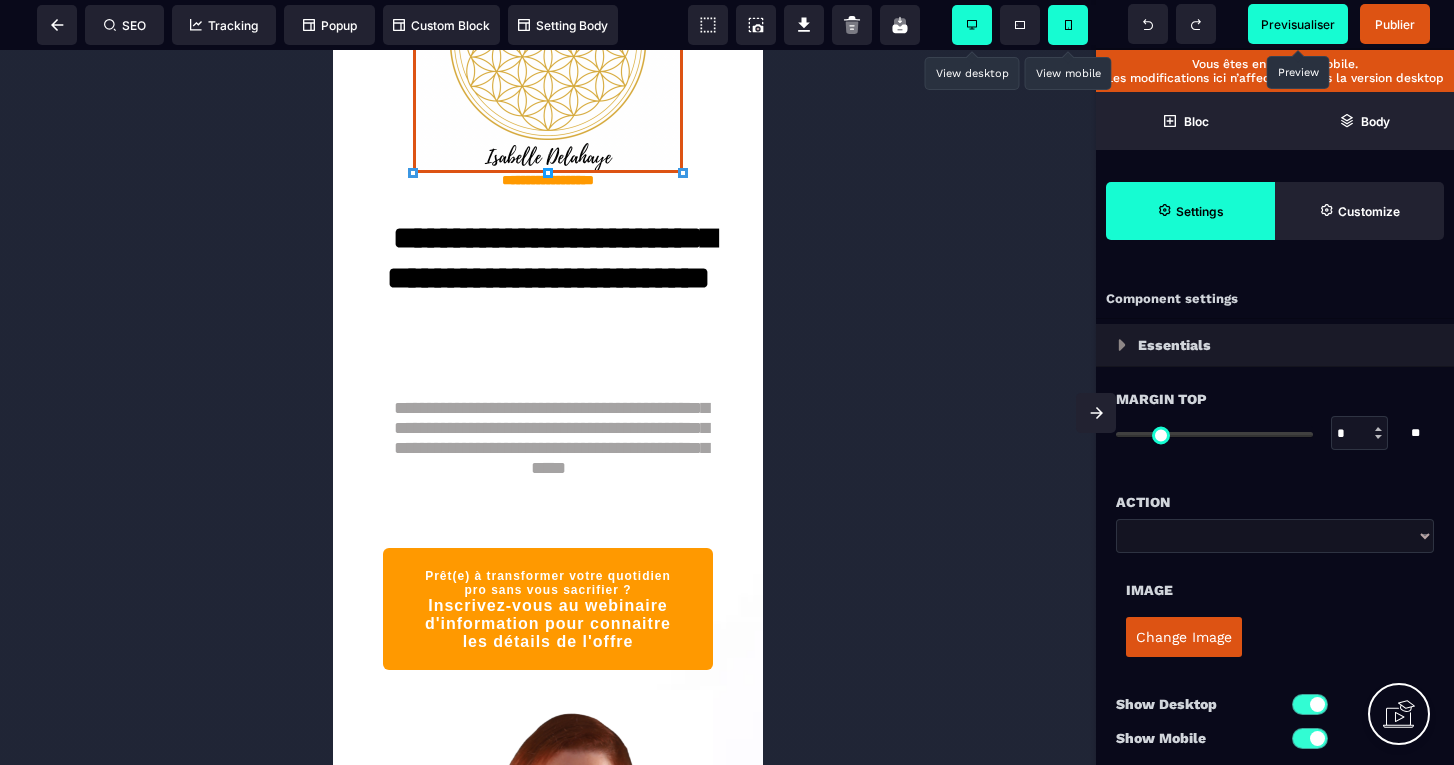 scroll, scrollTop: 0, scrollLeft: 0, axis: both 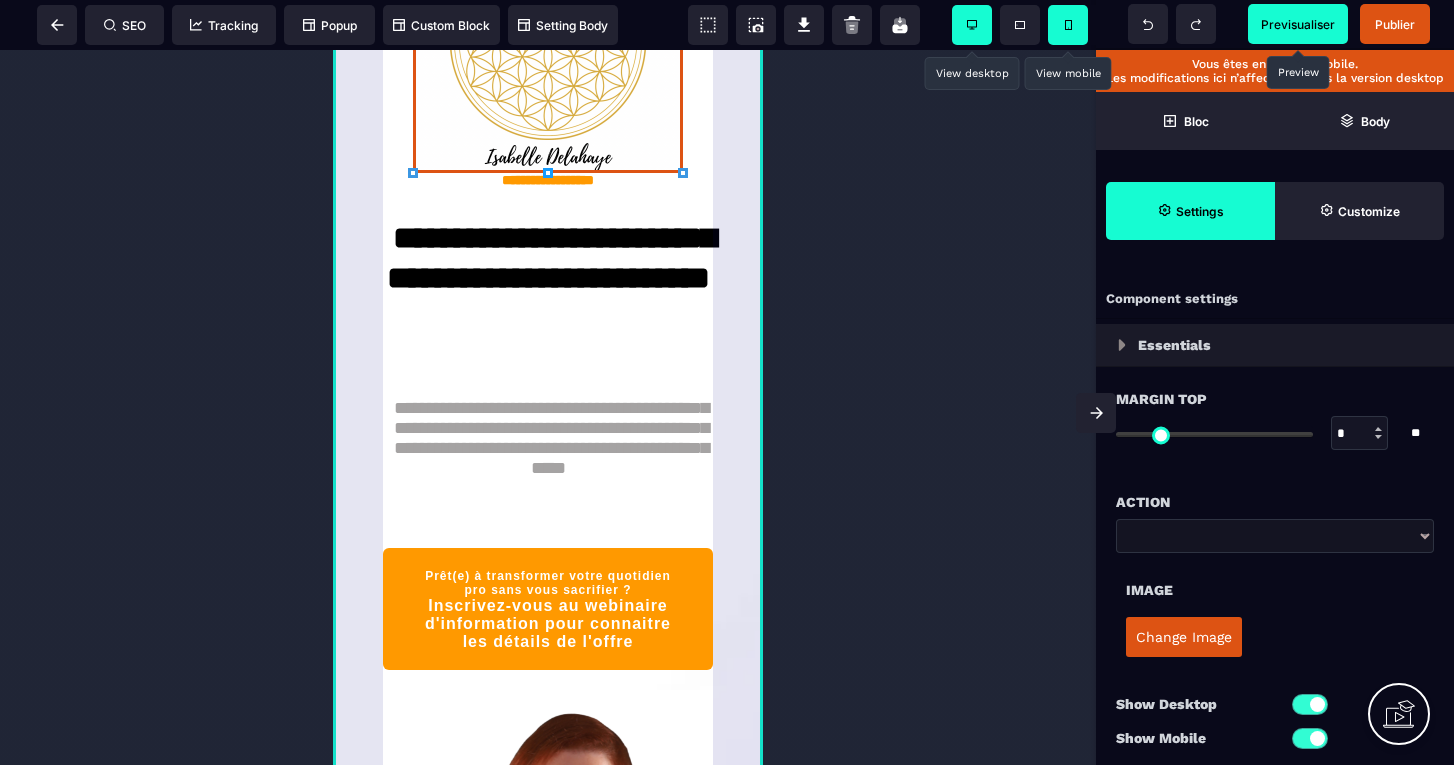 click on "**********" at bounding box center [548, 498] 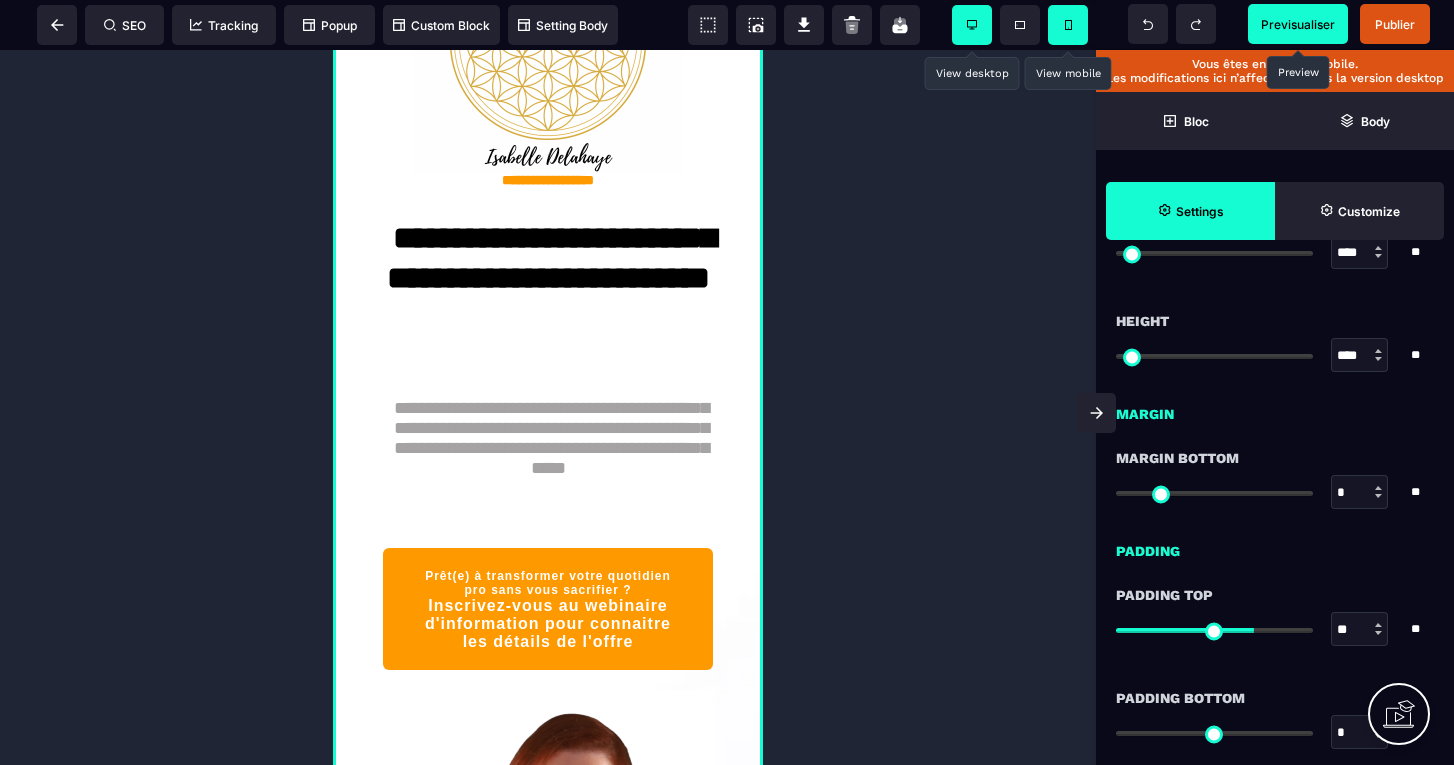 scroll, scrollTop: 1827, scrollLeft: 0, axis: vertical 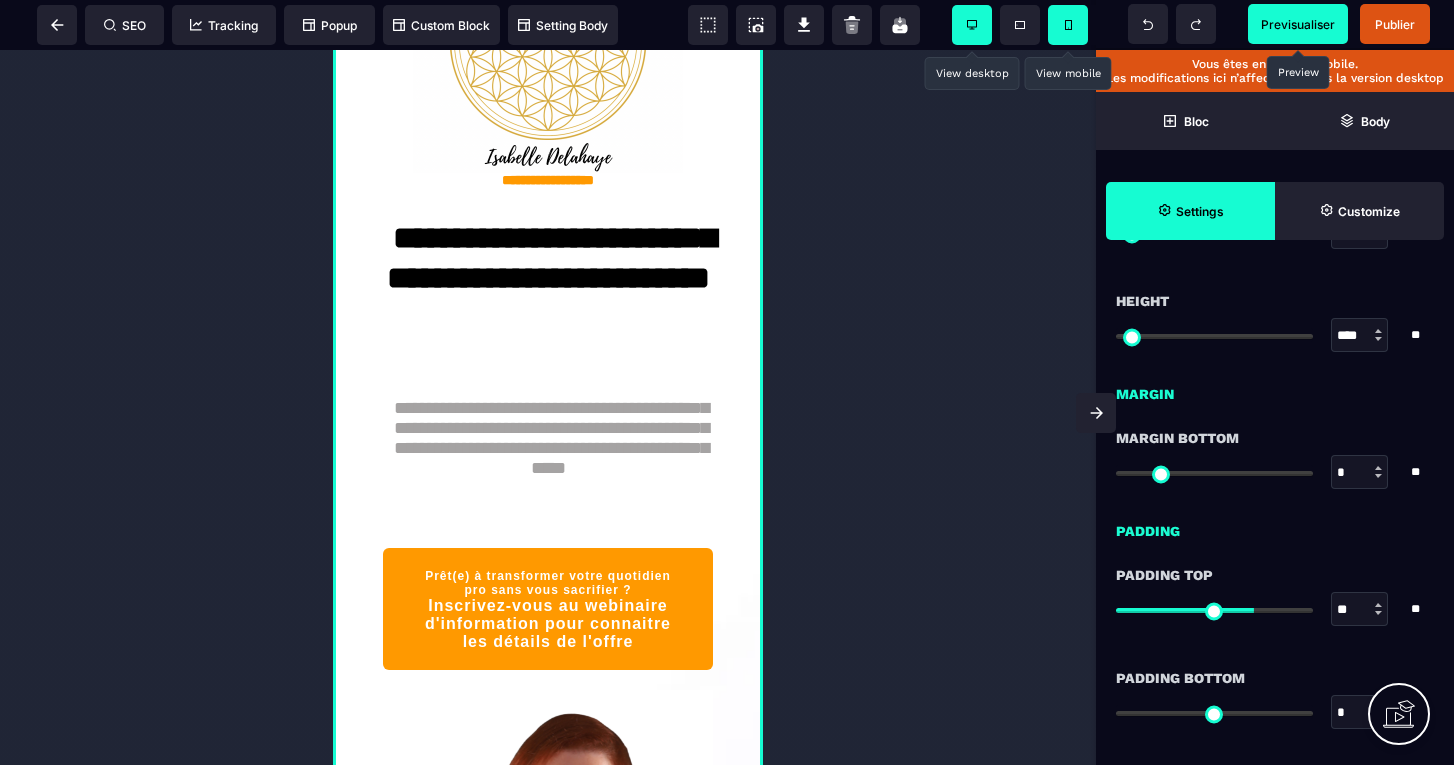 click at bounding box center (1214, 610) 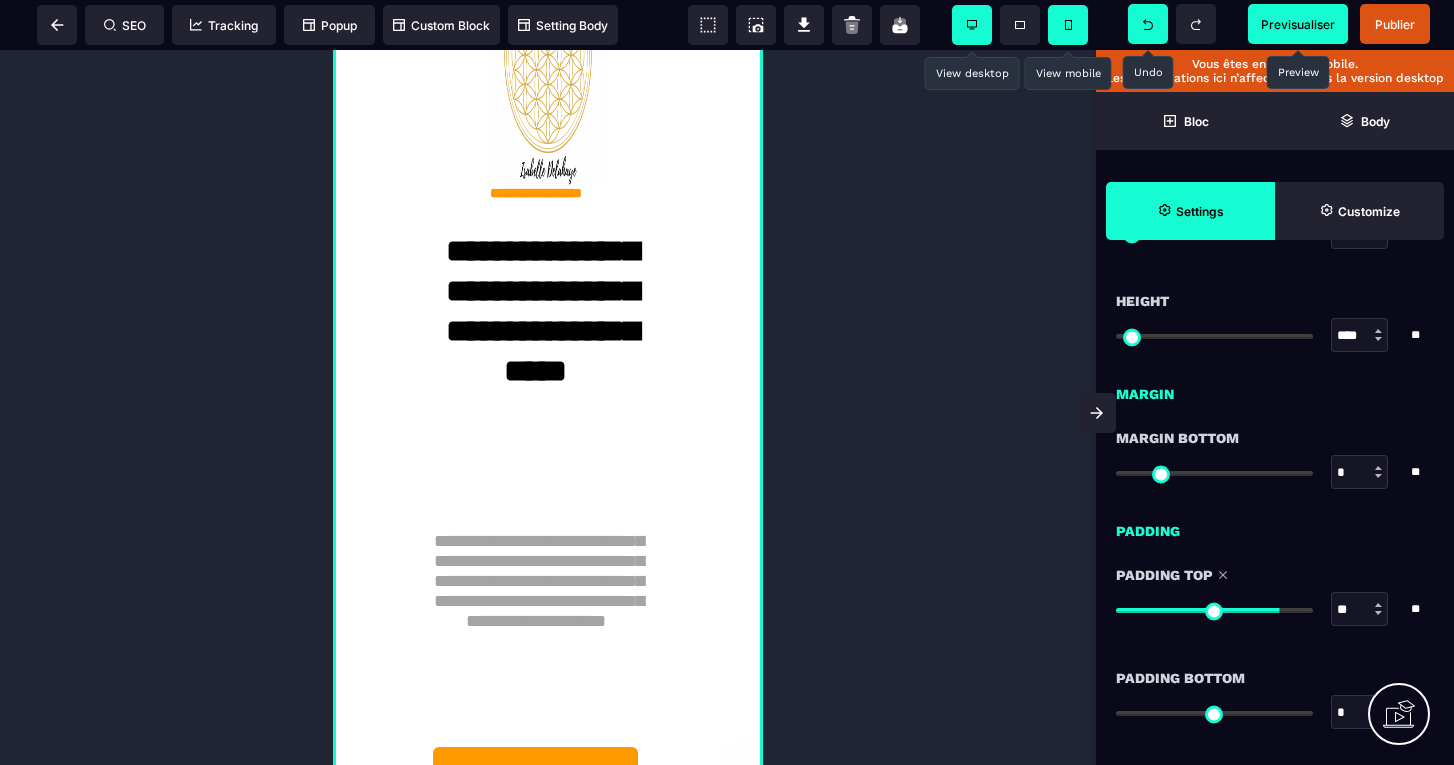 click 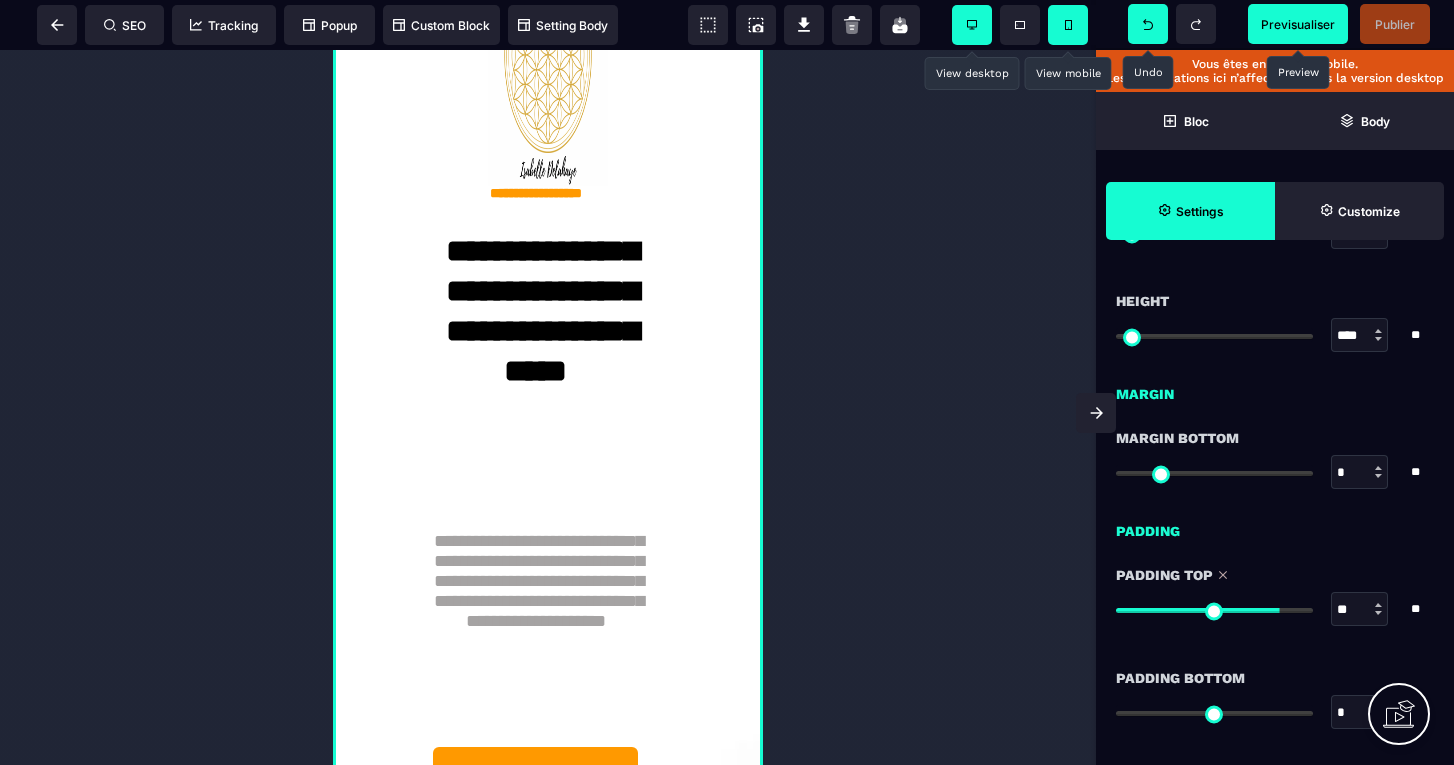 click 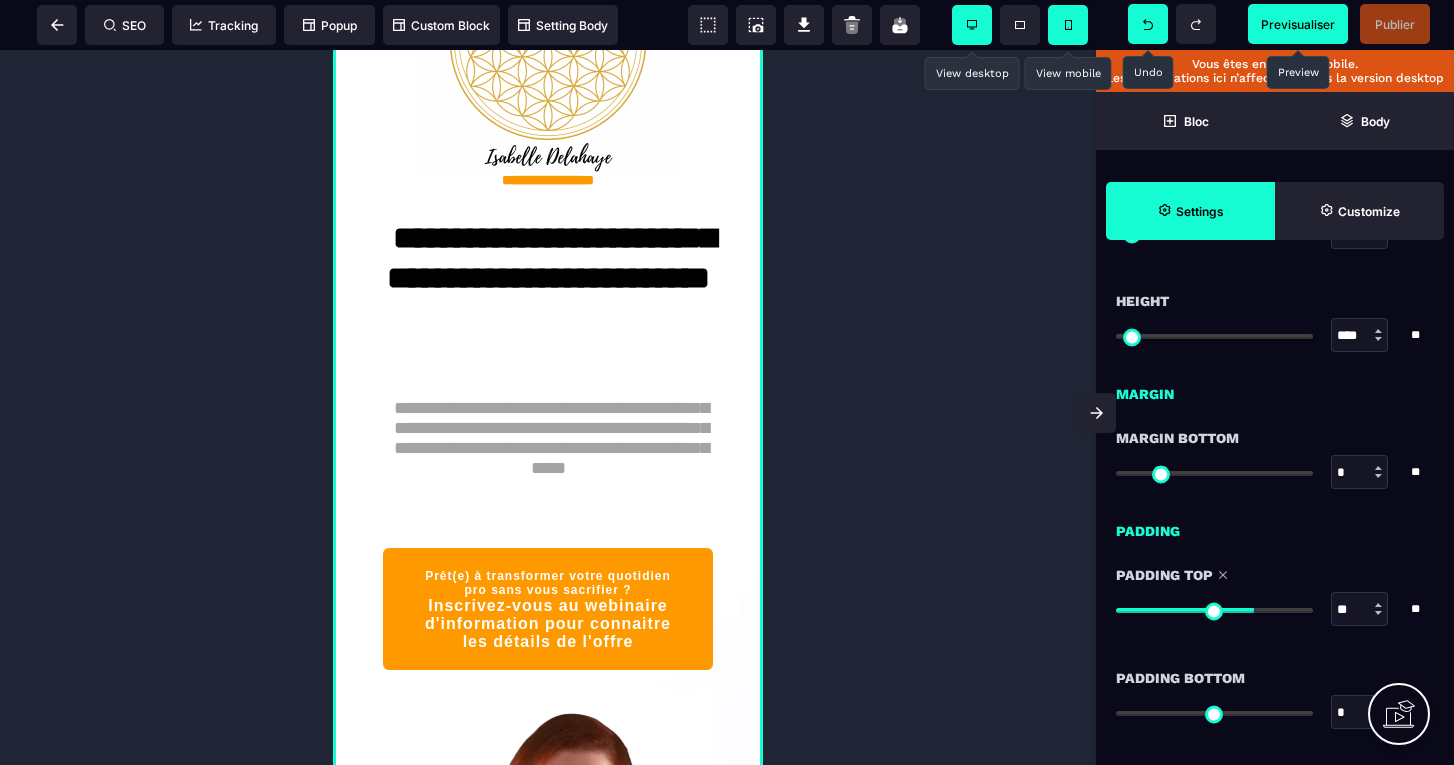 scroll, scrollTop: 0, scrollLeft: 0, axis: both 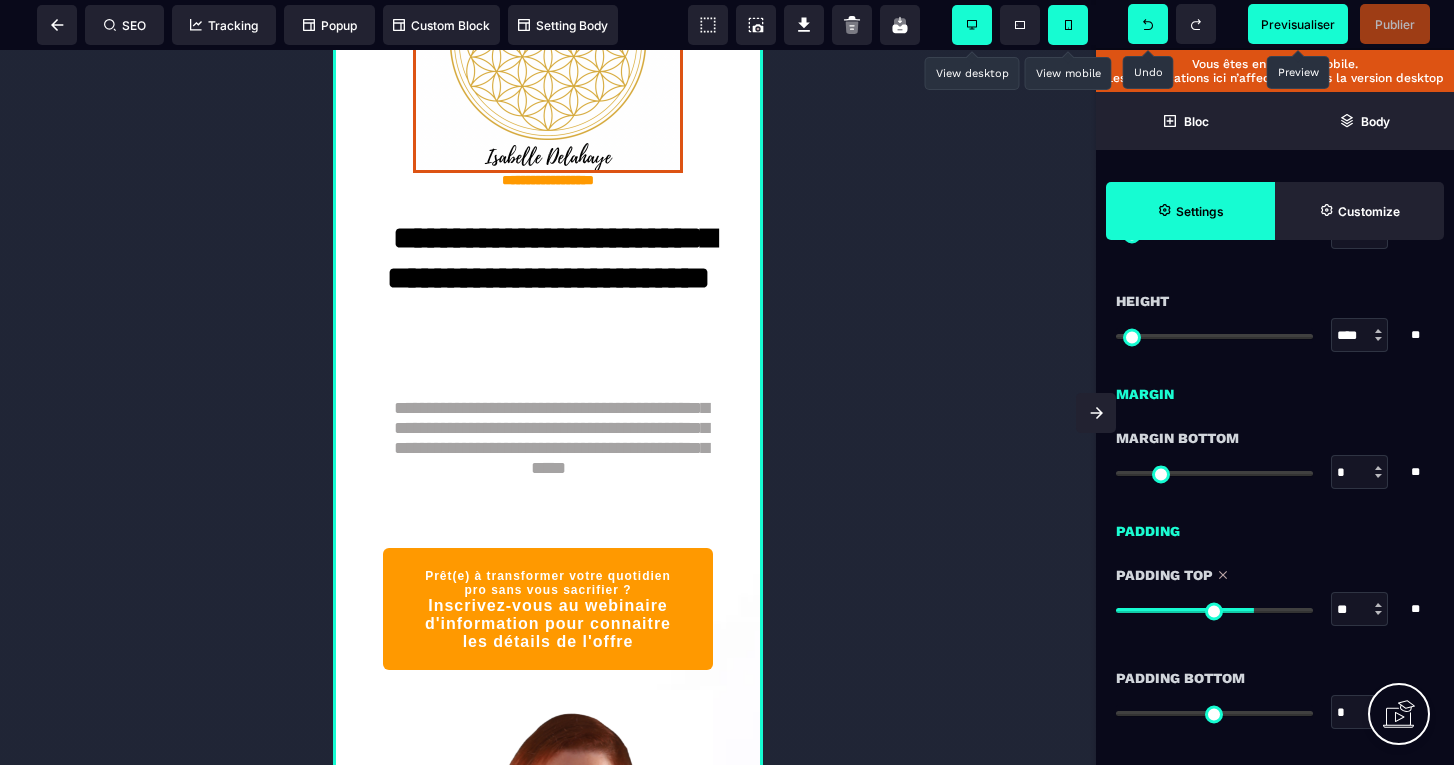 click at bounding box center (548, 38) 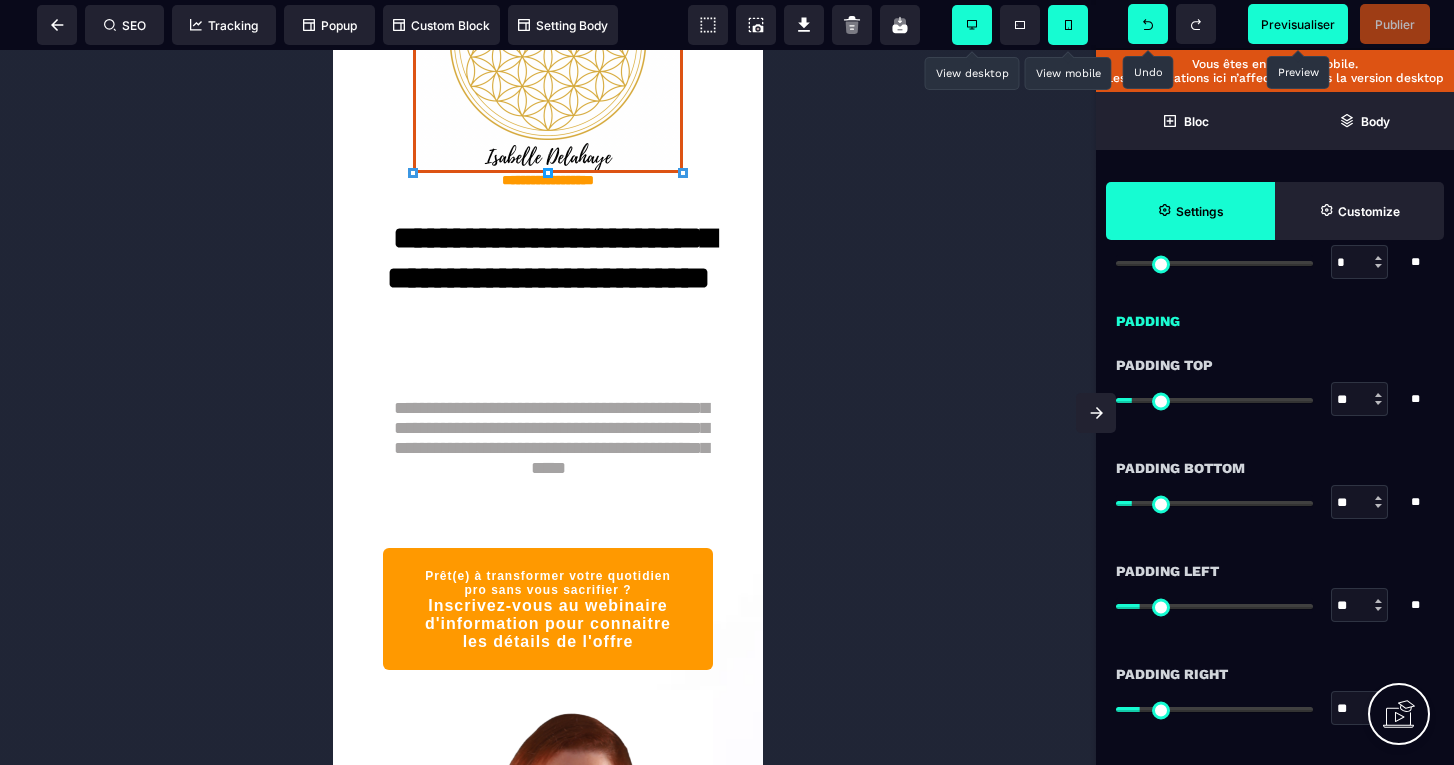 scroll, scrollTop: 0, scrollLeft: 0, axis: both 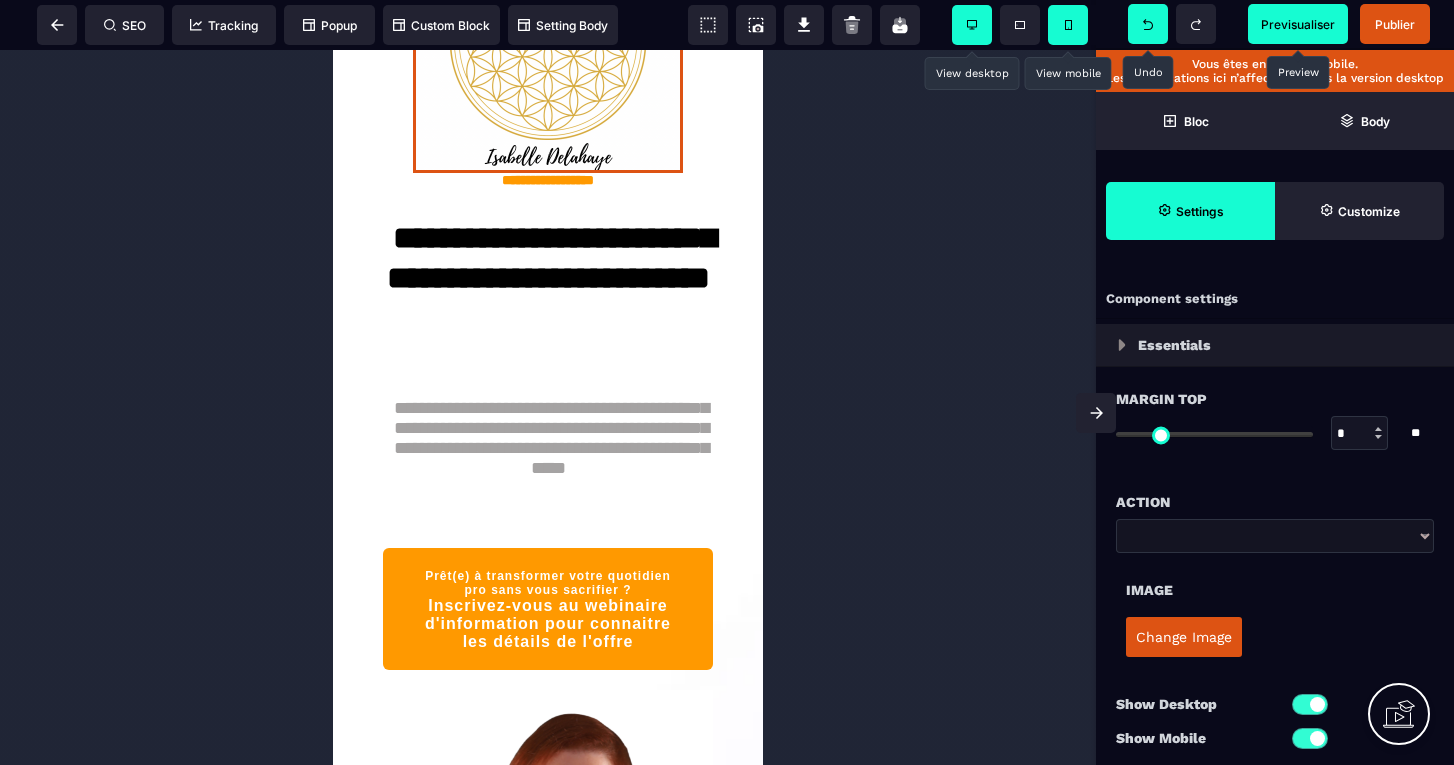 click at bounding box center (1214, 433) 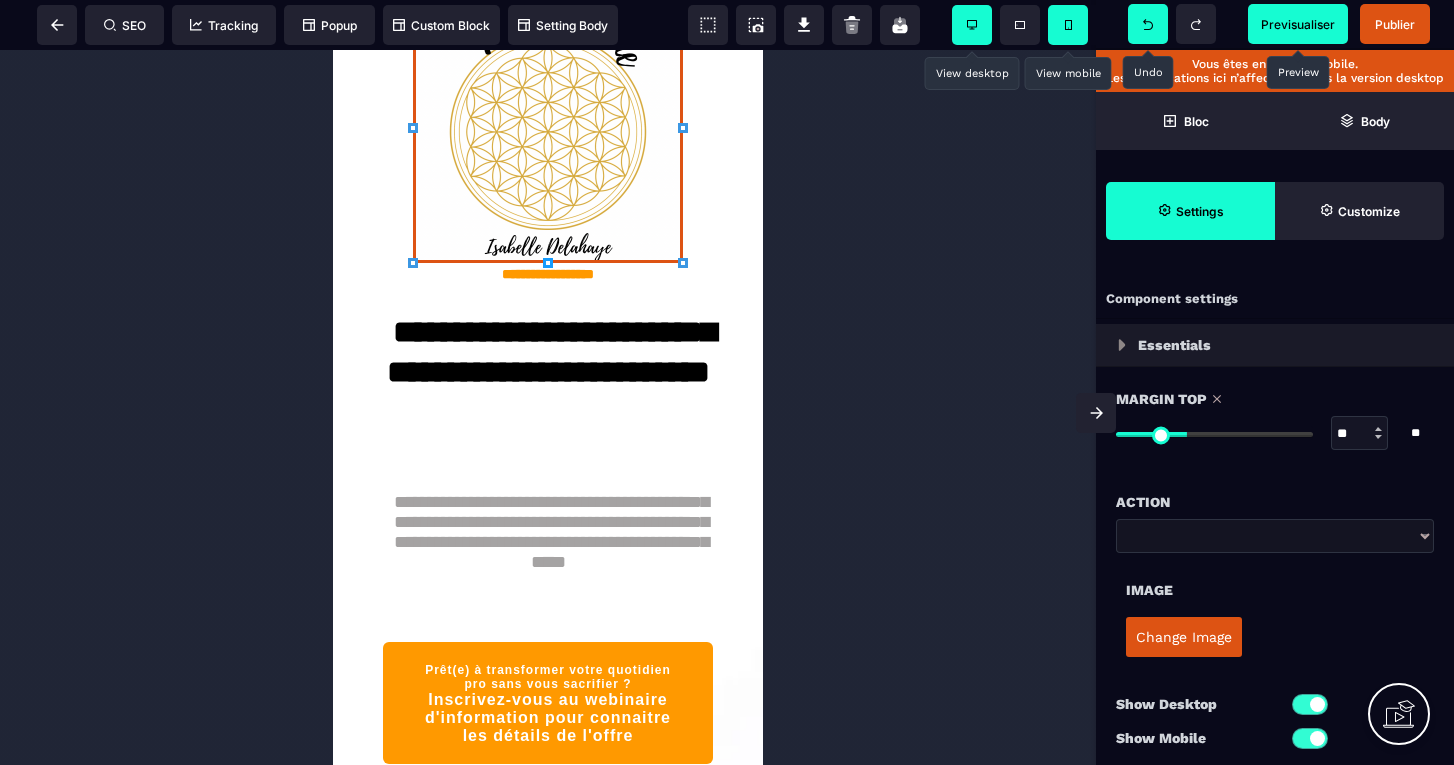 click at bounding box center [1214, 434] 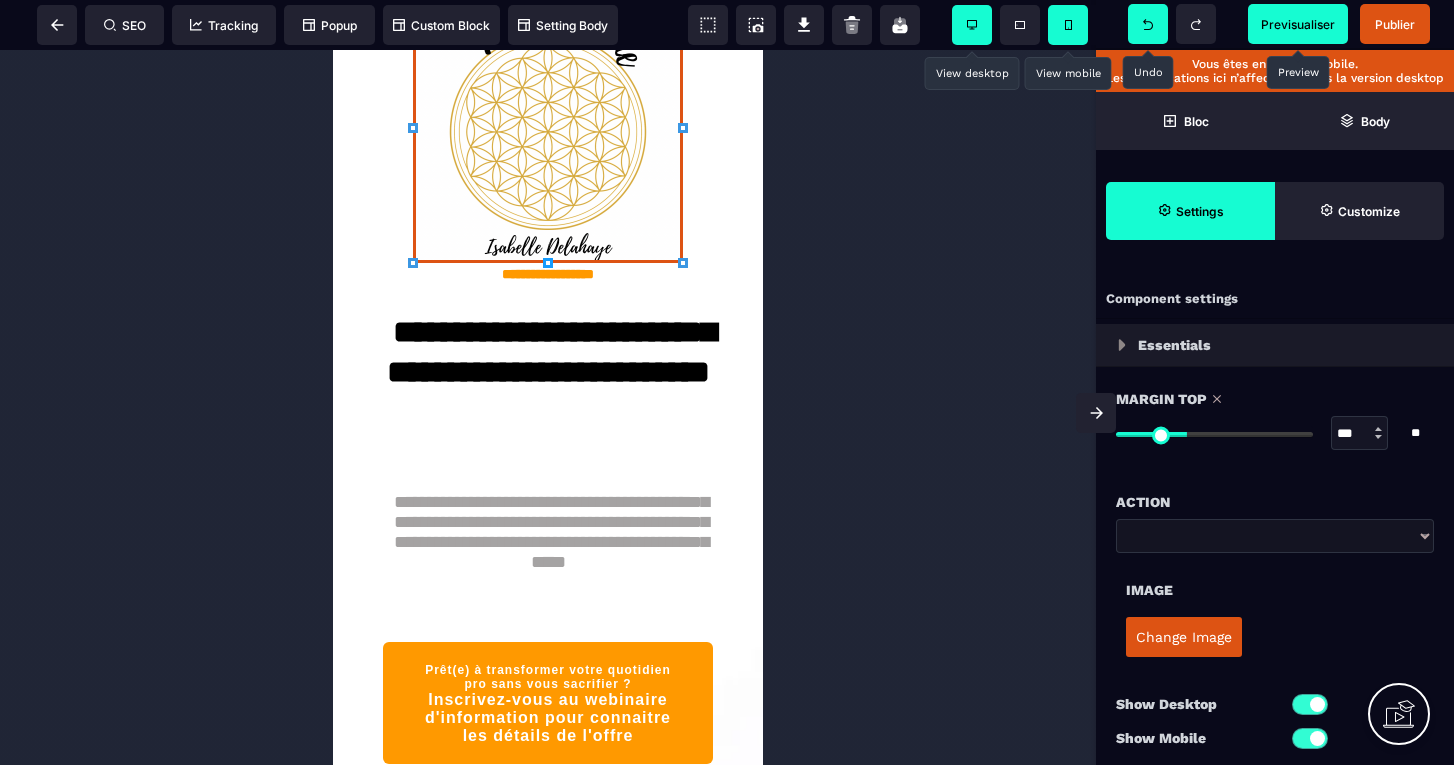 click at bounding box center [1214, 434] 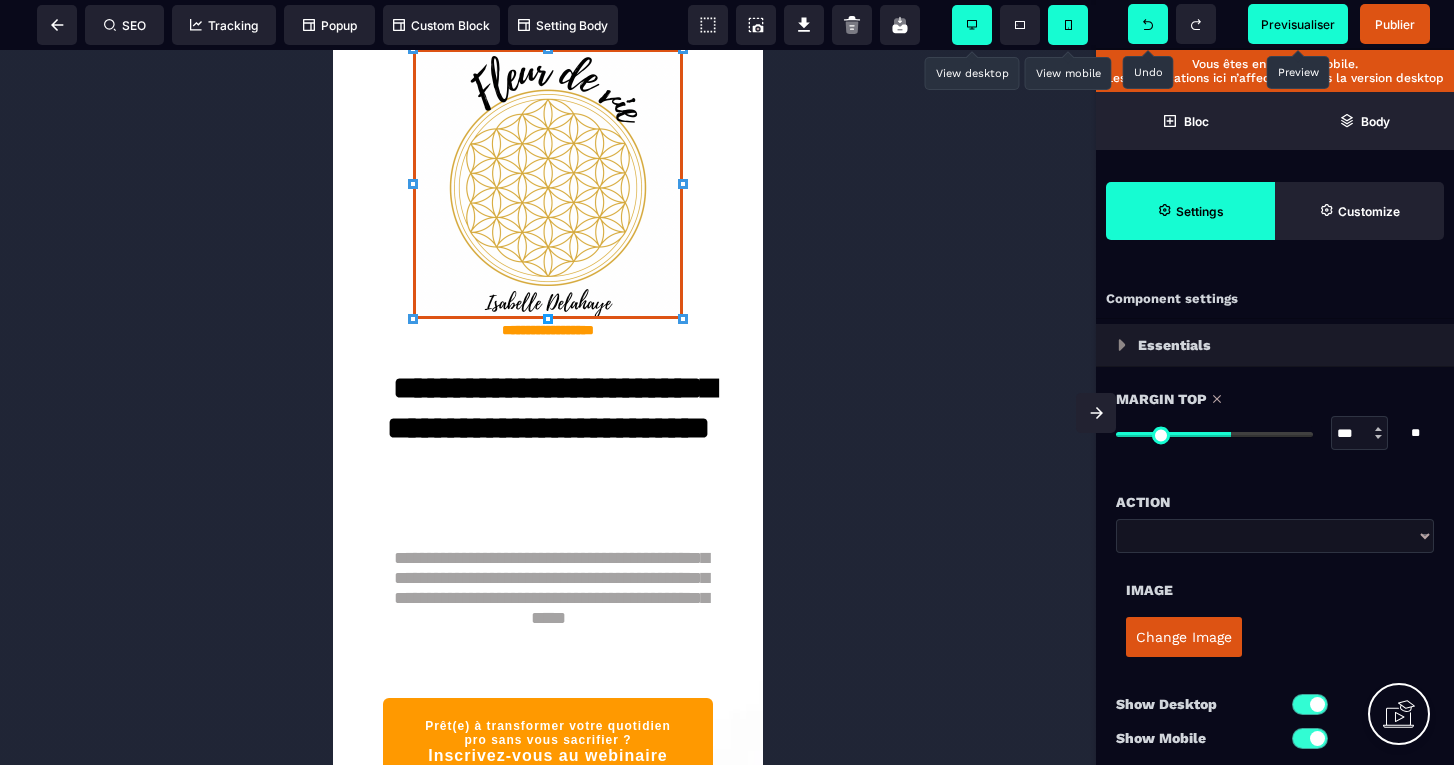click at bounding box center (1214, 433) 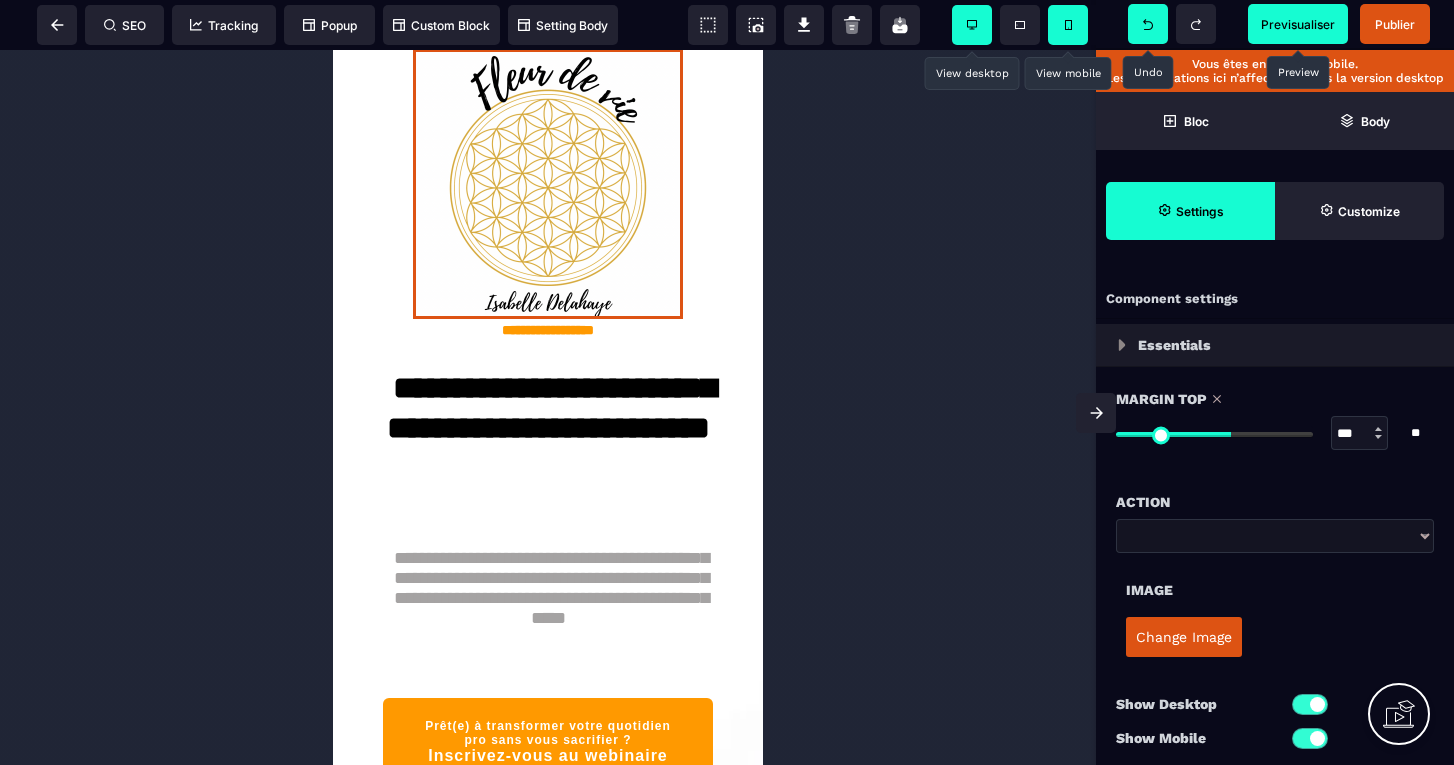 click at bounding box center (548, 190) 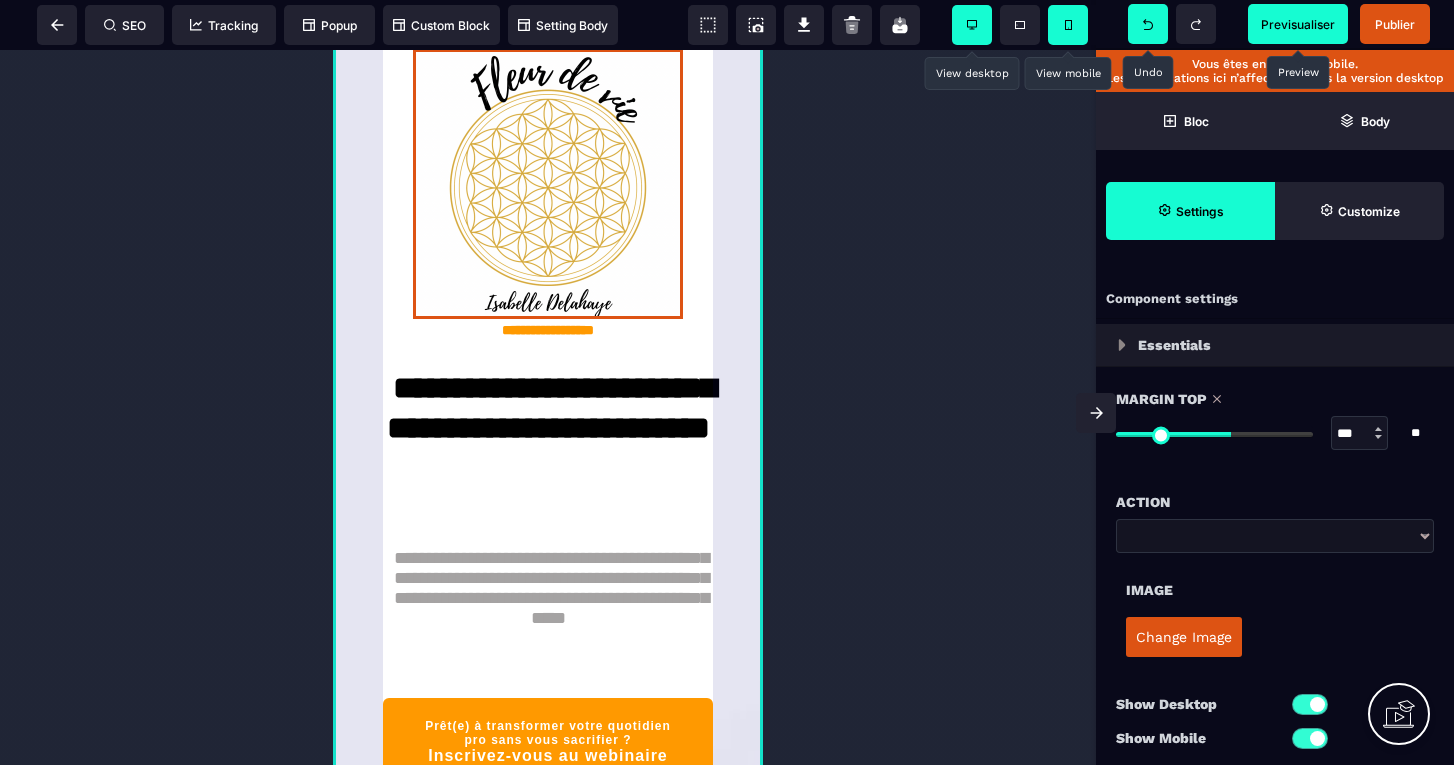 click on "**********" at bounding box center [548, 573] 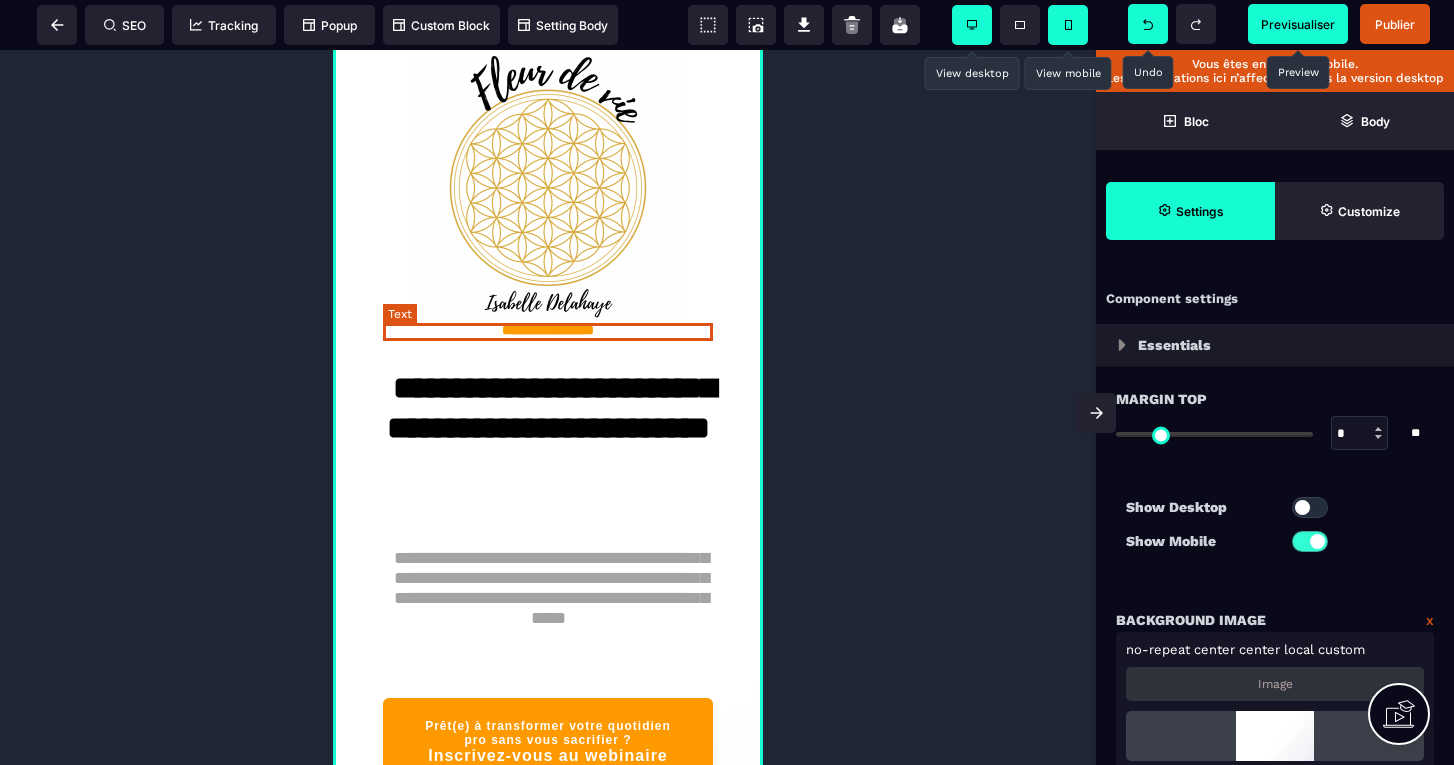 click on "**********" at bounding box center (548, 330) 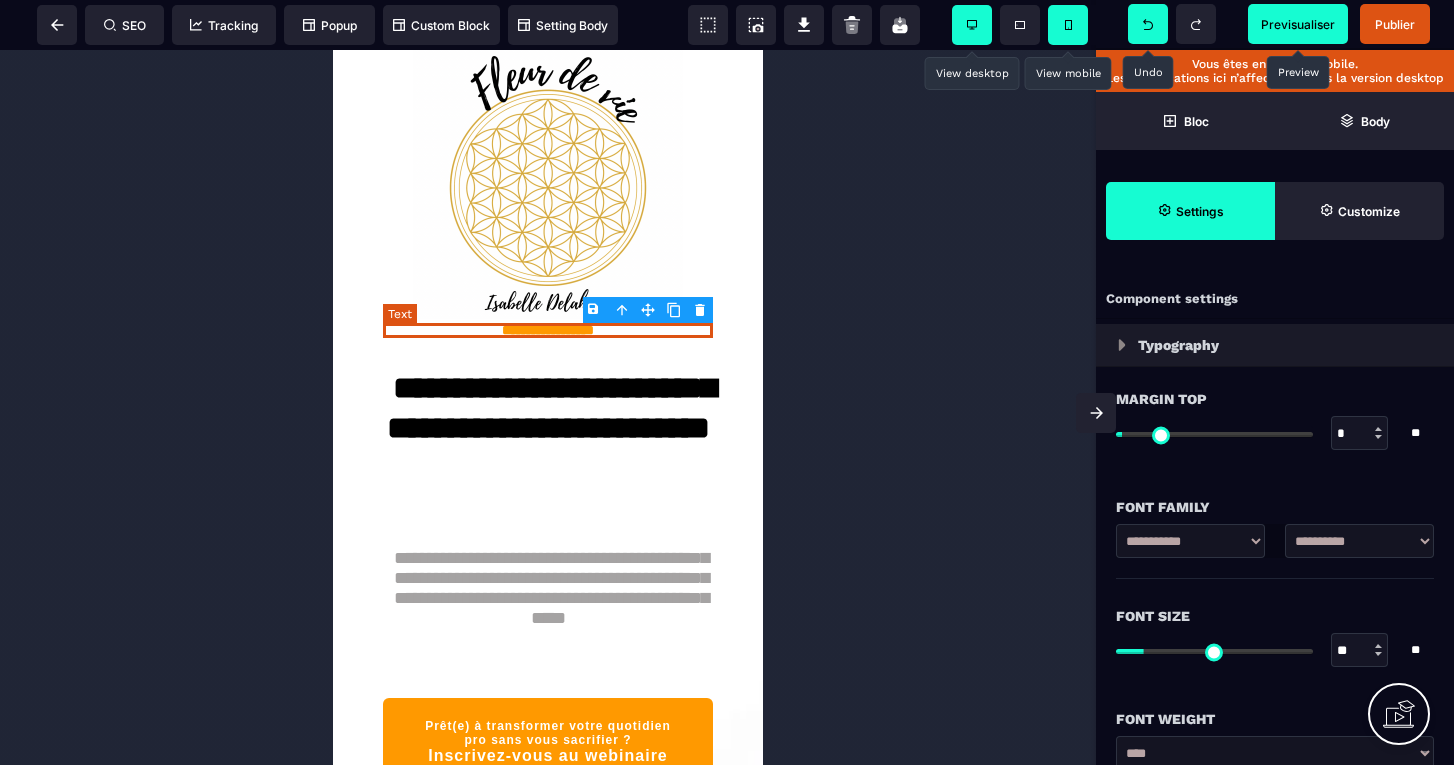 click on "**********" at bounding box center [548, 330] 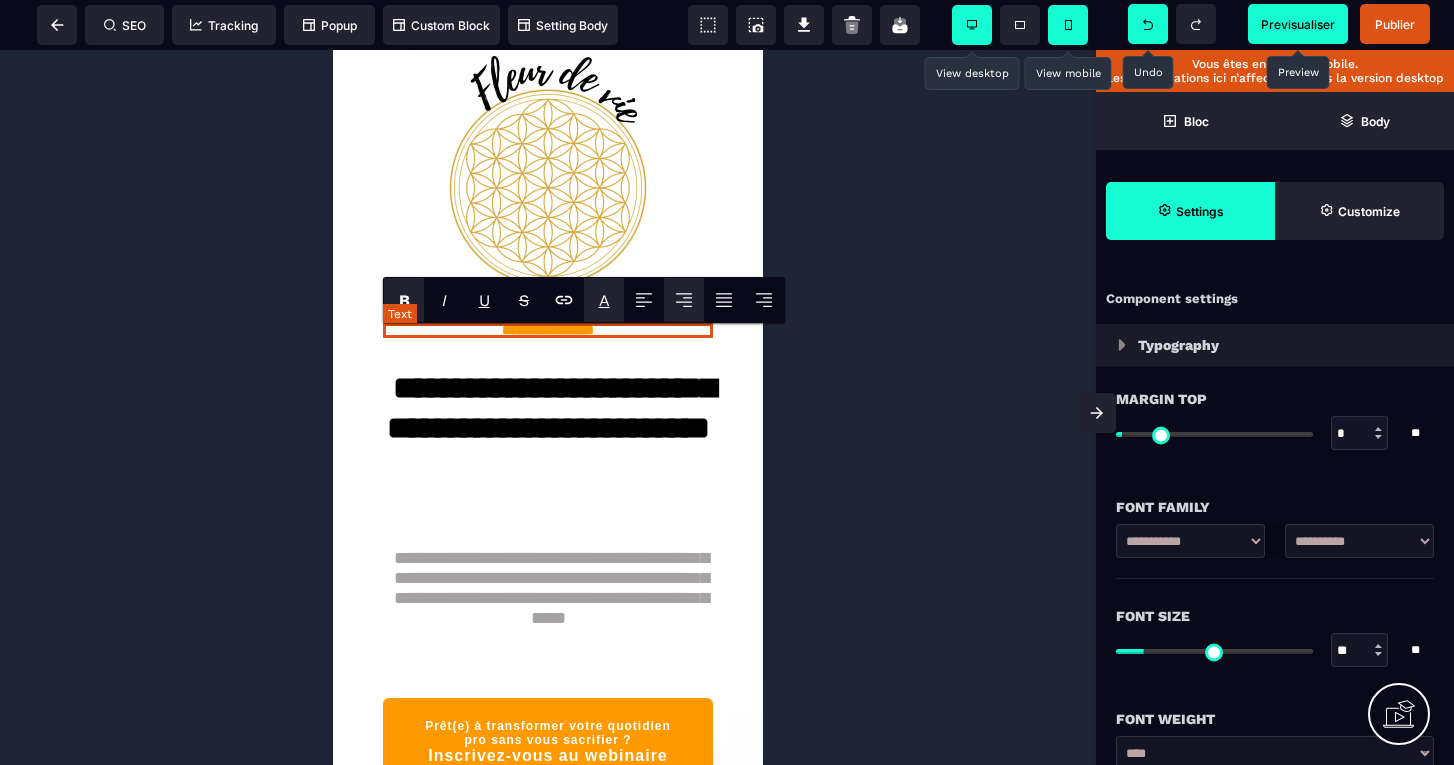click on "*******" at bounding box center (629, 323) 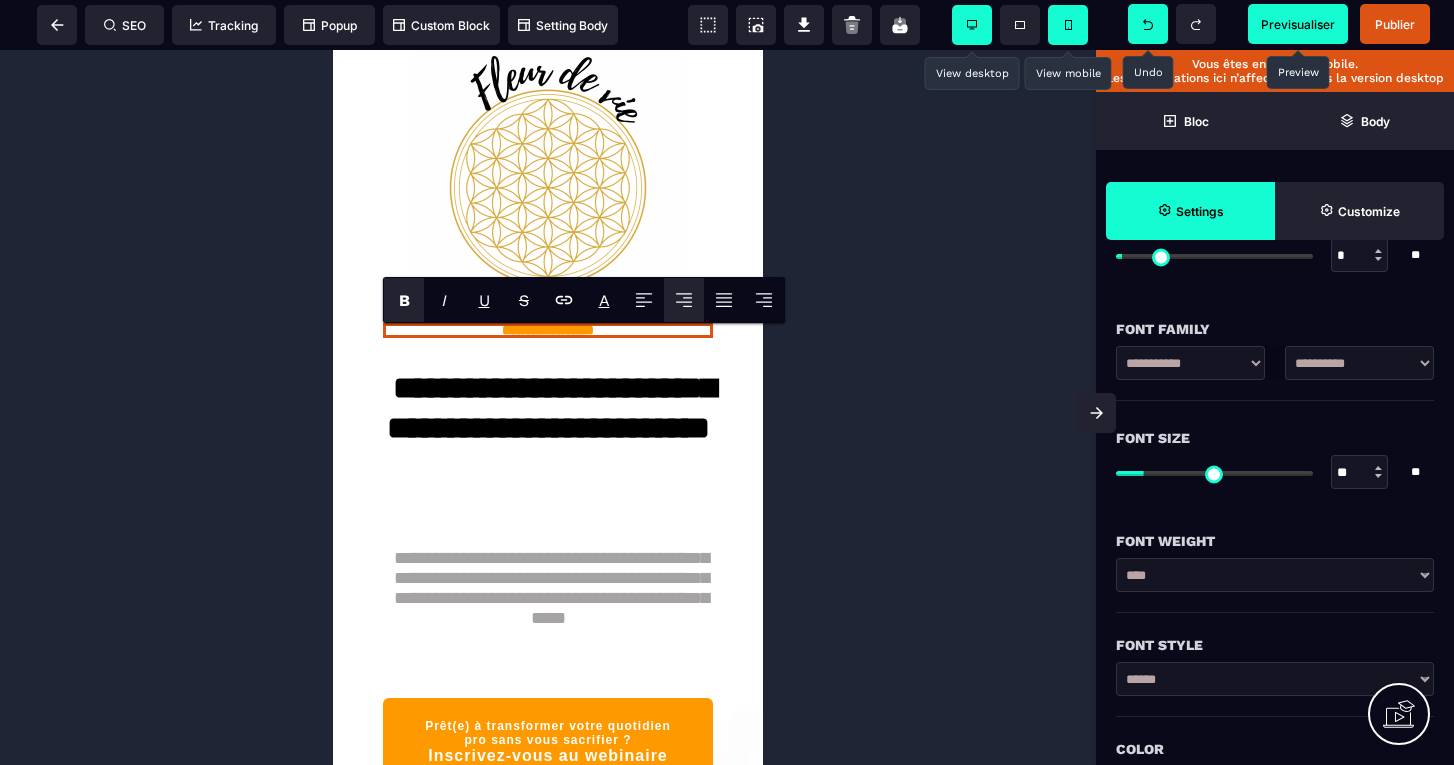 scroll, scrollTop: 237, scrollLeft: 0, axis: vertical 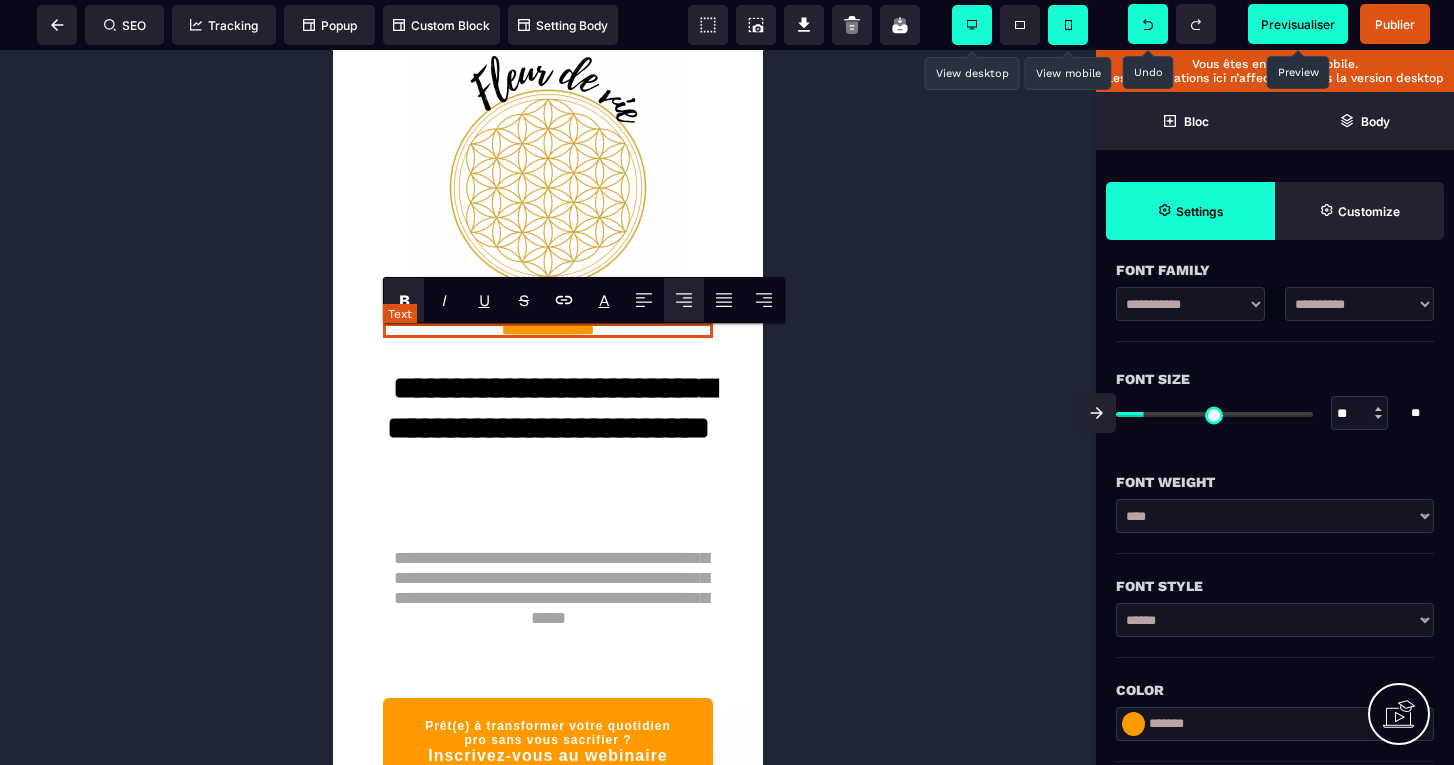 click on "**********" at bounding box center [548, 330] 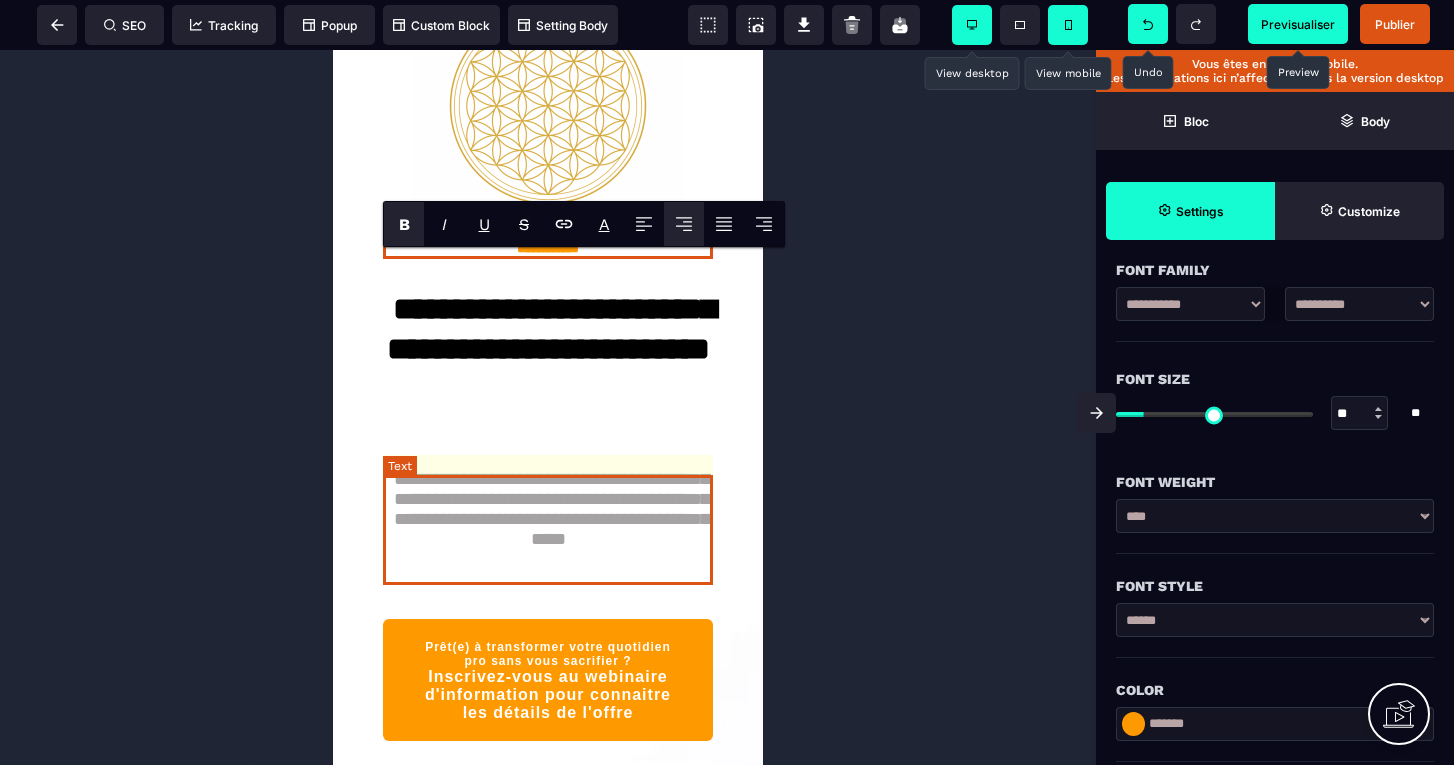 scroll, scrollTop: 94, scrollLeft: 0, axis: vertical 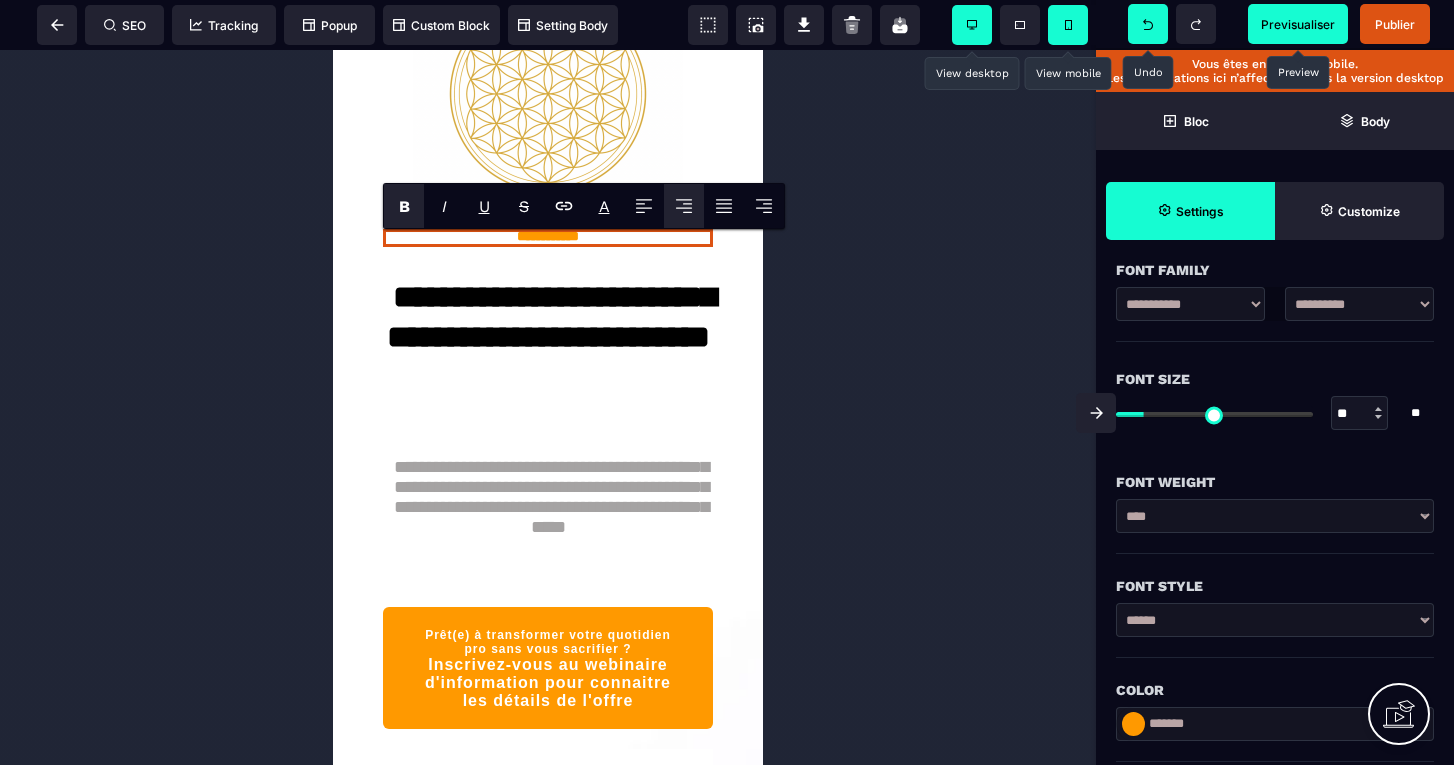 click at bounding box center [548, 190] 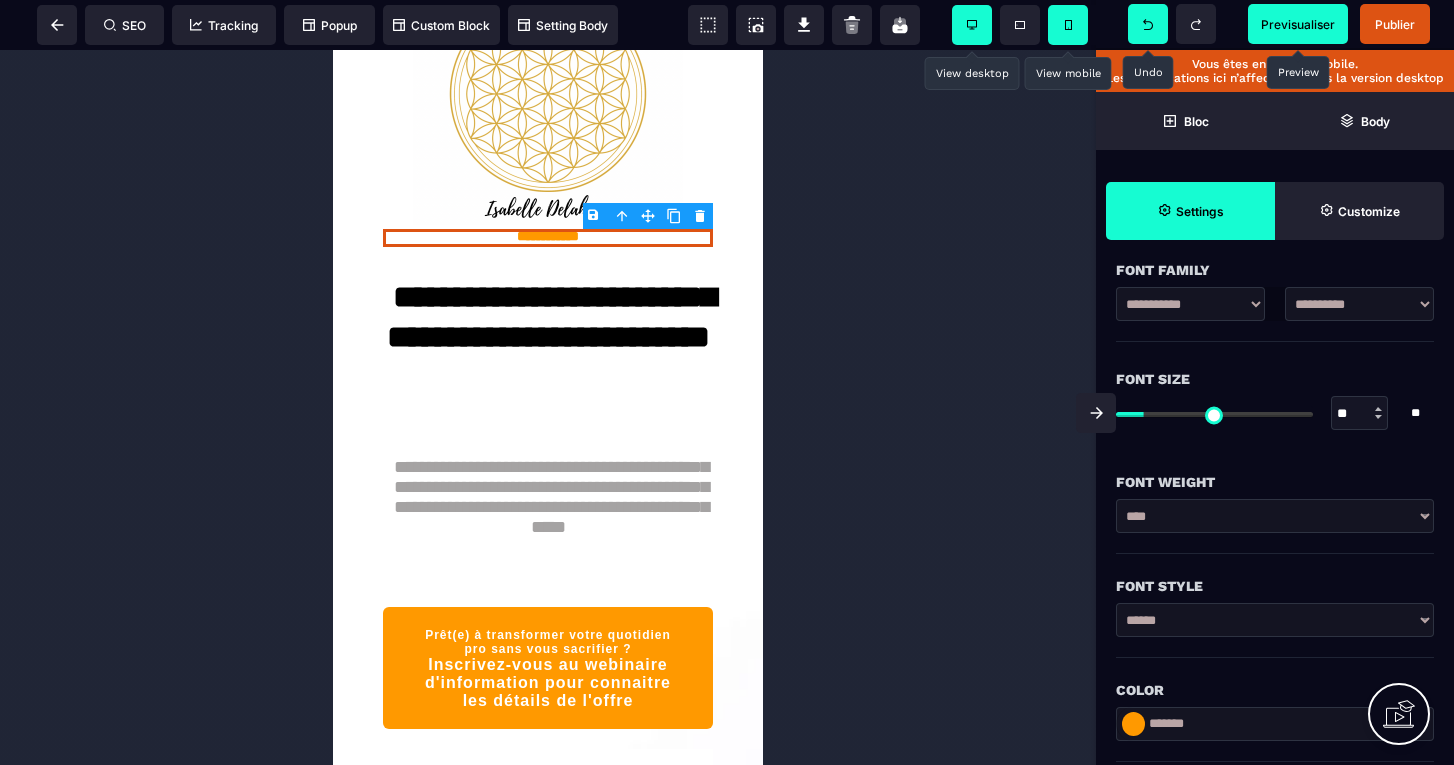 click 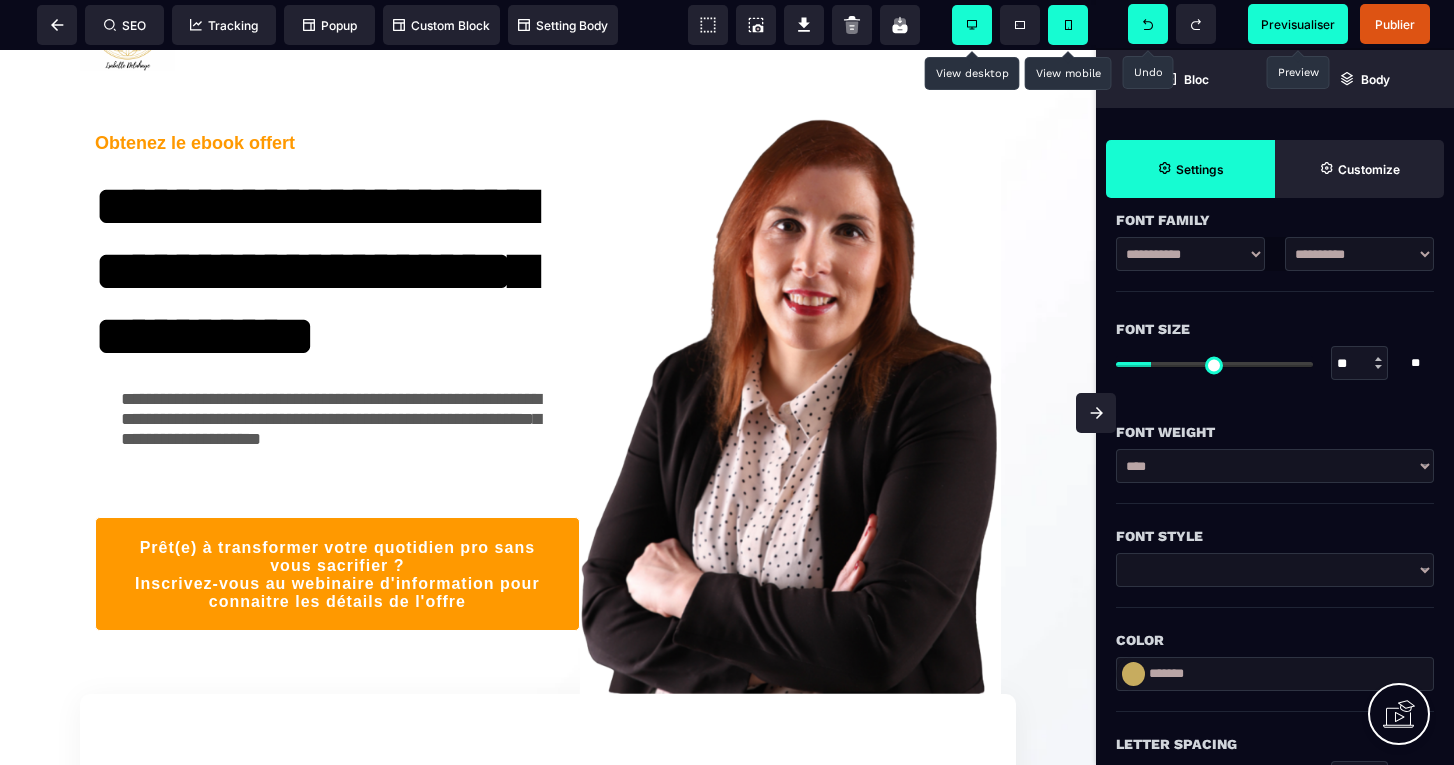 scroll, scrollTop: 0, scrollLeft: 0, axis: both 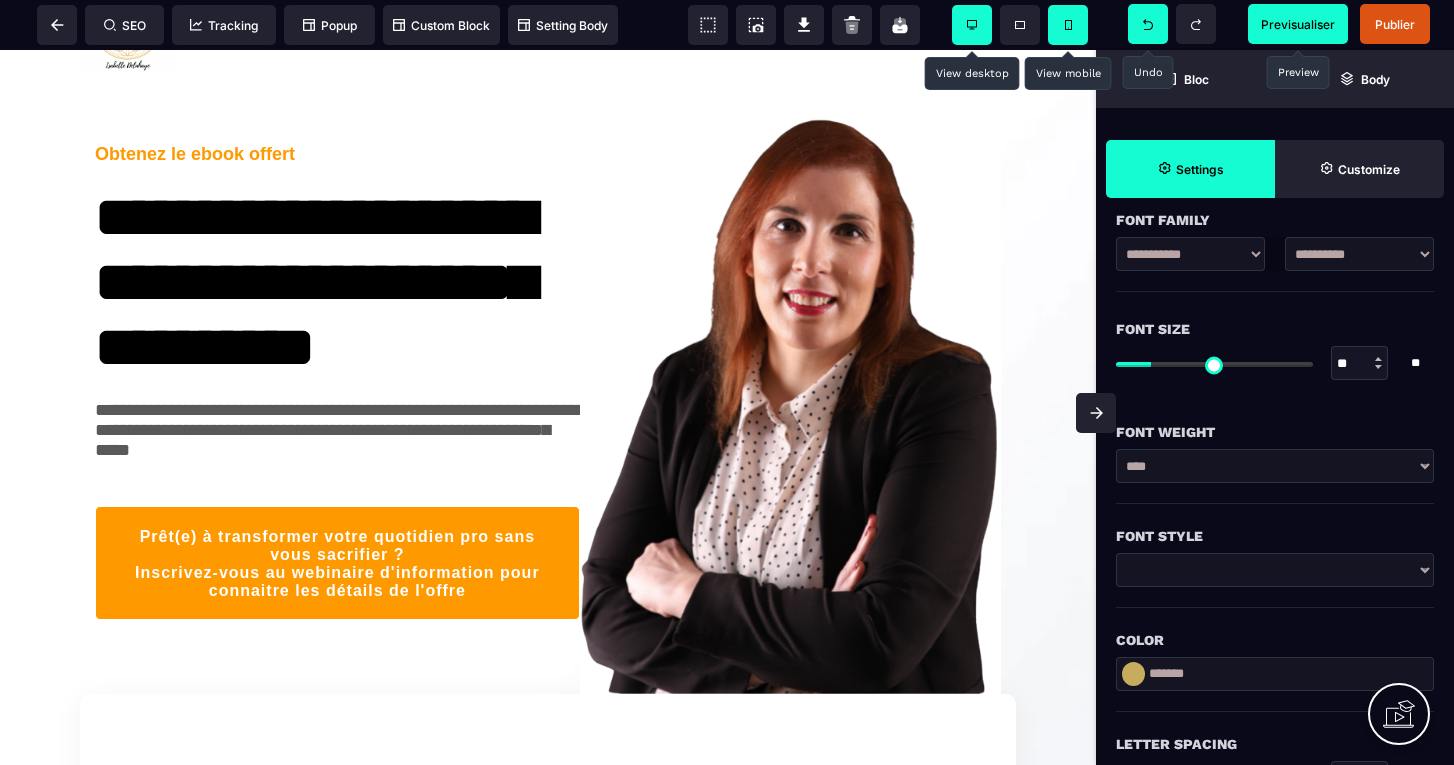 click 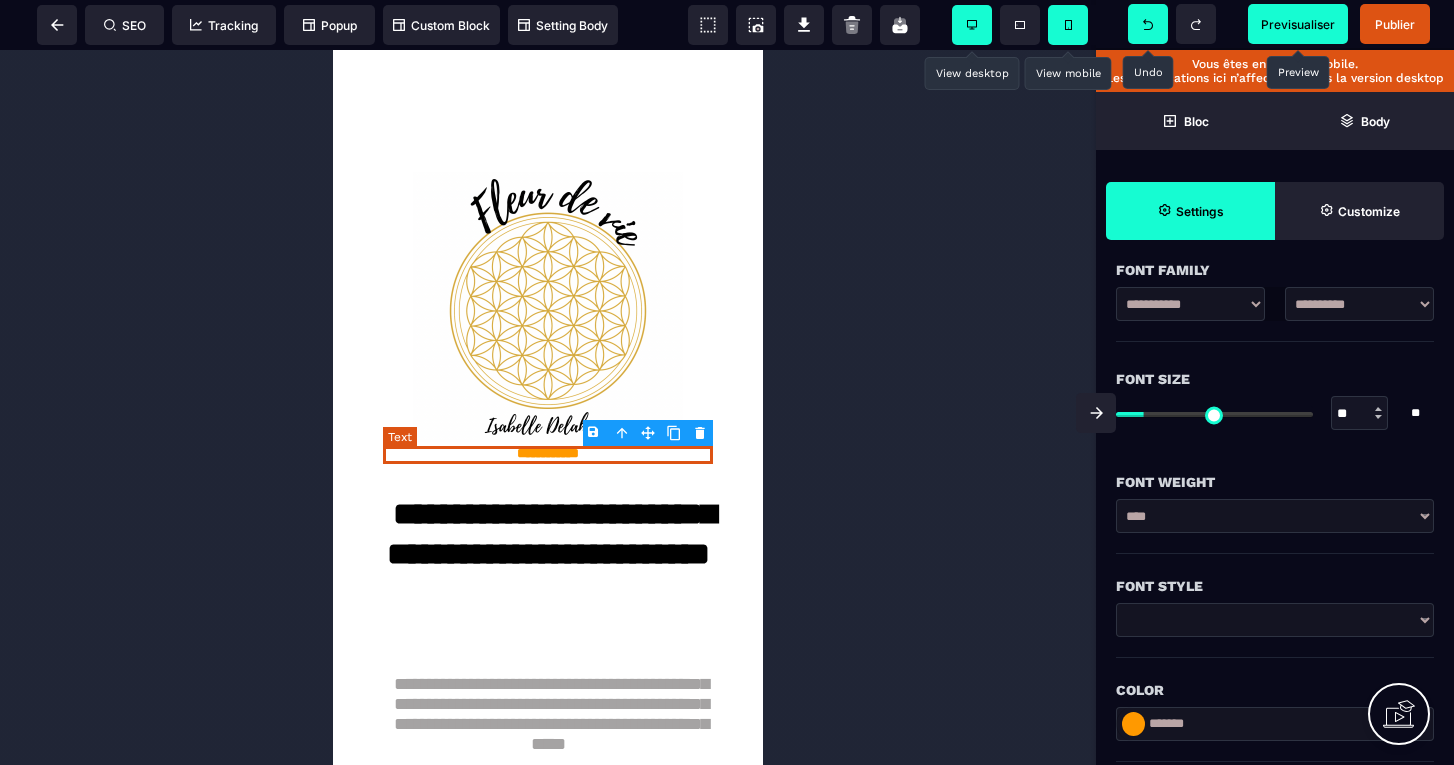 click on "**********" at bounding box center [548, 455] 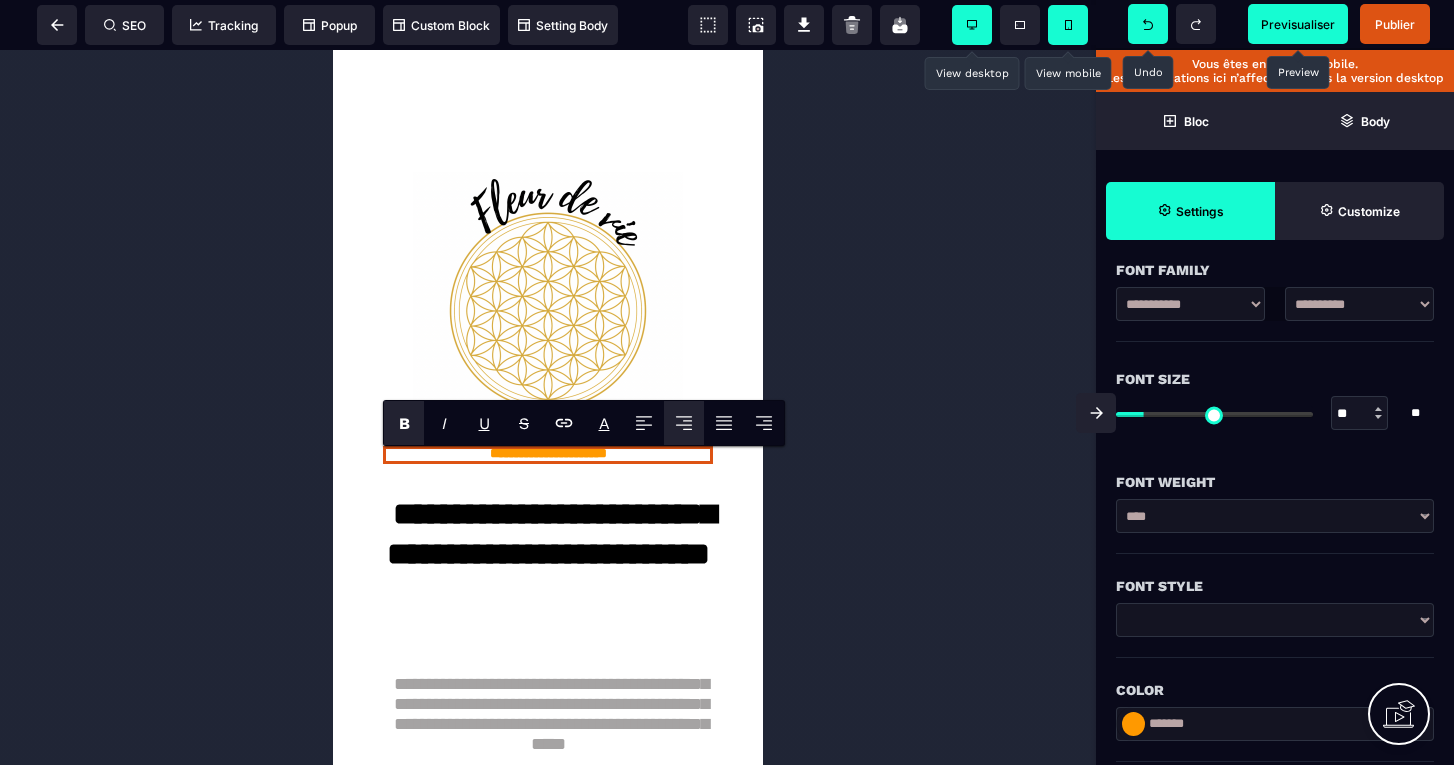 click at bounding box center [548, 407] 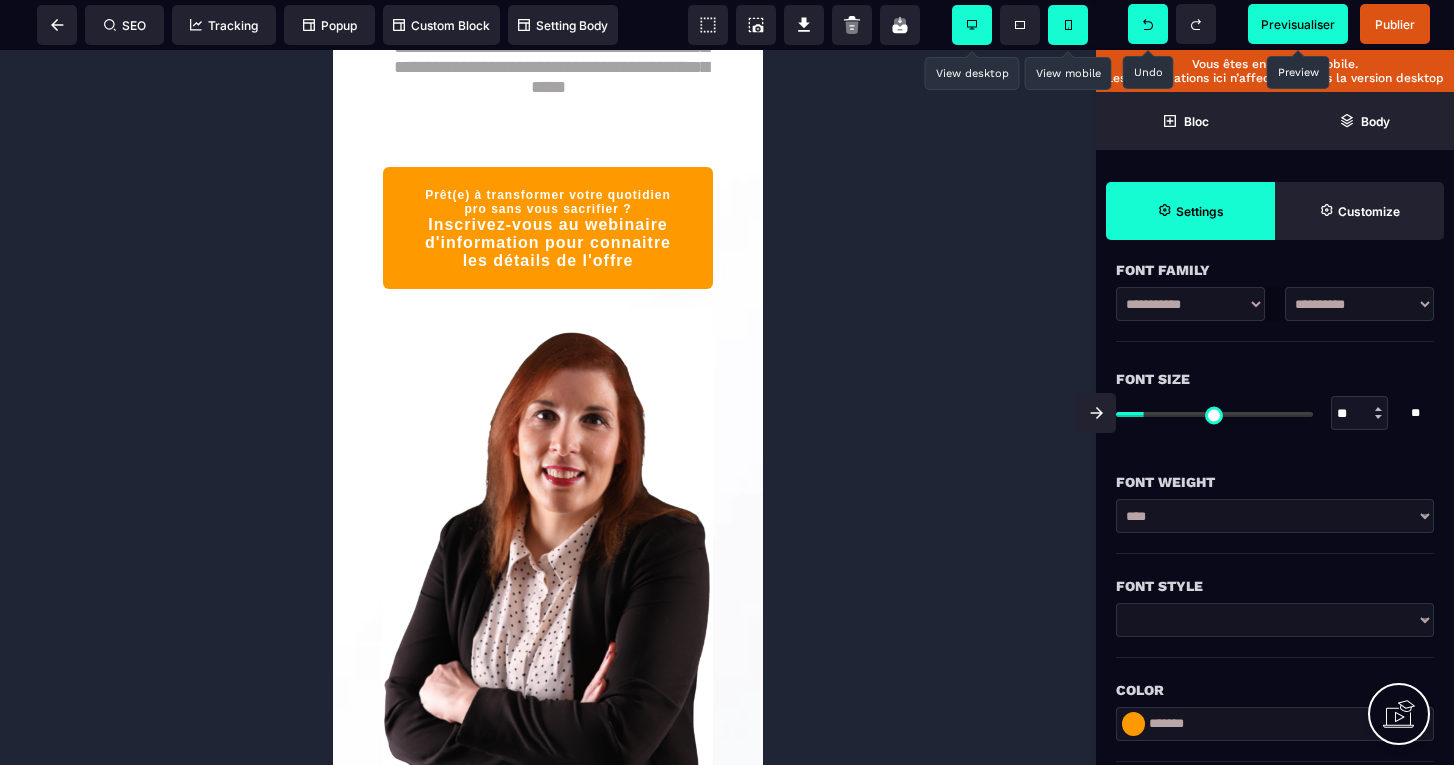 scroll, scrollTop: 753, scrollLeft: 0, axis: vertical 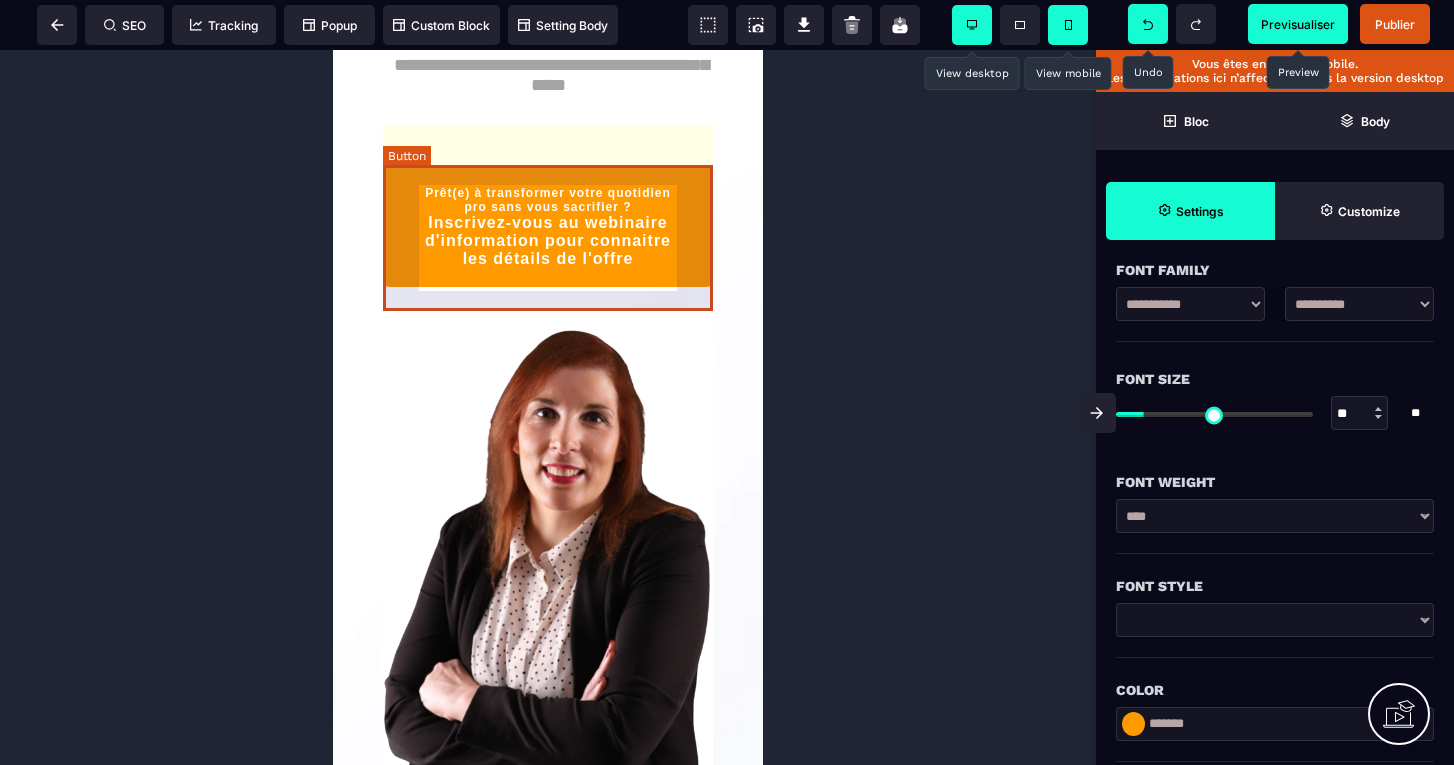 click on "Prêt(e) à transformer votre quotidien pro sans vous sacrifier ?  Inscrivez-vous au webinaire d'information pour connaitre les détails de l'offre" at bounding box center (548, 227) 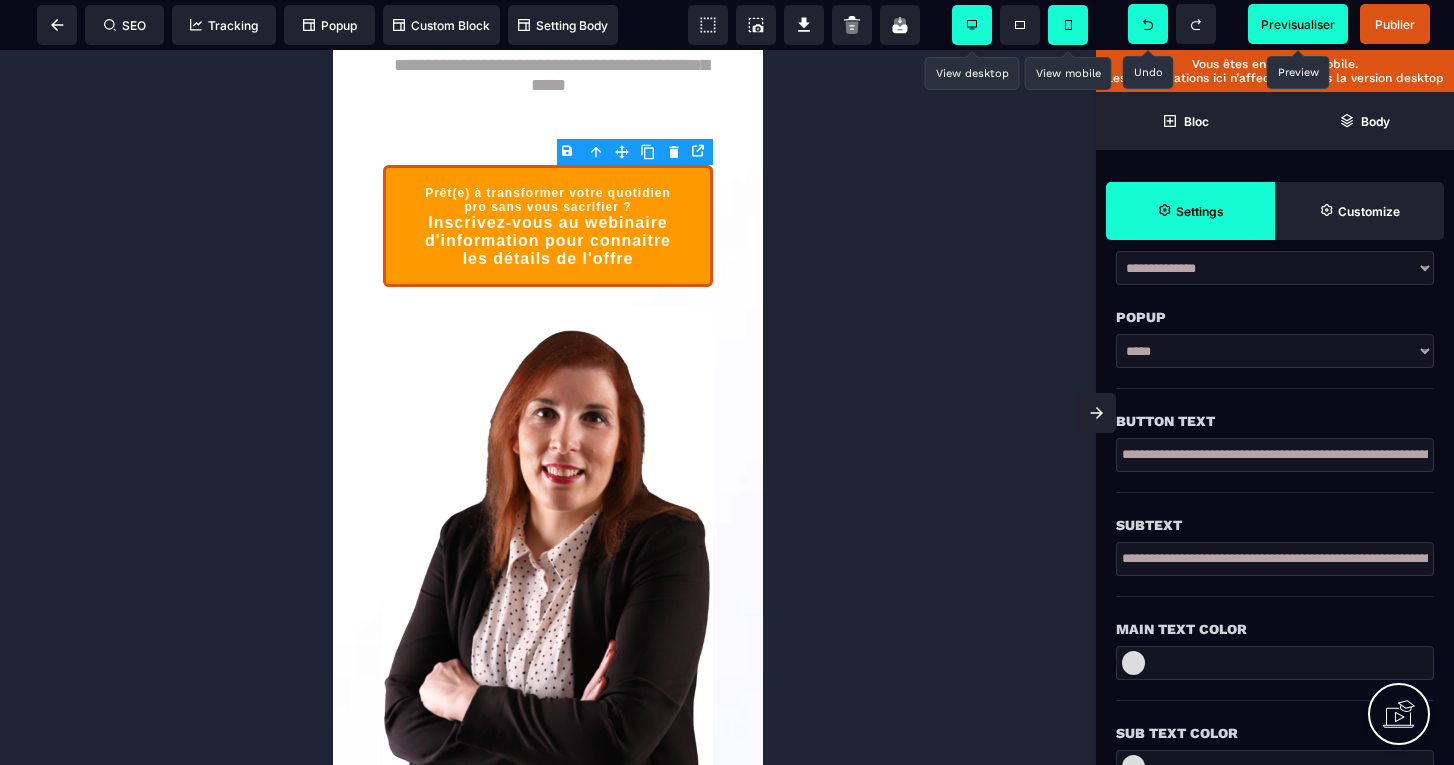 scroll, scrollTop: 383, scrollLeft: 0, axis: vertical 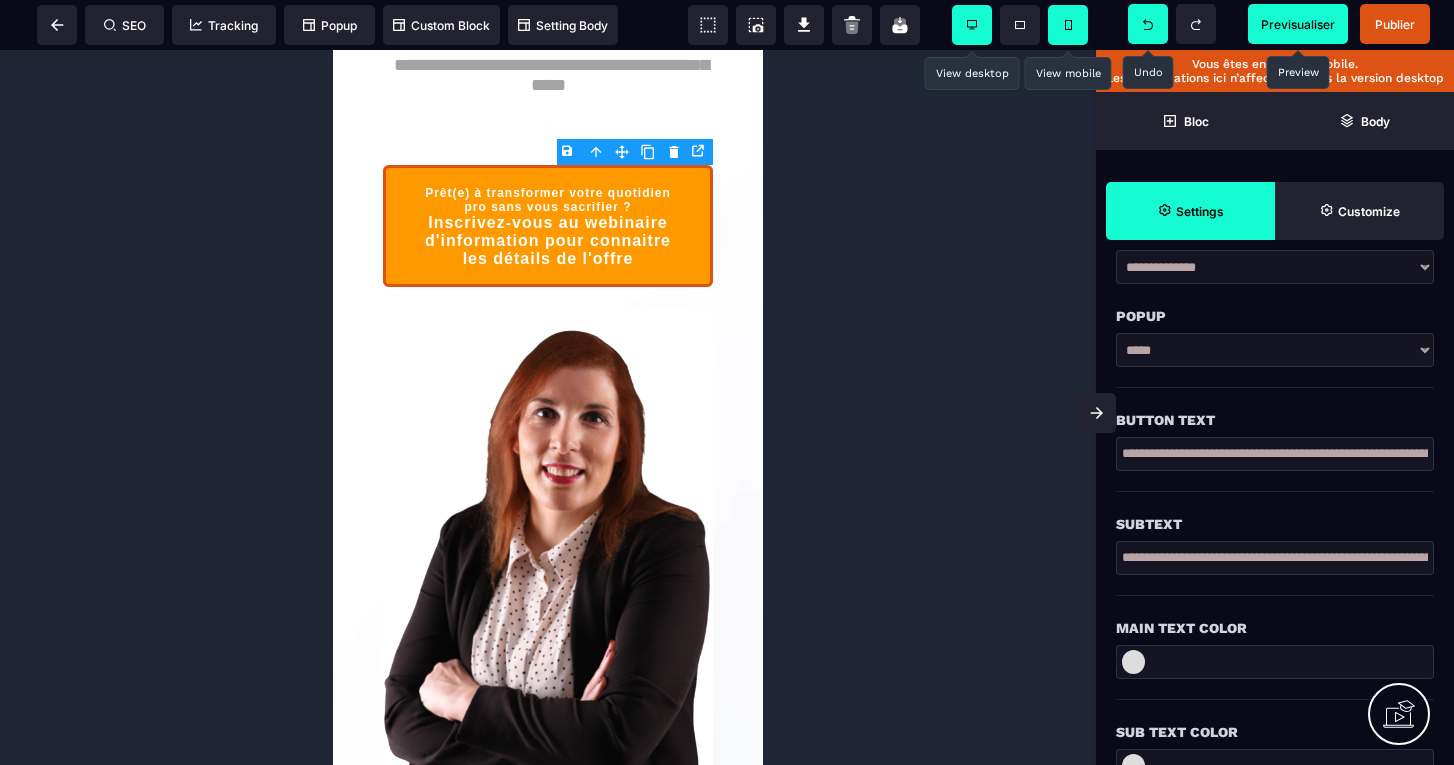 click on "**********" at bounding box center [1275, 454] 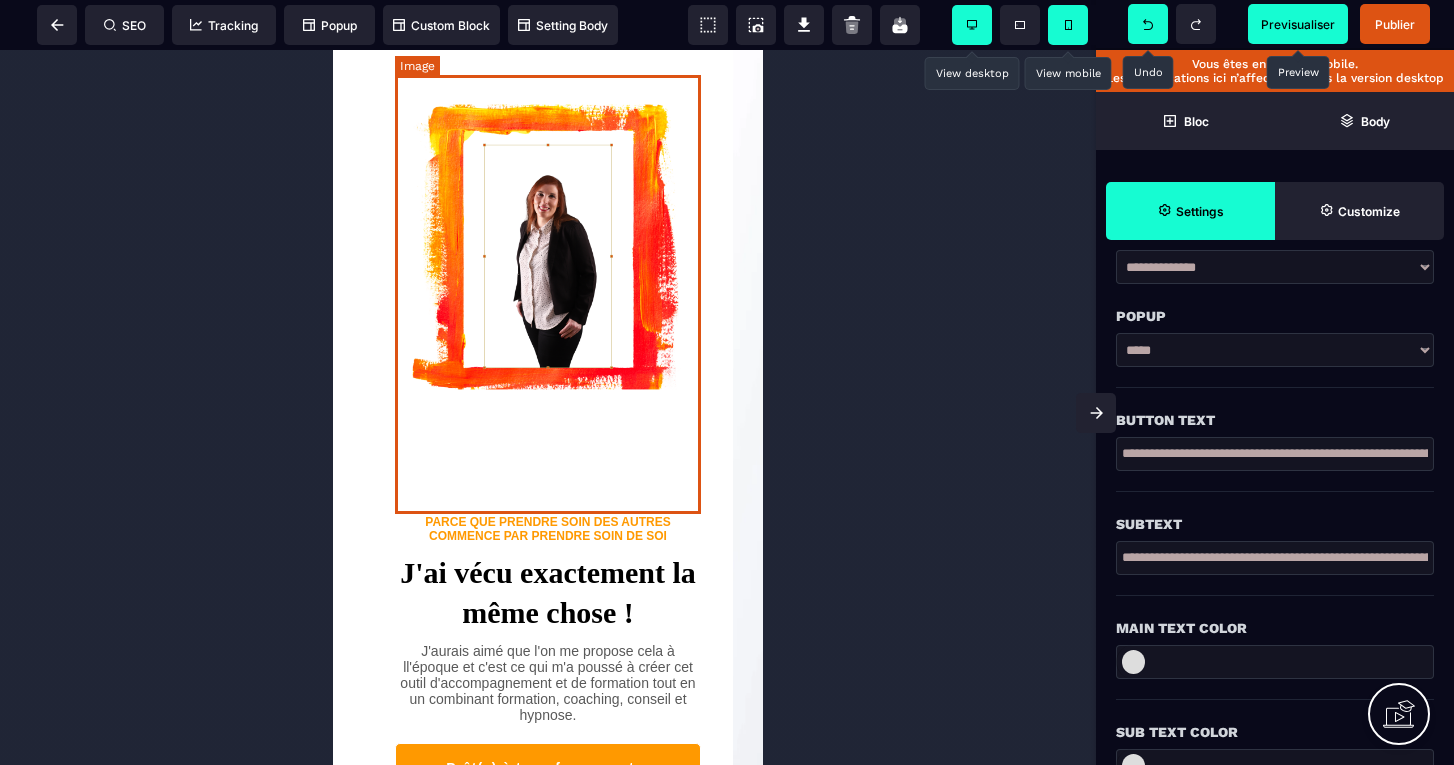 scroll, scrollTop: 2390, scrollLeft: 0, axis: vertical 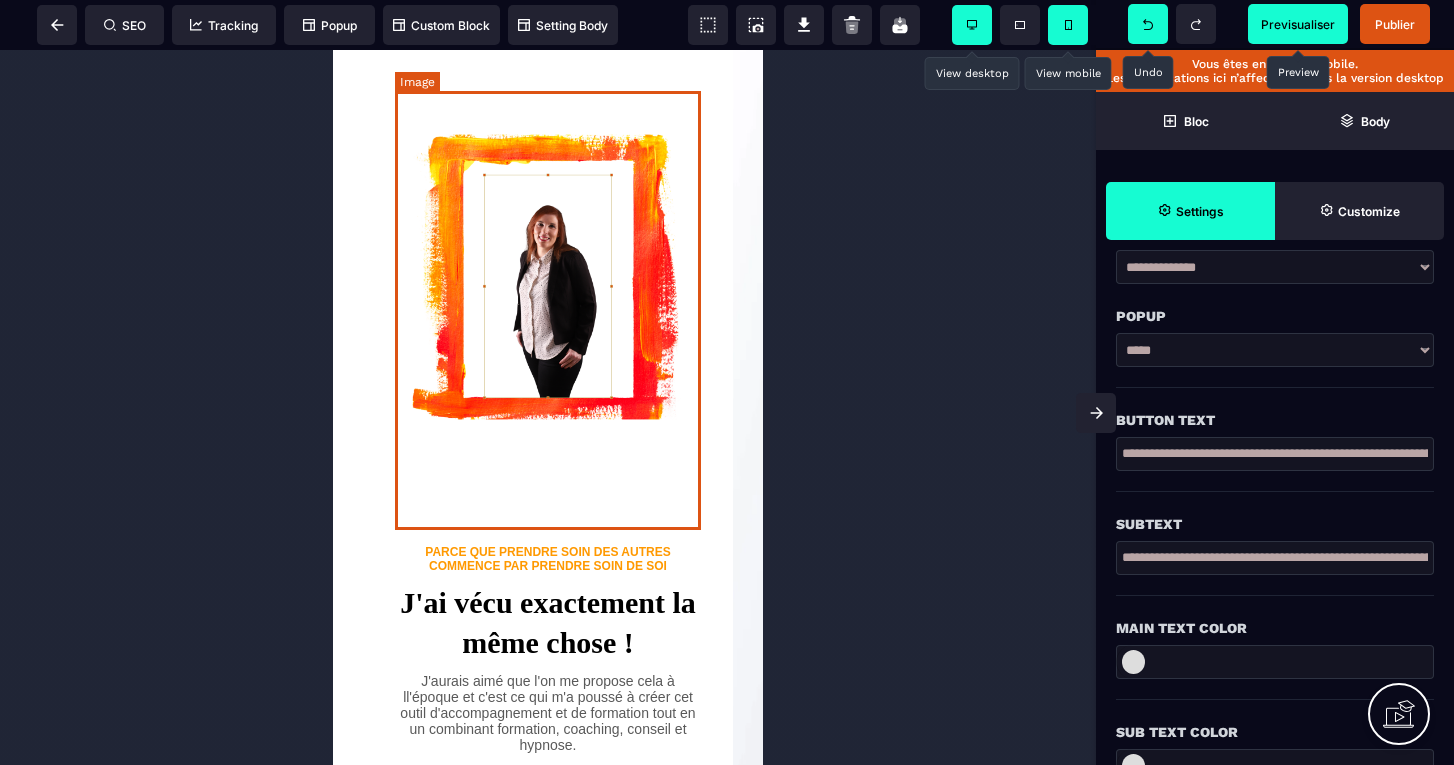 click at bounding box center (548, 285) 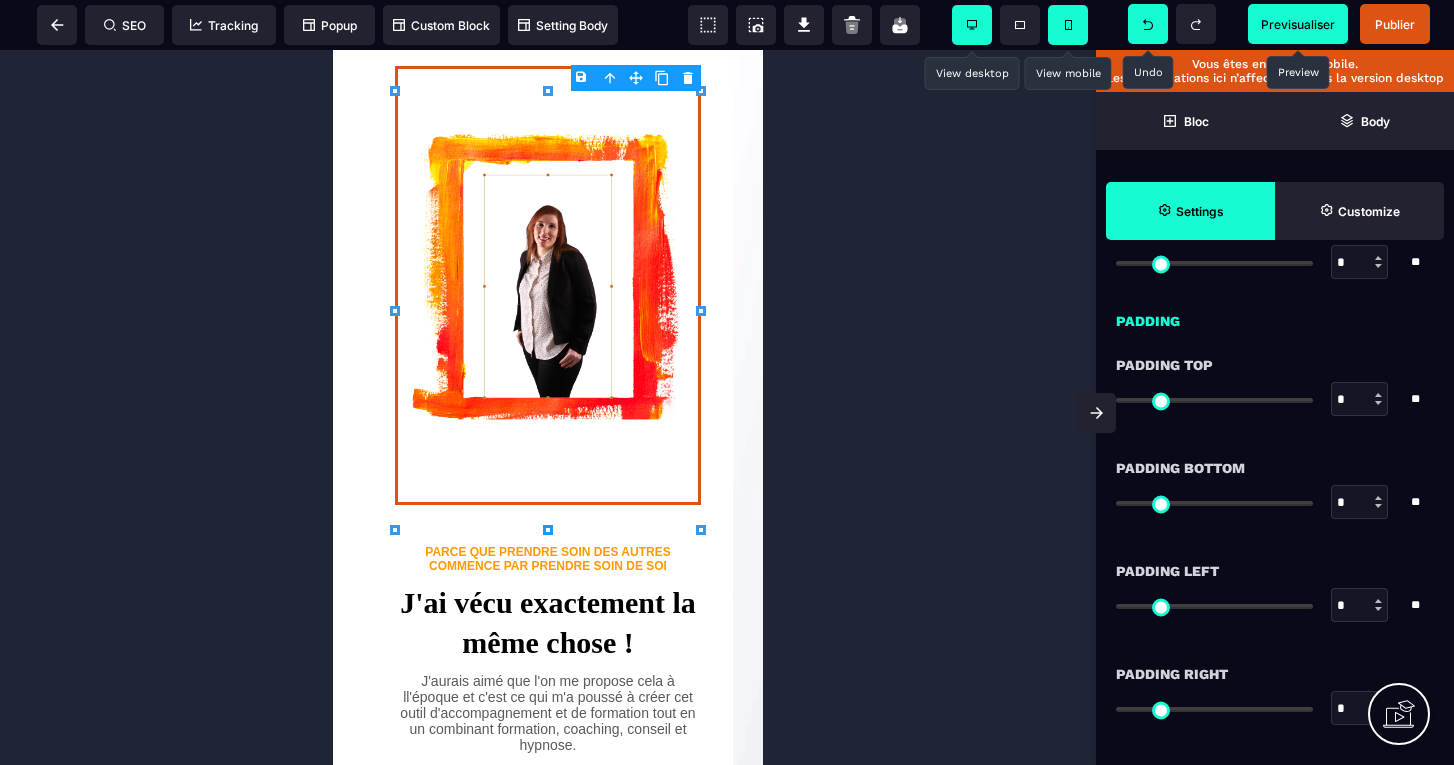 scroll, scrollTop: 1109, scrollLeft: 0, axis: vertical 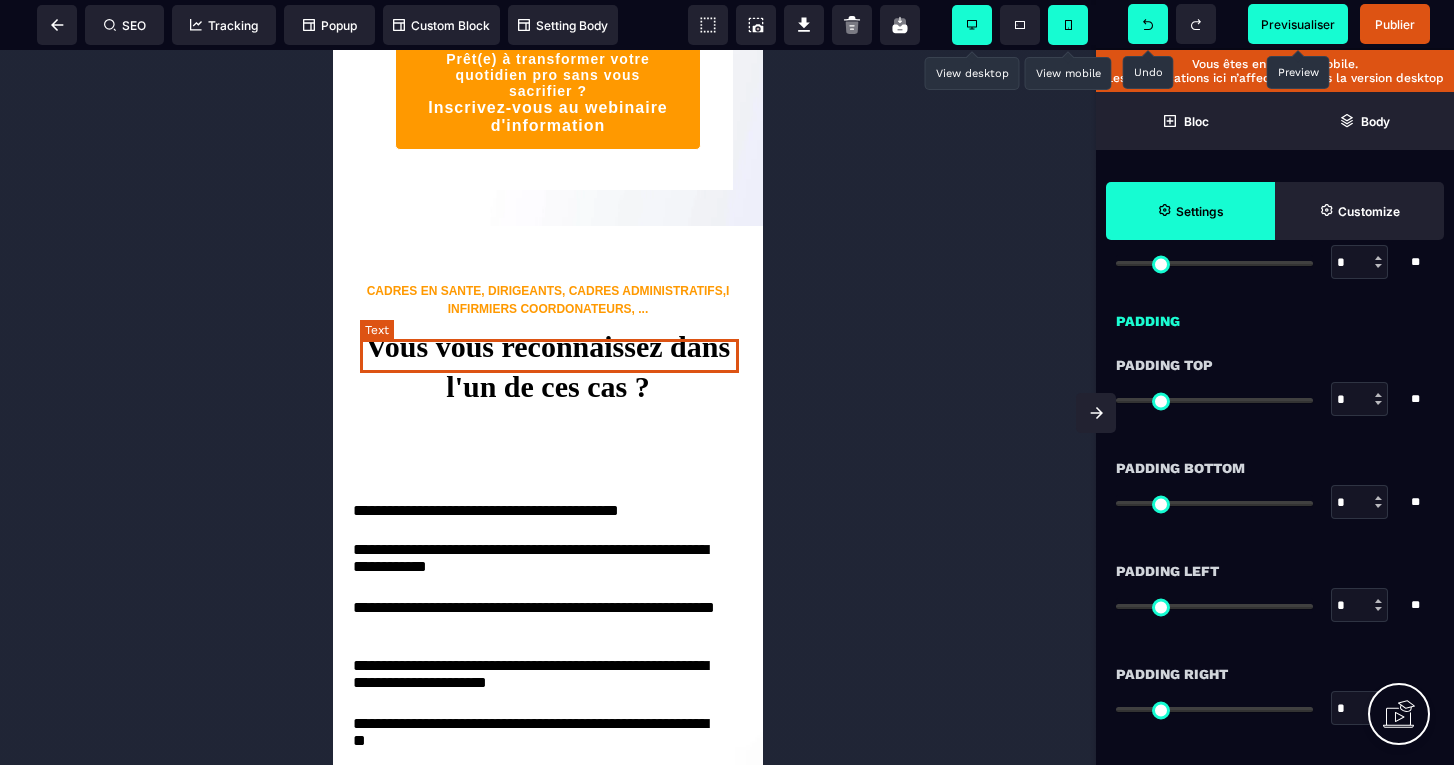 click on "CADRES EN SANTE, DIRIGEANTS, CADRES ADMINISTRATIFS,I INFIRMIERS COORDONATEURS, ..." at bounding box center (550, 300) 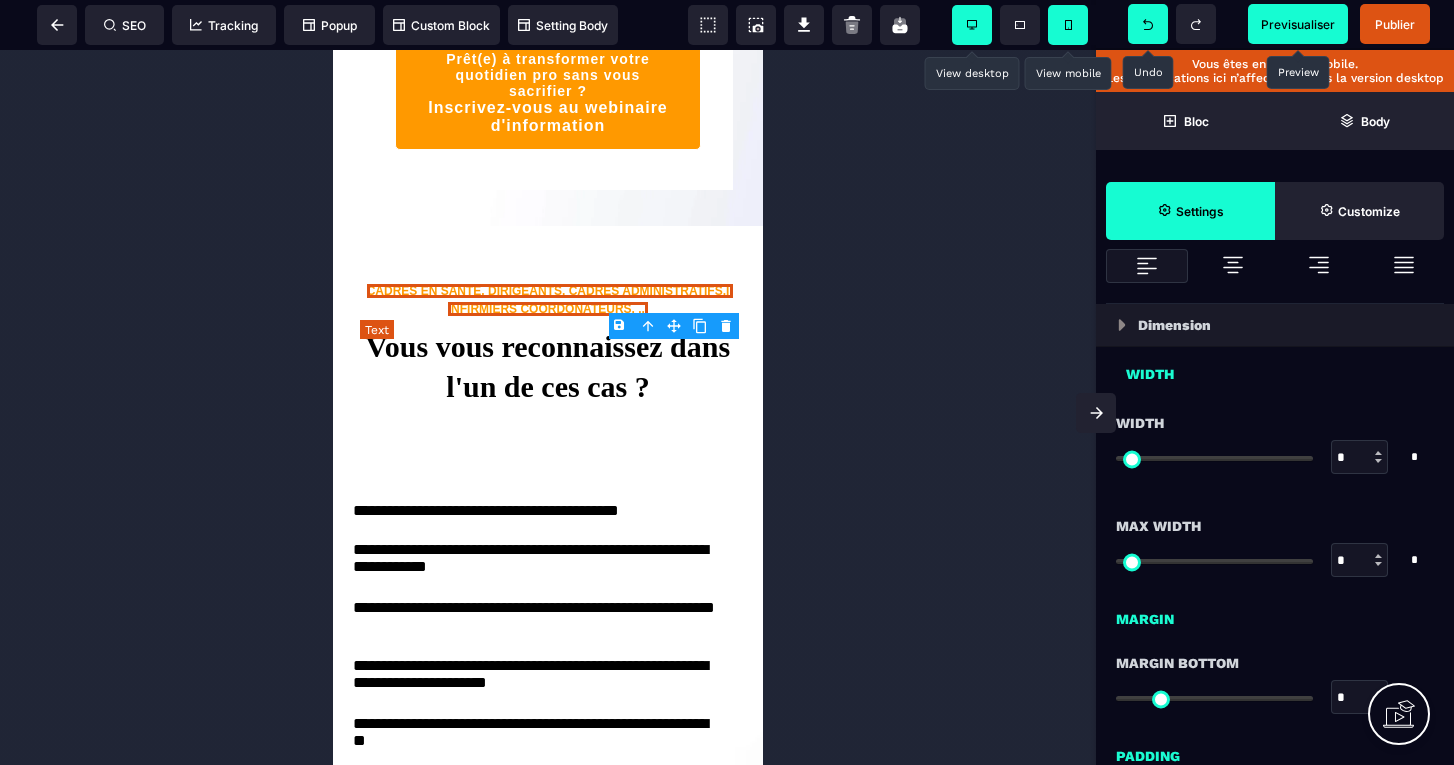 scroll, scrollTop: 0, scrollLeft: 0, axis: both 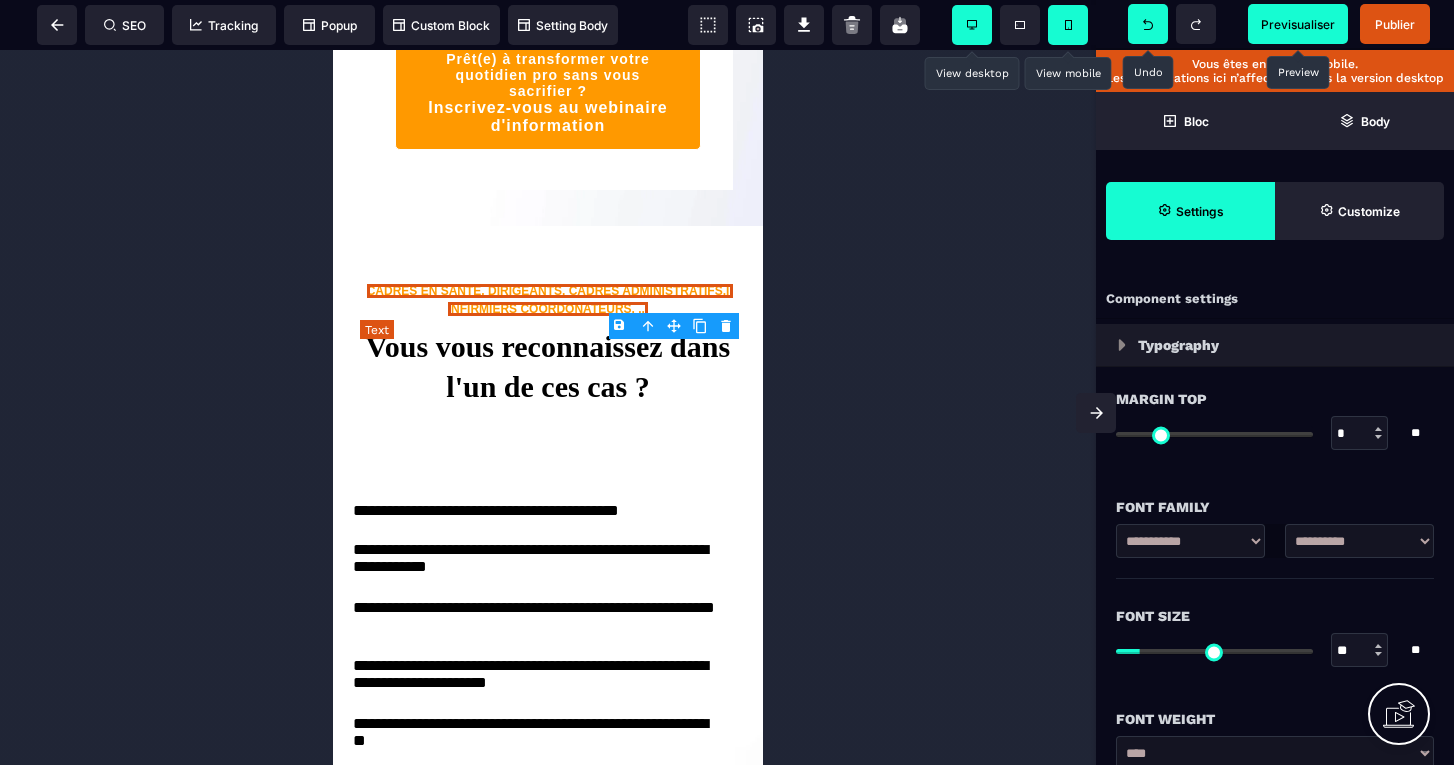 click on "CADRES EN SANTE, DIRIGEANTS, CADRES ADMINISTRATIFS,I INFIRMIERS COORDONATEURS, ..." at bounding box center [550, 300] 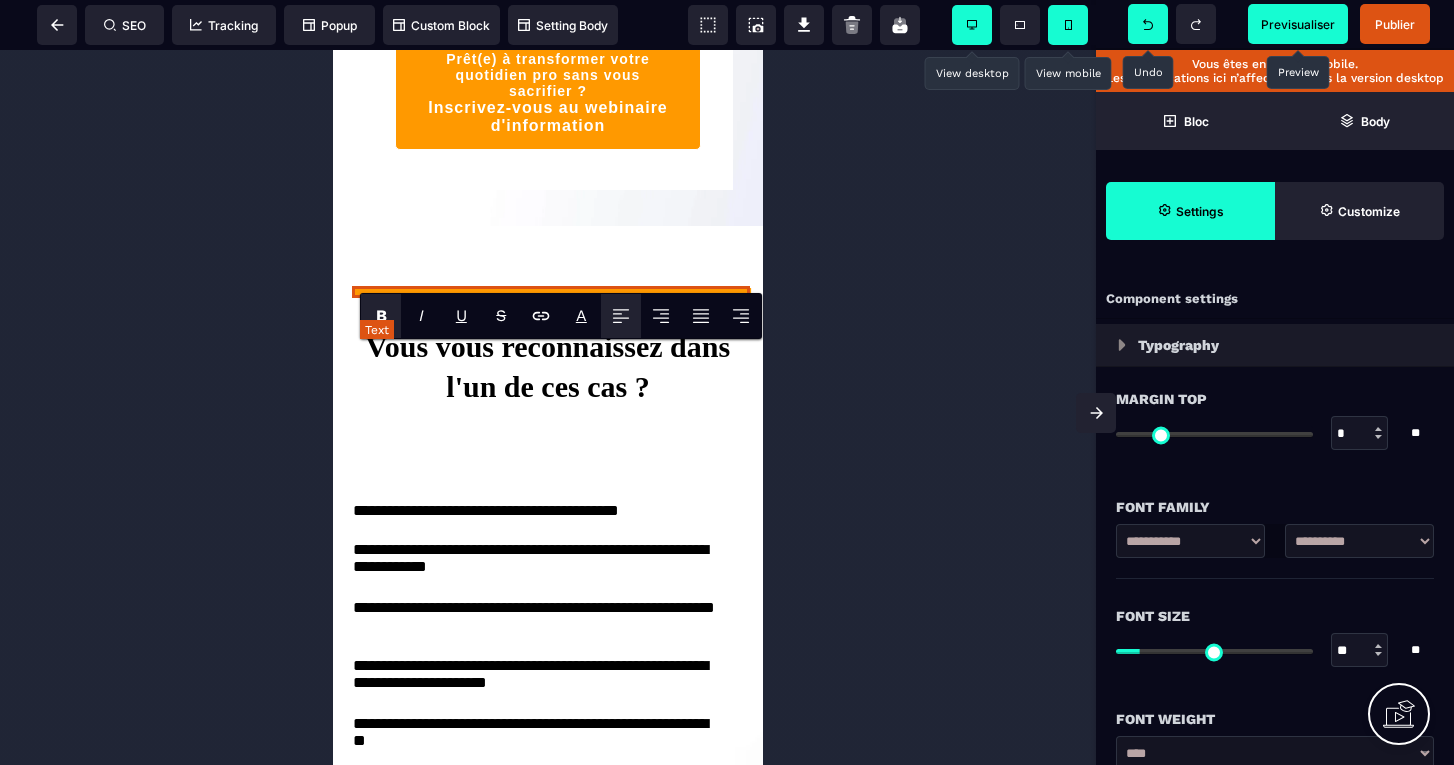 click on "**********" at bounding box center (551, 301) 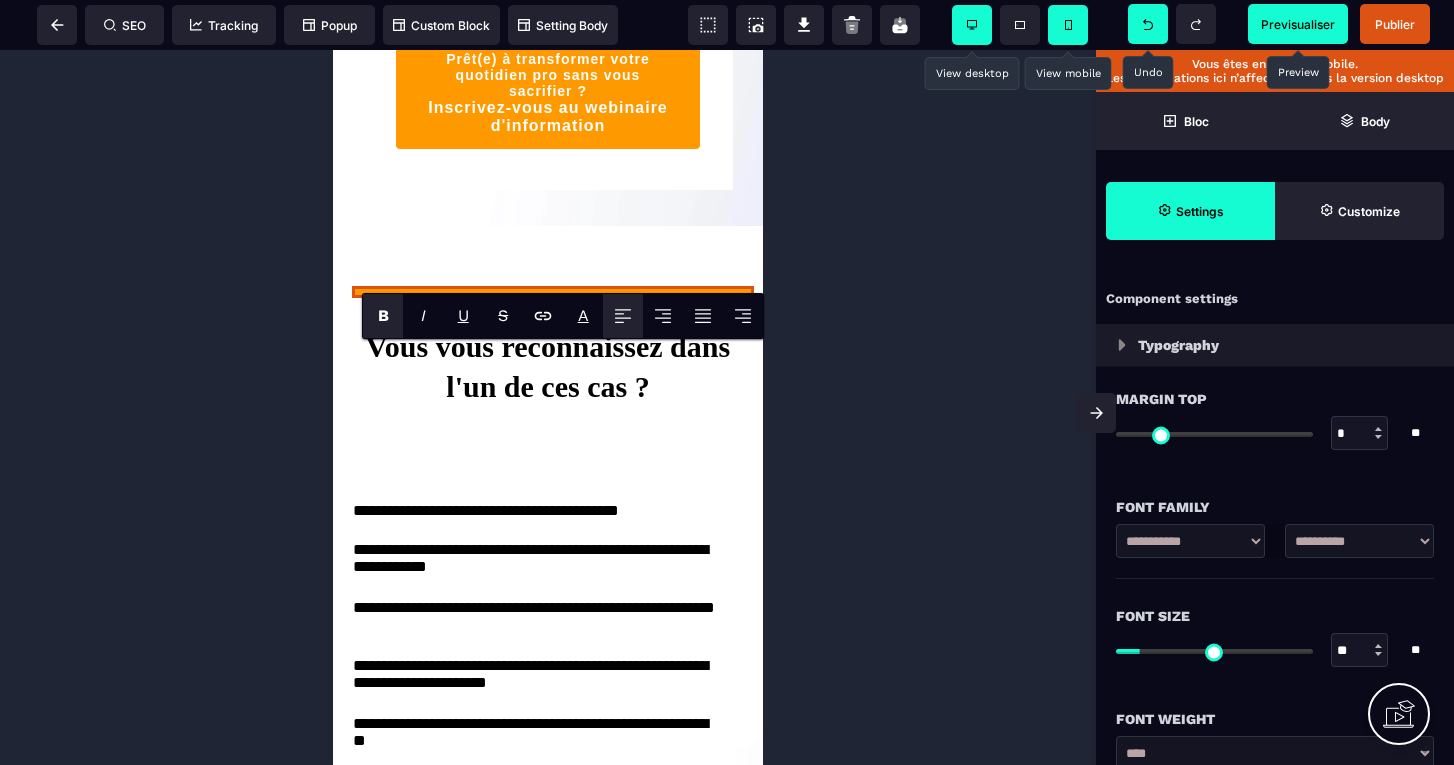 click at bounding box center [548, 407] 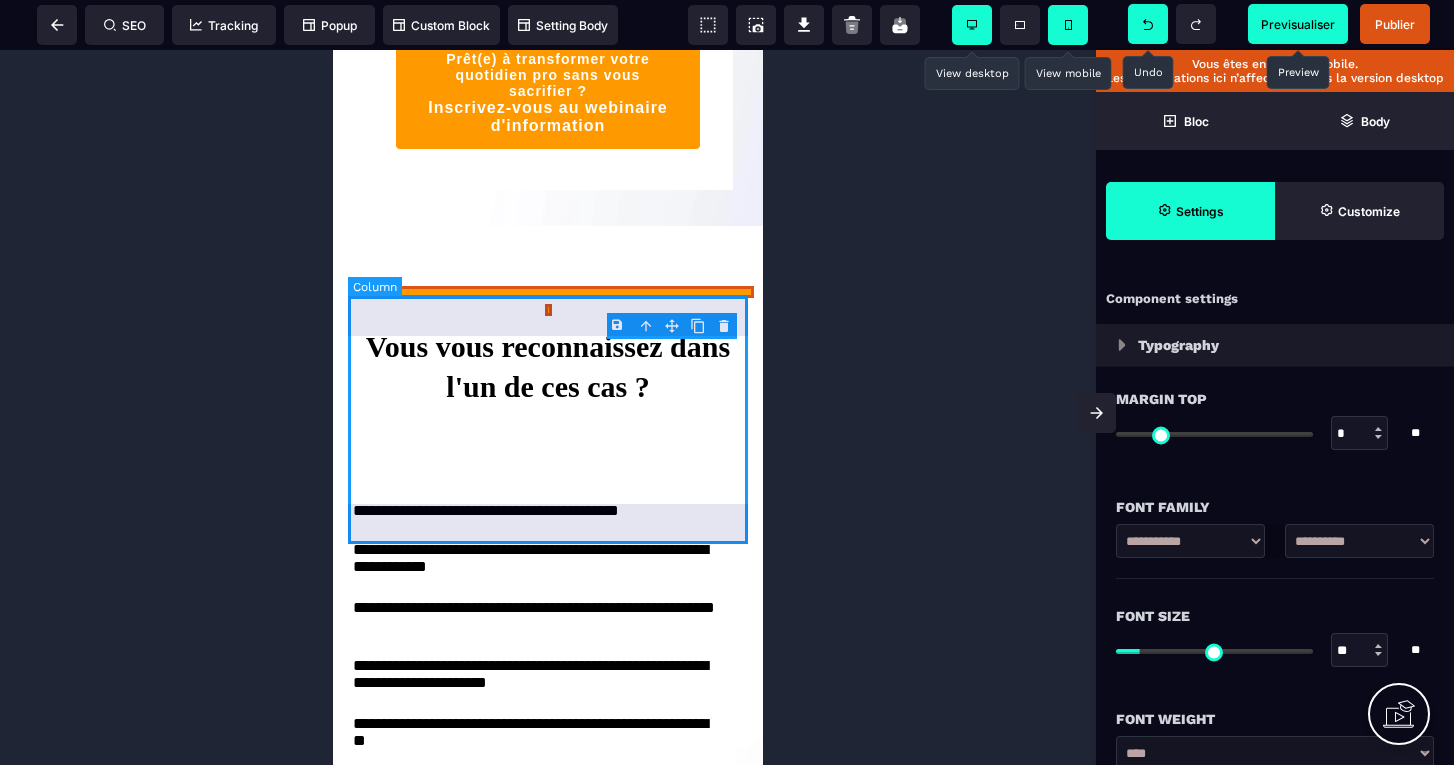 click on "**********" at bounding box center [548, 344] 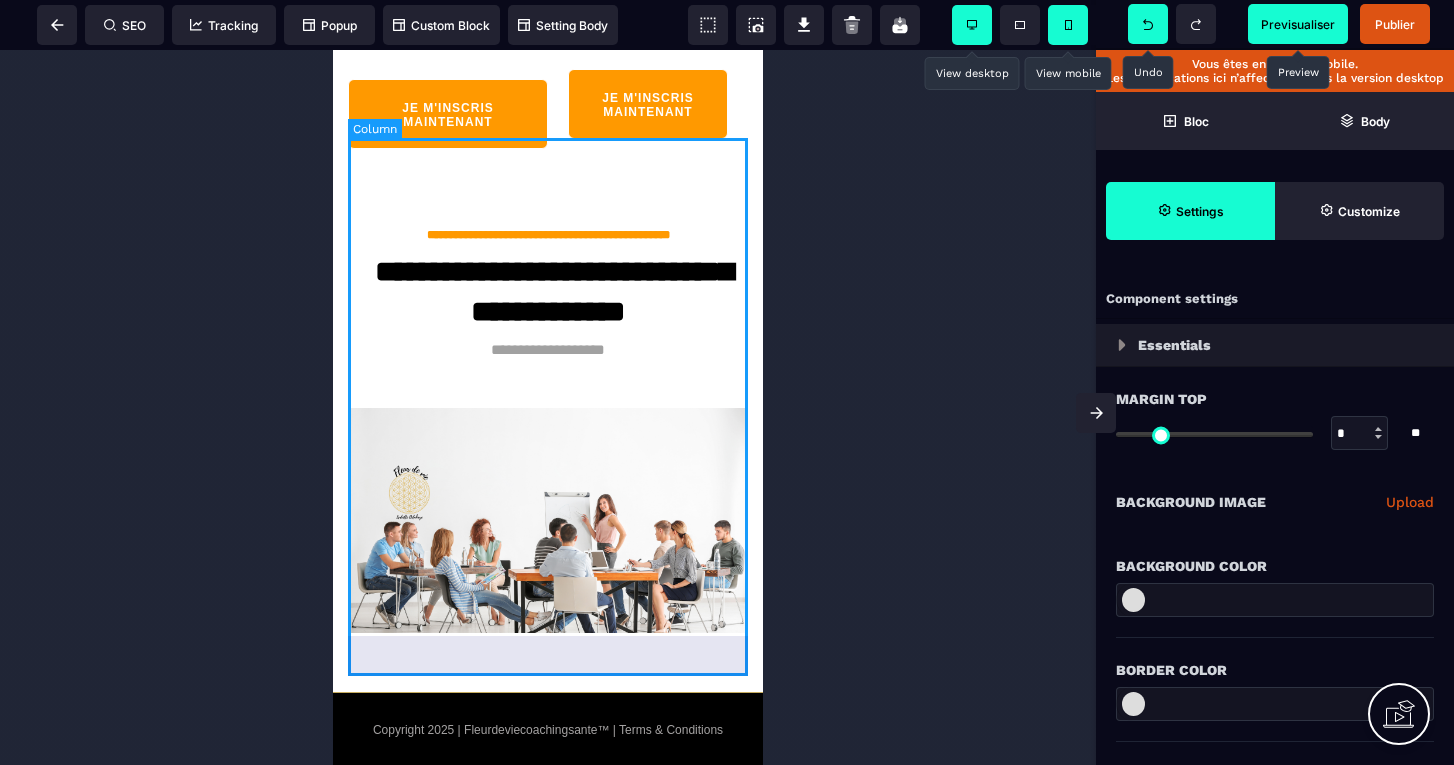 scroll, scrollTop: 0, scrollLeft: 0, axis: both 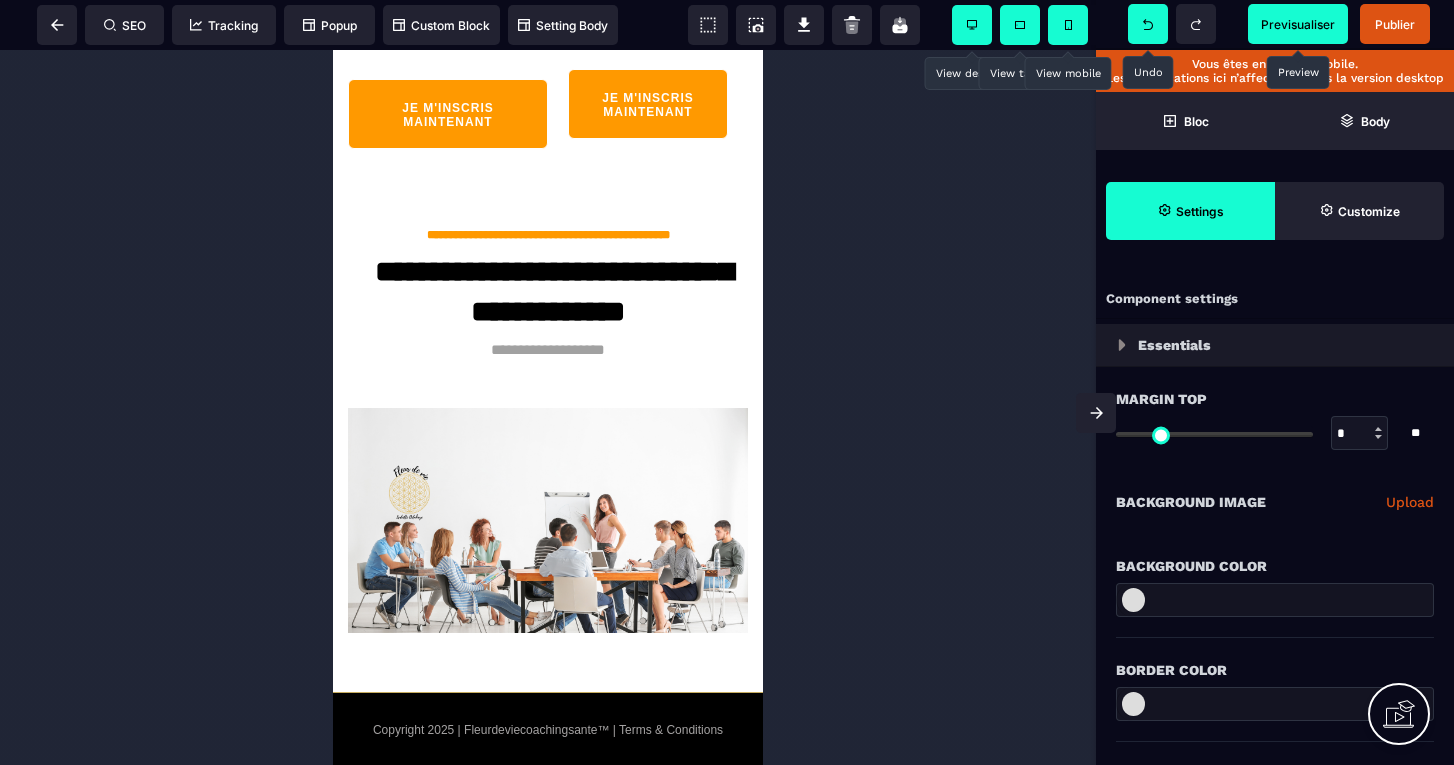 click at bounding box center [1020, 25] 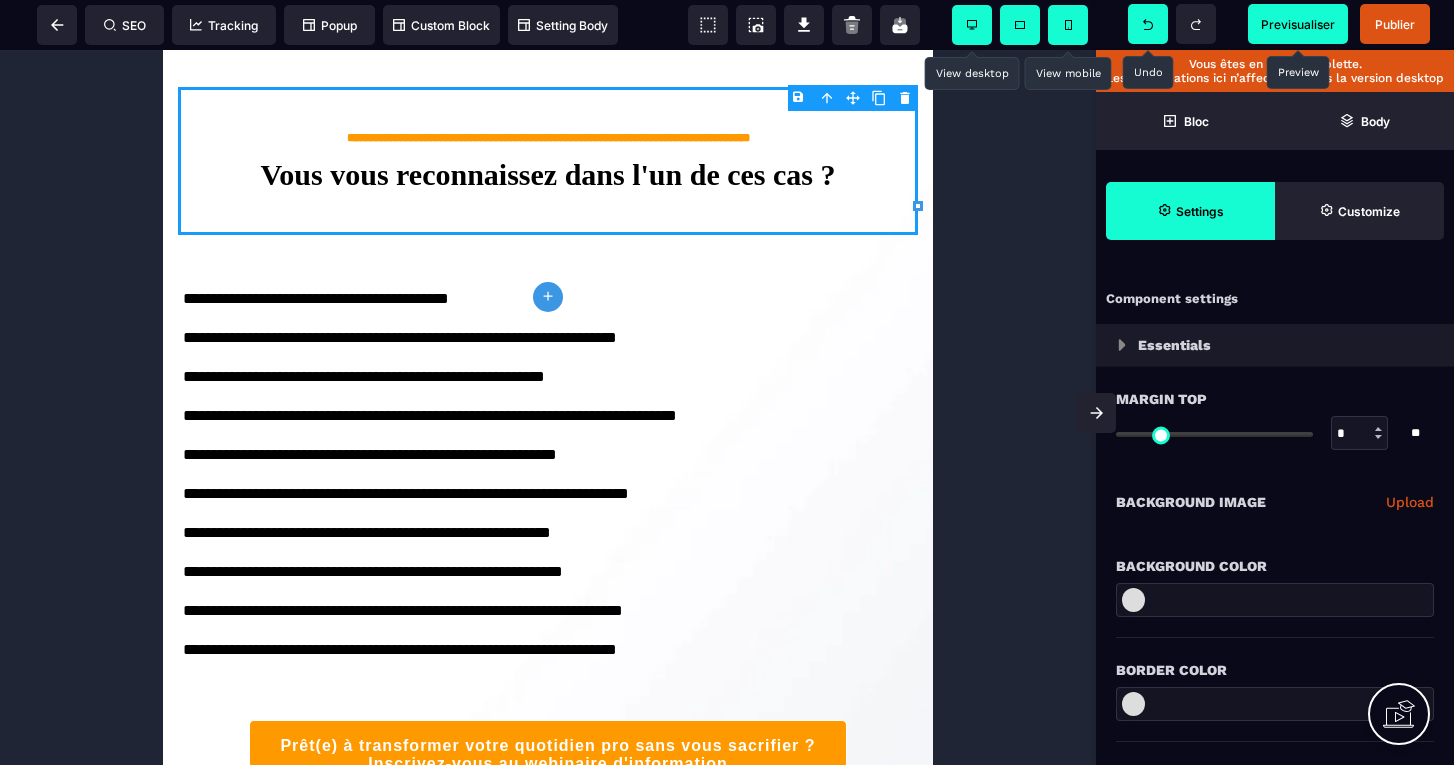 scroll, scrollTop: 2354, scrollLeft: 0, axis: vertical 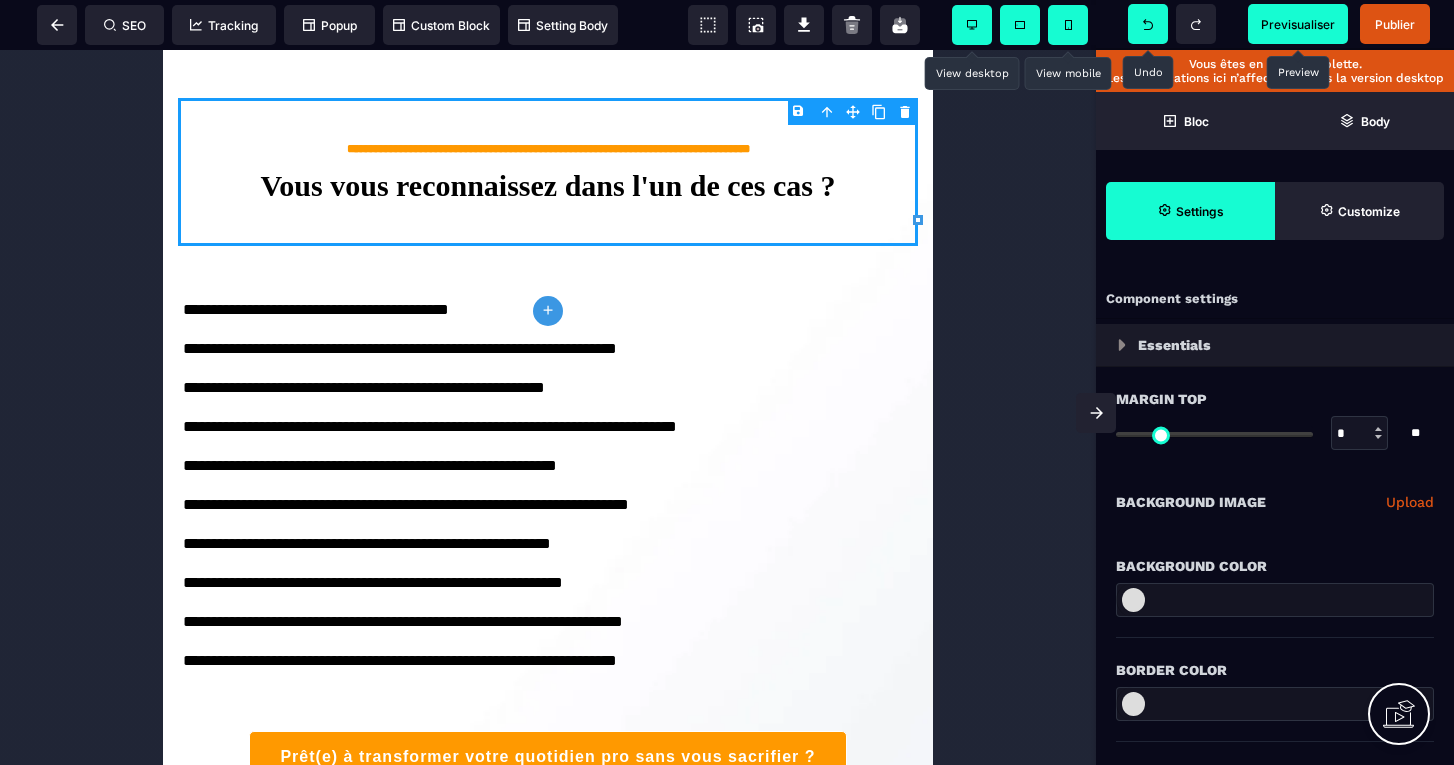 click at bounding box center (972, 25) 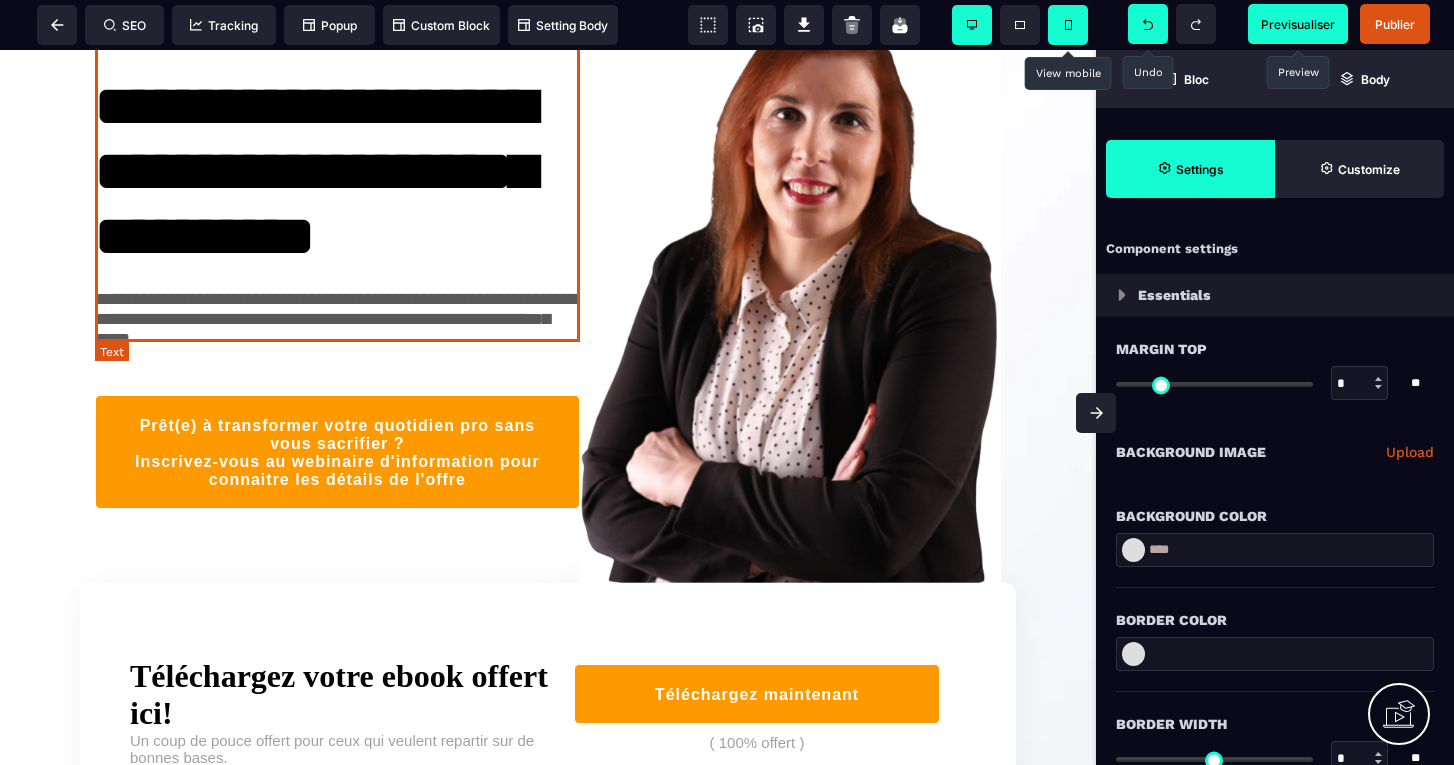 scroll, scrollTop: 206, scrollLeft: 0, axis: vertical 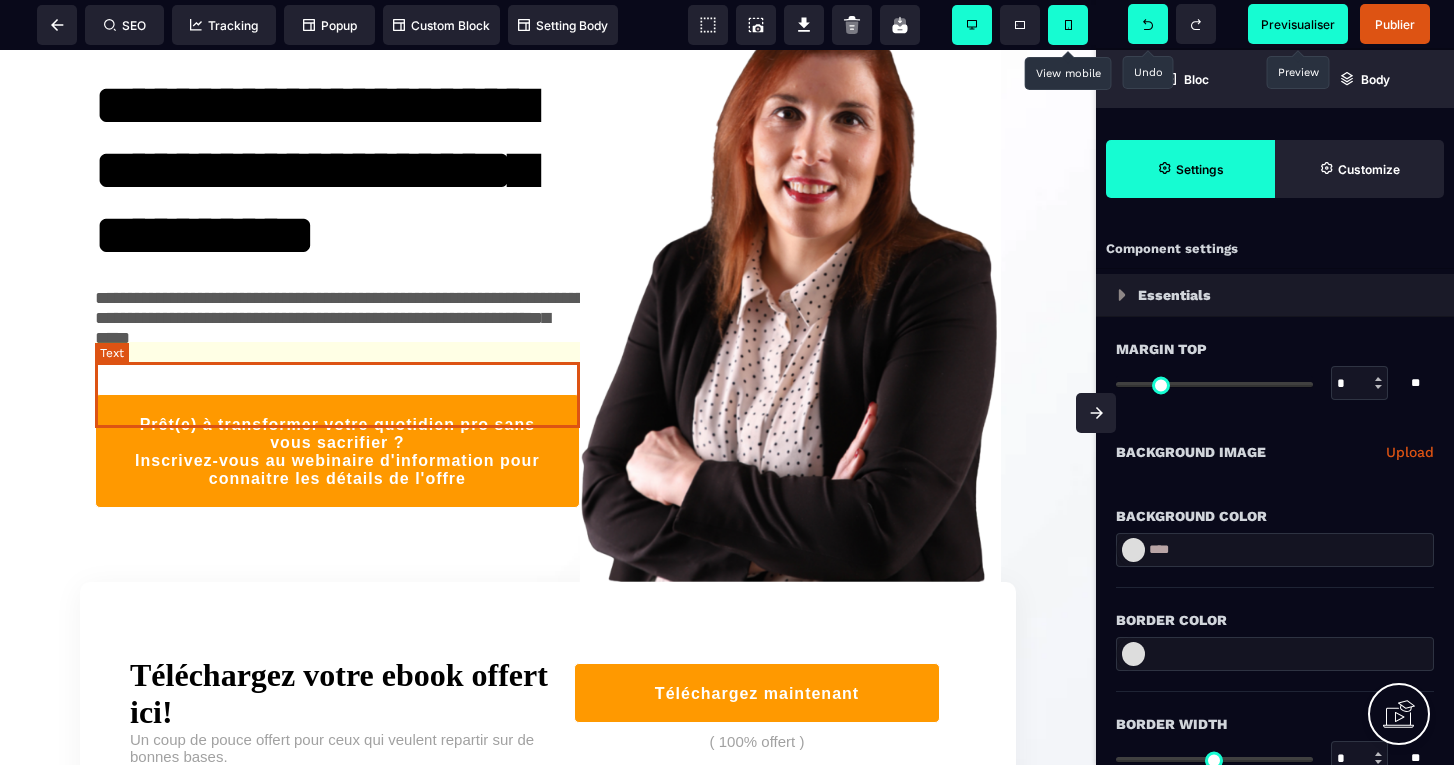 click on "**********" at bounding box center [337, 321] 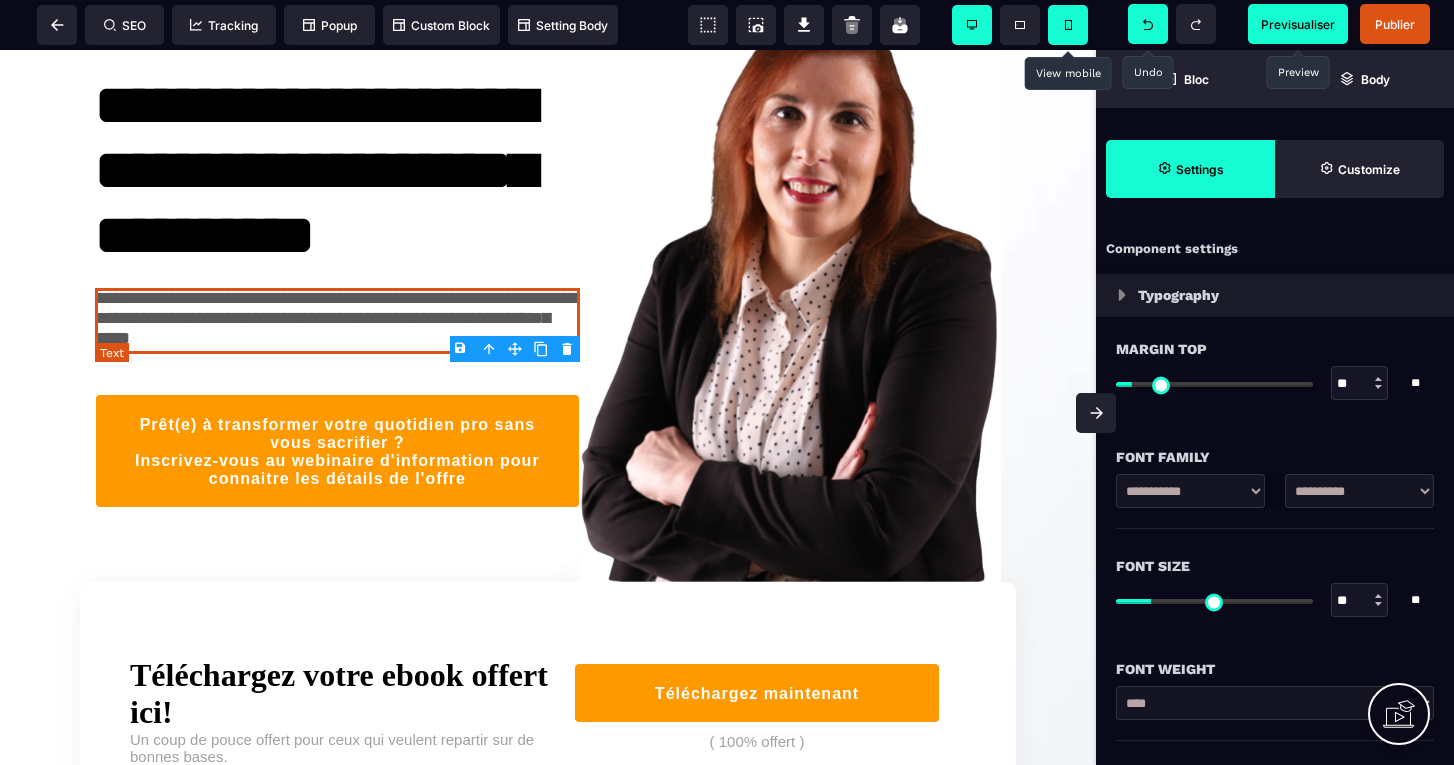 click on "**********" at bounding box center [337, 321] 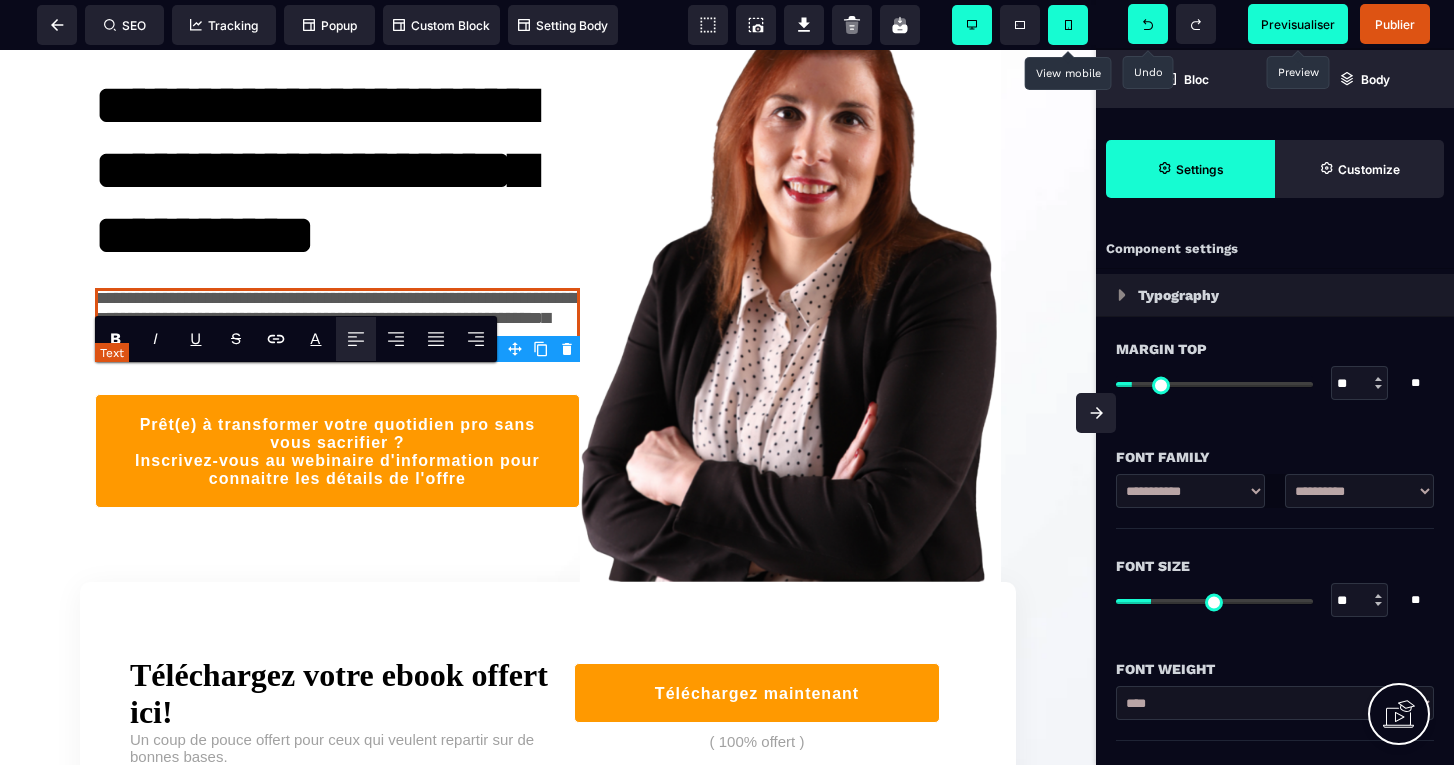 click on "**********" at bounding box center [337, 321] 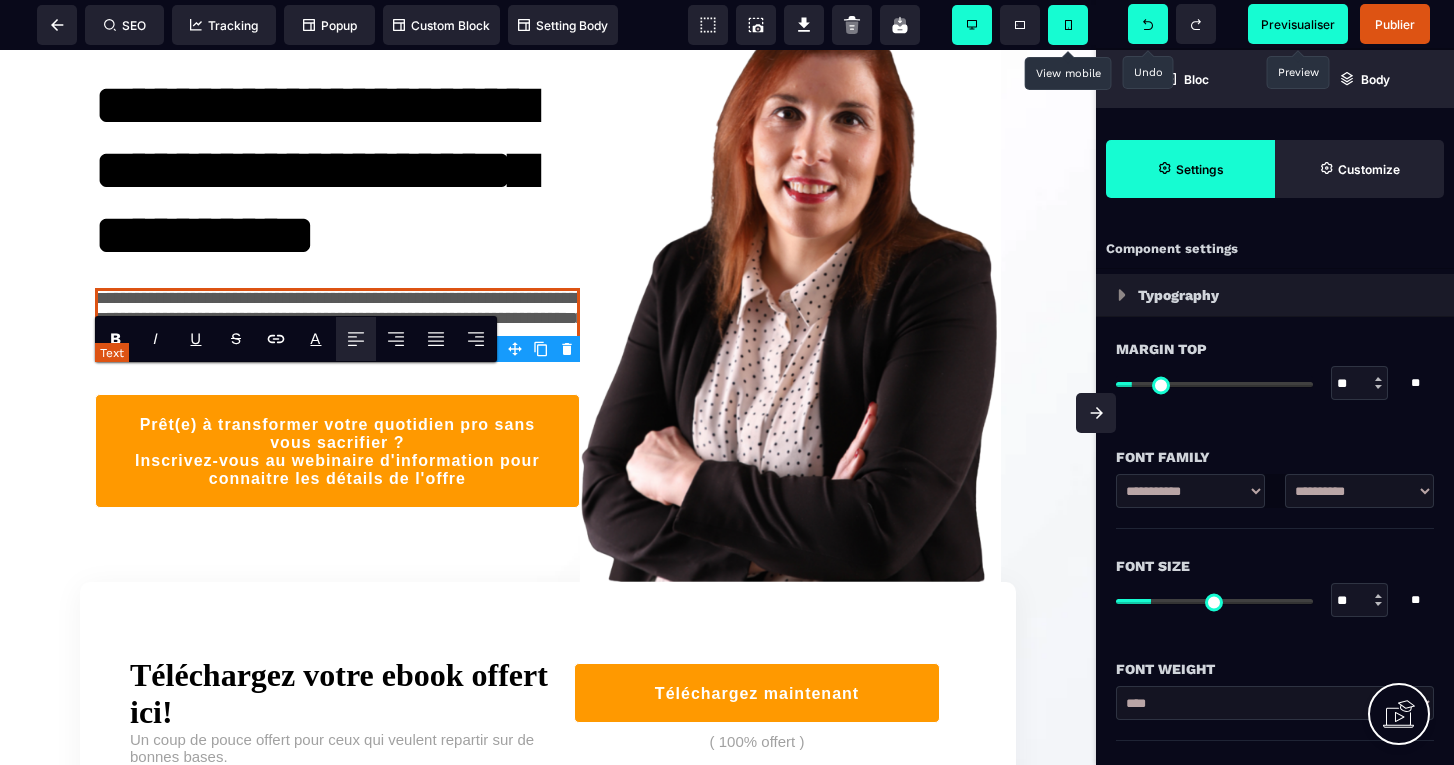 click on "**********" at bounding box center (337, 321) 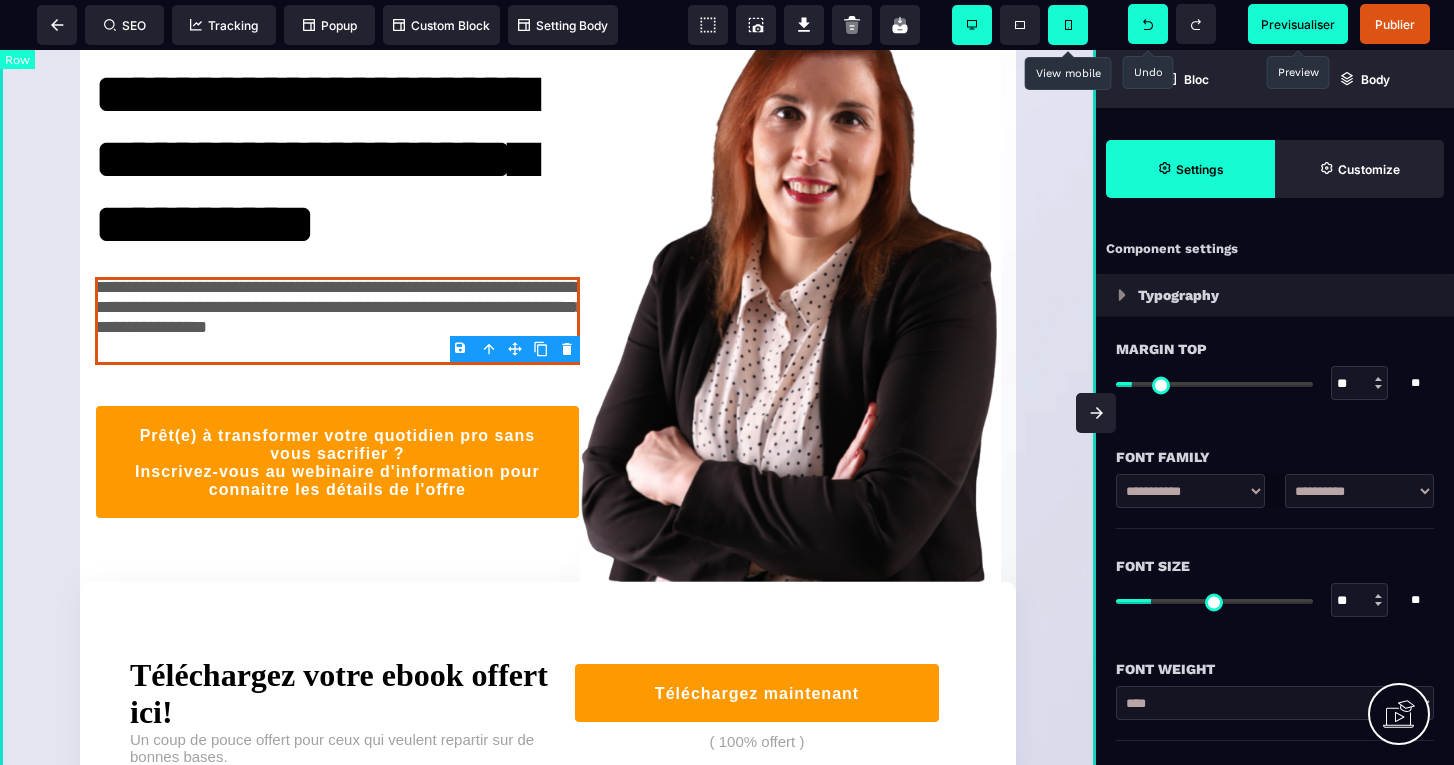 click on "**********" at bounding box center [548, 337] 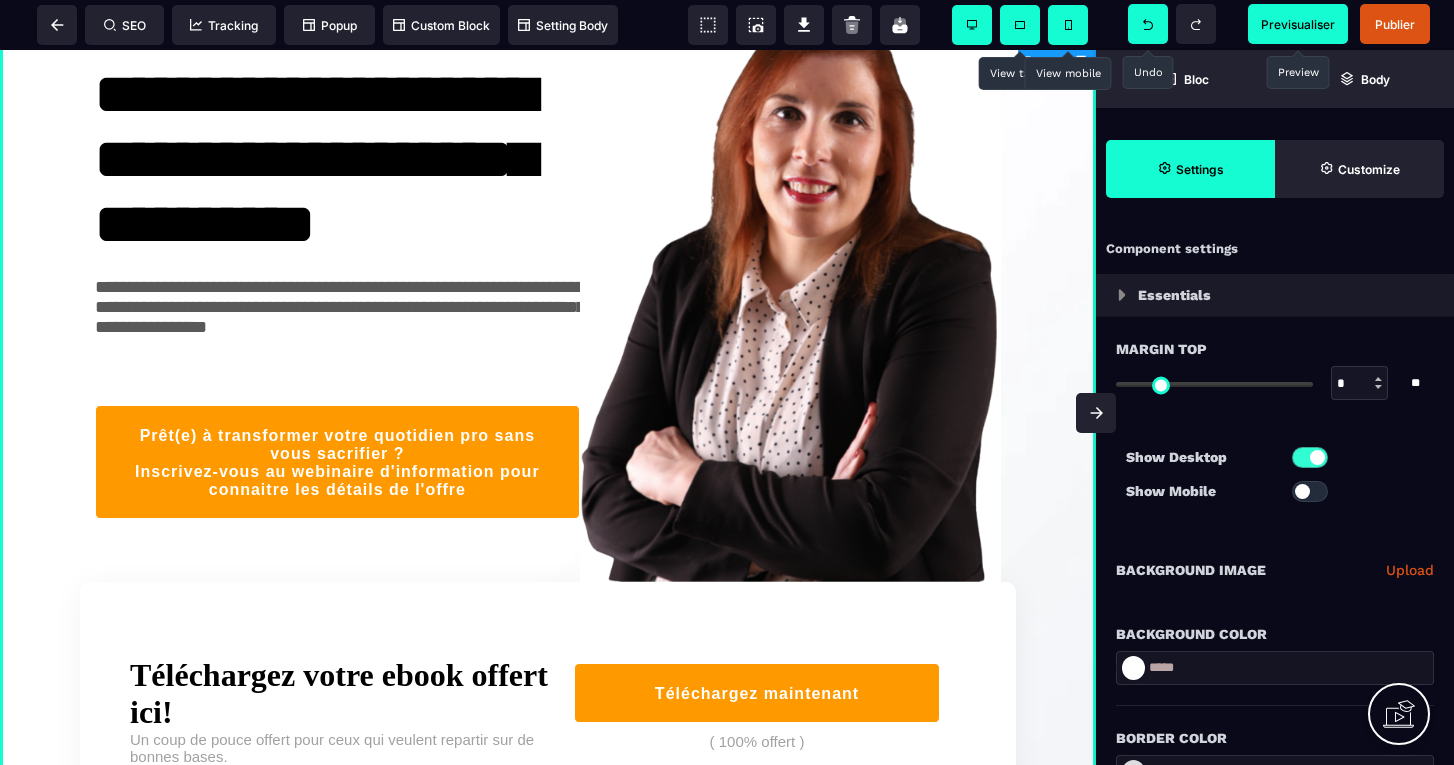 click at bounding box center (1020, 25) 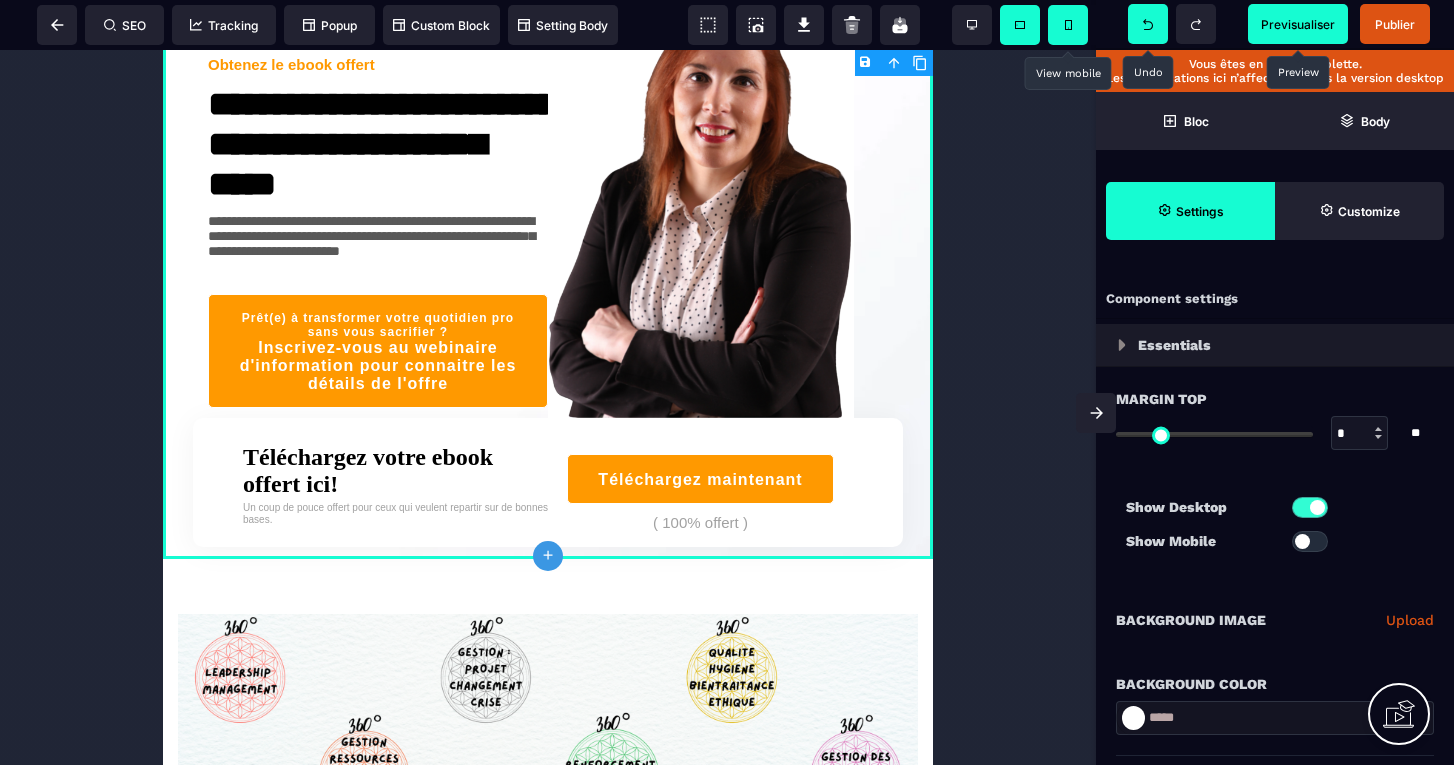 click at bounding box center [1068, 25] 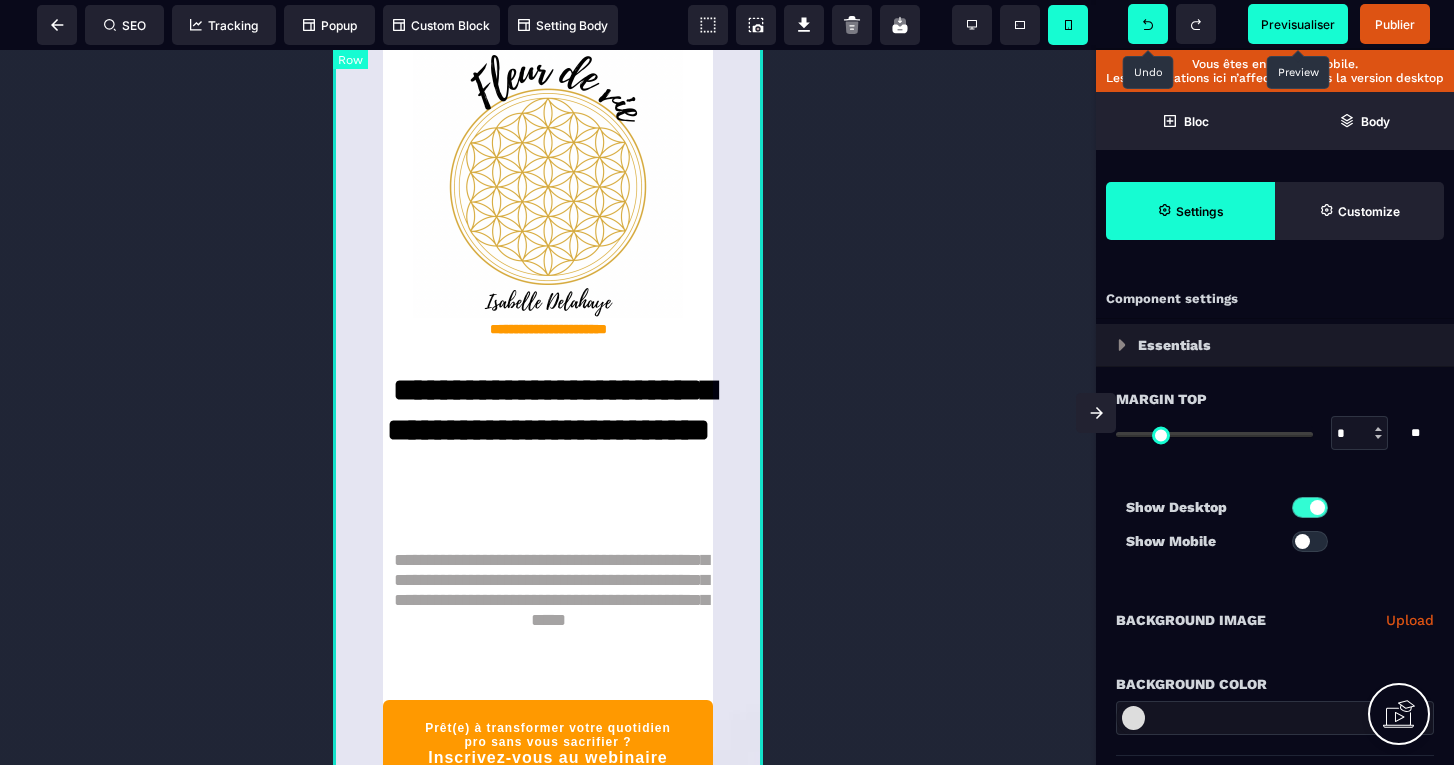 scroll, scrollTop: 225, scrollLeft: 0, axis: vertical 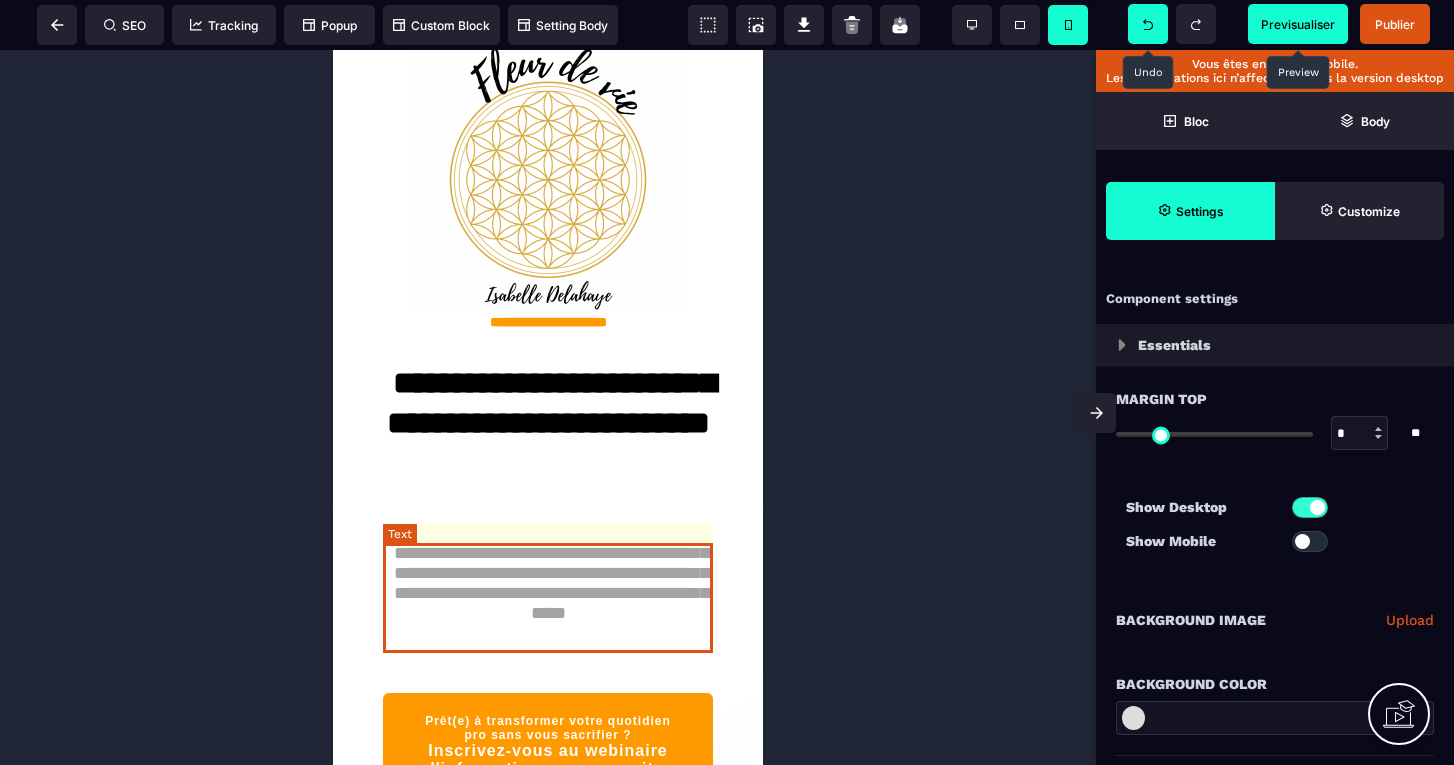 click on "**********" at bounding box center [548, 598] 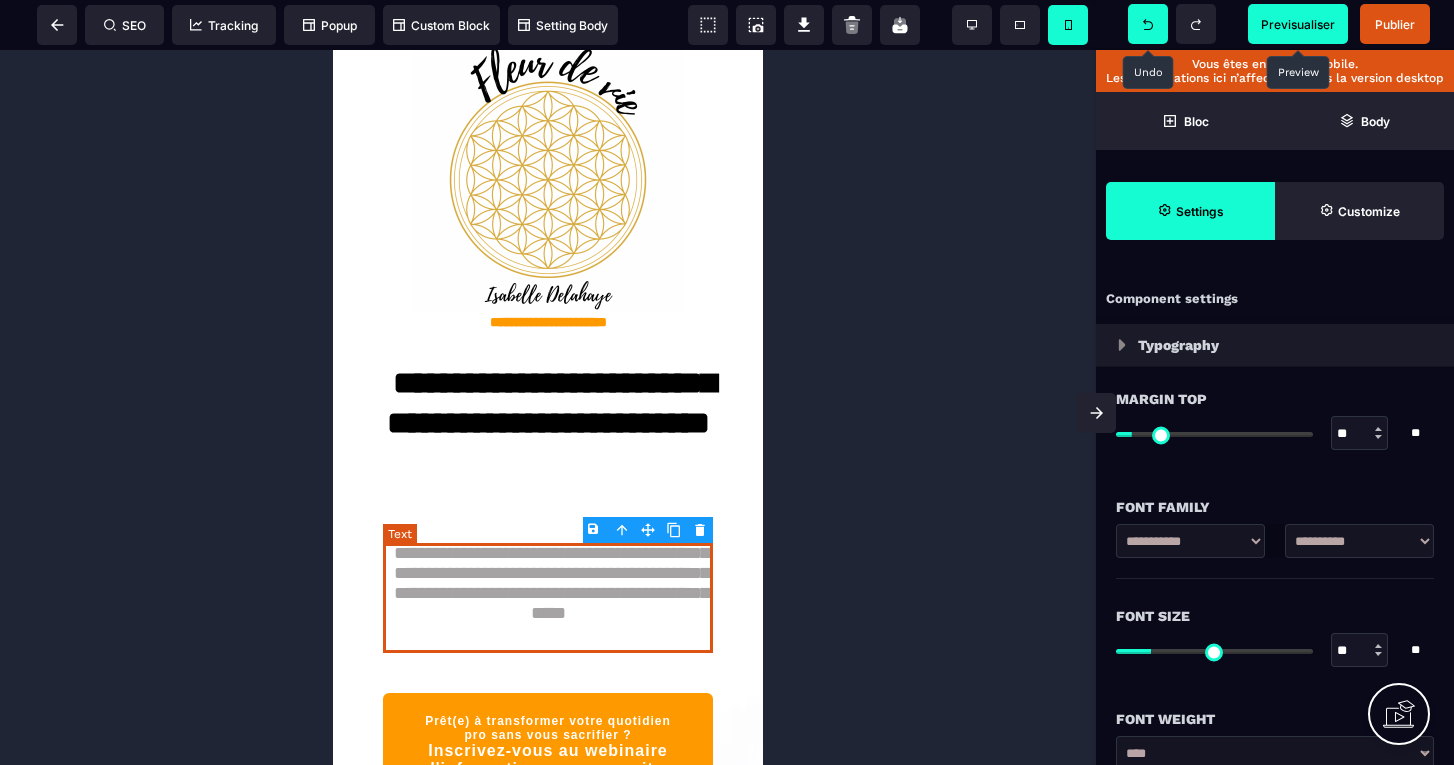 click on "**********" at bounding box center (548, 598) 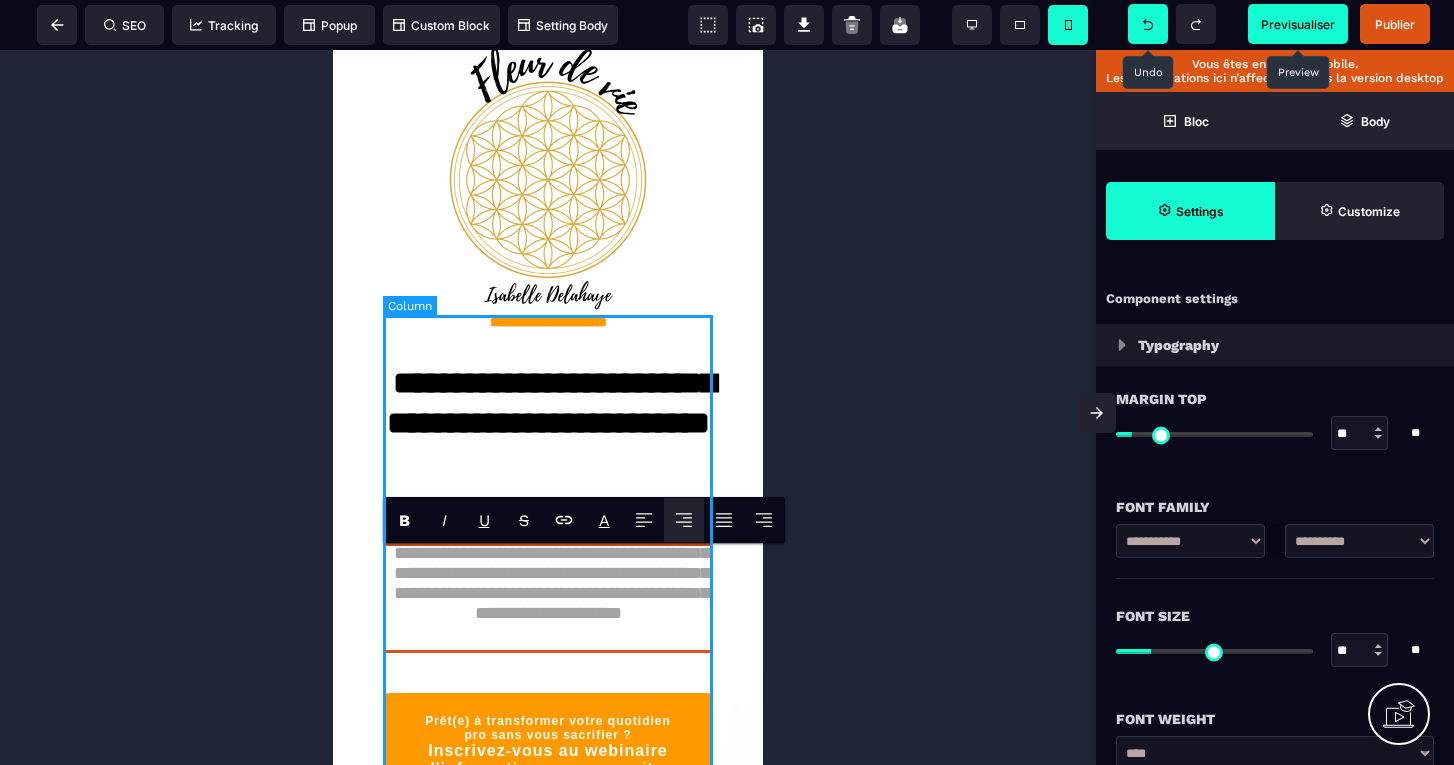 click at bounding box center [548, 407] 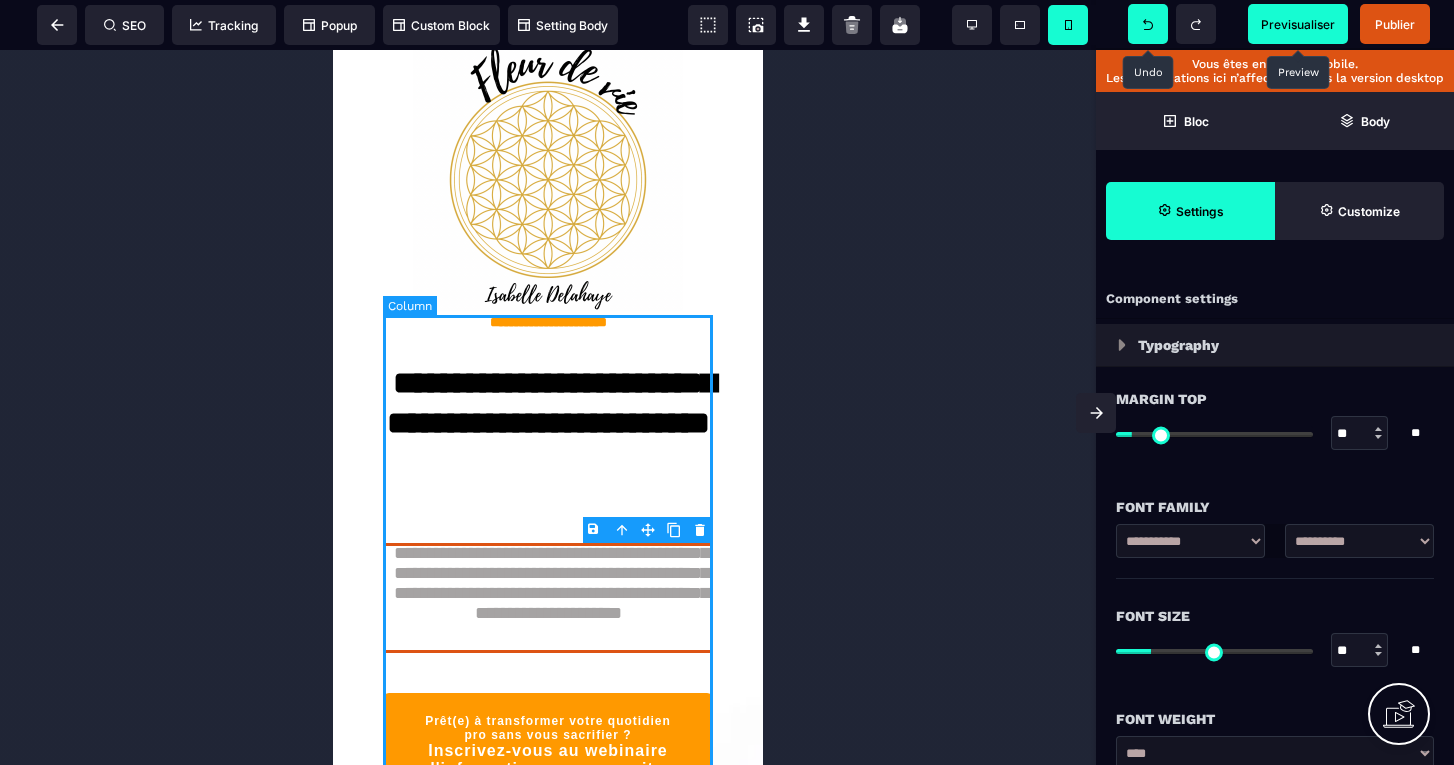 scroll, scrollTop: 0, scrollLeft: 0, axis: both 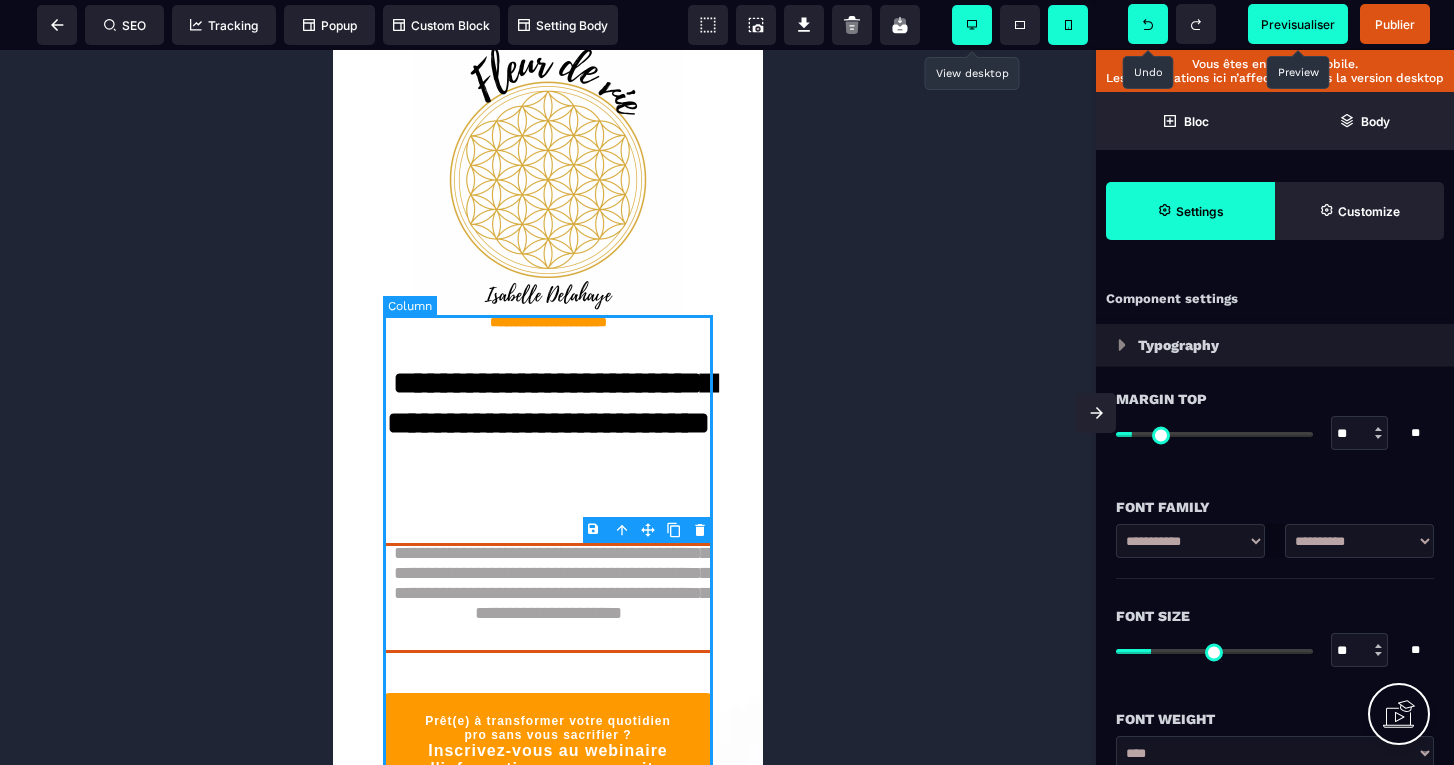 click at bounding box center (972, 25) 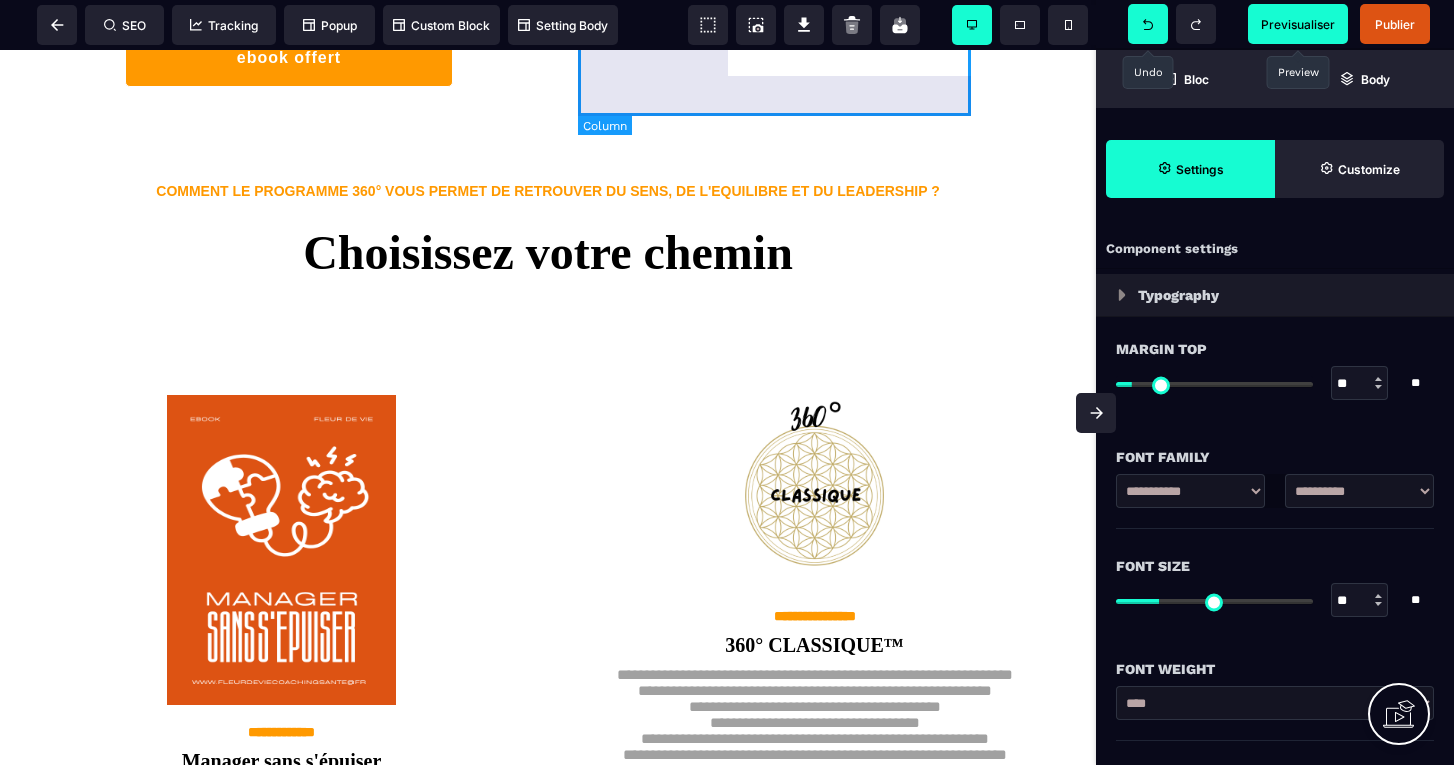 scroll, scrollTop: 3882, scrollLeft: 0, axis: vertical 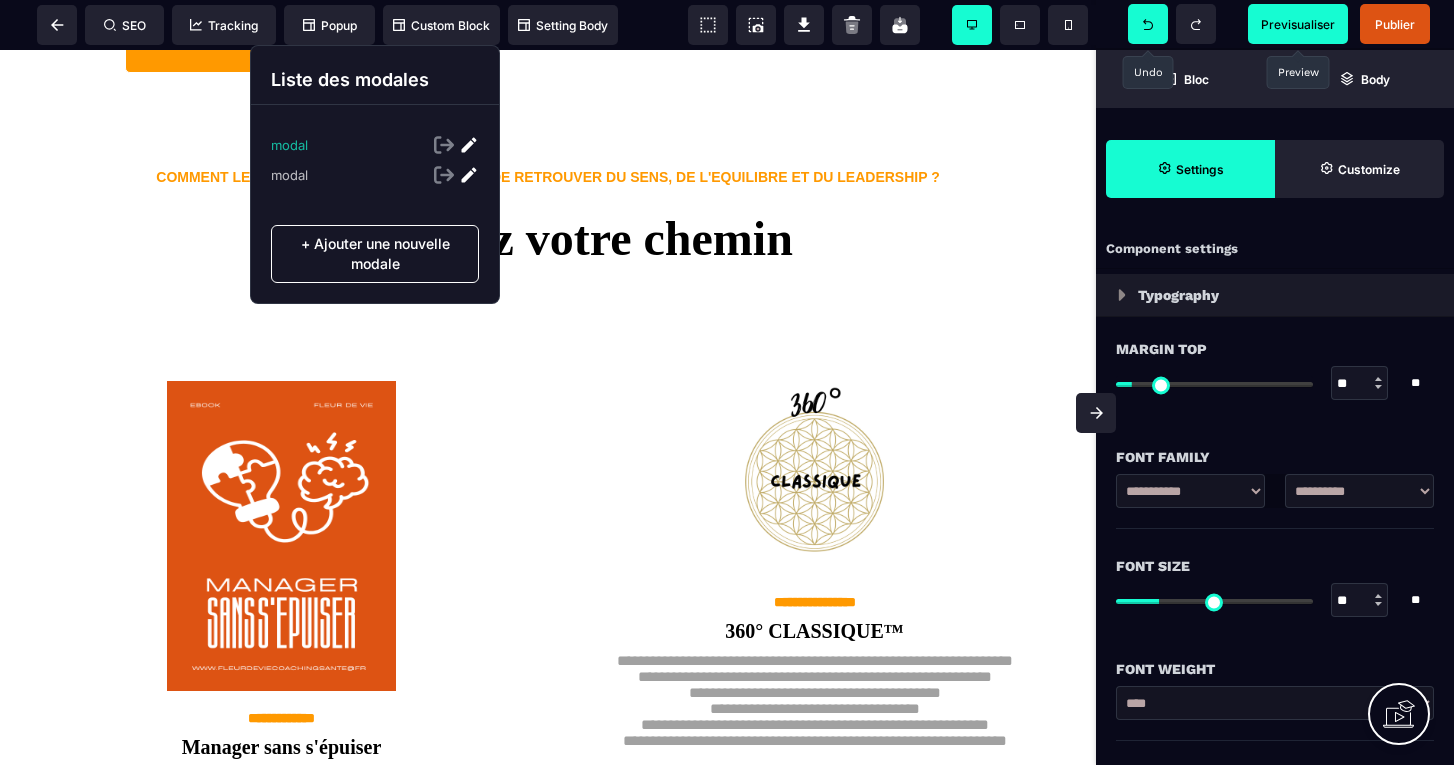 click on "modal" at bounding box center [289, 145] 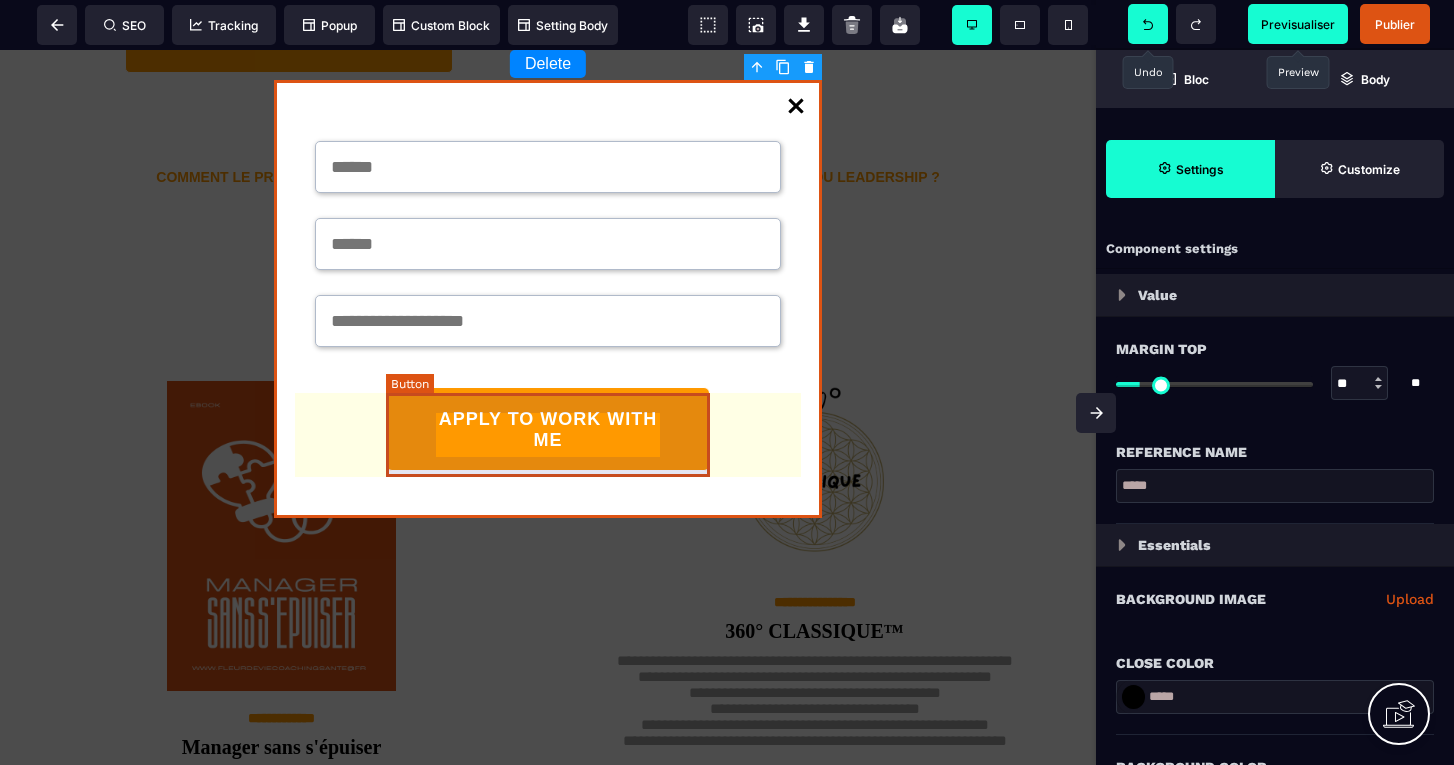 click on "APPLY TO WORK WITH ME" at bounding box center [548, 430] 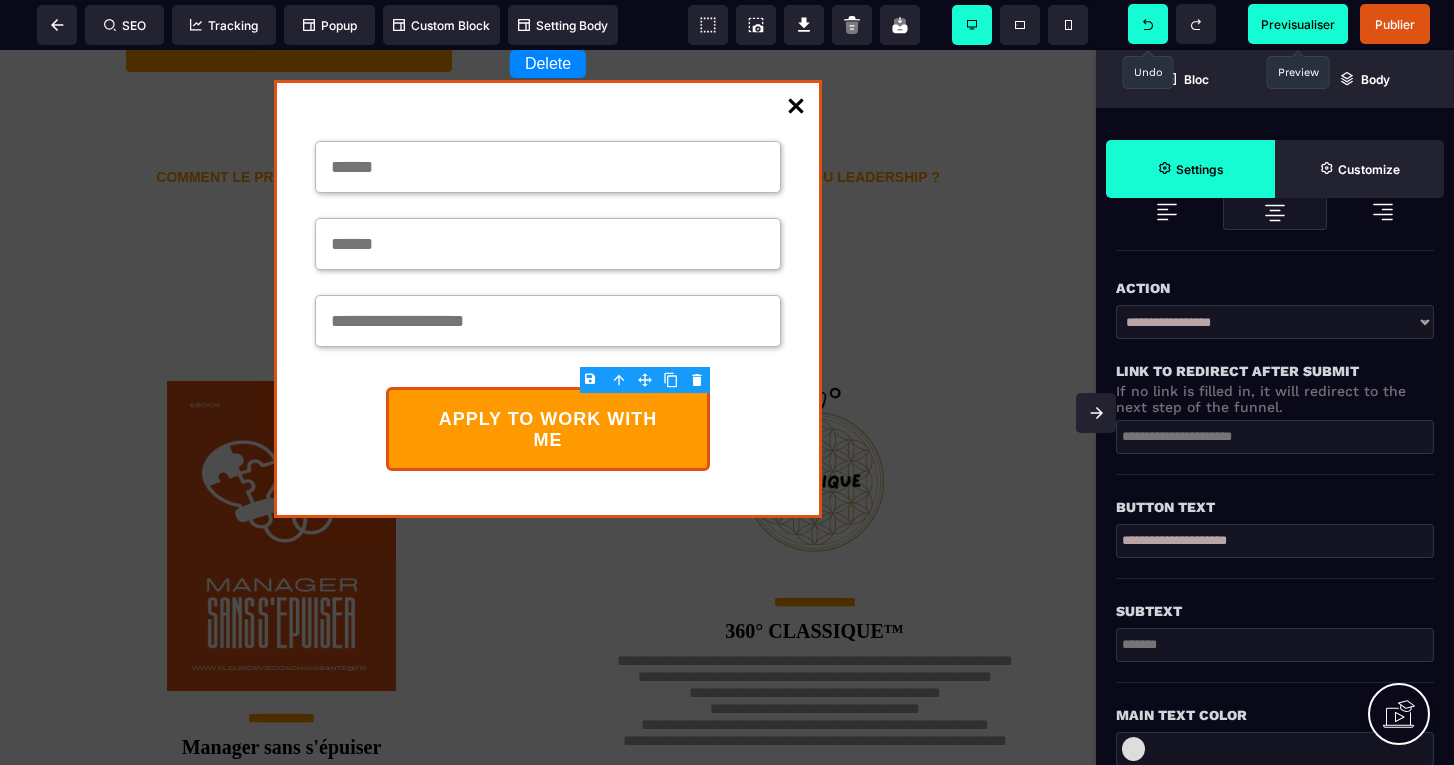 scroll, scrollTop: 279, scrollLeft: 0, axis: vertical 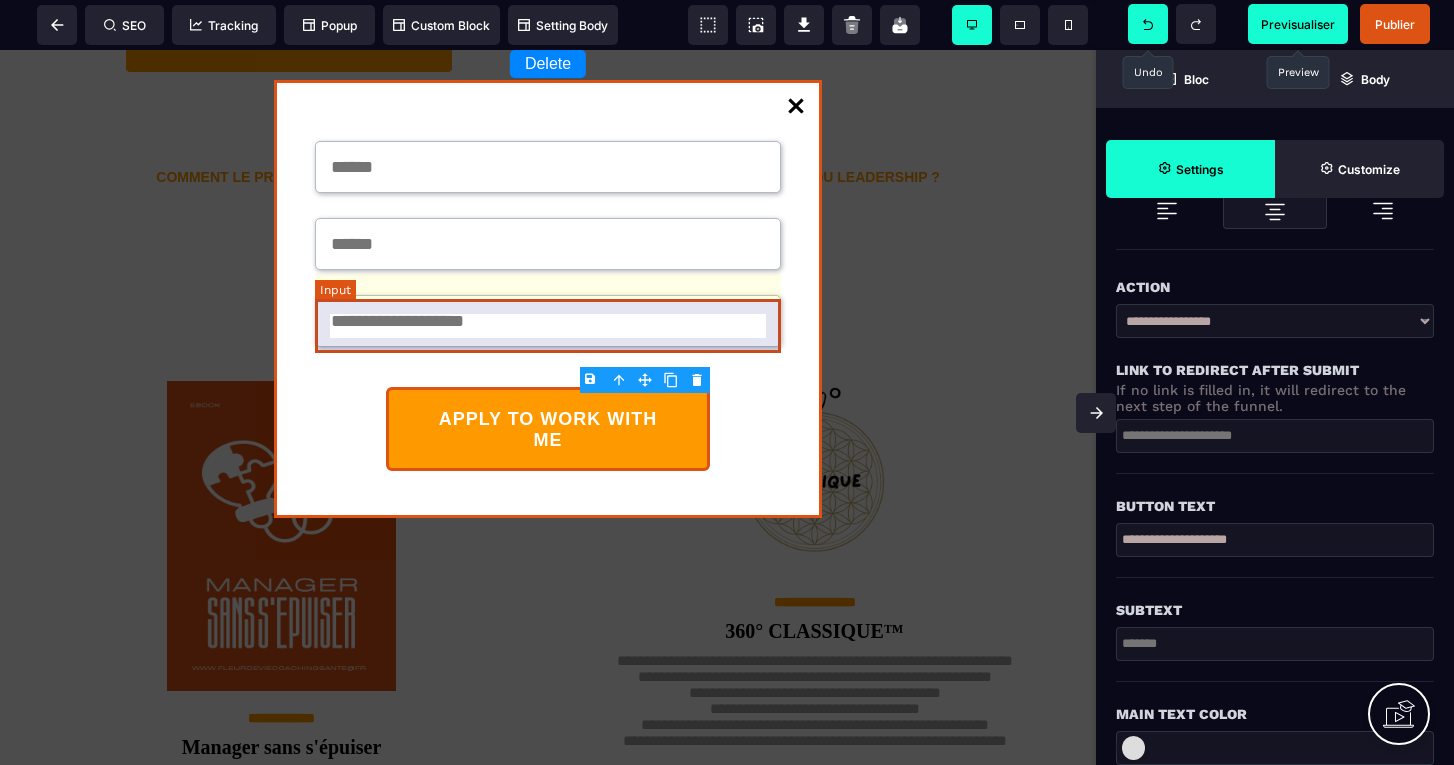 click at bounding box center [548, 321] 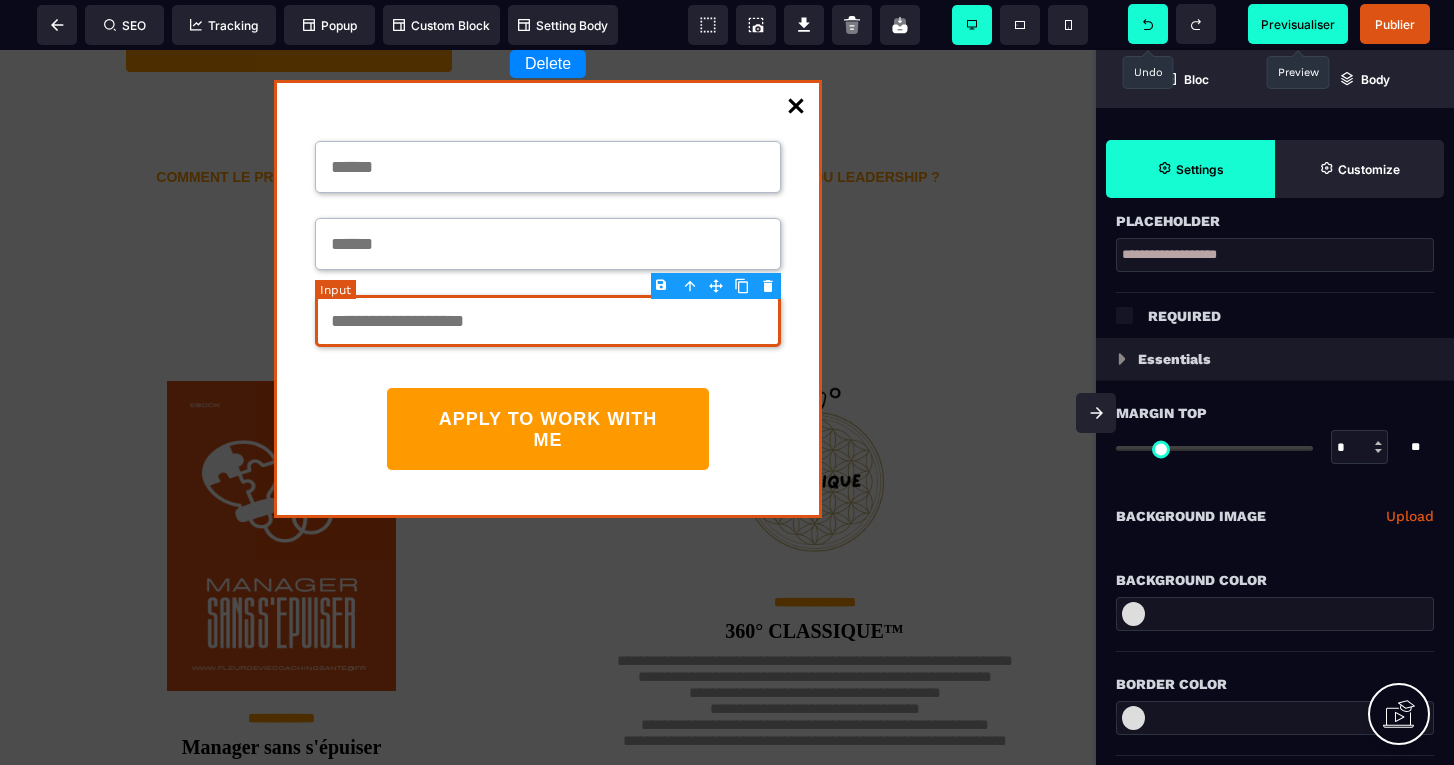 scroll, scrollTop: 0, scrollLeft: 0, axis: both 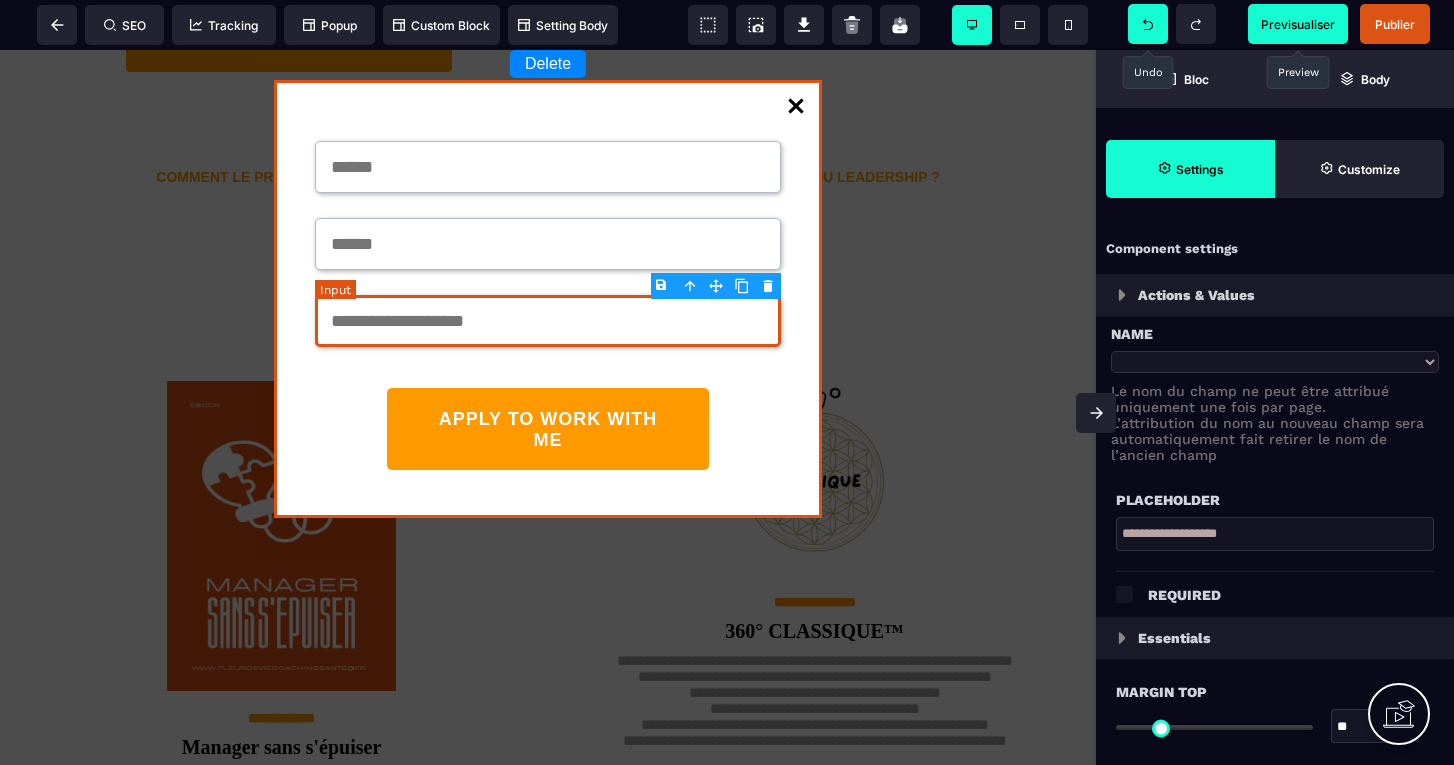 click at bounding box center [548, 321] 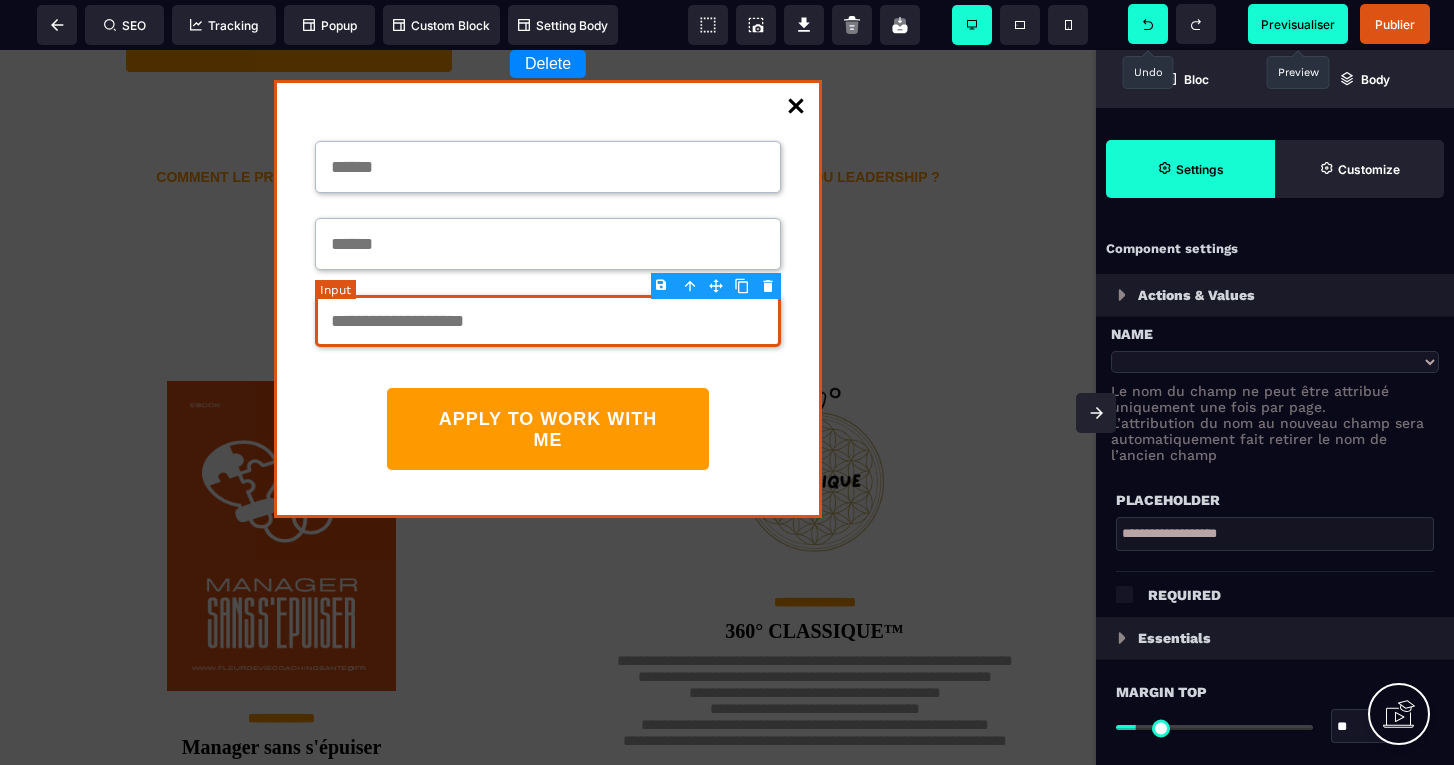 click at bounding box center (548, 321) 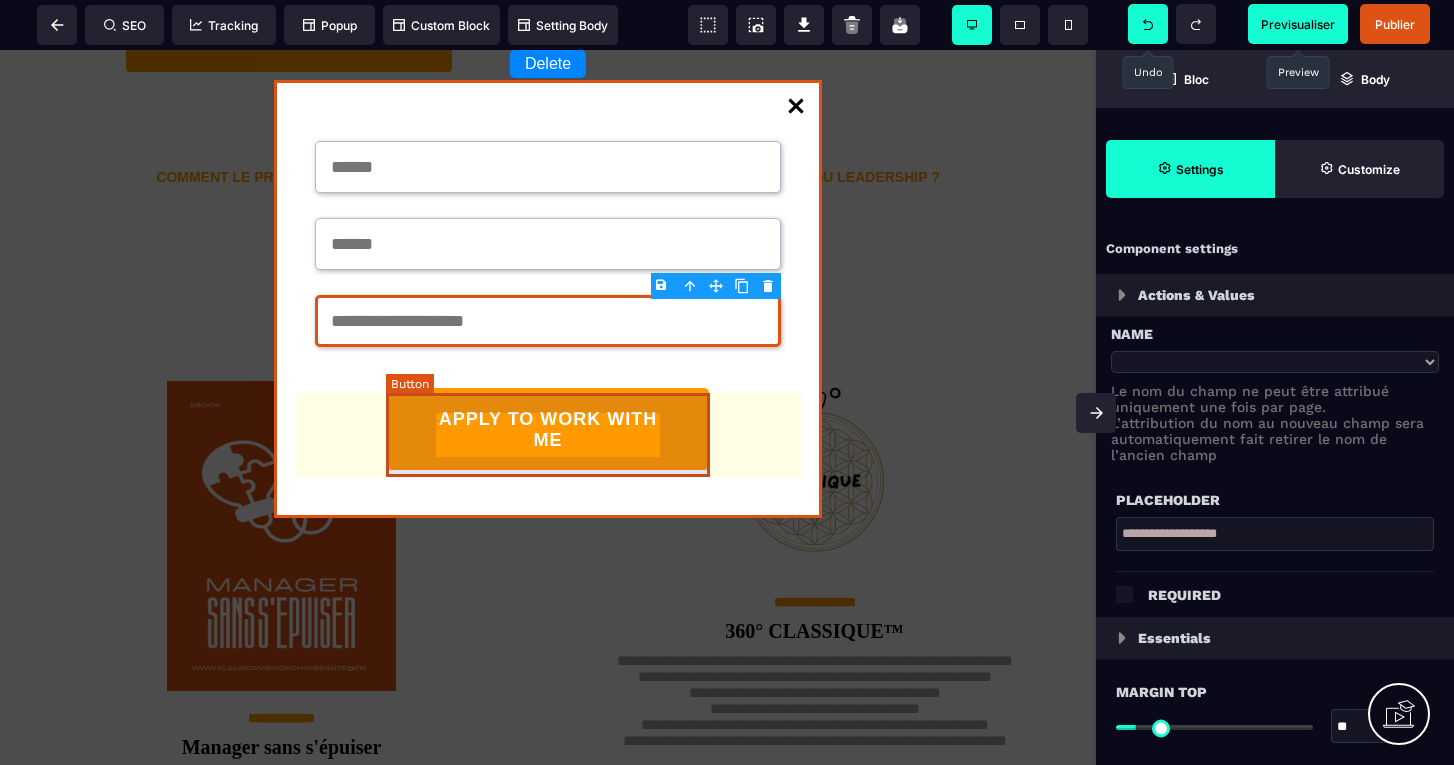 click on "APPLY TO WORK WITH ME" at bounding box center (548, 430) 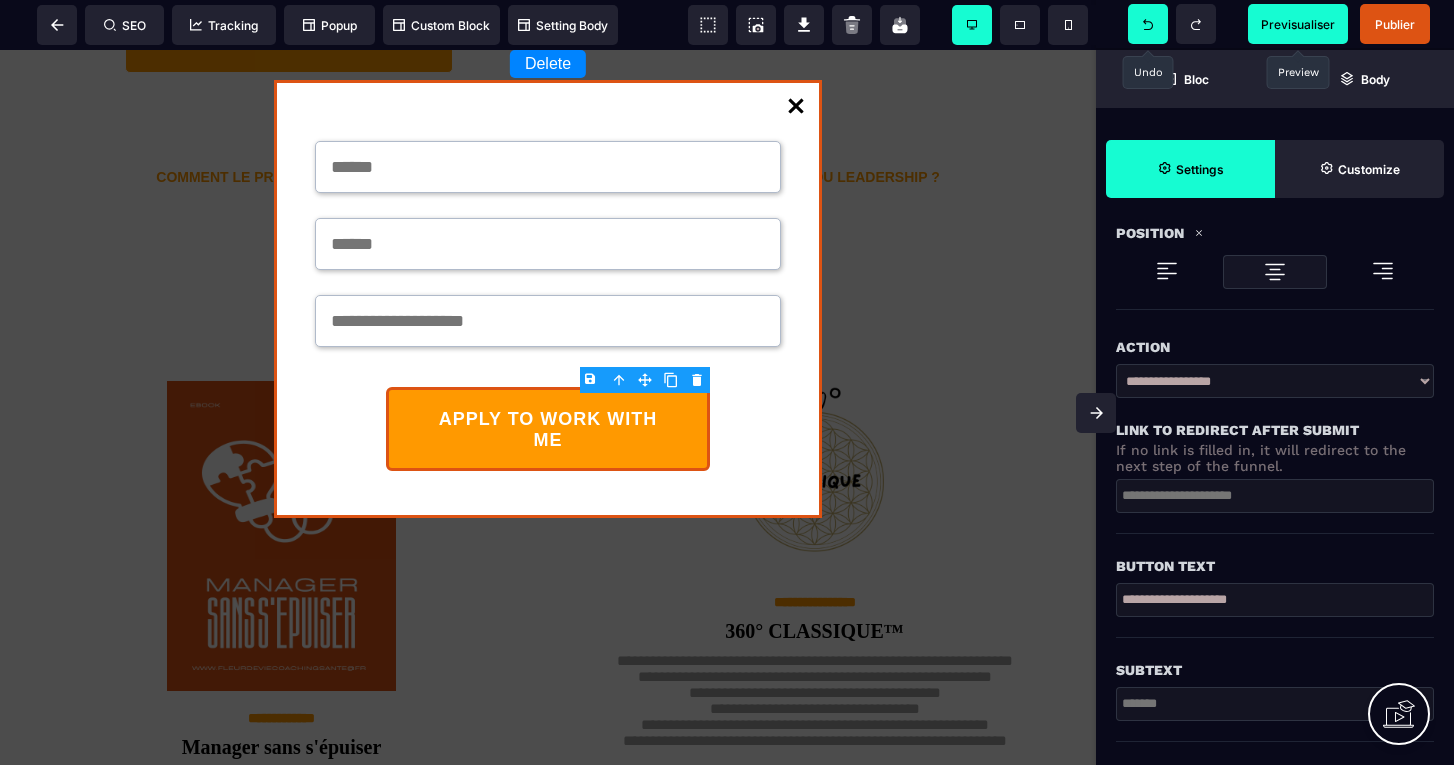 scroll, scrollTop: 227, scrollLeft: 0, axis: vertical 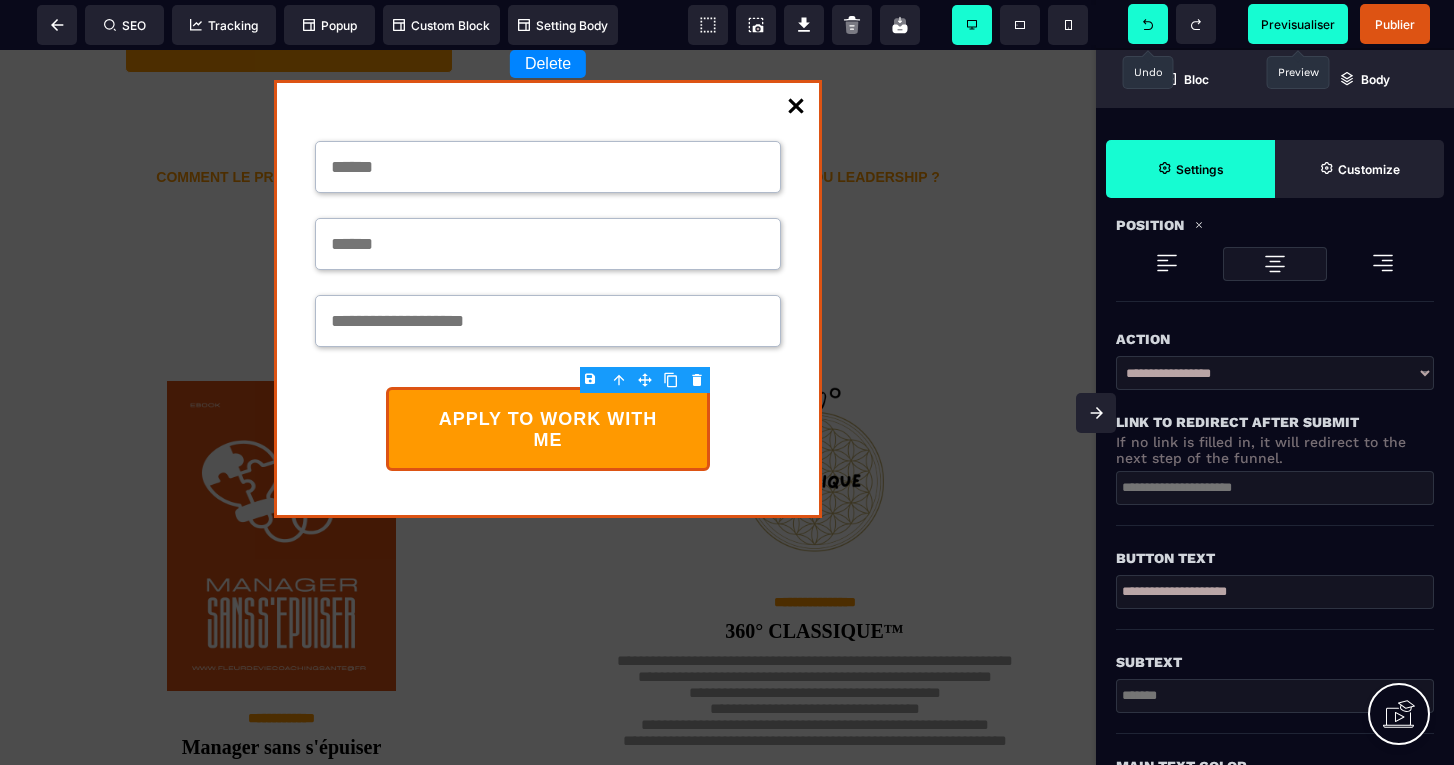 click on "**********" at bounding box center (1275, 592) 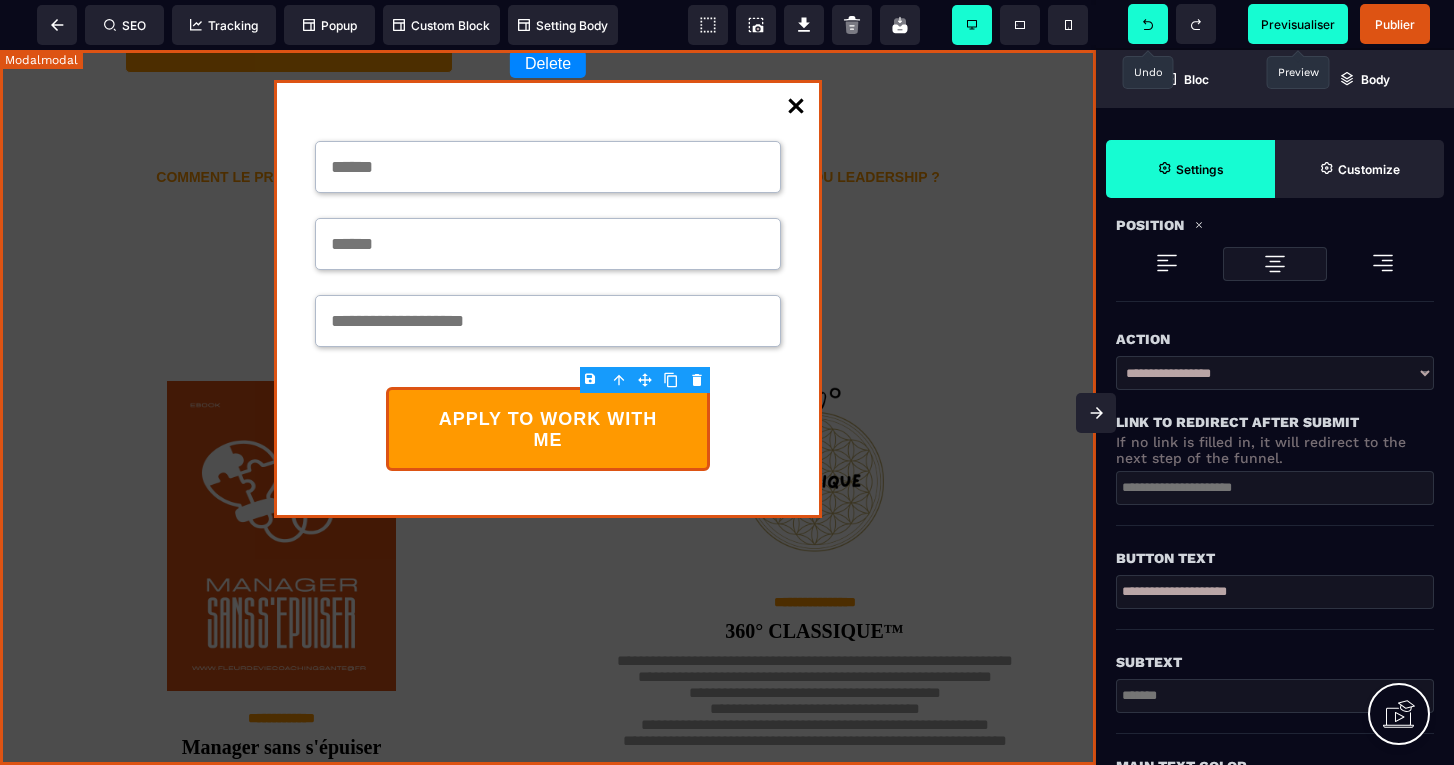 drag, startPoint x: 1270, startPoint y: 638, endPoint x: 1052, endPoint y: 588, distance: 223.66046 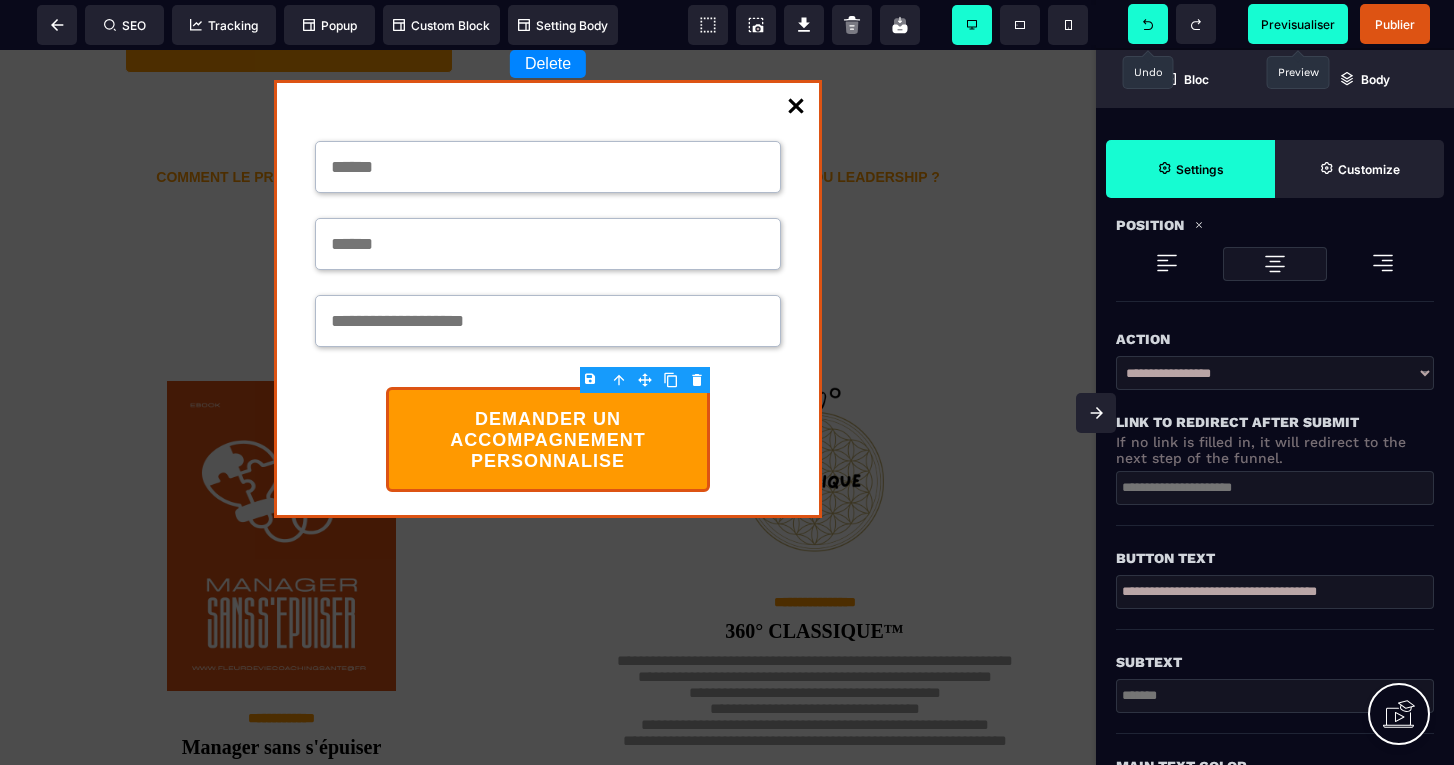click on "Subtext" at bounding box center [1275, 652] 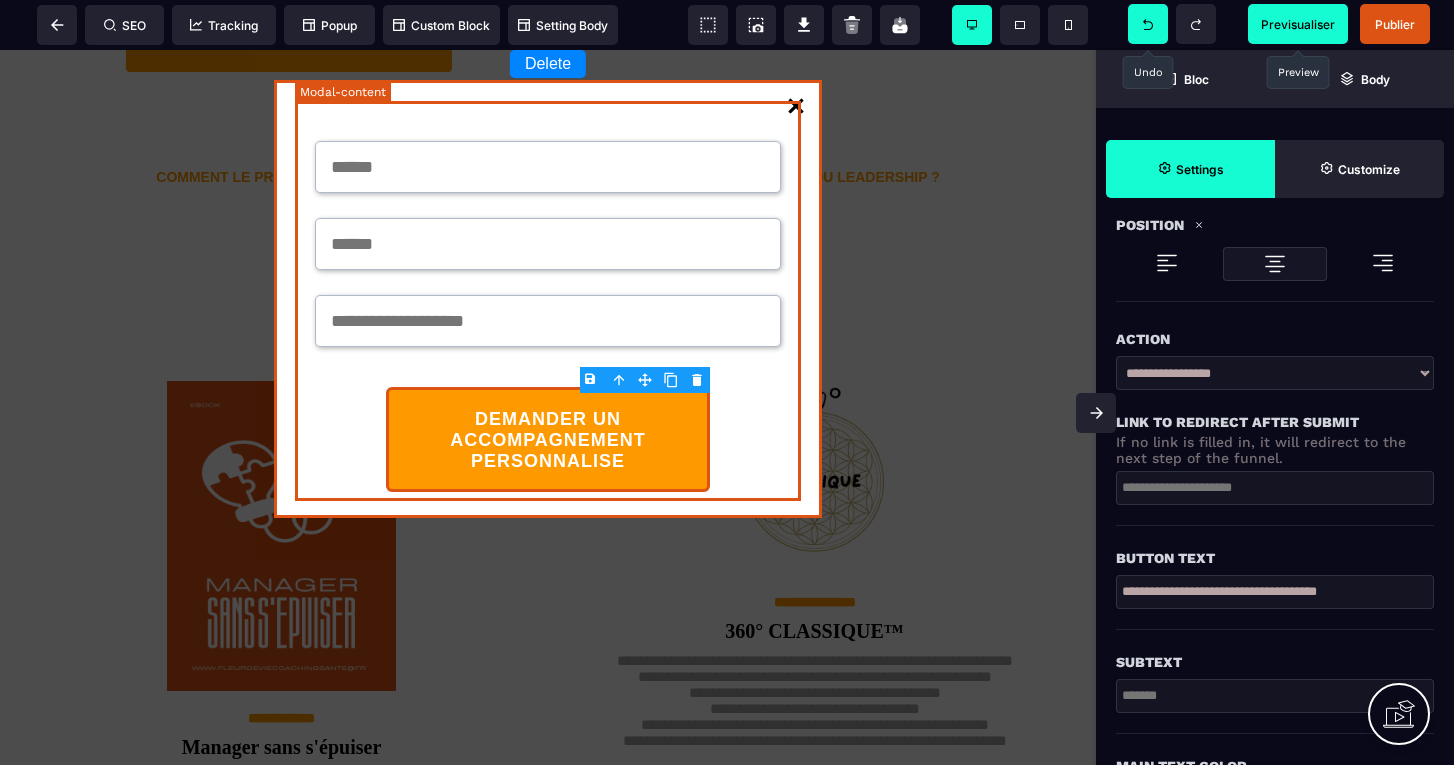 click on "DEMANDER UN ACCOMPAGNEMENT PERSONNALISE" at bounding box center (548, 301) 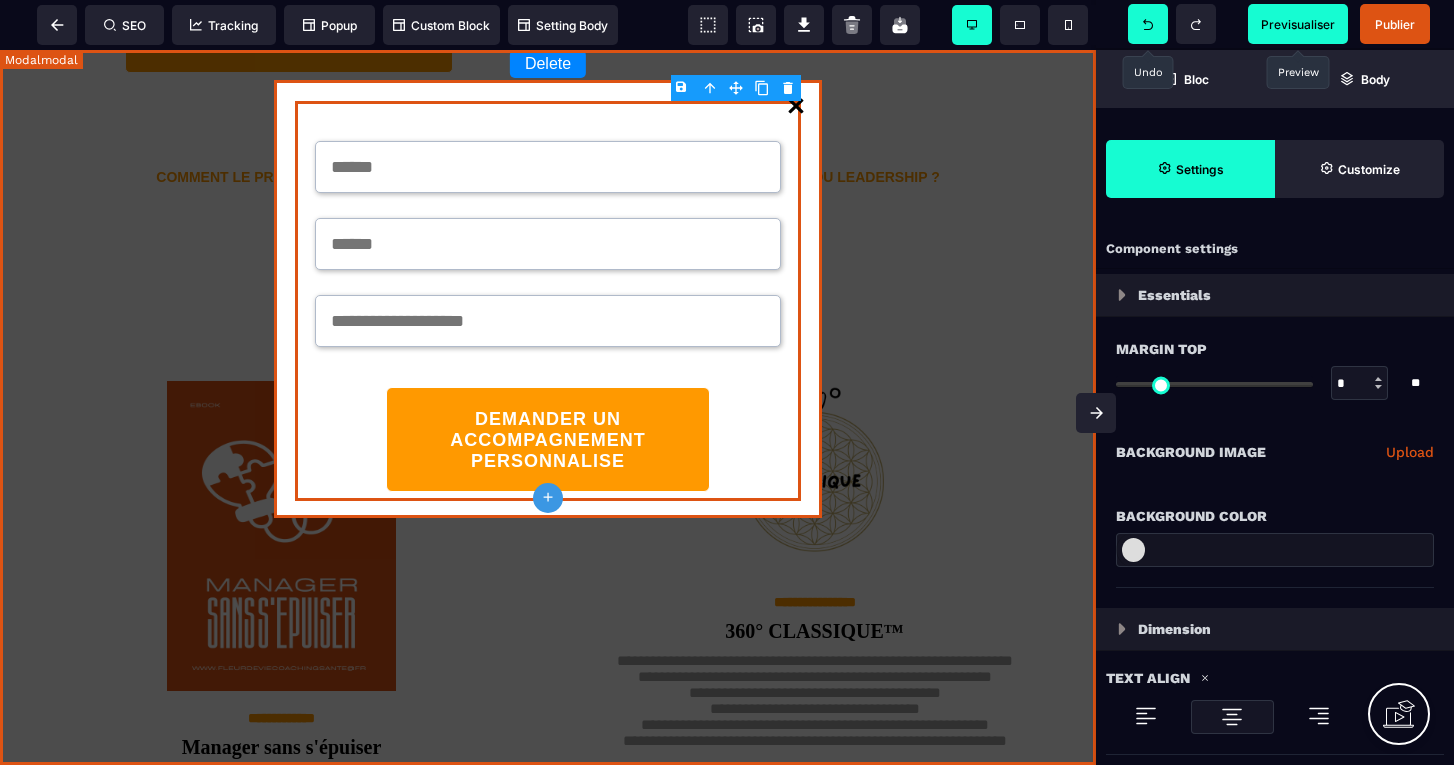click on "Delete DEMANDER UN ACCOMPAGNEMENT PERSONNALISE" at bounding box center [548, 407] 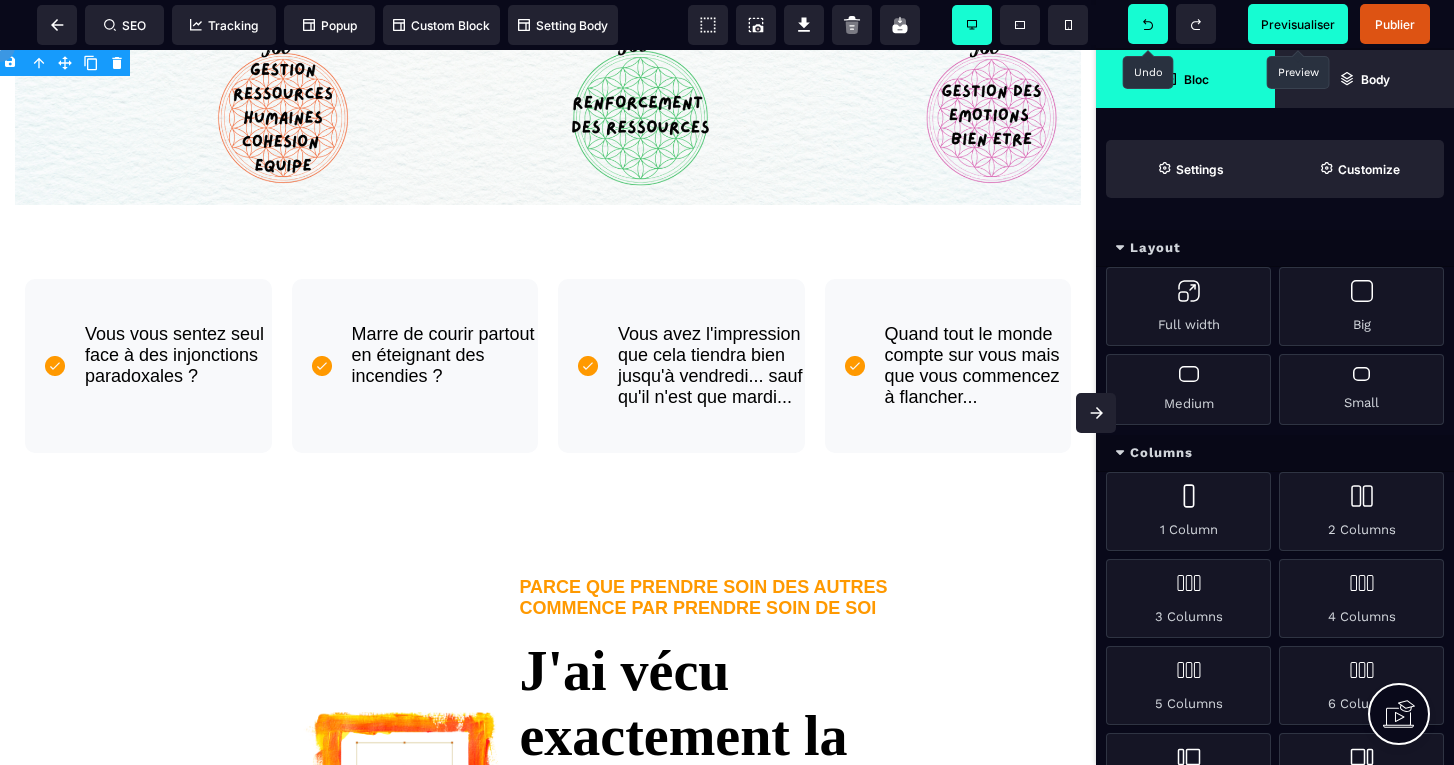 scroll, scrollTop: 1199, scrollLeft: 0, axis: vertical 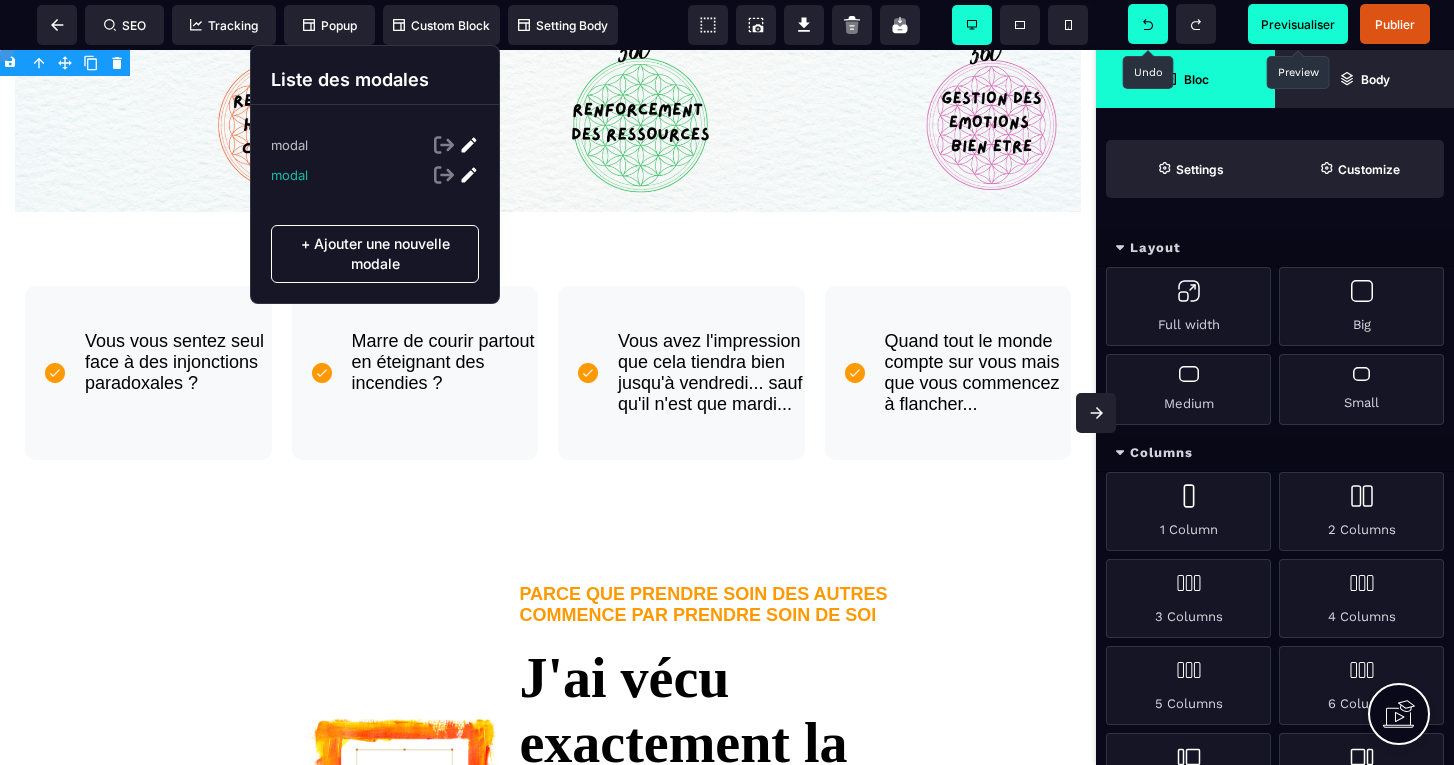 click on "modal" at bounding box center (289, 175) 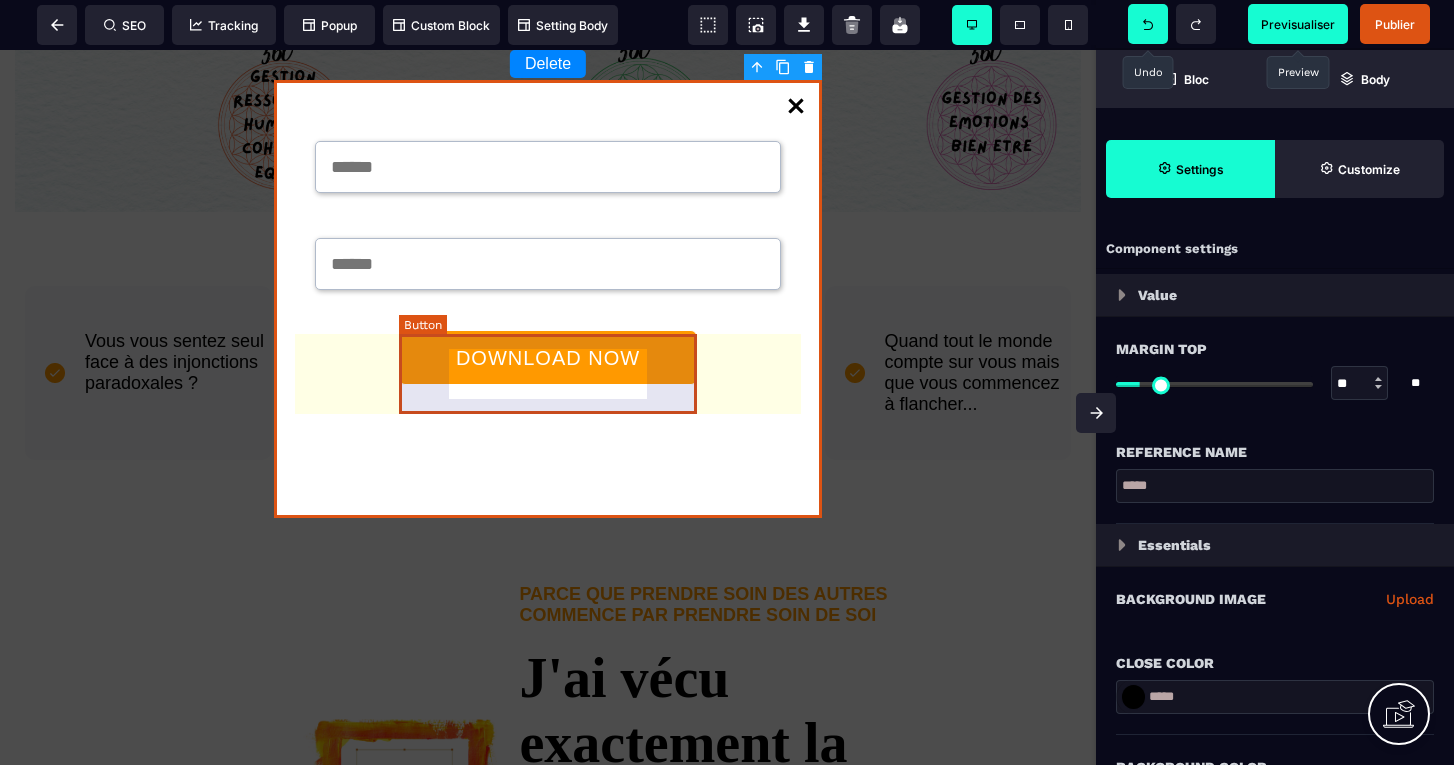 click on "DOWNLOAD NOW" at bounding box center (548, 358) 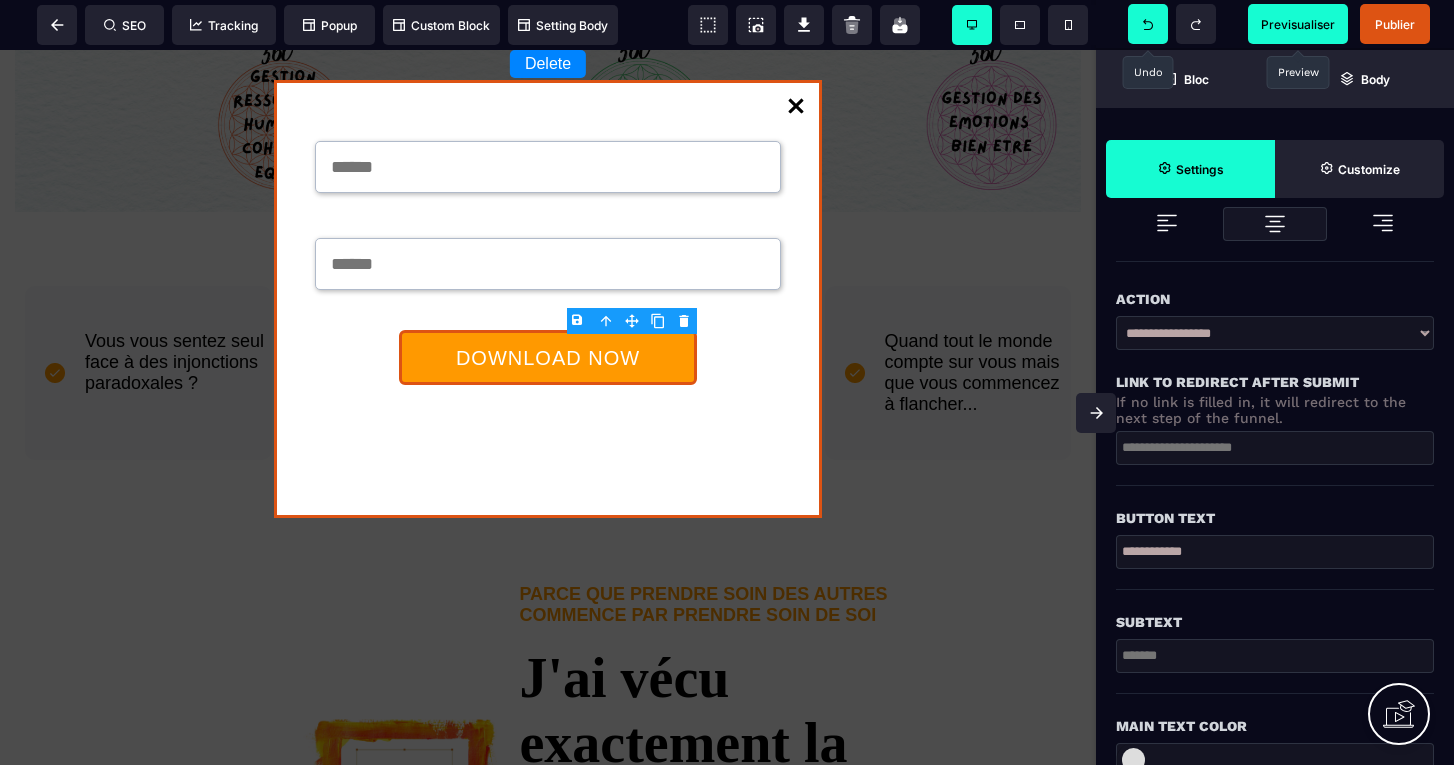 scroll, scrollTop: 271, scrollLeft: 0, axis: vertical 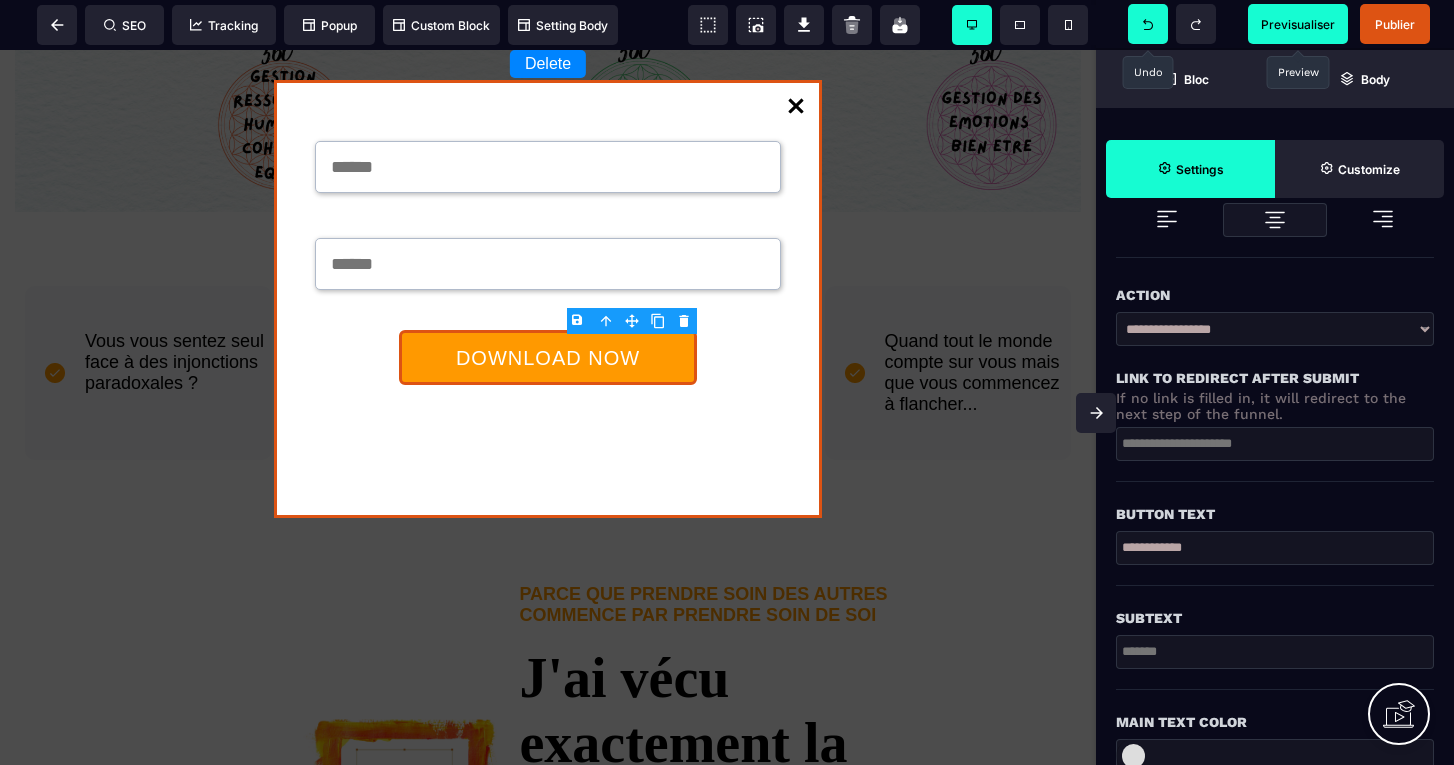 click on "**********" at bounding box center (1275, 548) 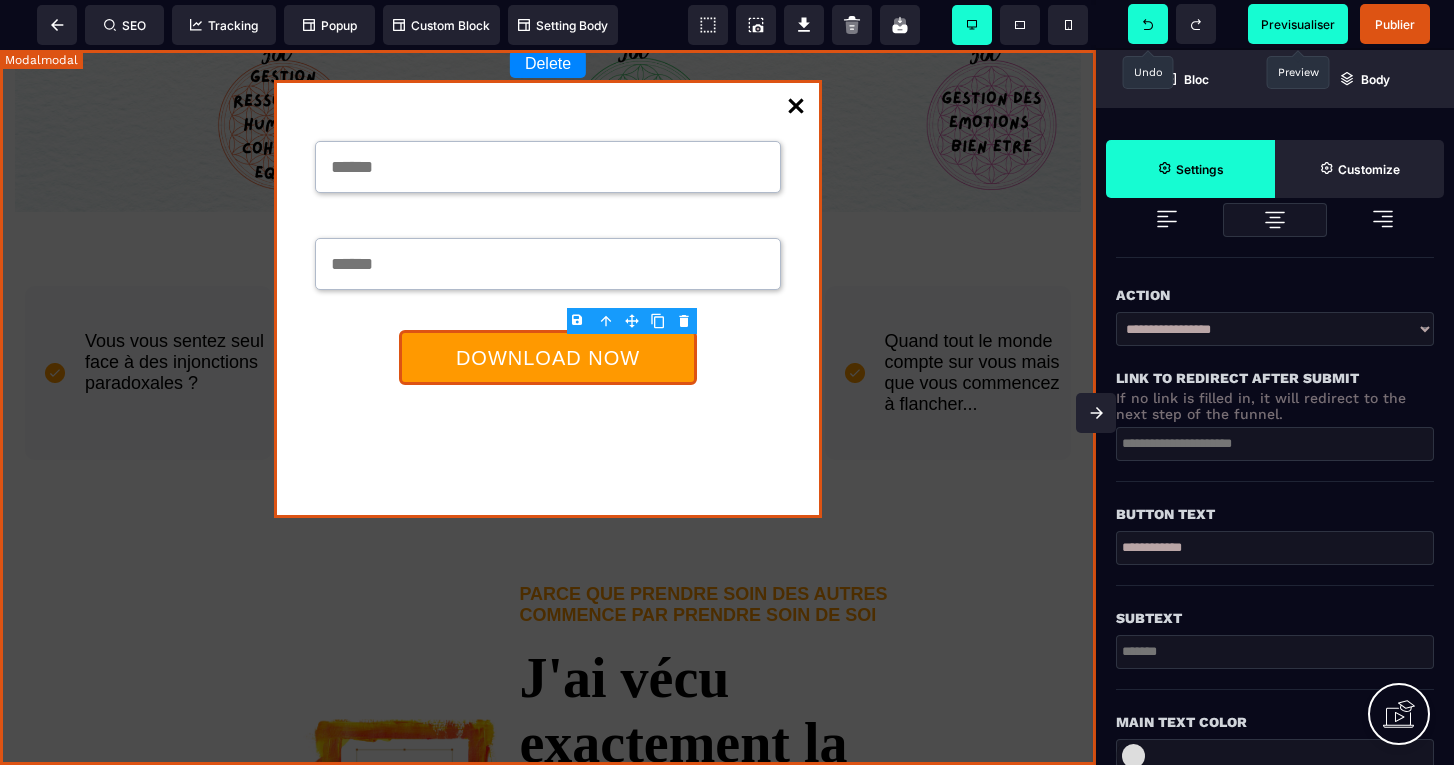 drag, startPoint x: 1232, startPoint y: 601, endPoint x: 1076, endPoint y: 535, distance: 169.38713 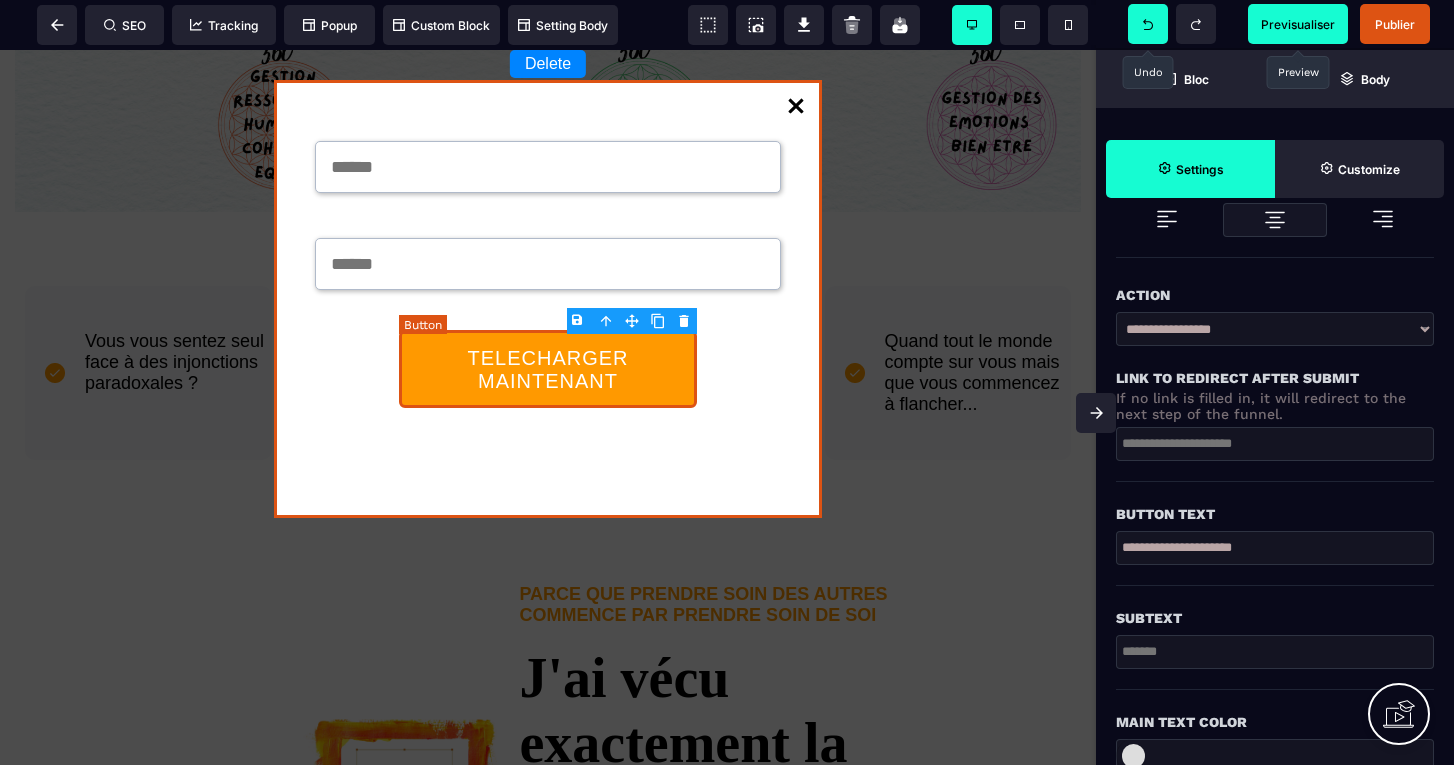 click on "Delete TELECHARGER MAINTENANT" at bounding box center (548, 407) 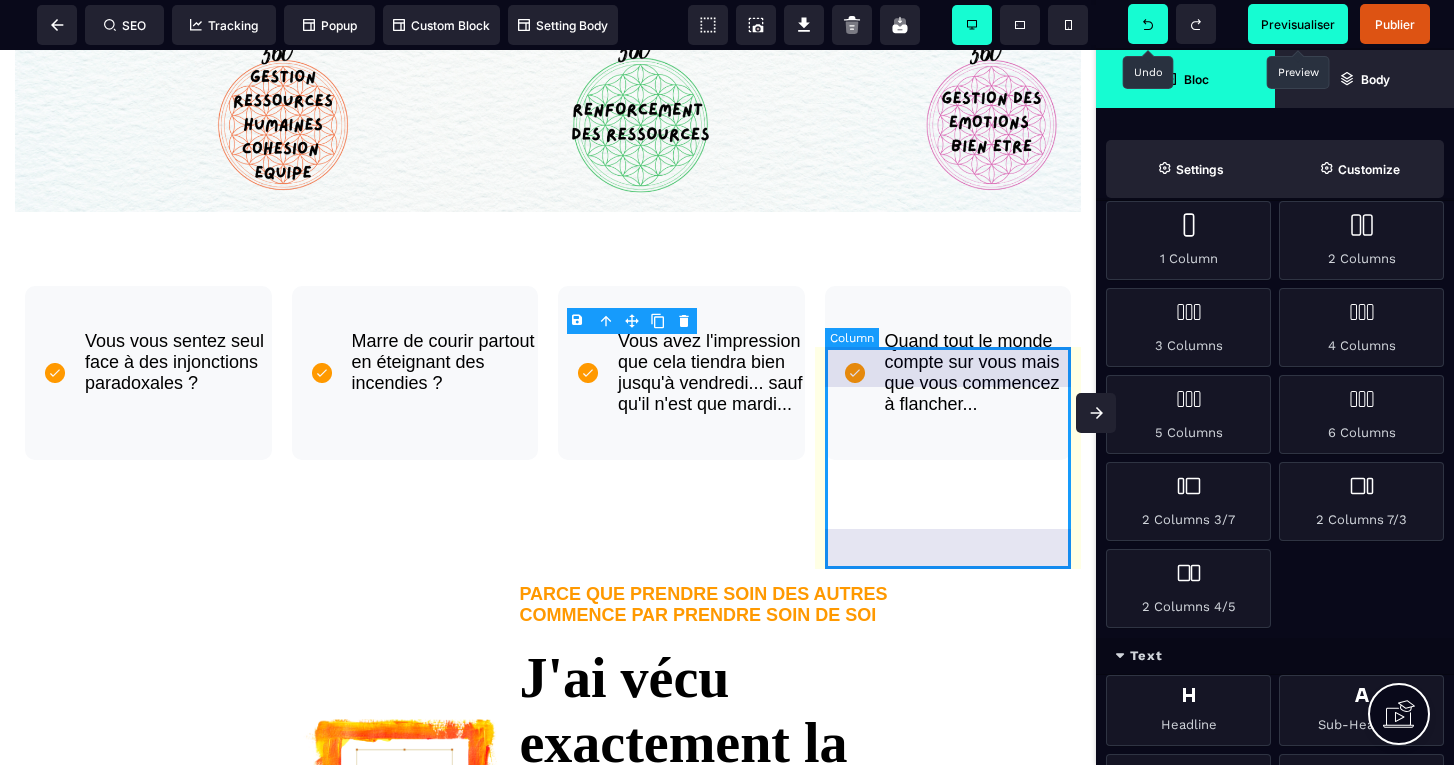 click on "Quand tout le monde compte sur vous mais que vous commencez à flancher..." at bounding box center (948, 373) 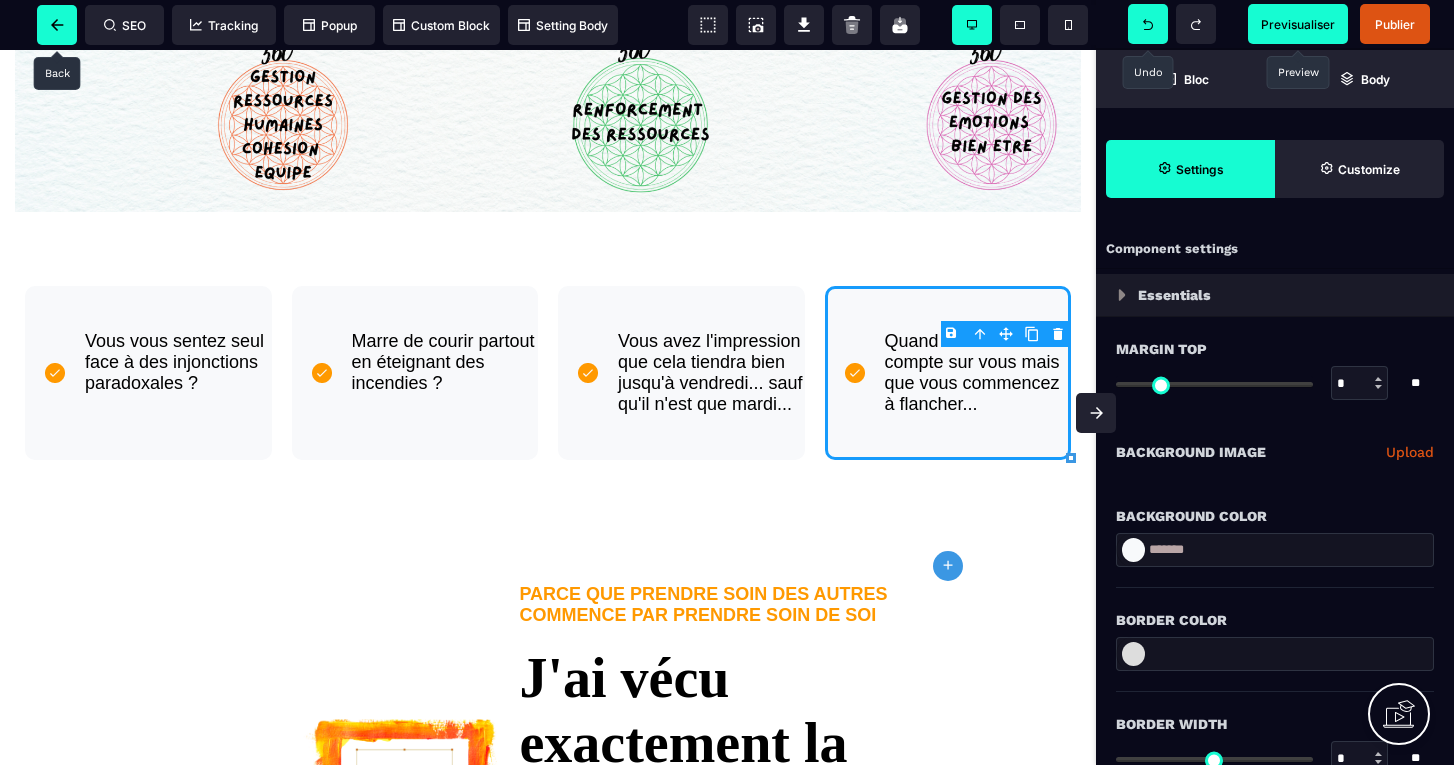 click 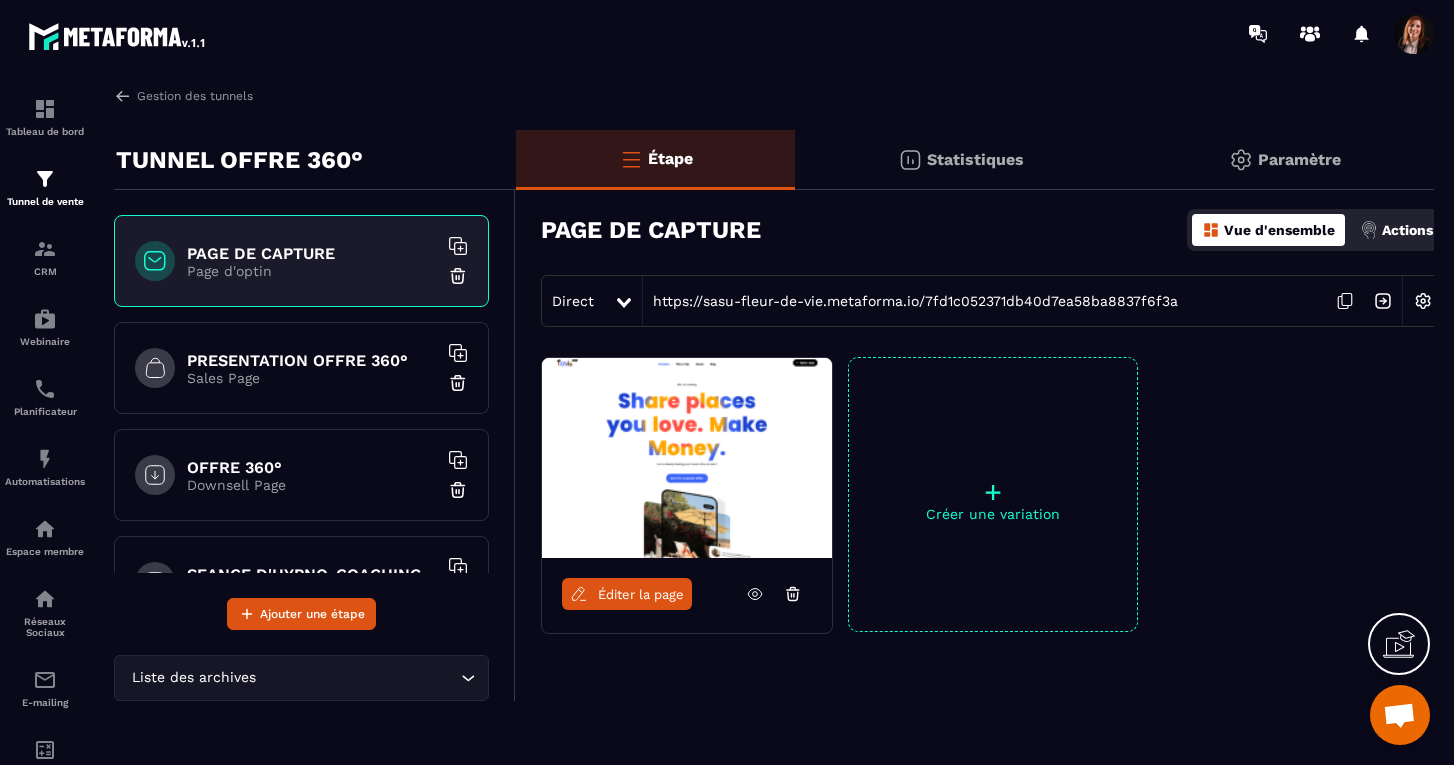 click on "PRESENTATION OFFRE 360° Sales Page" at bounding box center (301, 368) 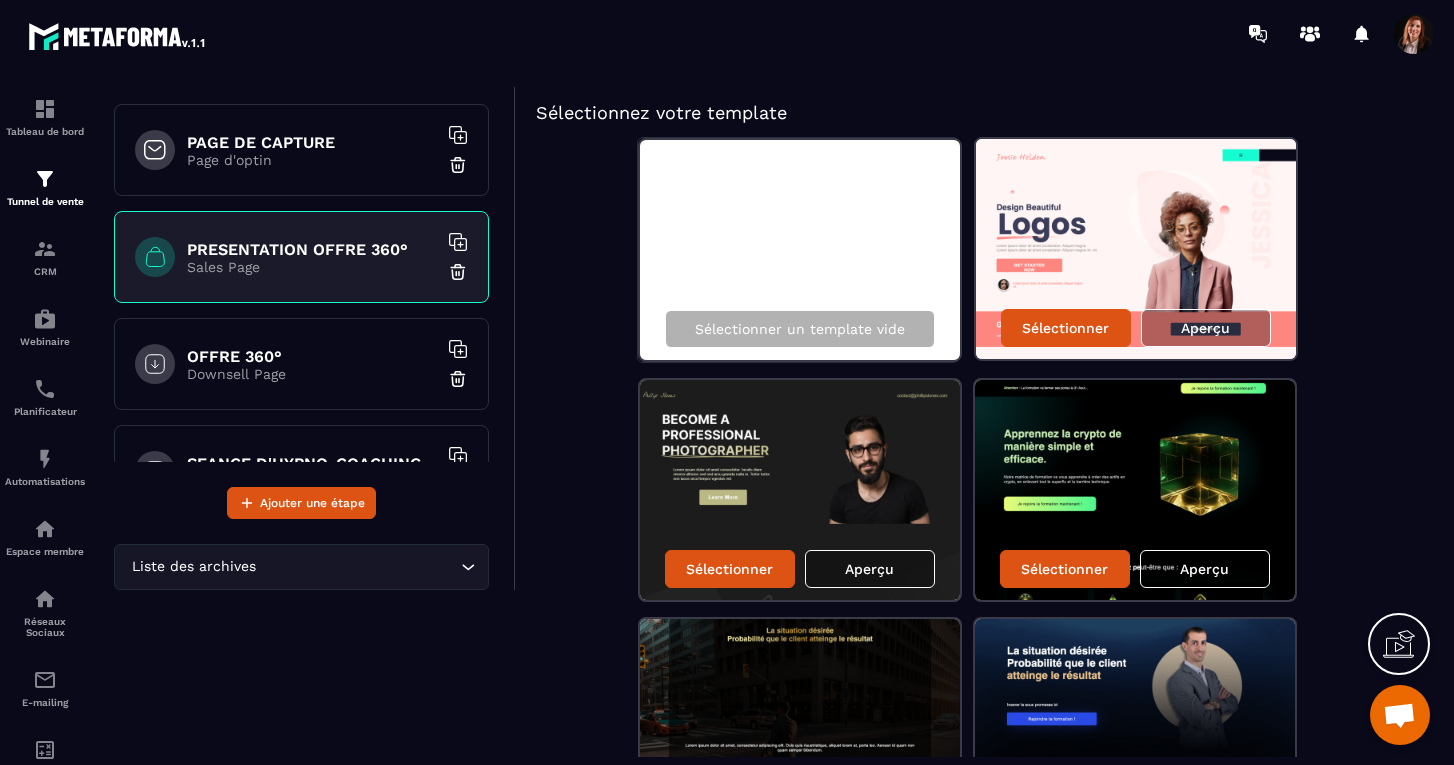scroll, scrollTop: 104, scrollLeft: 0, axis: vertical 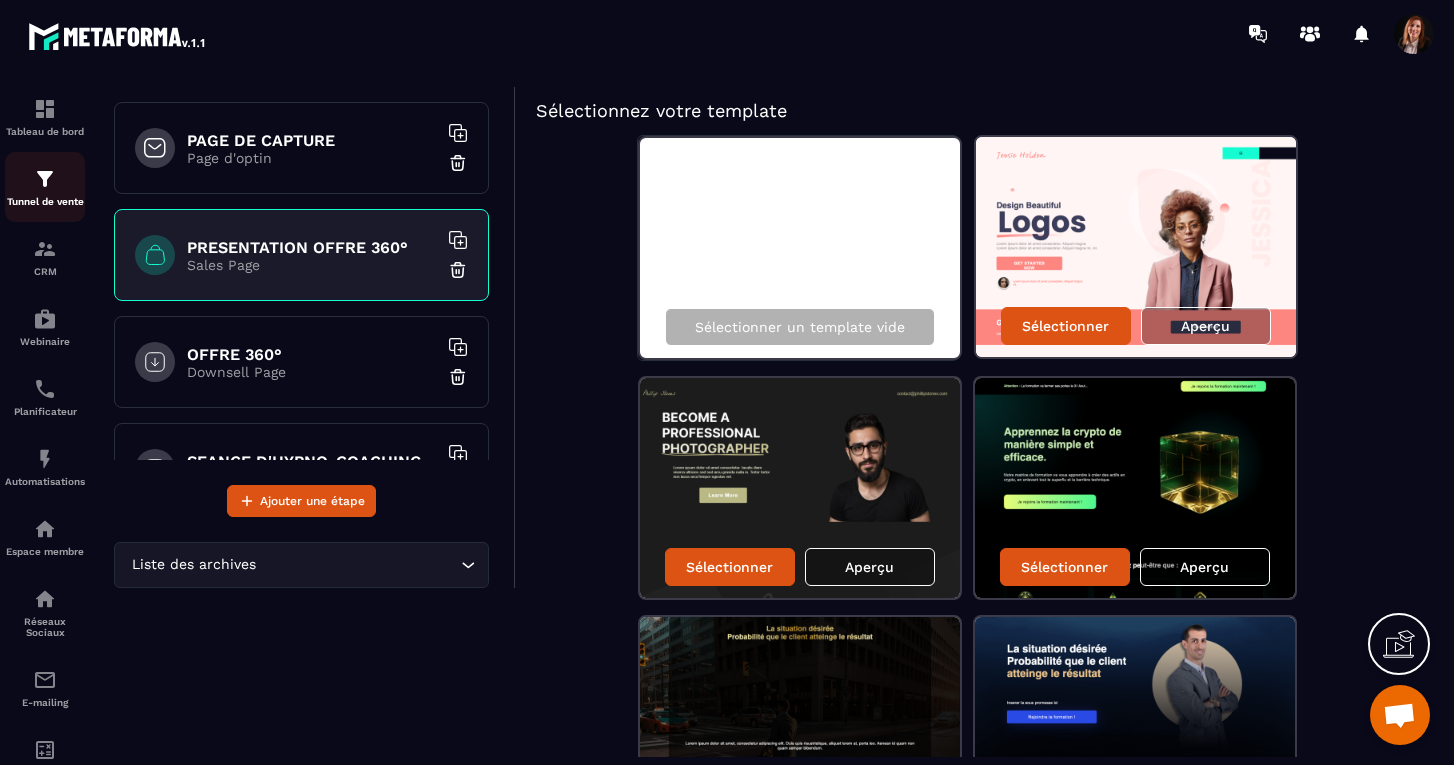 click at bounding box center [45, 179] 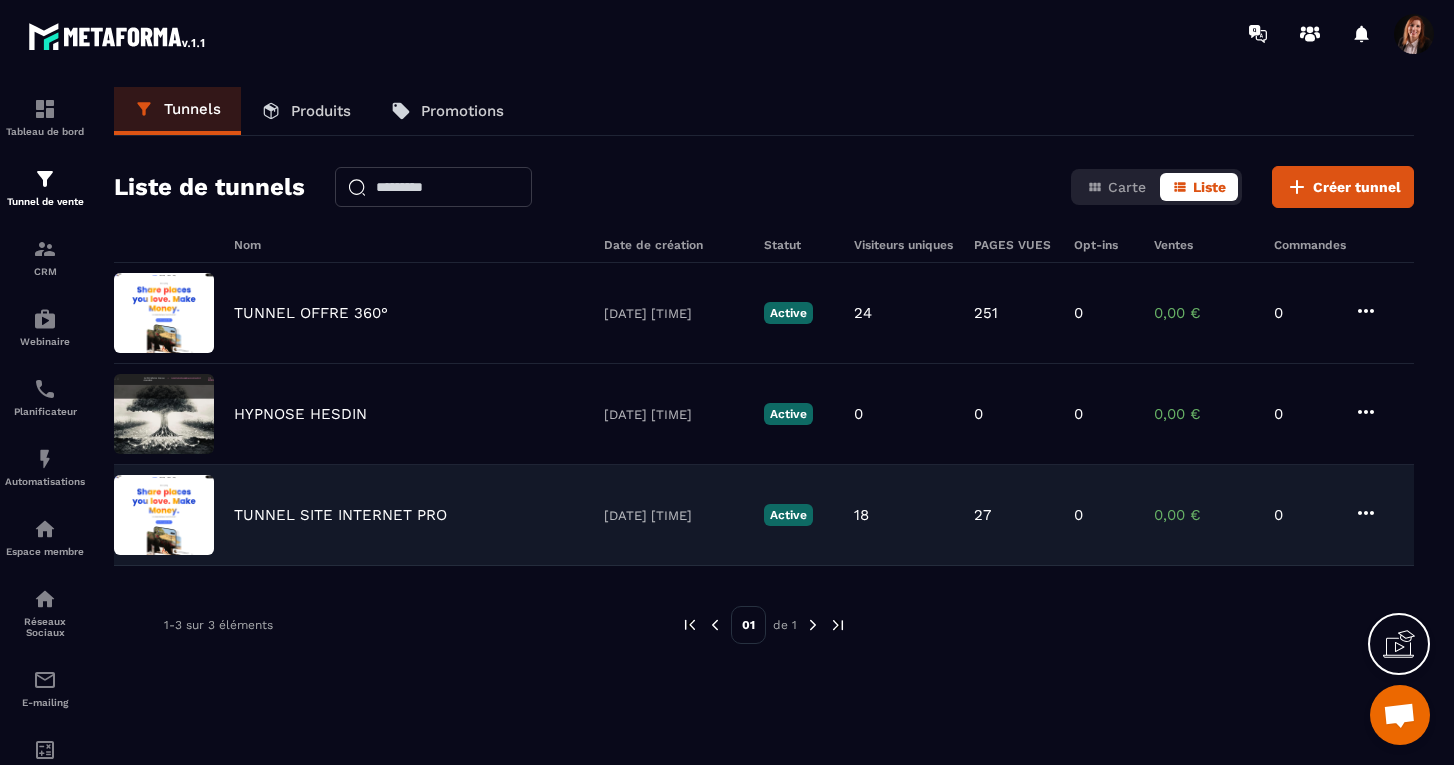 click on "TUNNEL SITE INTERNET PRO" at bounding box center [340, 515] 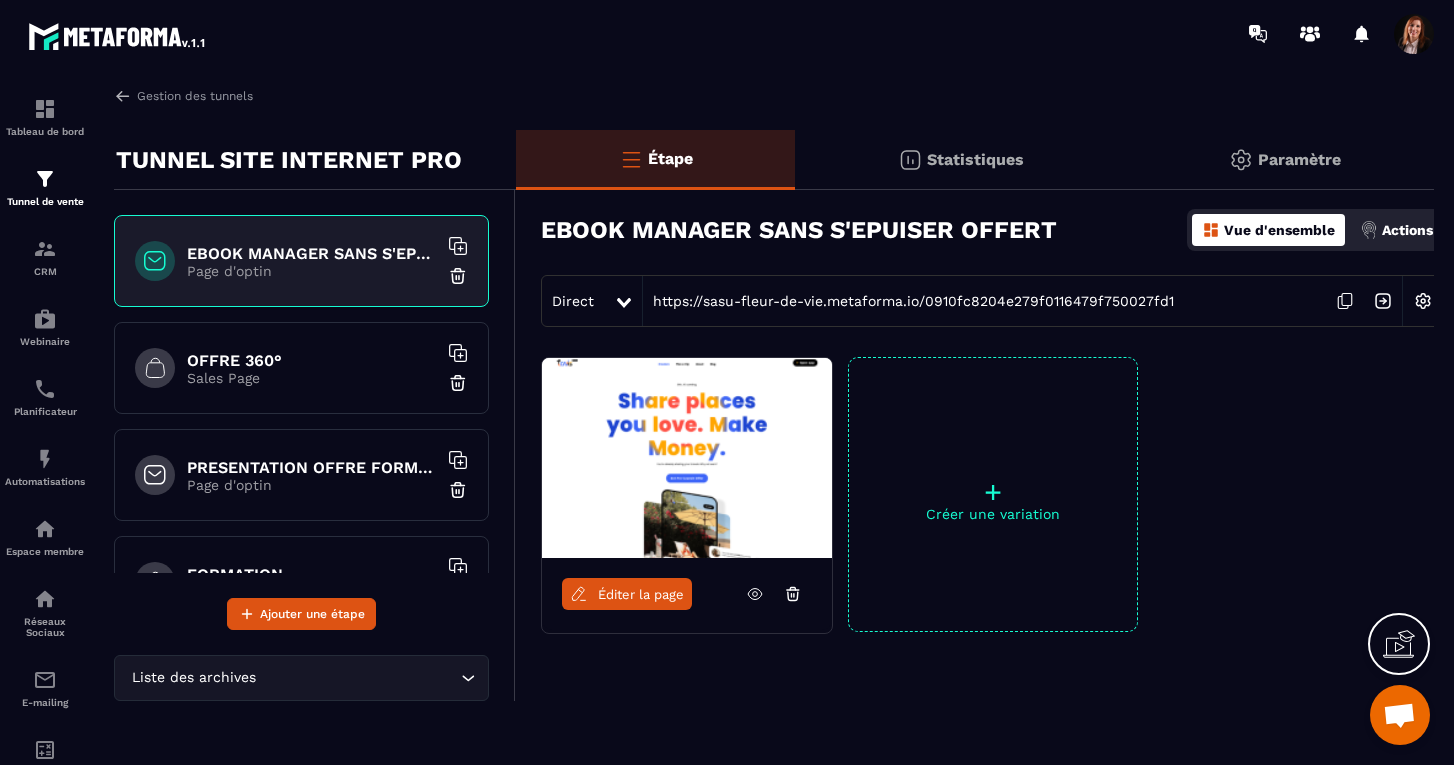 click on "Sales Page" at bounding box center [312, 378] 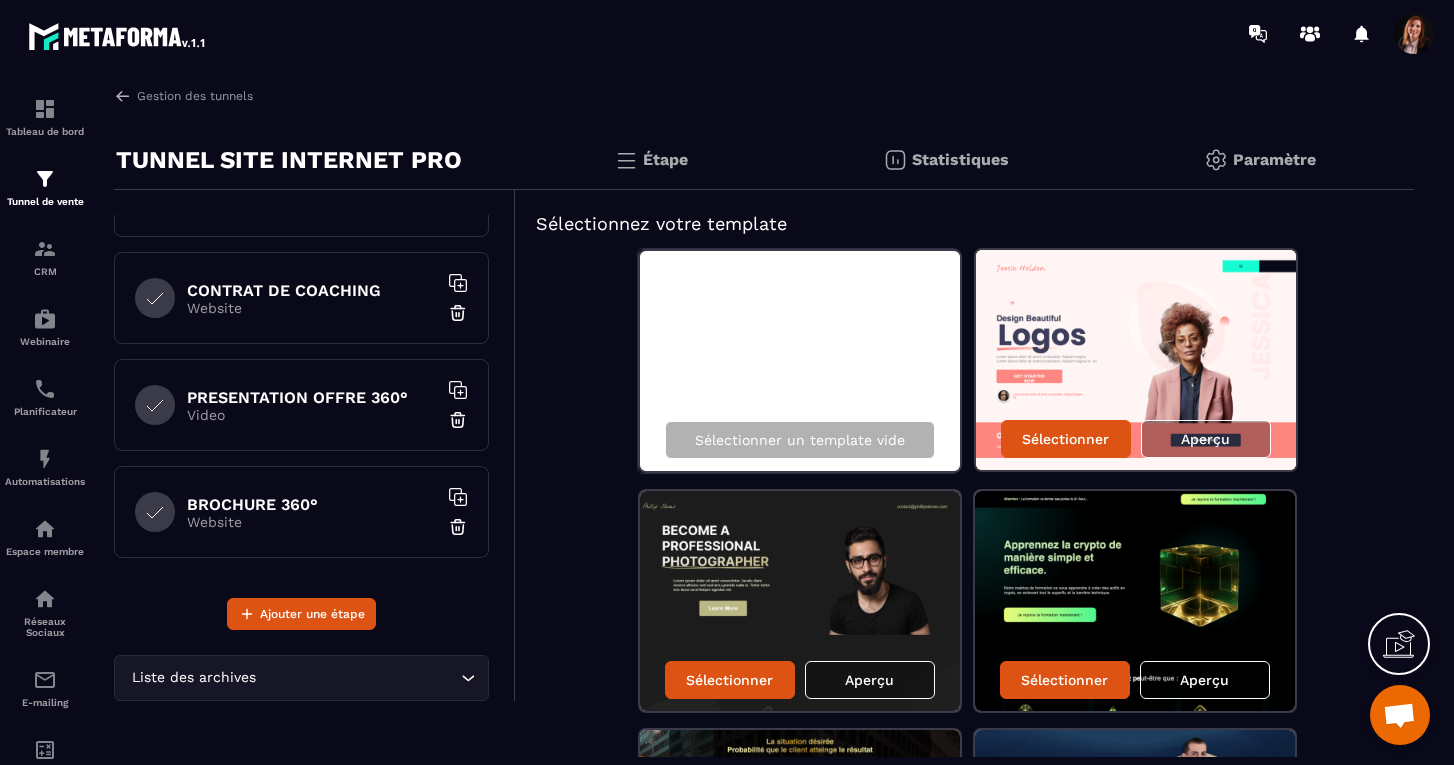 scroll, scrollTop: 1354, scrollLeft: 0, axis: vertical 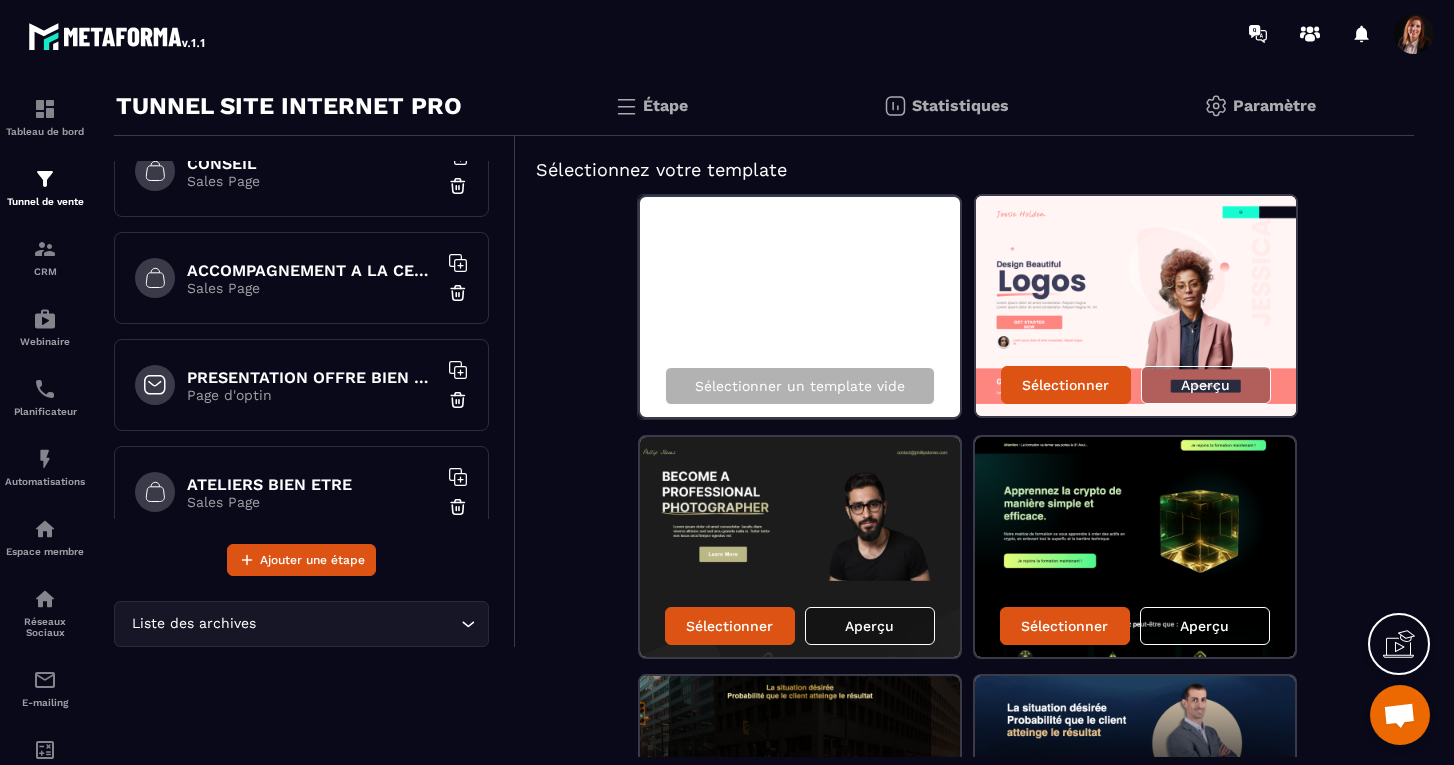 click on "Page d'optin" at bounding box center [312, 395] 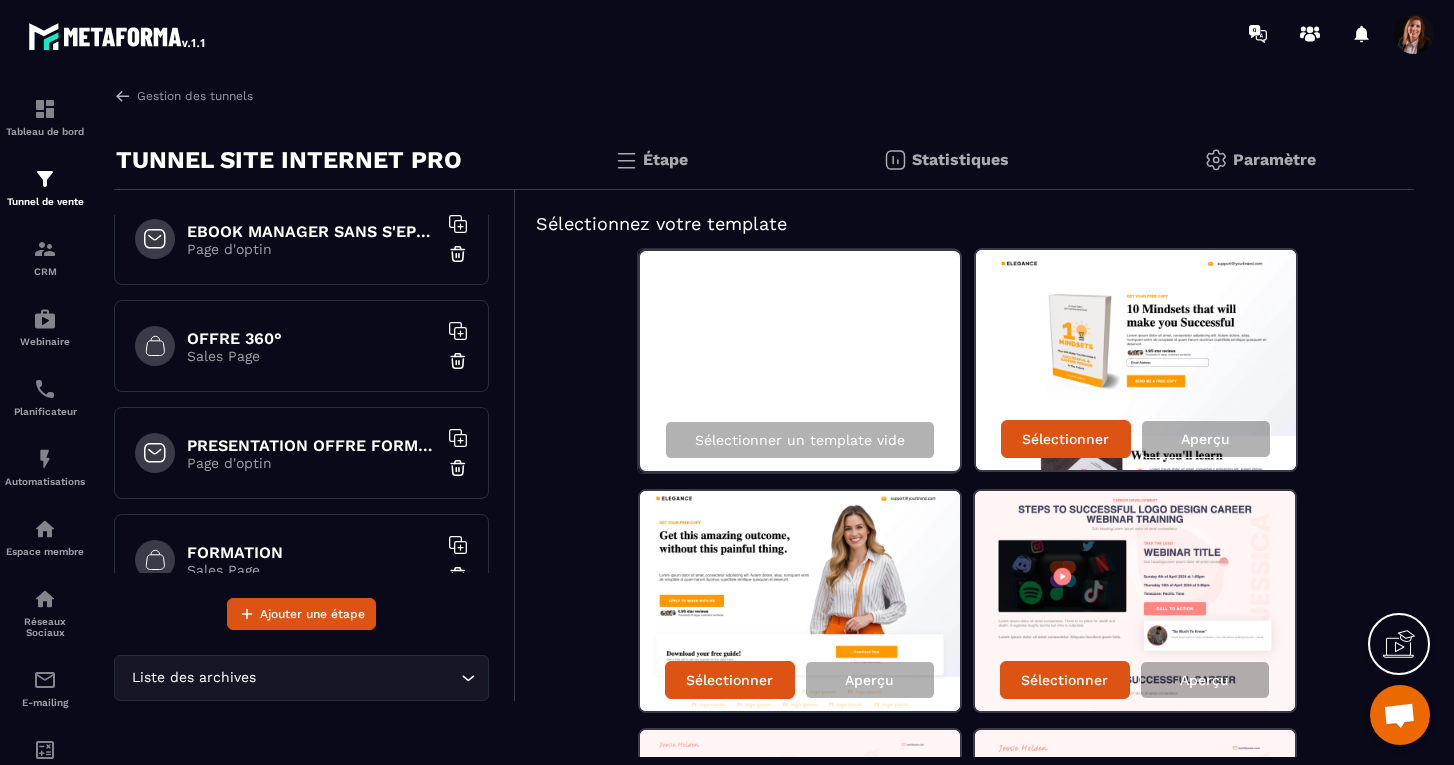 scroll, scrollTop: 18, scrollLeft: 0, axis: vertical 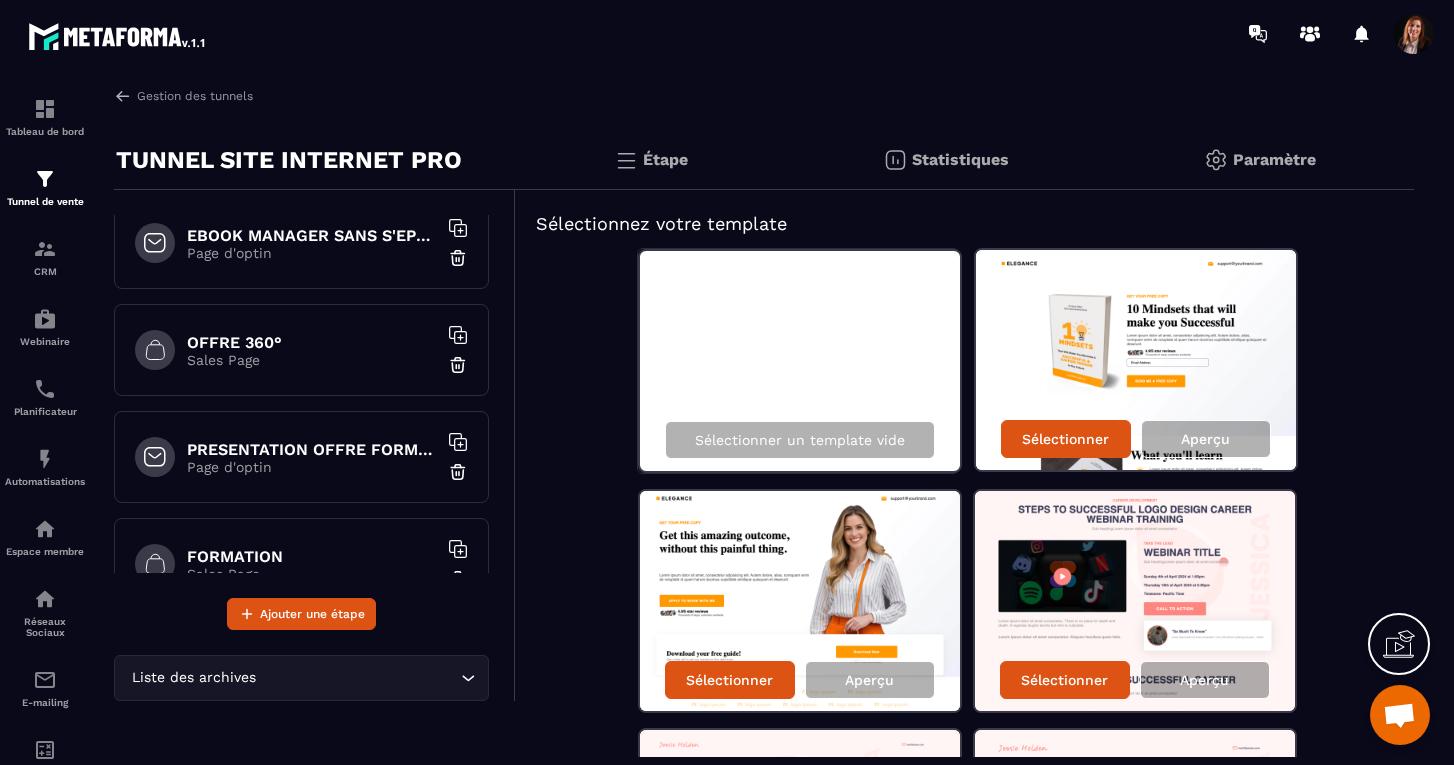 click on "Sales Page" at bounding box center [312, 360] 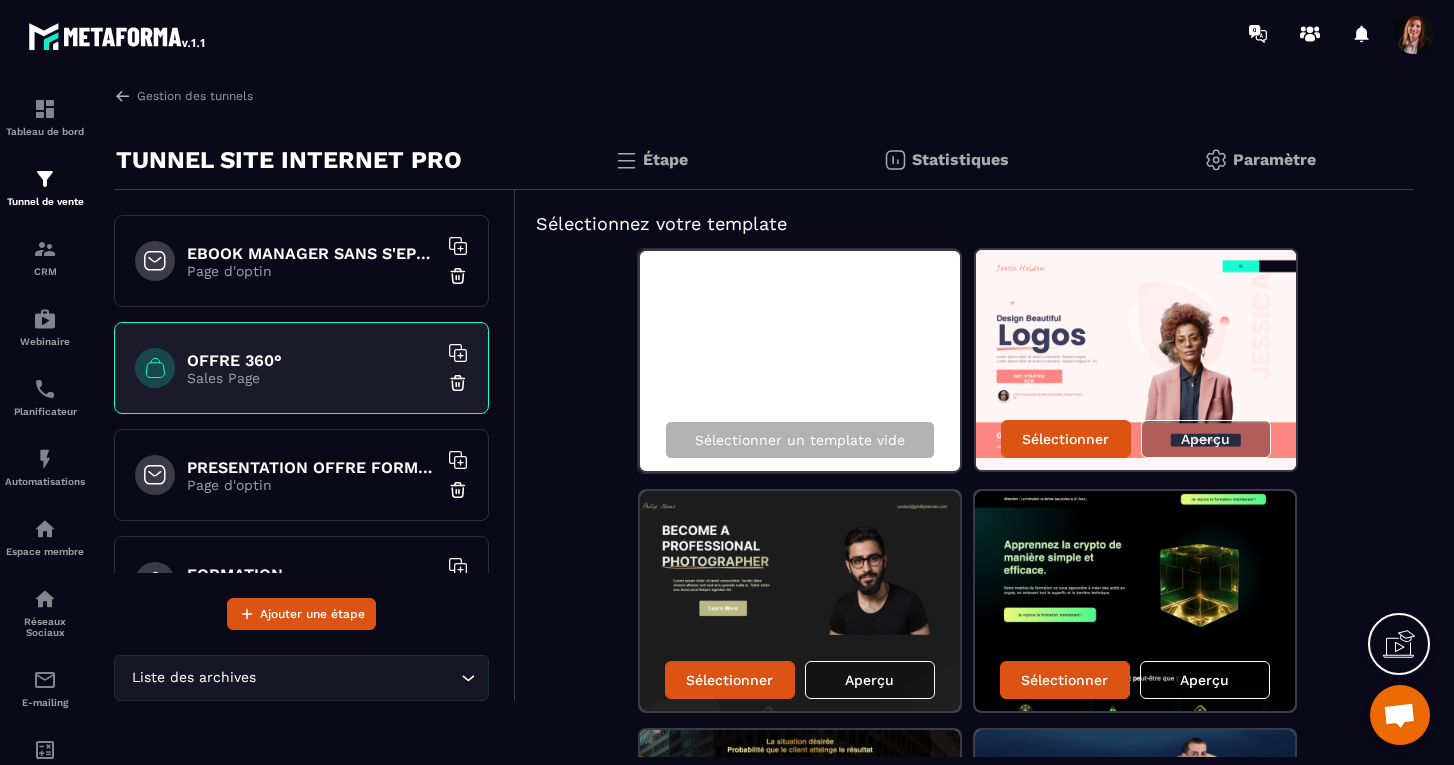 scroll, scrollTop: 0, scrollLeft: 0, axis: both 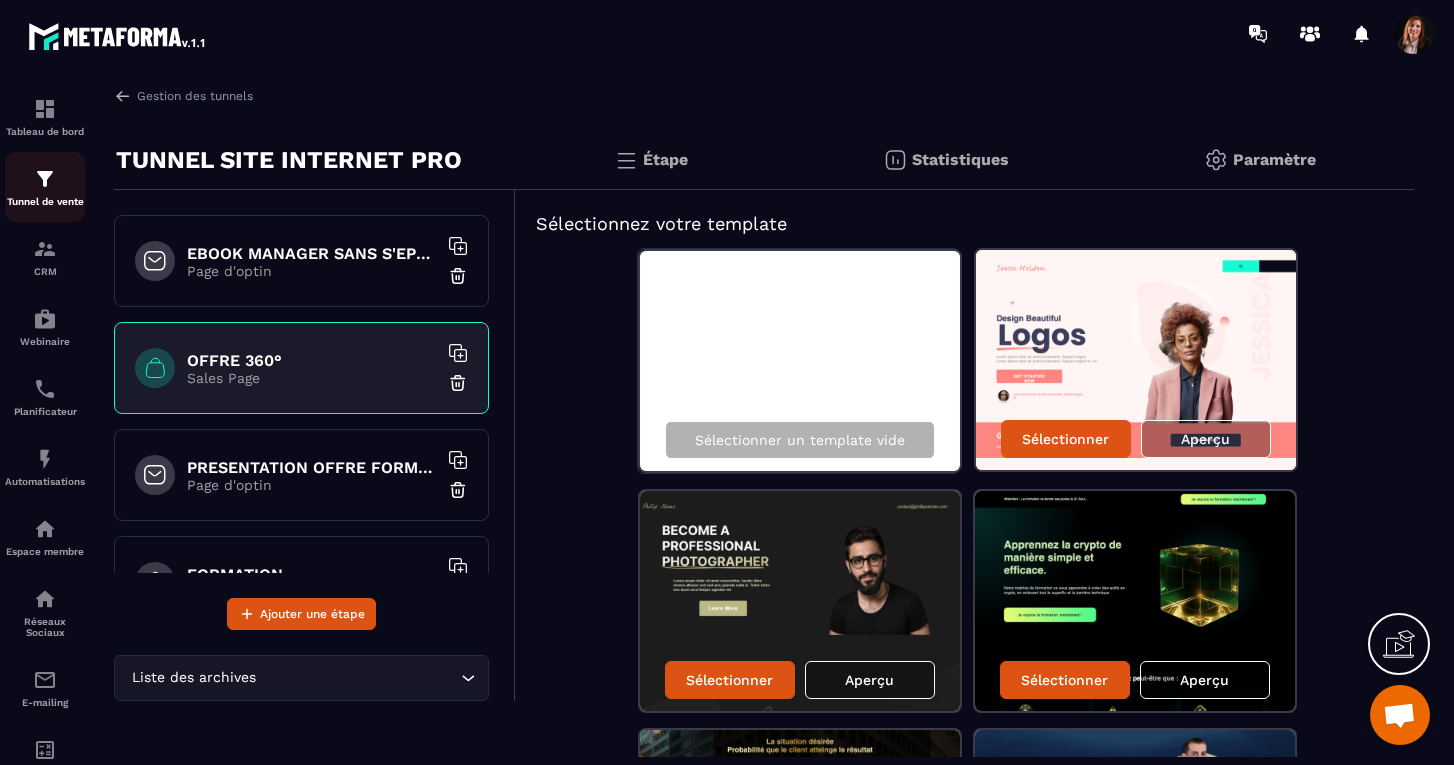 click at bounding box center (45, 179) 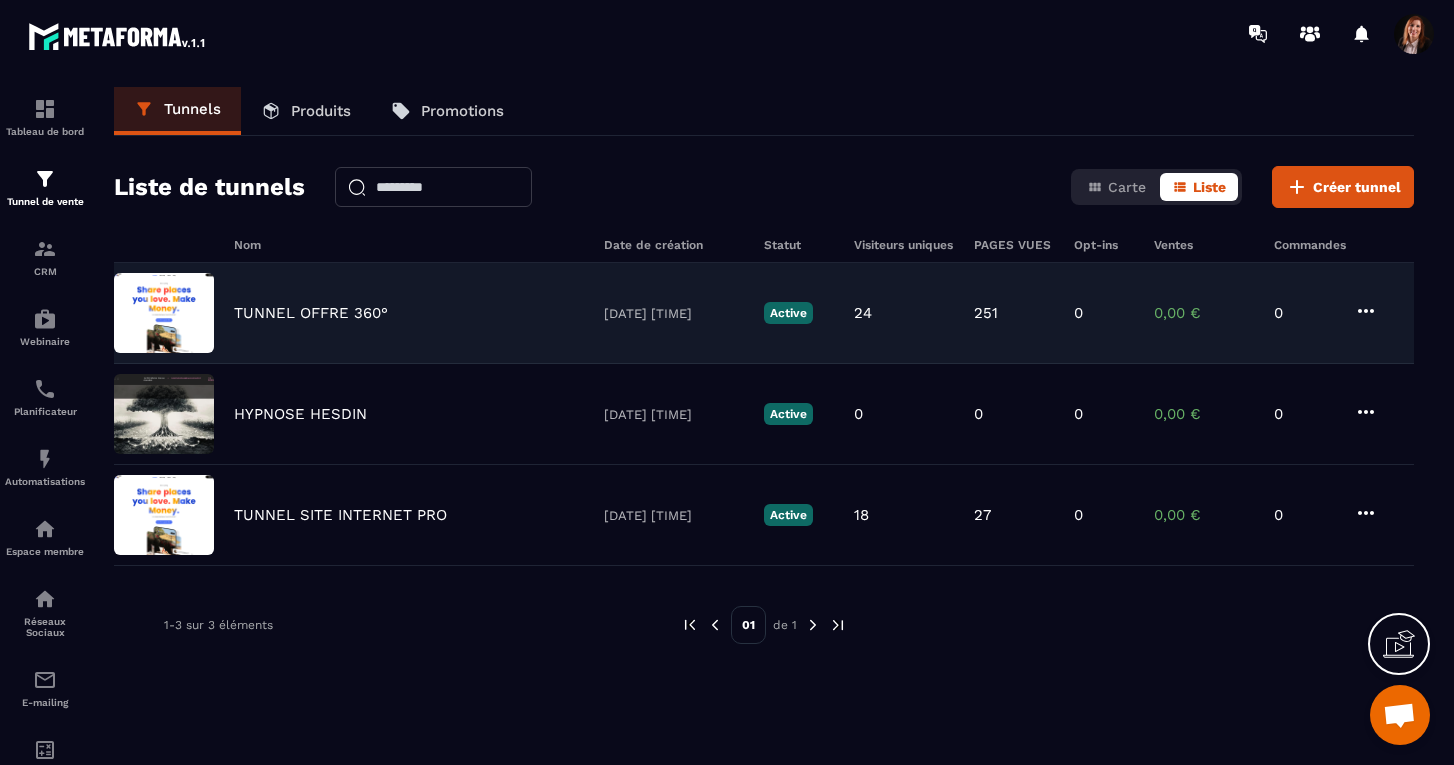 click on "TUNNEL OFFRE 360°" at bounding box center (311, 313) 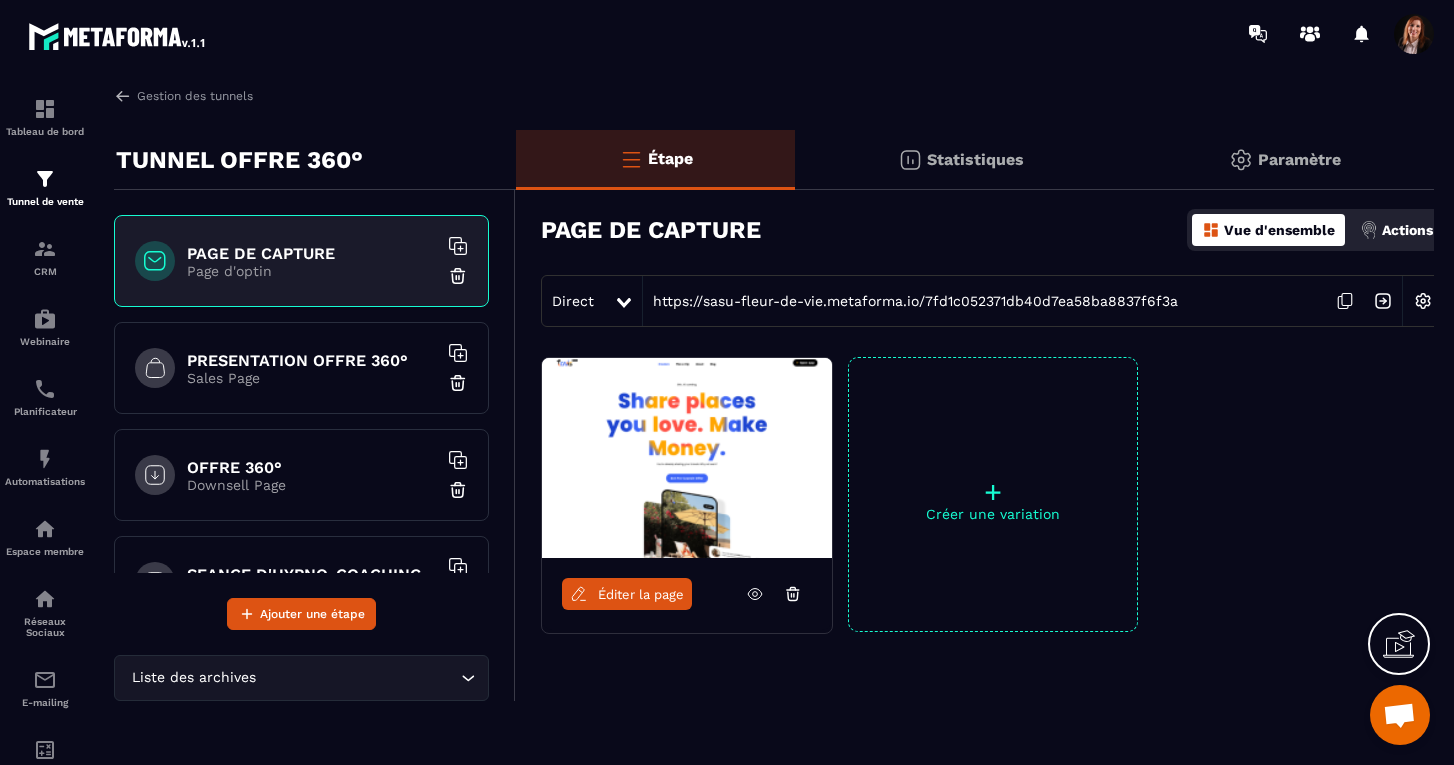 click on "PRESENTATION OFFRE 360°" at bounding box center [312, 360] 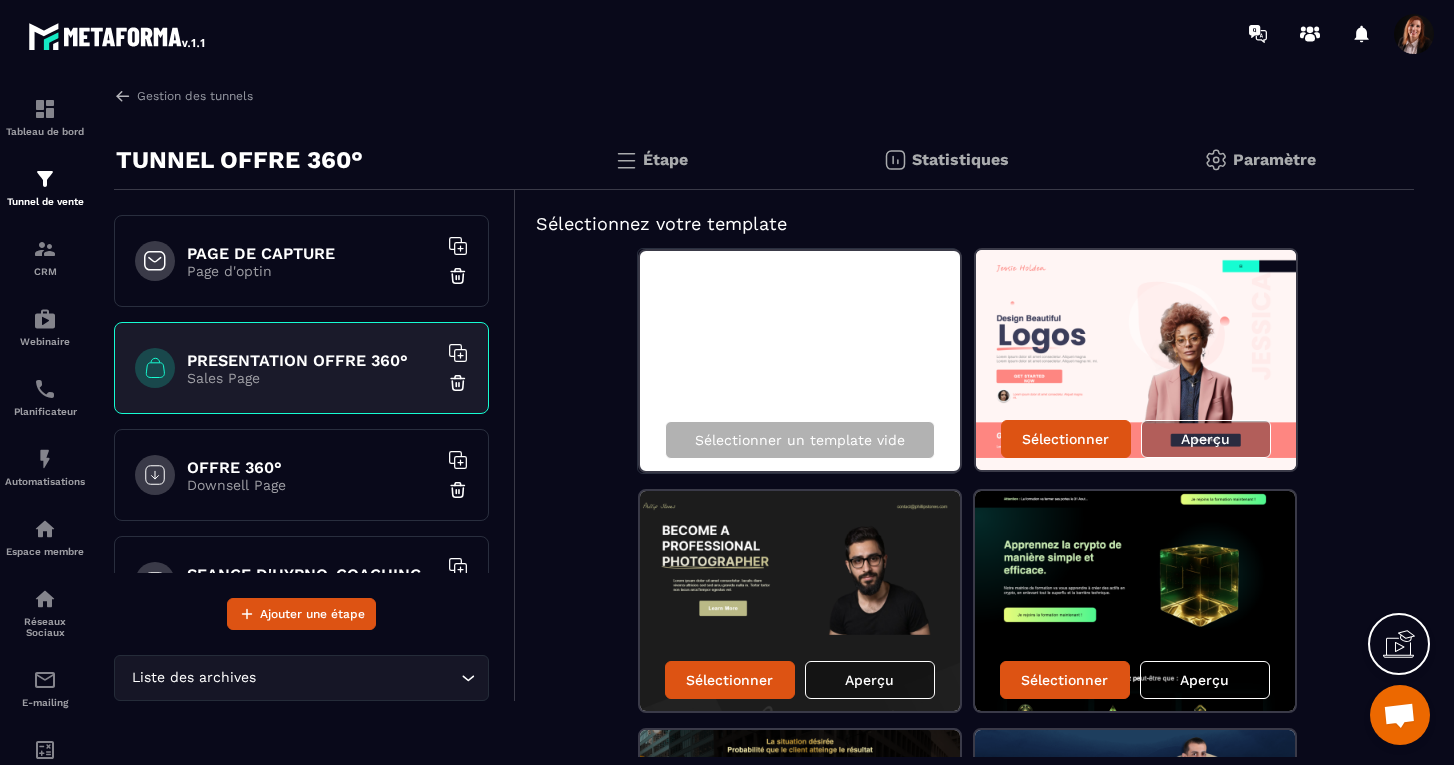click on "OFFRE 360°" at bounding box center [312, 467] 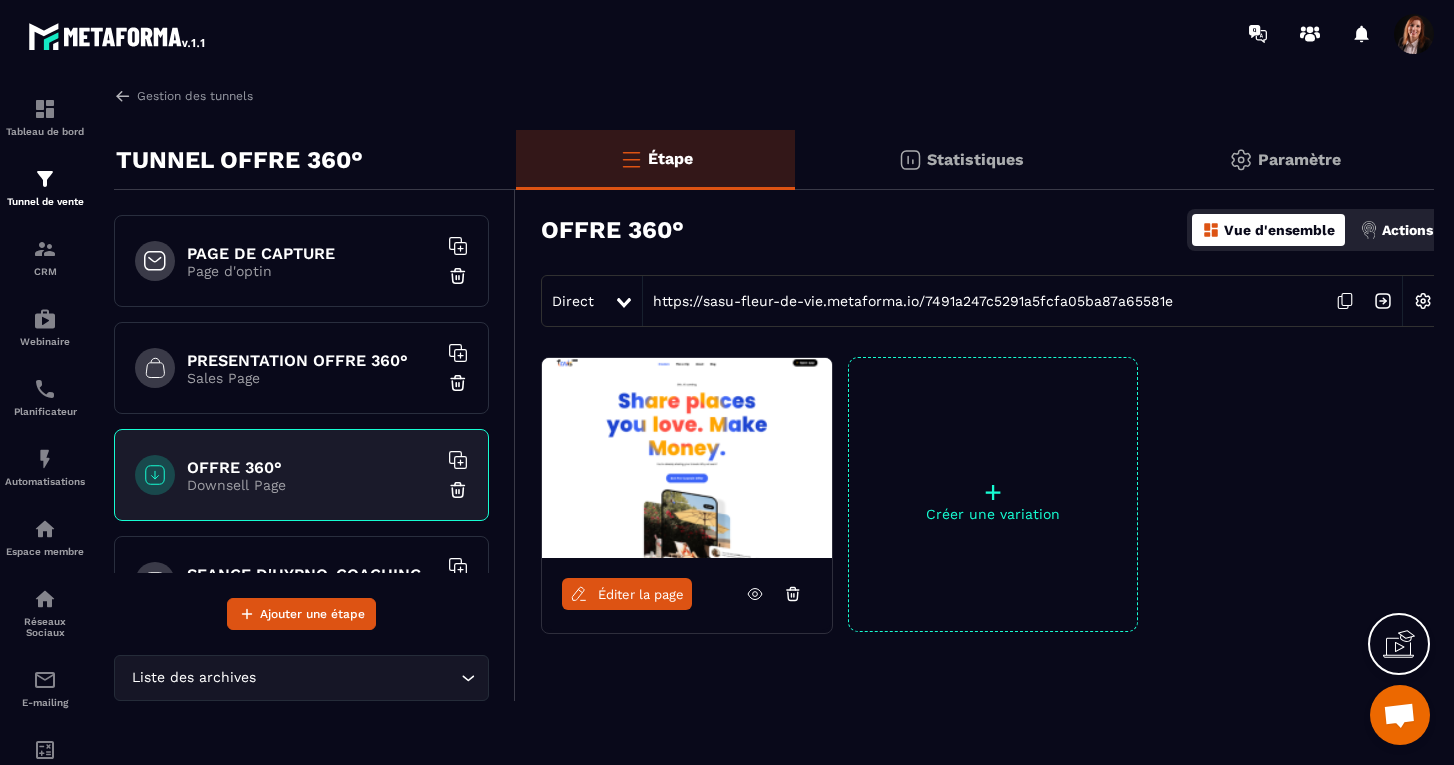 click on "Éditer la page" at bounding box center [641, 594] 